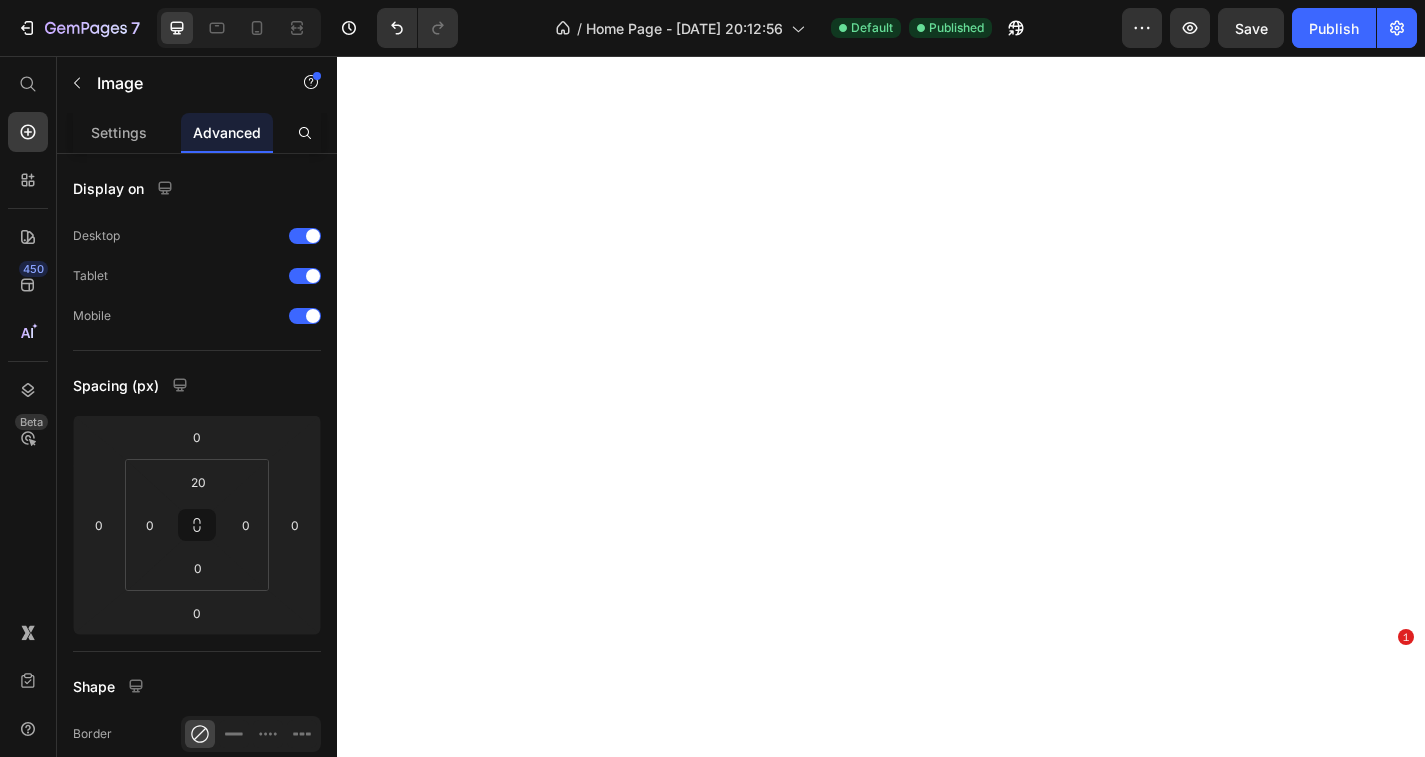 scroll, scrollTop: 0, scrollLeft: 0, axis: both 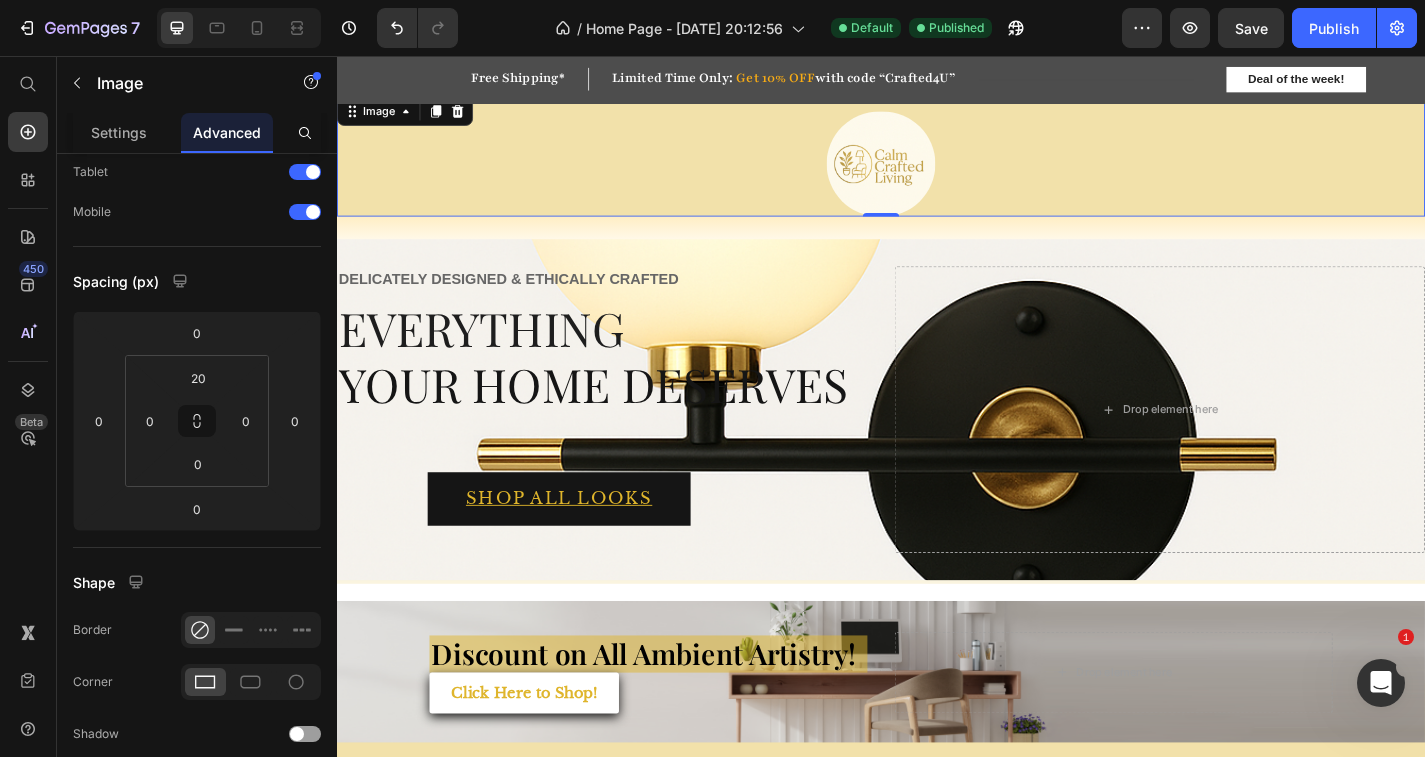 click at bounding box center [937, 165] 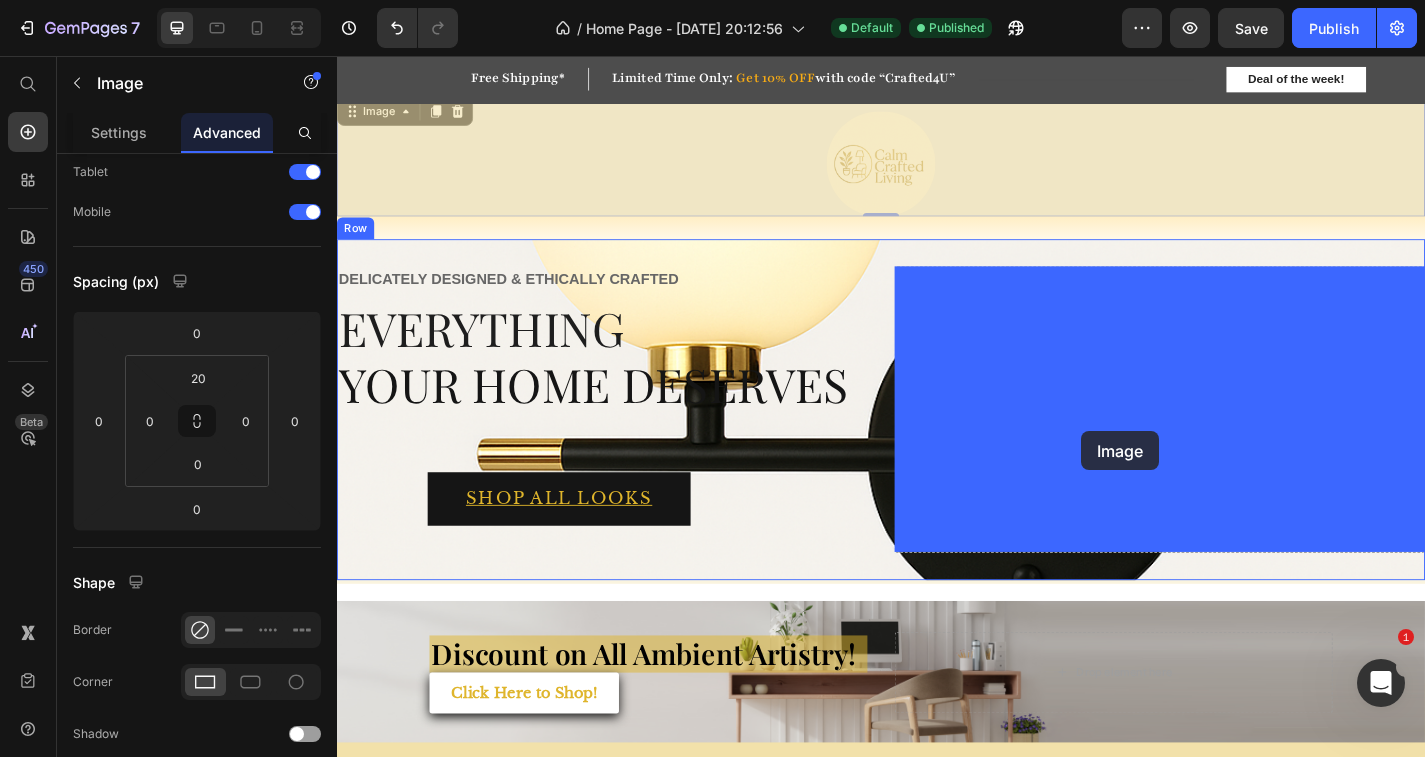 drag, startPoint x: 936, startPoint y: 169, endPoint x: 1156, endPoint y: 469, distance: 372.0215 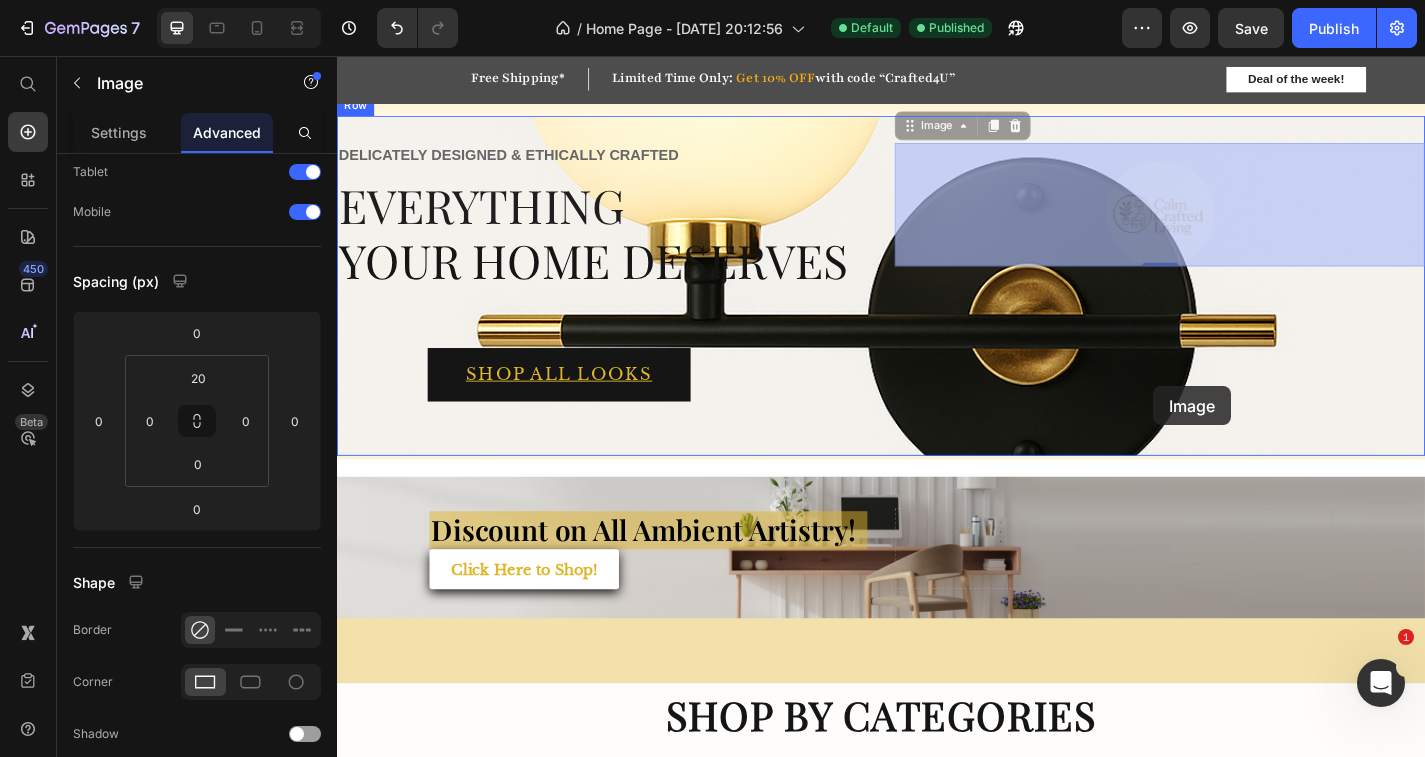 drag, startPoint x: 1239, startPoint y: 240, endPoint x: 1237, endPoint y: 420, distance: 180.01111 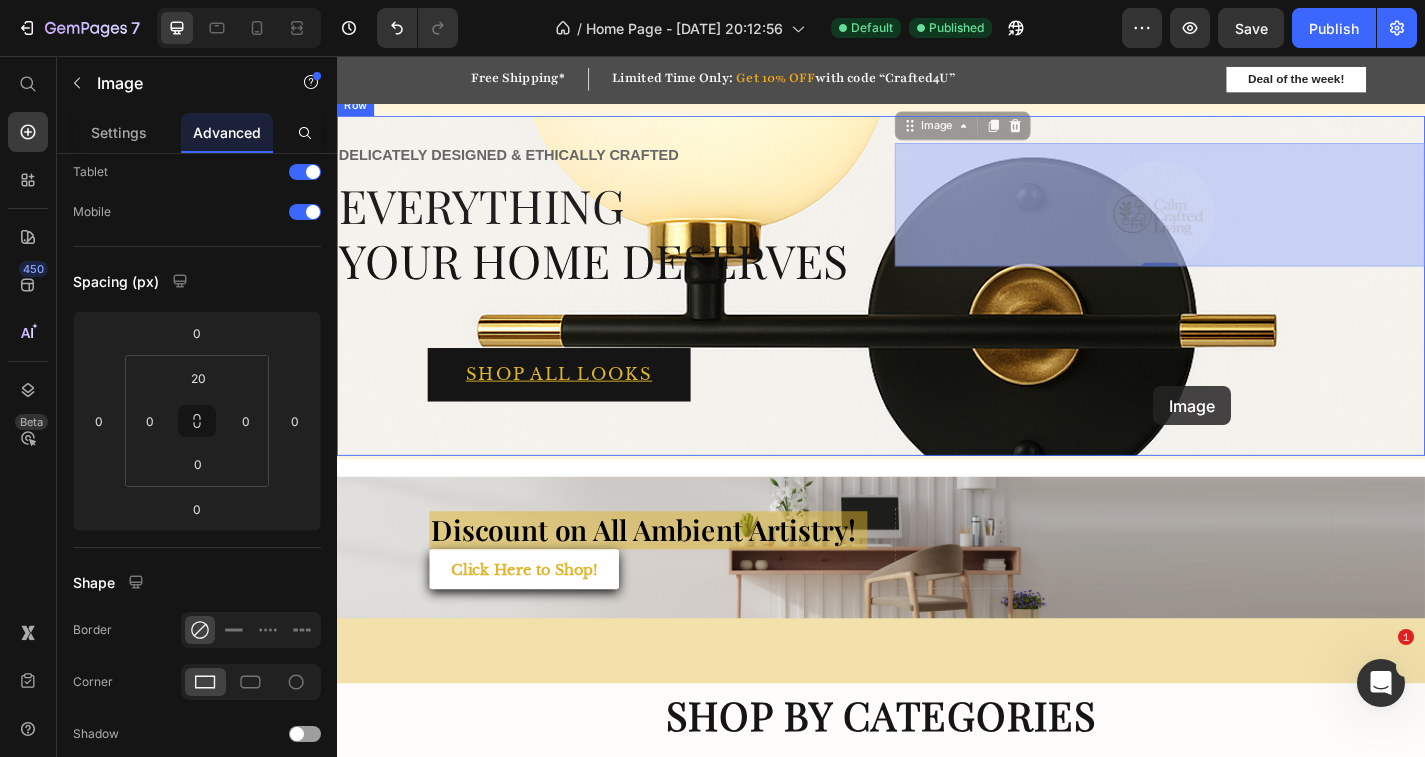 click on "Header Delicately designed & ethically crafted Text Everything your home deserves Heading Shop all looks Button Row Image   0 Image   0 Row Text Row Text Discount on All Ambient Artistry! Heading Click Here to Shop! Button
Drop element here Row Row Section 1 Shop by categories Heading Row Image Bedroom Text Image Living Text Row Image Bath Text Image Dining Text Row Image Ambient artistry Text Image Outdoor Text Row Image Office Text Image Sale Text Row Row Section 2 20% of the profit   from these collections will be donated to environmental organizations Text Green is our passion Heading Row Image Made from sustainable materials Text Creative decor Text Row Row Image 100% organic certified Text Living room essentials Text Row Row Row Section 3 Free Shipping* Heading Row Limited Time Only:  Heading Row Get 10% OFF  with code “Crafted4U” Heading Row Heading Row Row Deal of the week! Button Row Row Section 10 Root Start with Sections from sidebar Add sections Add elements Add section" at bounding box center [937, 2712] 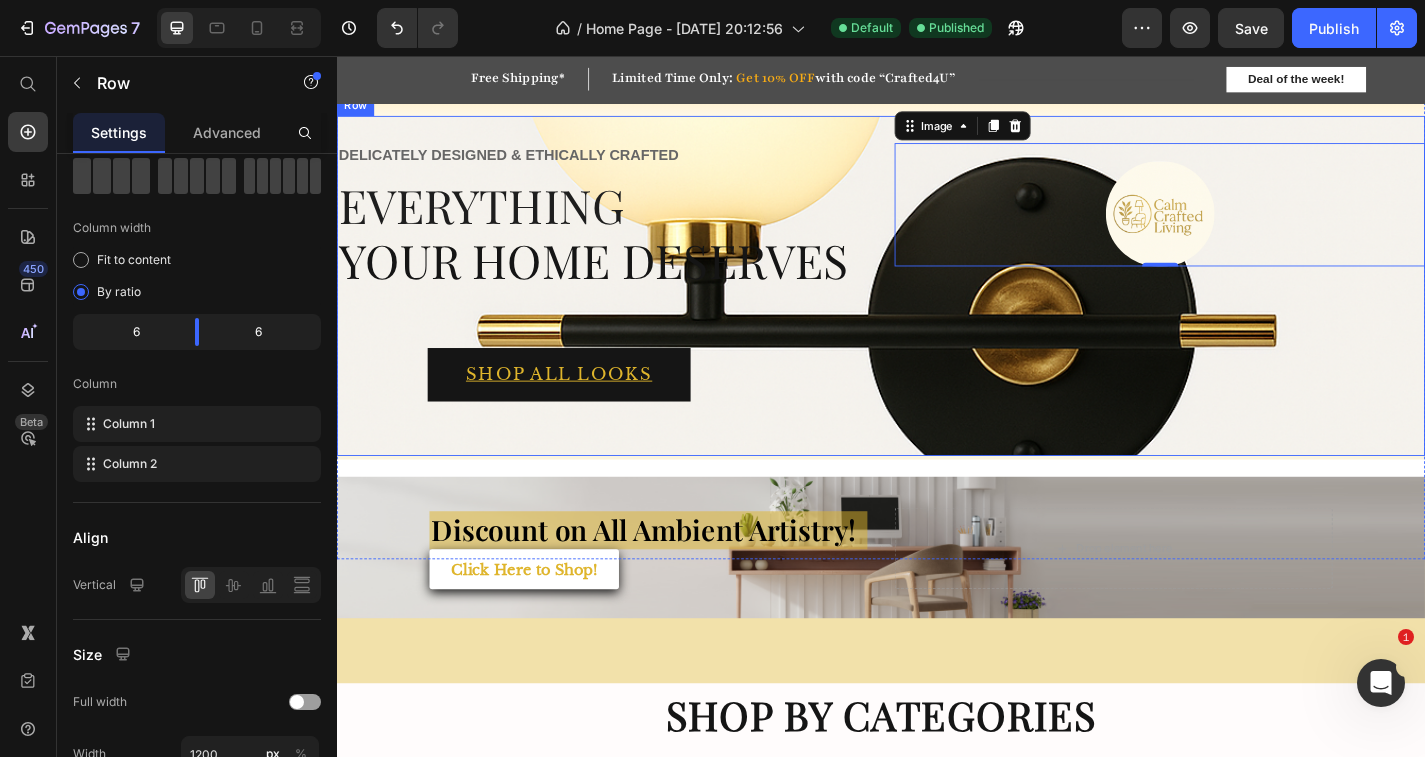 click on "Delicately designed & ethically crafted Text Everything your home deserves Heading Shop all looks Button Row Image   0 Row" at bounding box center (937, 309) 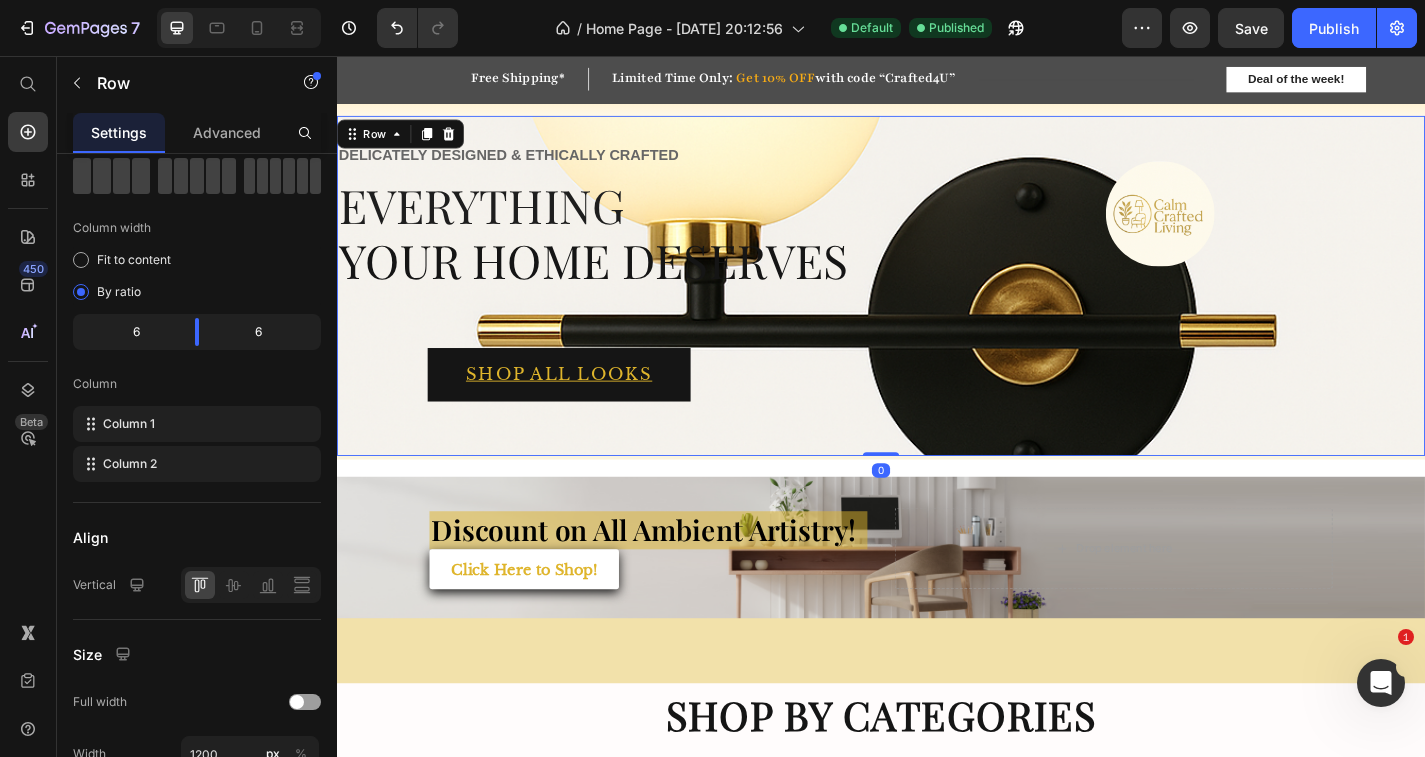 scroll, scrollTop: 0, scrollLeft: 0, axis: both 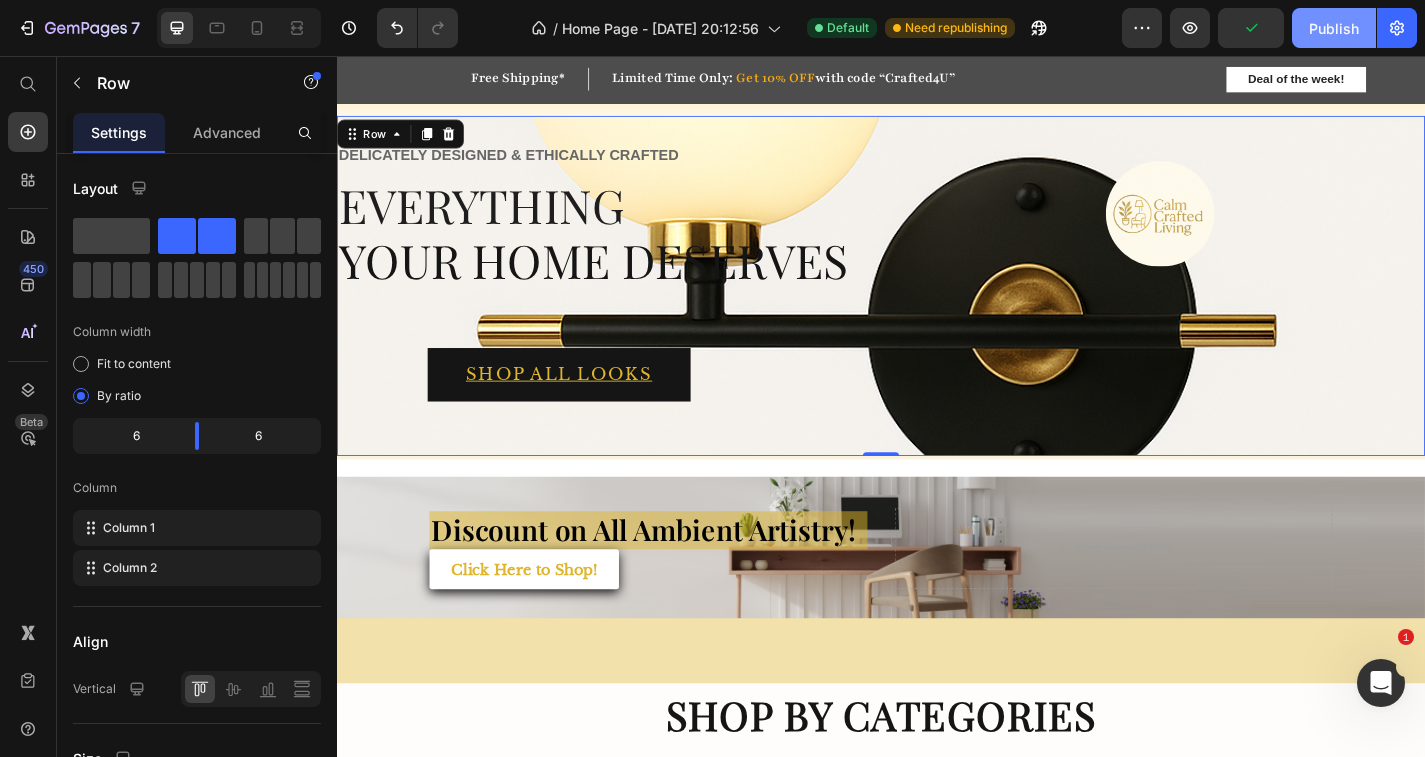 click on "Publish" at bounding box center [1334, 28] 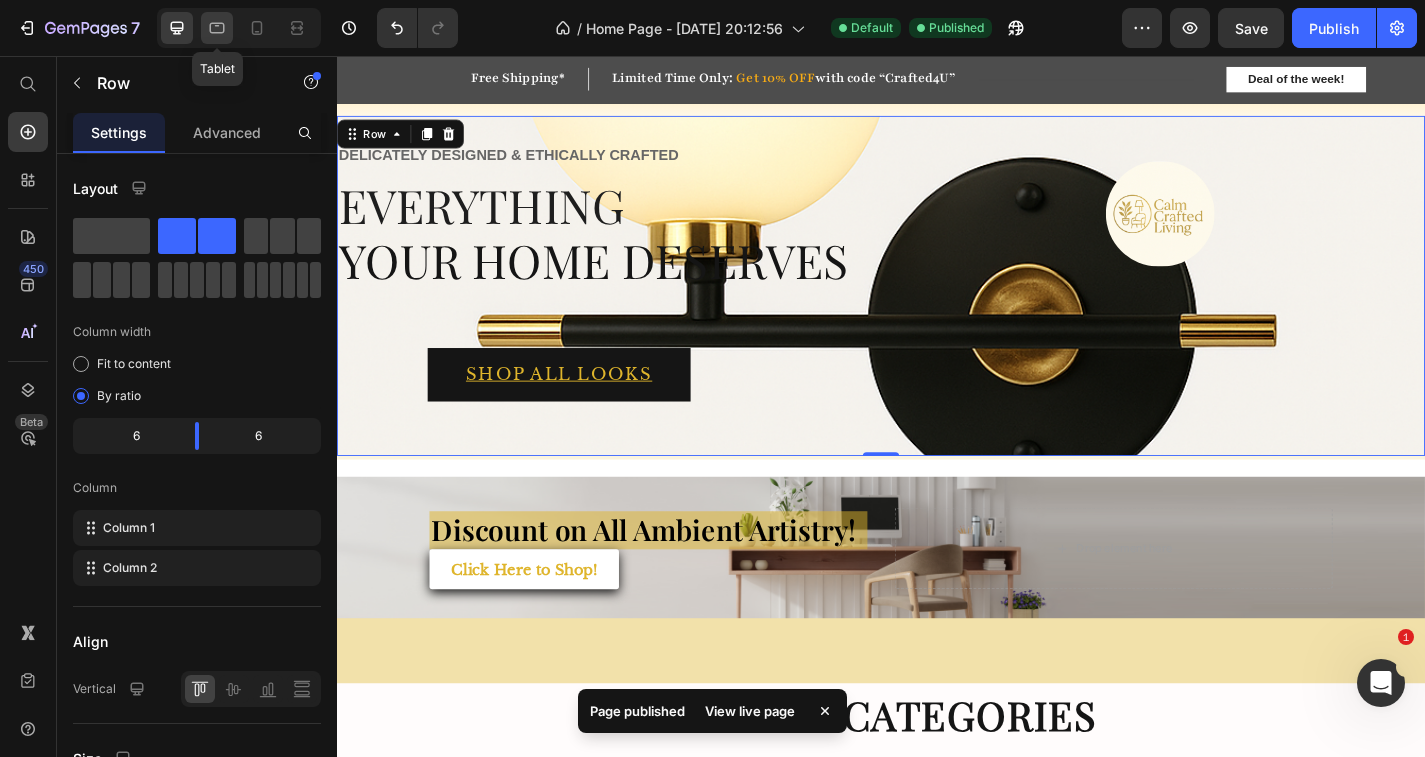 click 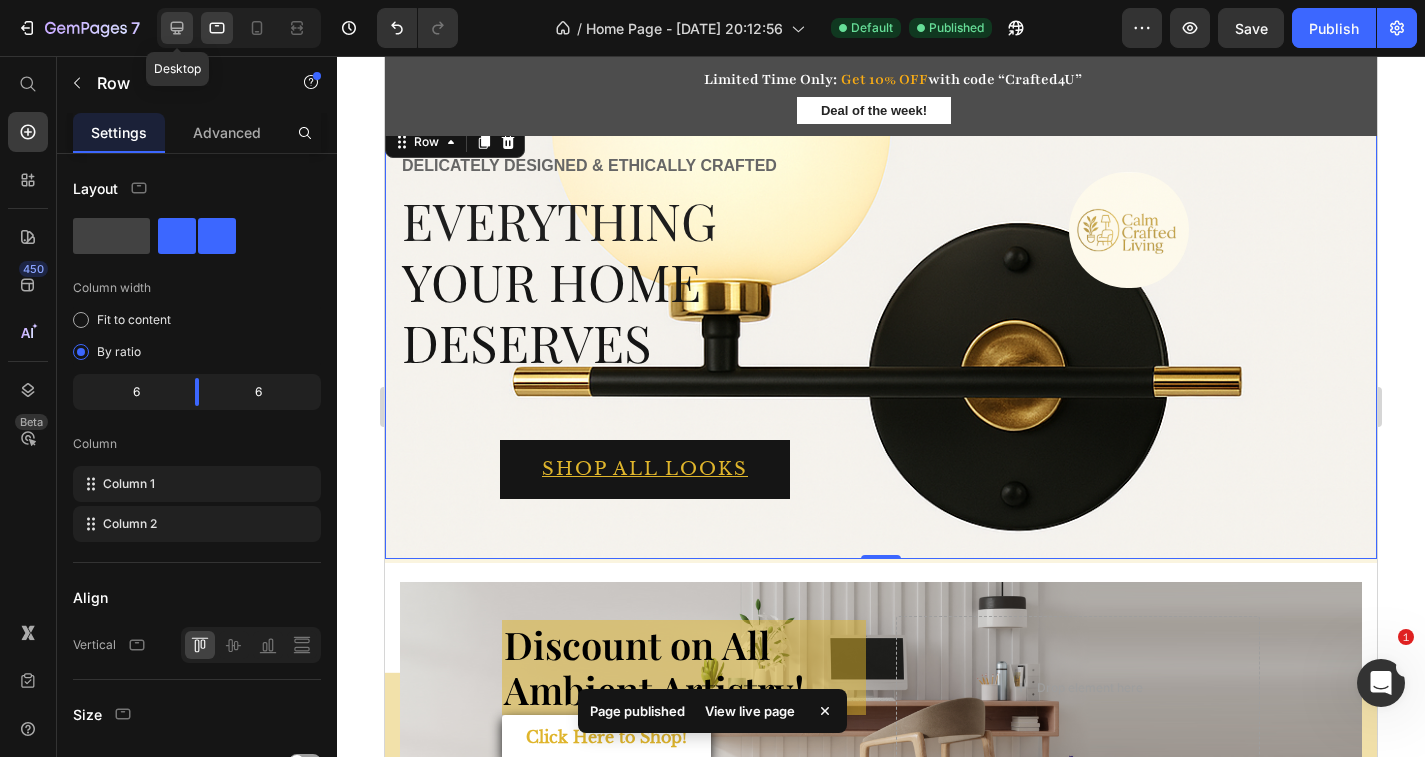 click 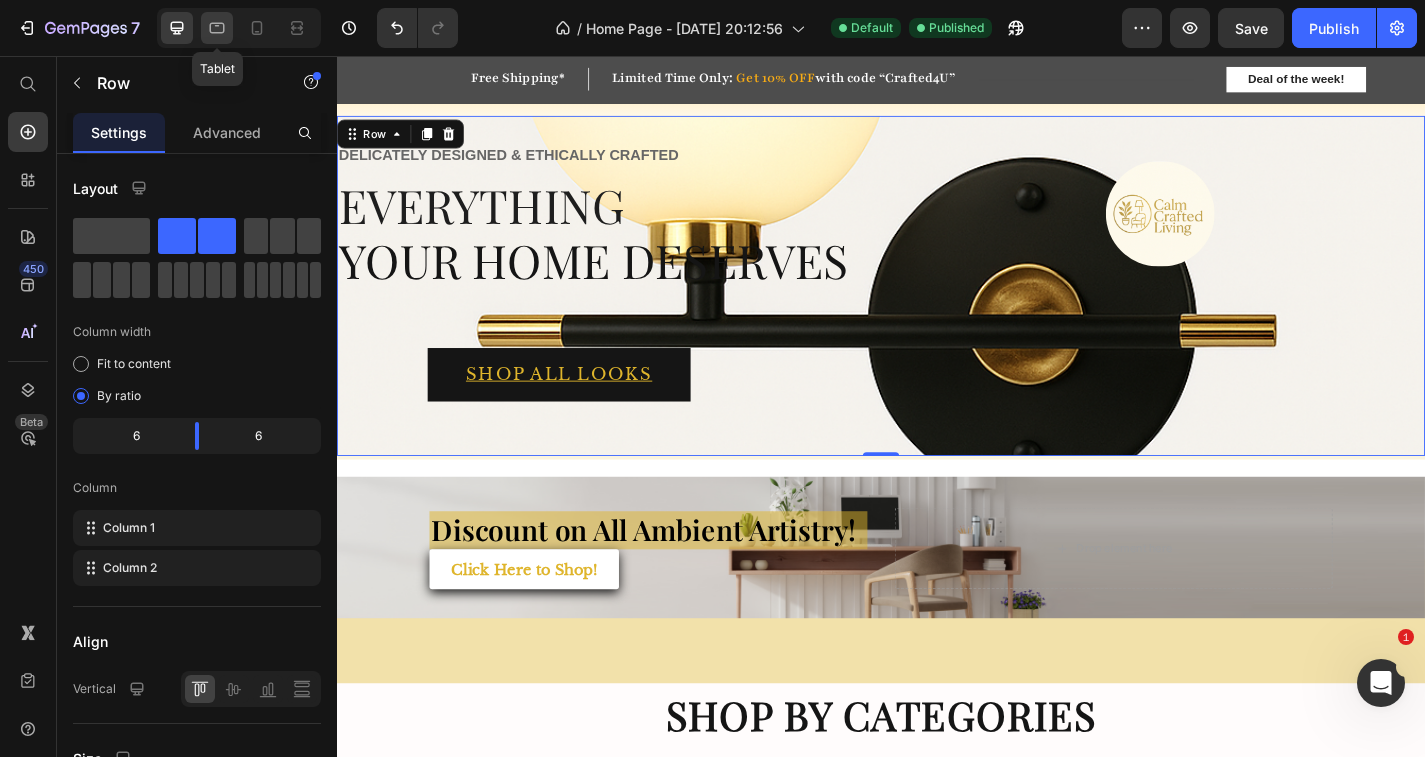 click 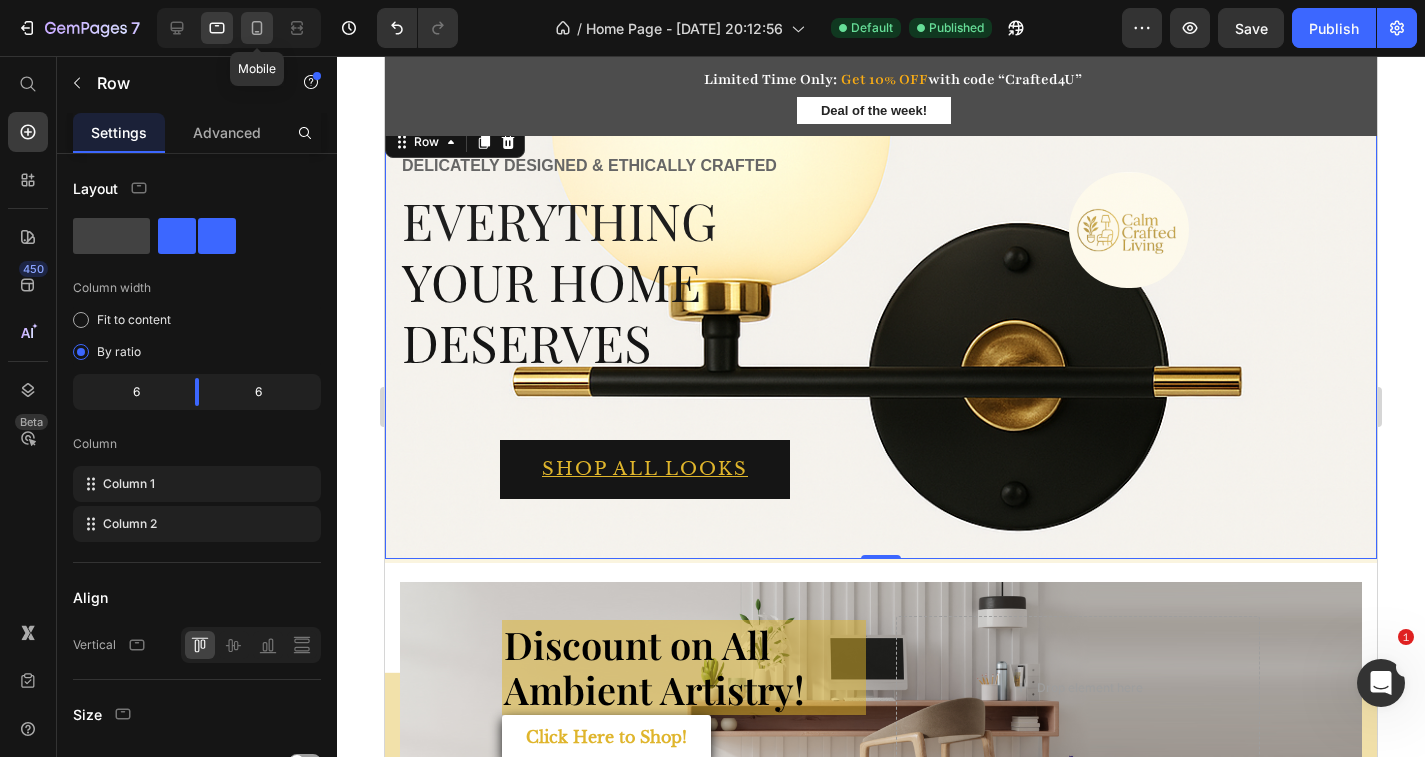 click 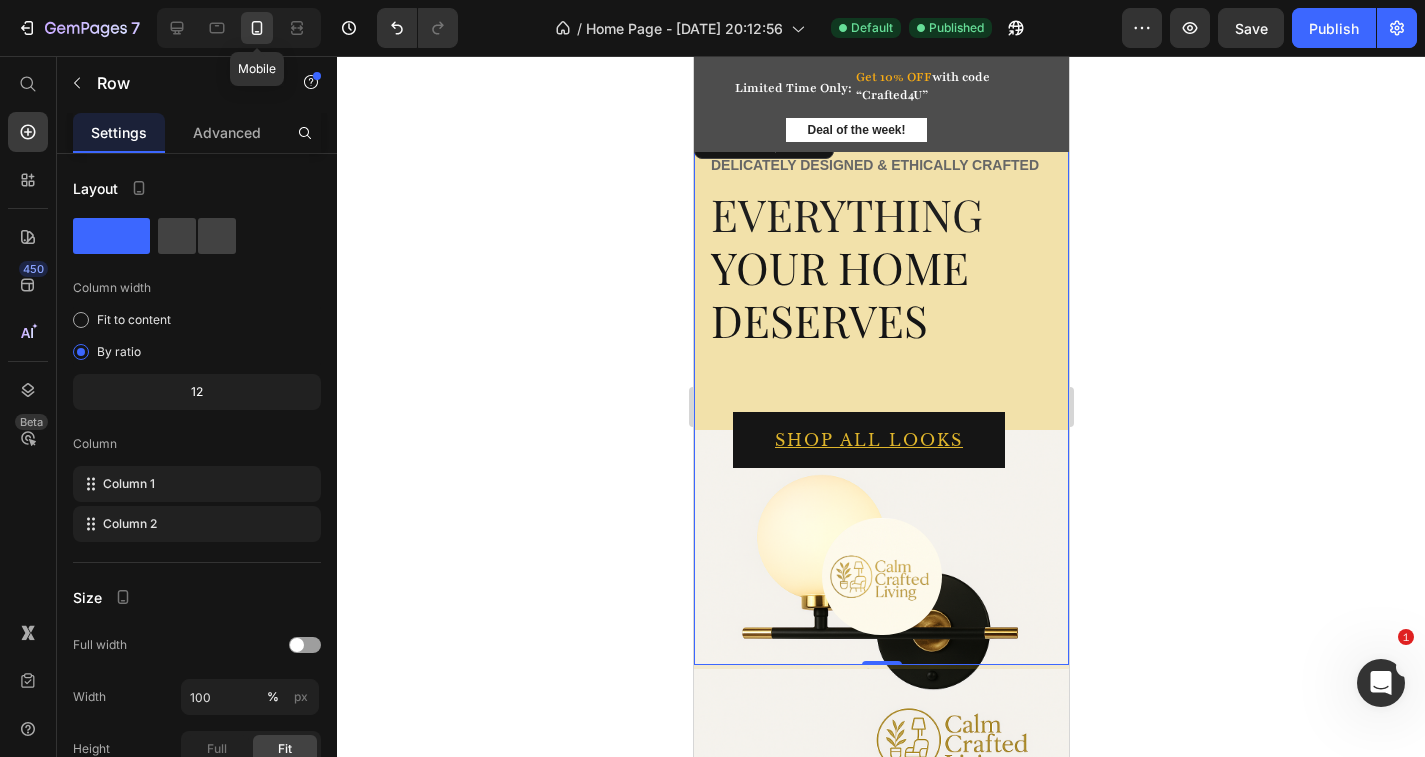 type 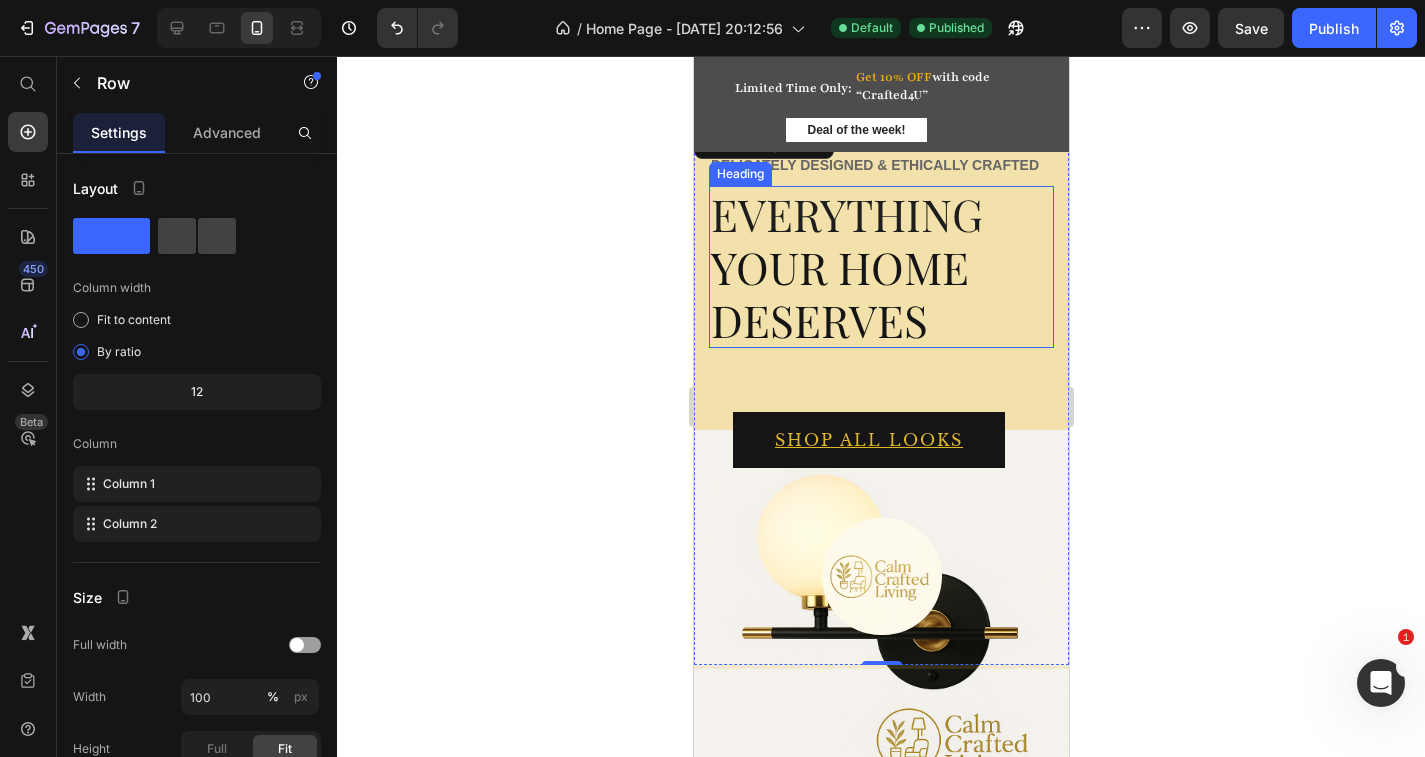 scroll, scrollTop: 0, scrollLeft: 0, axis: both 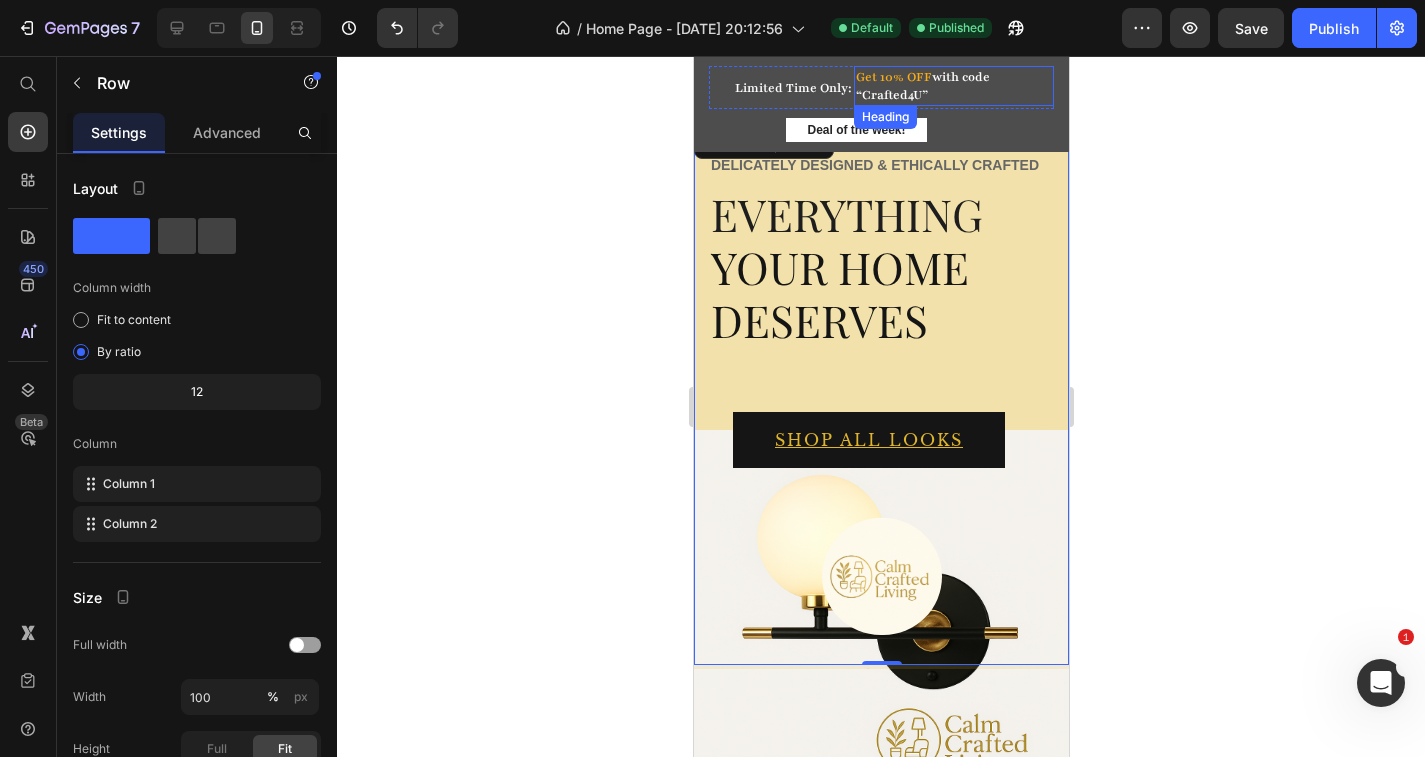 click on "Get 10% OFF  with code “Crafted4U”" at bounding box center (953, 86) 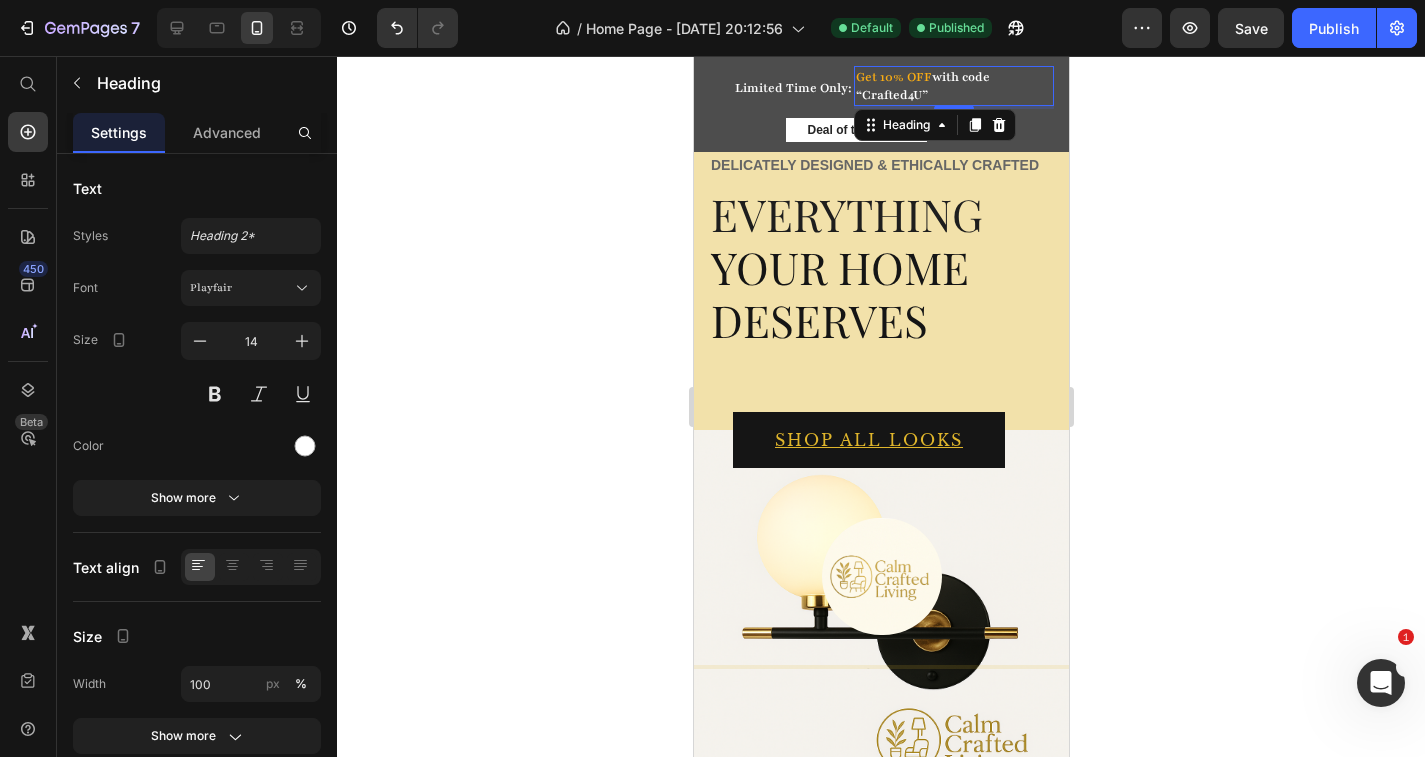 click on "Get 10% OFF  with code “Crafted4U”" at bounding box center (953, 86) 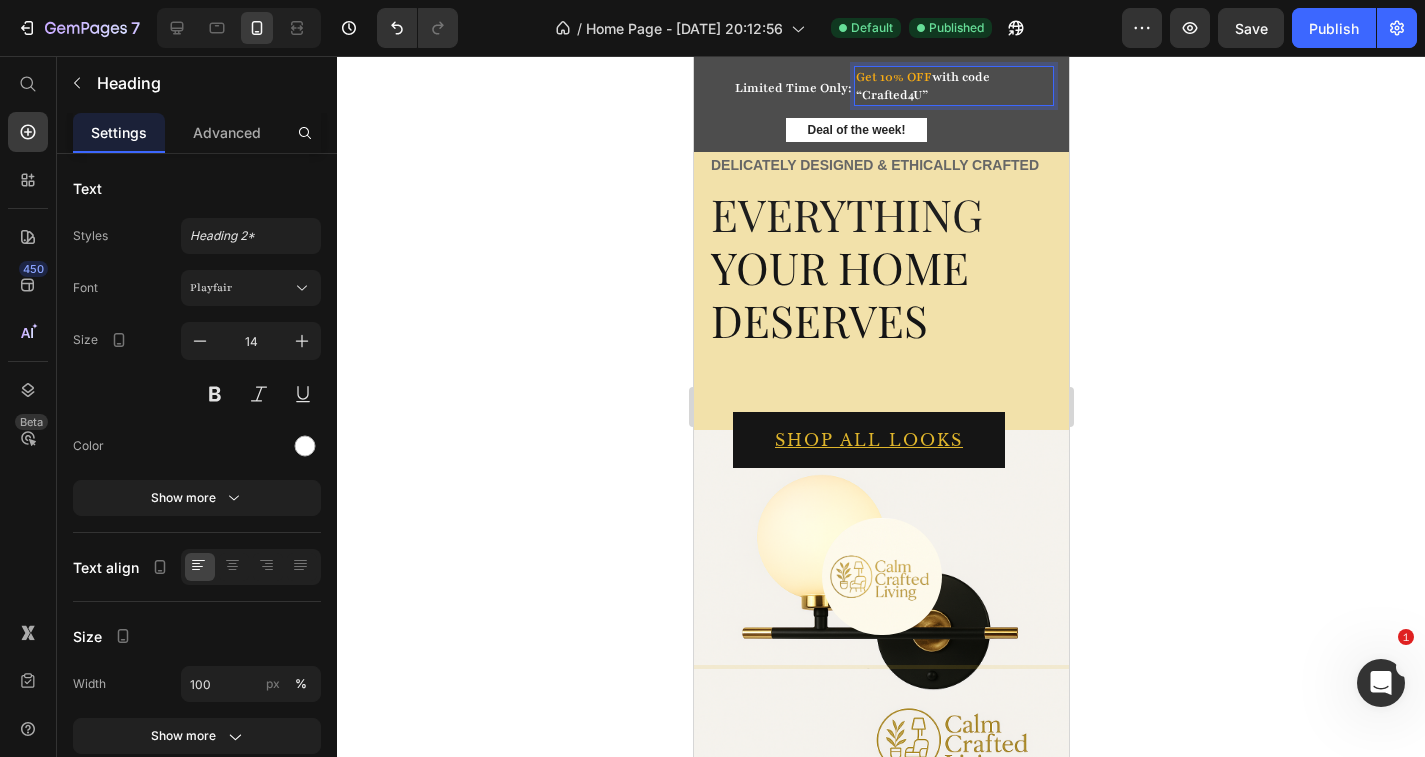 click on "Get 10% OFF" at bounding box center [893, 77] 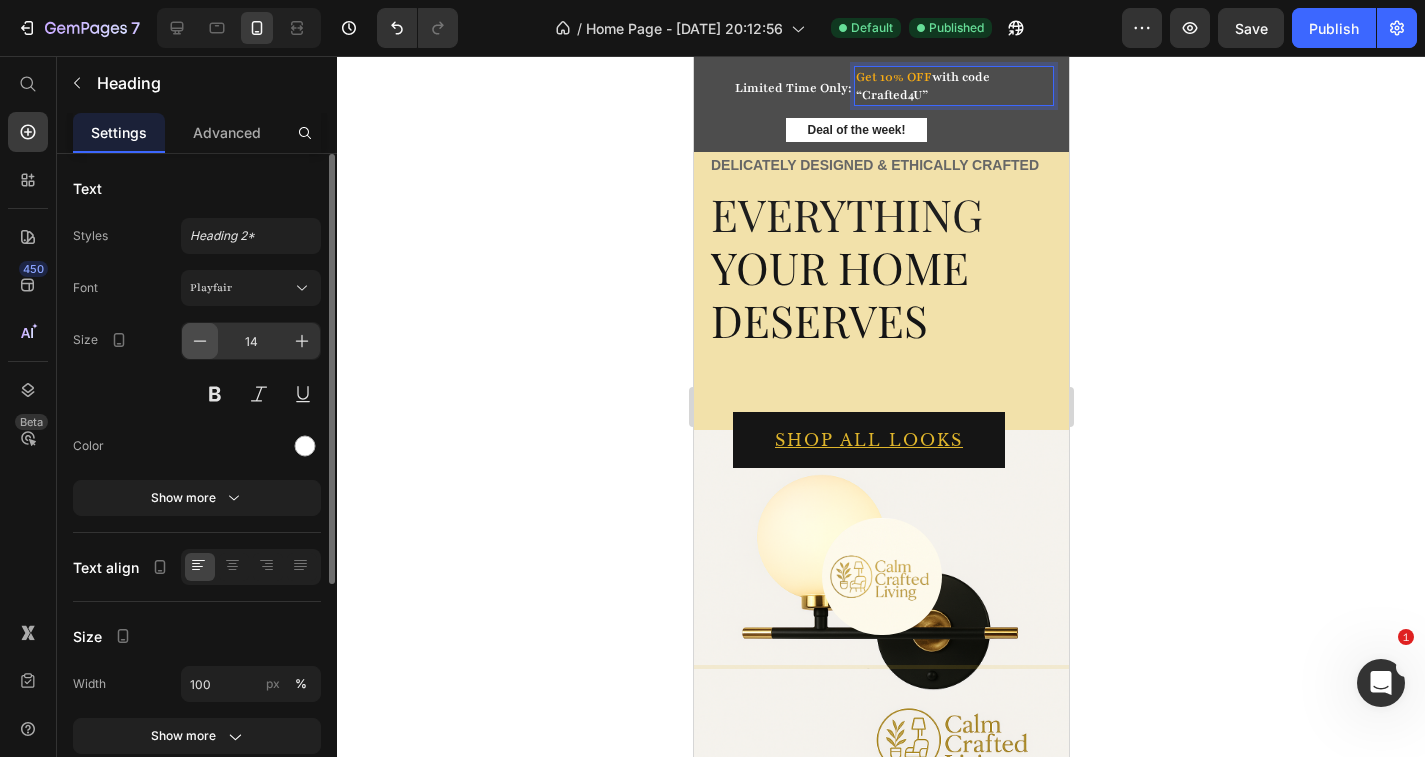 click 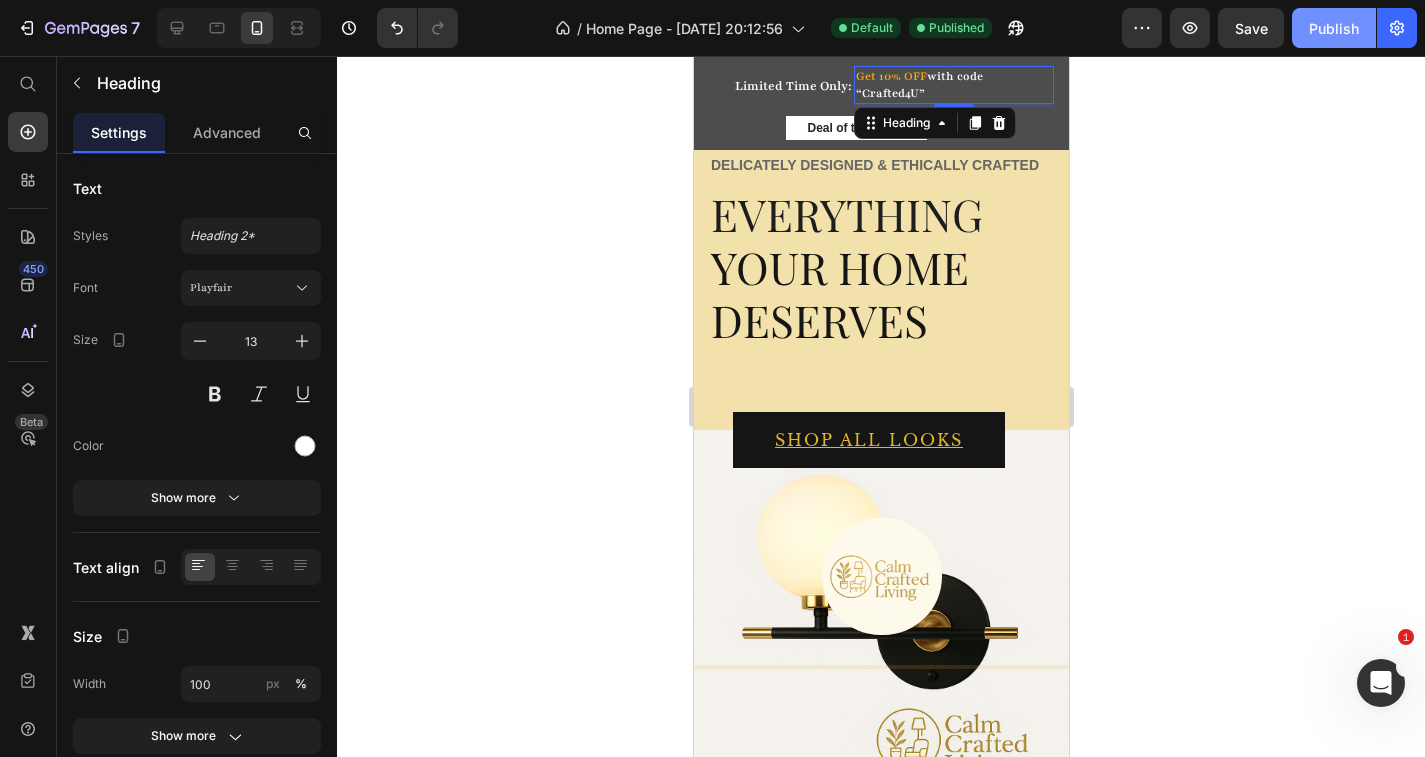 click on "Publish" at bounding box center (1334, 28) 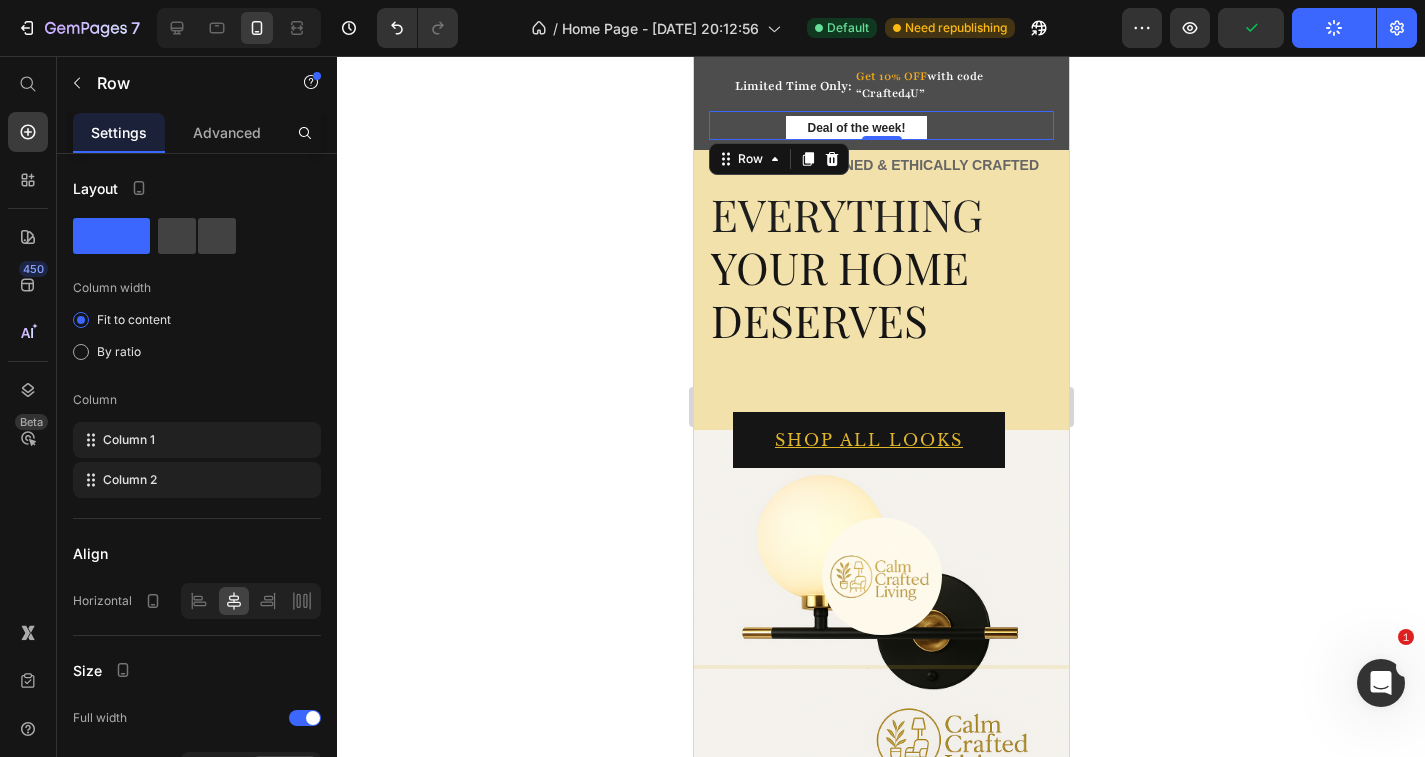 click on "Heading Row Row Deal of the week! Button Row   0" at bounding box center [880, 125] 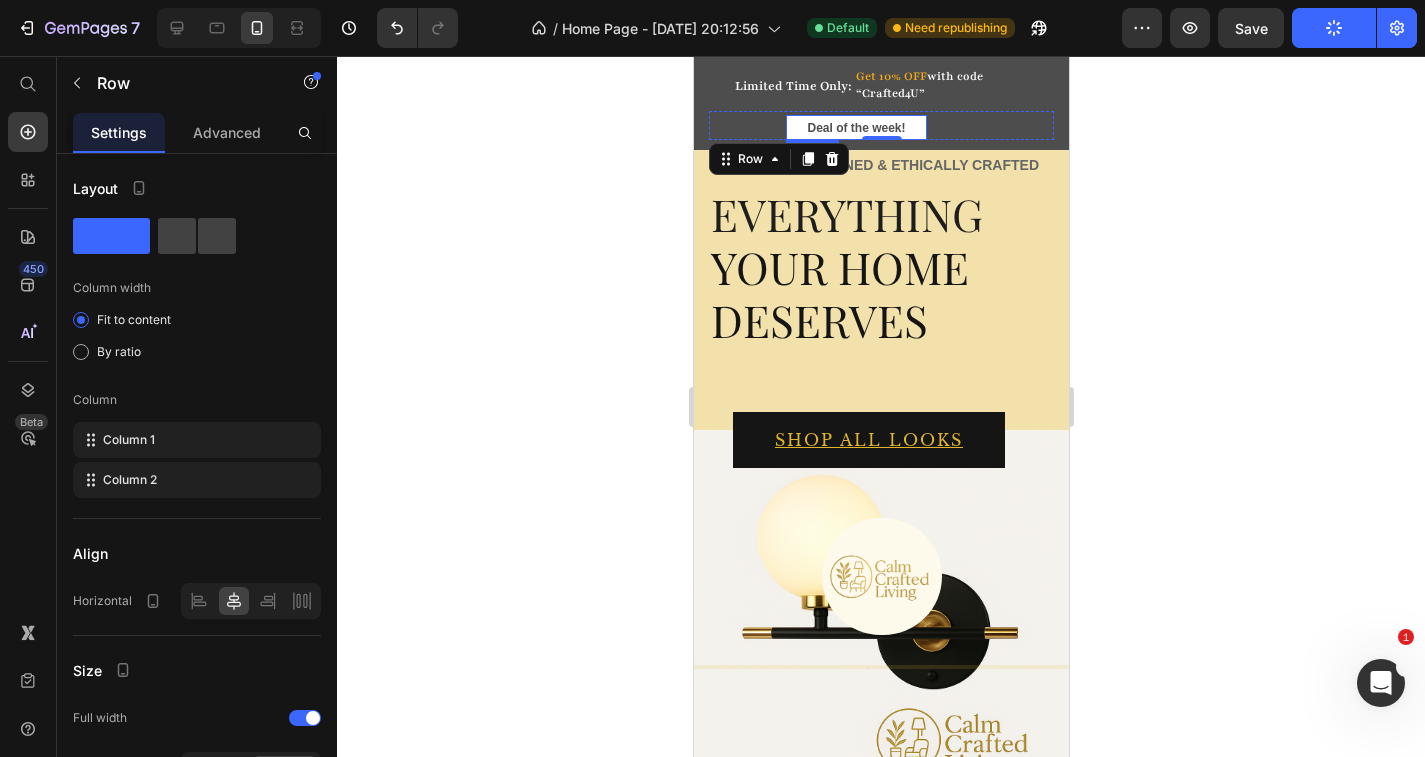click on "Deal of the week!" at bounding box center [855, 128] 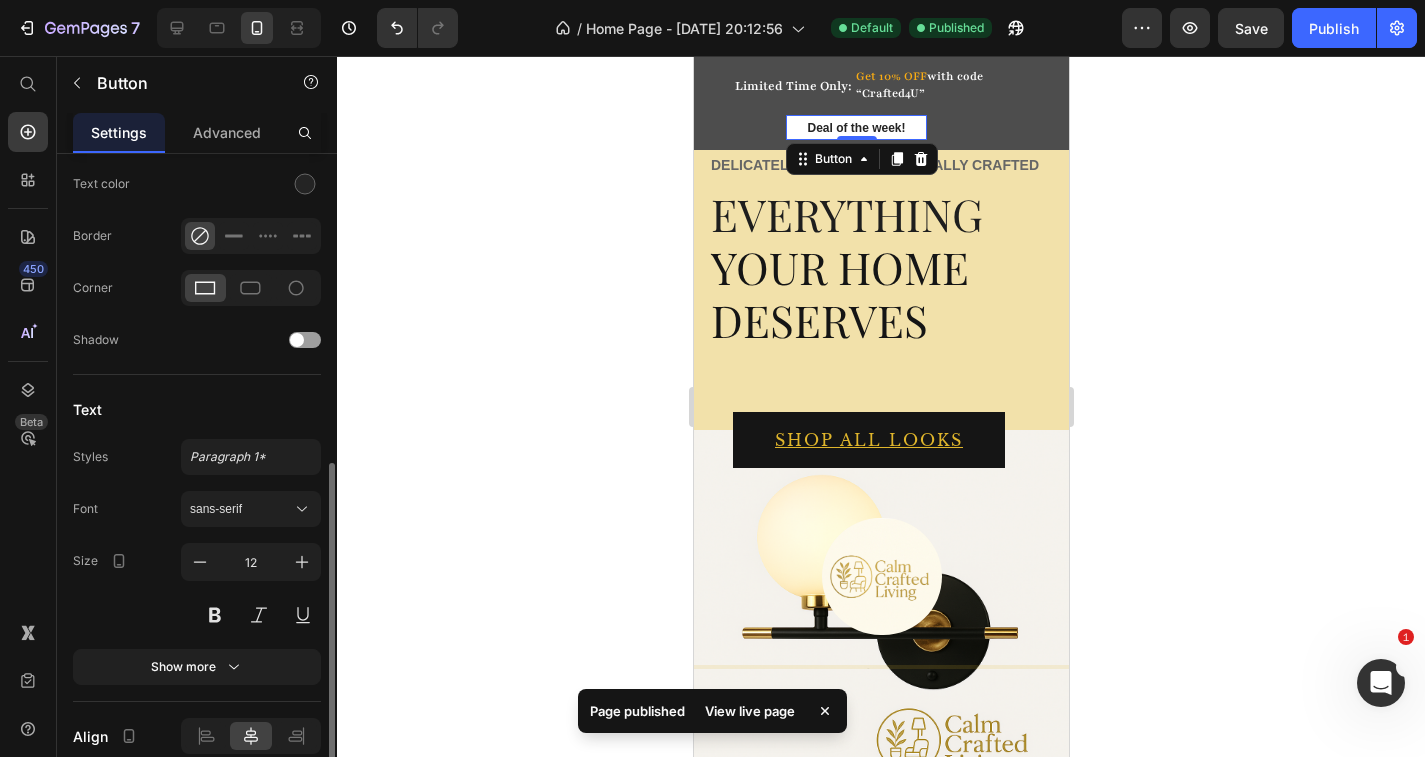 scroll, scrollTop: 678, scrollLeft: 0, axis: vertical 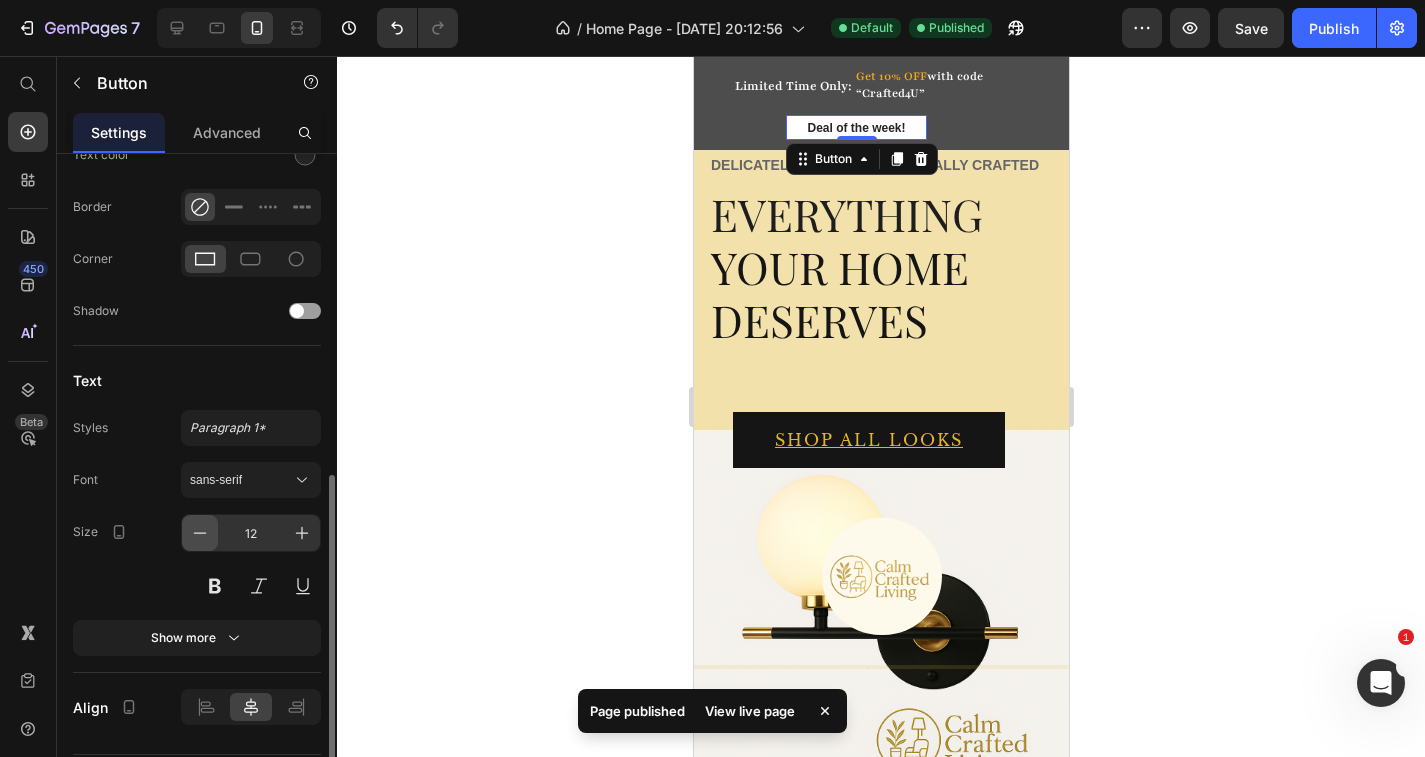 click 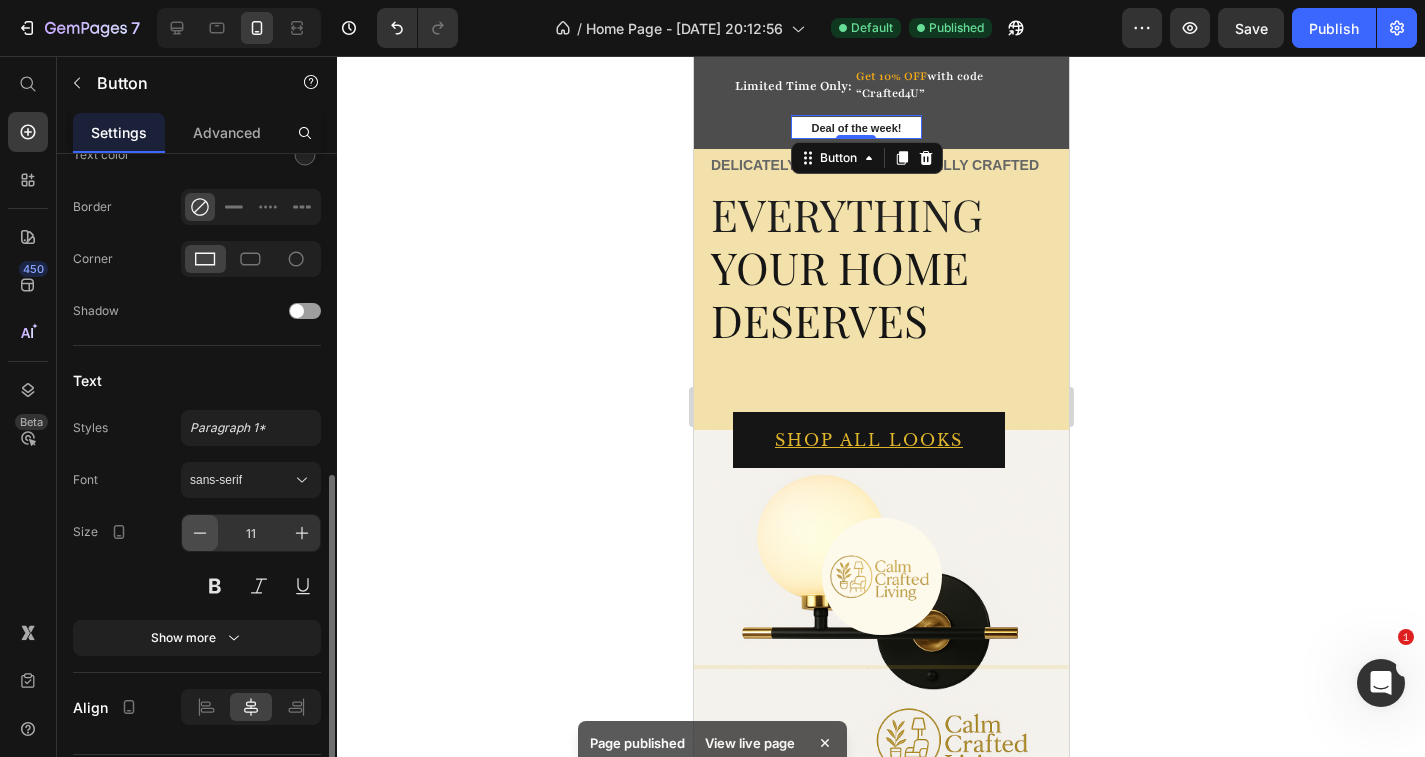 click 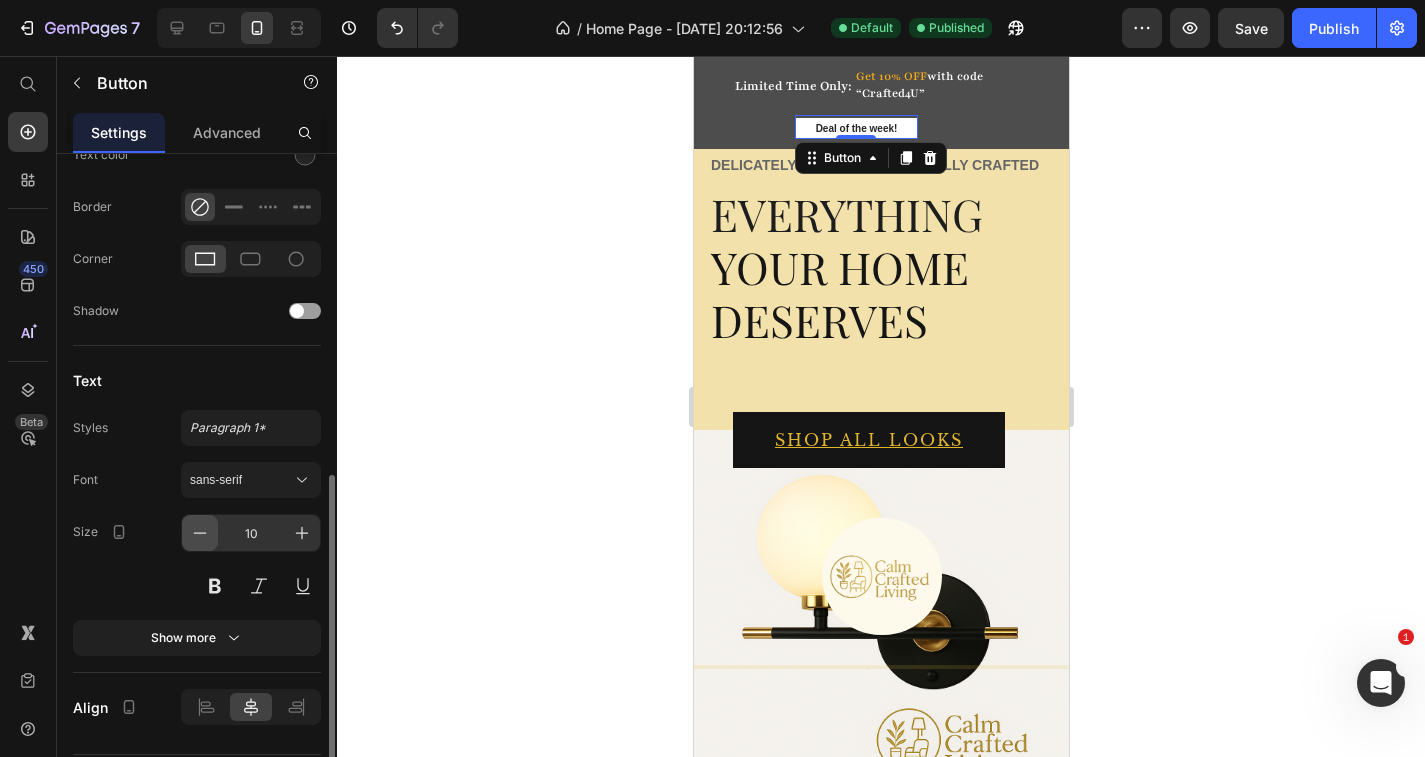 click 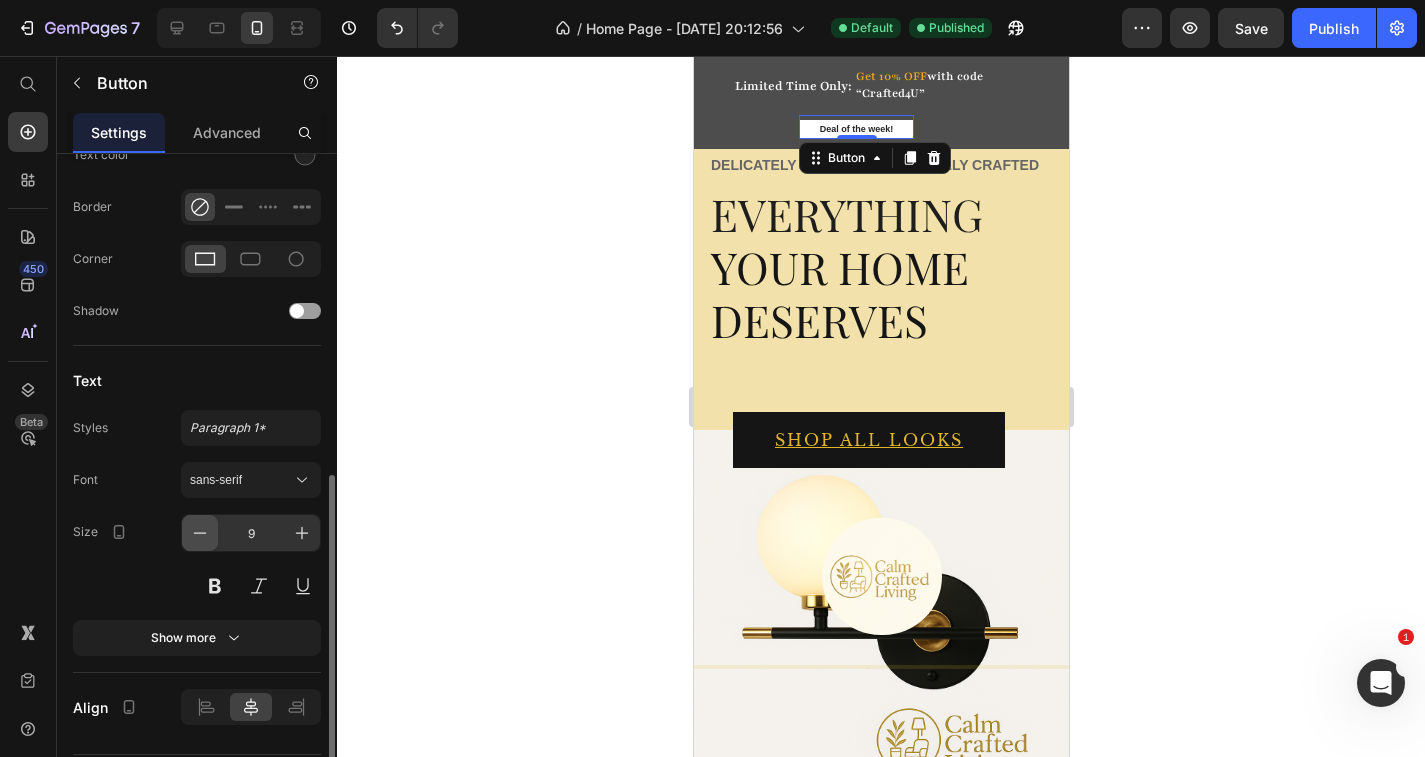 click 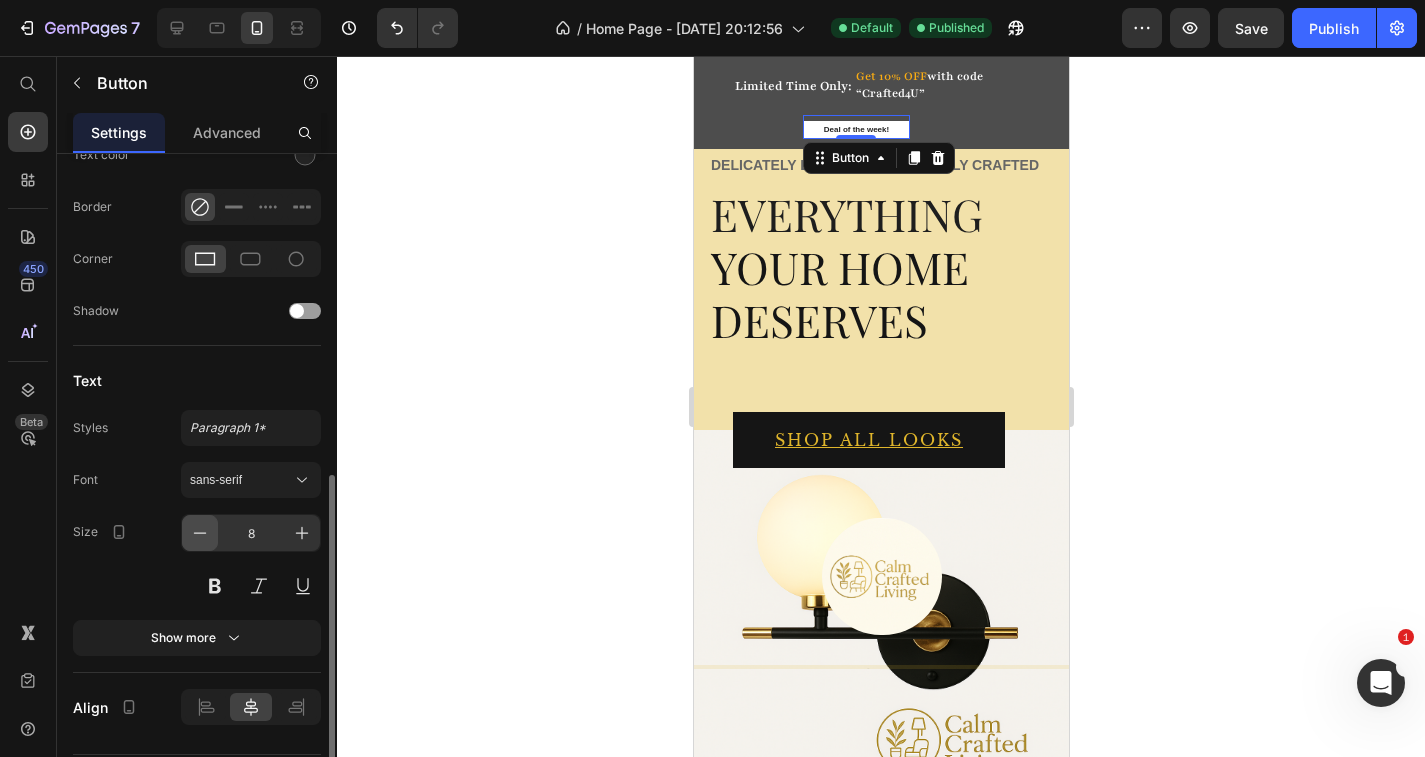 click 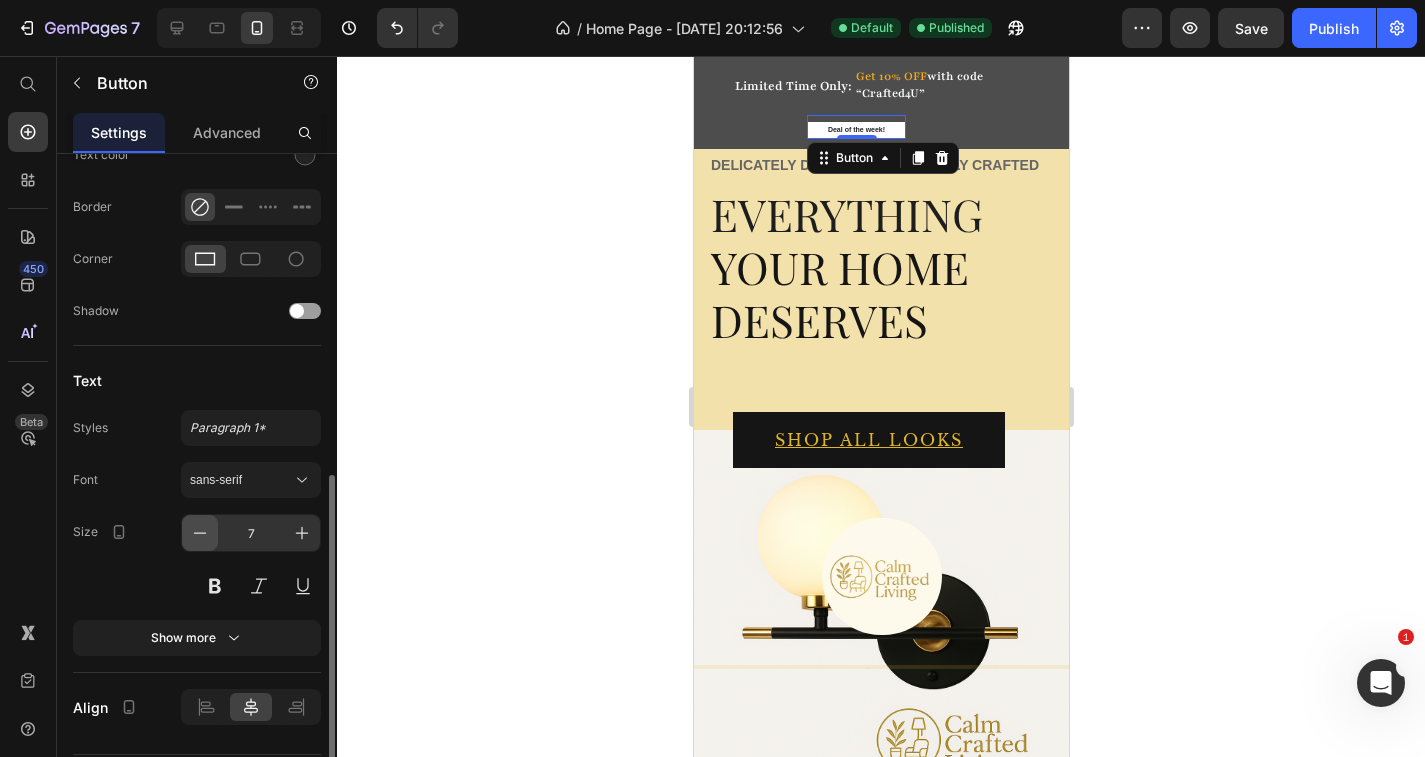 click 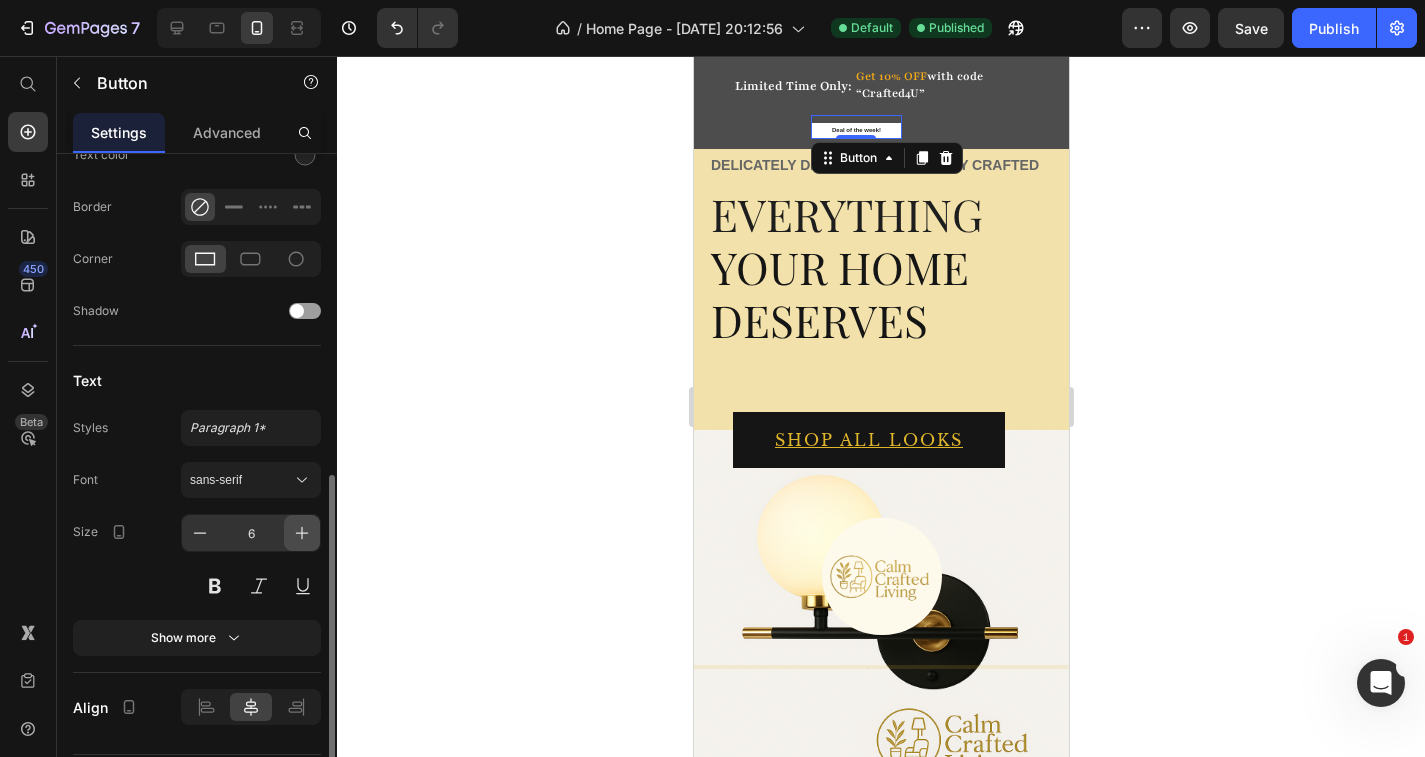 click 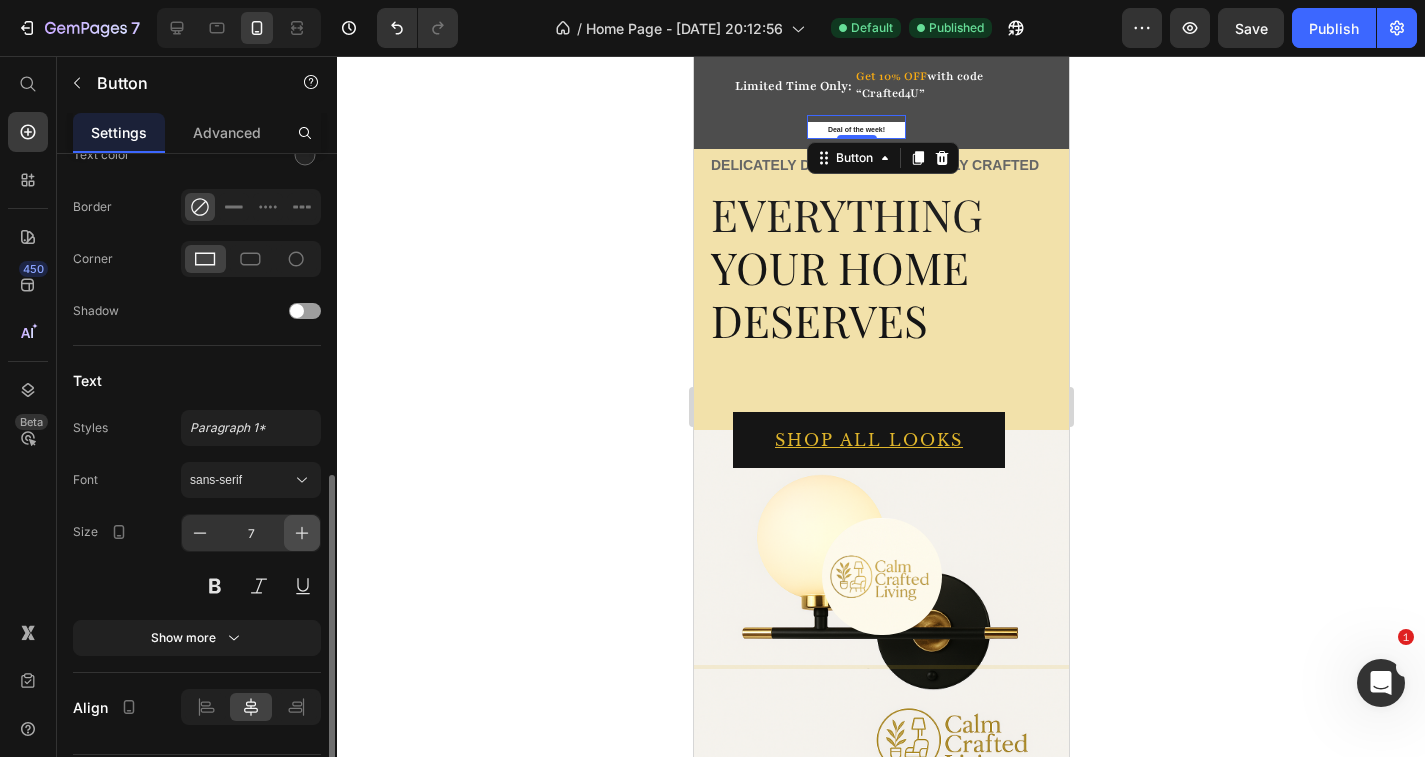 click 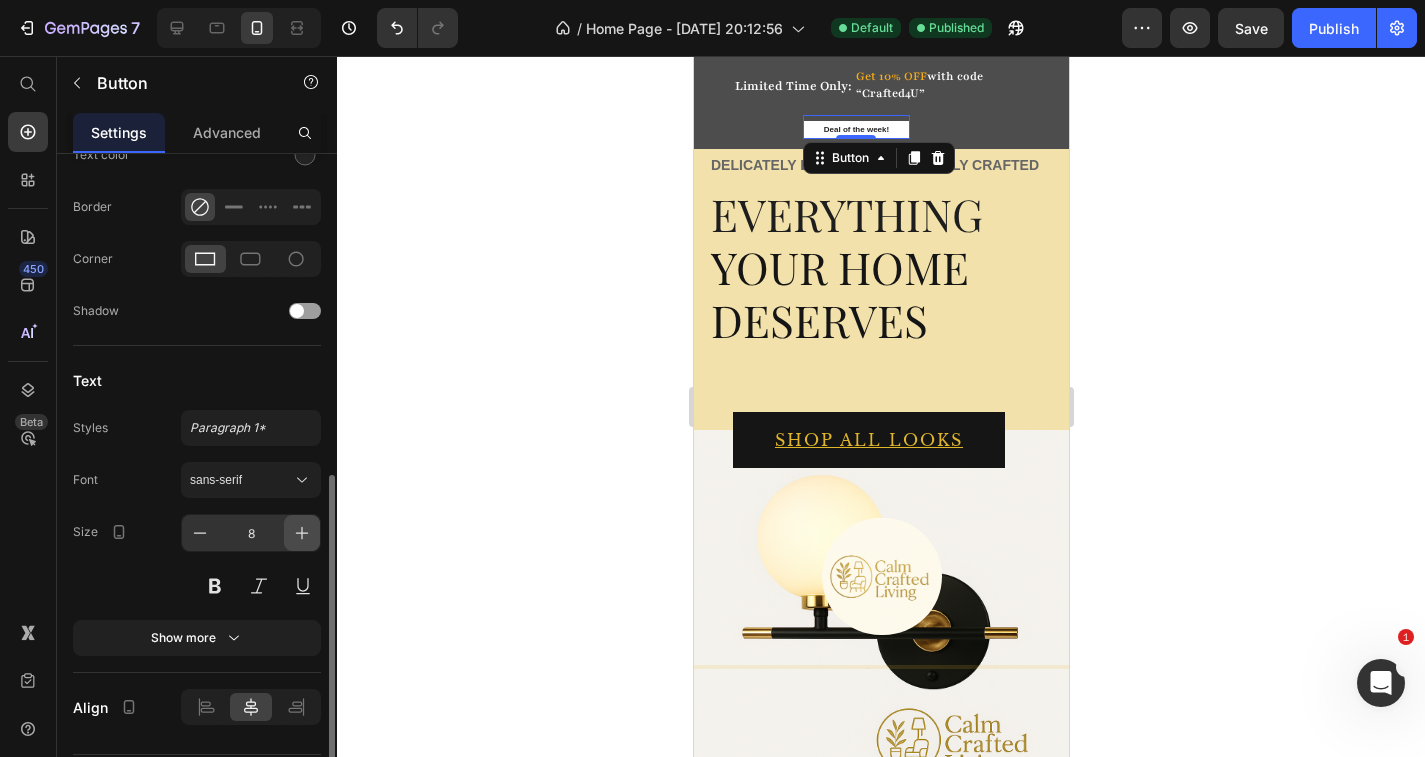 click 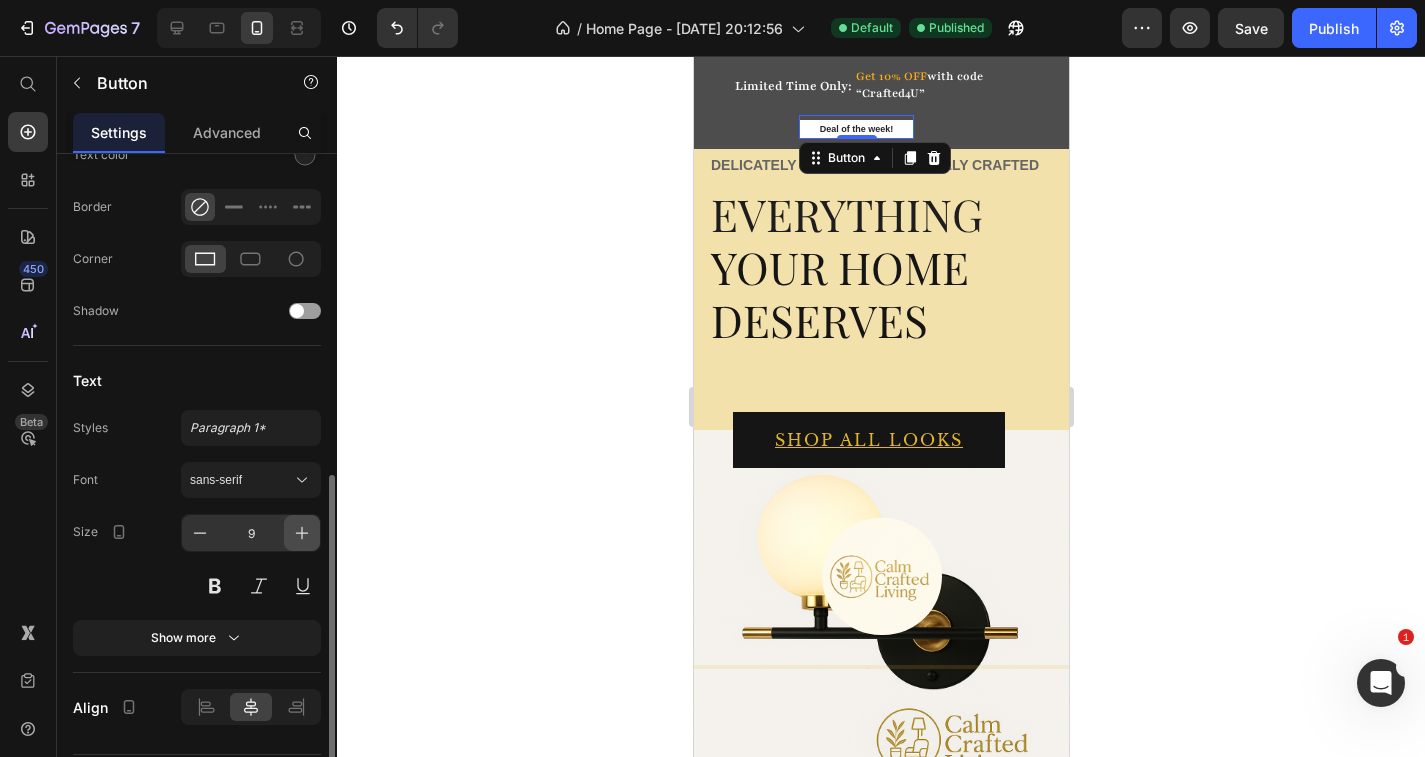 click 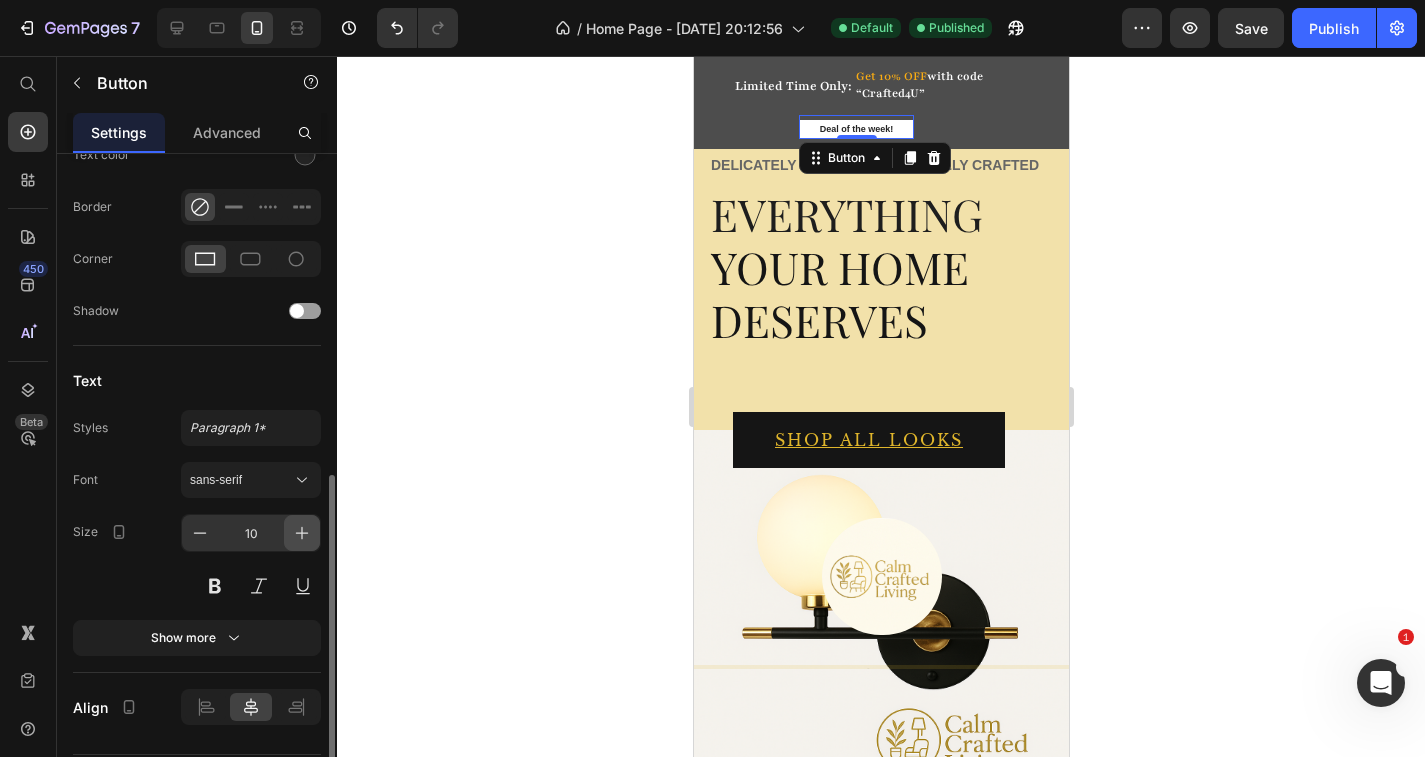 click 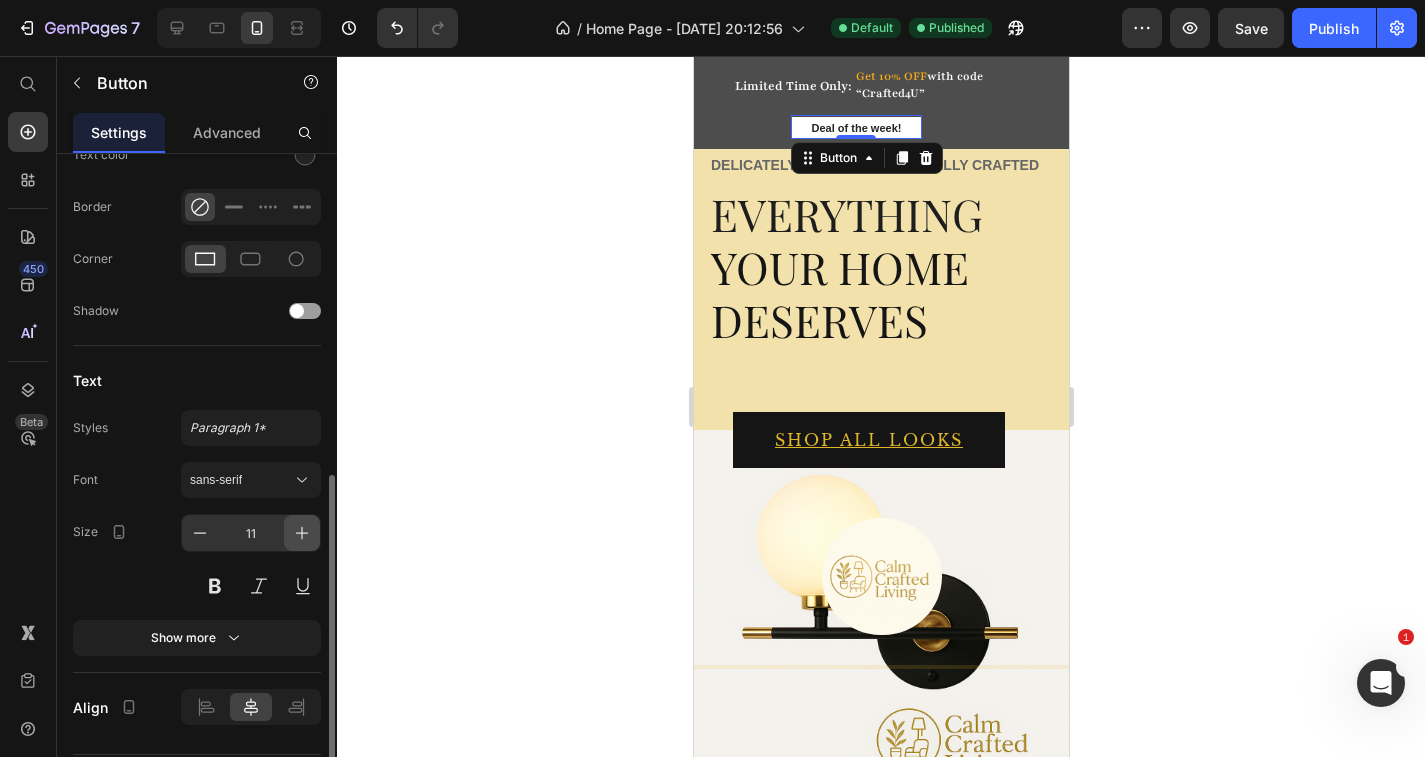 click 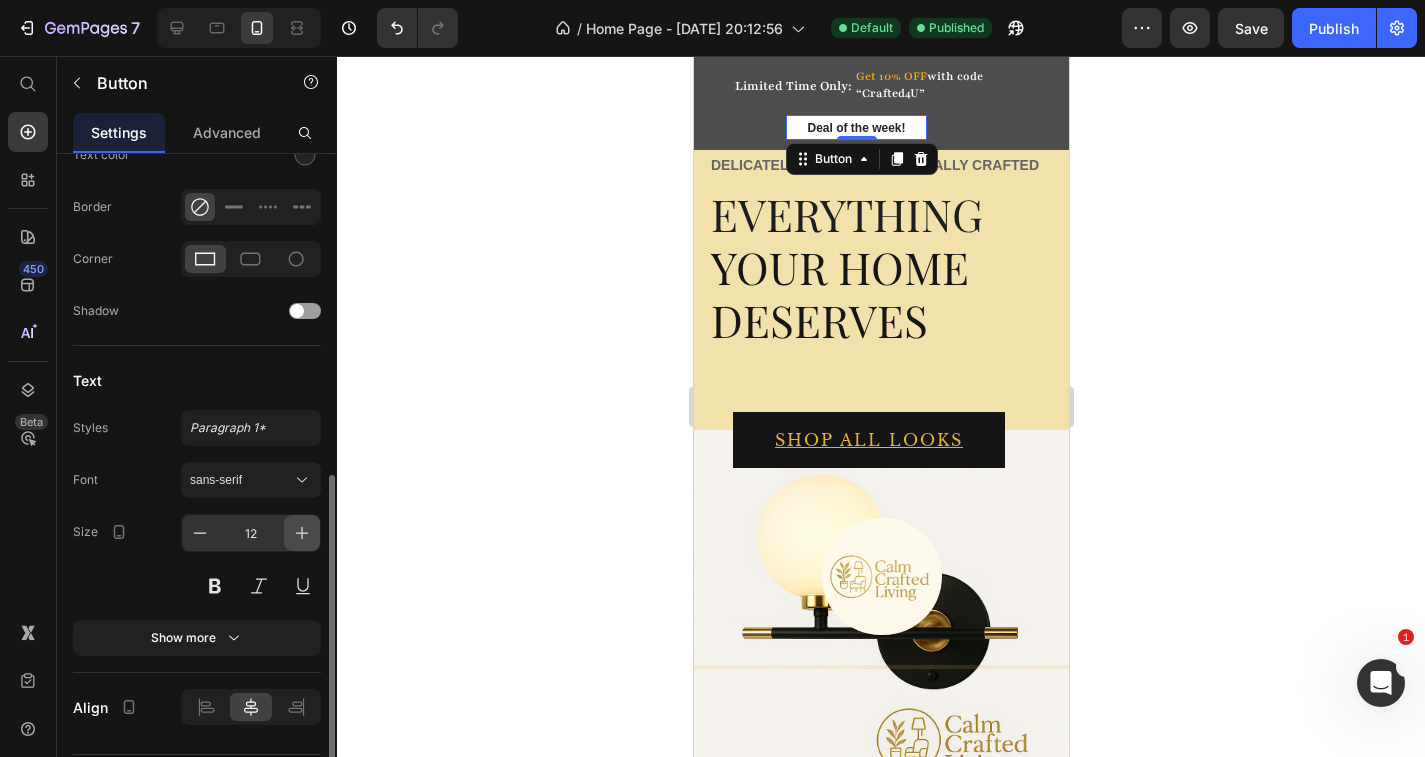 click 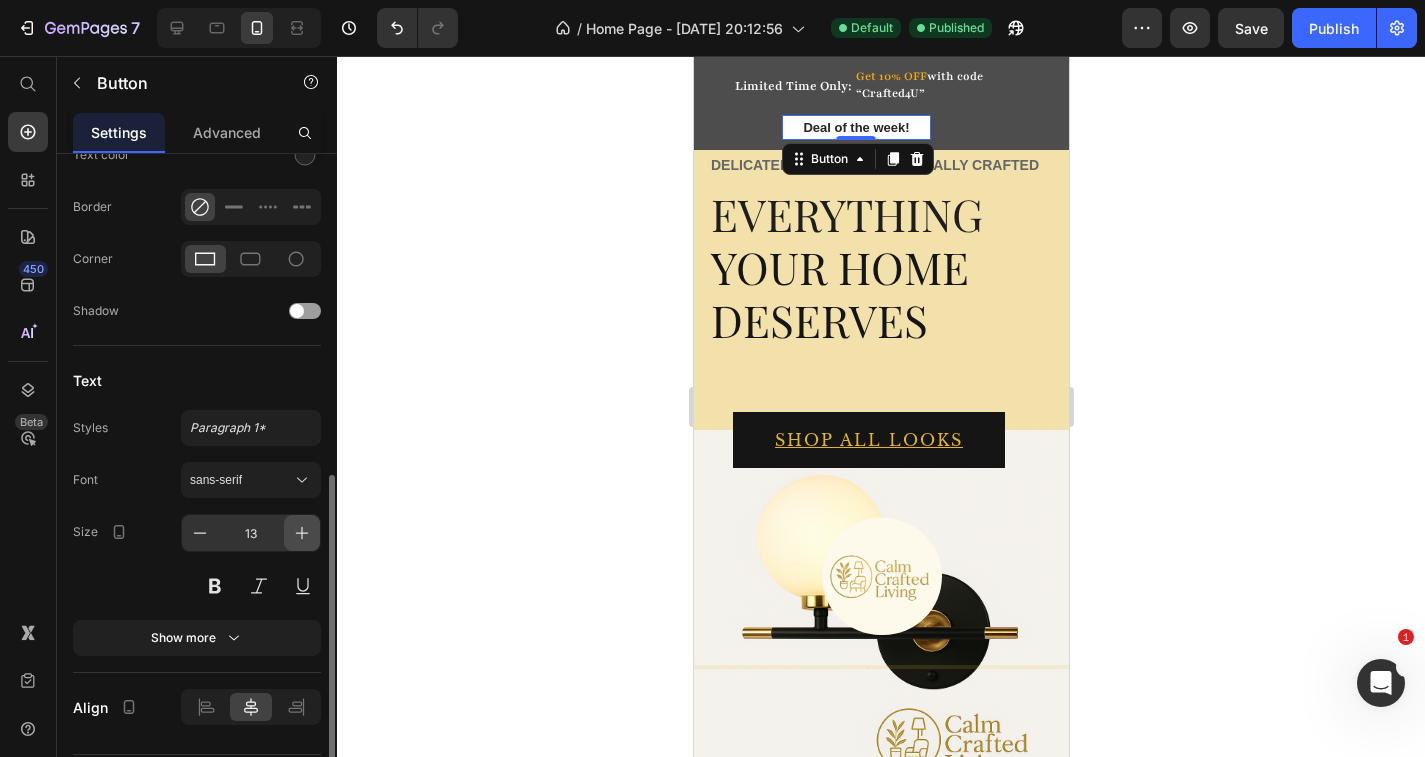 click 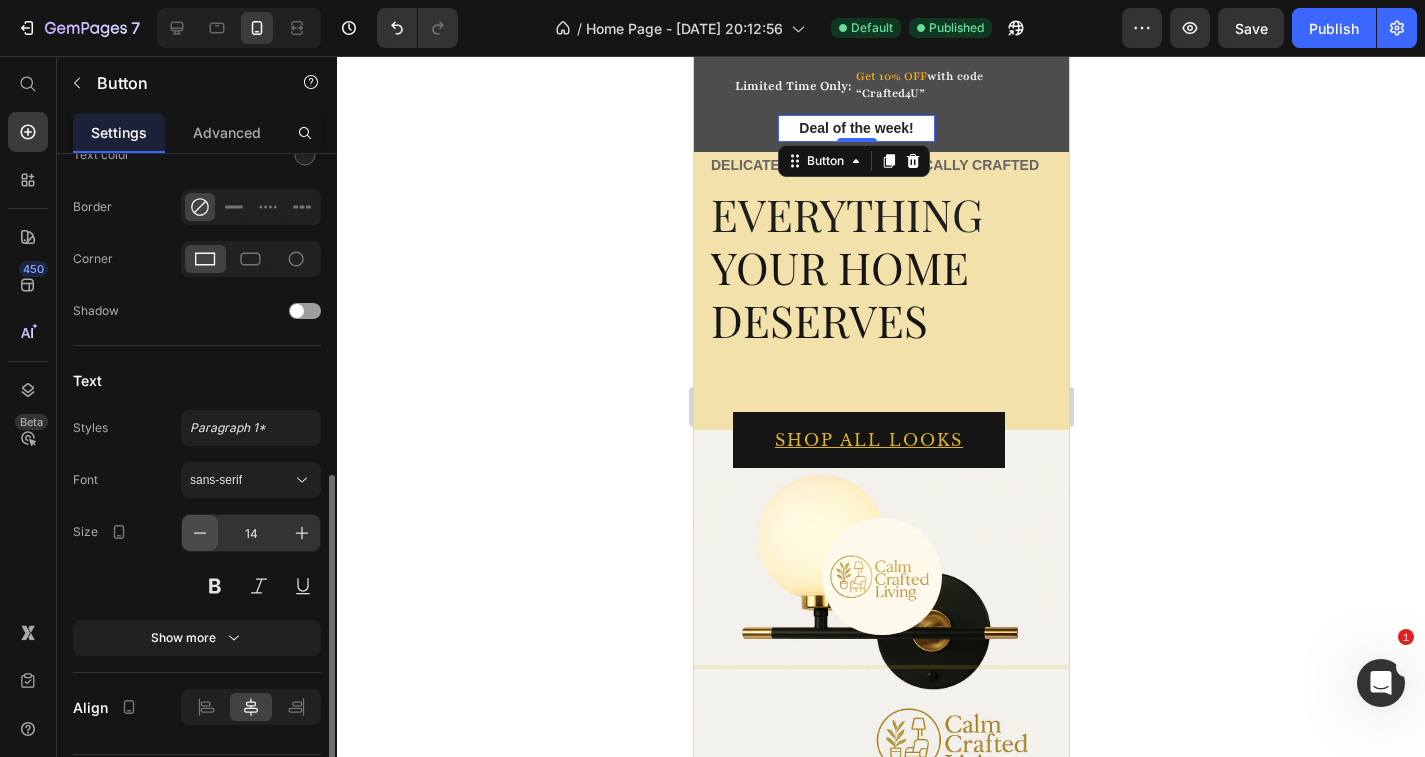 click at bounding box center (200, 533) 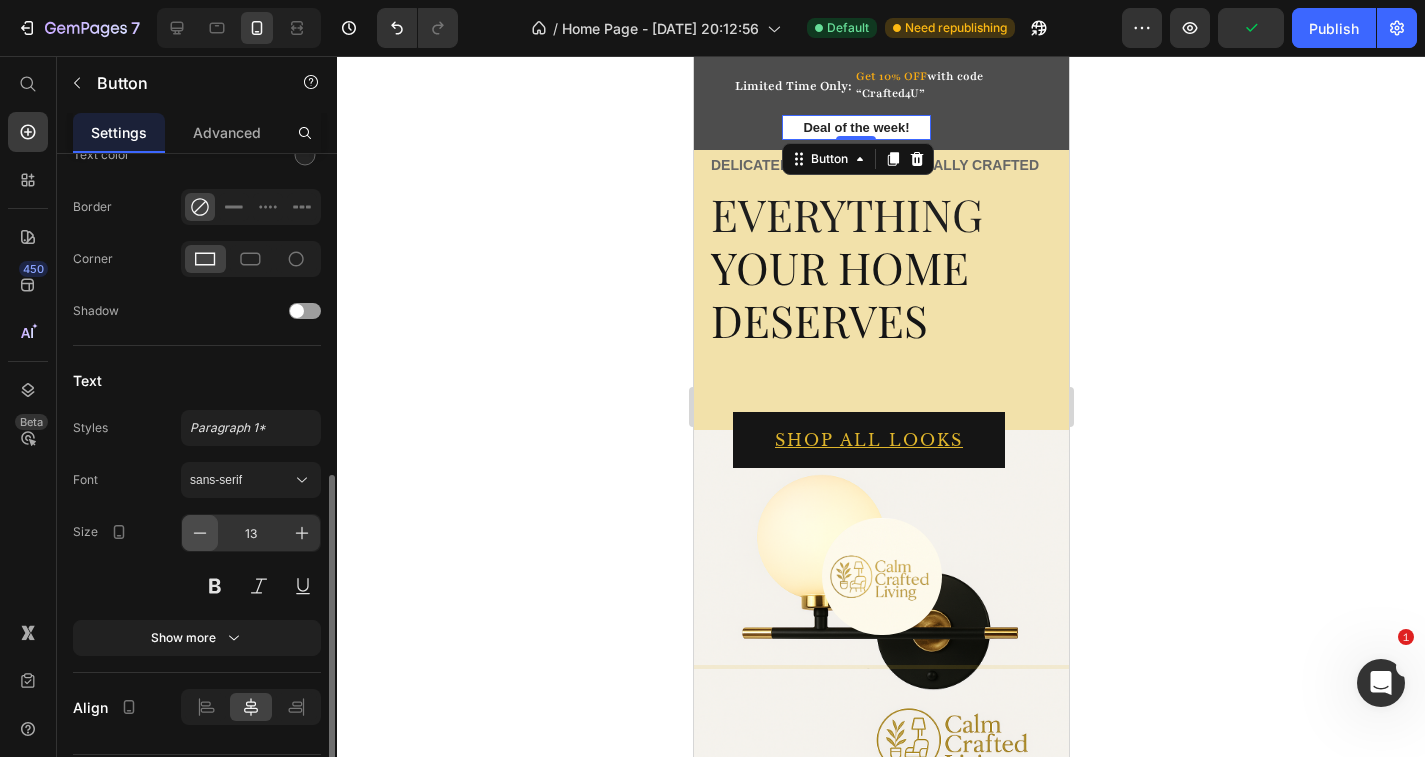 click at bounding box center (200, 533) 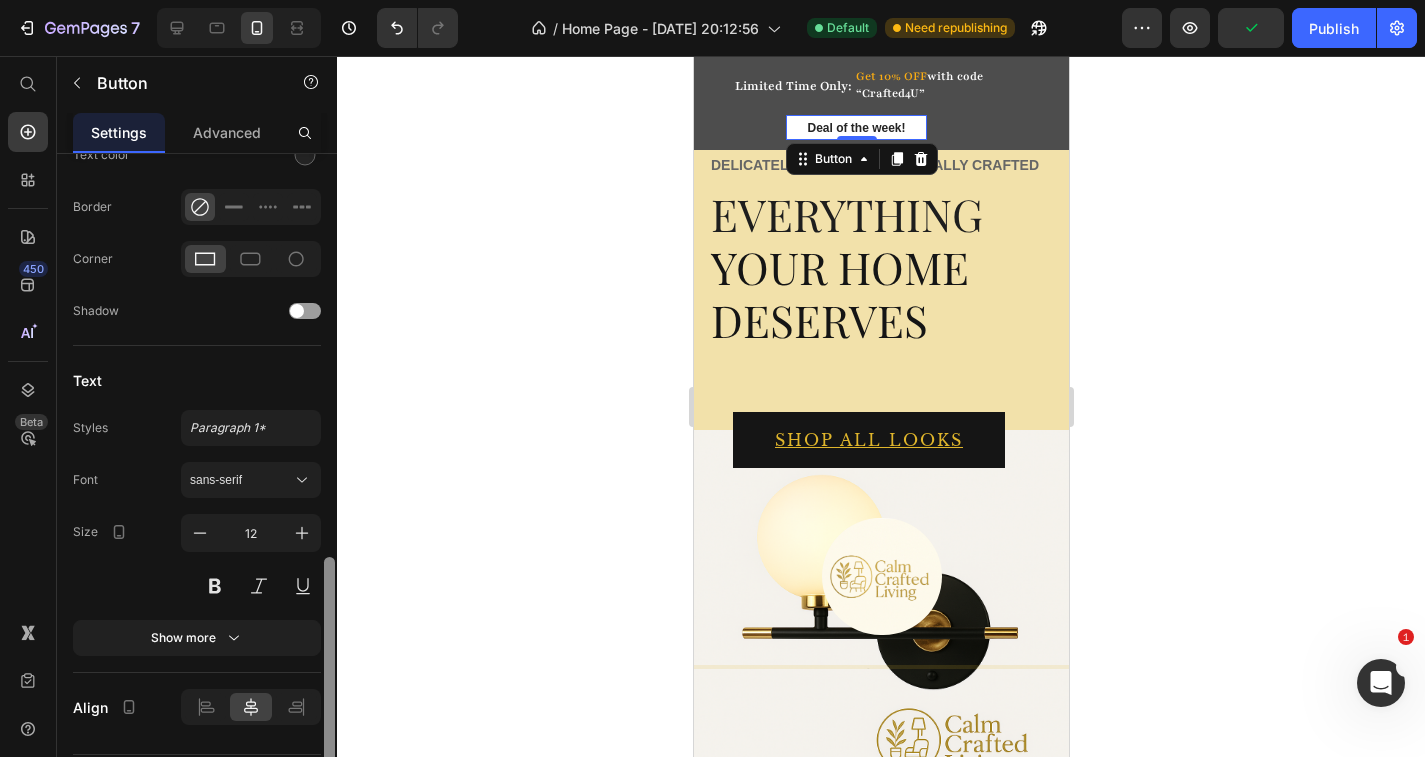 scroll, scrollTop: 733, scrollLeft: 0, axis: vertical 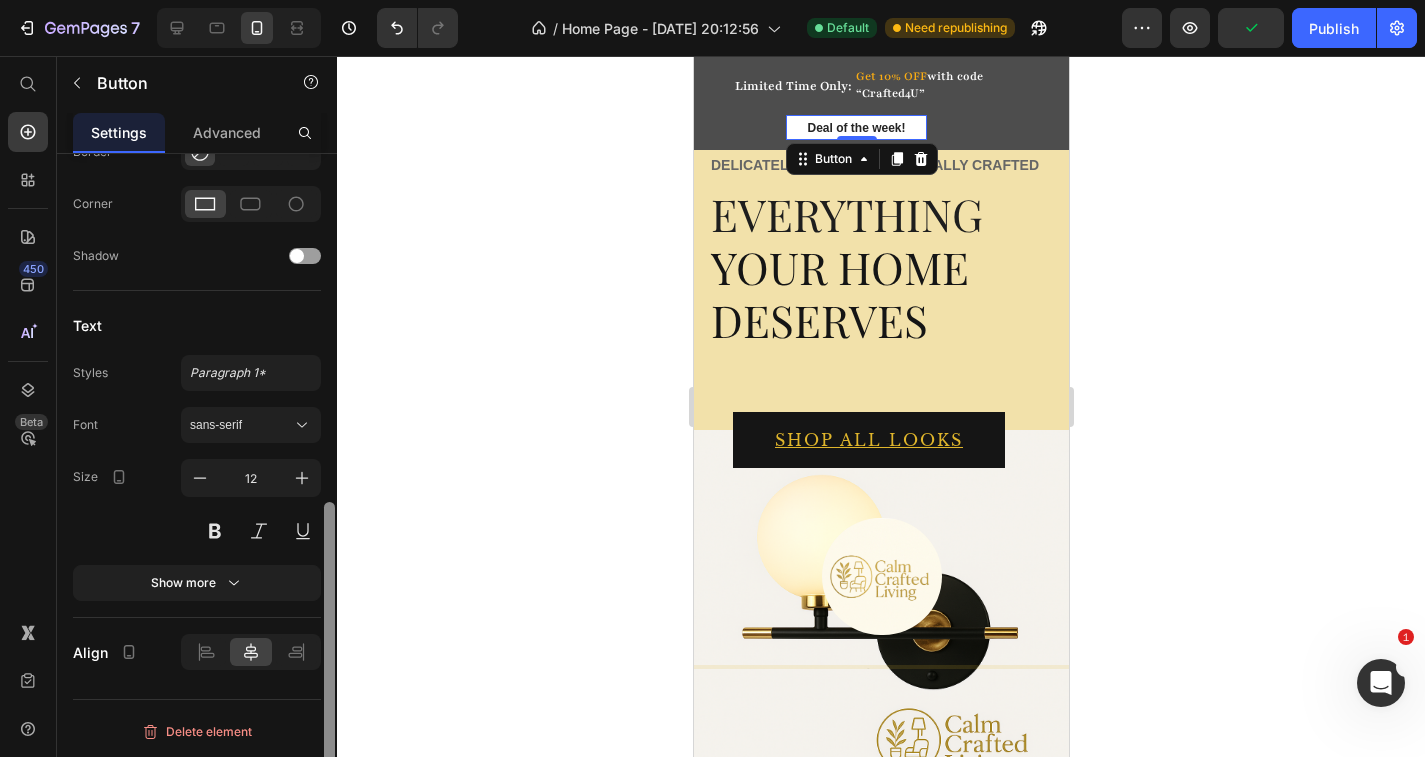 click at bounding box center (329, 484) 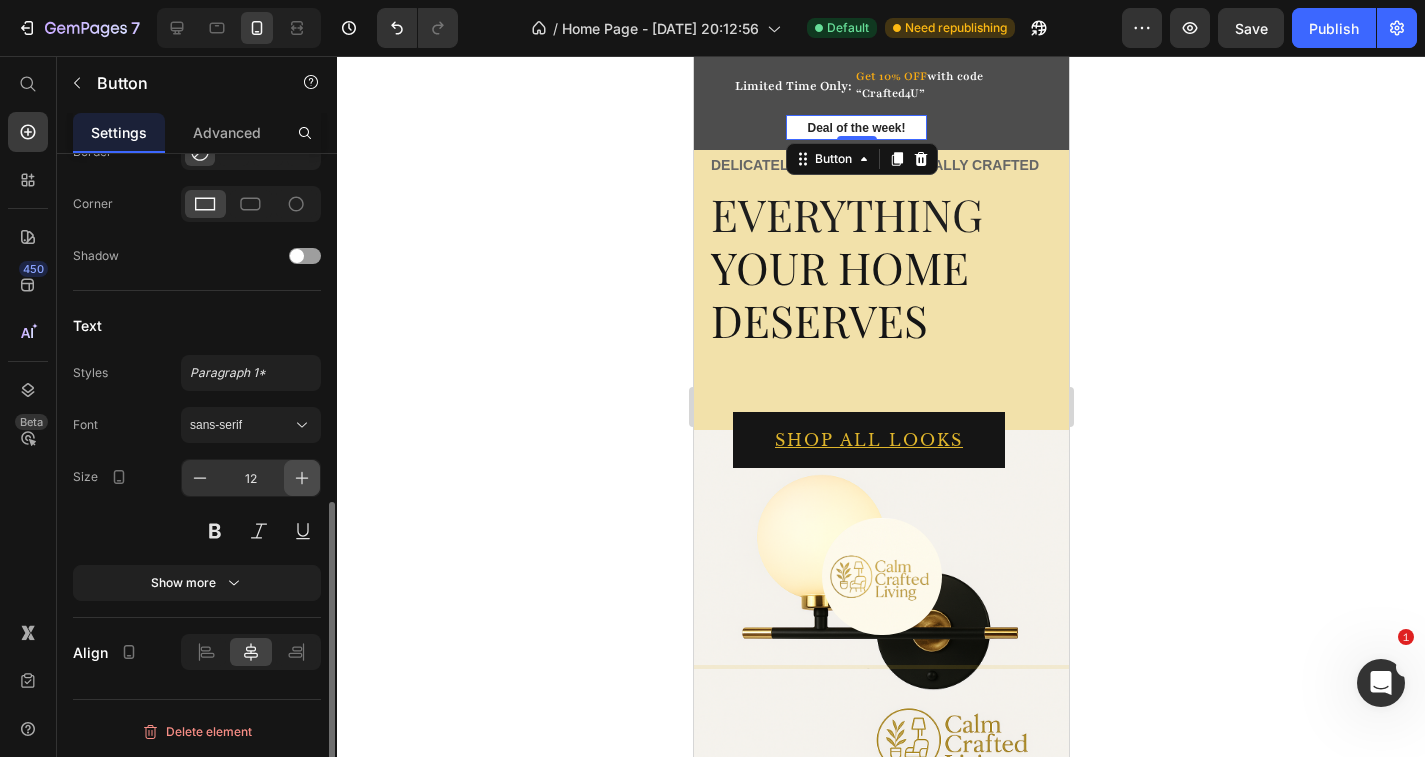 click 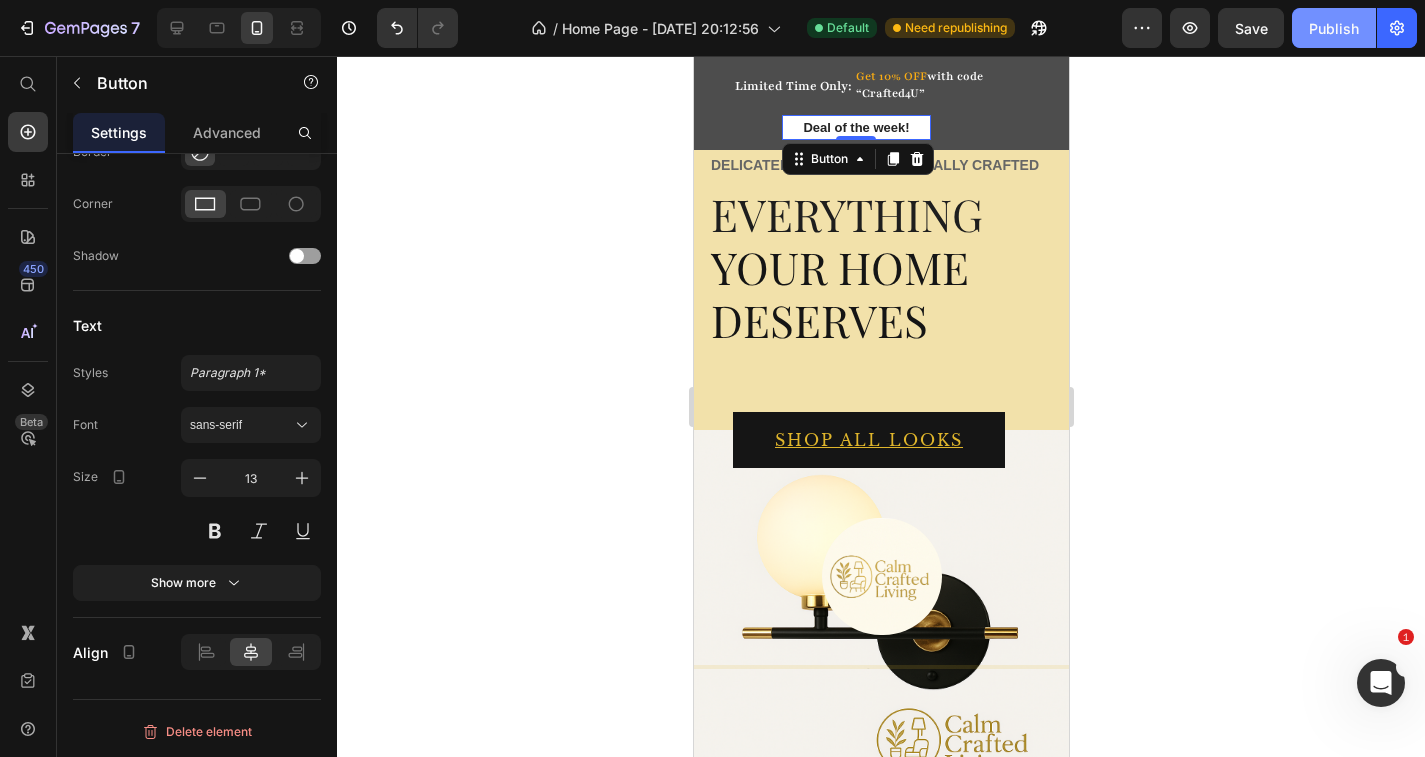 click on "Publish" at bounding box center [1334, 28] 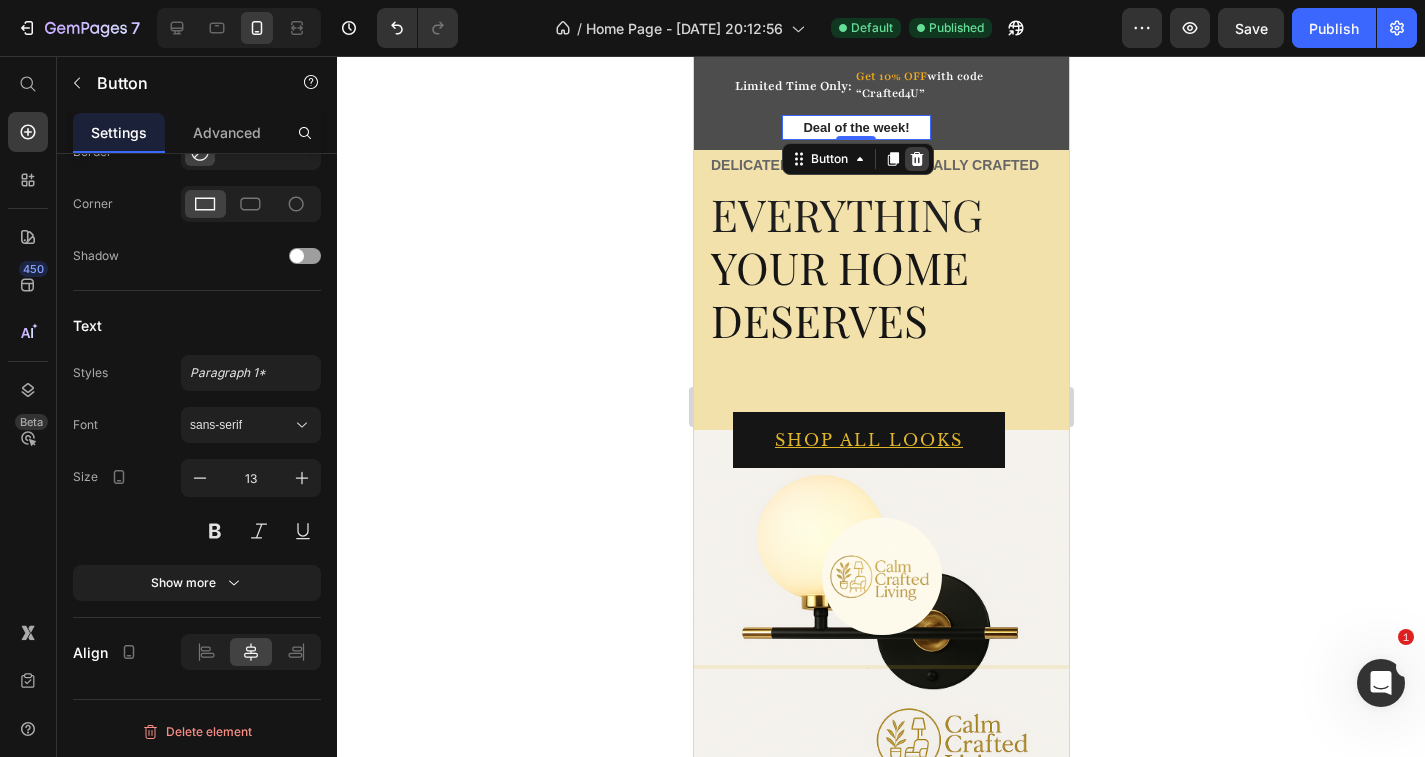 click 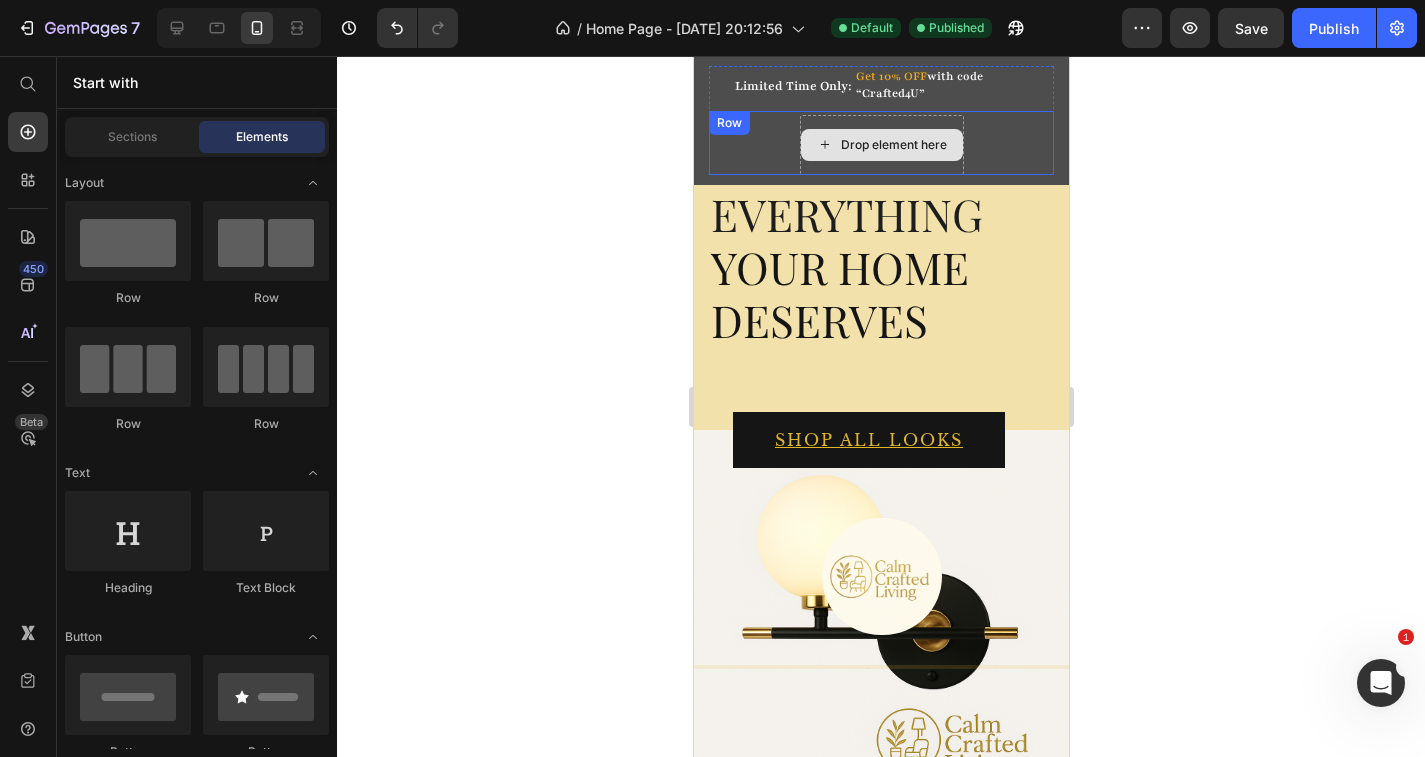 click on "Drop element here" at bounding box center [881, 145] 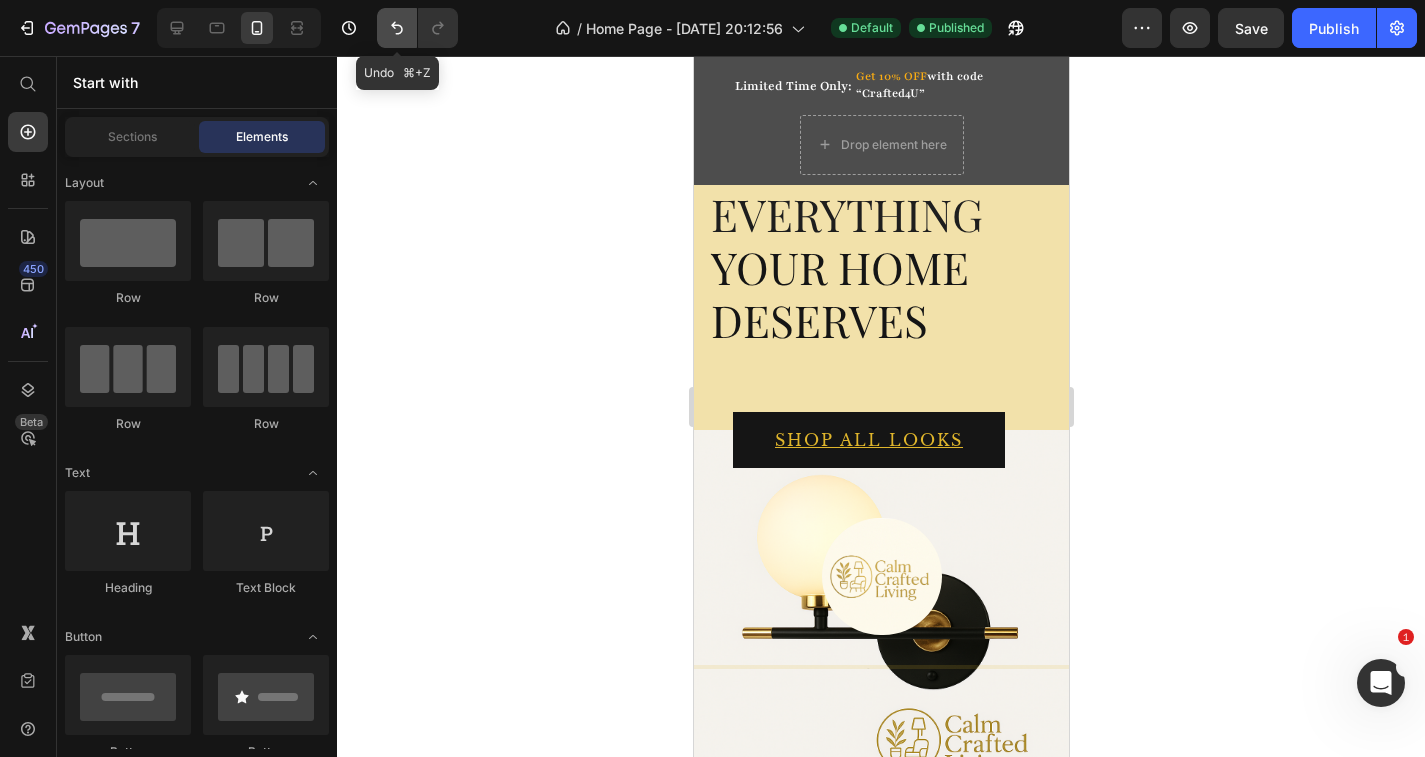 click 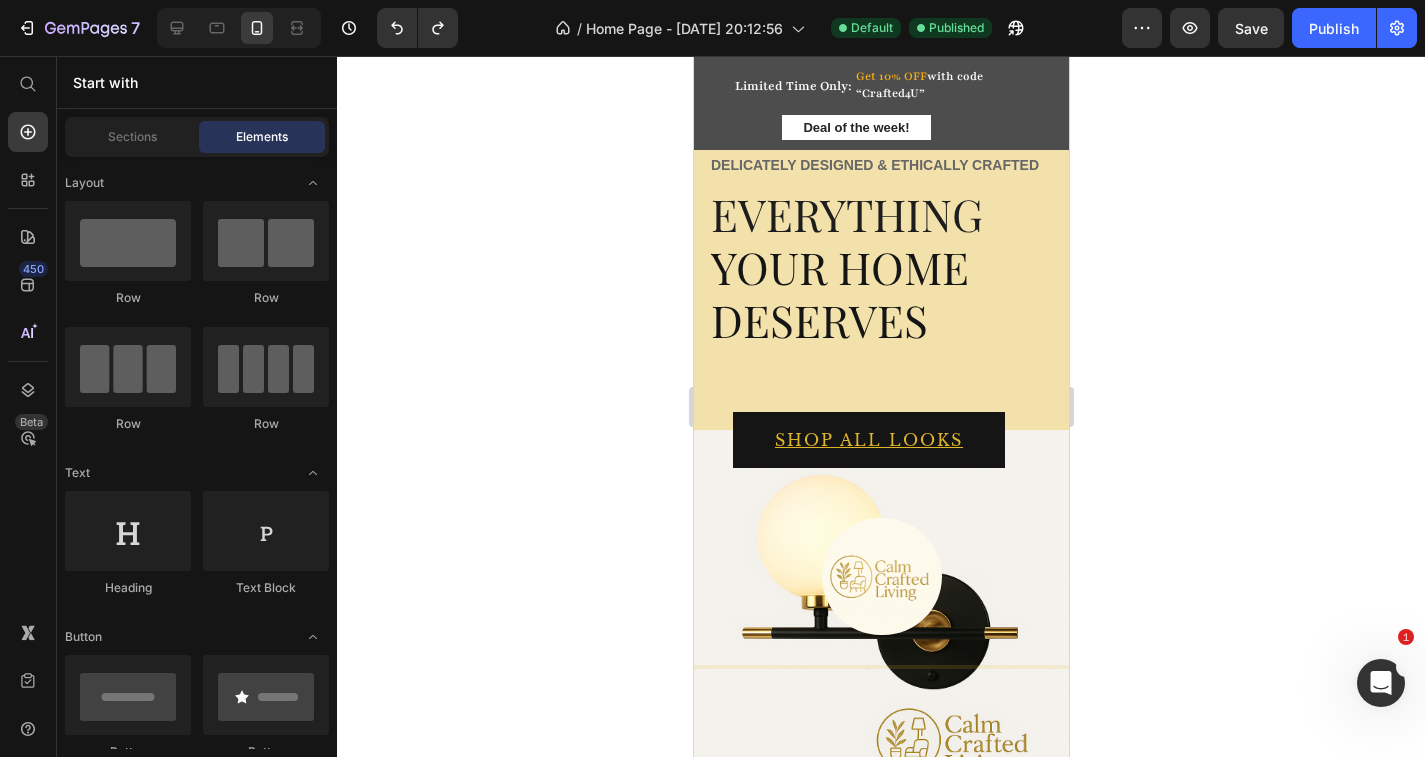 click 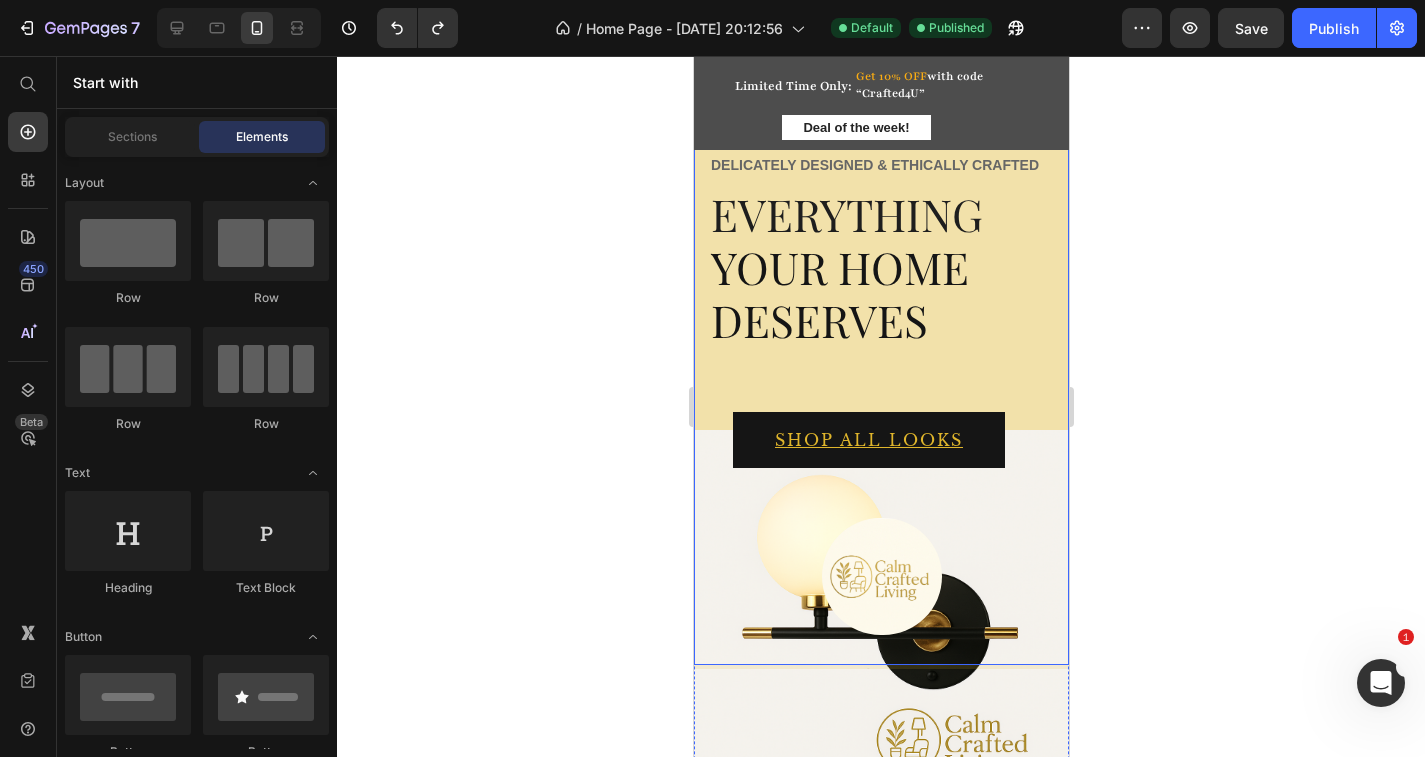 click 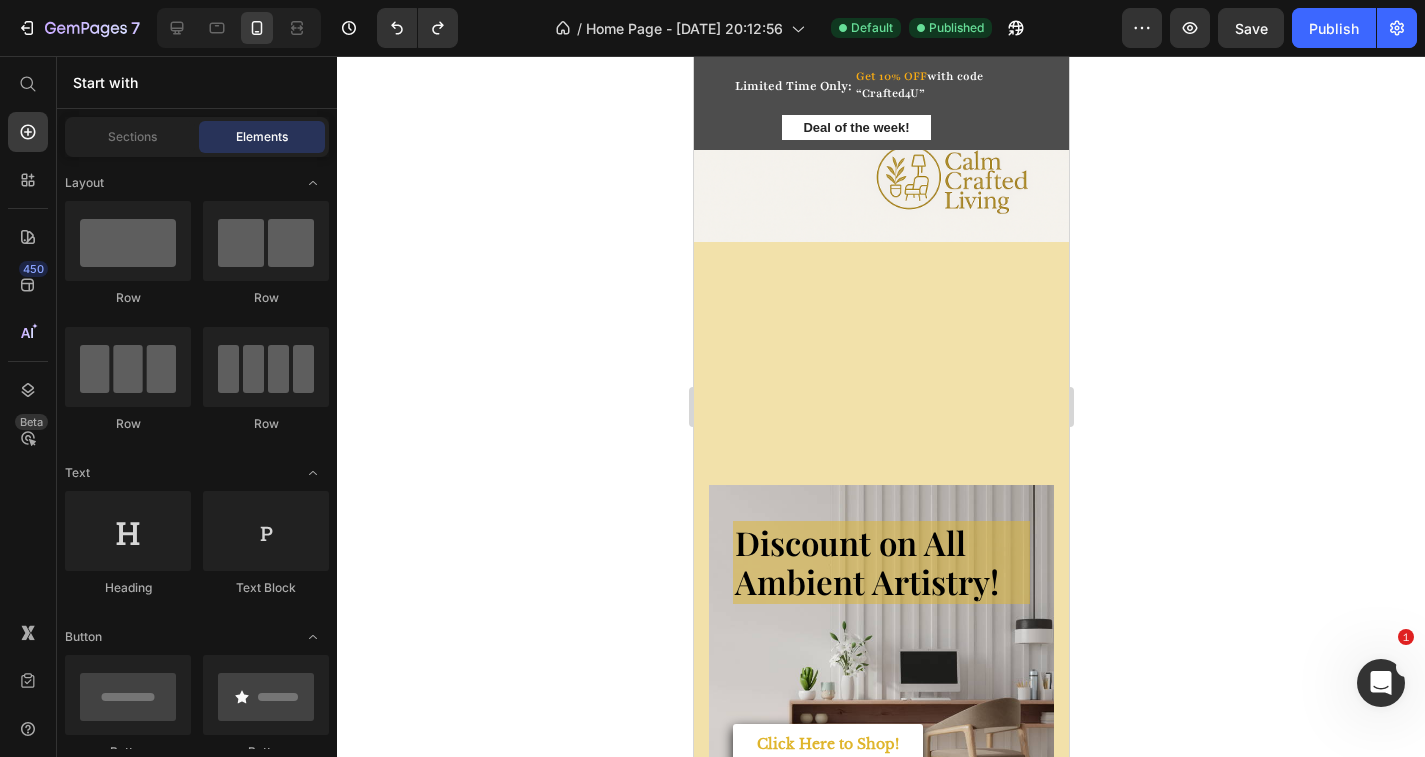 scroll, scrollTop: 568, scrollLeft: 0, axis: vertical 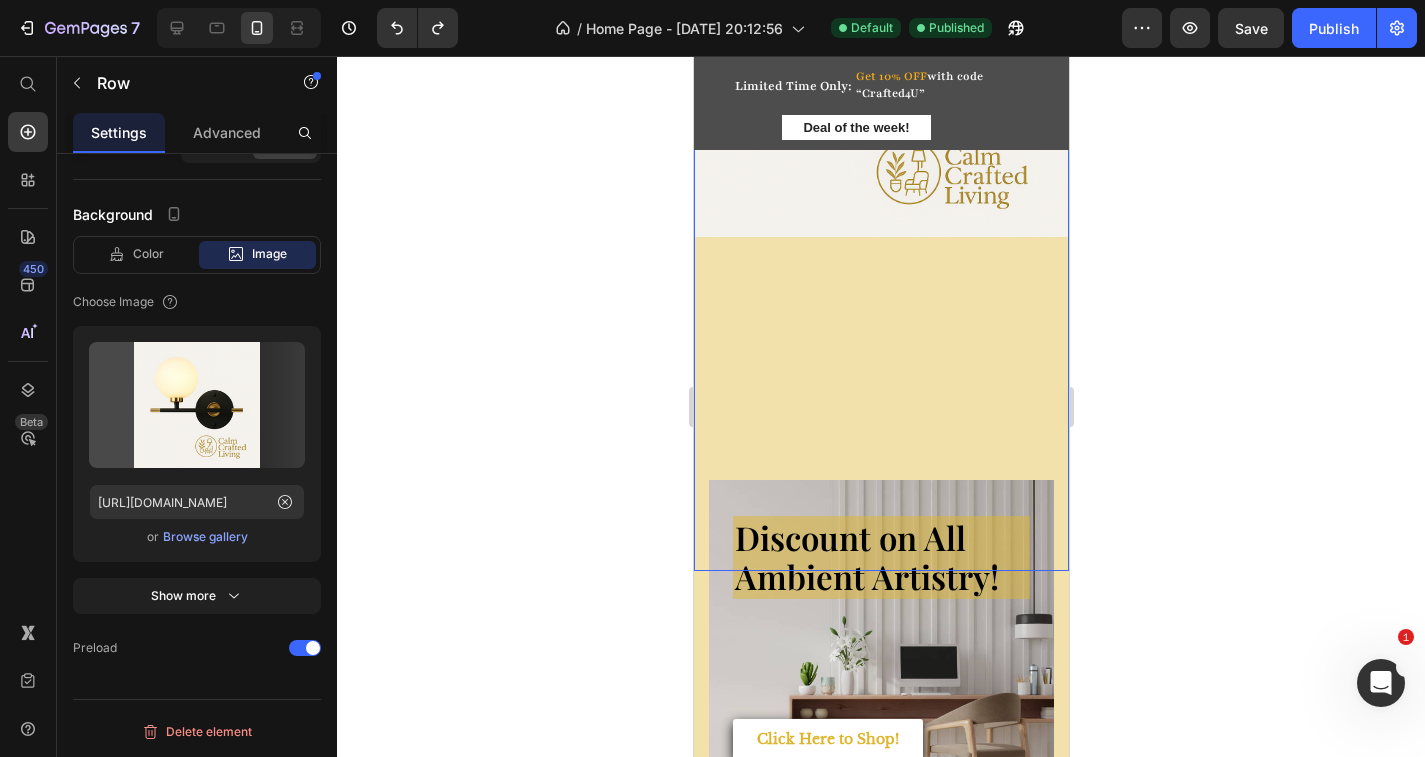 click on "Delicately designed & ethically crafted Text Everything your home deserves Heading Shop all looks Button Row Image Row Text Row" at bounding box center (880, 50) 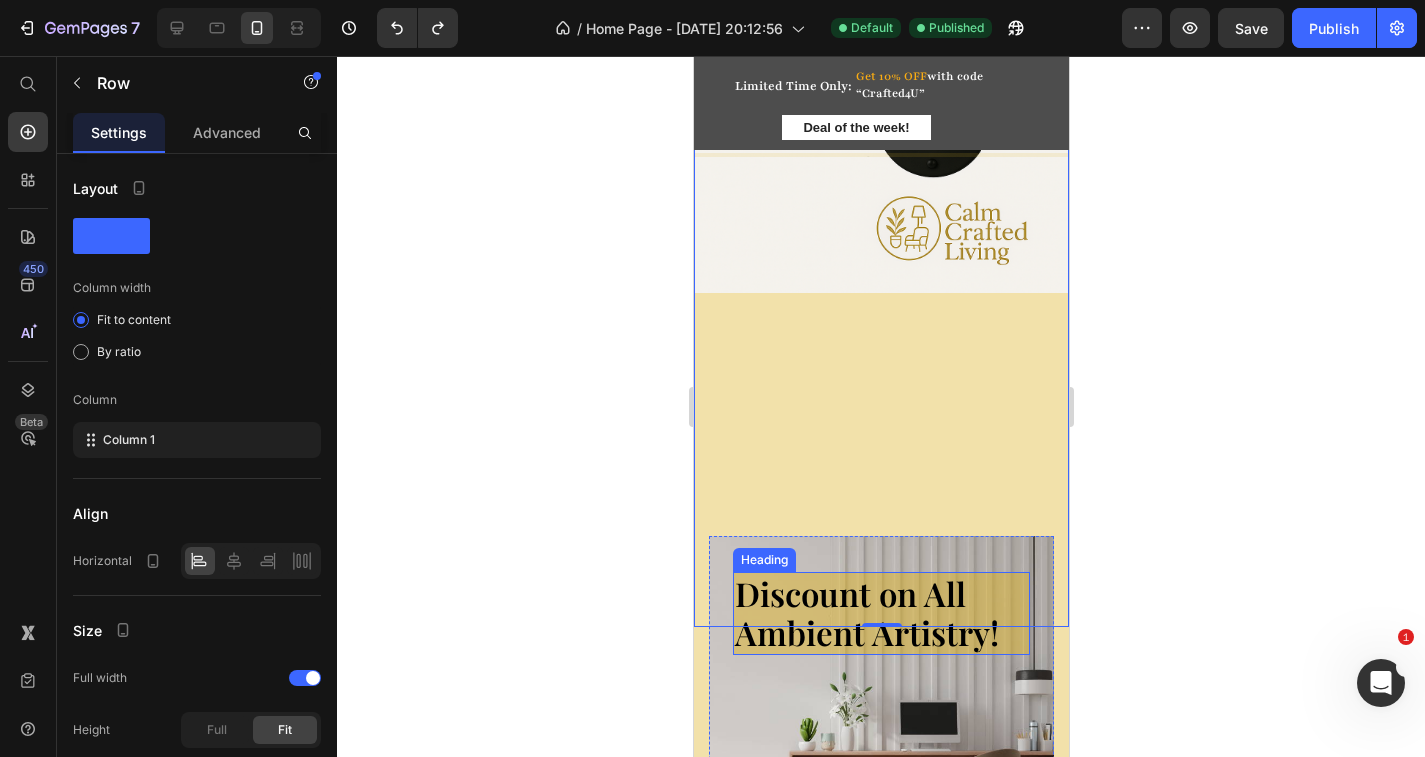 scroll, scrollTop: 511, scrollLeft: 0, axis: vertical 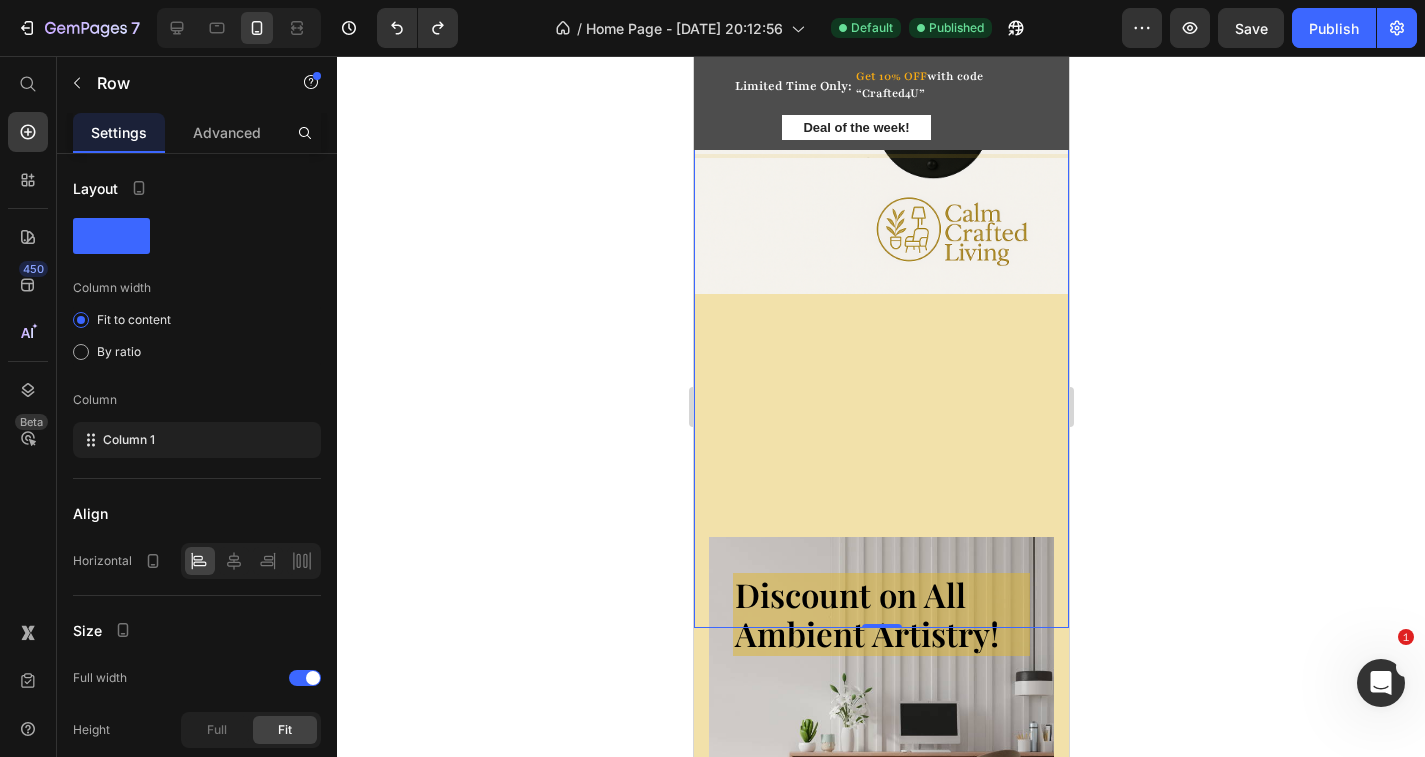click on "Delicately designed & ethically crafted Text Everything your home deserves Heading Shop all looks Button Row Image Row Text Row   0" at bounding box center (880, 107) 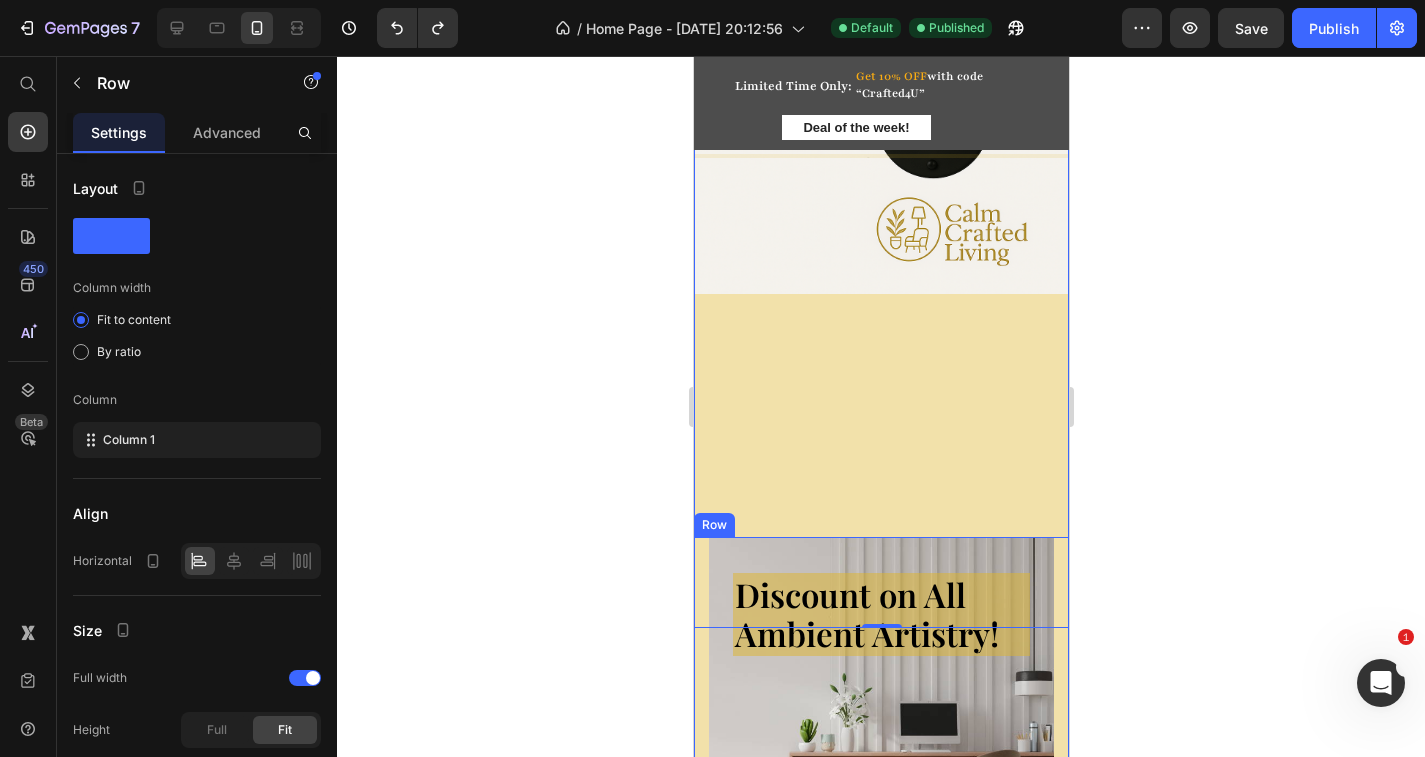 click on "Text Discount on All Ambient Artistry! Heading Click Here to Shop! Button
Drop element here Row Row" at bounding box center (880, 719) 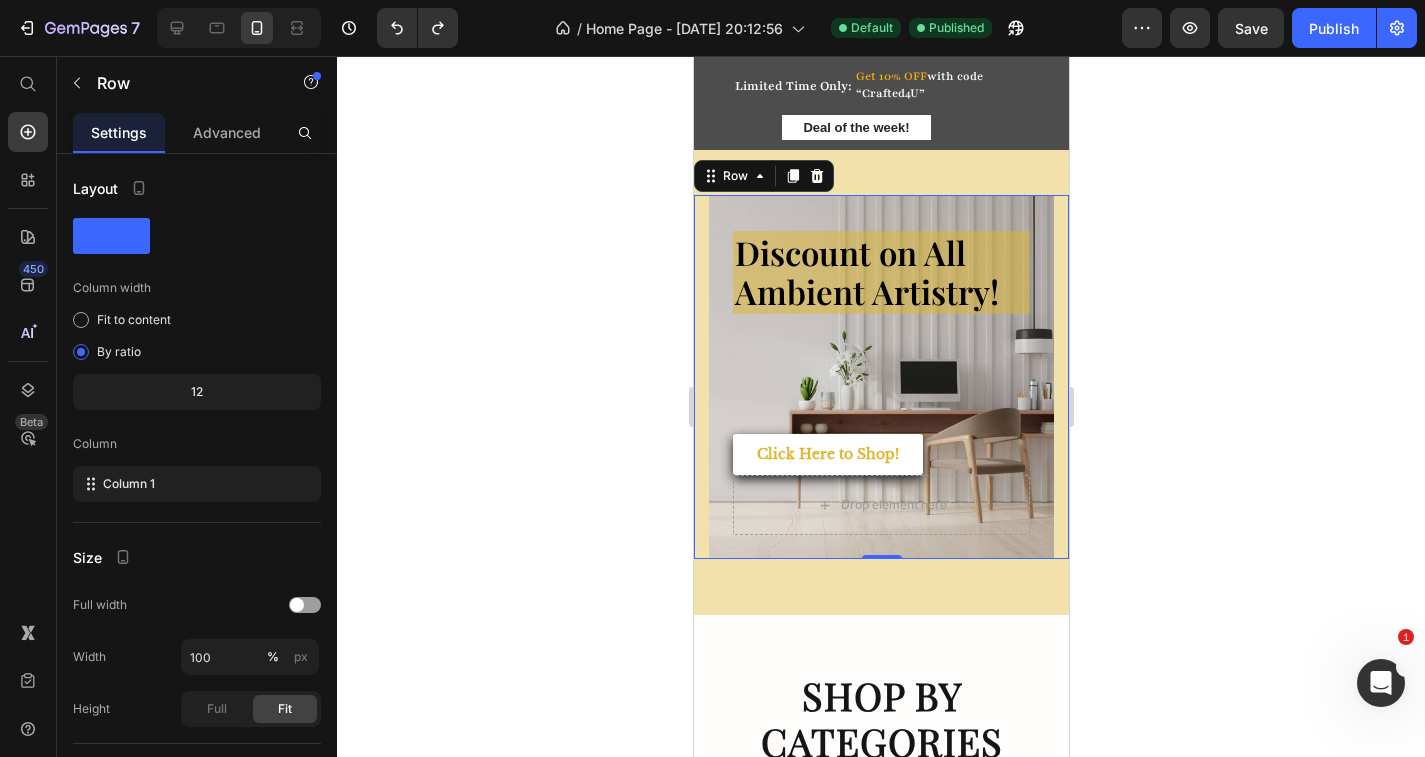 scroll, scrollTop: 859, scrollLeft: 0, axis: vertical 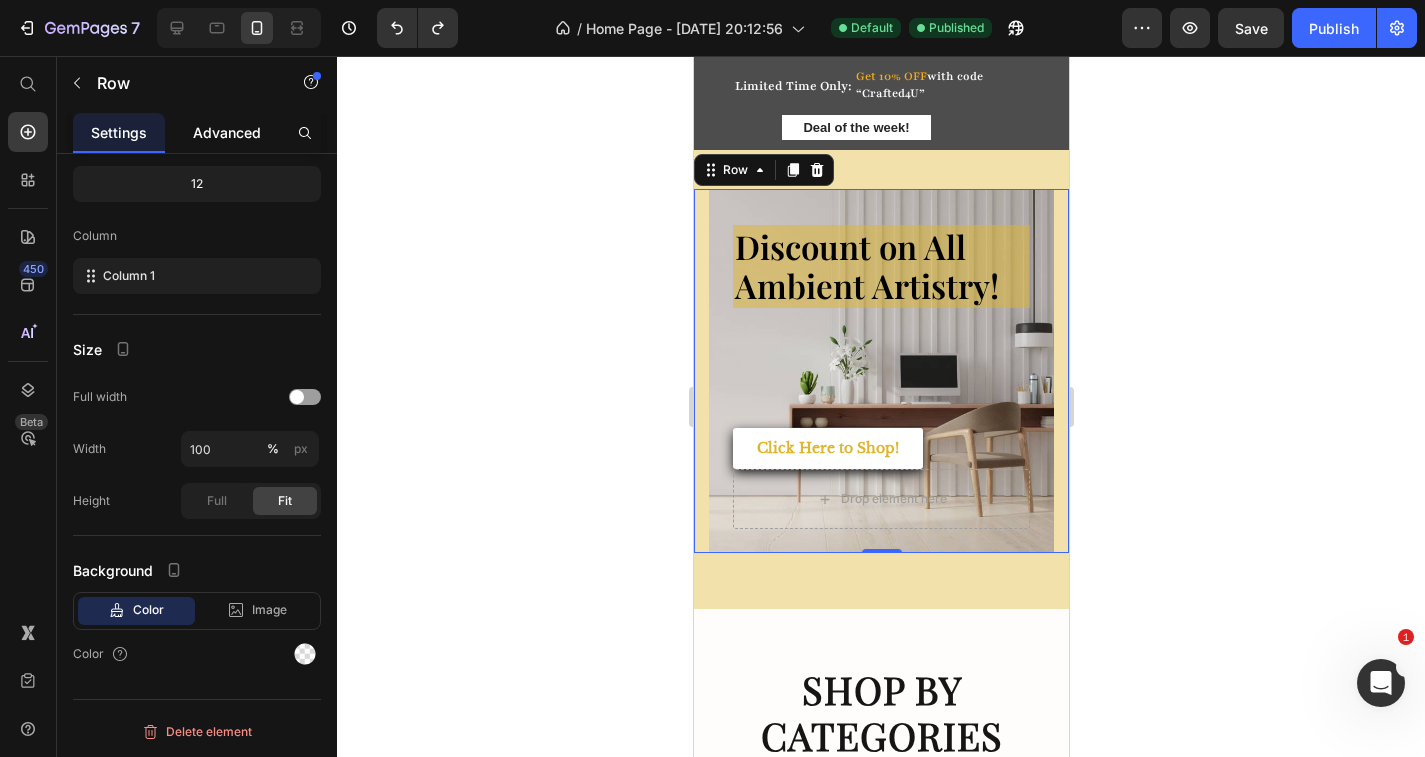 click on "Advanced" at bounding box center [227, 132] 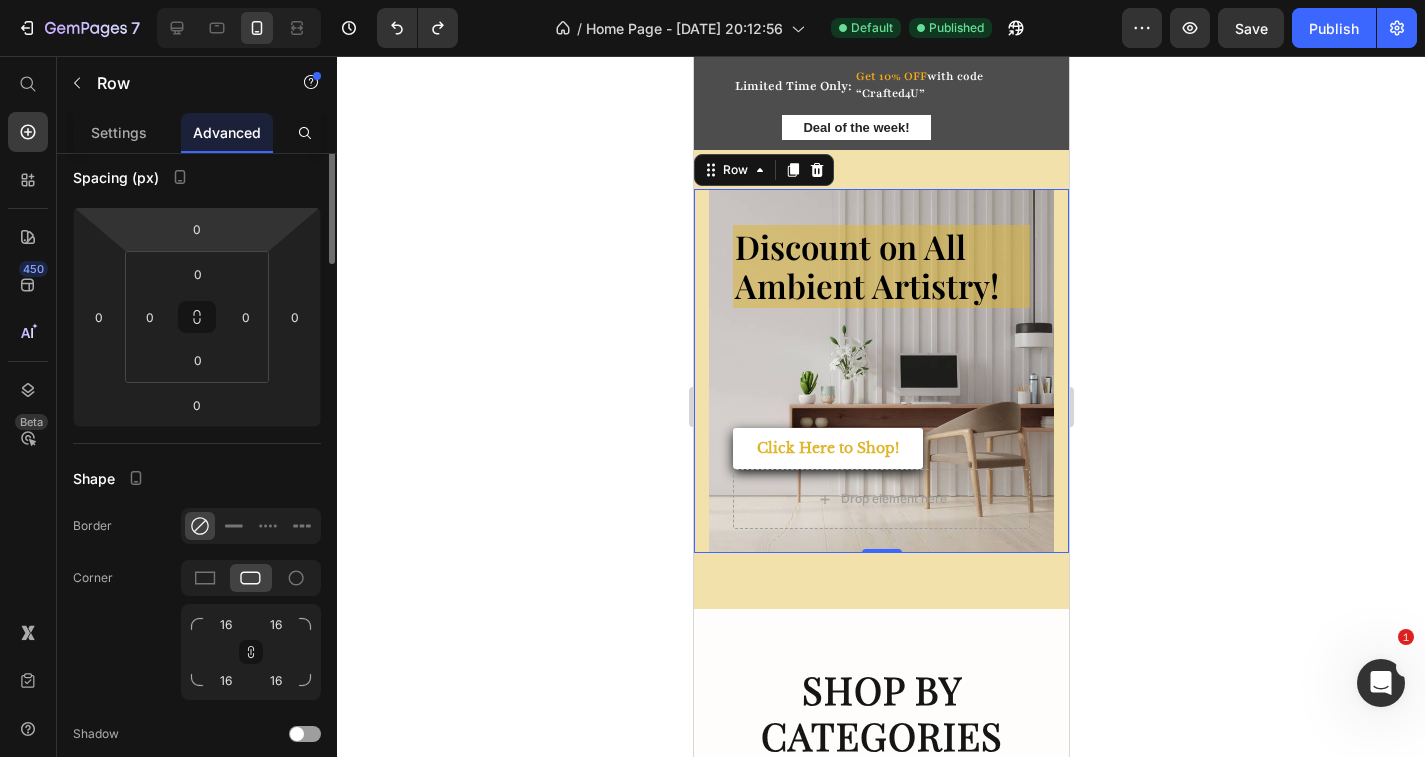 scroll, scrollTop: 0, scrollLeft: 0, axis: both 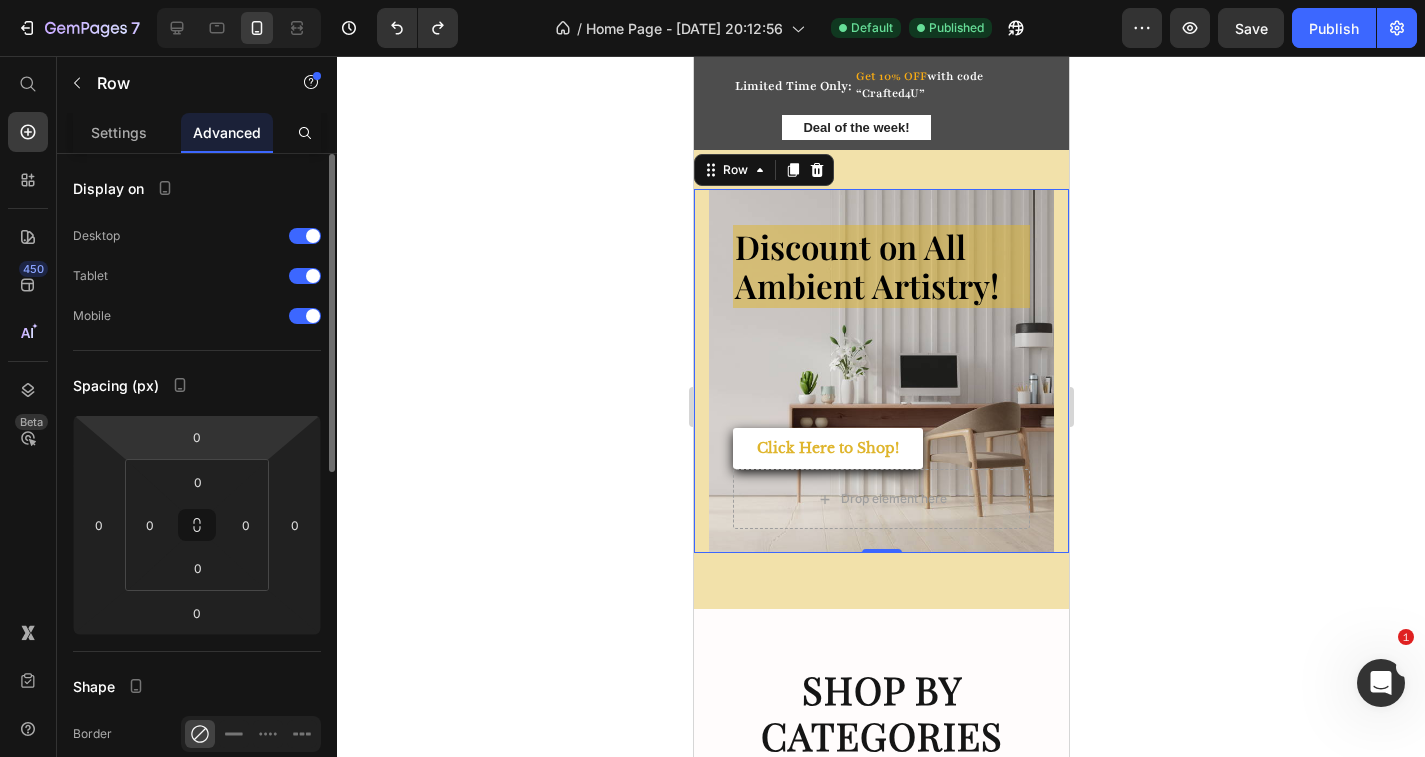 click on "7  Version history  /  Home Page - Jul 8, 20:12:56 Default Published Preview  Save   Publish  450 Beta Start with Sections Elements Hero Section Product Detail Brands Trusted Badges Guarantee Product Breakdown How to use Testimonials Compare Bundle FAQs Social Proof Brand Story Product List Collection Blog List Contact Sticky Add to Cart Custom Footer Browse Library 450 Layout
Row
Row
Row
Row Text
Heading
Text Block Button
Button
Button
Sticky Back to top Media" at bounding box center (712, 0) 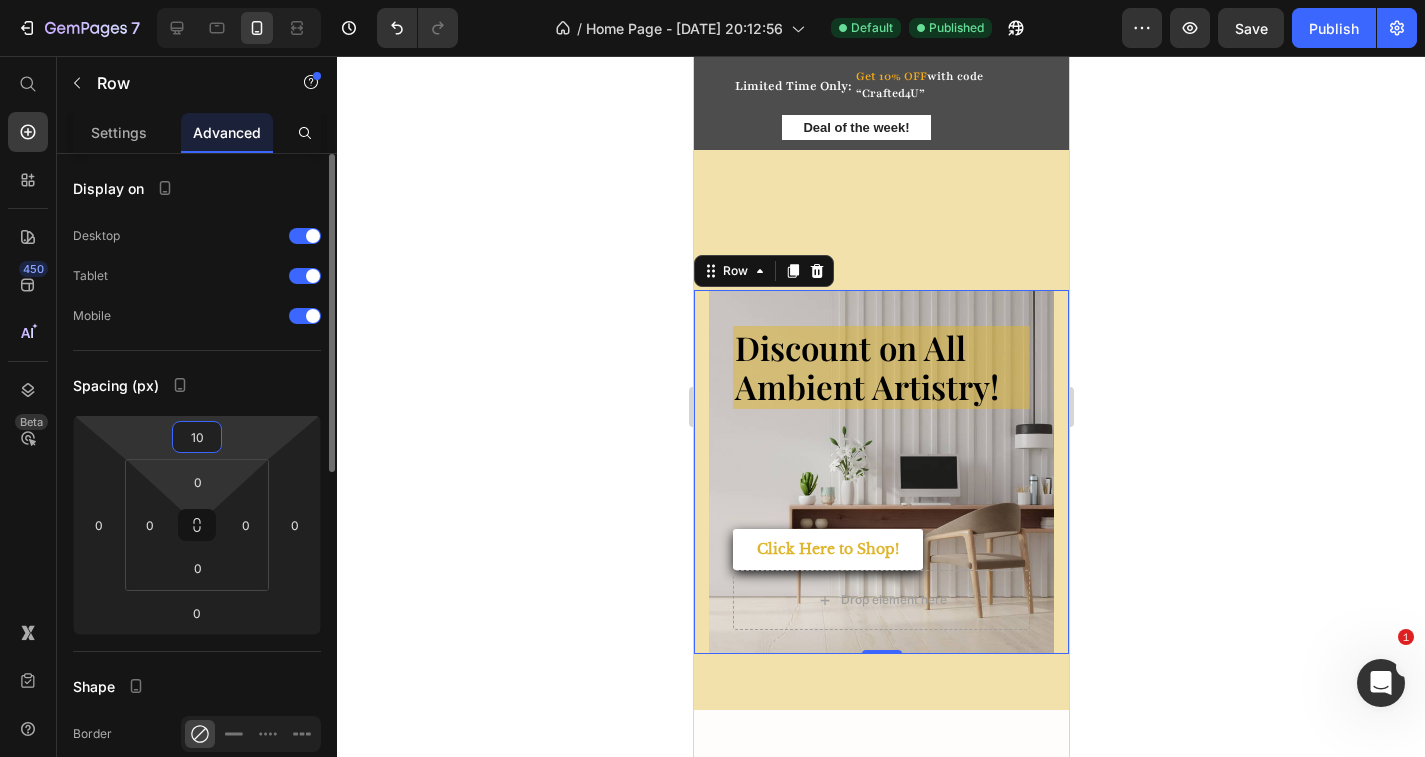 type on "1" 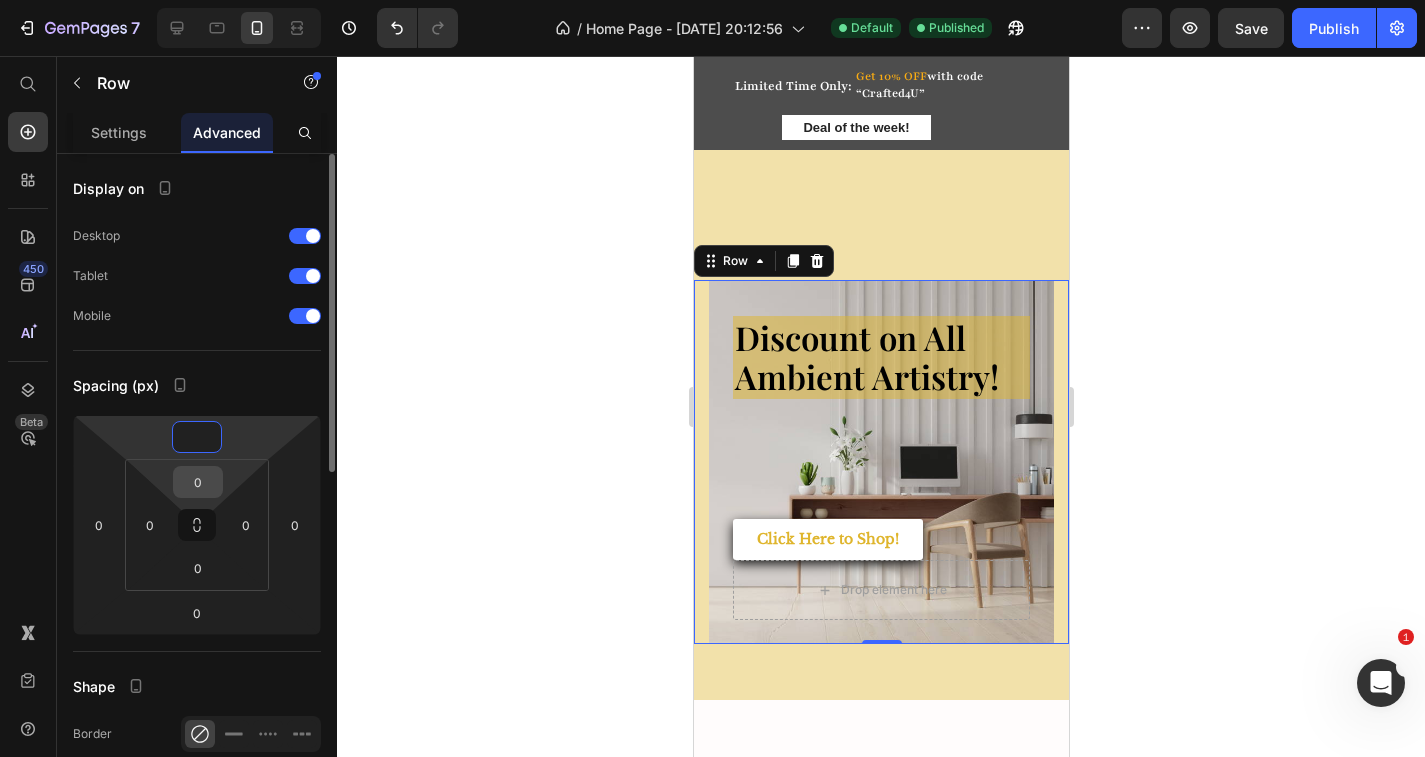 type on "0" 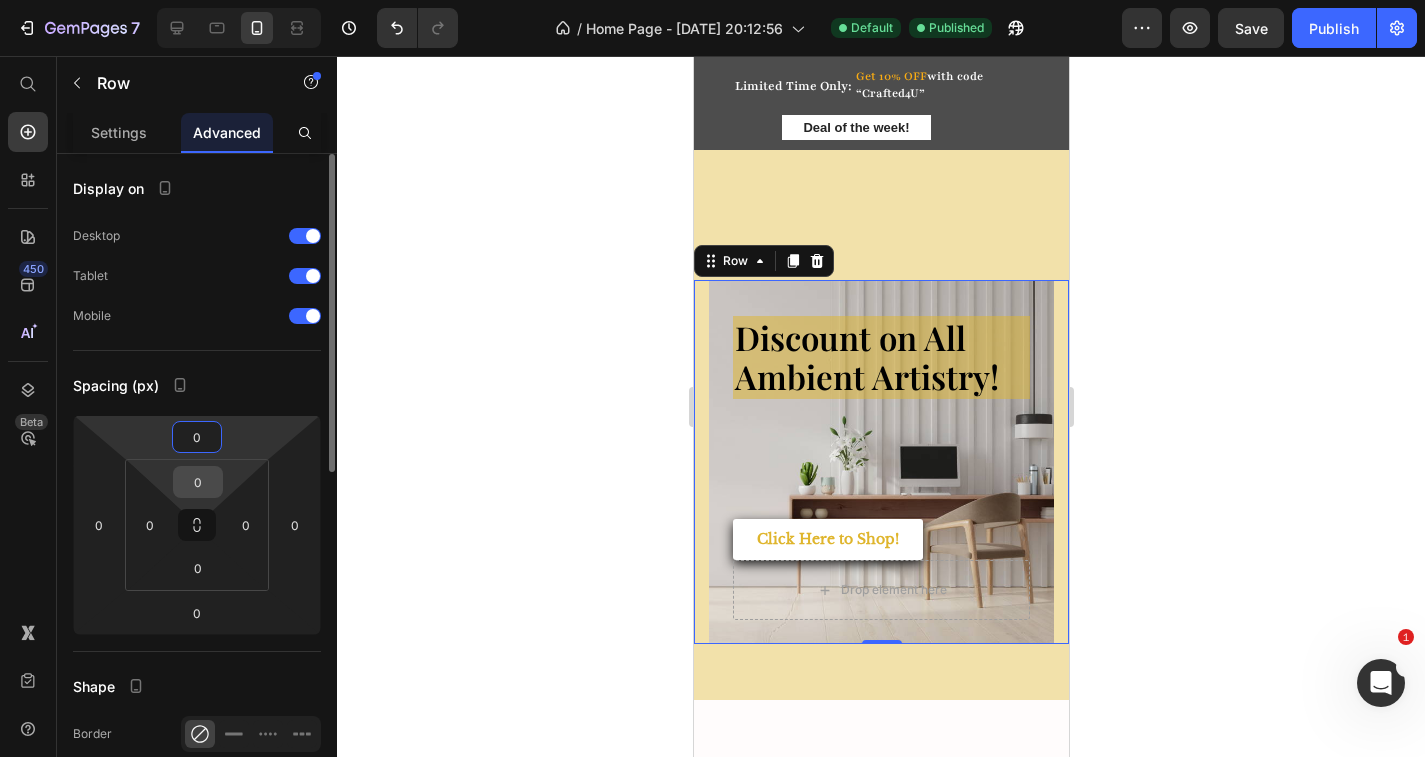 click on "0" at bounding box center [198, 482] 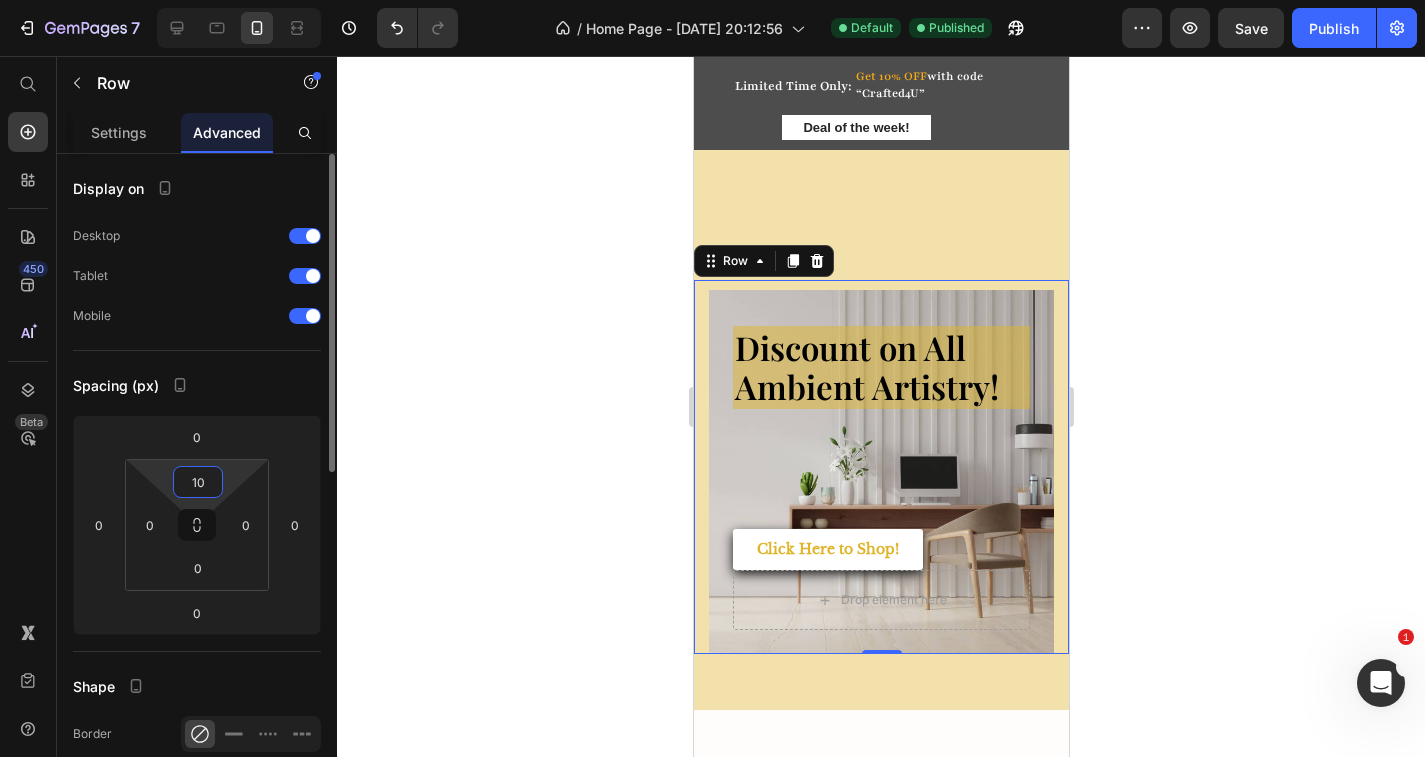 type on "1" 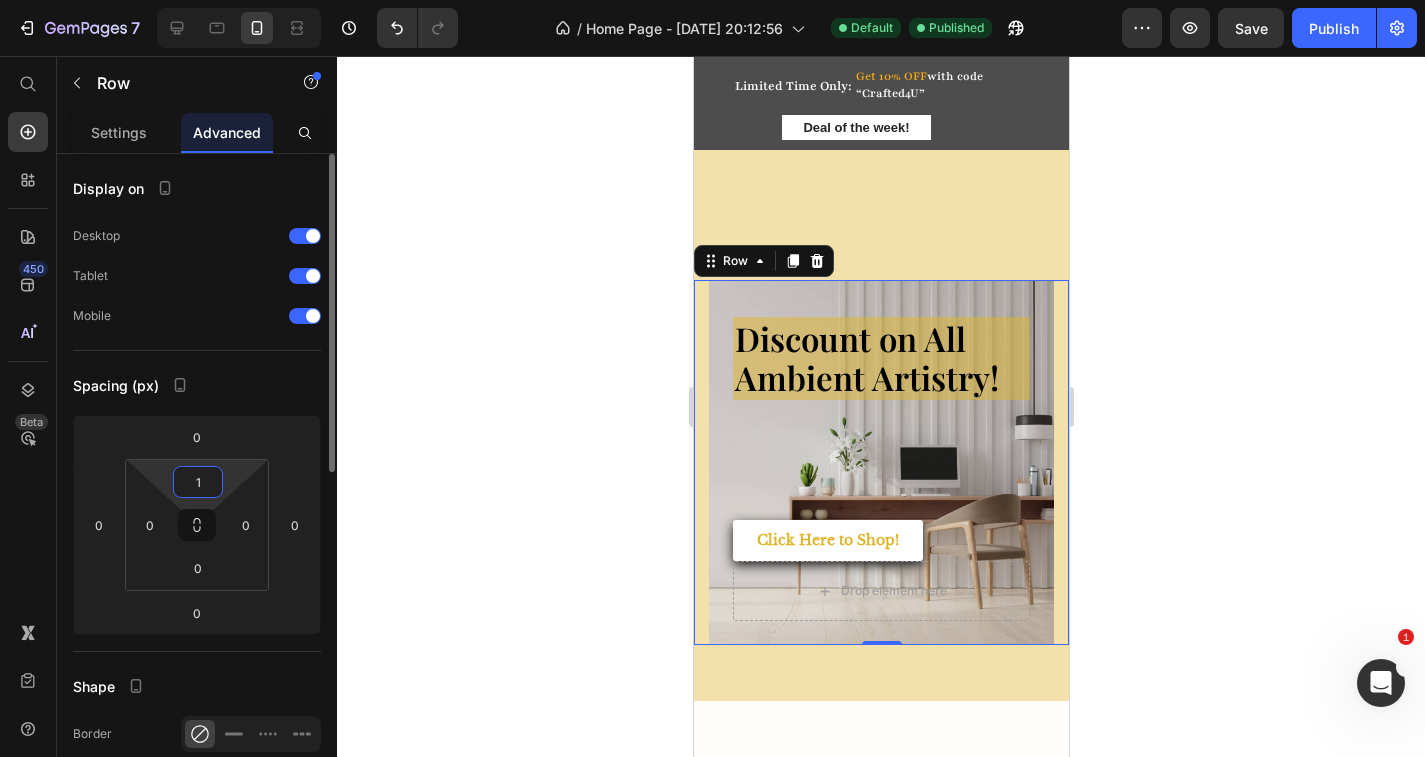 type 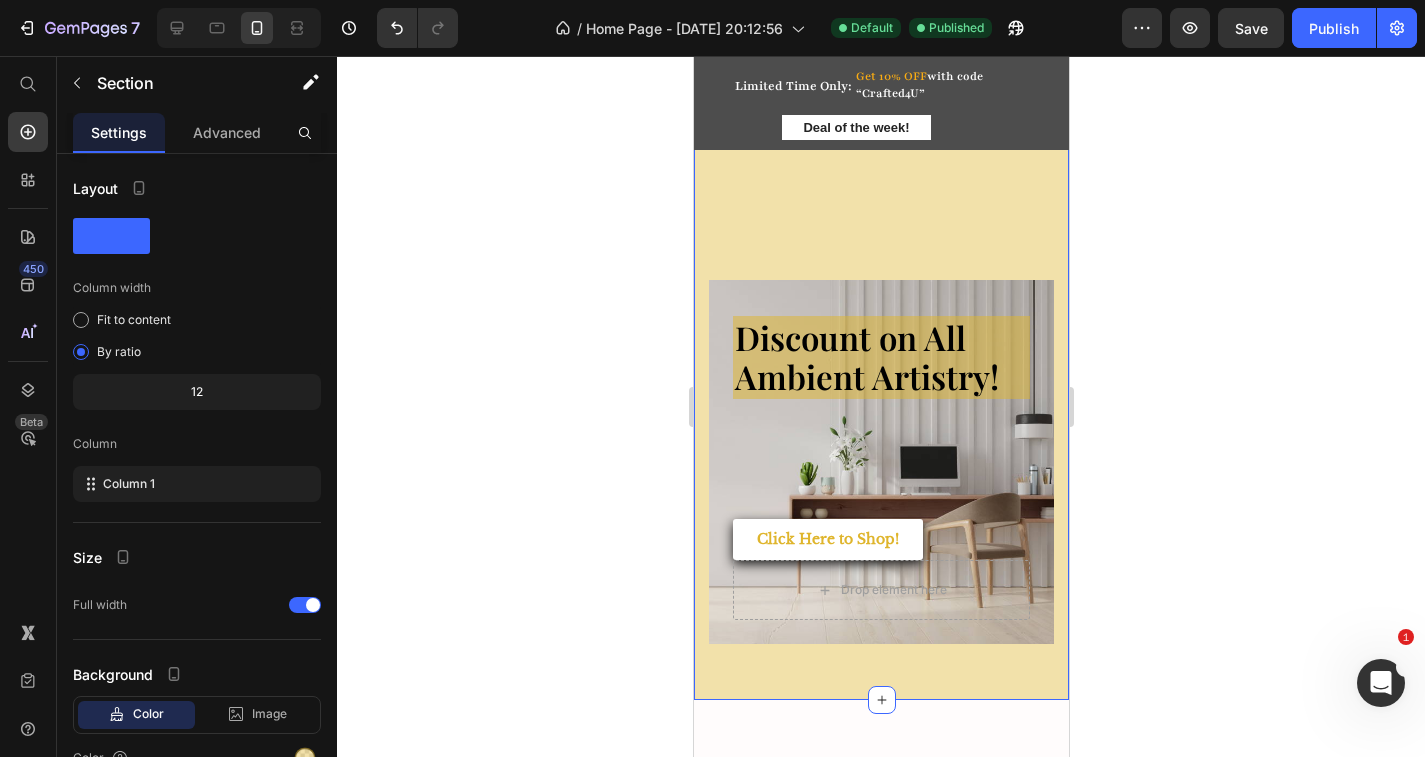 click on "Delicately designed & ethically crafted Text Everything your home deserves Heading Shop all looks Button Row Image Row Text Row Text Discount on All Ambient Artistry! Heading Click Here to Shop! Button
Drop element here Row Row   0 Section 1" at bounding box center [880, -31] 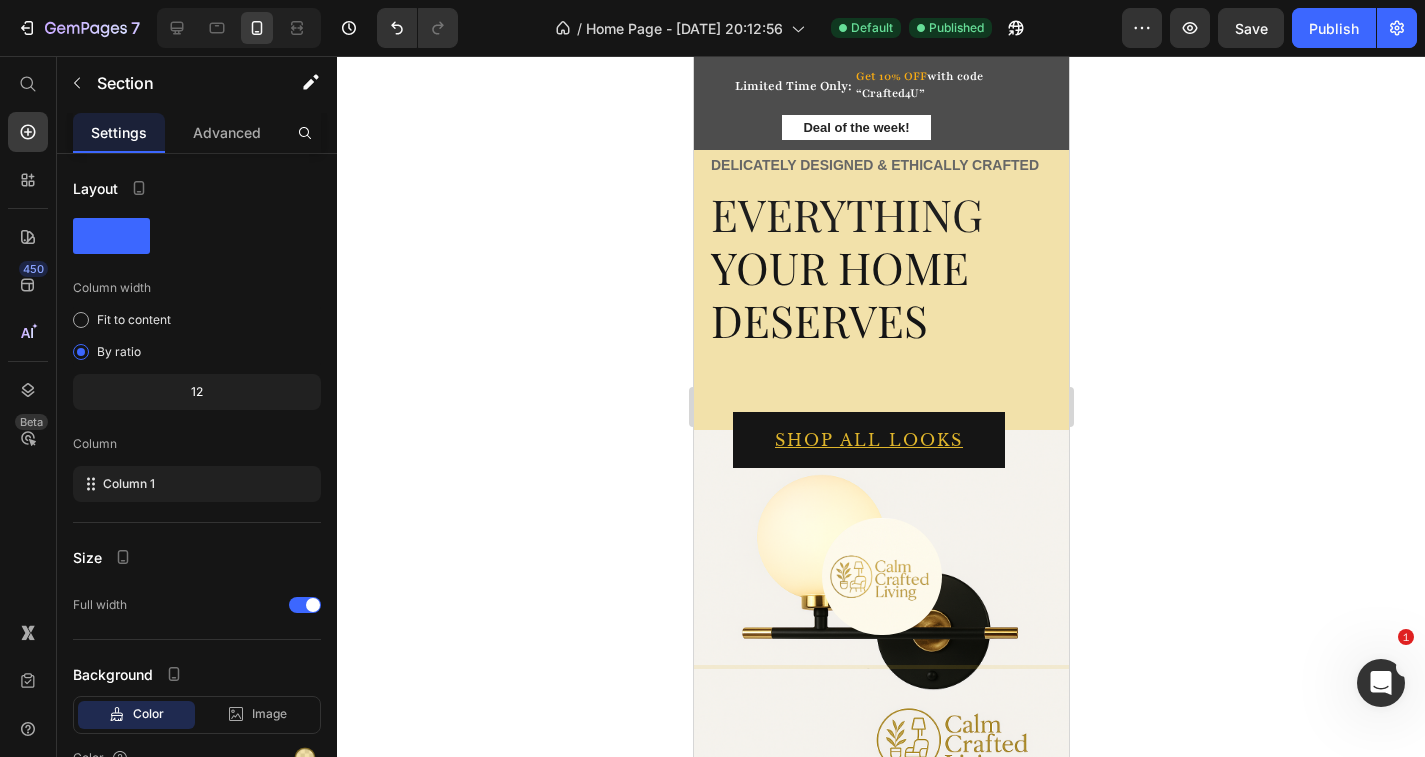 scroll, scrollTop: 0, scrollLeft: 0, axis: both 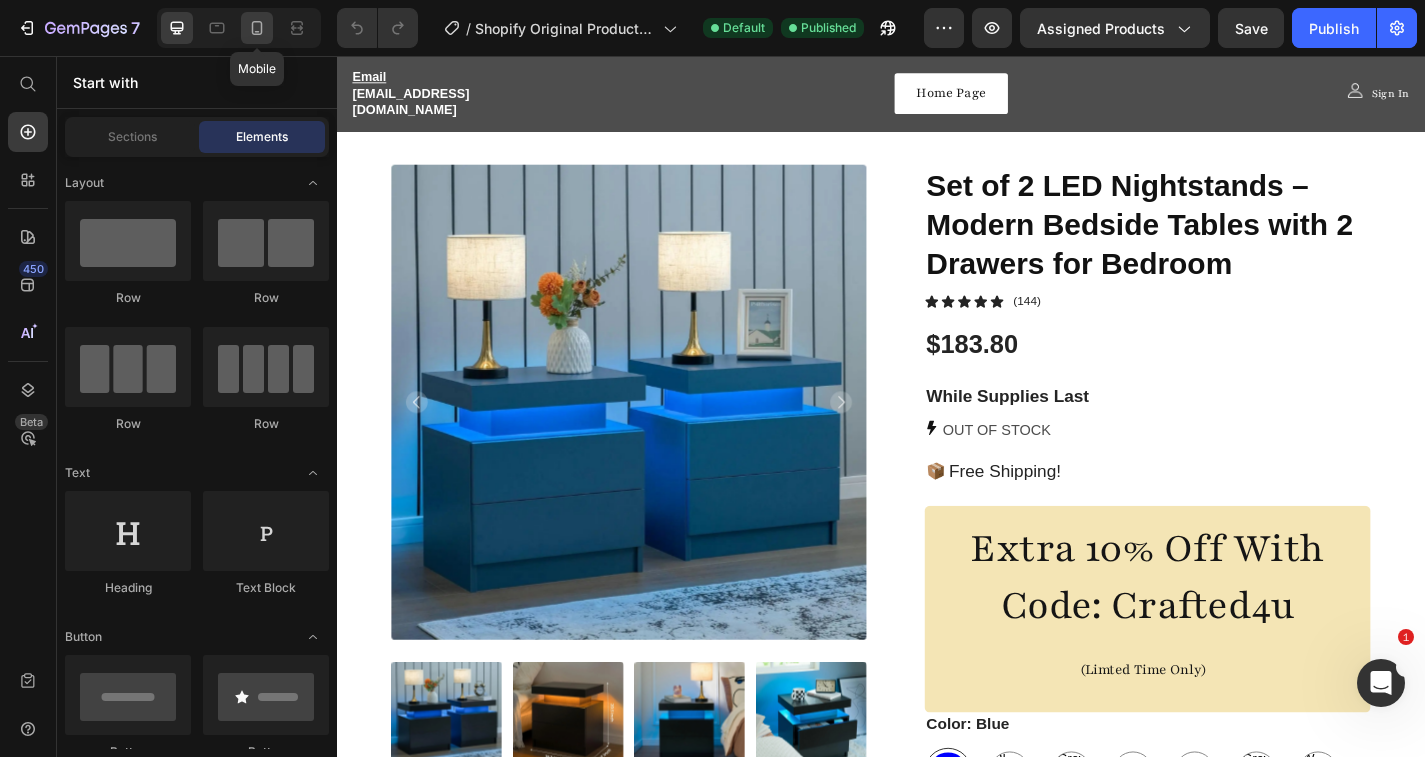 click 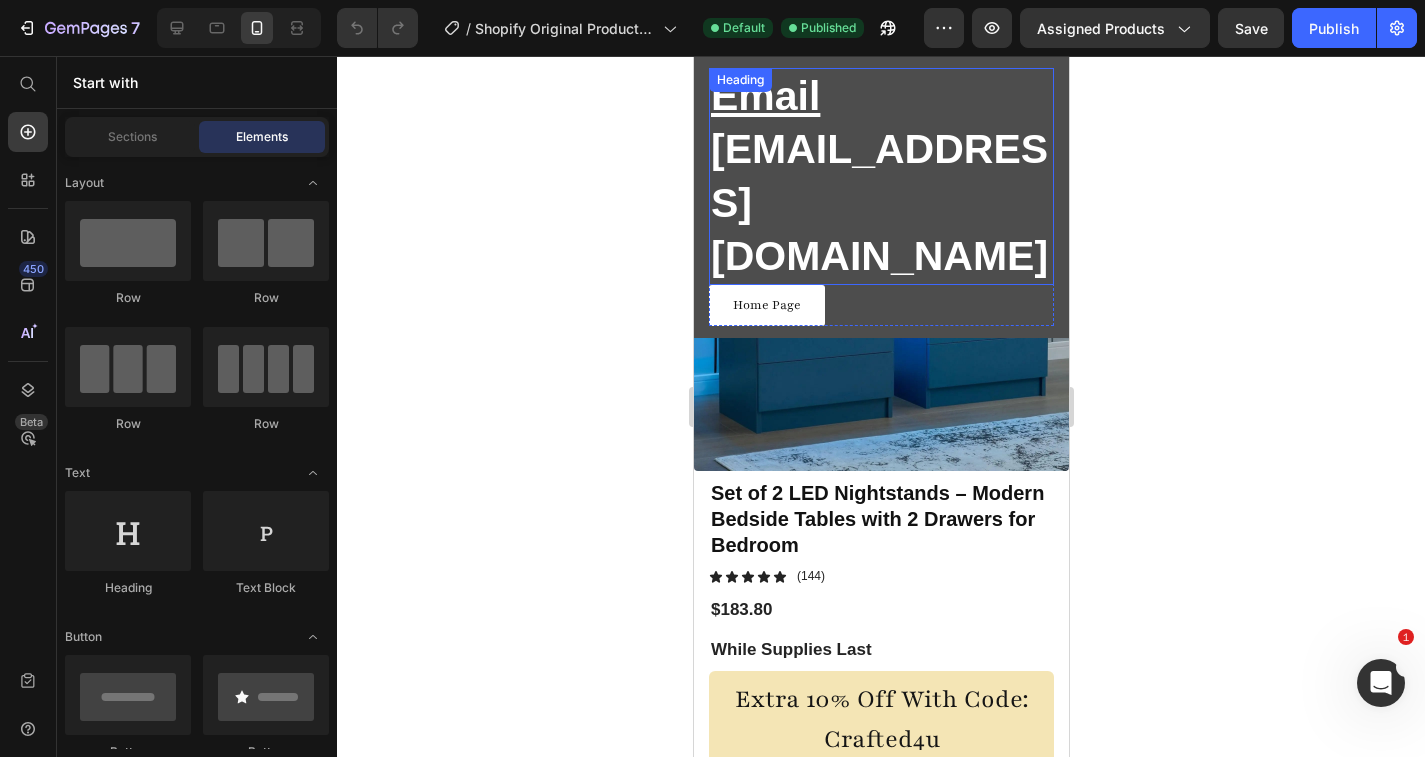 click on "Email [EMAIL_ADDRESS][DOMAIN_NAME]" at bounding box center [880, 176] 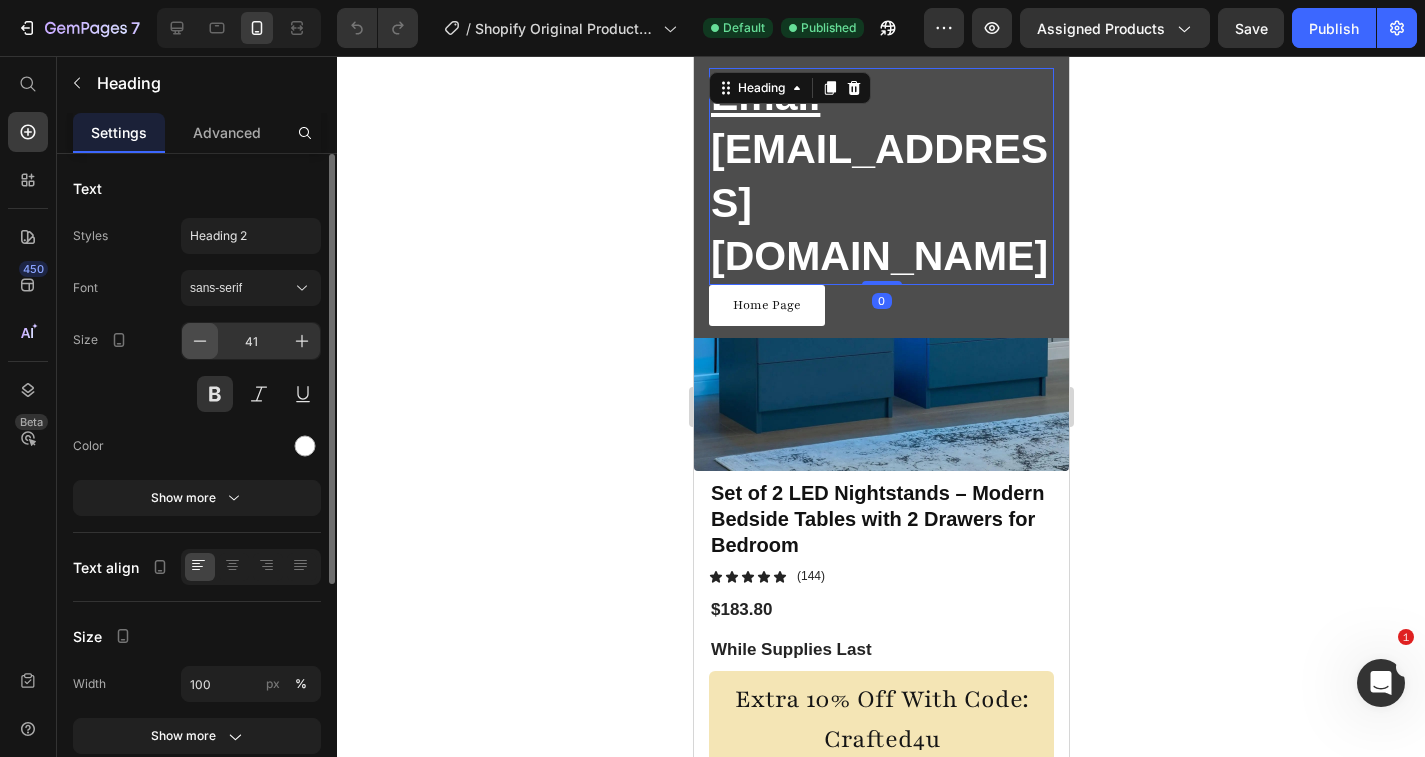 click 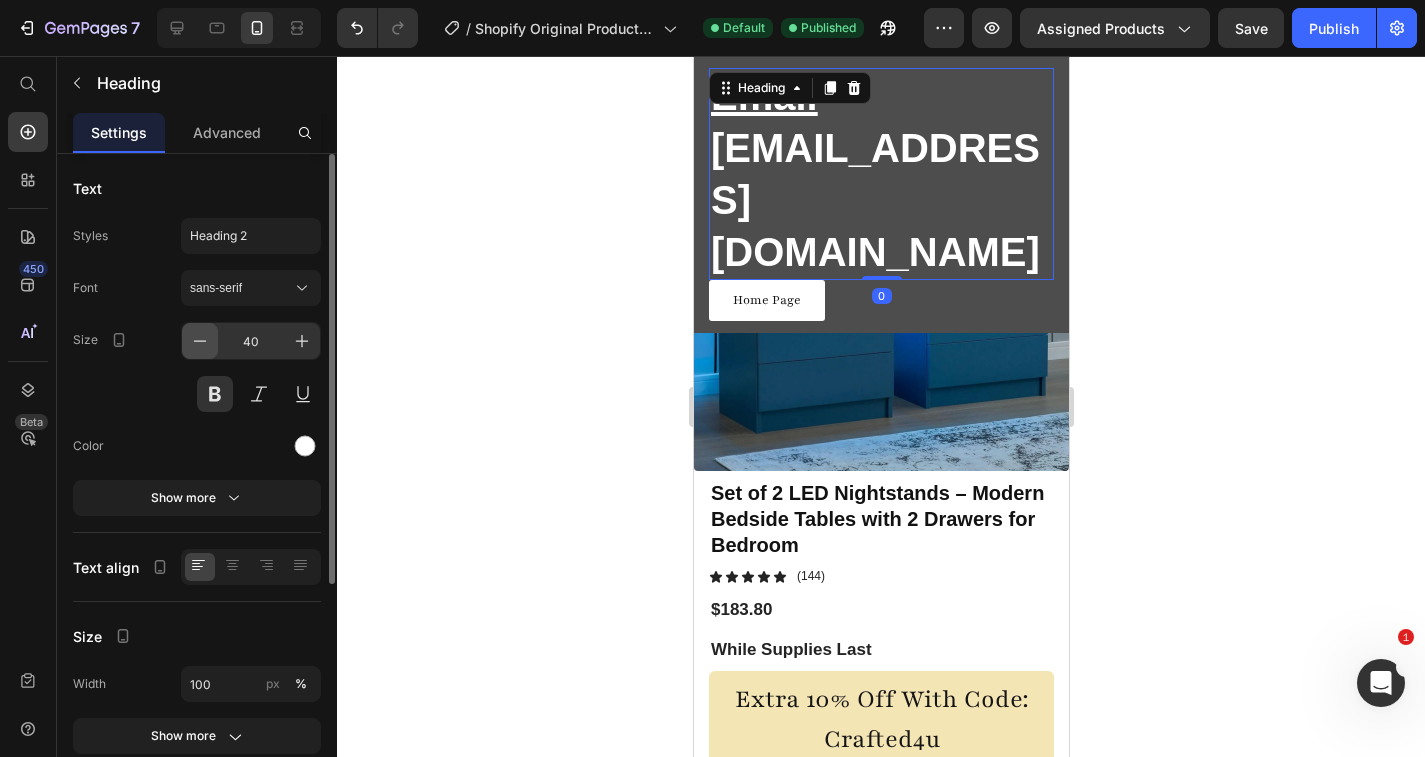 click 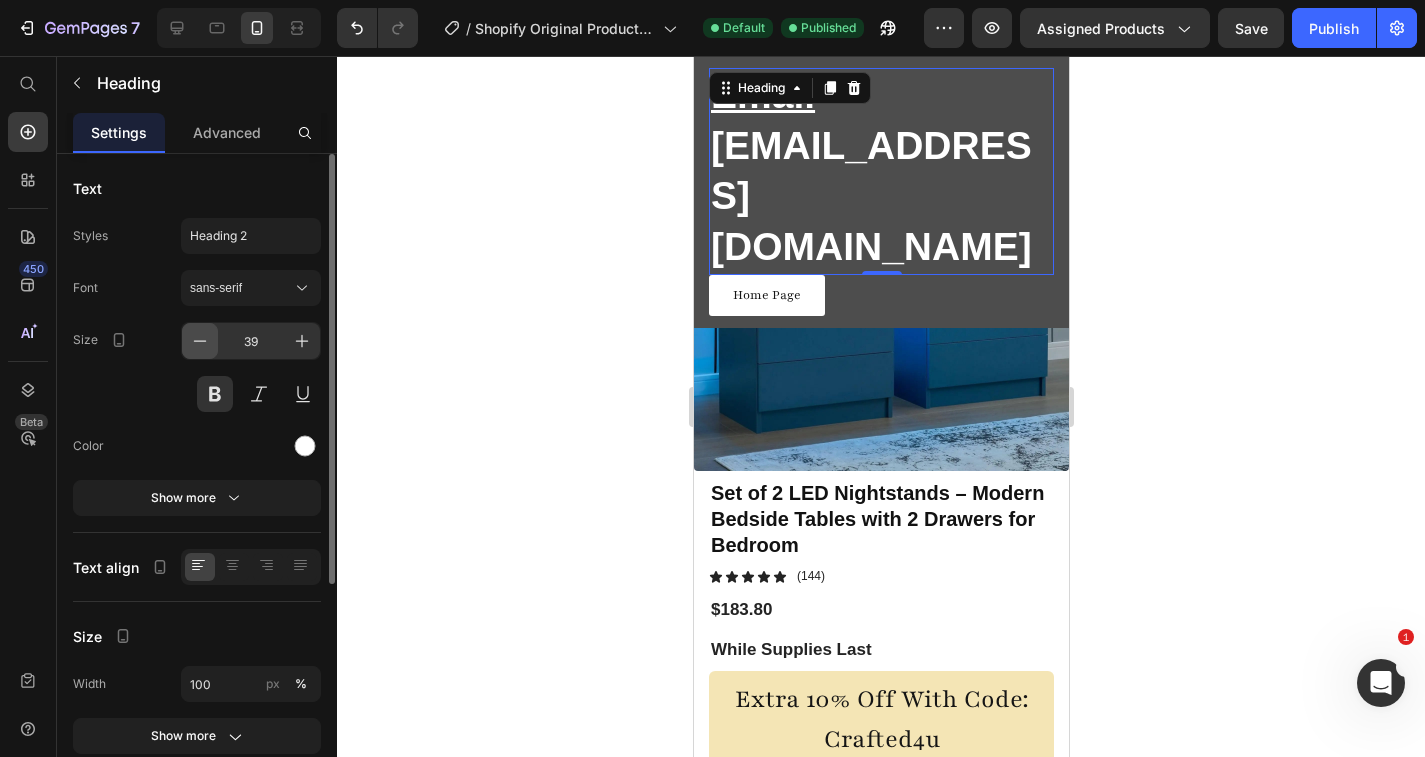 click 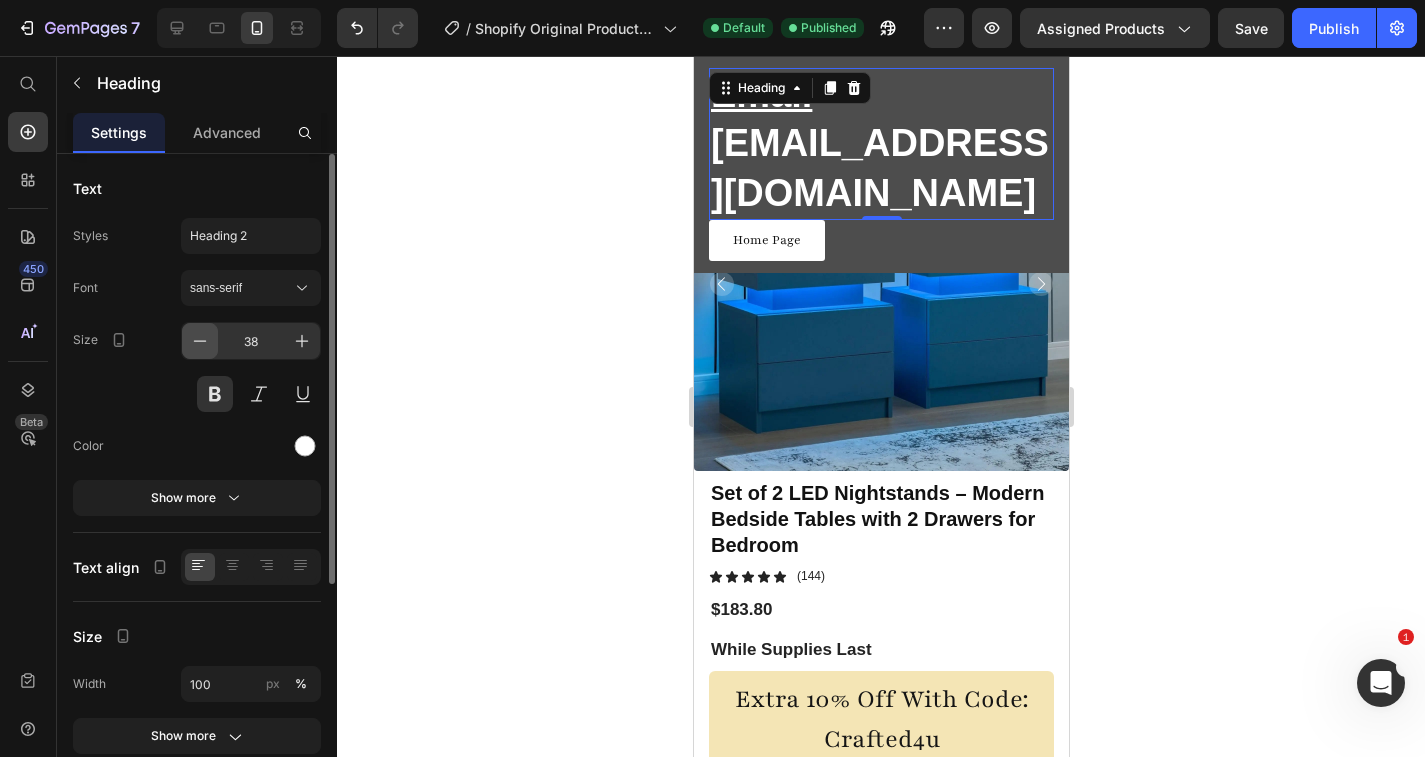 click 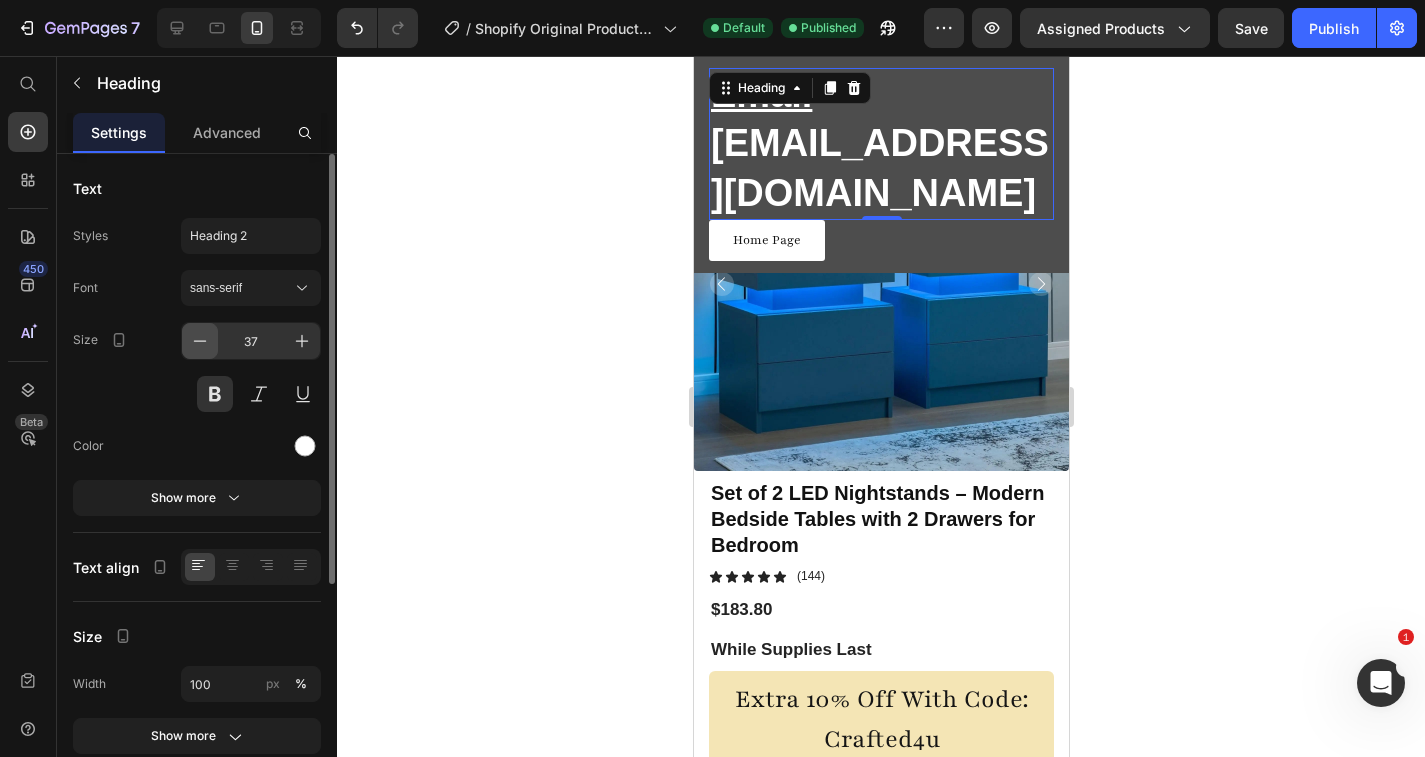 click 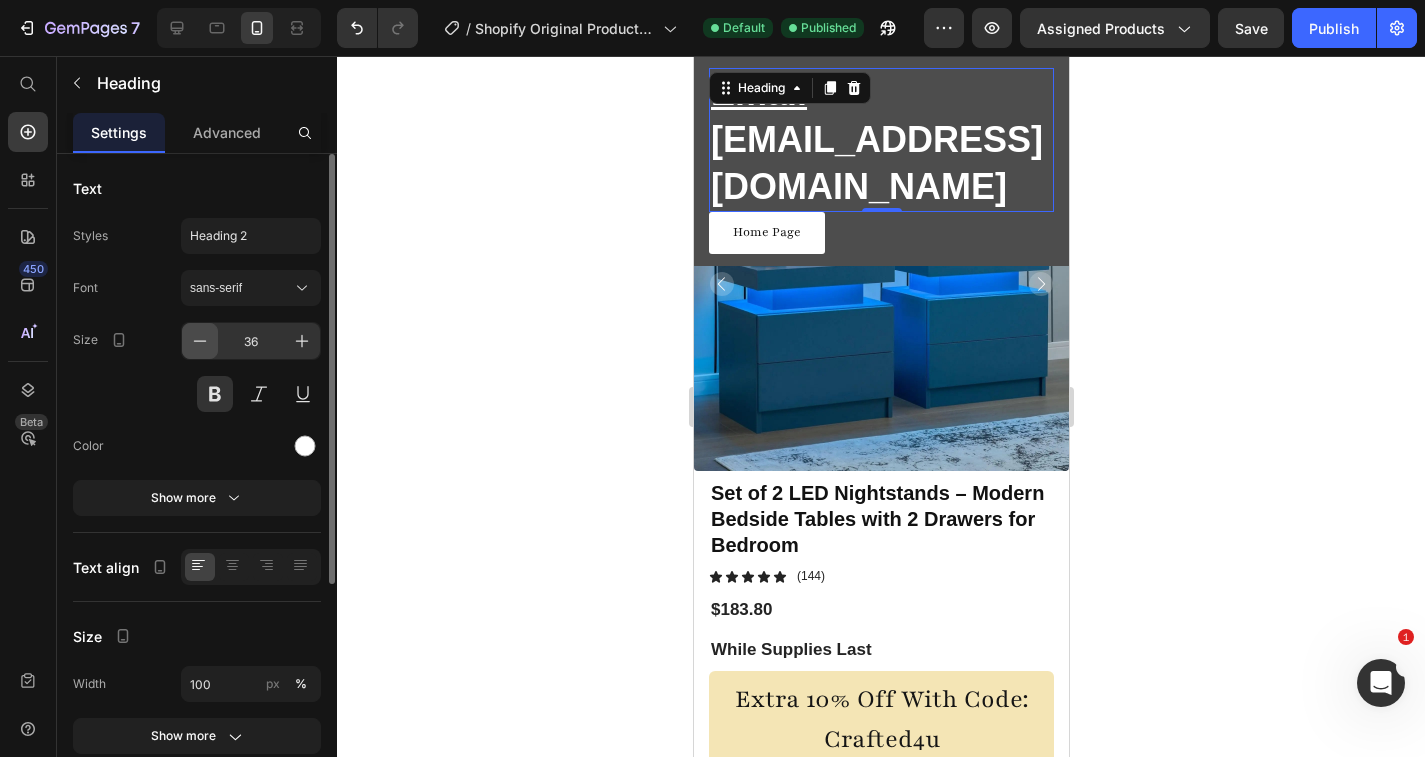 click 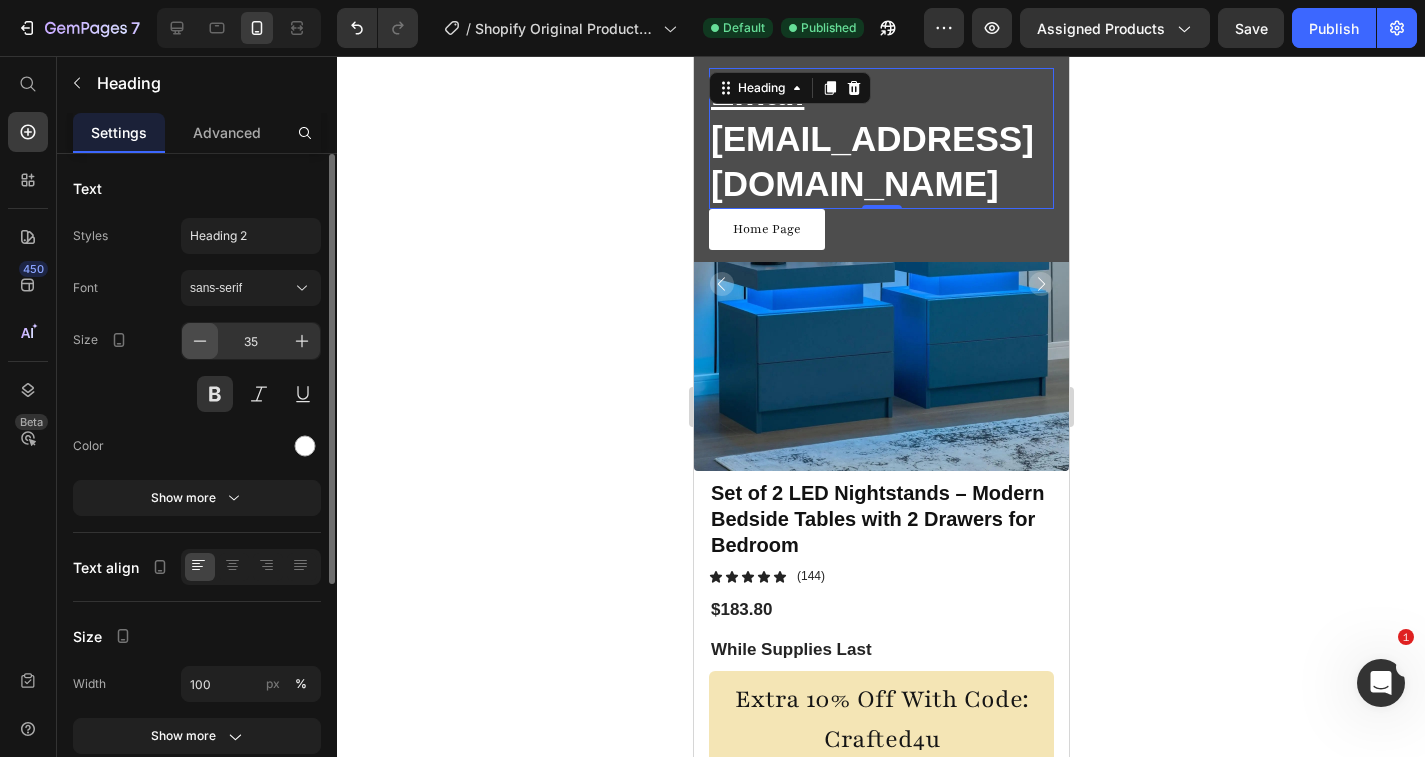 click 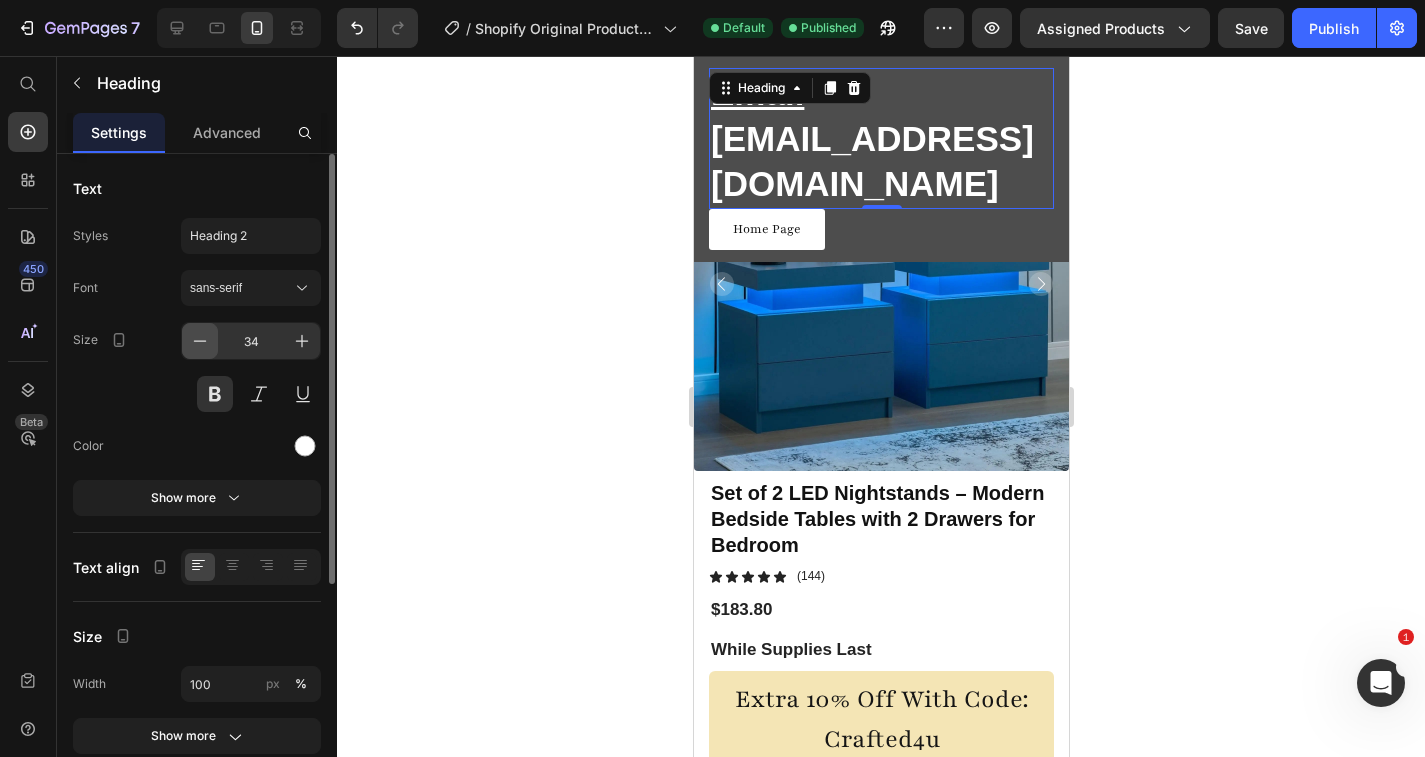 click 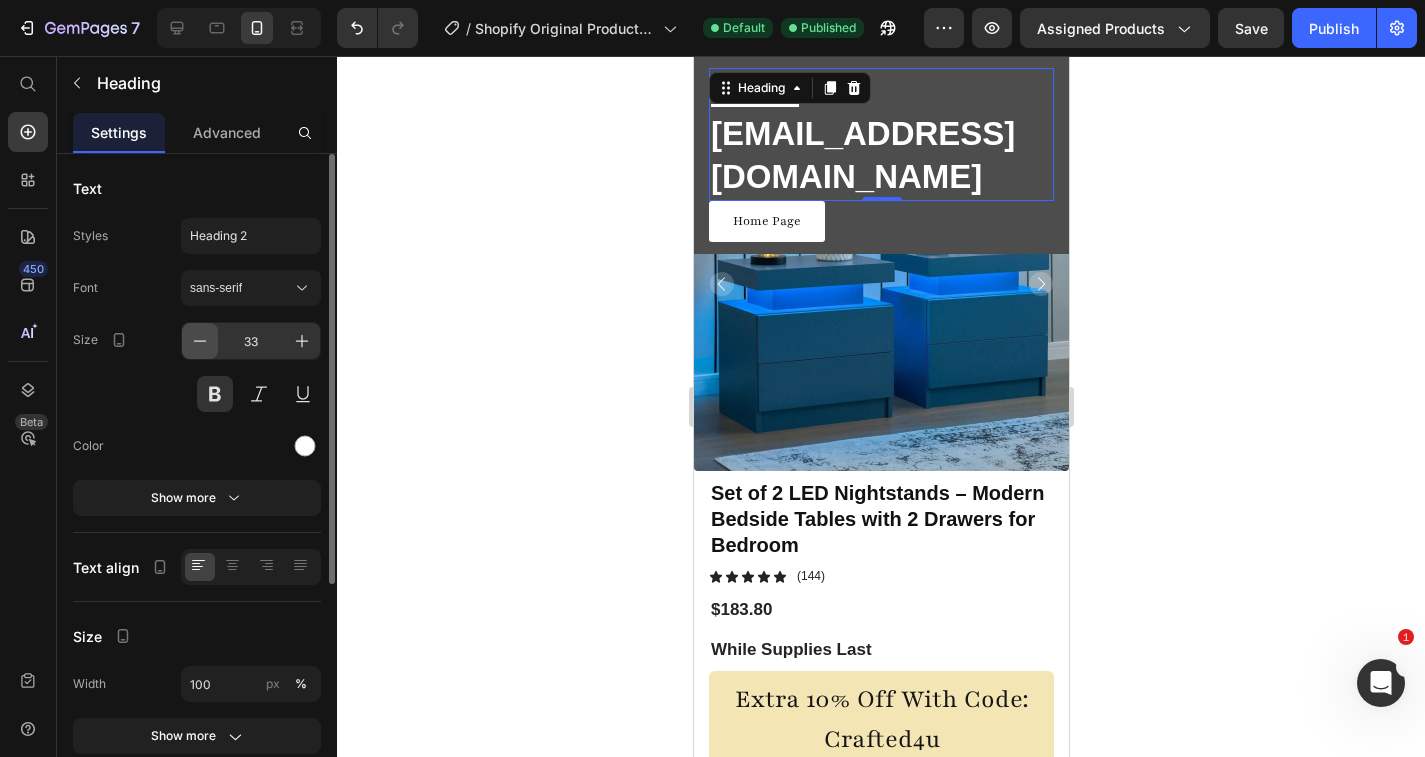 click 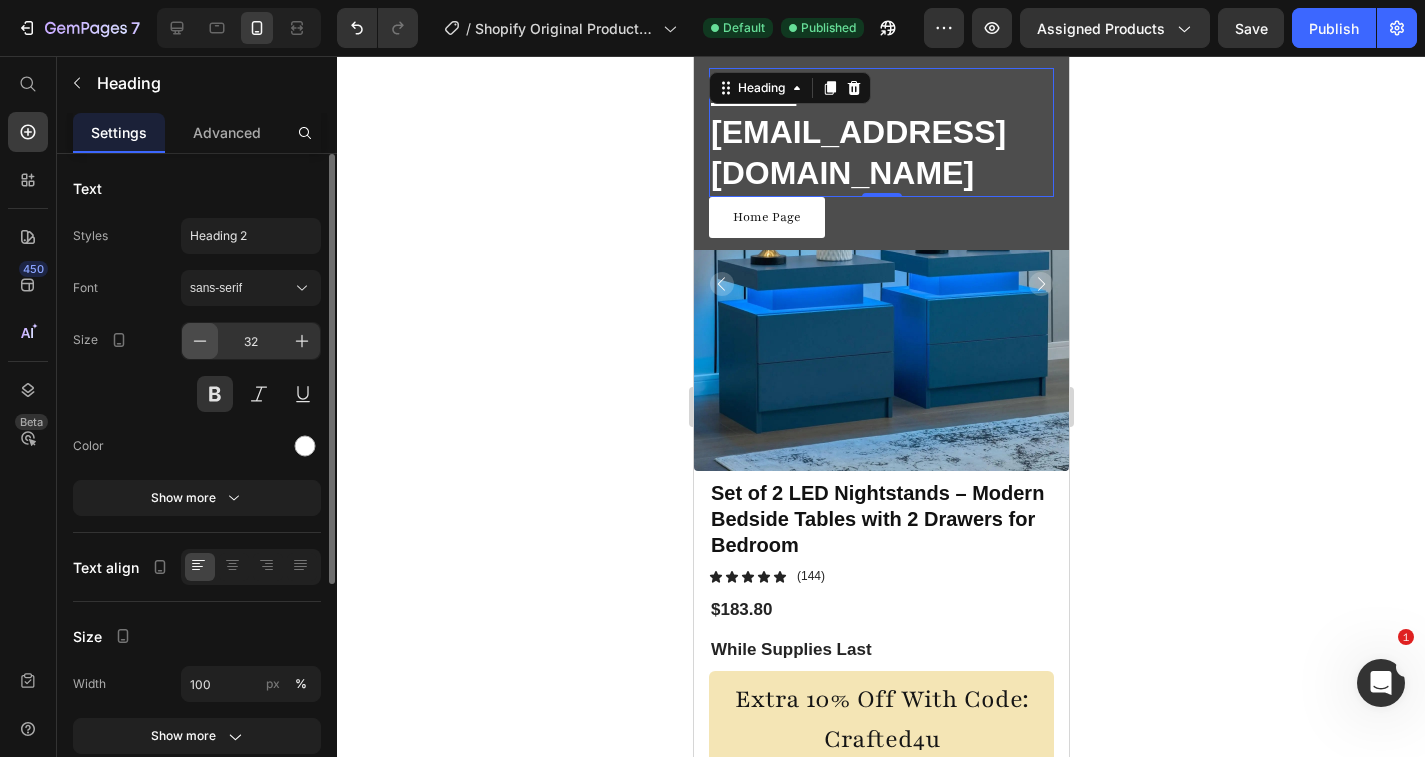 click 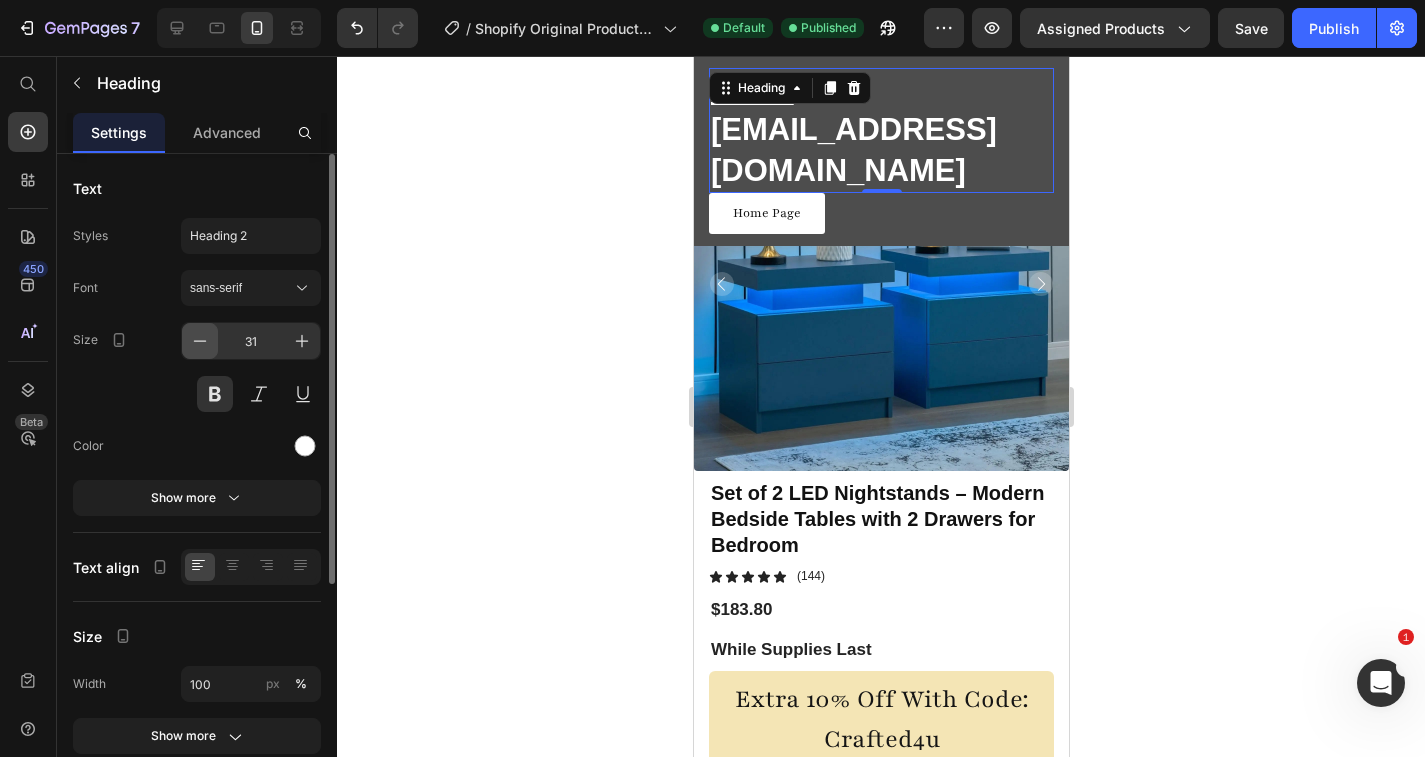 click 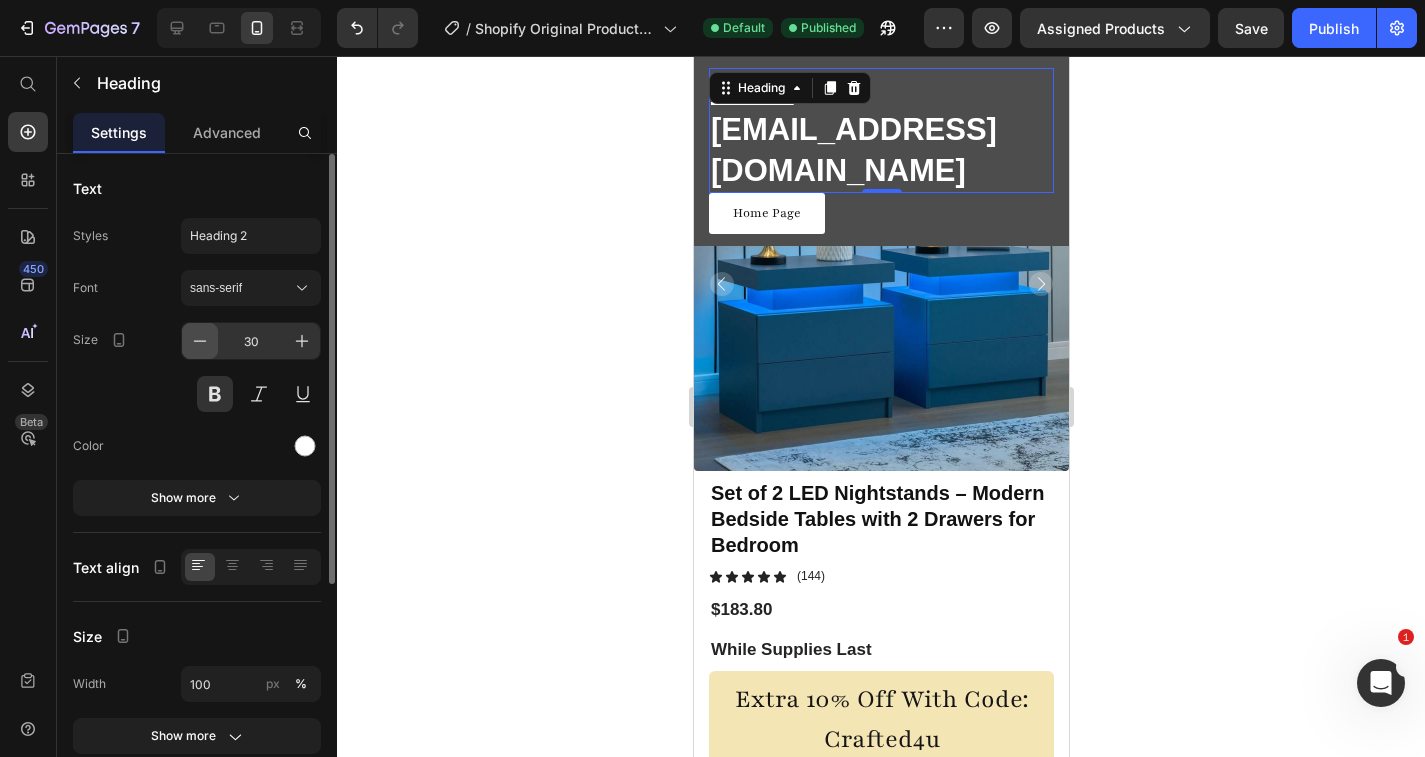 click 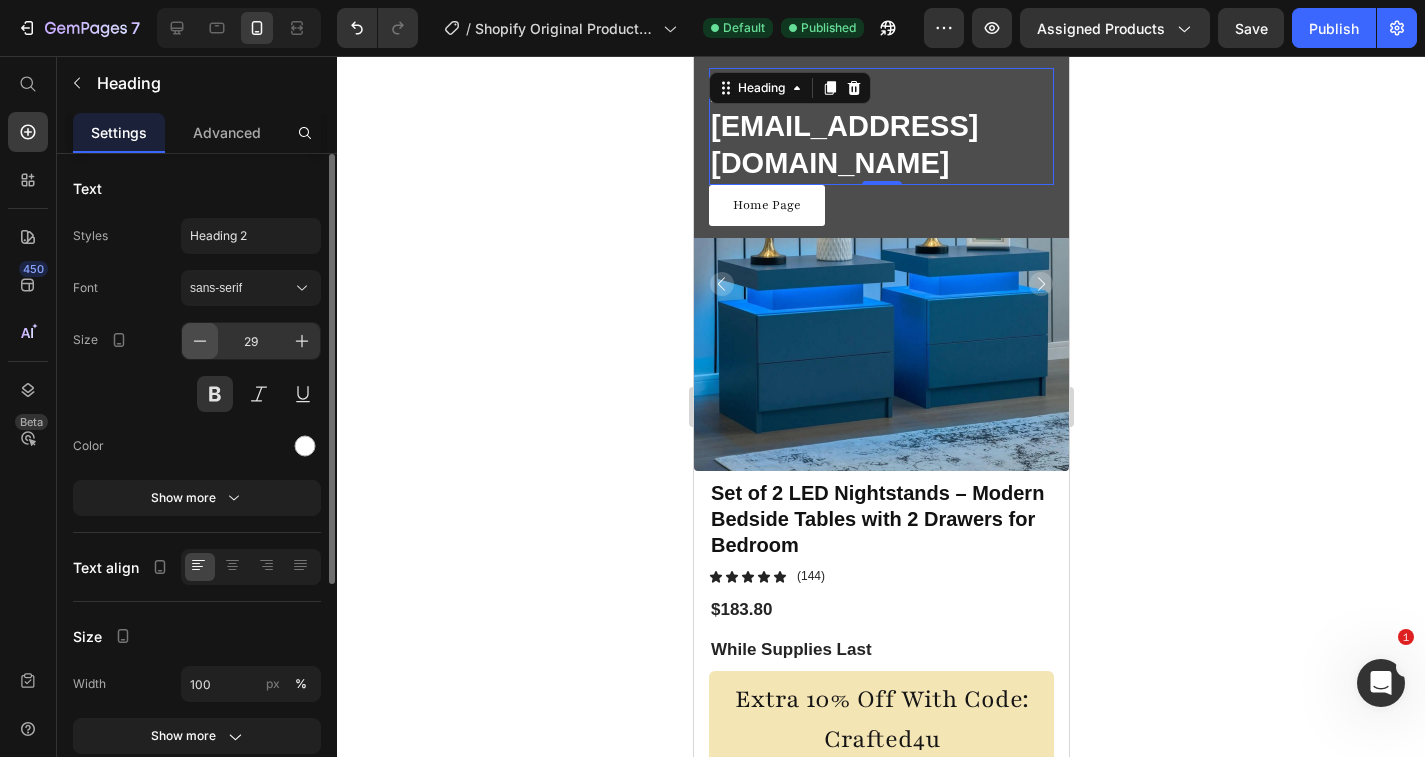 click 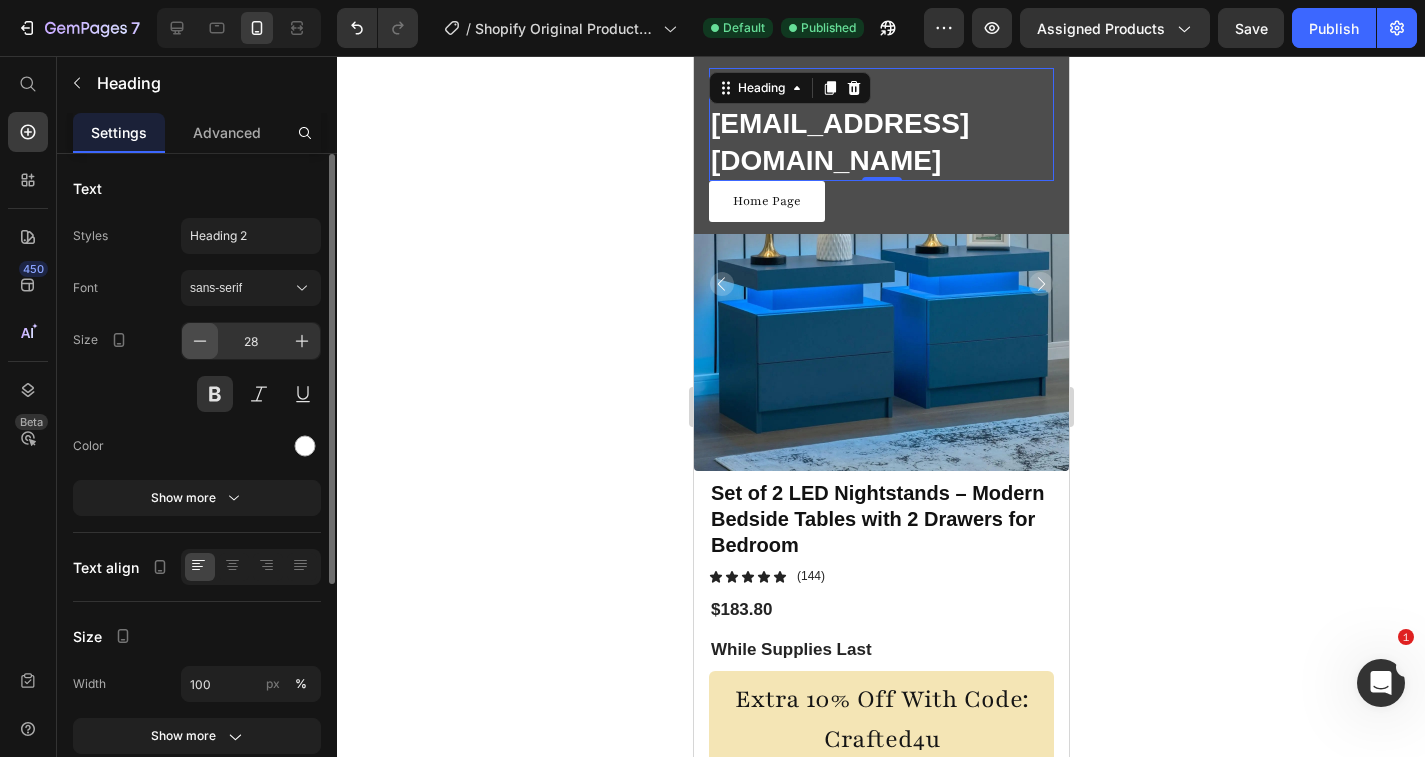 click 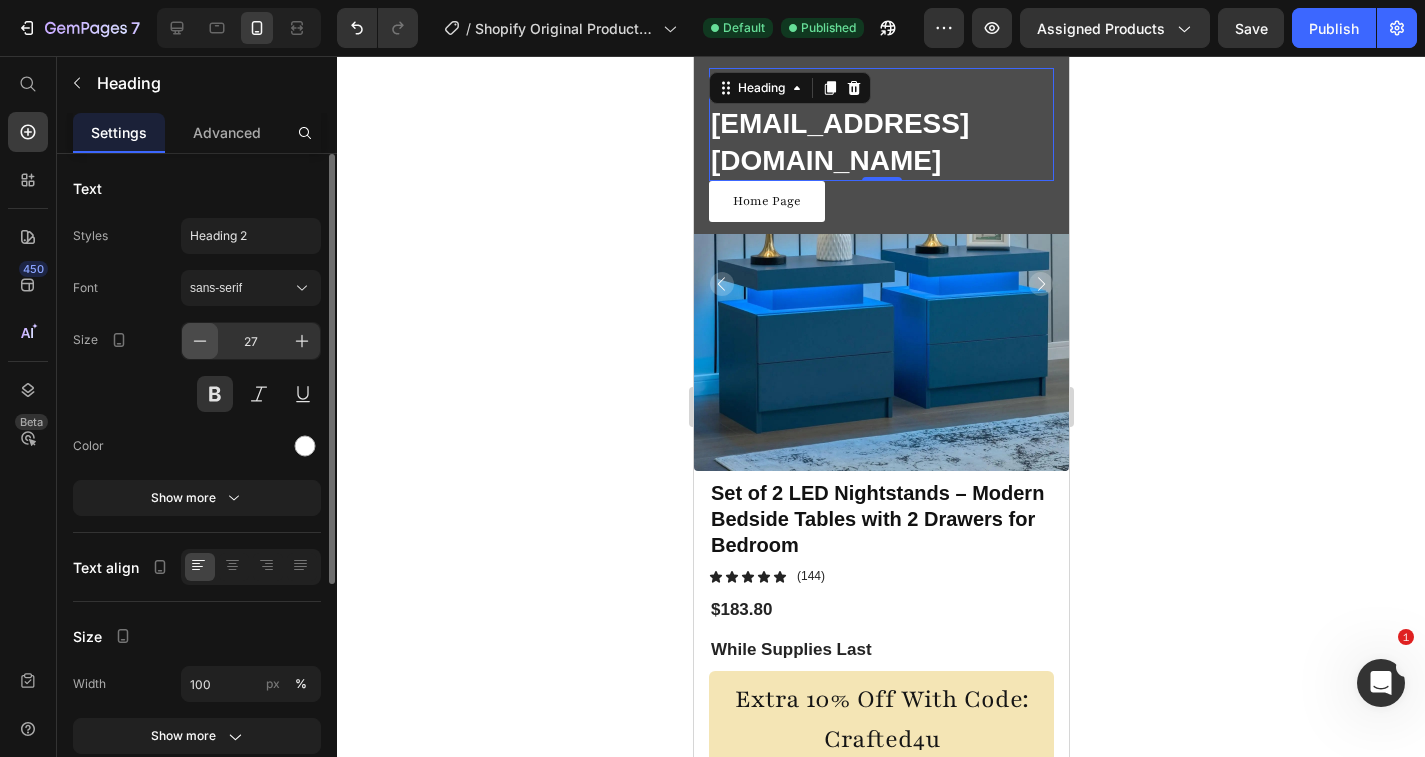 click 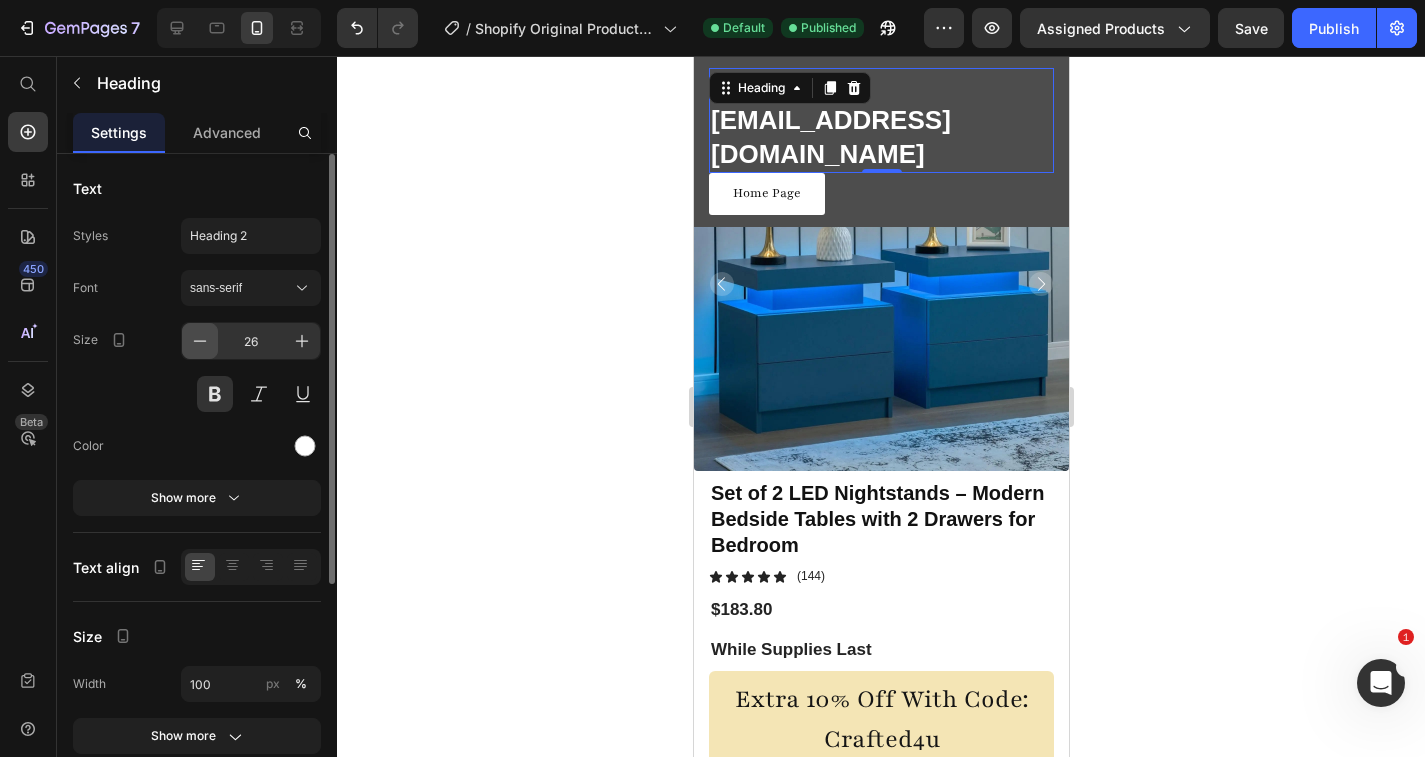 click 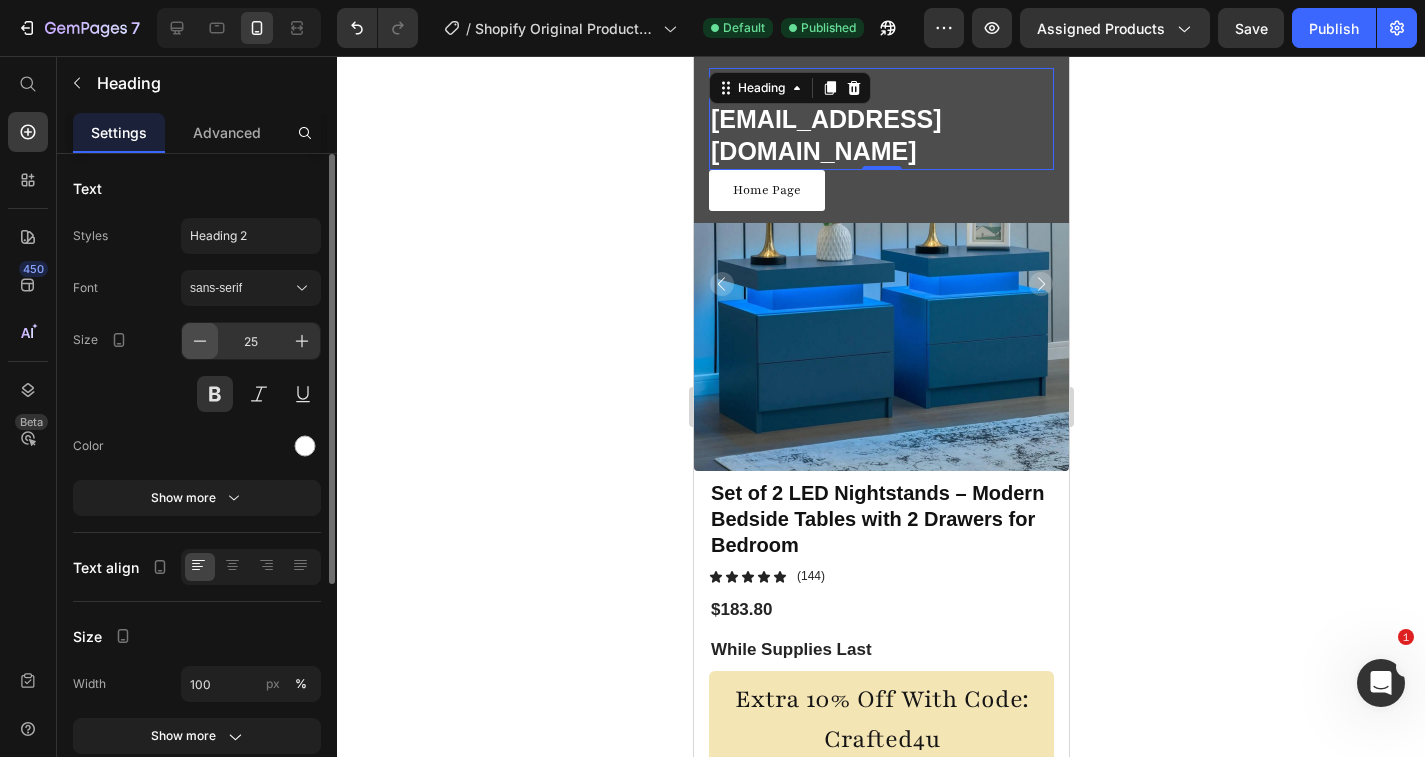 click 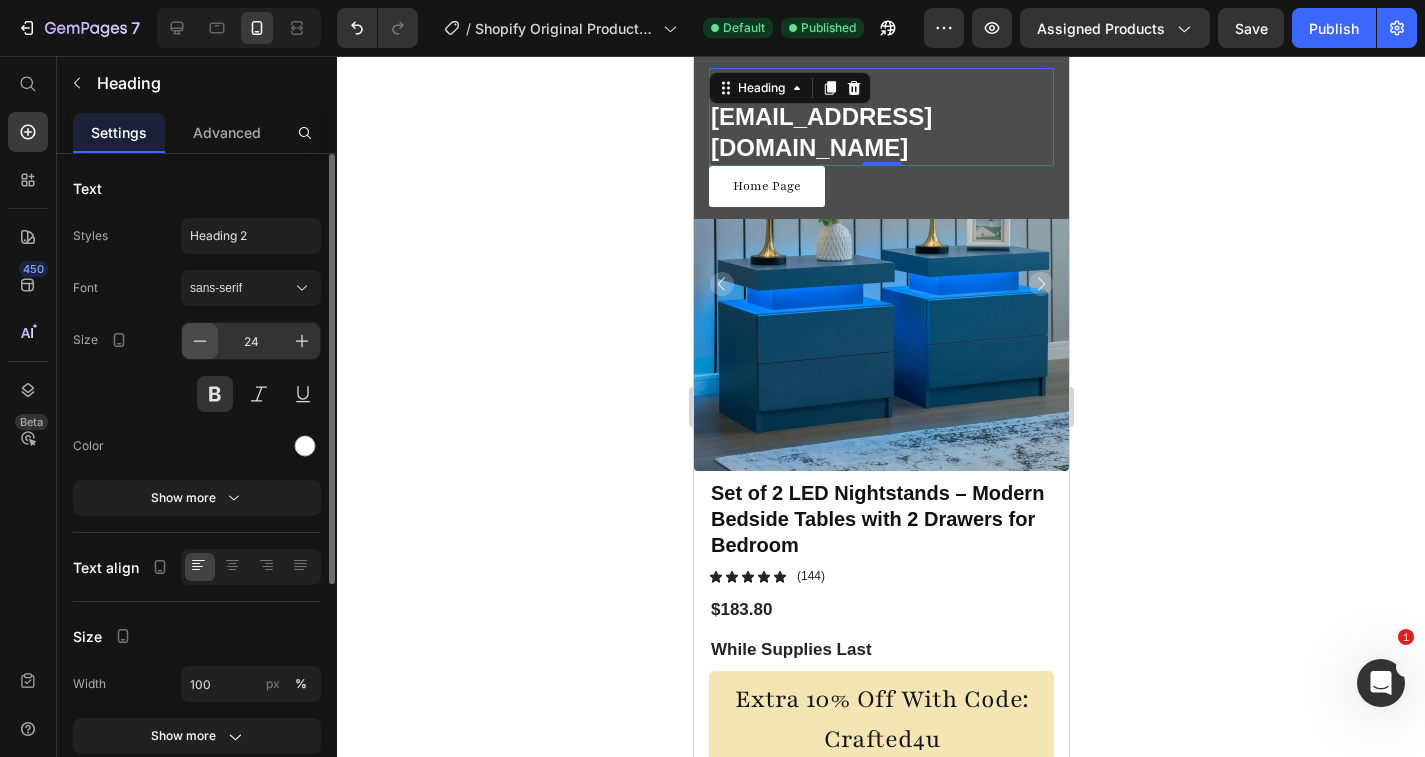 click 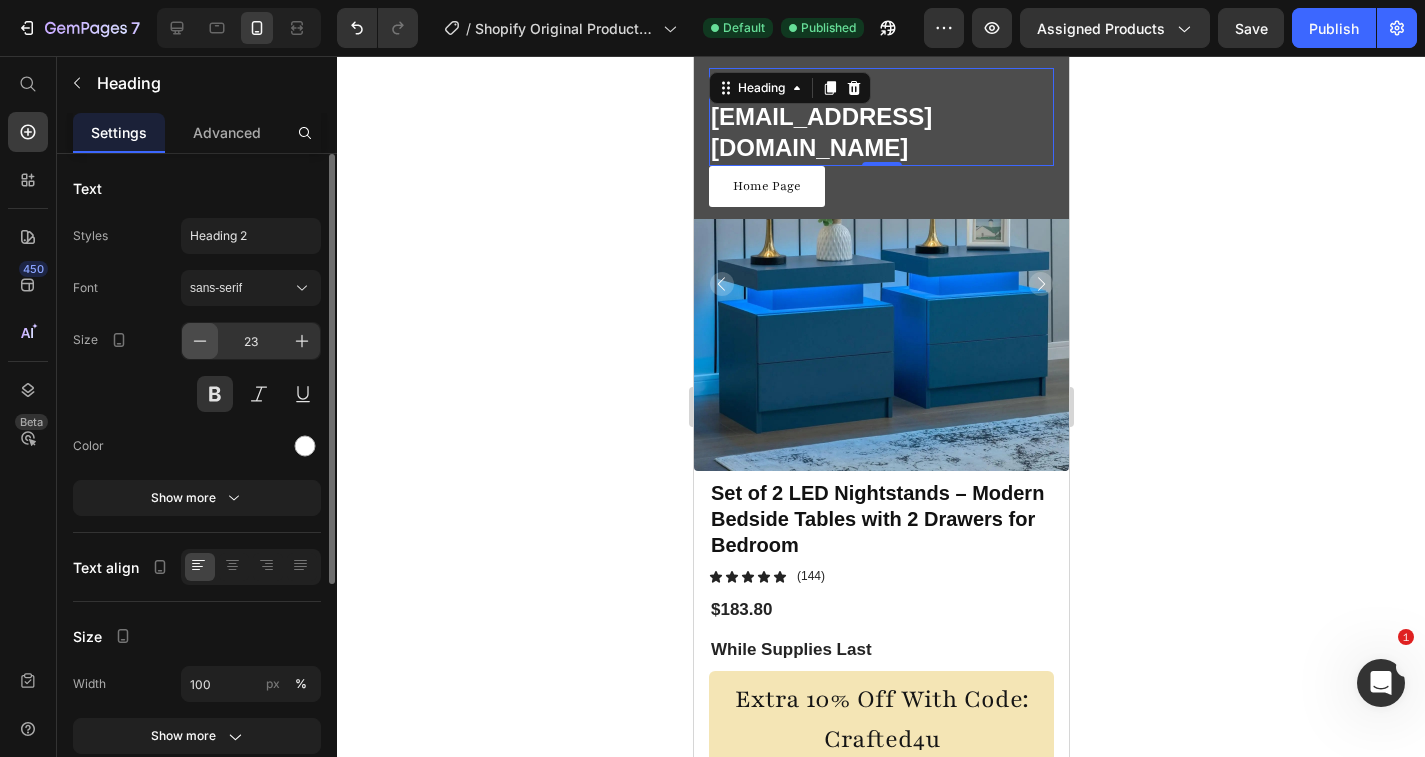 click 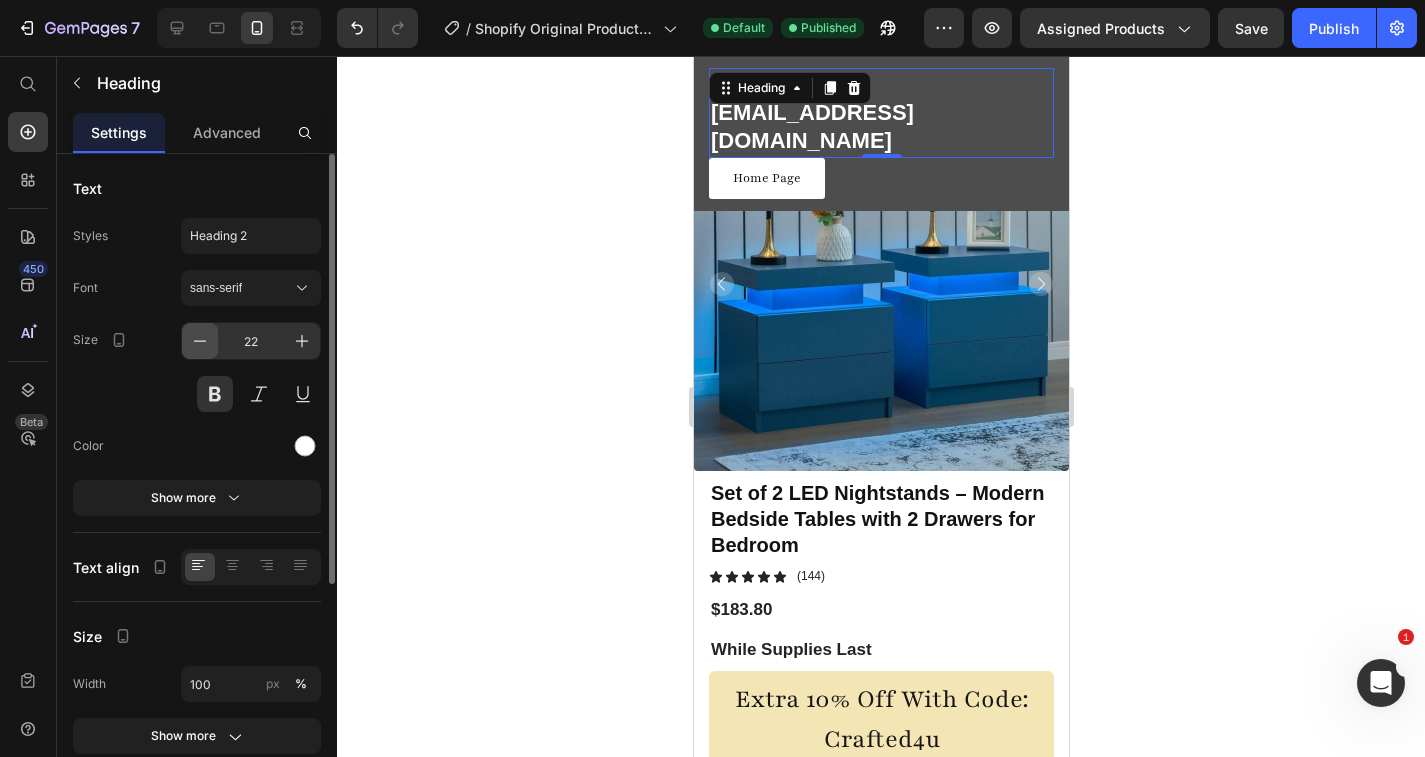 click 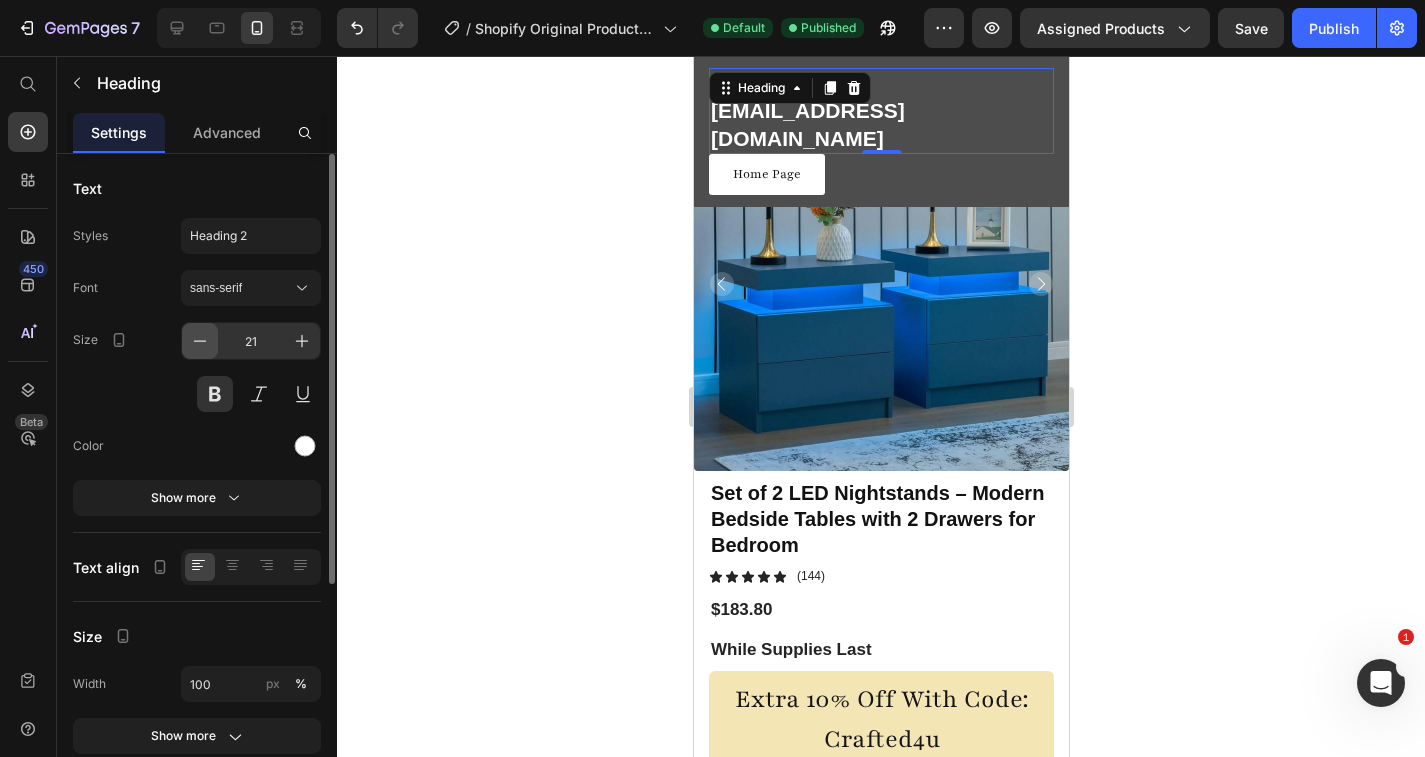 click 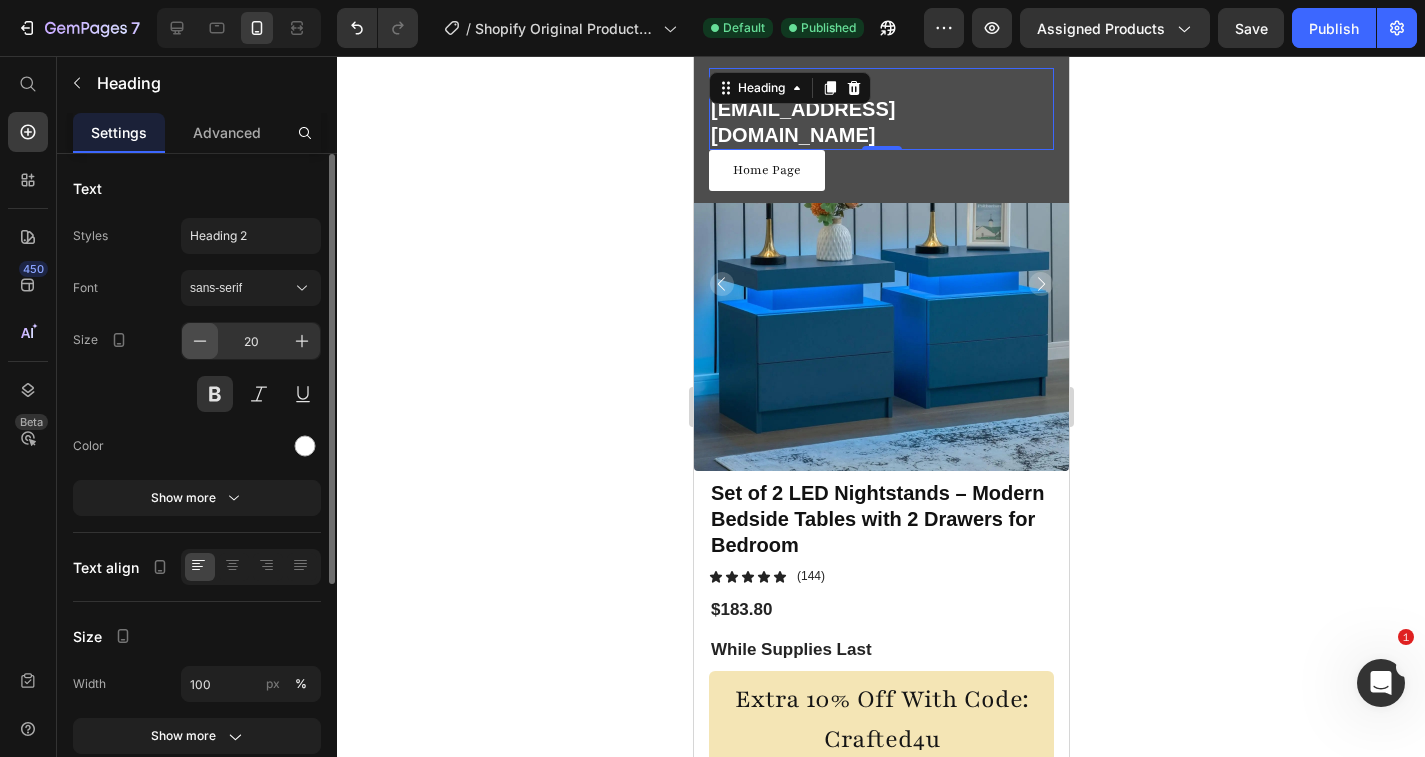 click 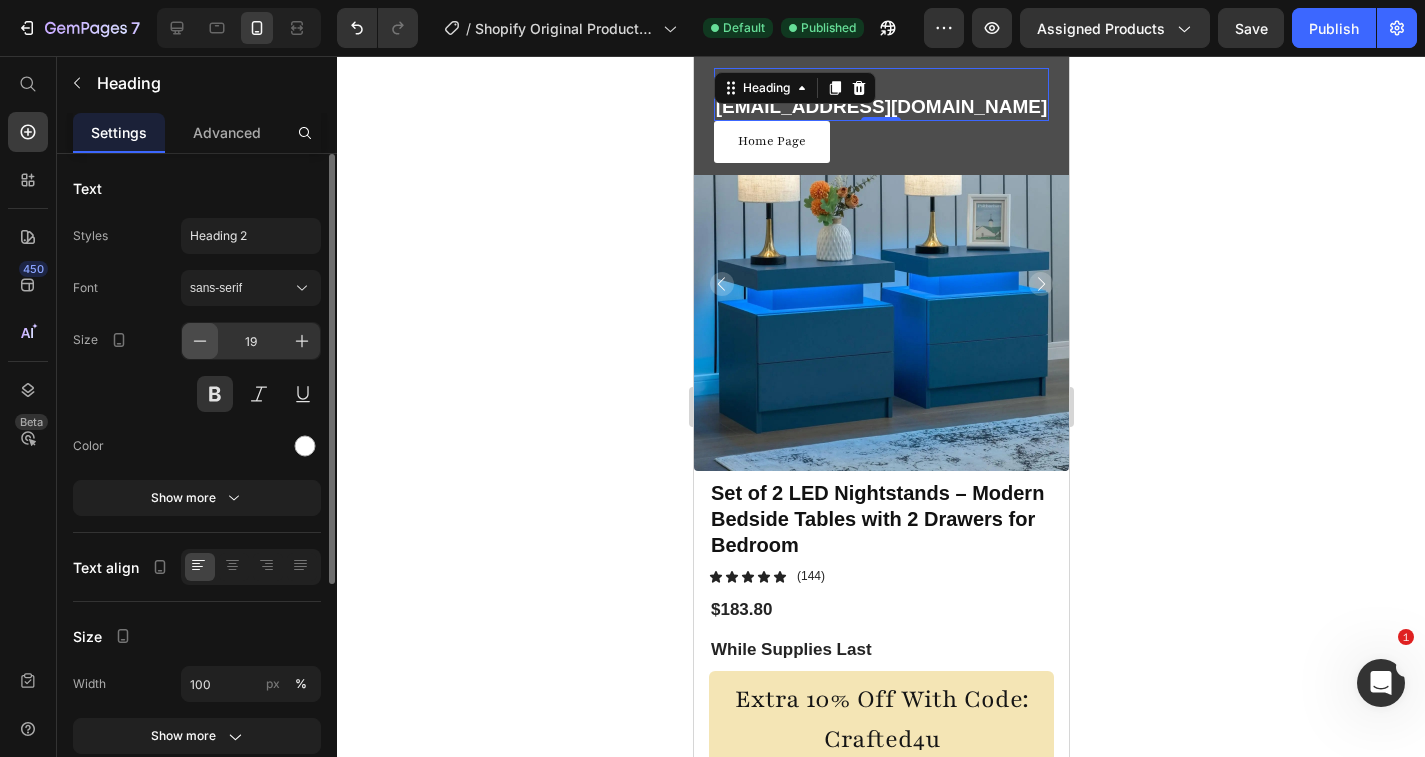 click 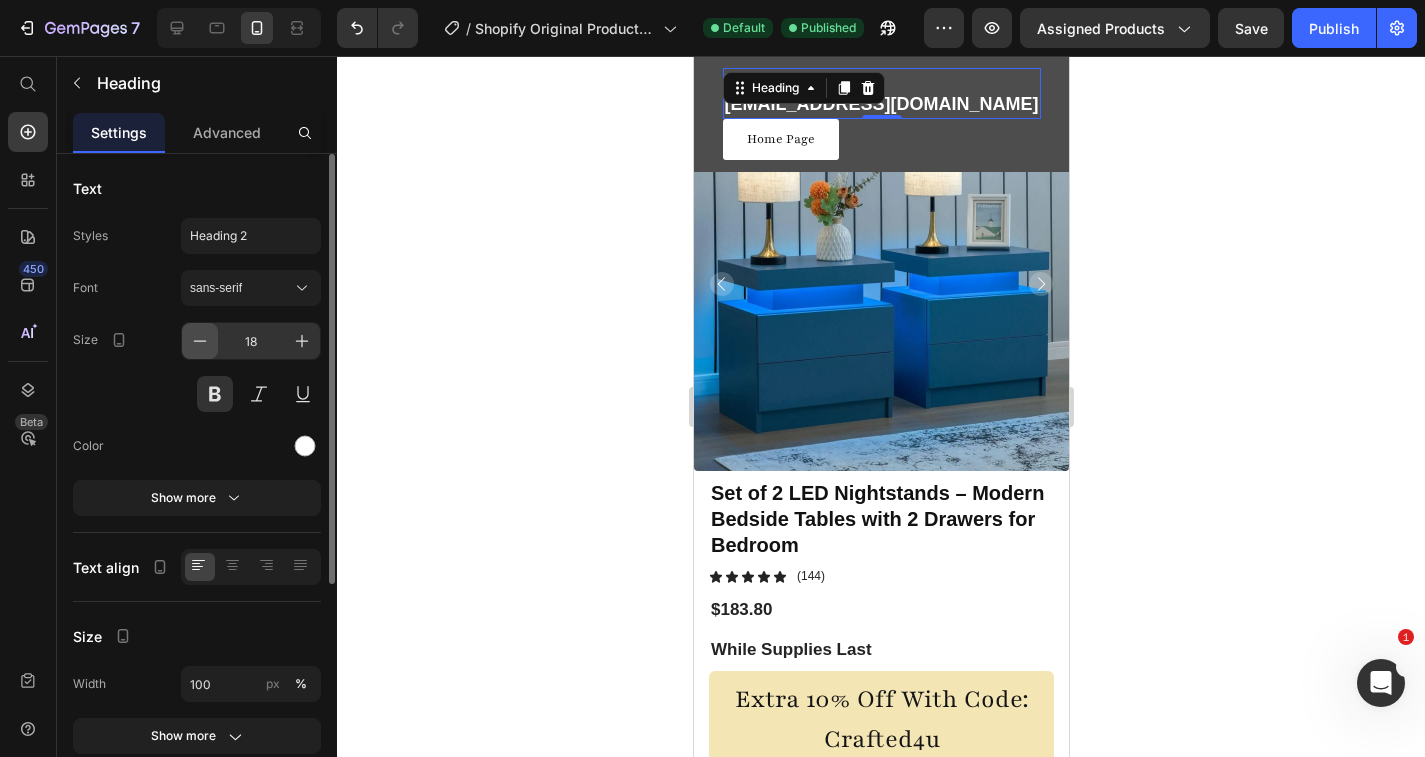 click 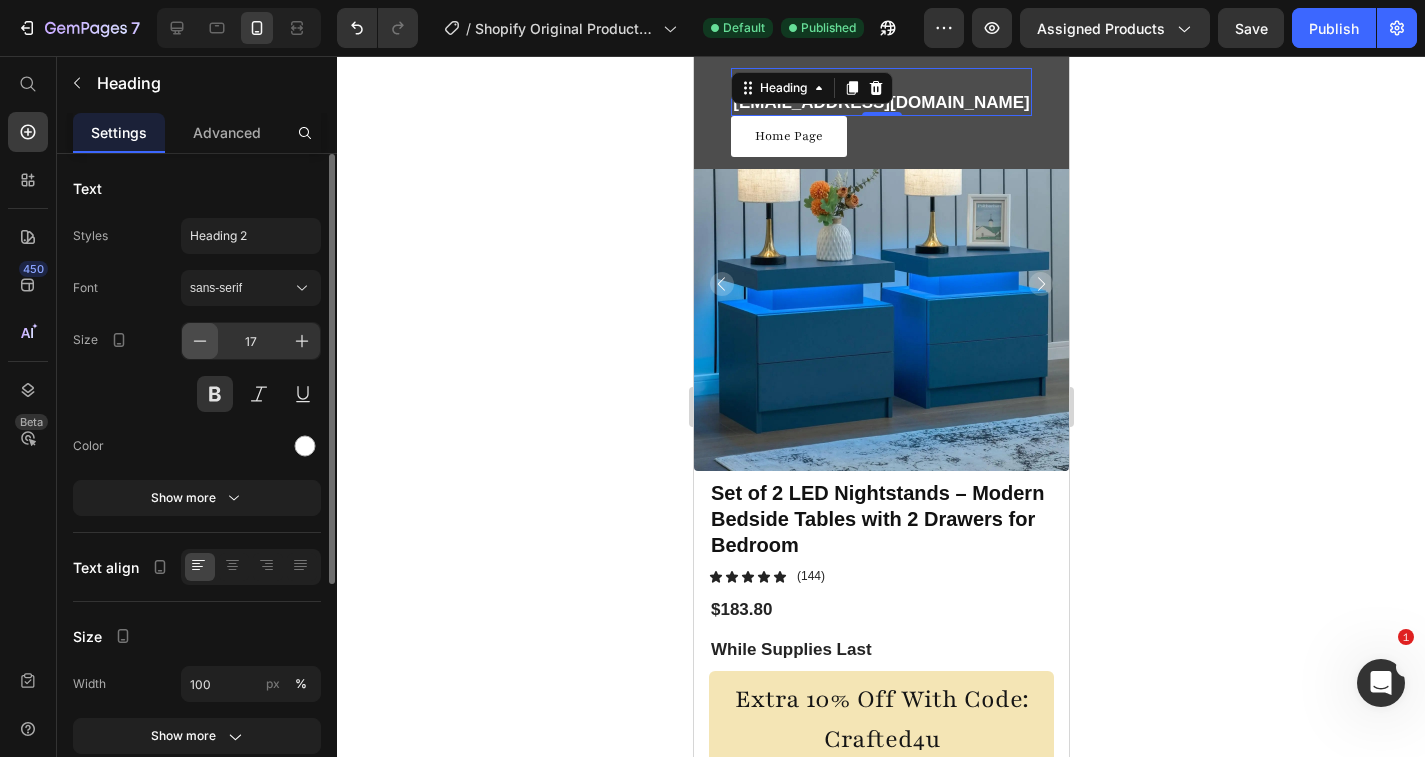 click 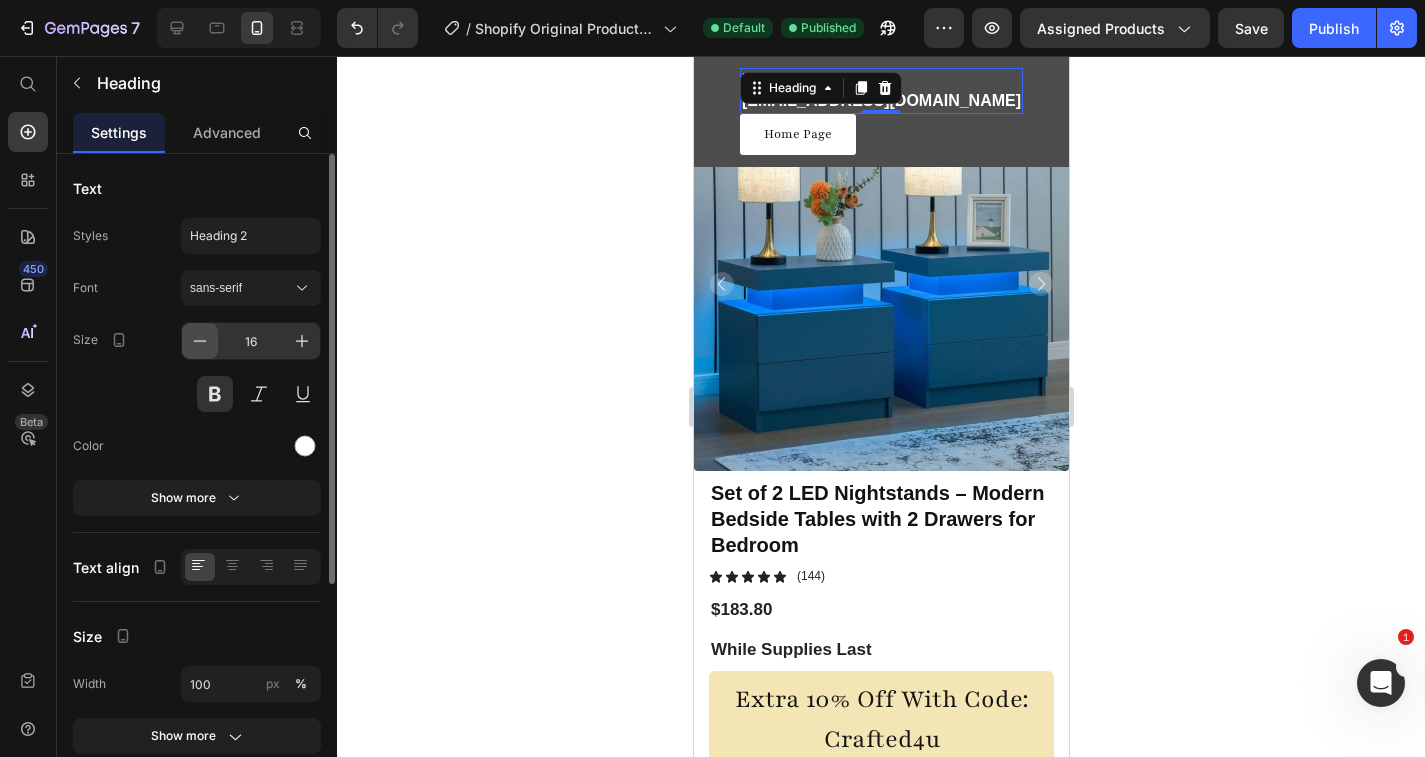 click 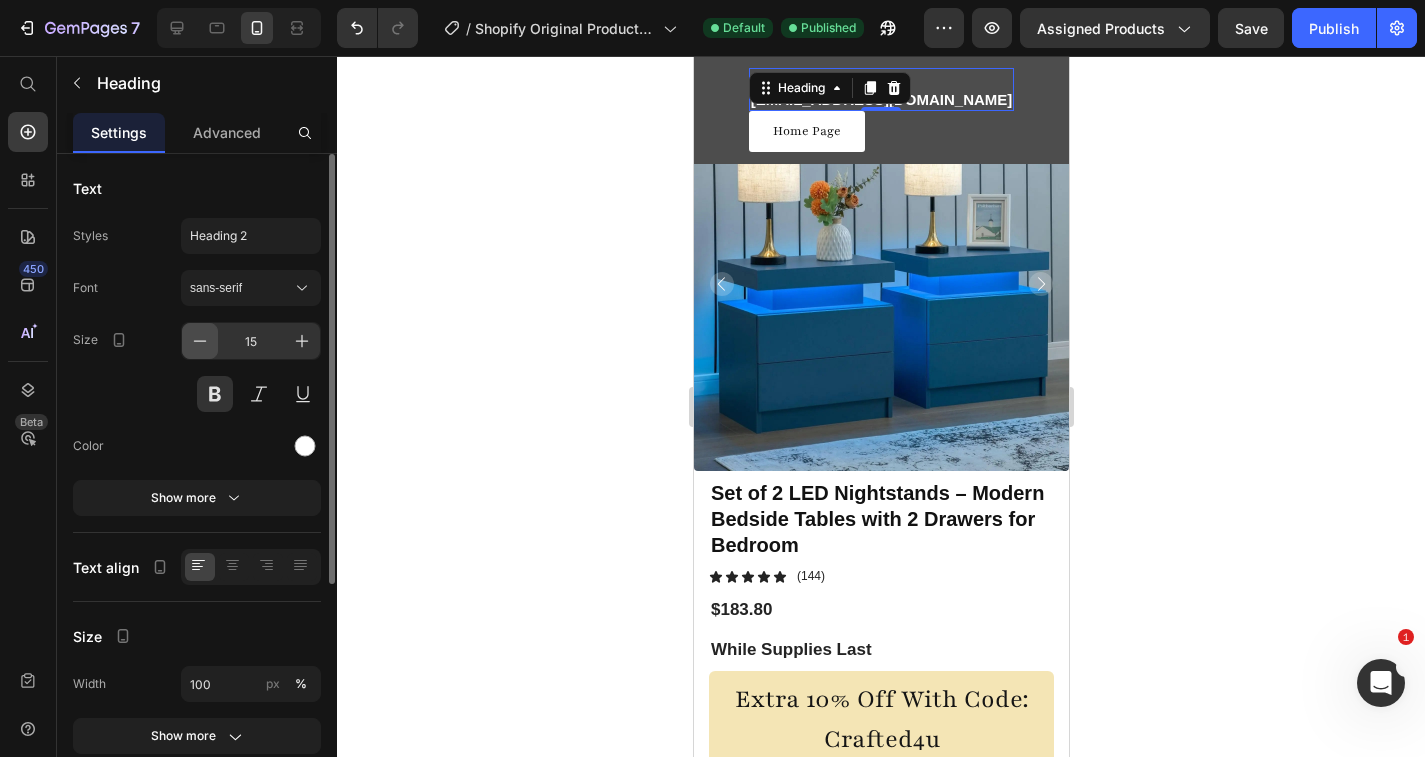 click 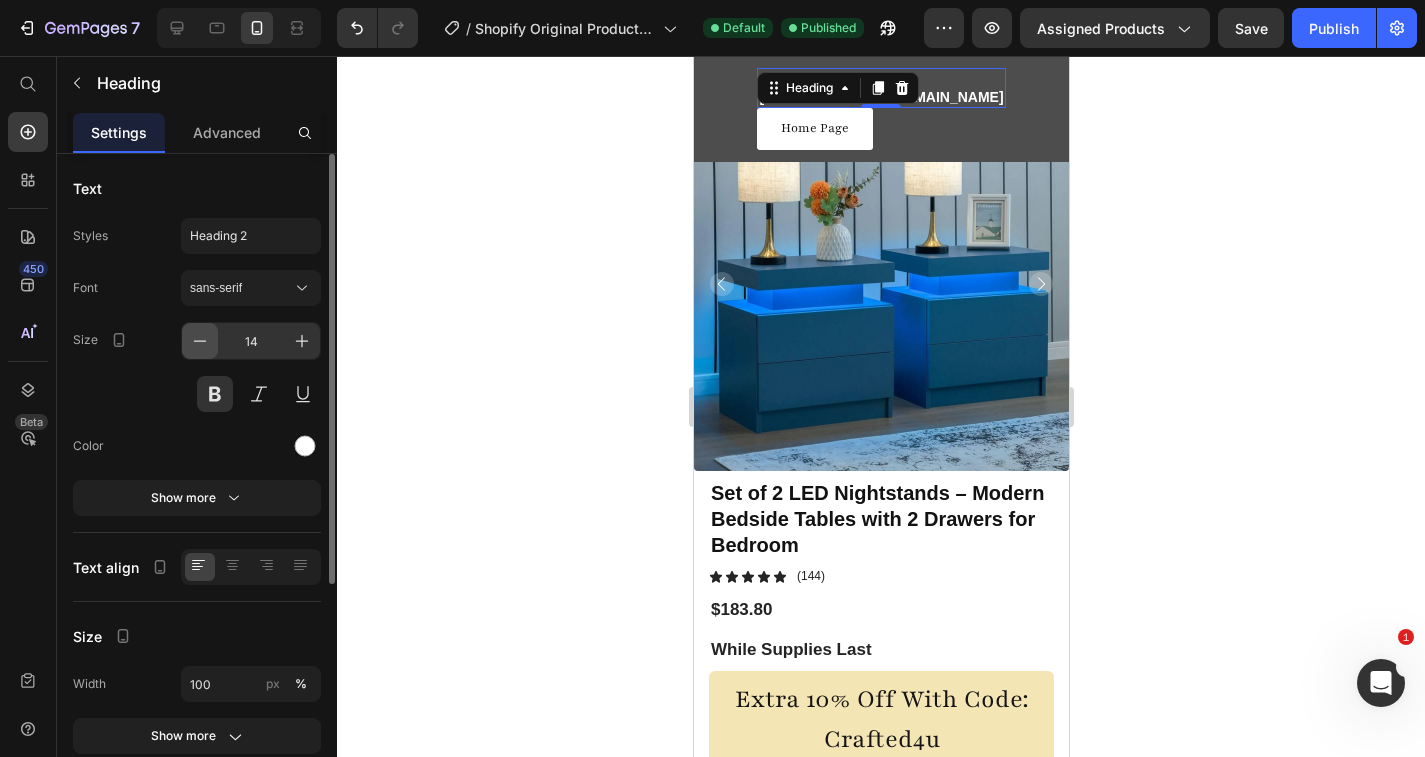 click 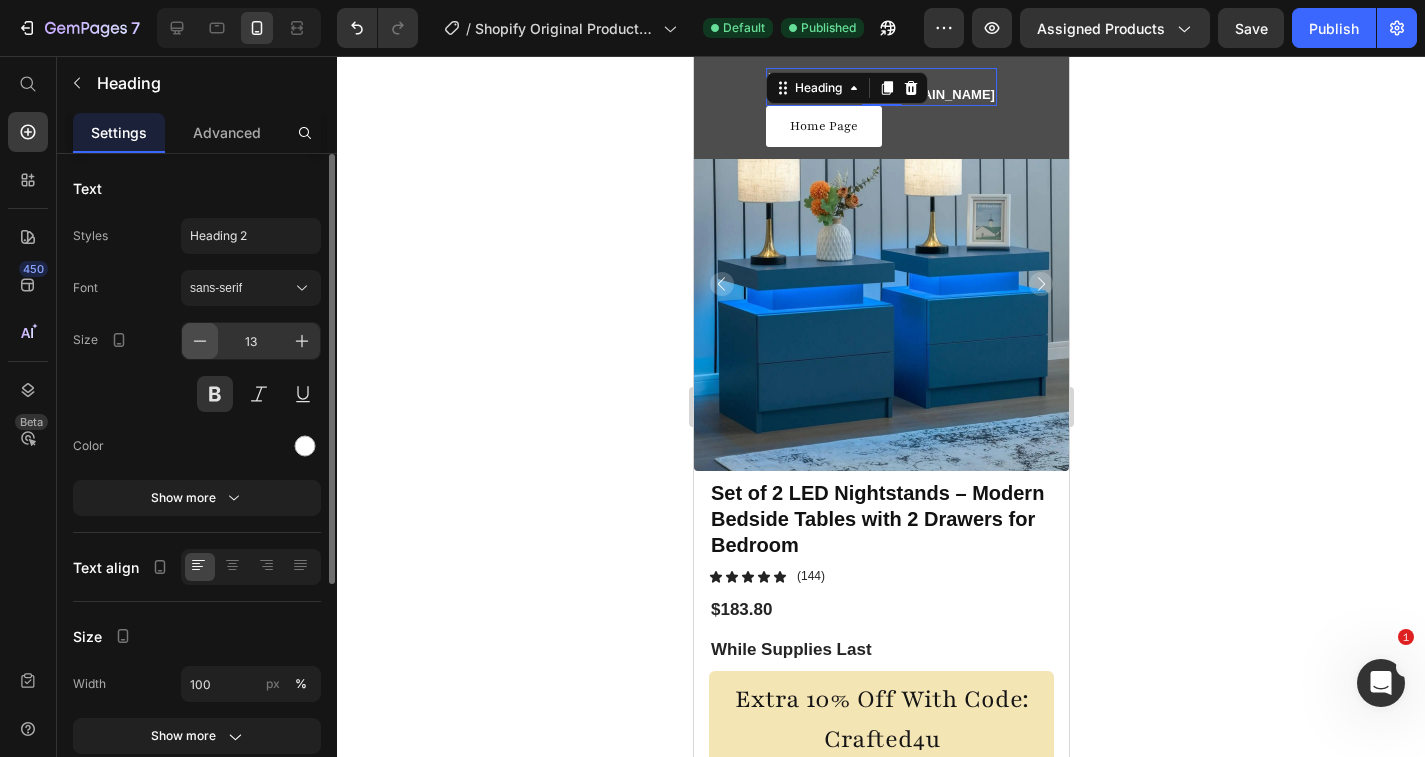 click 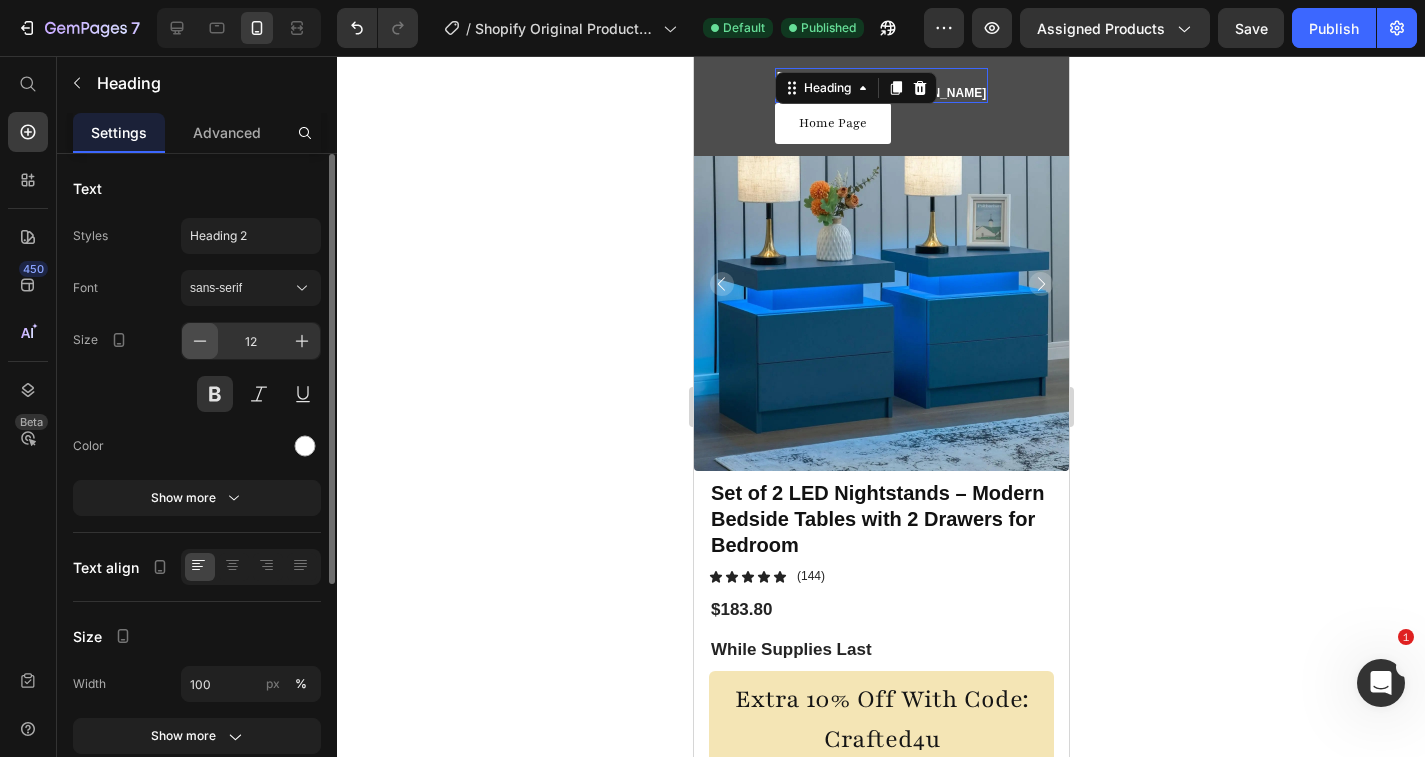click 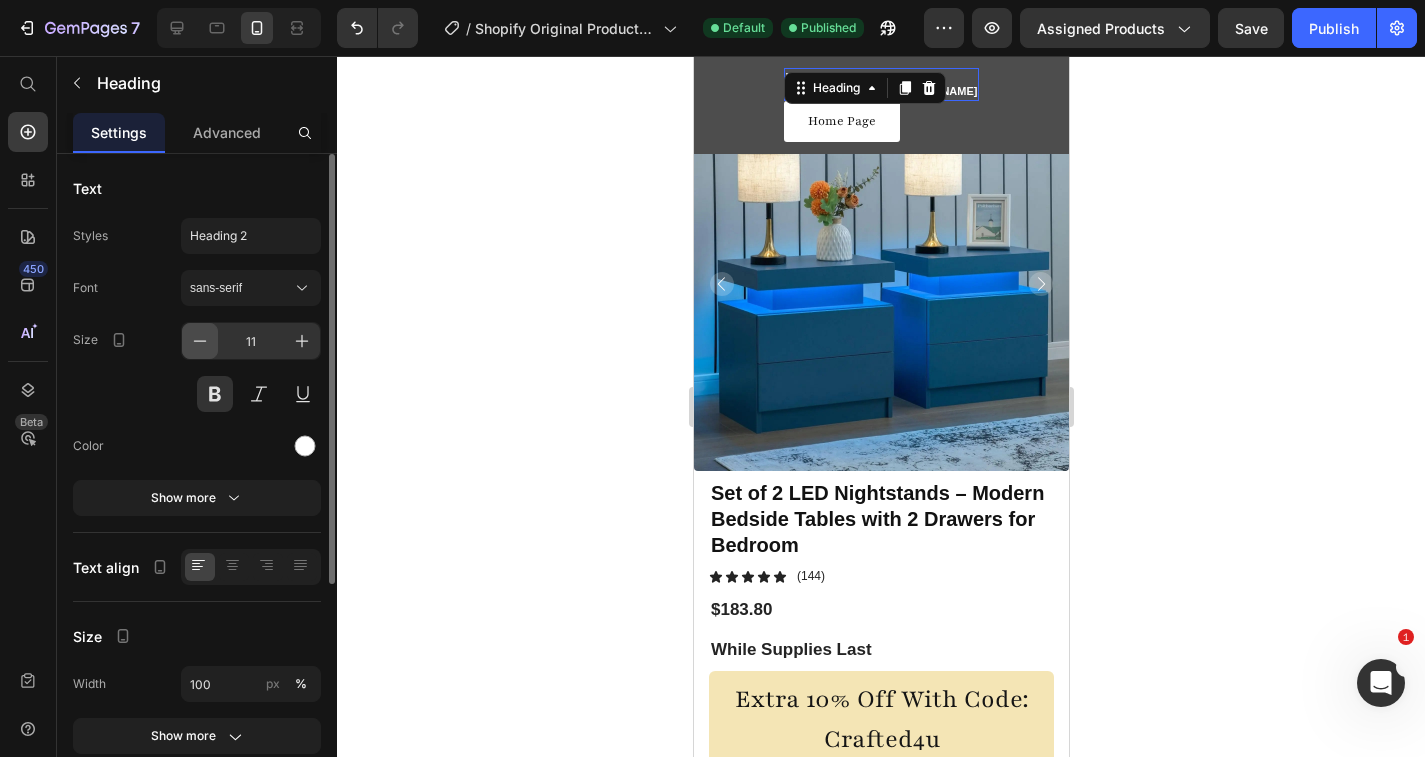 click 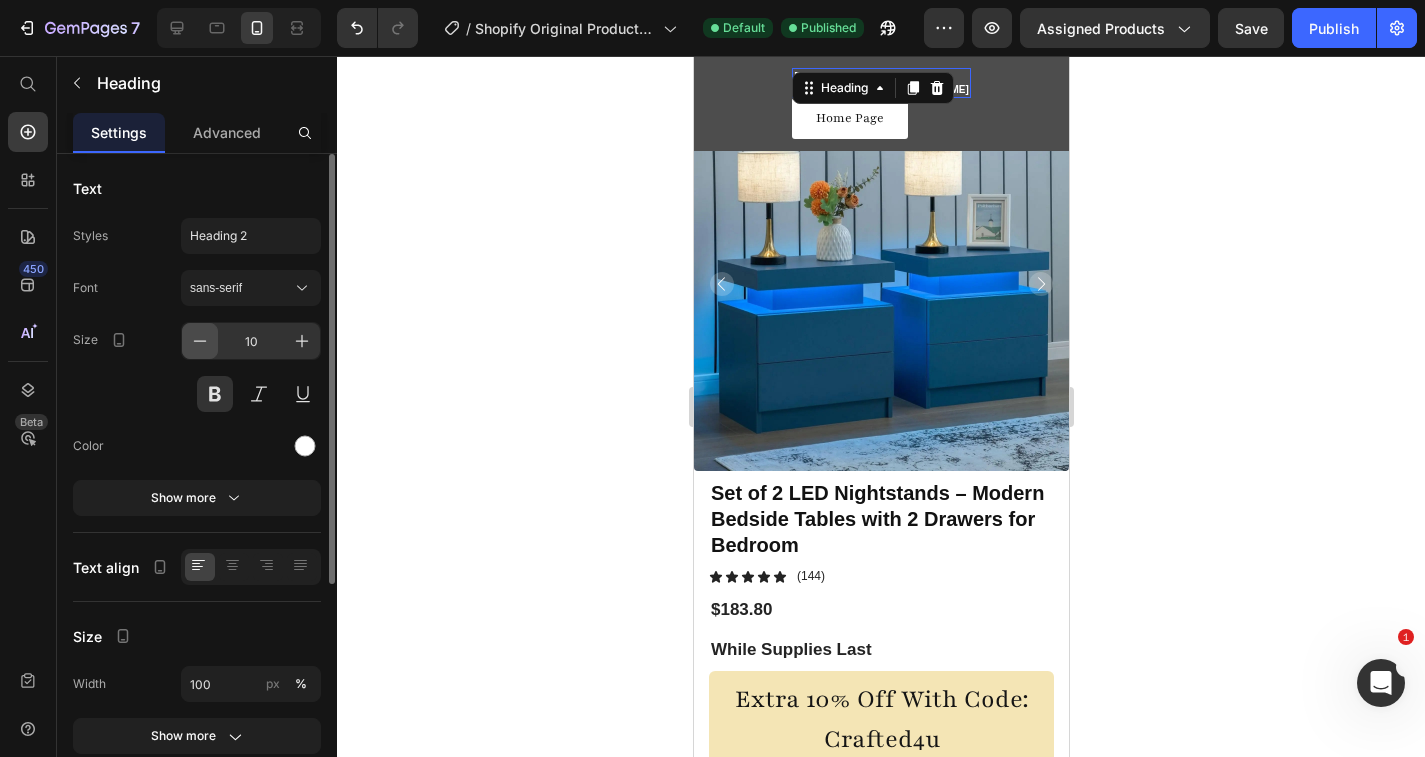 click 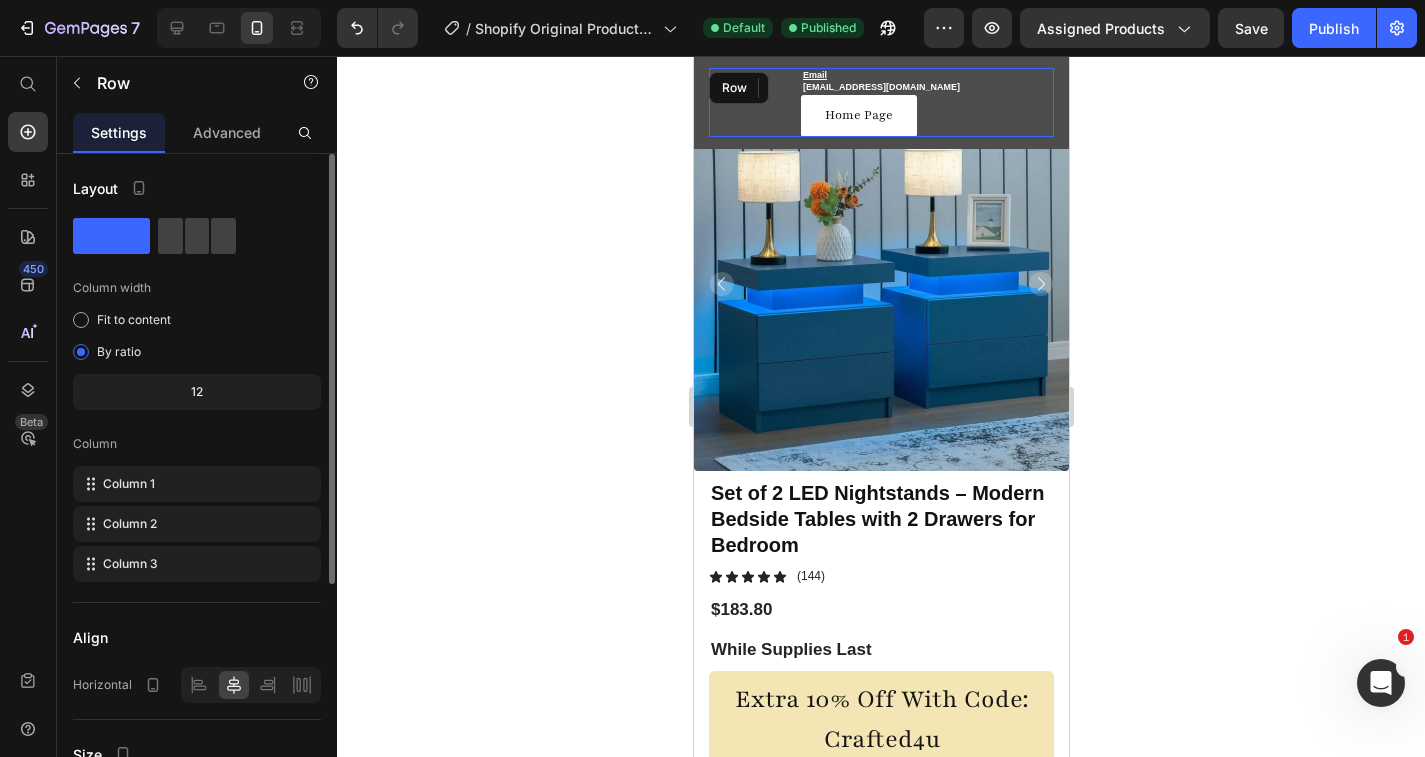 click on "Email [EMAIL_ADDRESS][DOMAIN_NAME]  Heading   0 Home Page Button Image Sign In Text block Row Row" at bounding box center (880, 102) 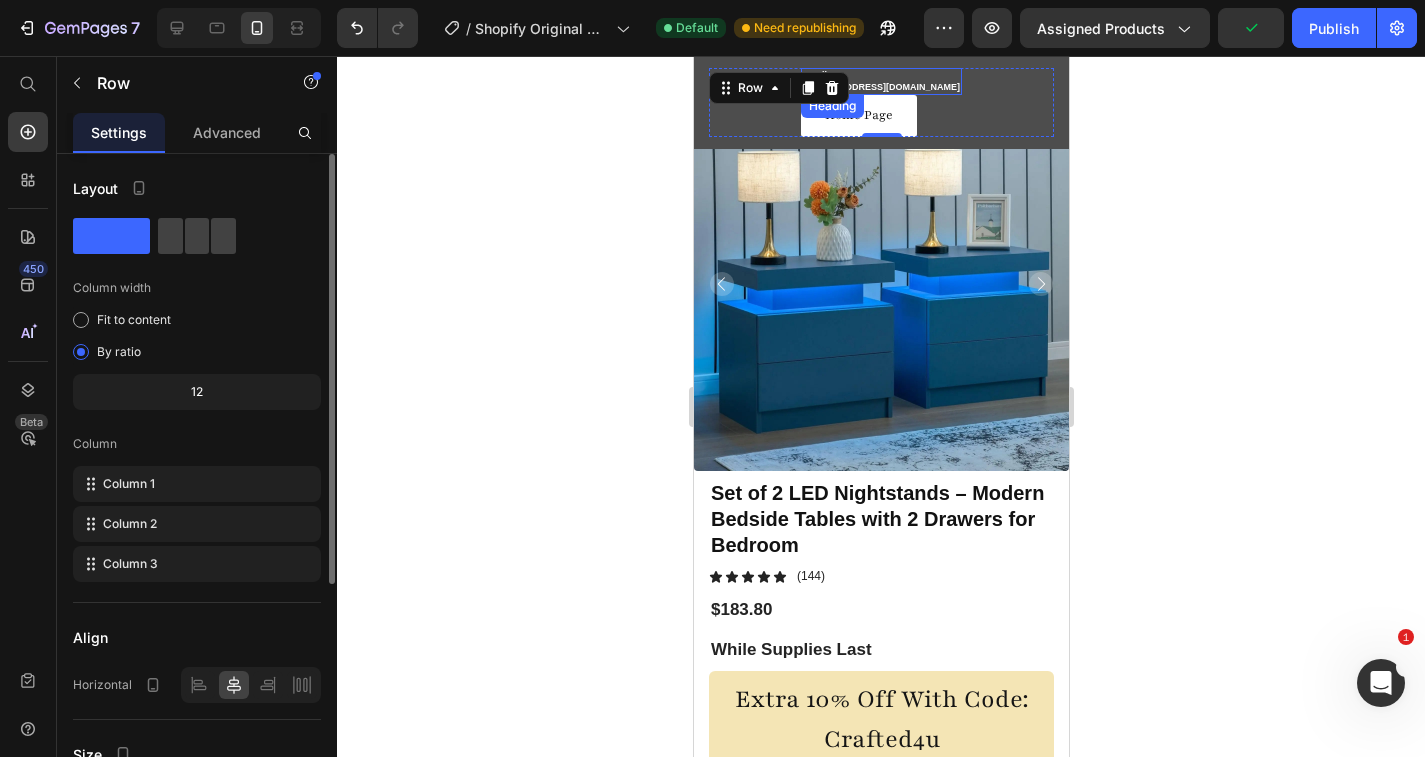 click on "Email [EMAIL_ADDRESS][DOMAIN_NAME]" at bounding box center (880, 81) 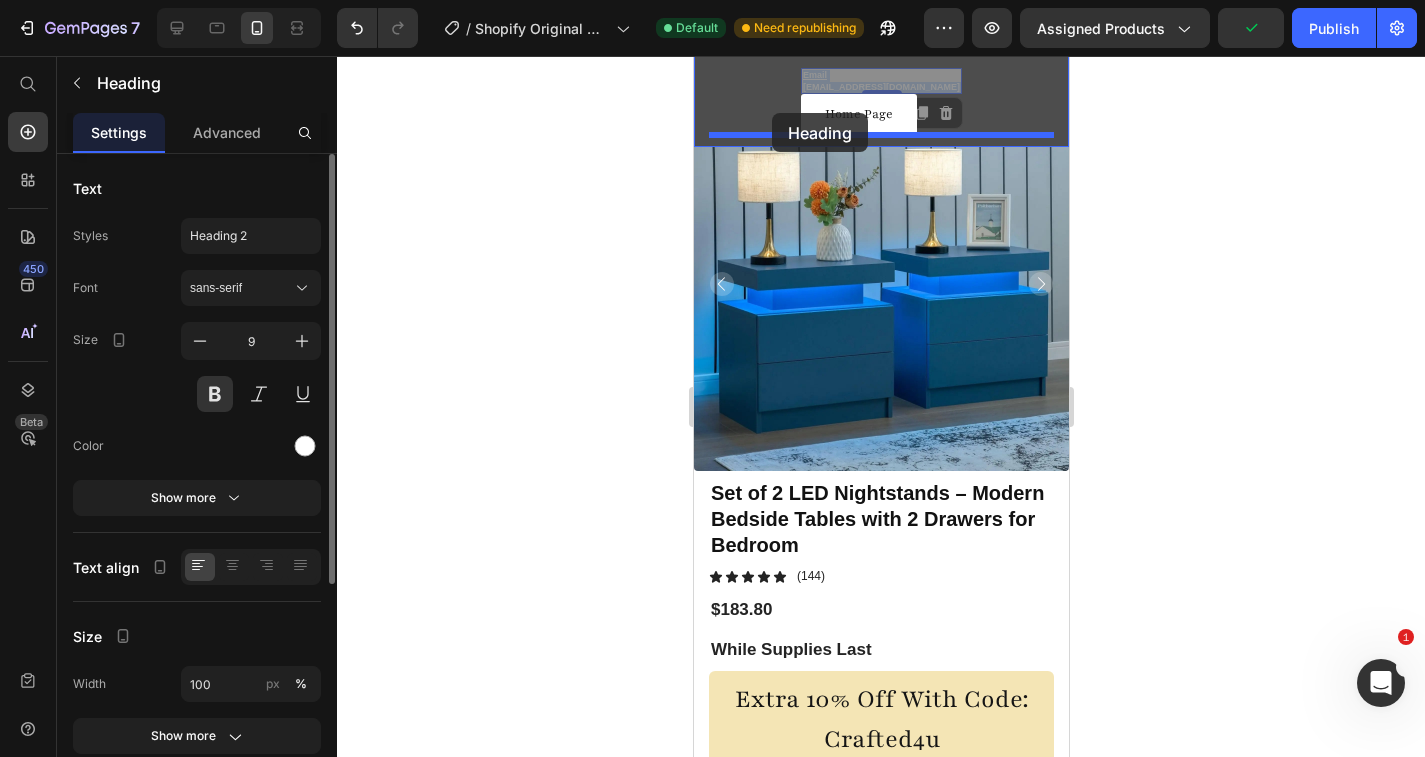 scroll, scrollTop: 0, scrollLeft: 0, axis: both 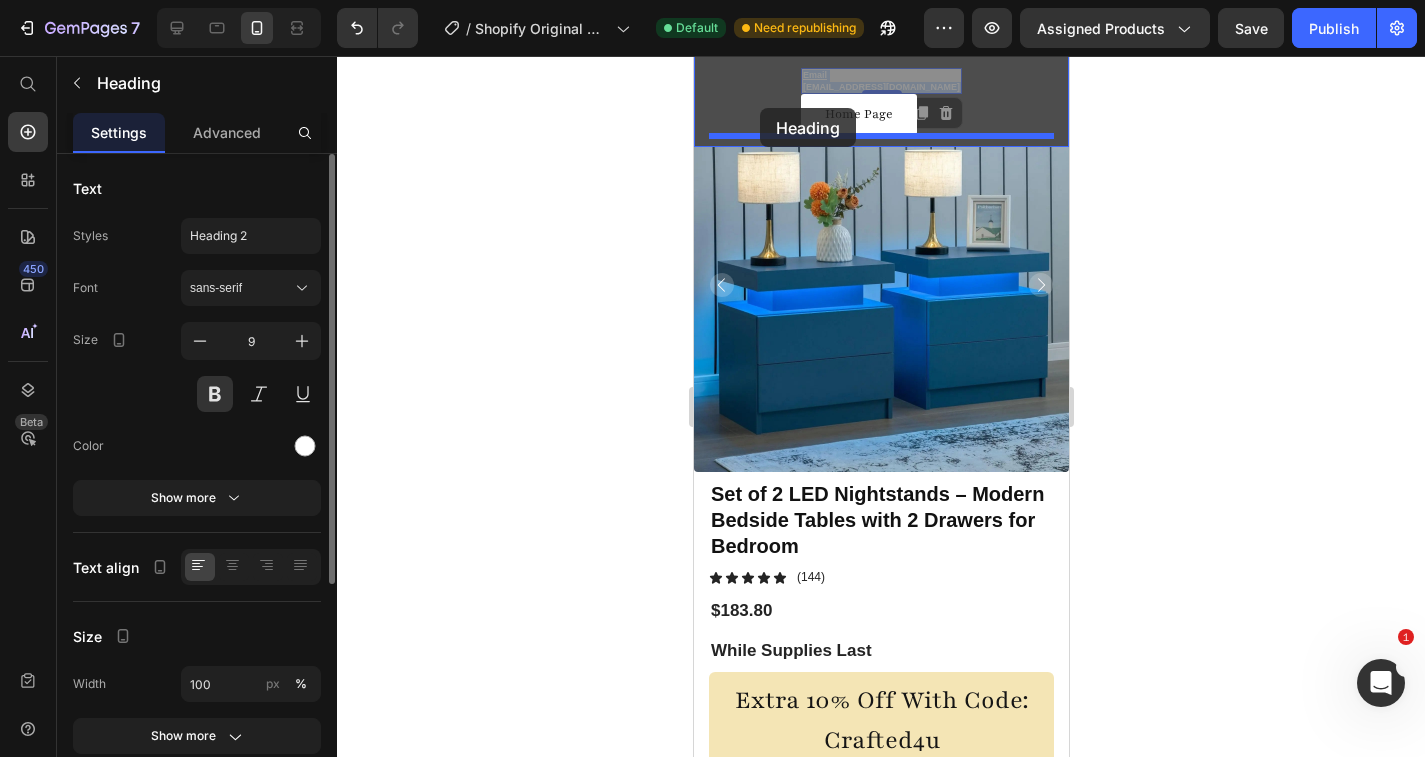 drag, startPoint x: 915, startPoint y: 83, endPoint x: 760, endPoint y: 107, distance: 156.84706 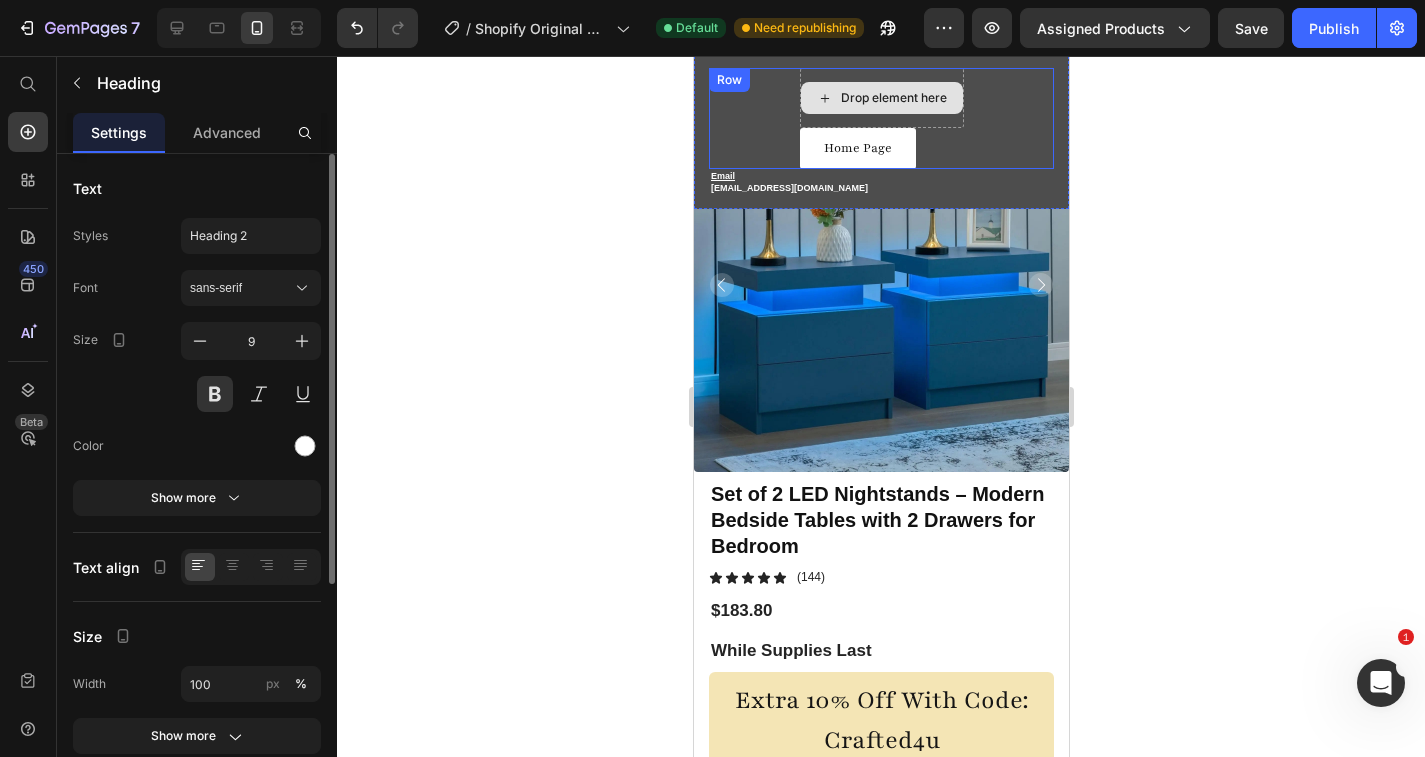 click on "Drop element here" at bounding box center (893, 98) 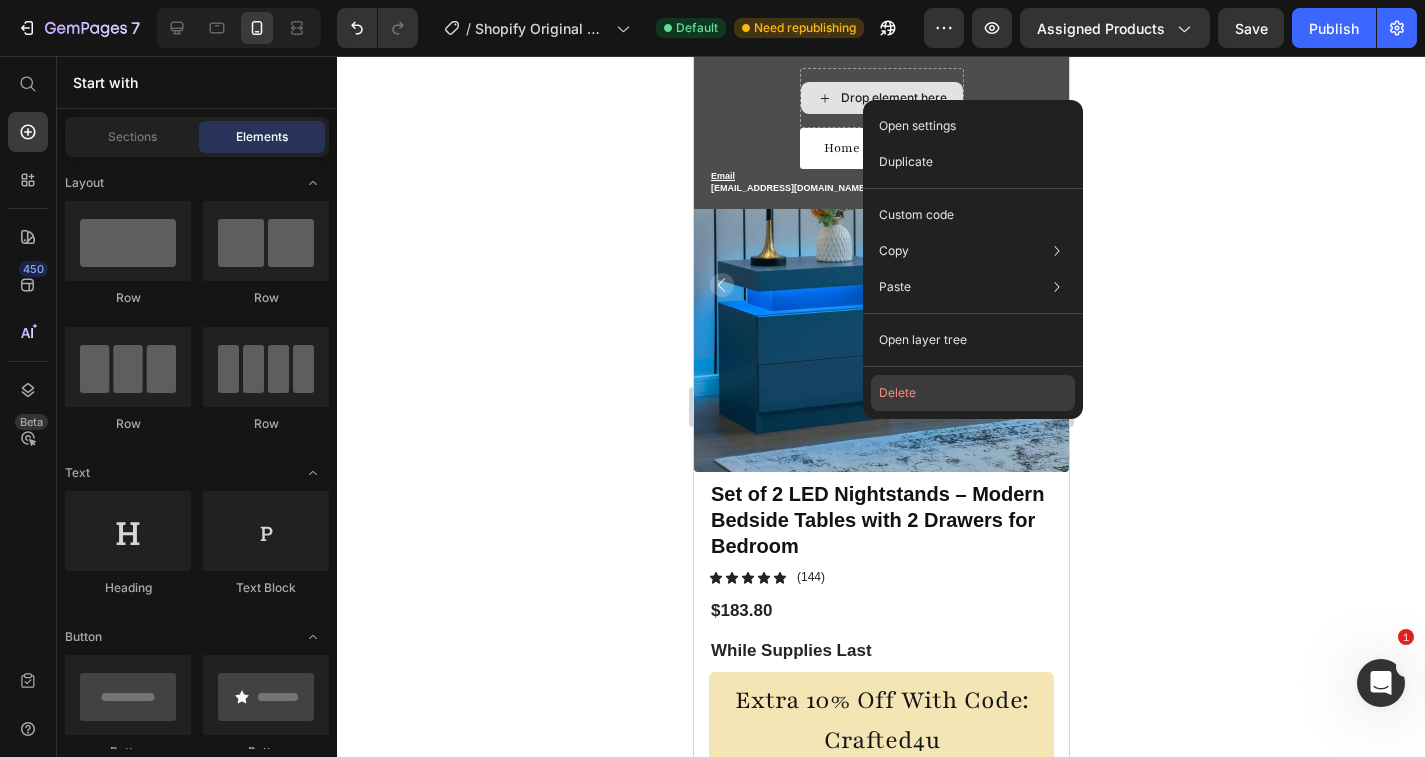 click on "Delete" 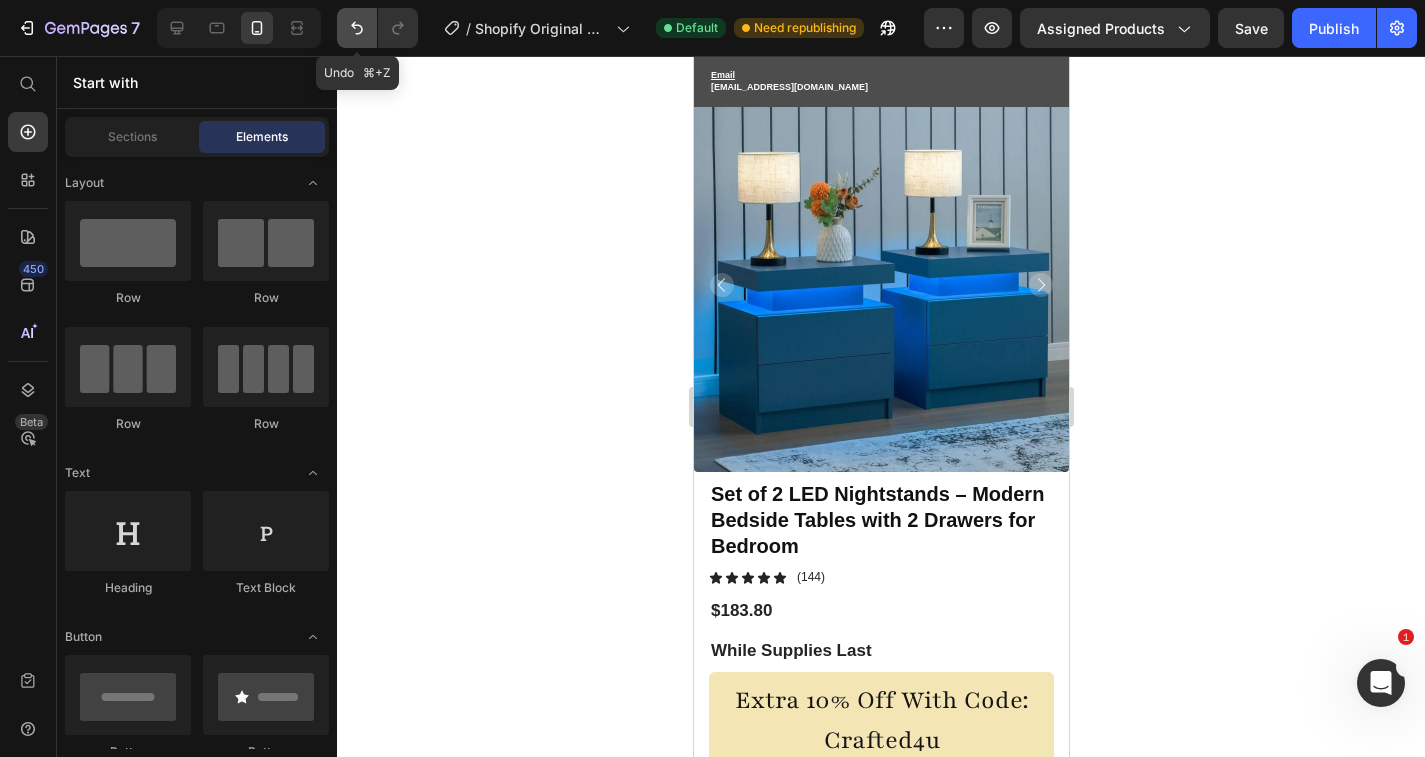 click 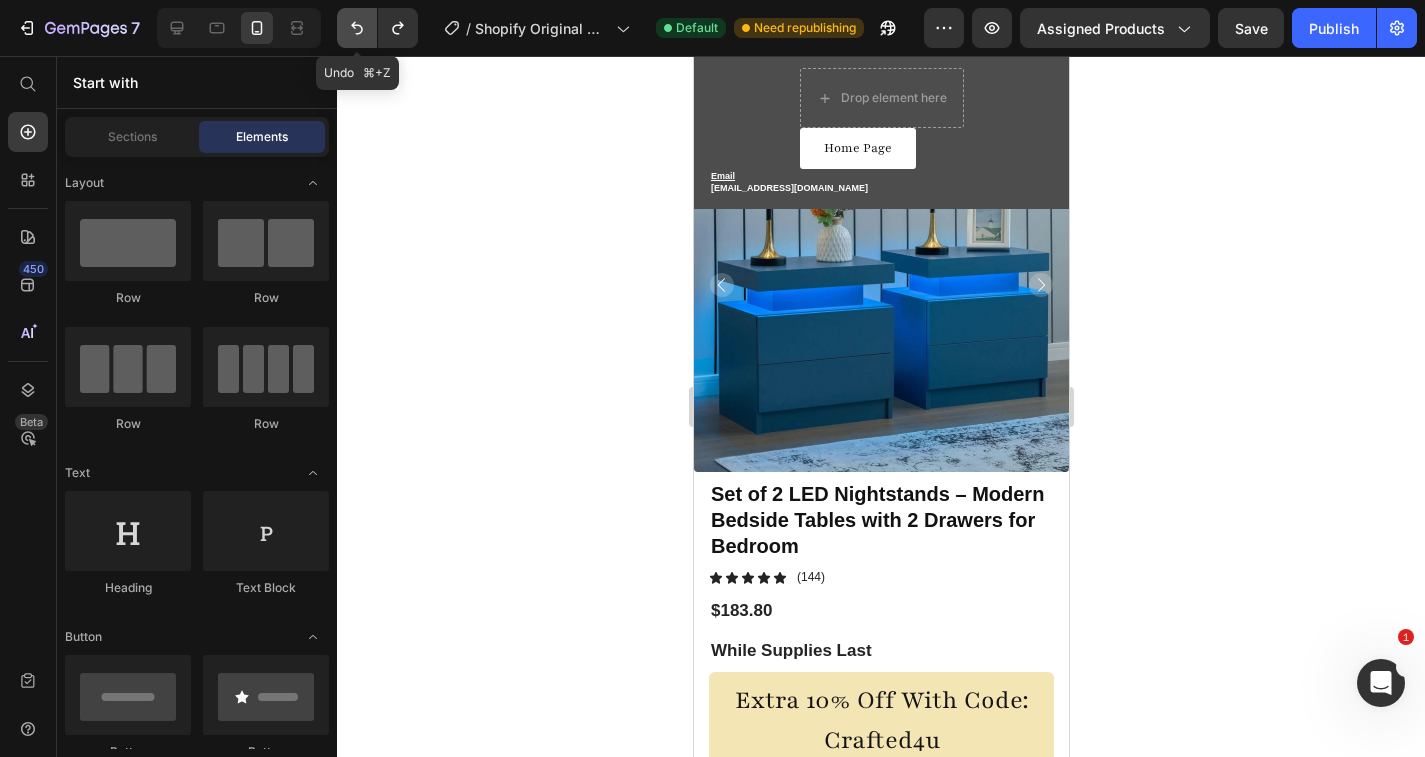 click 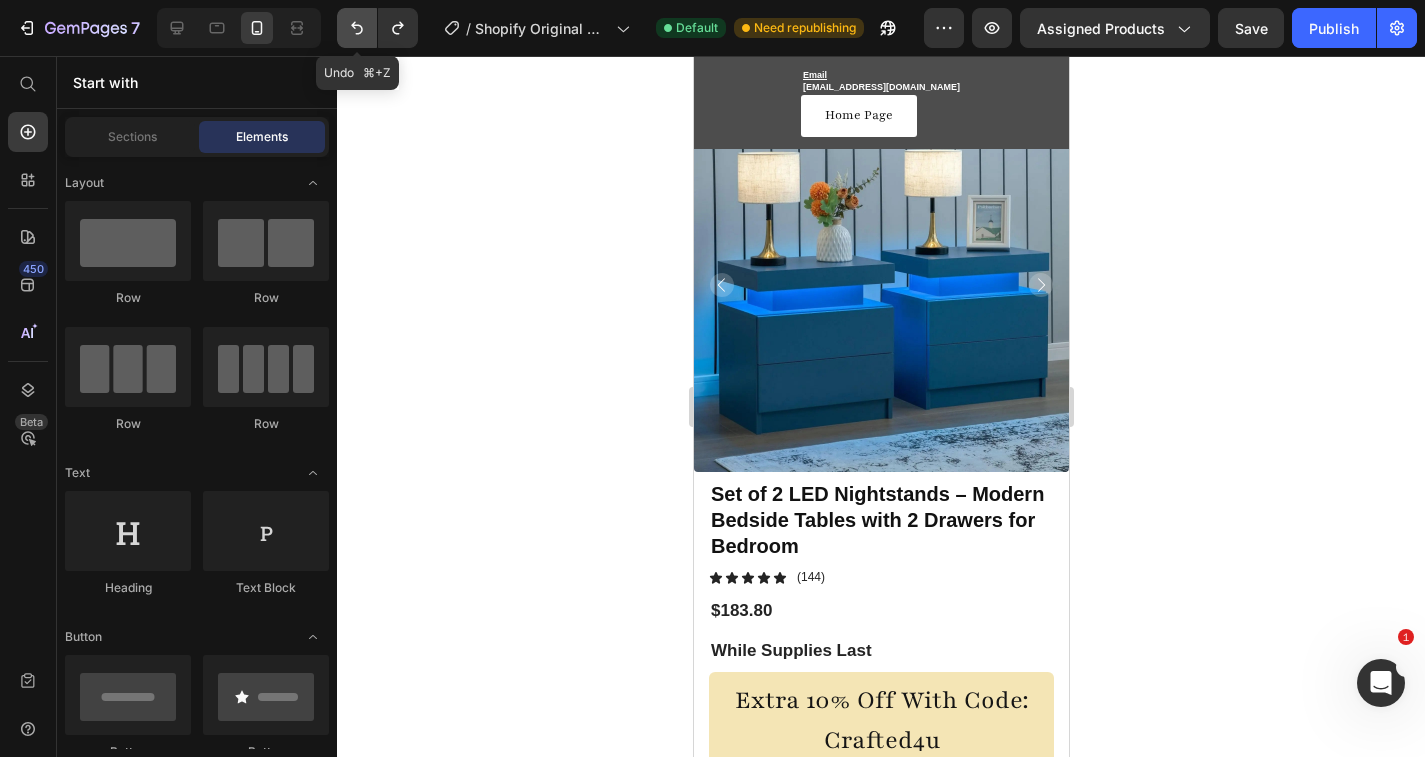 click 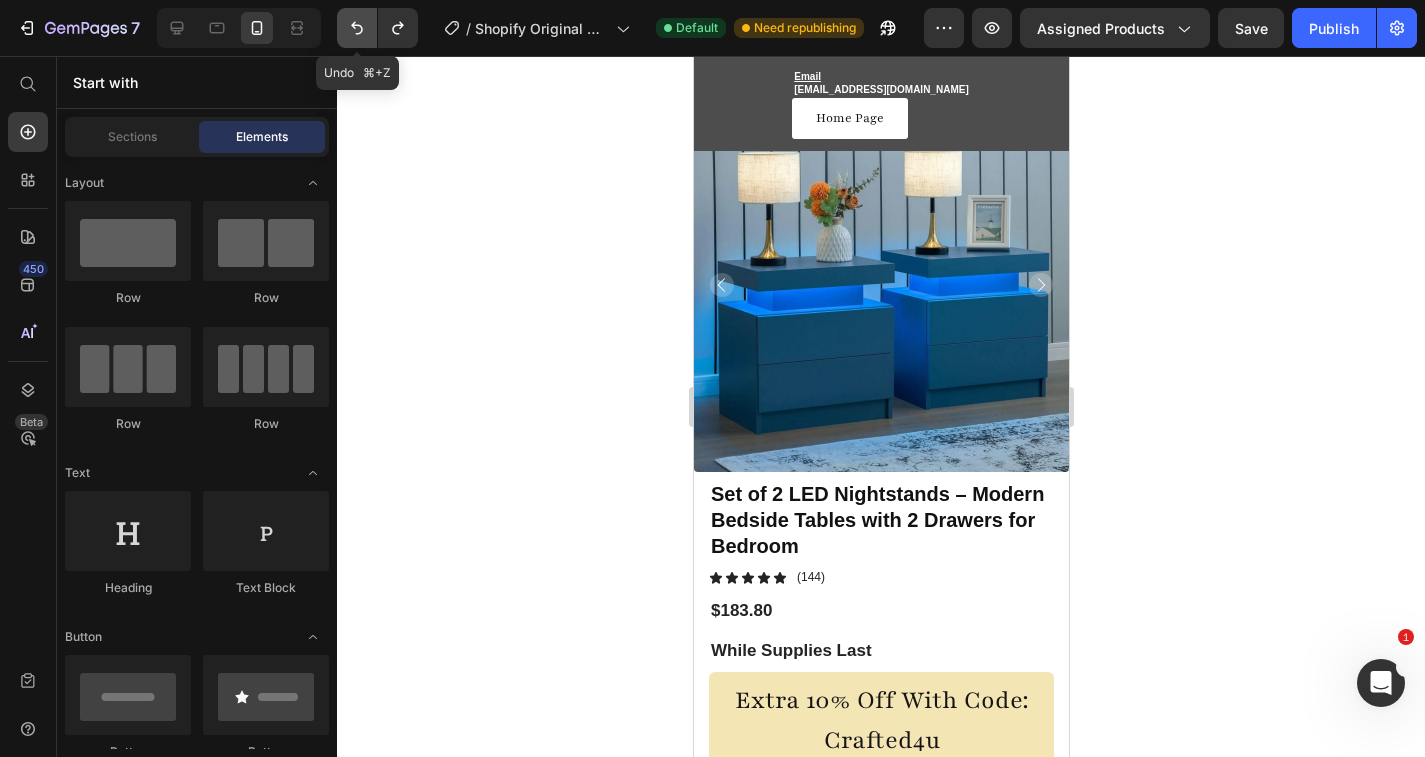 click 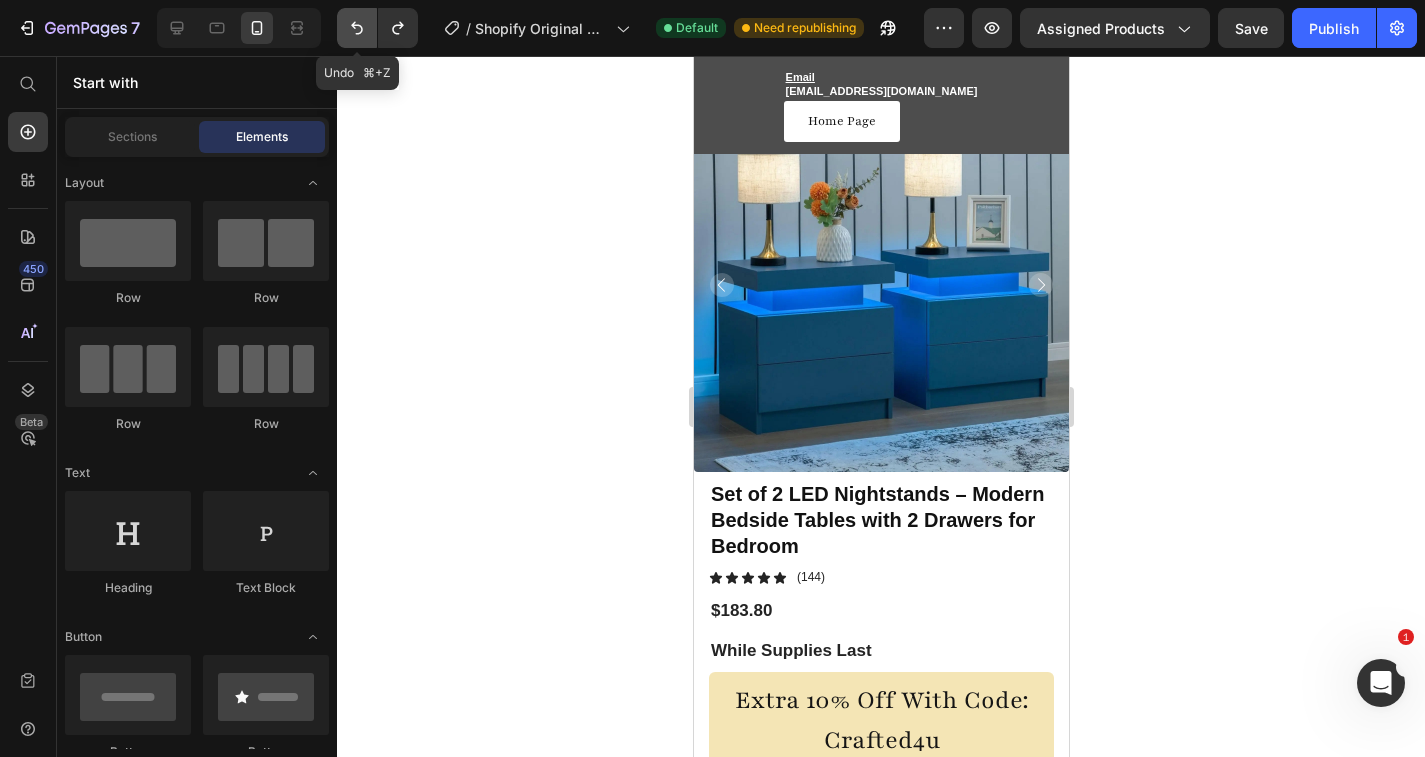 click 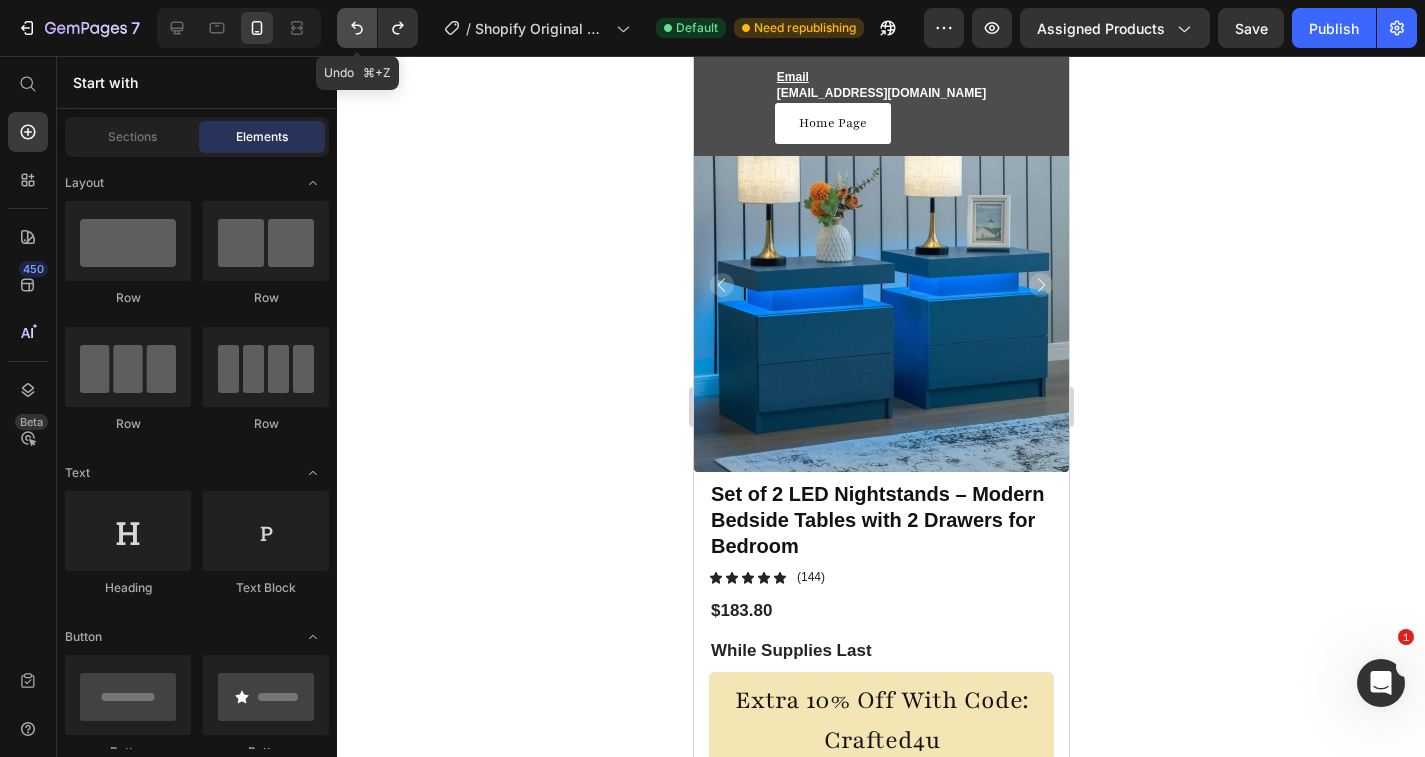click 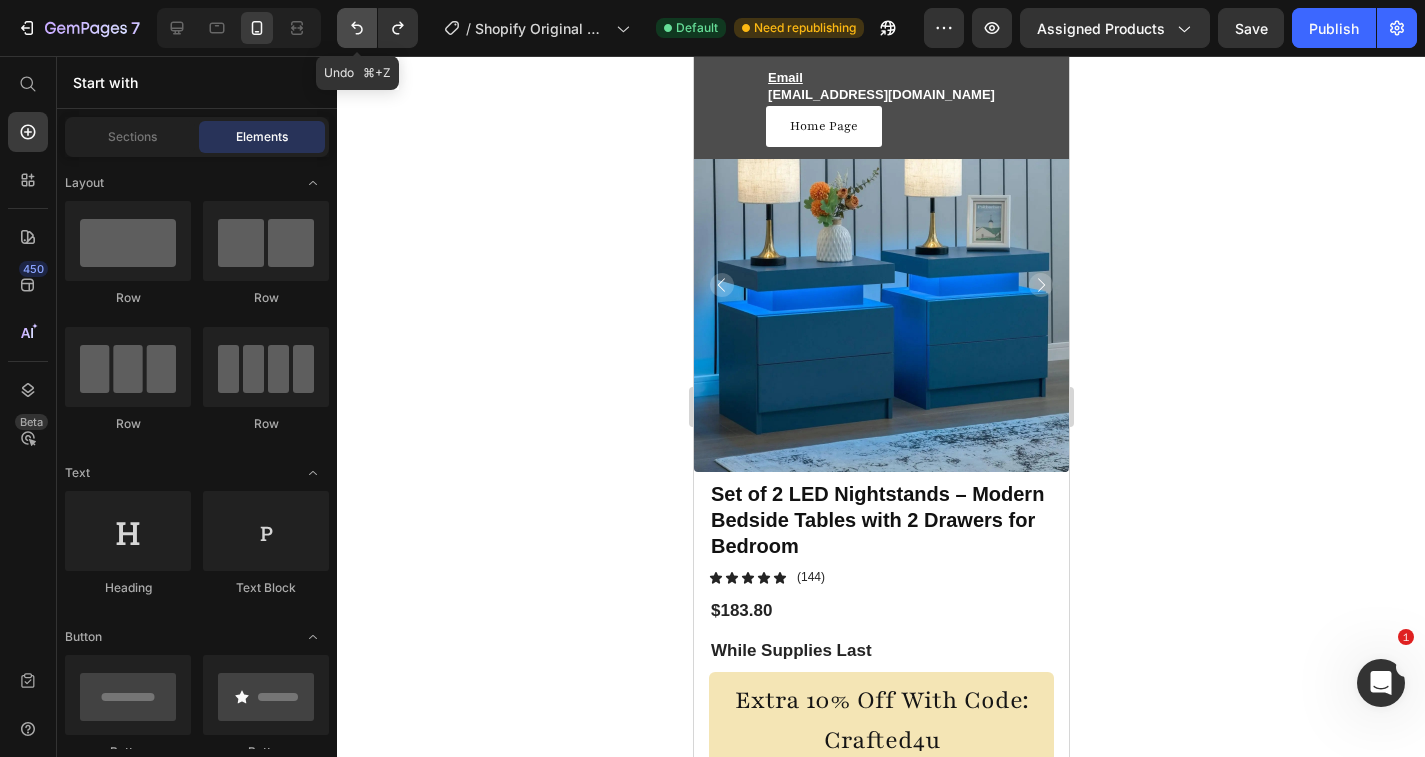 click 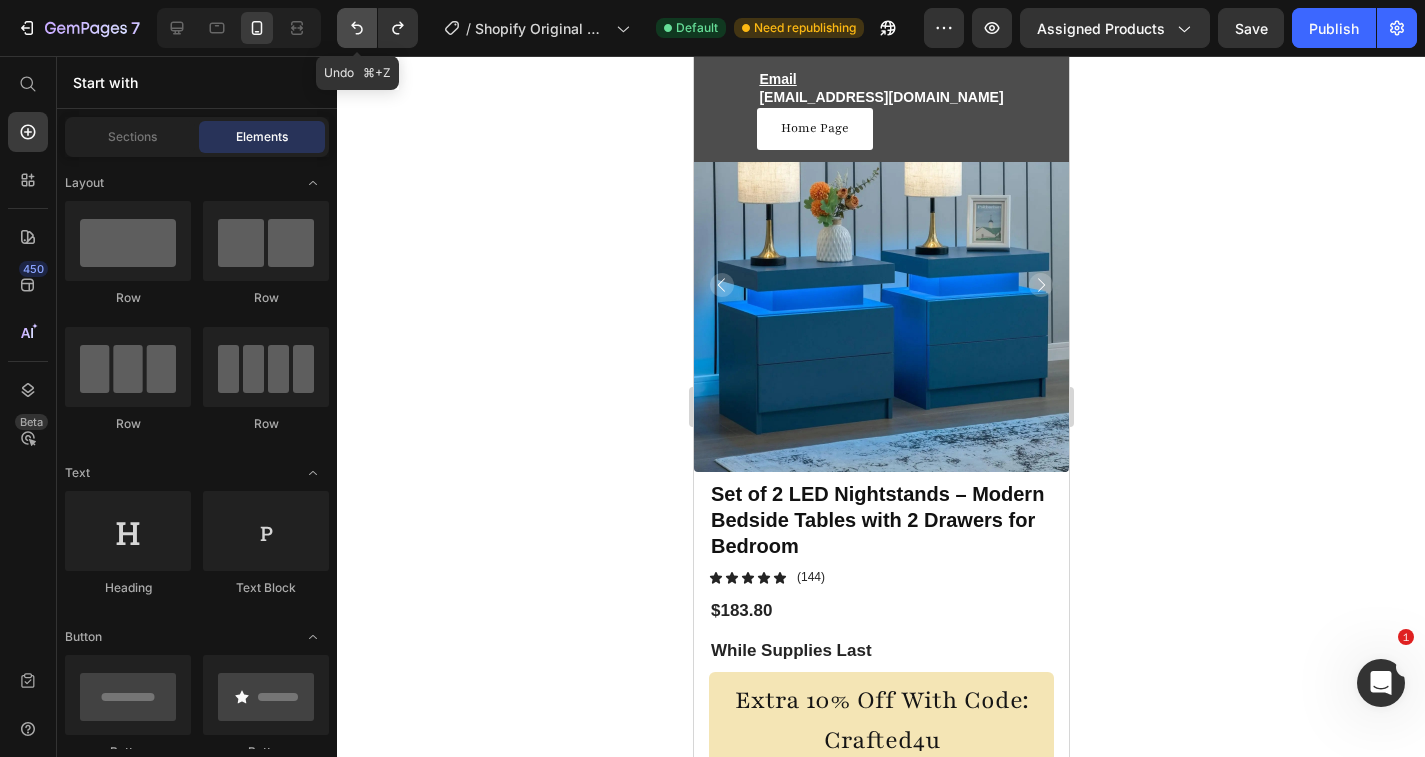 click 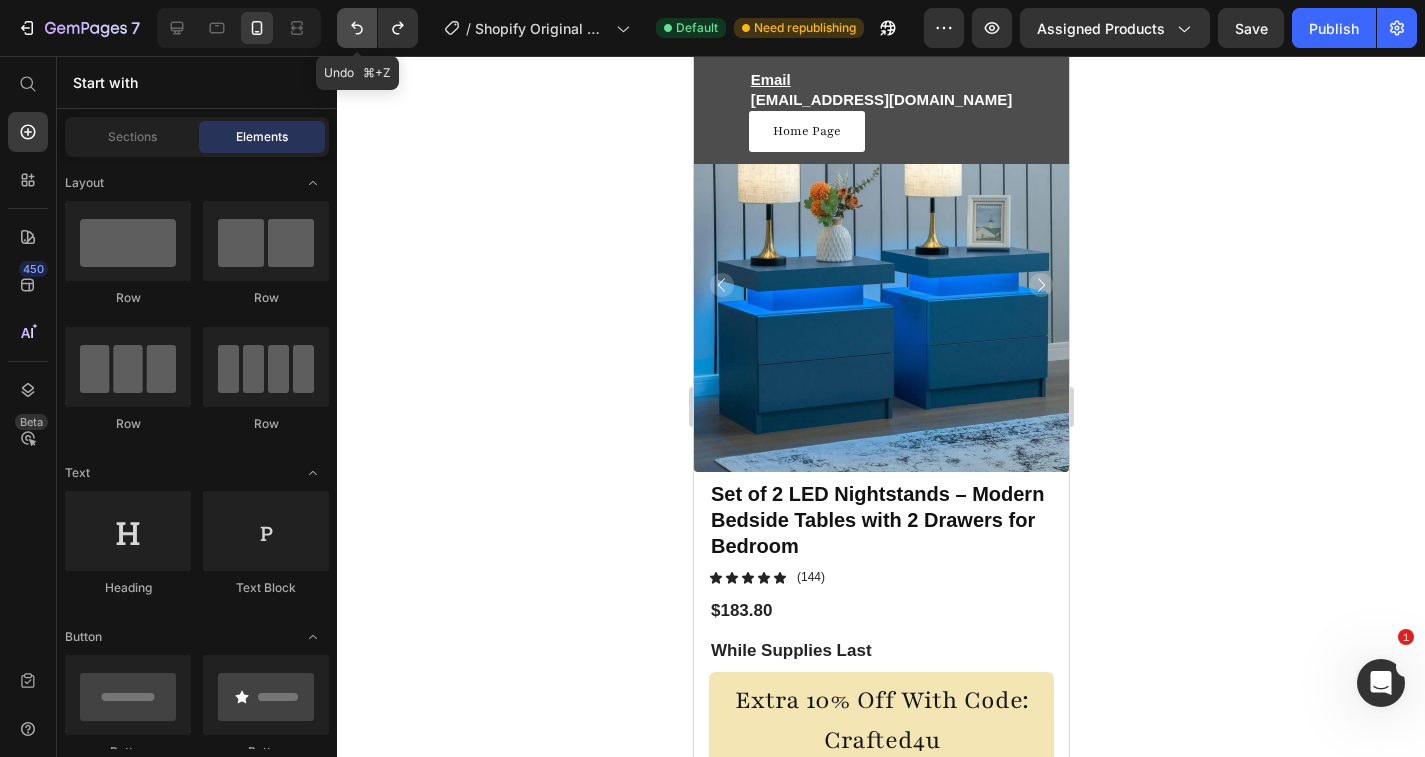 click 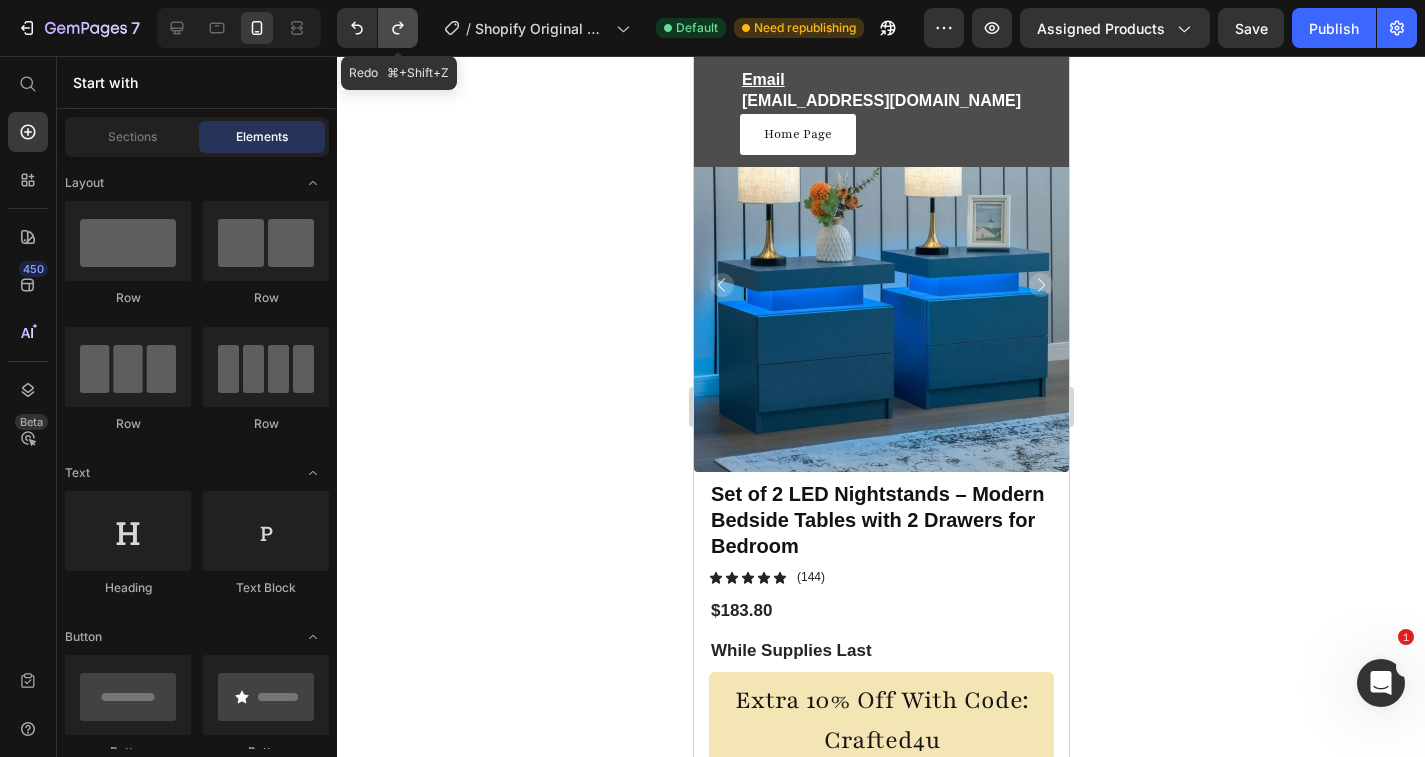 click 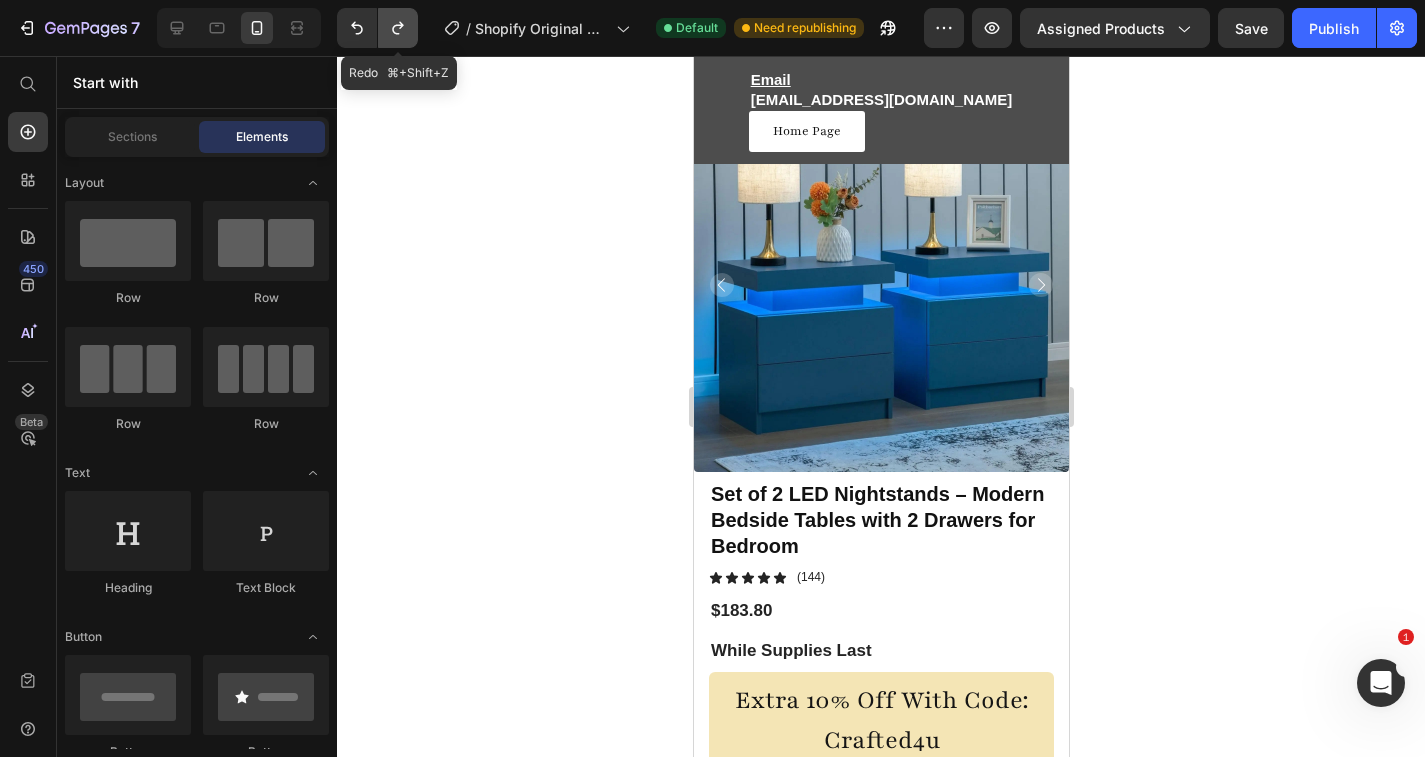click 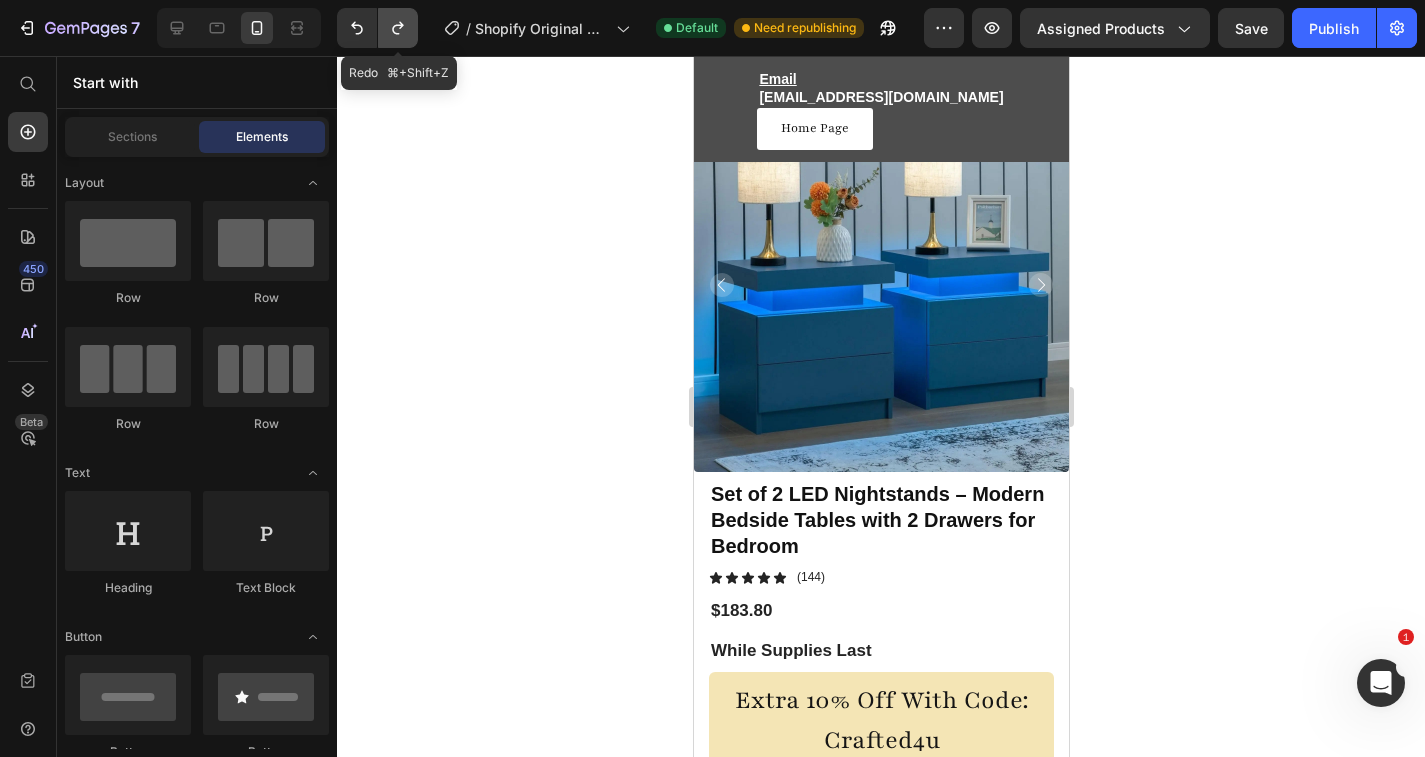 click 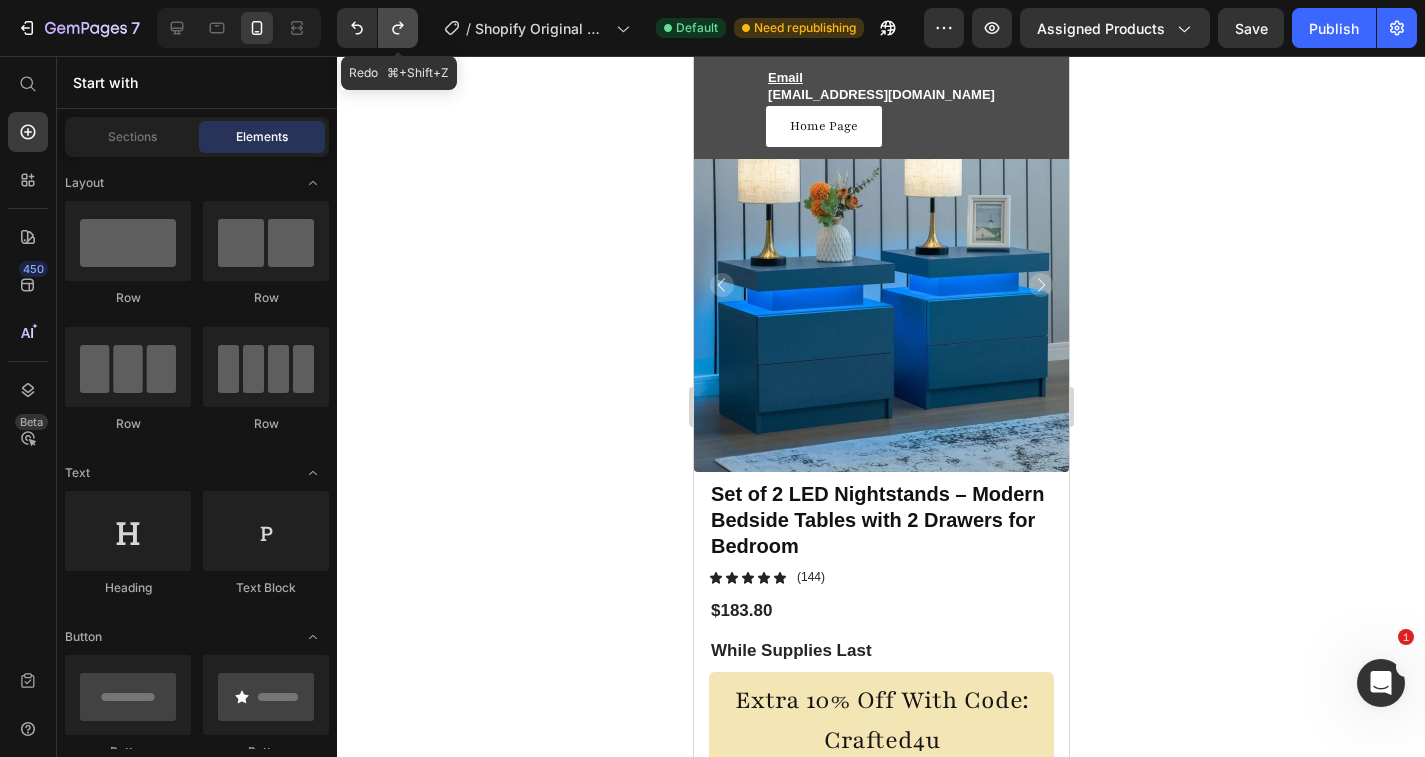 click 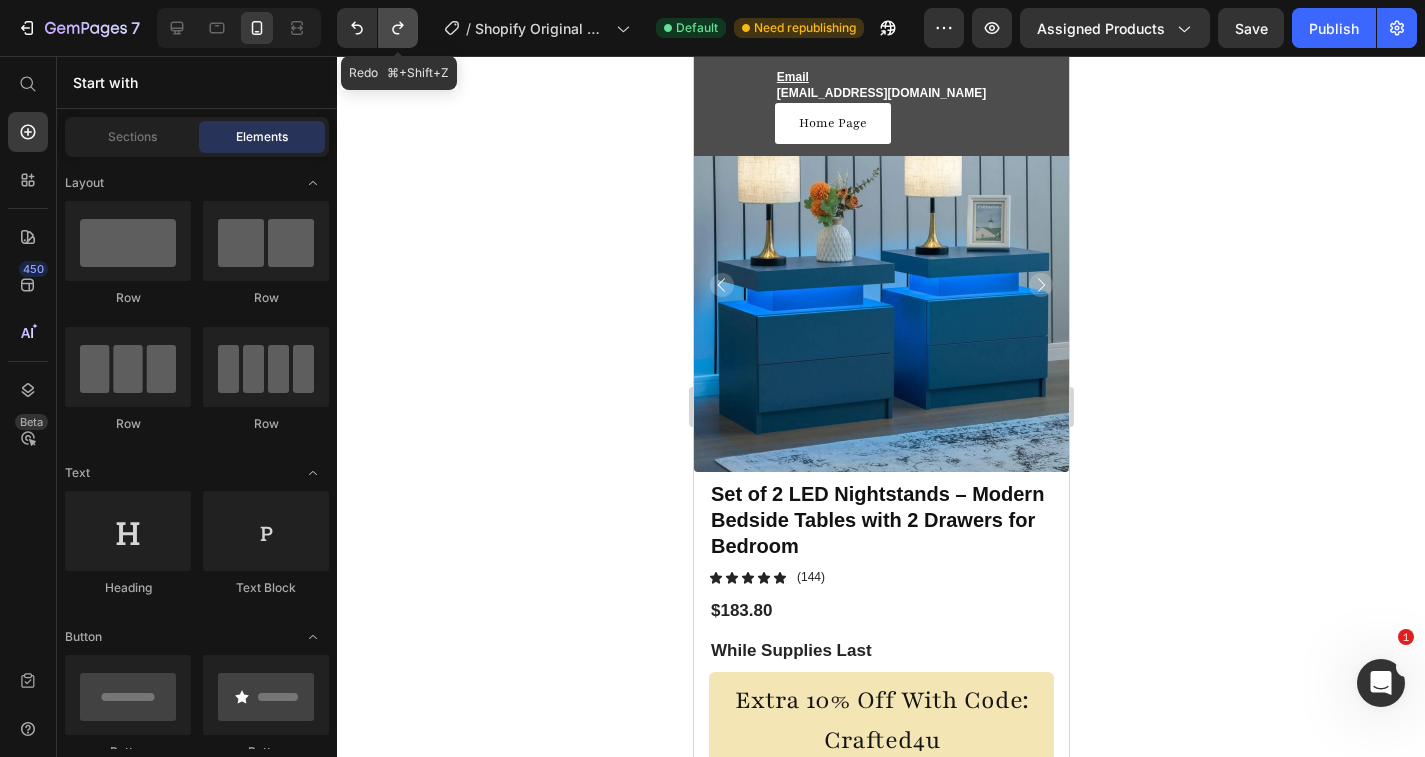 click 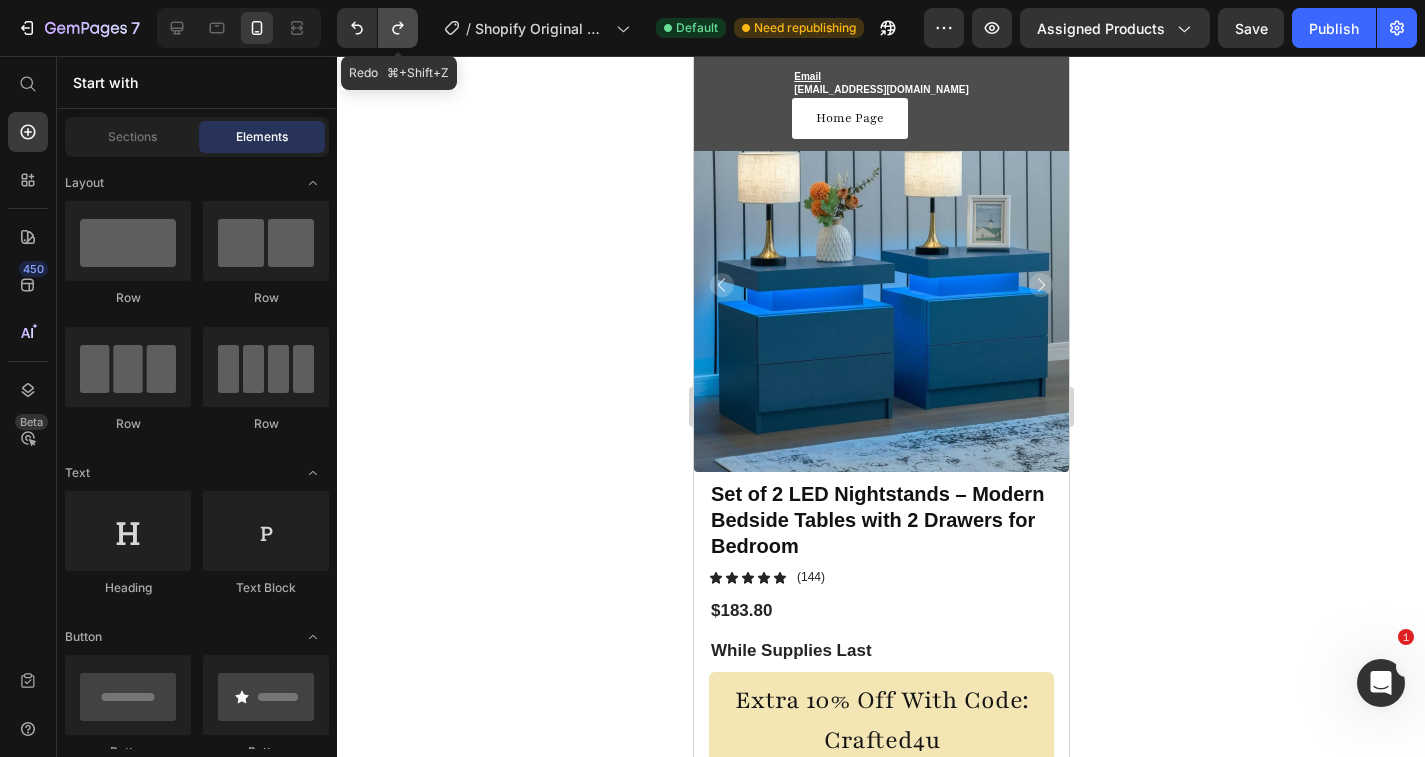 click 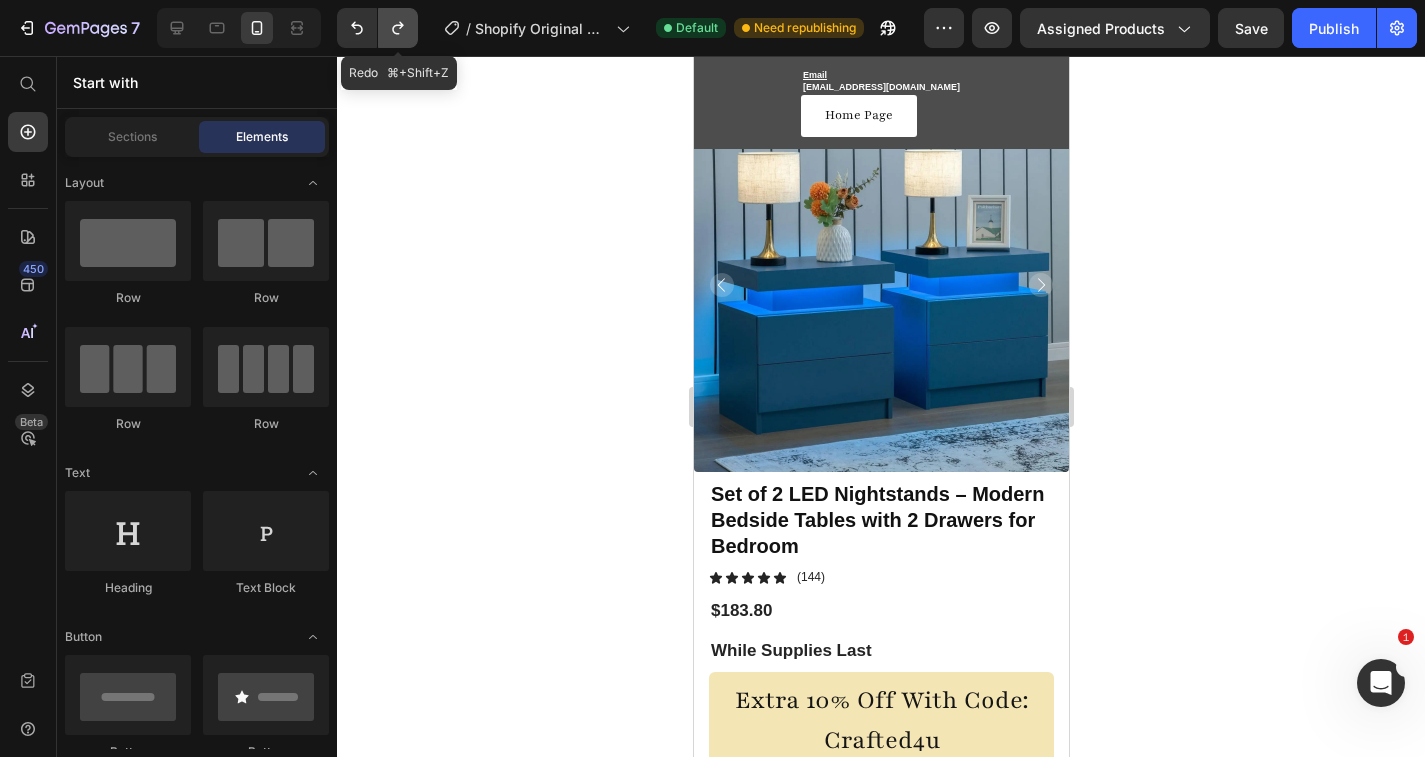 click 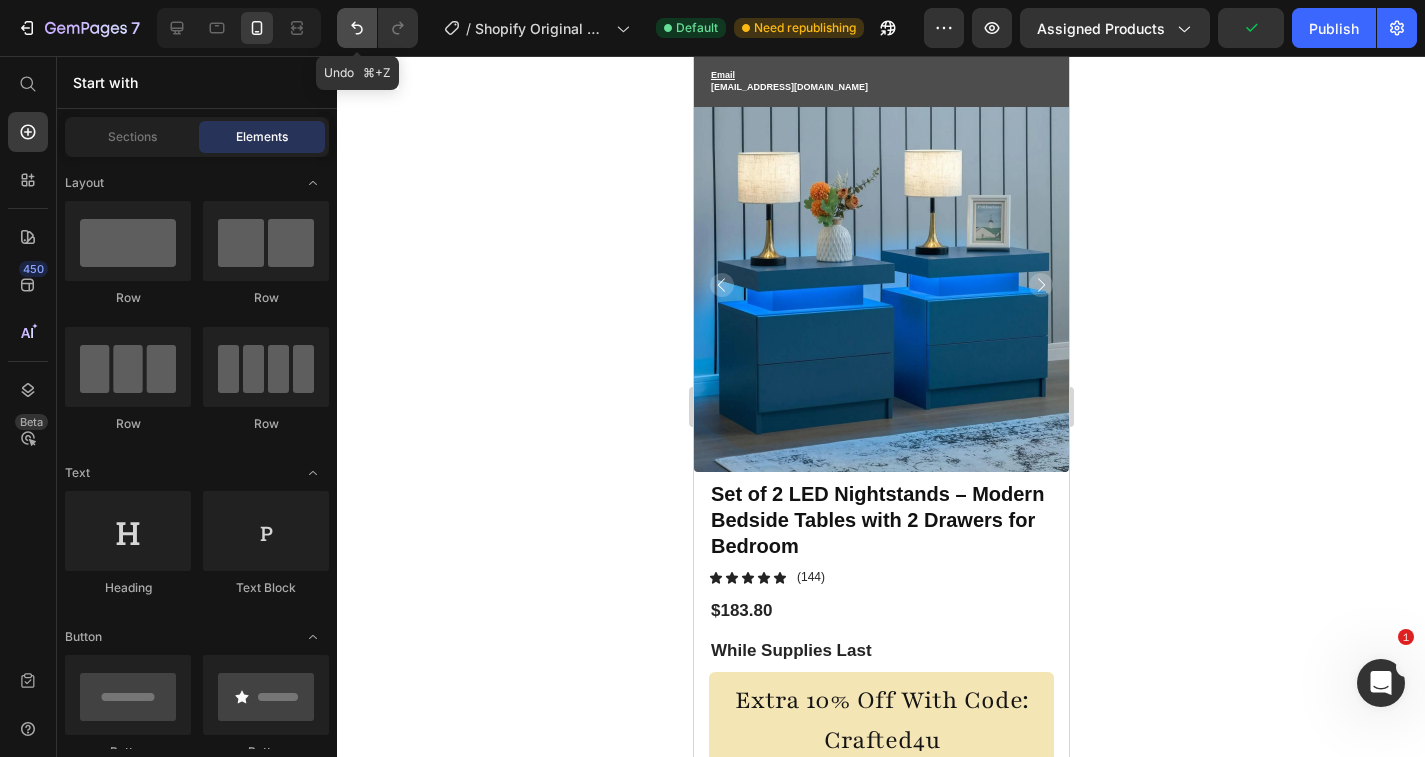 click 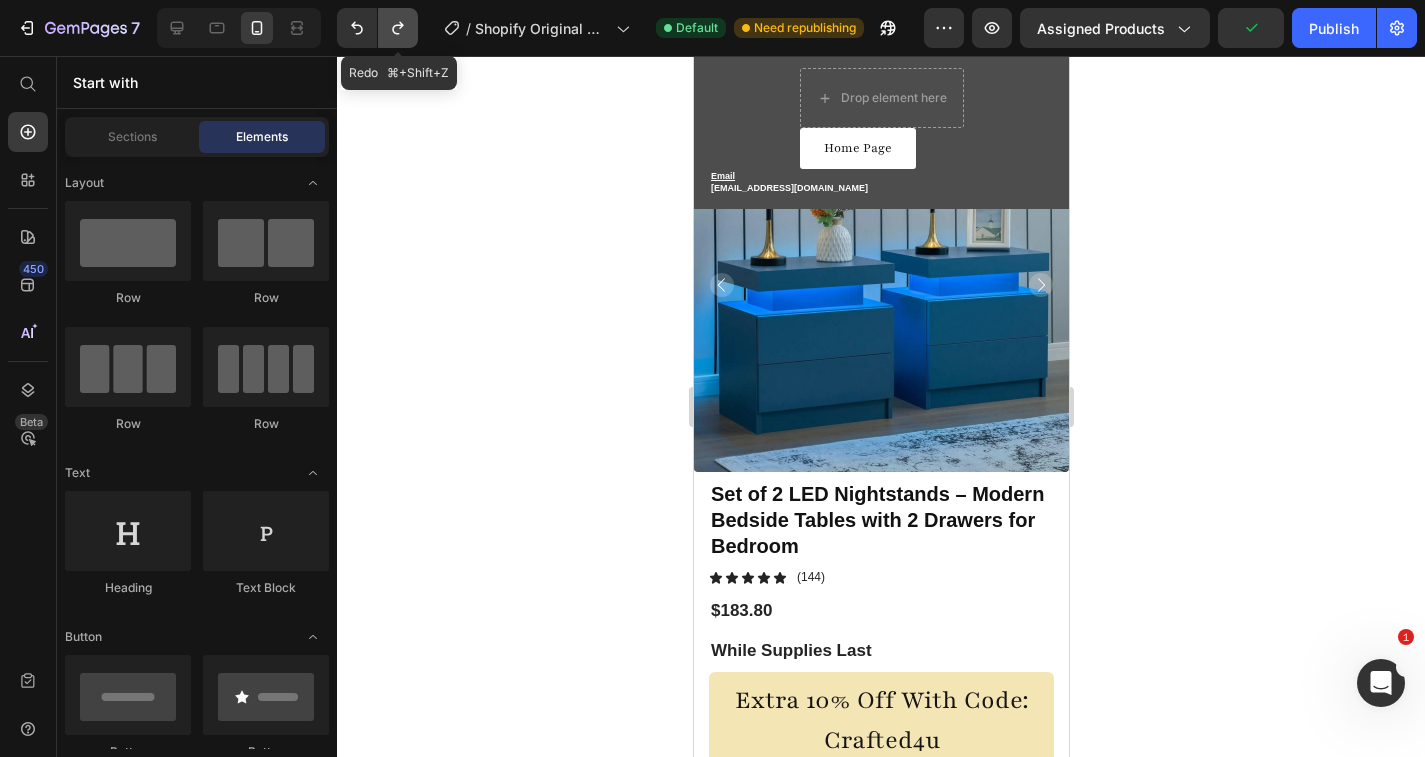 click 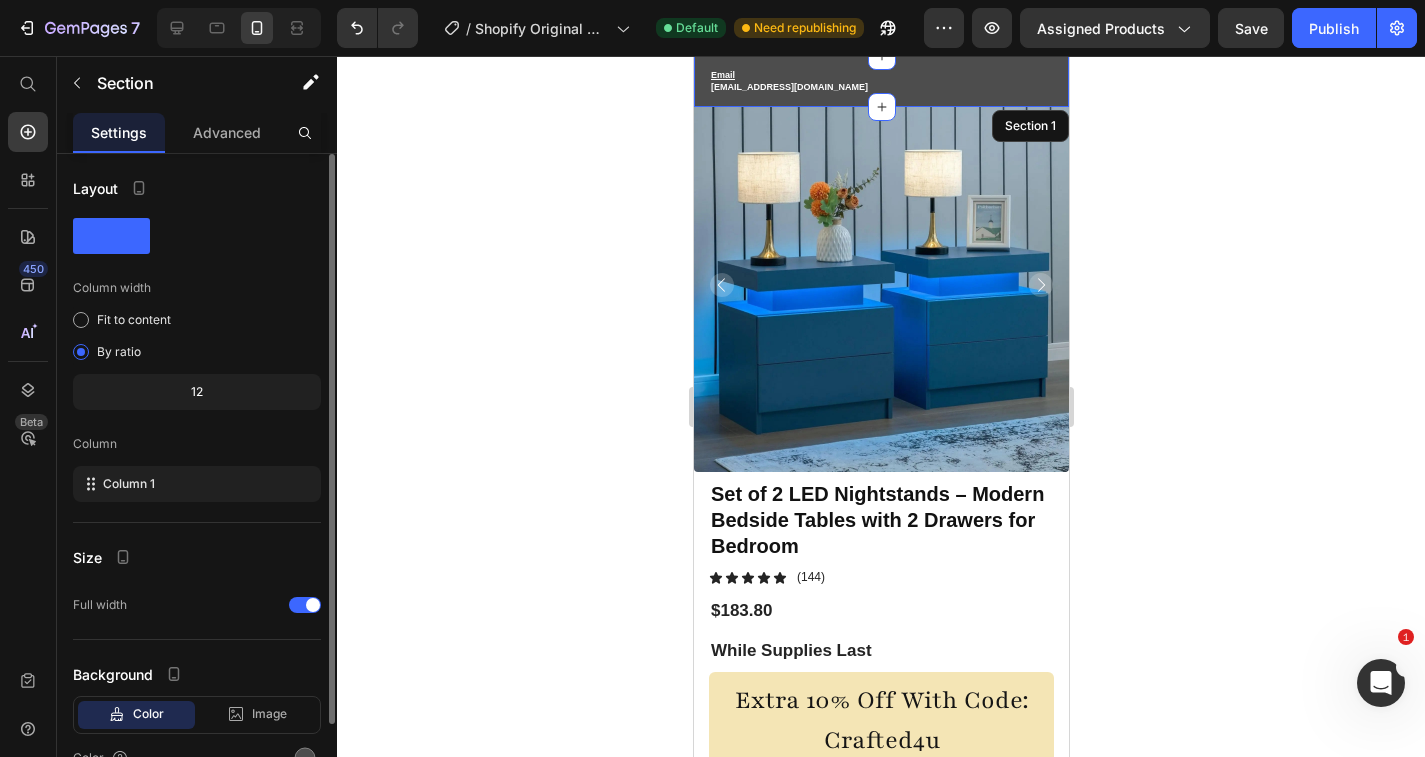 click on "Email [EMAIL_ADDRESS][DOMAIN_NAME]  Heading Section 1" at bounding box center (880, 81) 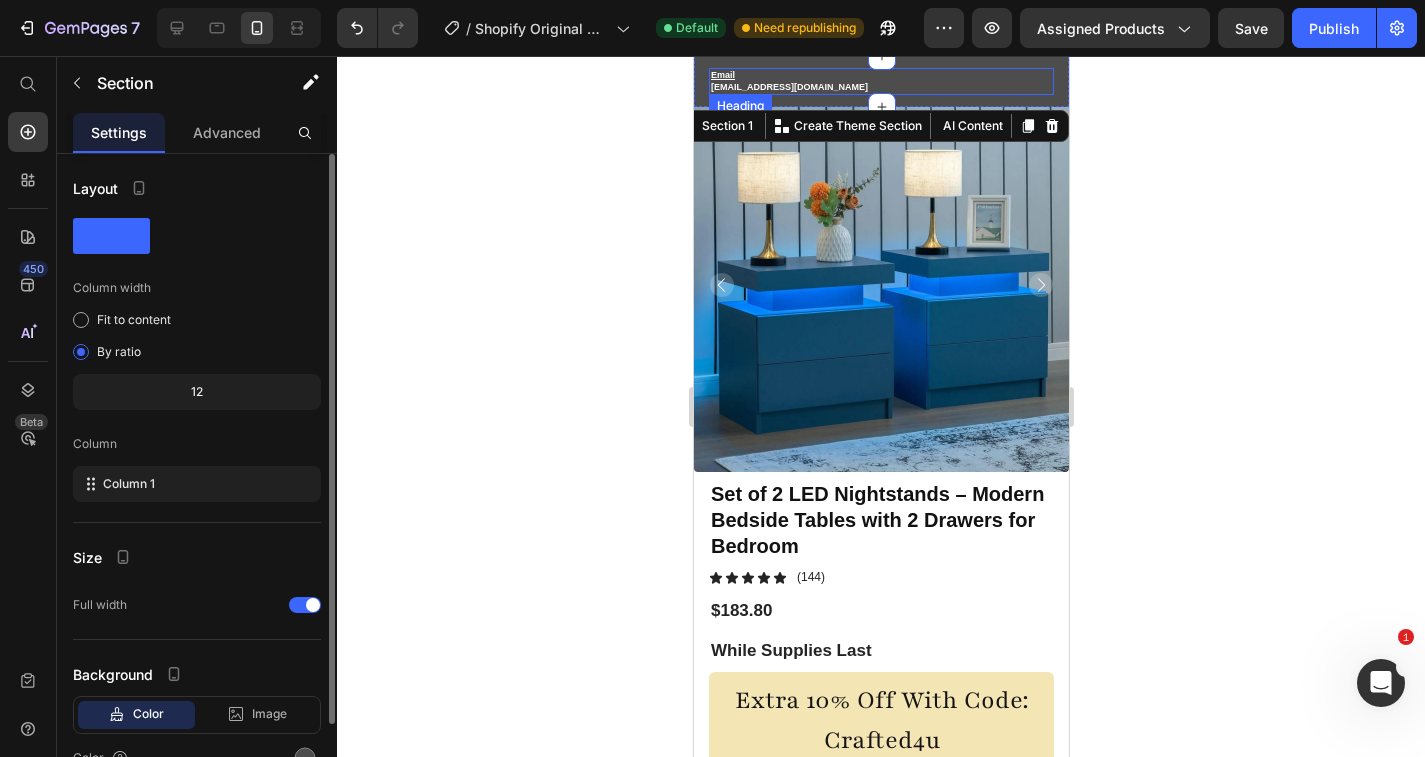 click on "Email [EMAIL_ADDRESS][DOMAIN_NAME]" at bounding box center (880, 81) 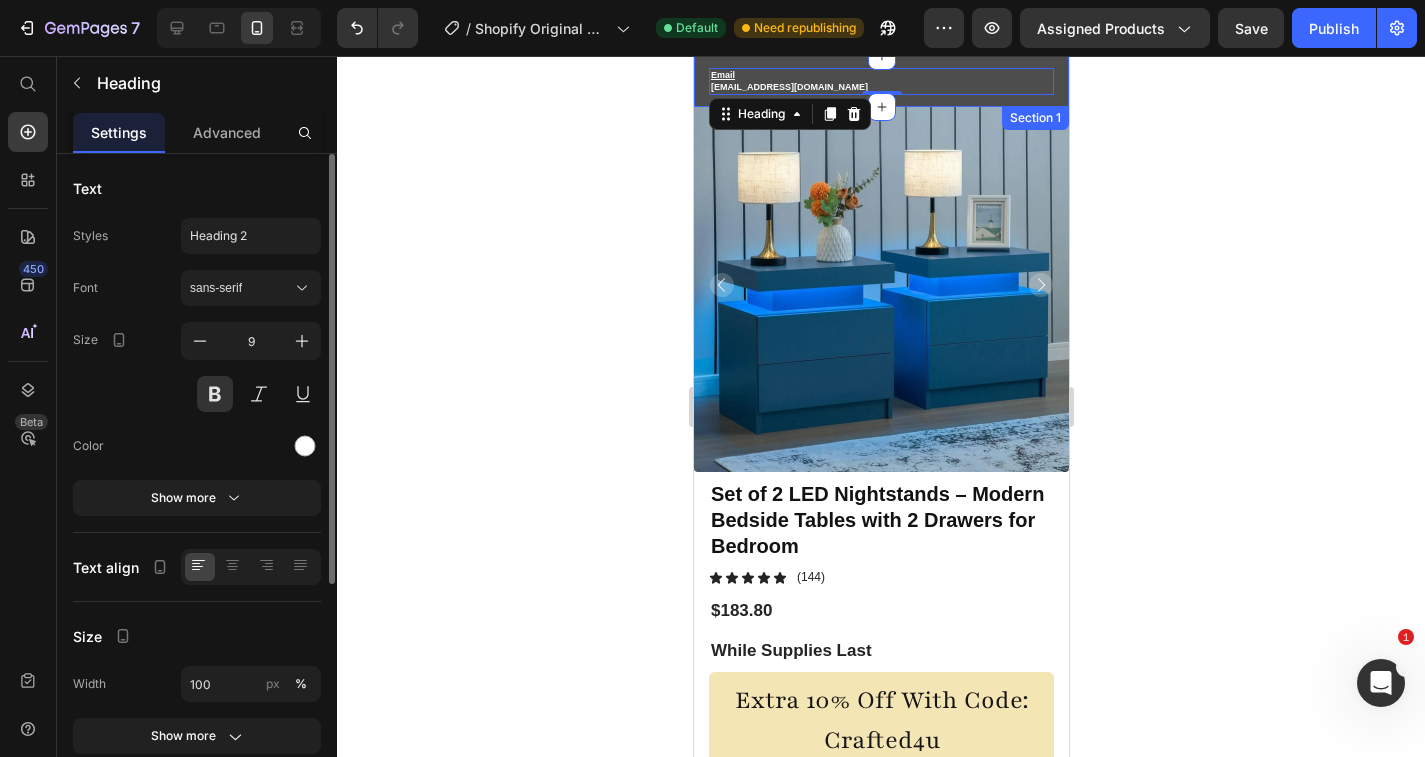 click on "Email [EMAIL_ADDRESS][DOMAIN_NAME]  Heading   0 Section 1" at bounding box center [880, 81] 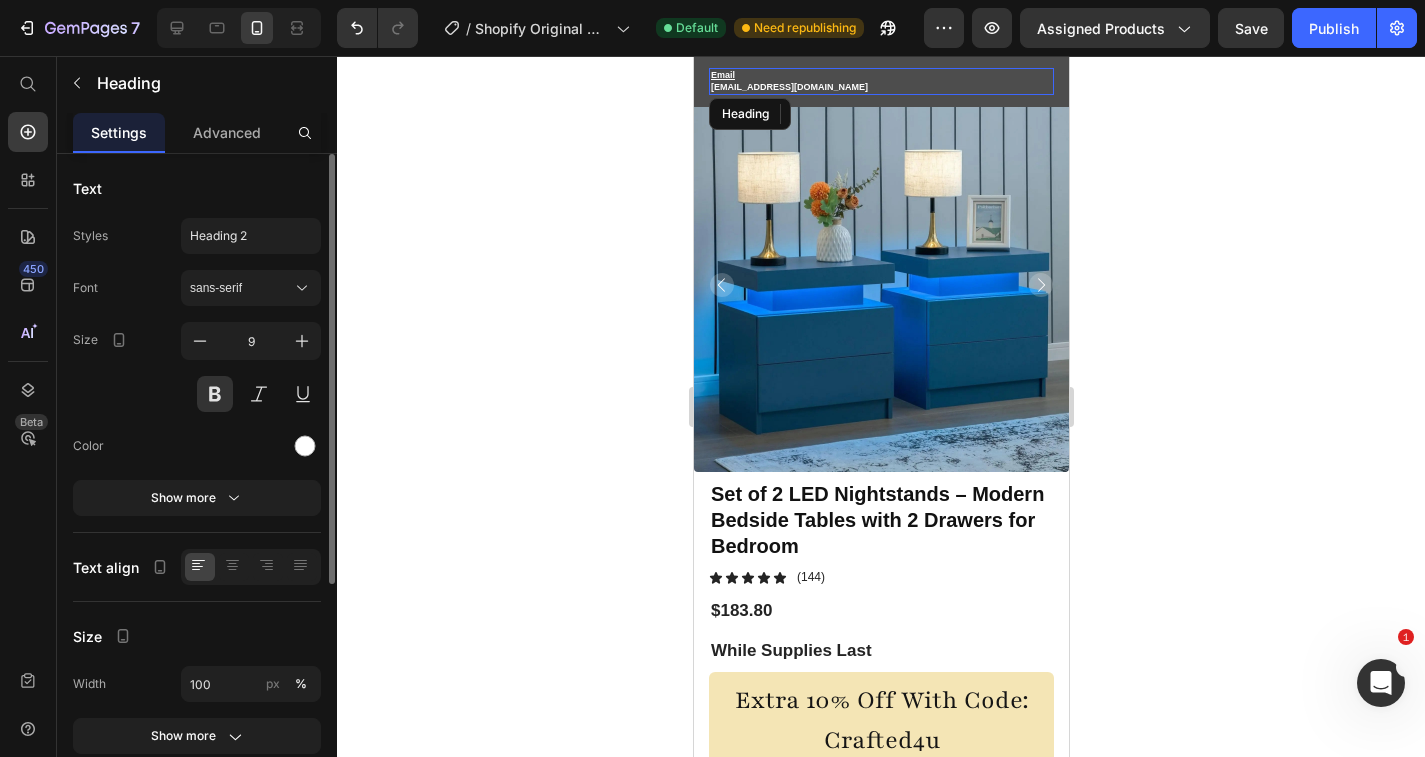 click on "Email [EMAIL_ADDRESS][DOMAIN_NAME]" at bounding box center [880, 81] 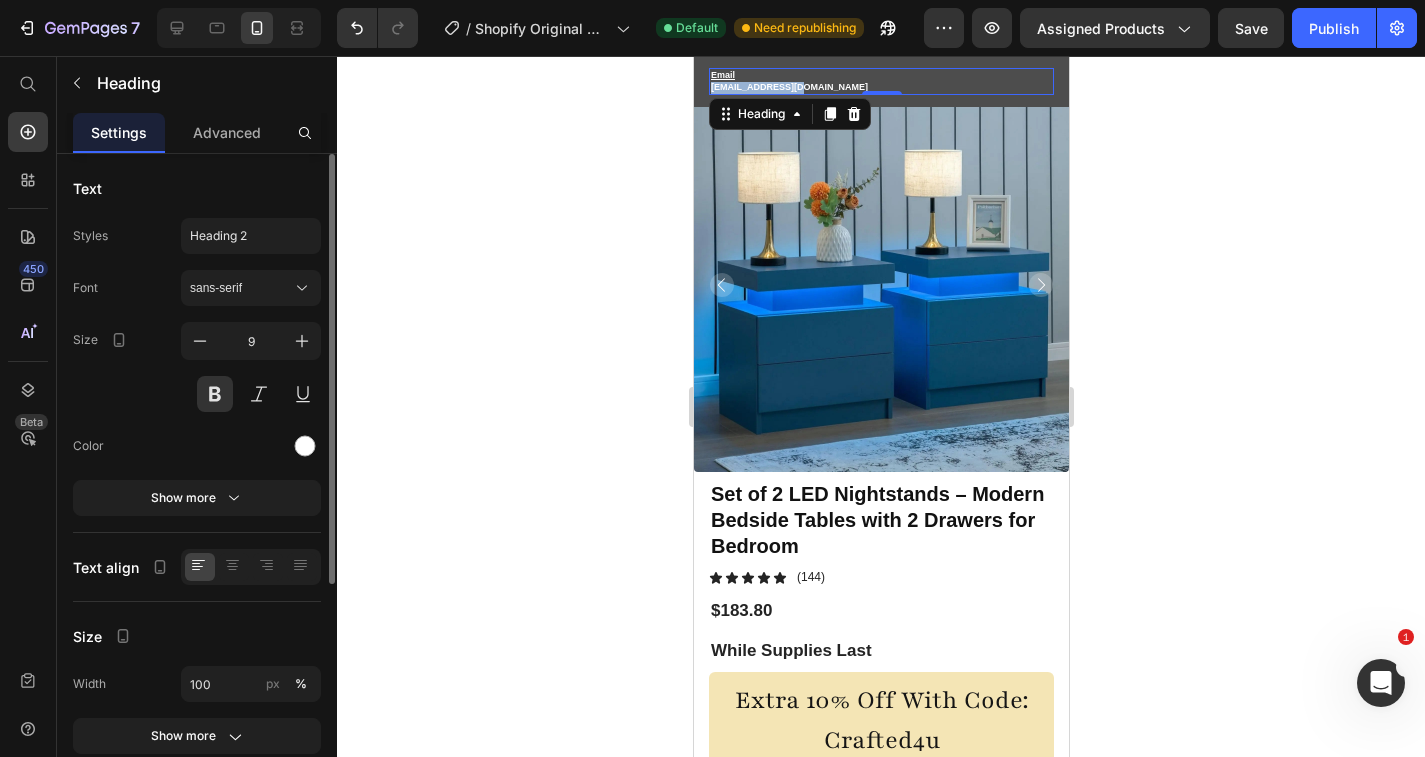 click on "Email [EMAIL_ADDRESS][DOMAIN_NAME]" at bounding box center [880, 81] 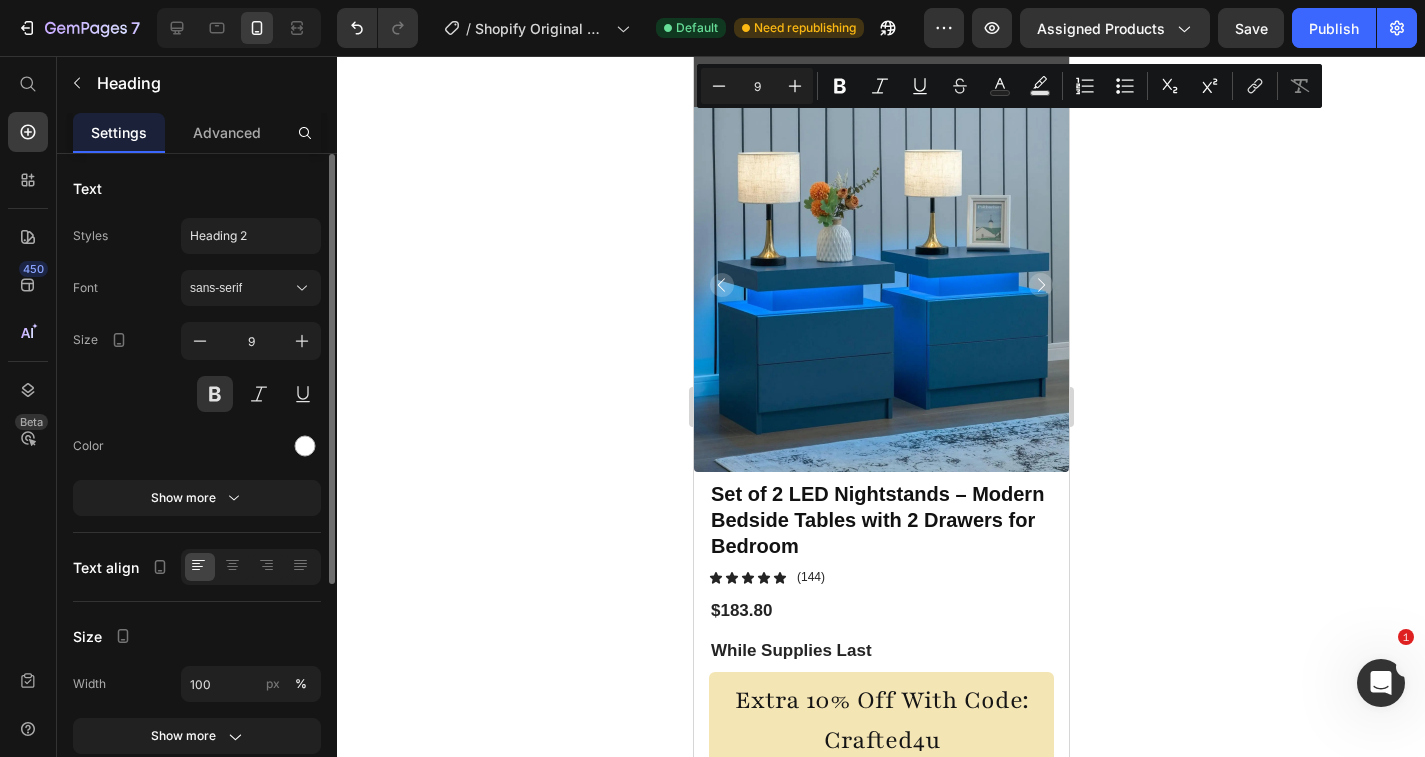 click 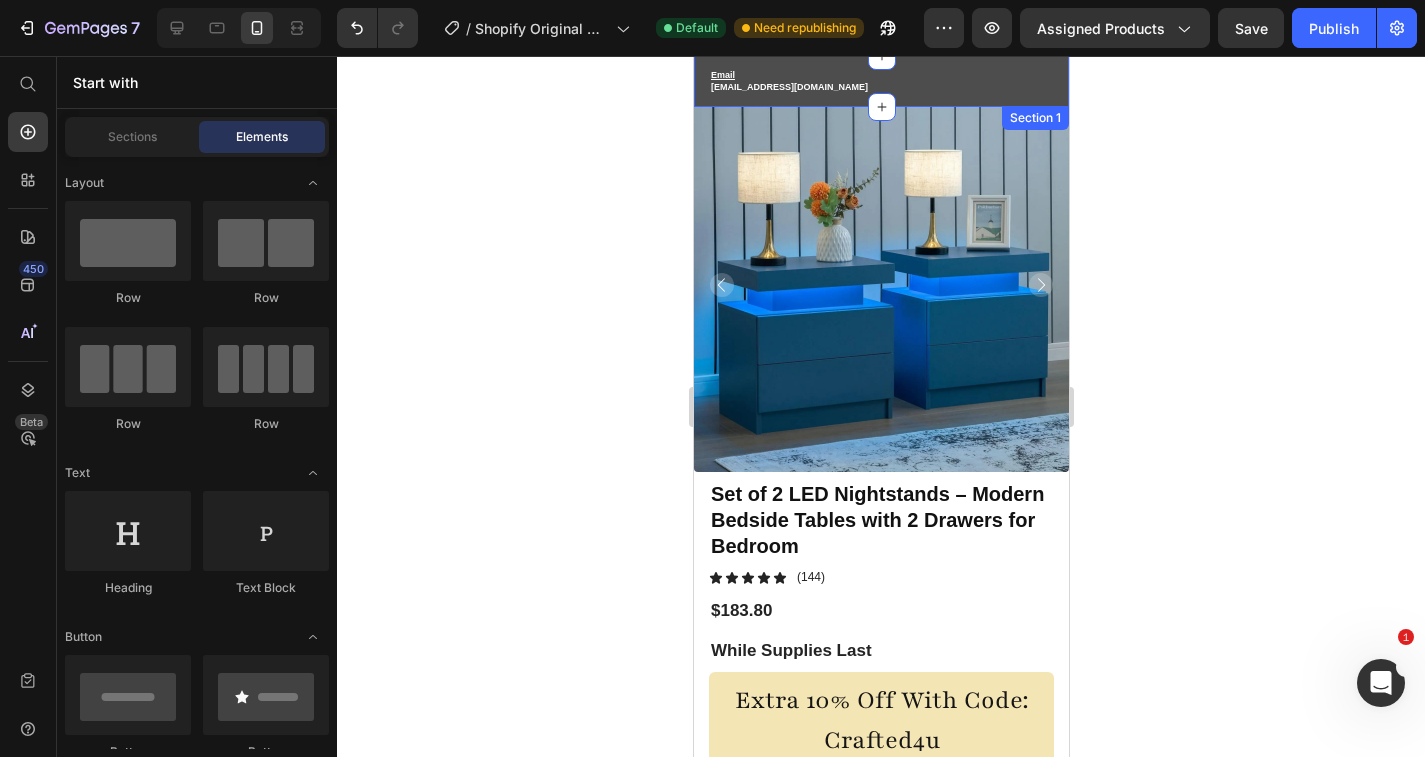 click on "⁠⁠⁠⁠⁠⁠⁠ Email [EMAIL_ADDRESS][DOMAIN_NAME]" at bounding box center [880, 81] 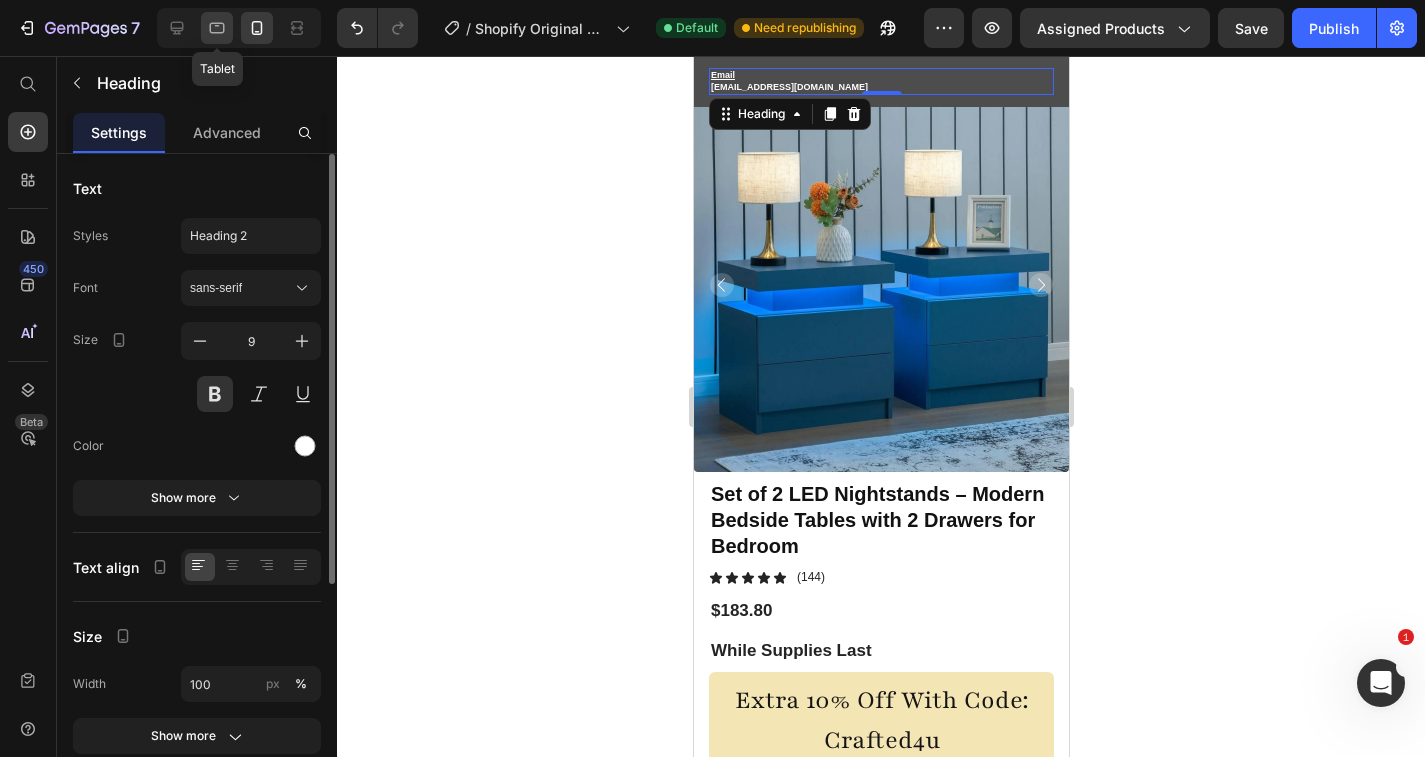 click 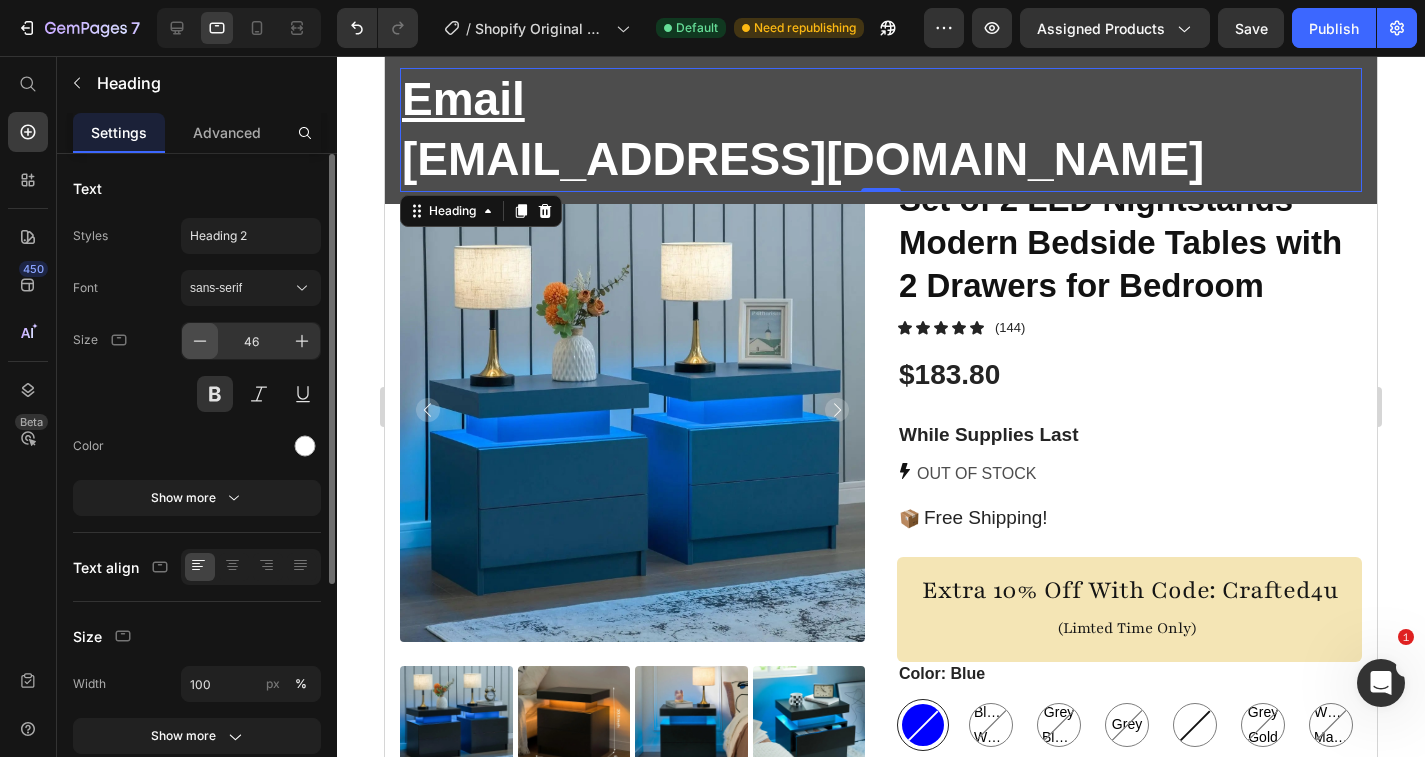 click at bounding box center (200, 341) 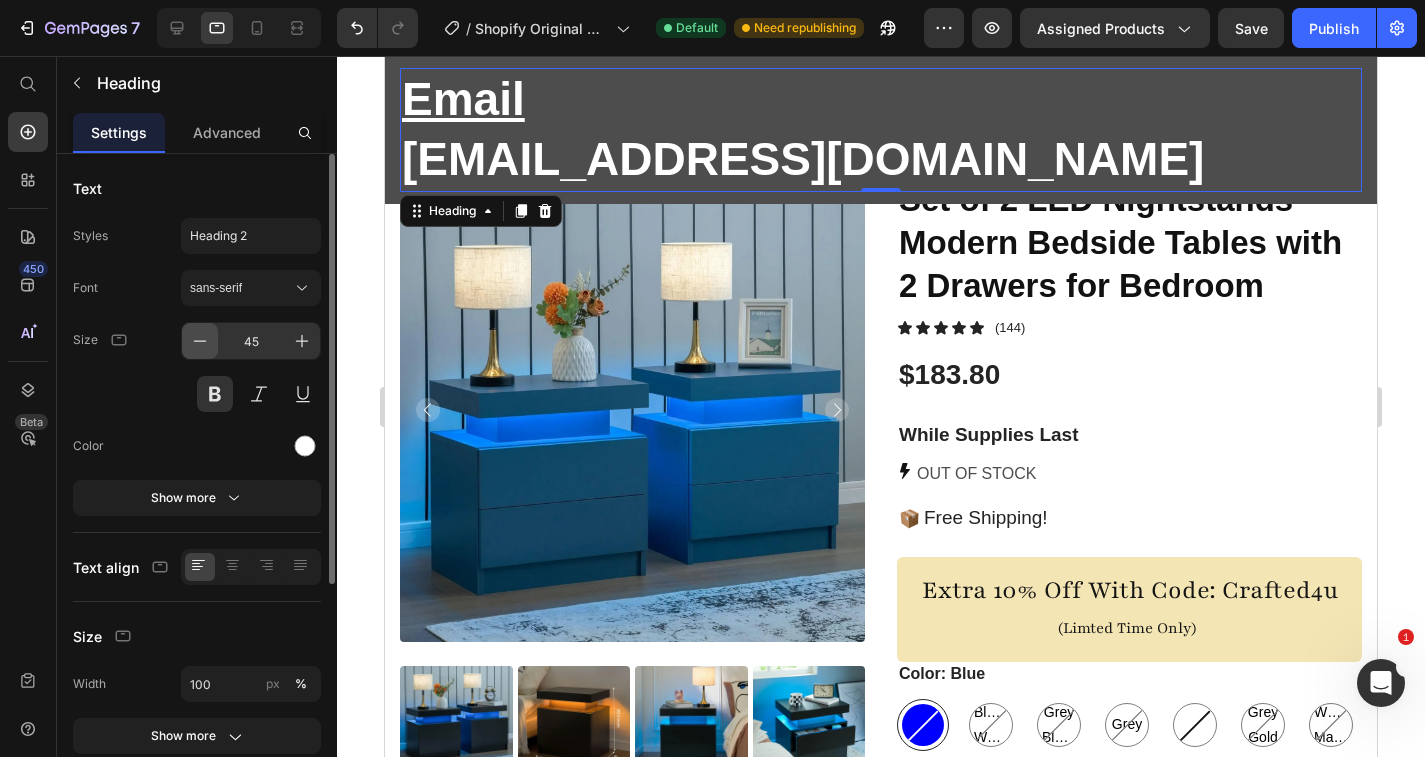 click at bounding box center [200, 341] 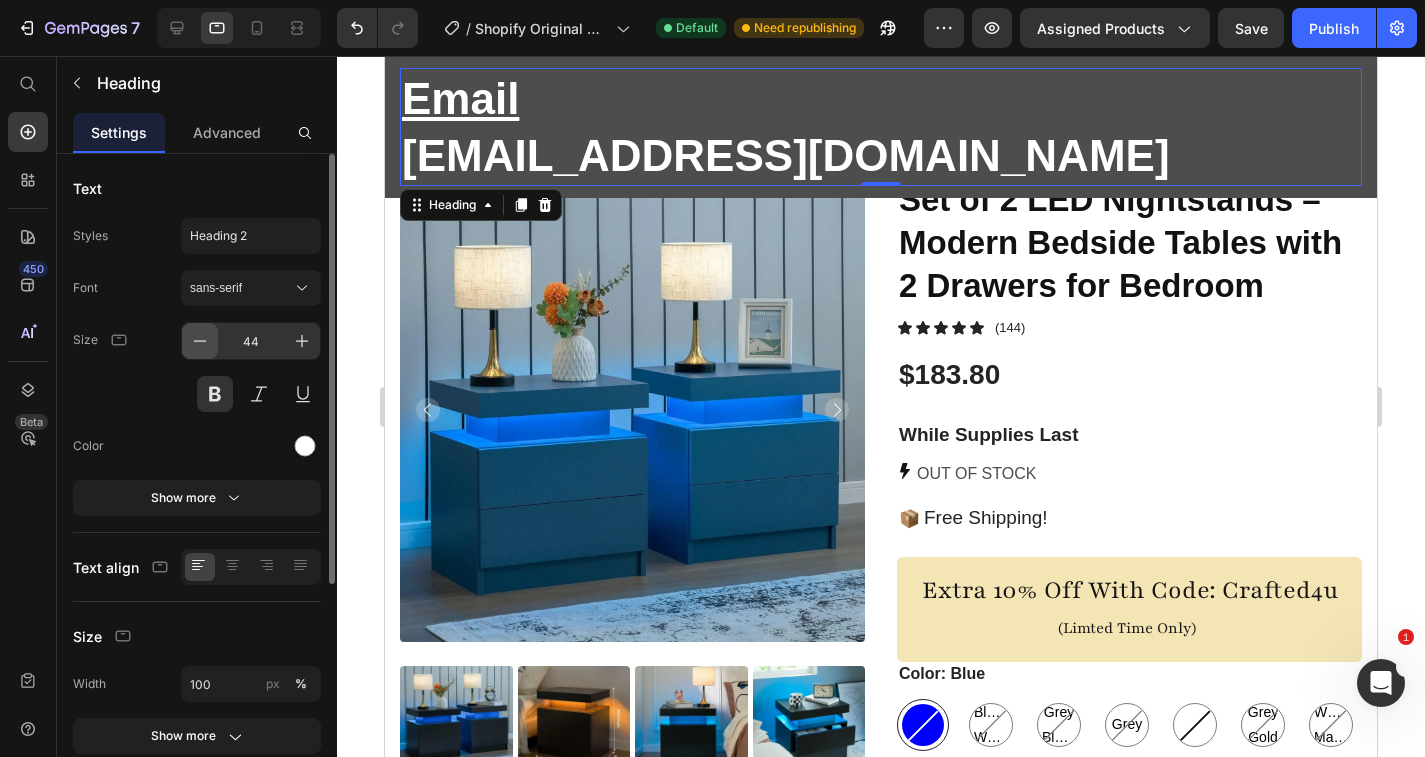 click at bounding box center (200, 341) 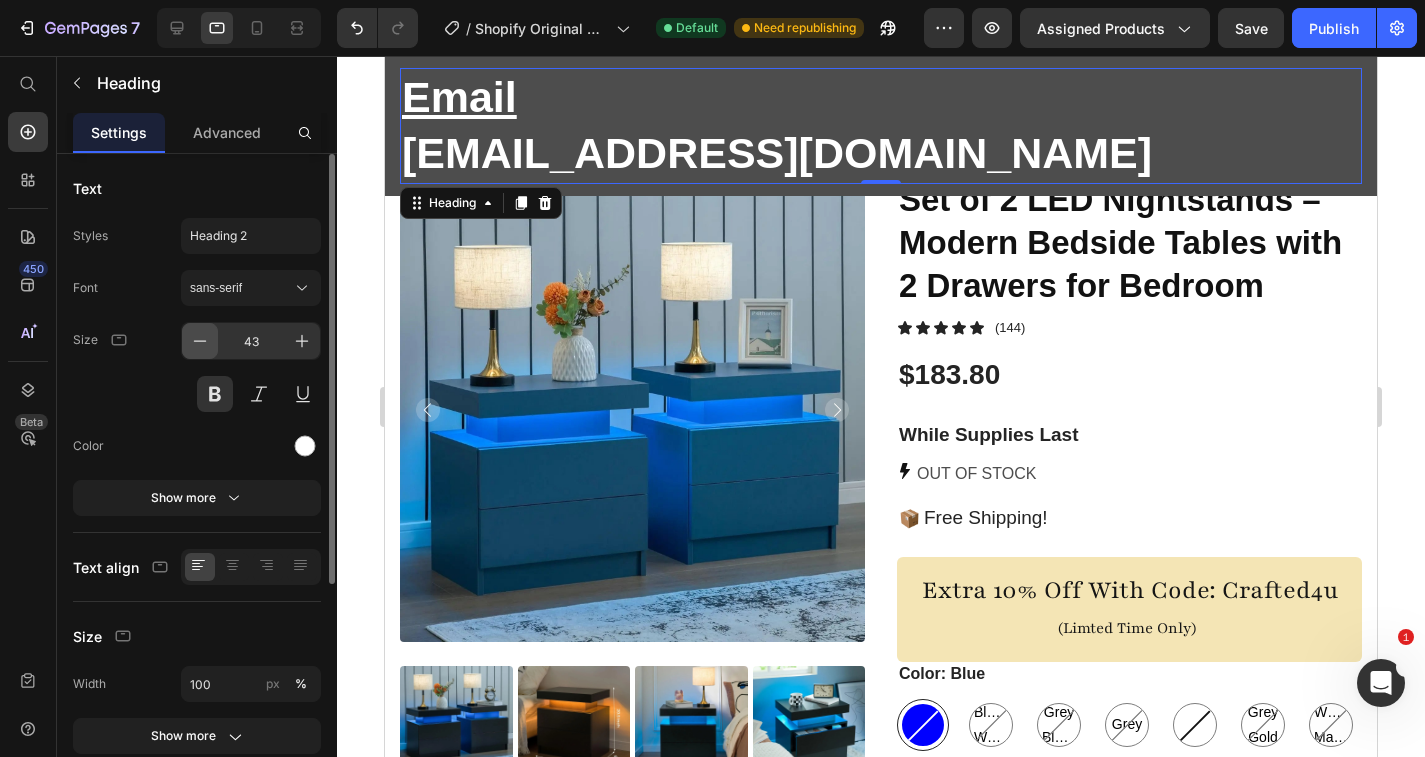 click at bounding box center (200, 341) 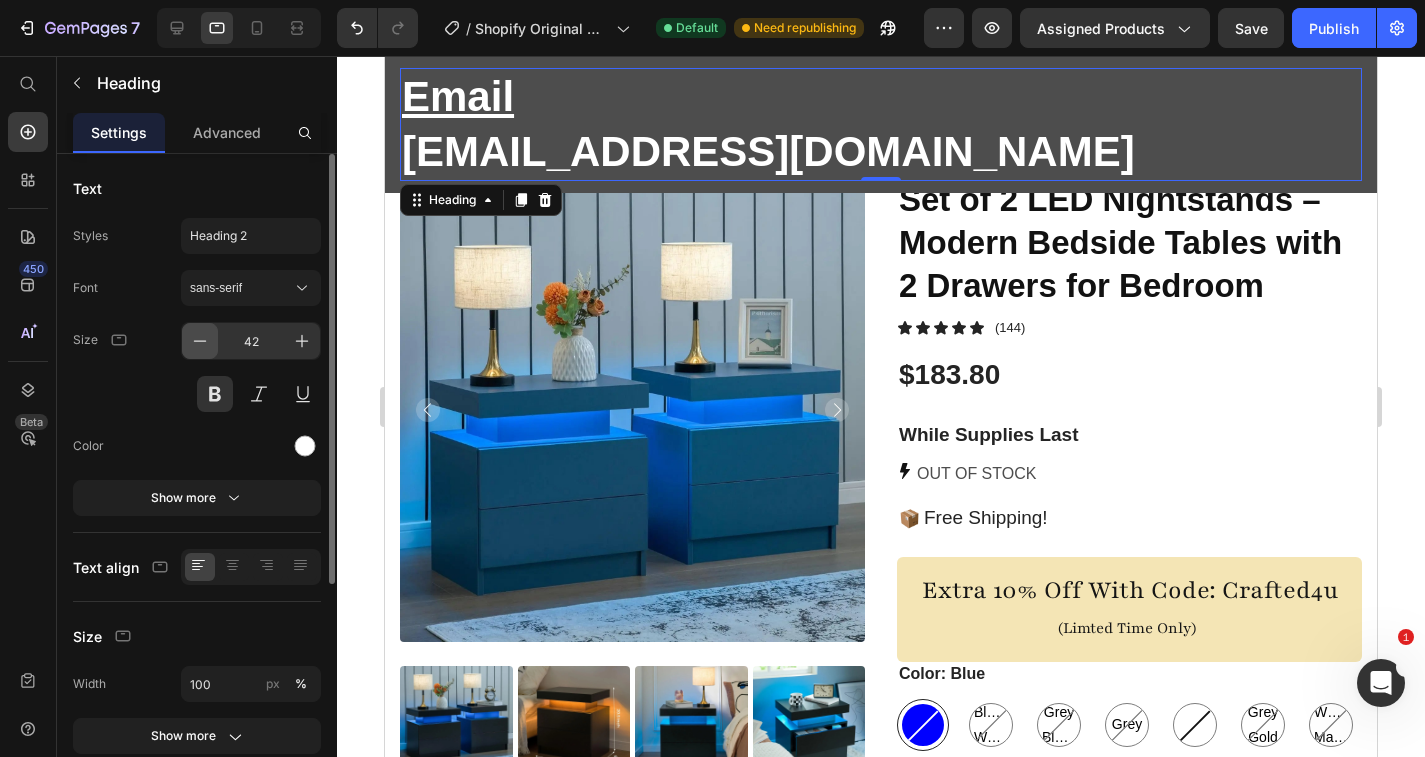 click at bounding box center [200, 341] 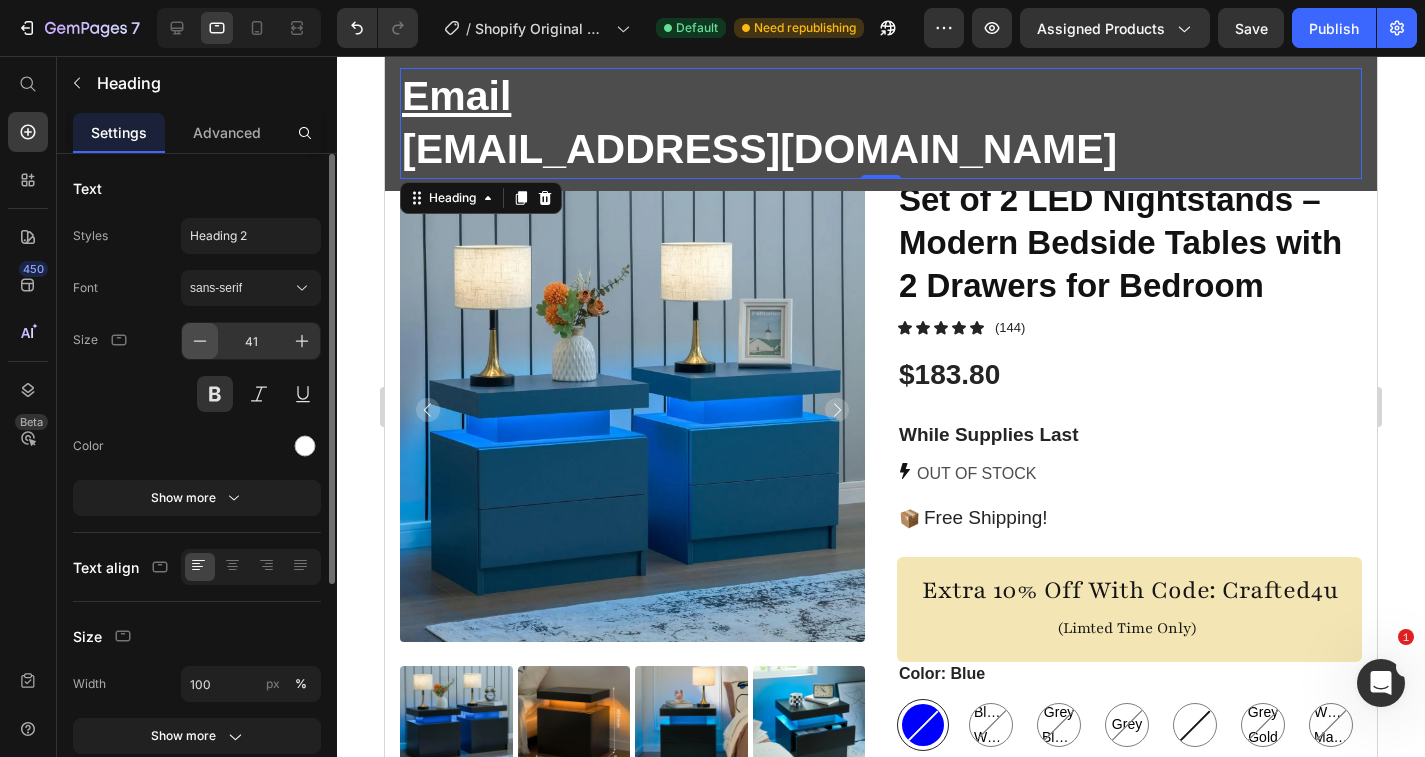 click at bounding box center [200, 341] 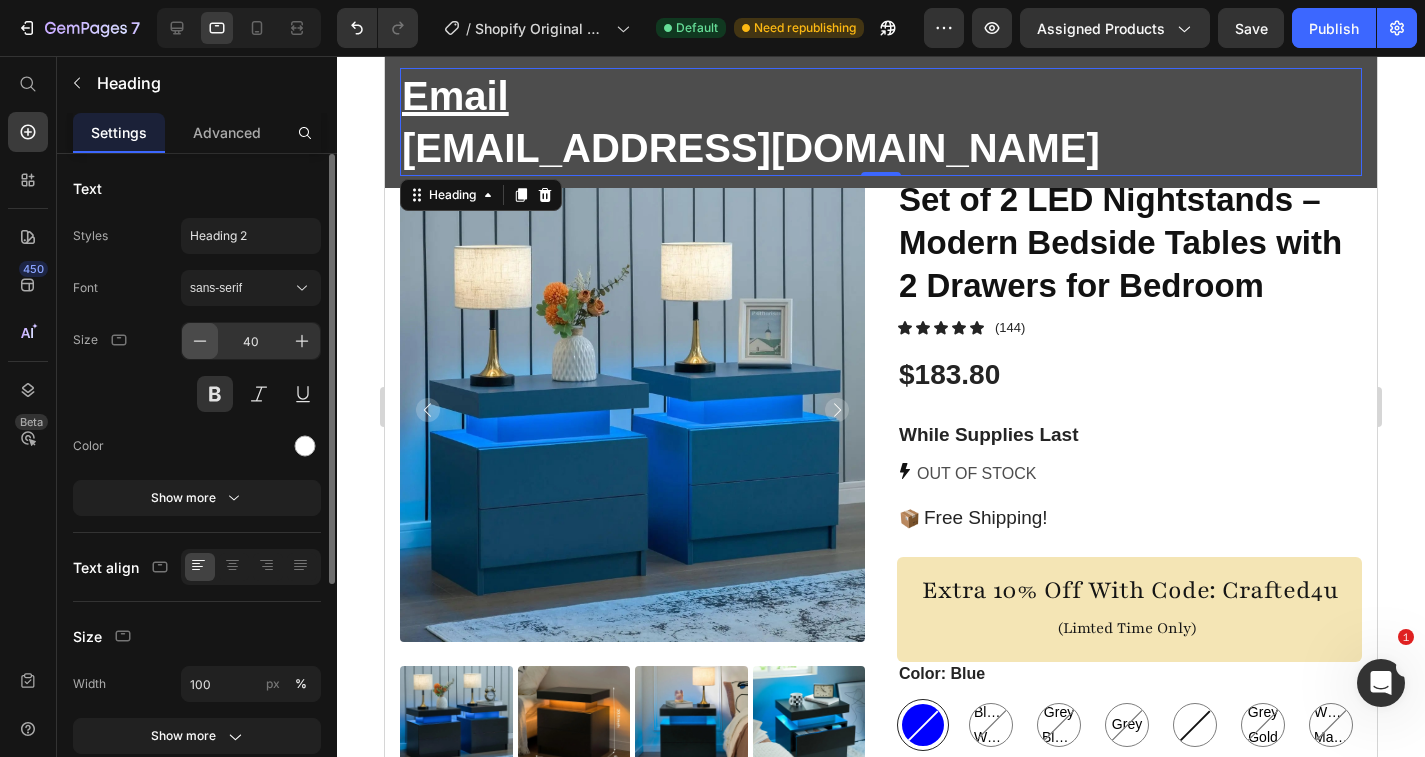 click at bounding box center [200, 341] 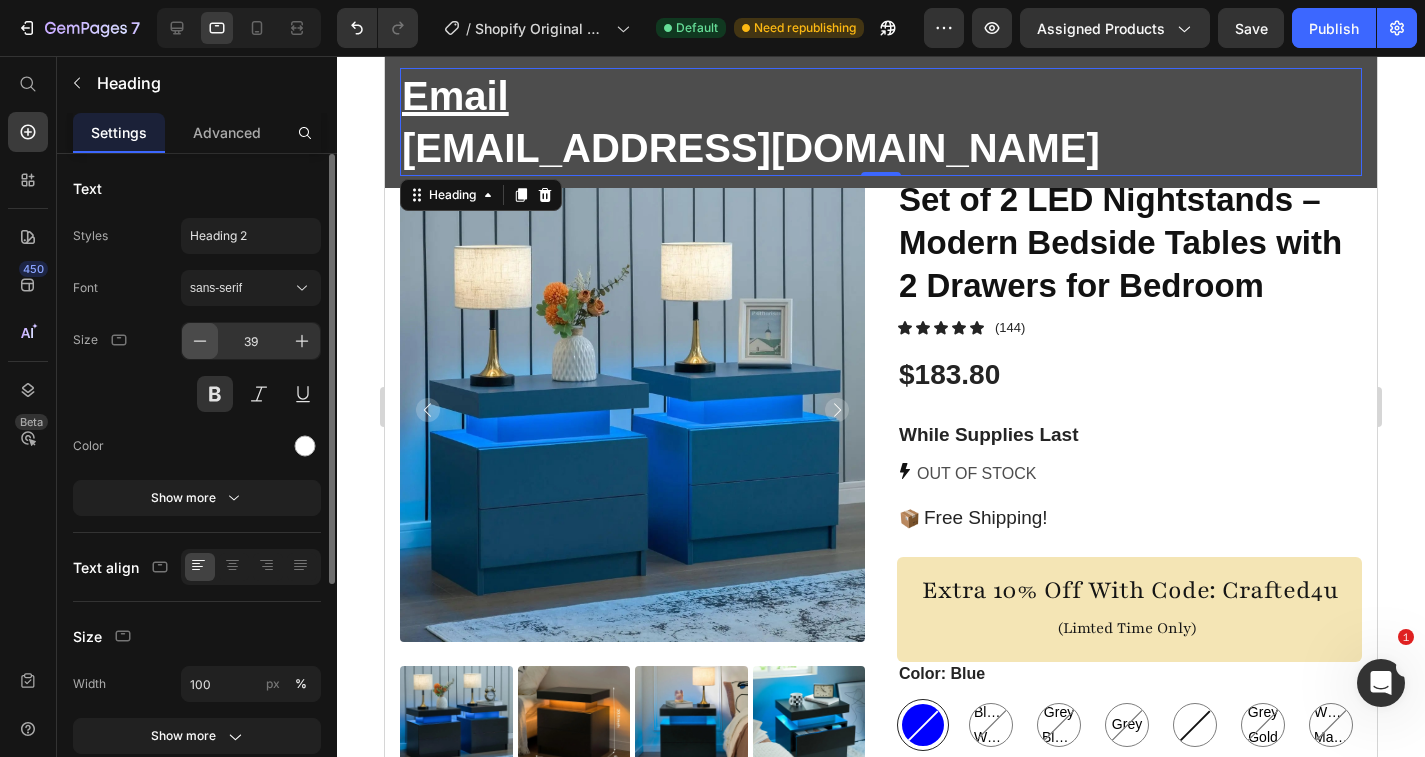 click at bounding box center [200, 341] 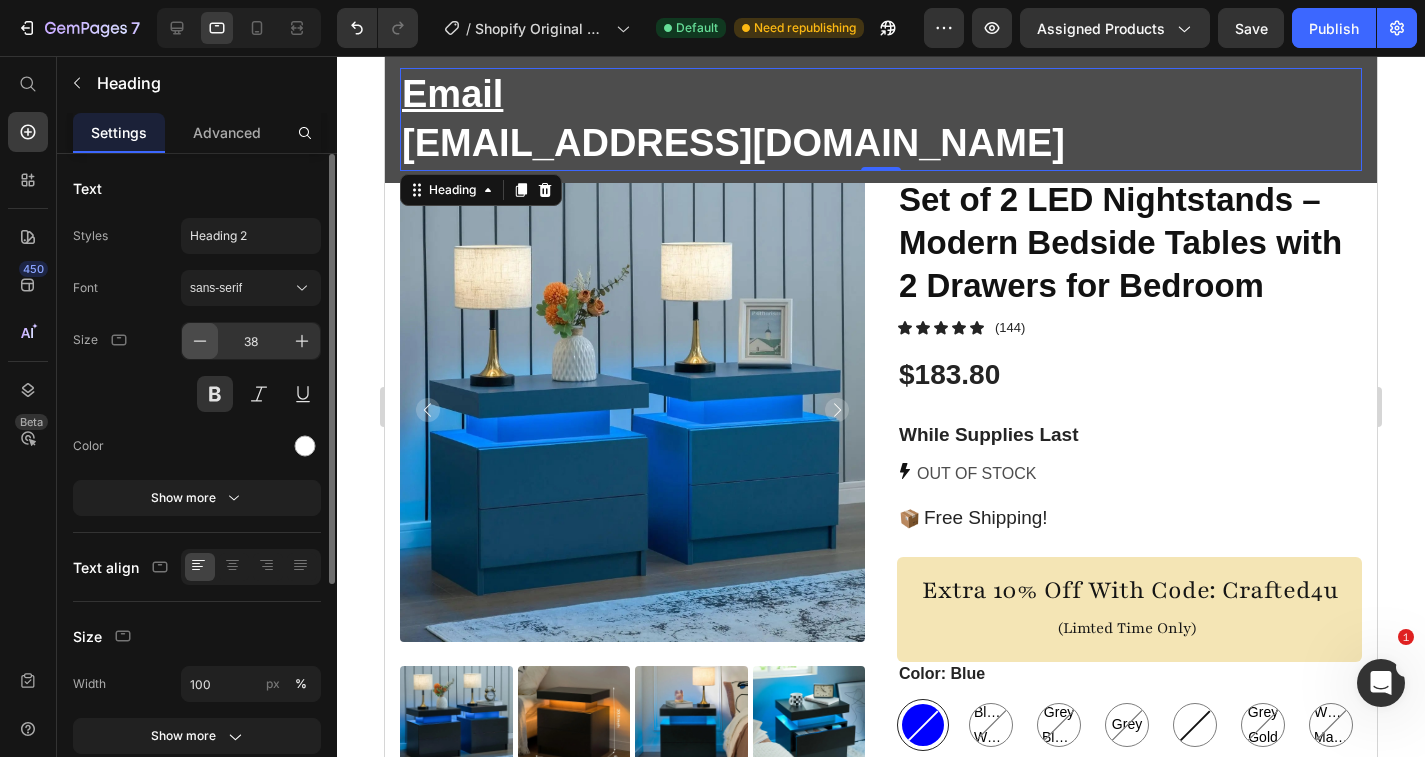 click at bounding box center [200, 341] 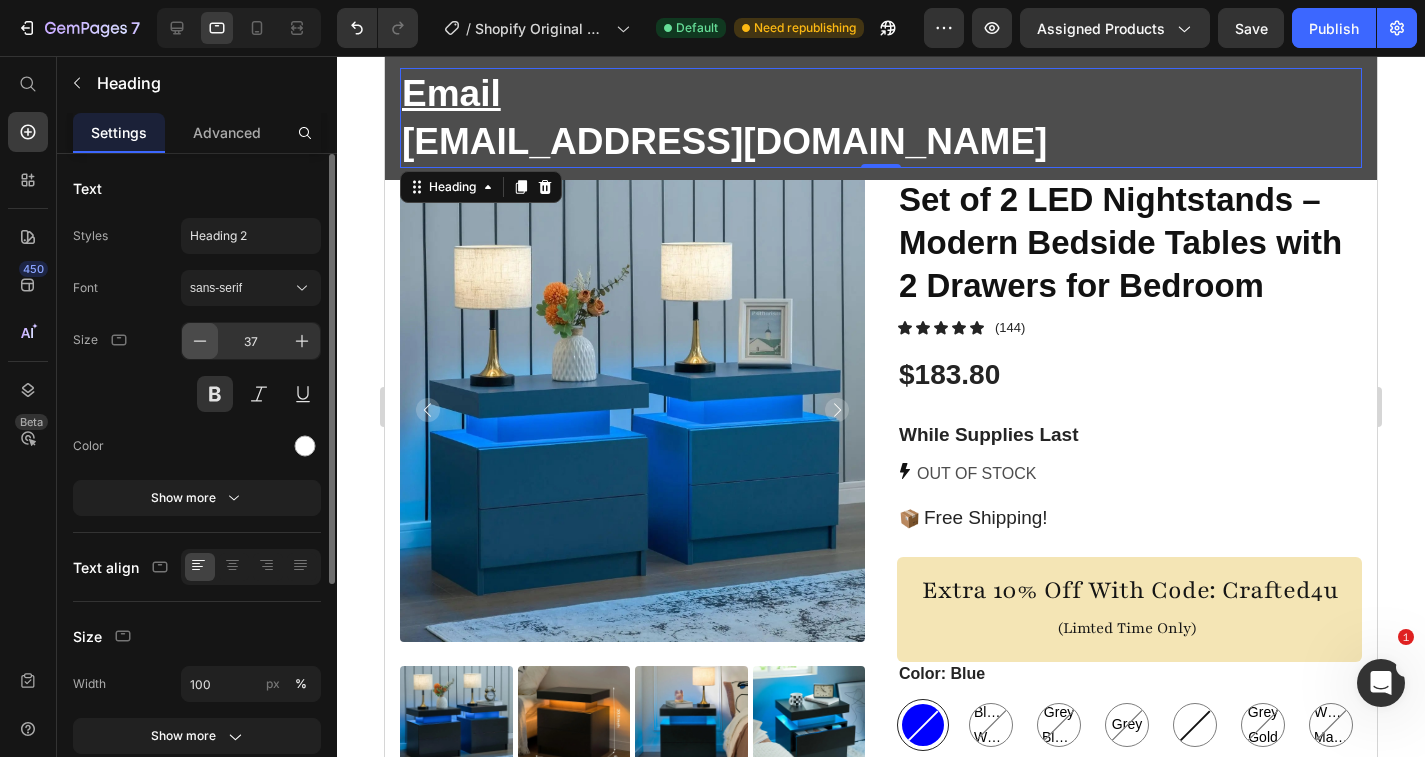 click at bounding box center [200, 341] 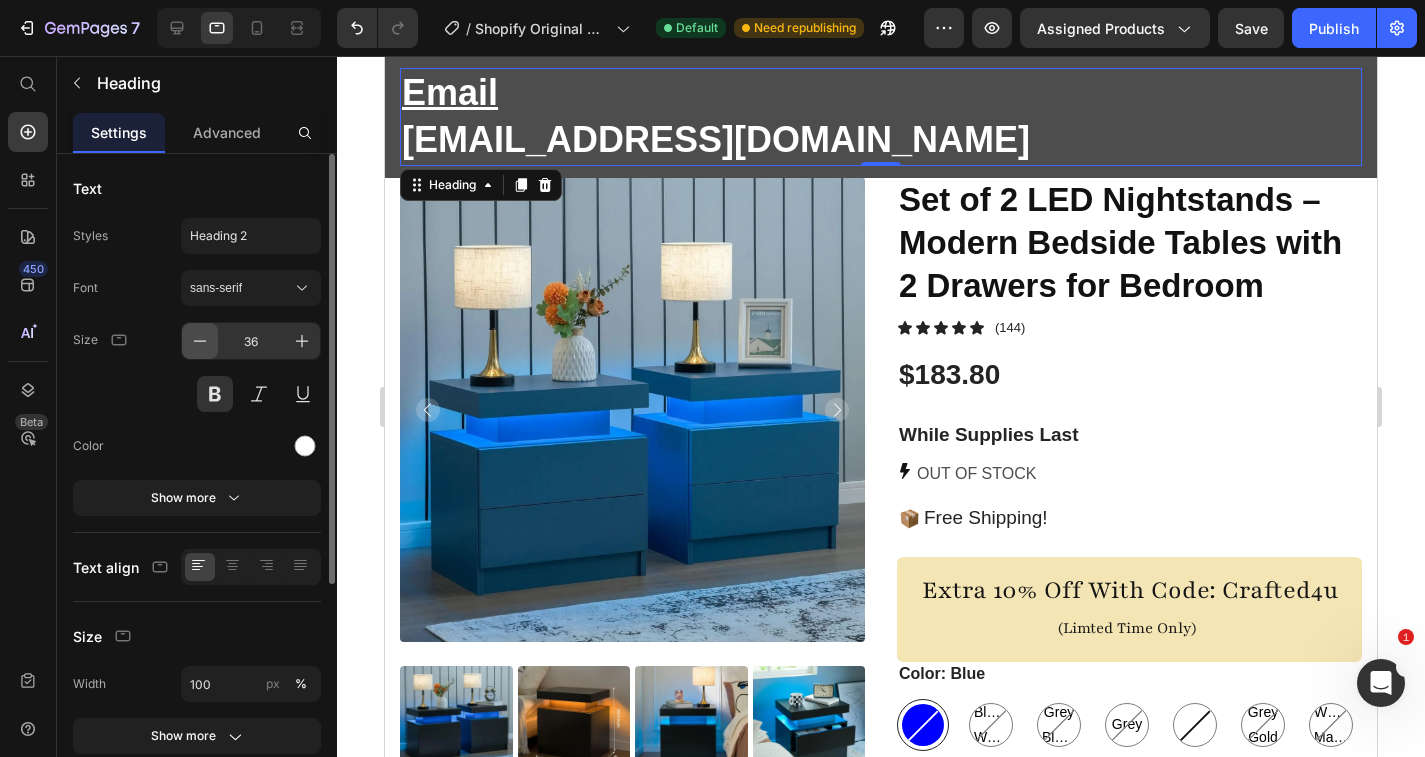 click at bounding box center [200, 341] 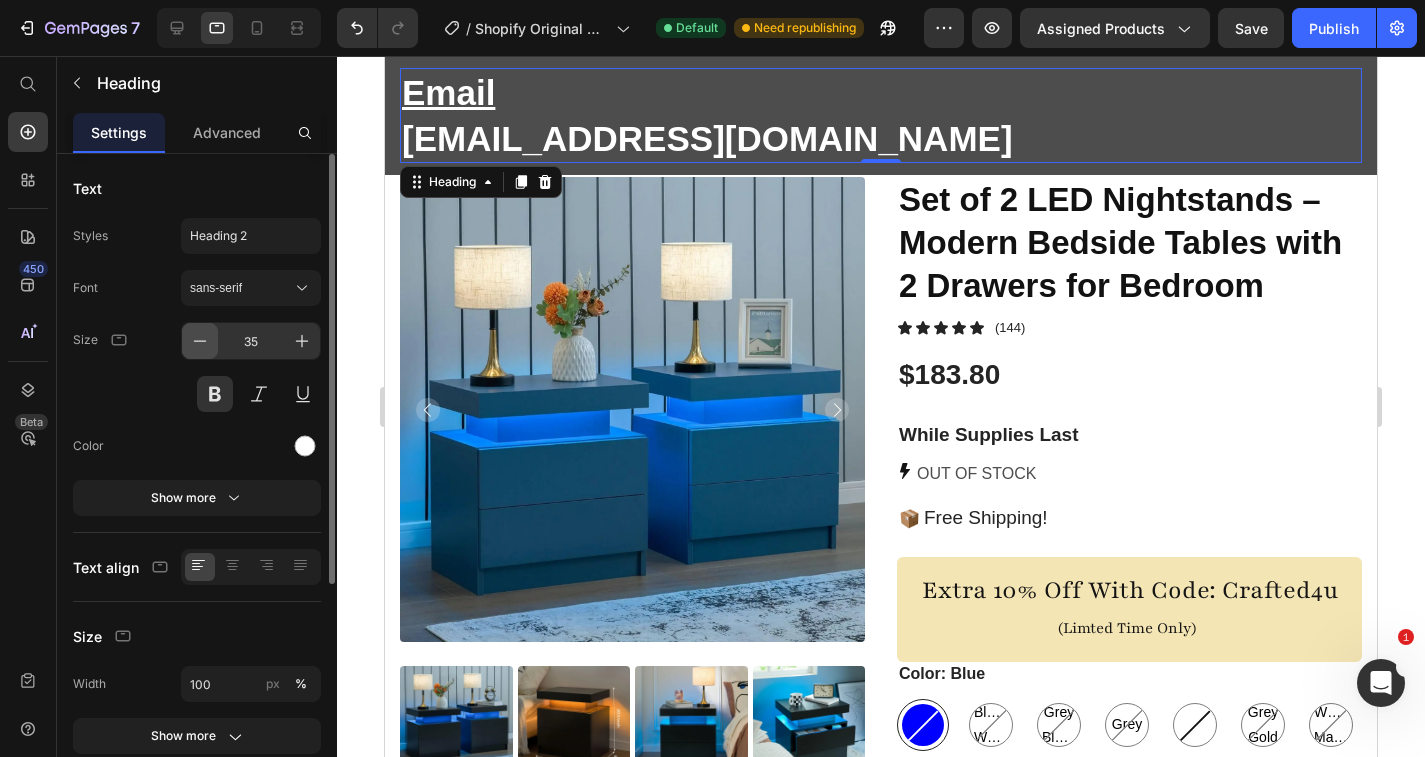 click at bounding box center [200, 341] 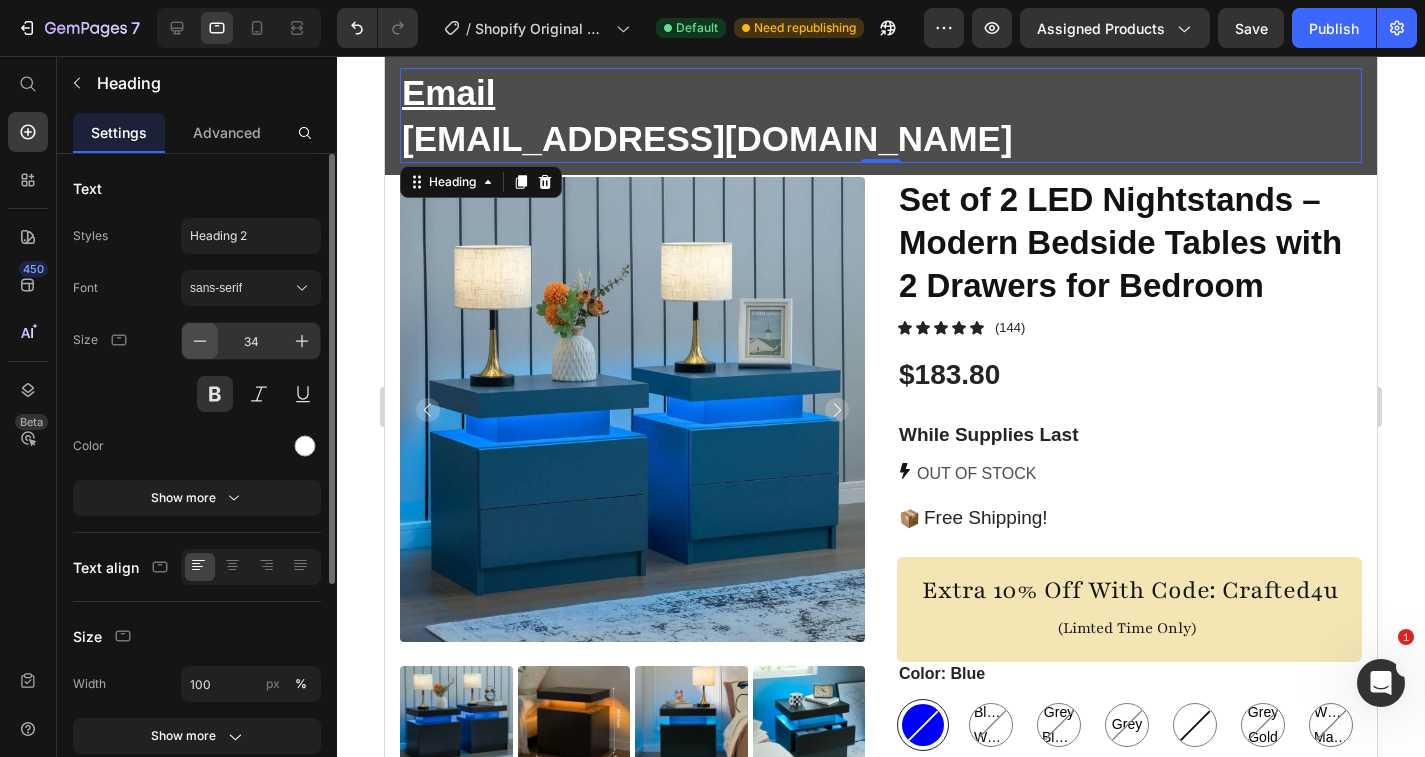 click at bounding box center (200, 341) 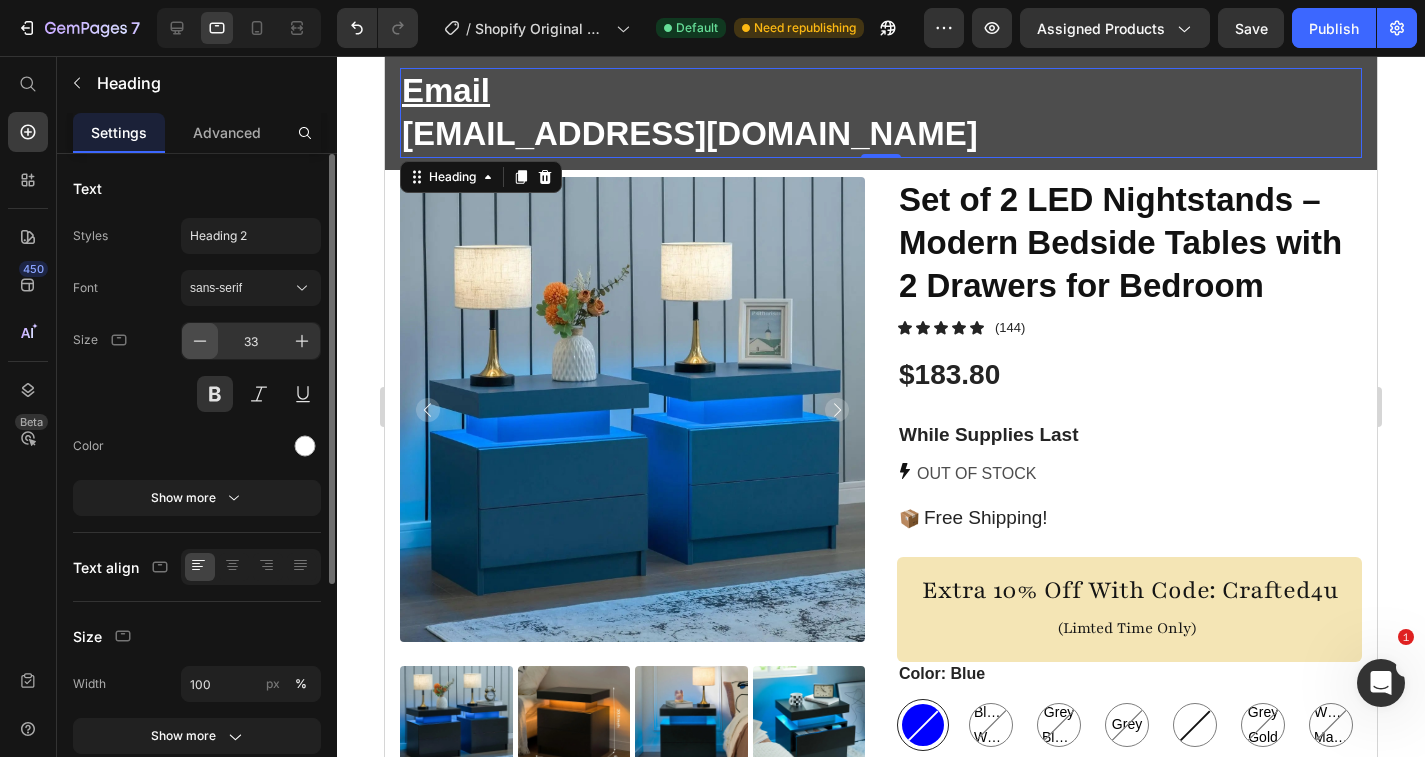 click at bounding box center [200, 341] 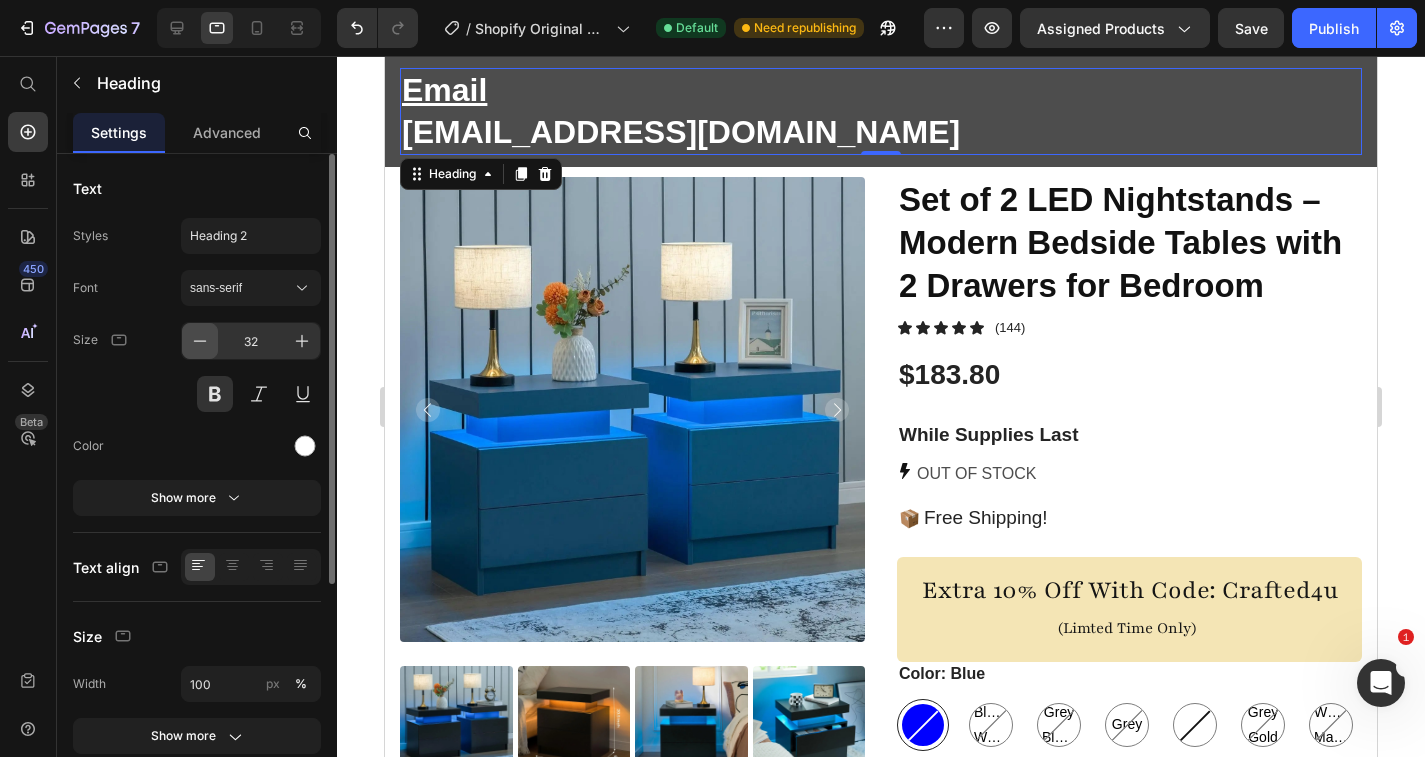 click at bounding box center (200, 341) 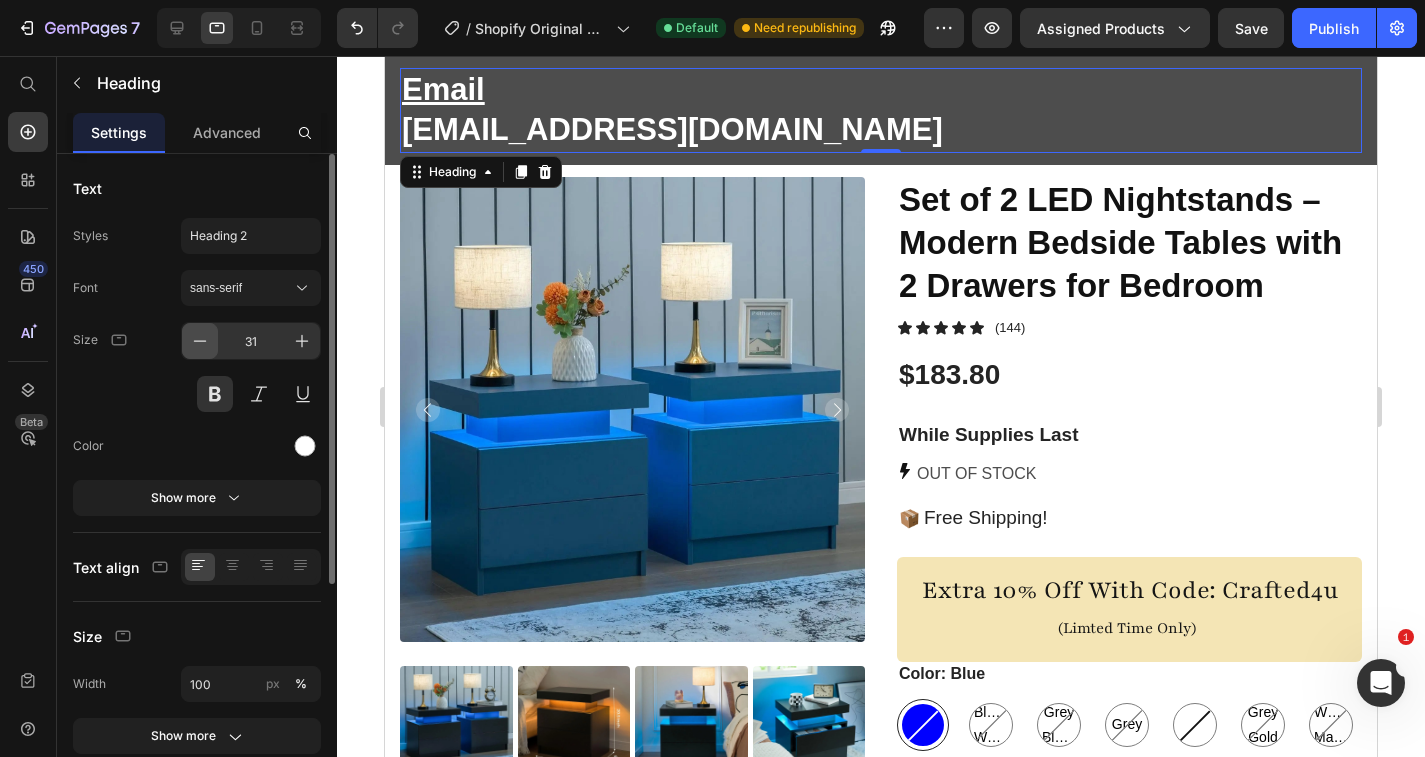 click at bounding box center (200, 341) 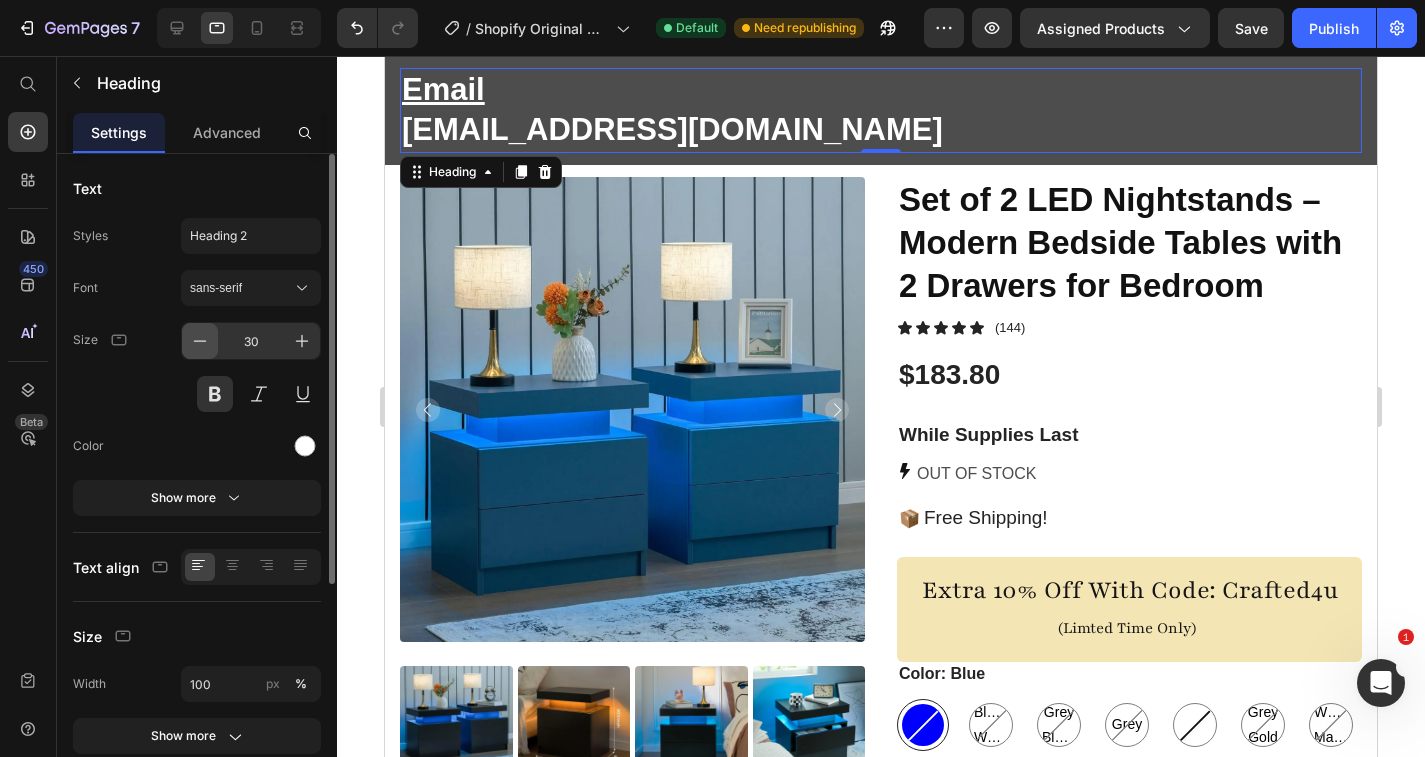 click at bounding box center [200, 341] 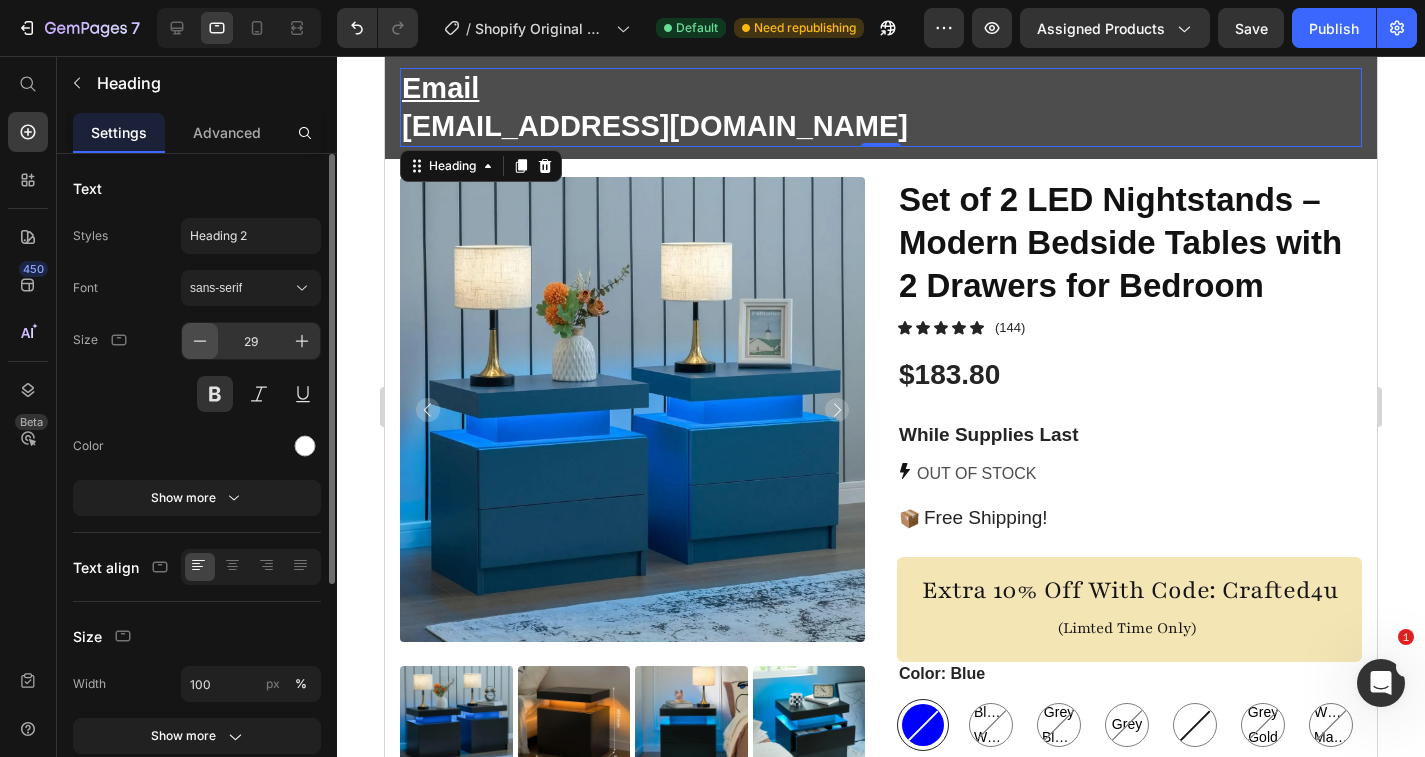 click at bounding box center (200, 341) 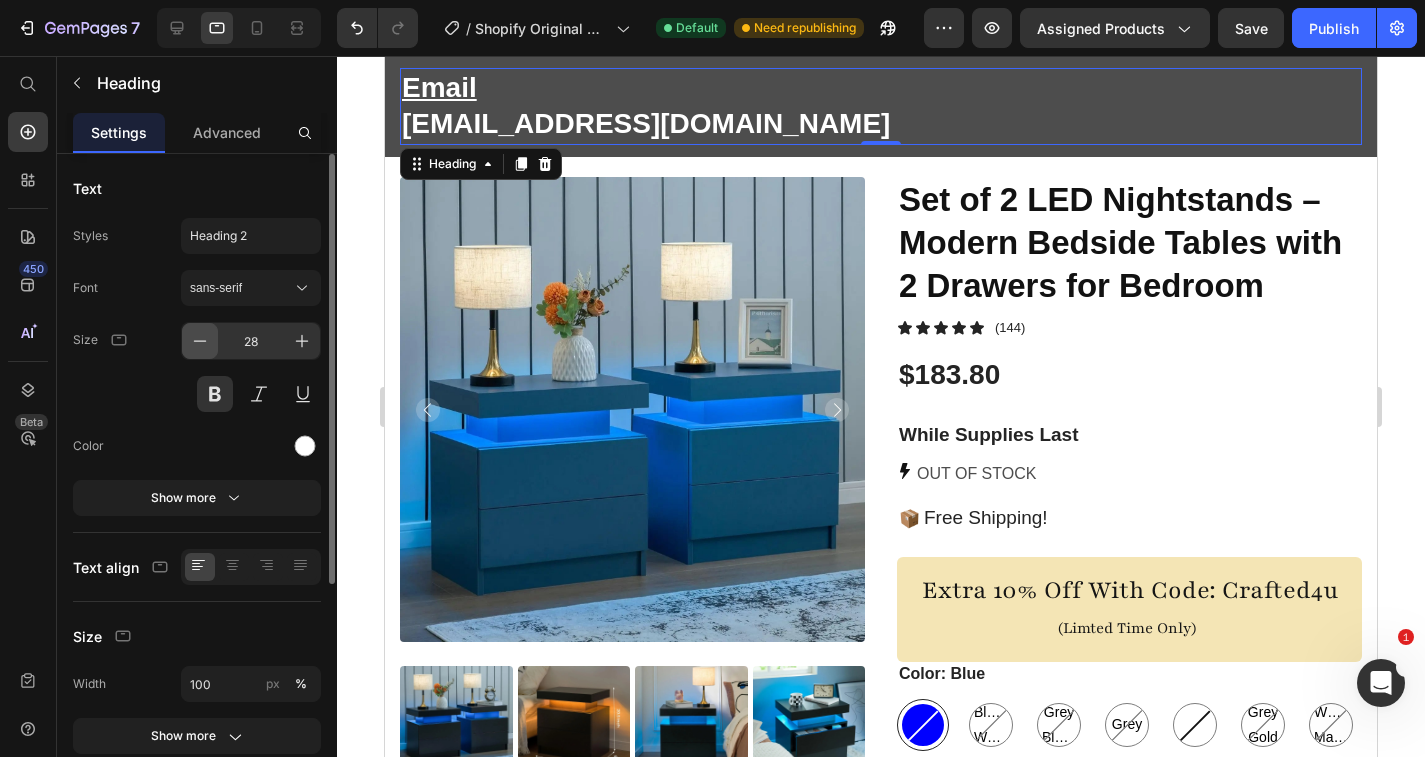 click at bounding box center [200, 341] 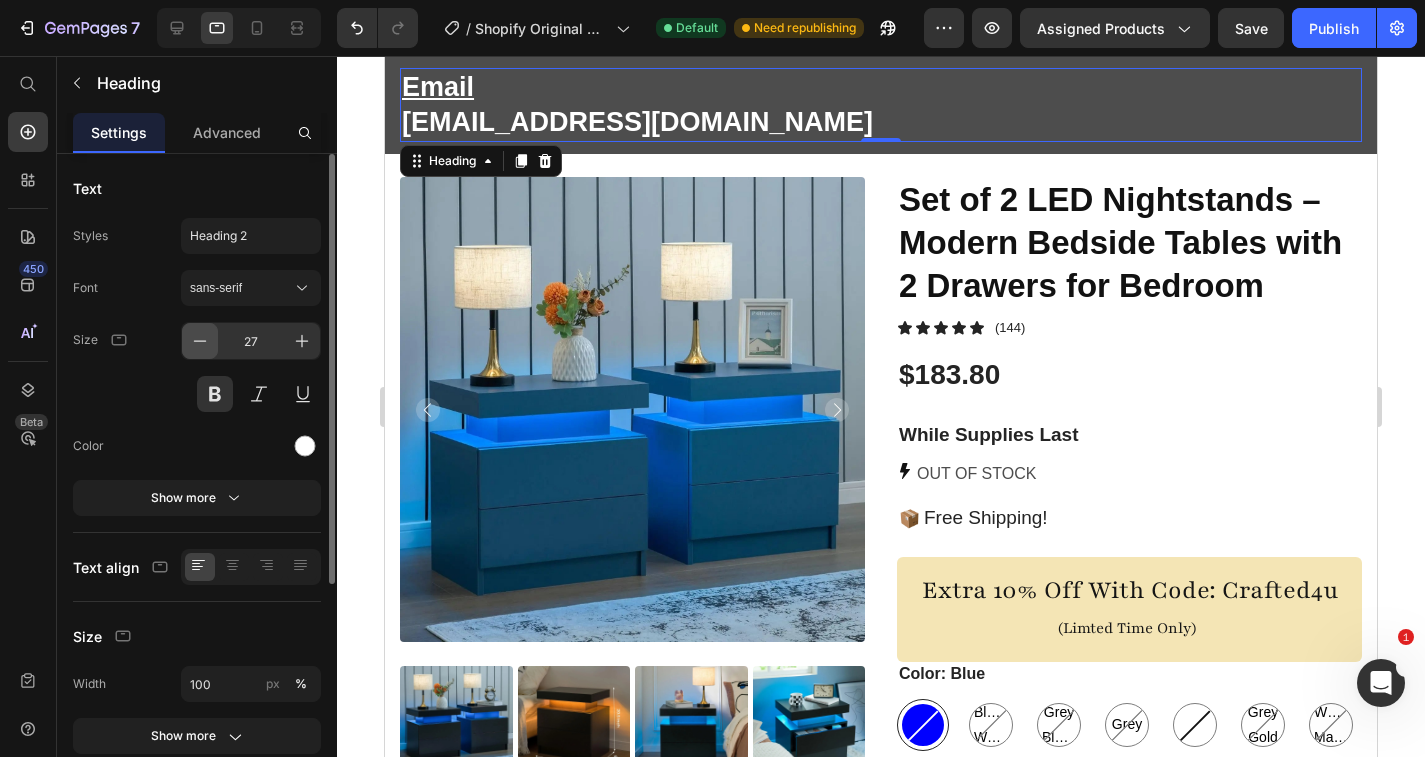 click at bounding box center [200, 341] 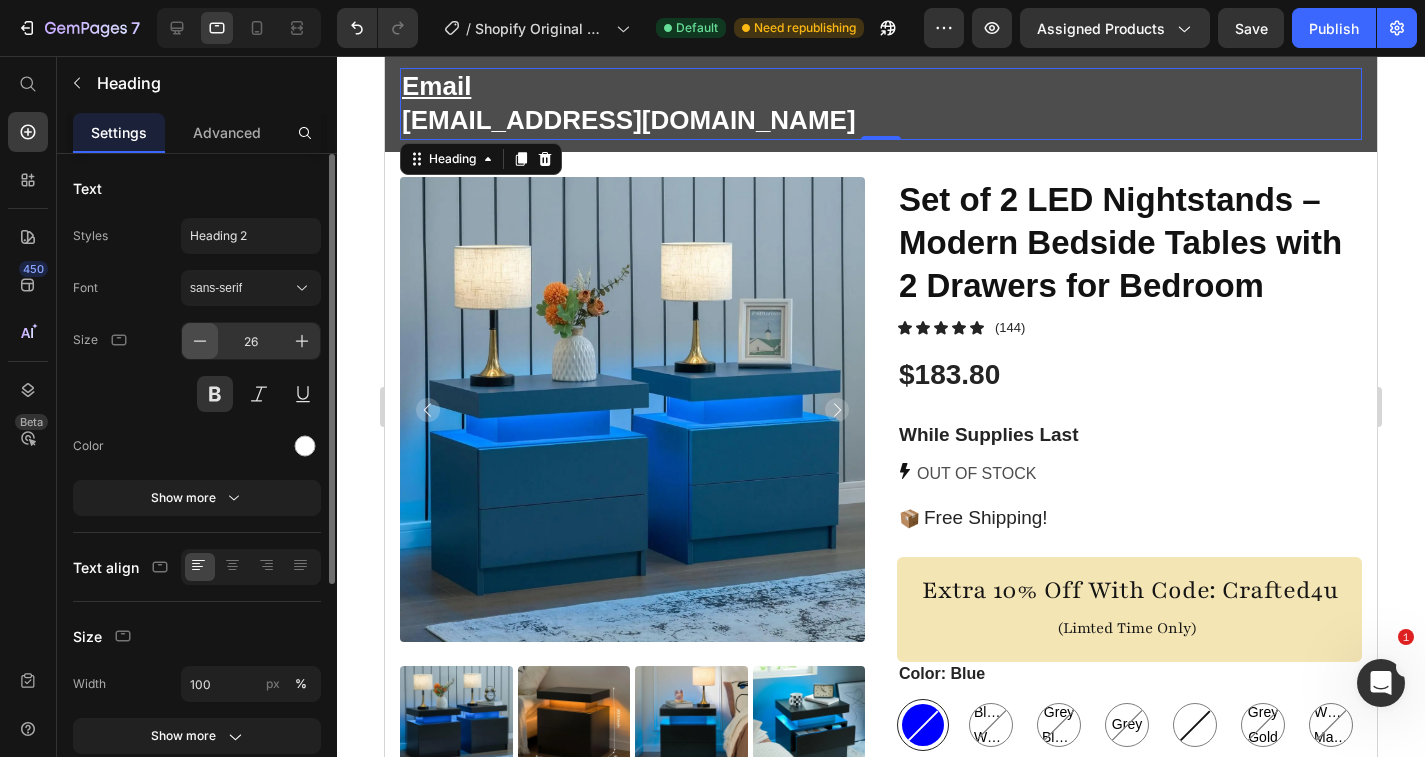 click at bounding box center (200, 341) 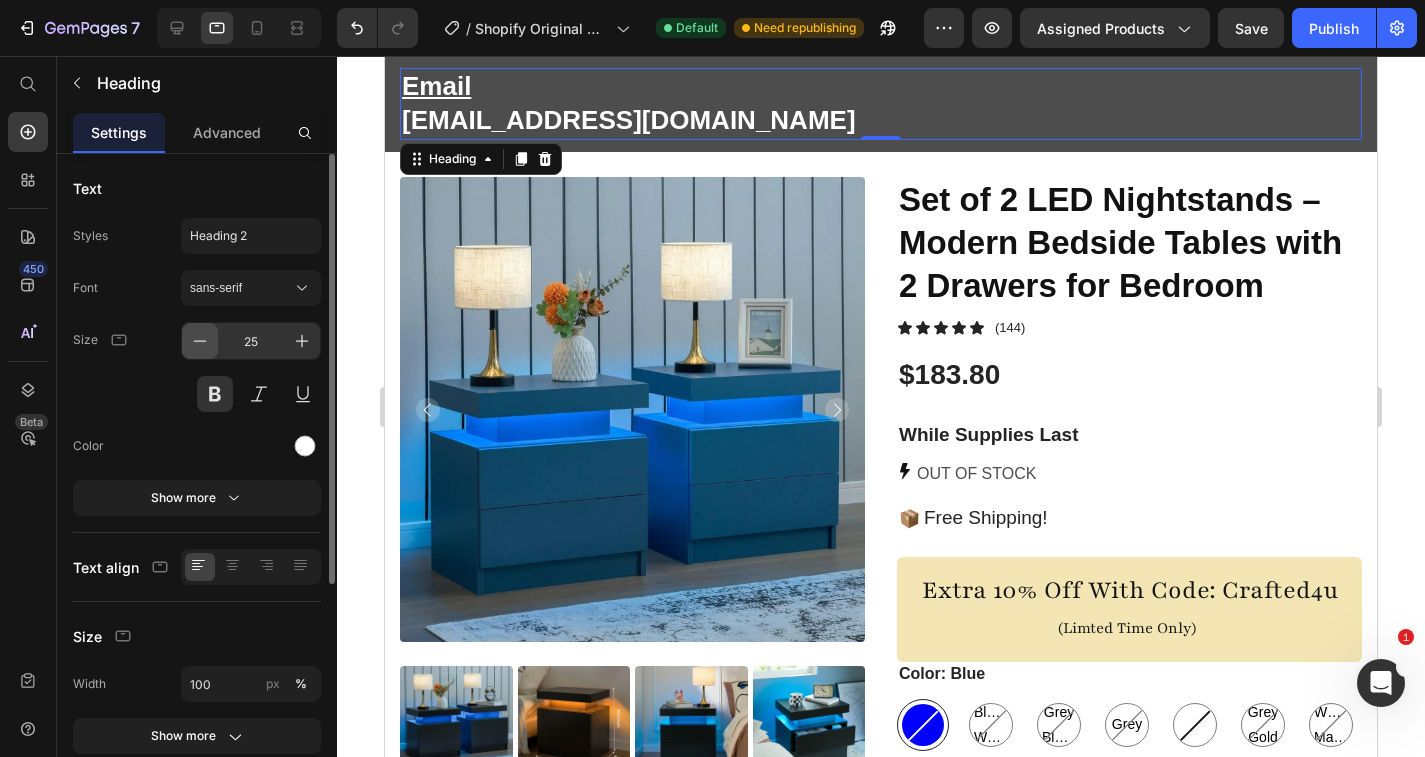 click at bounding box center [200, 341] 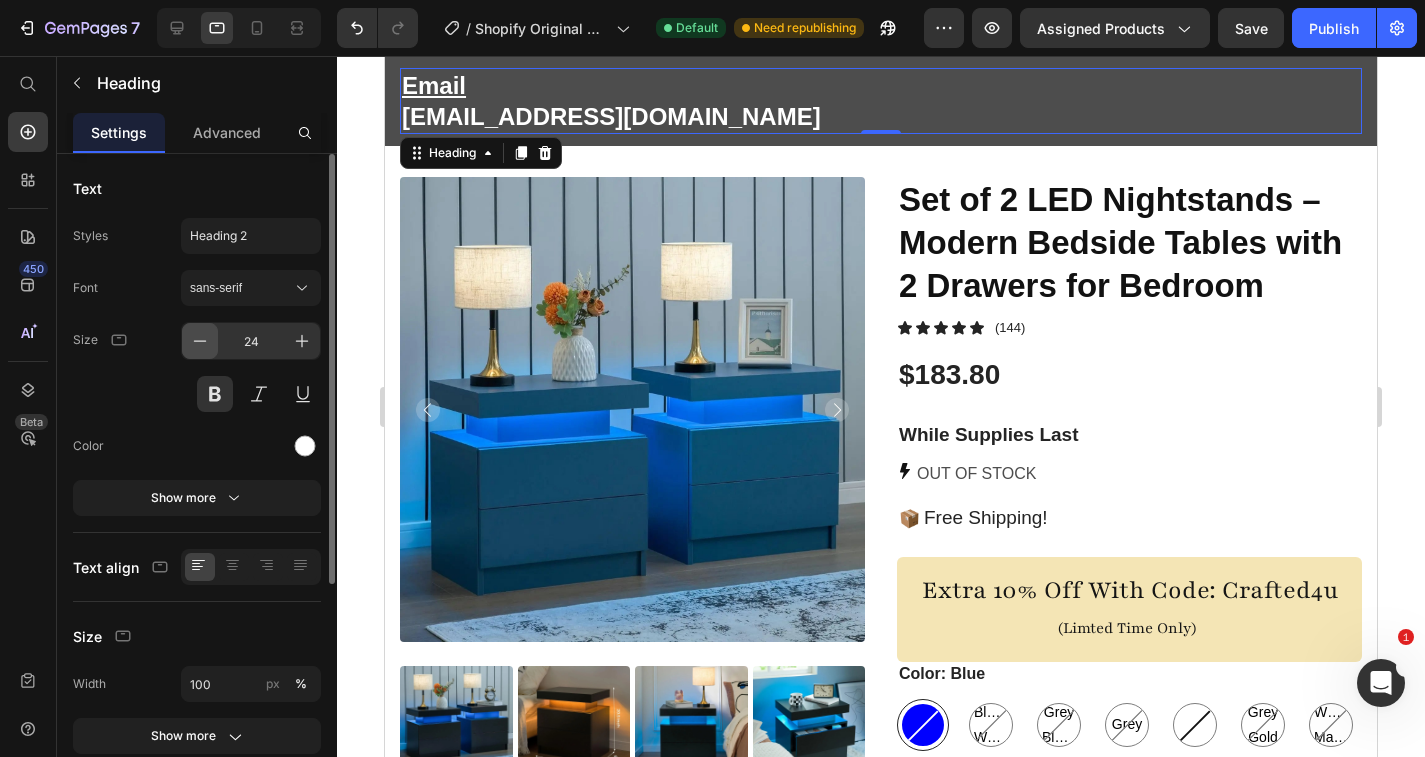 click at bounding box center (200, 341) 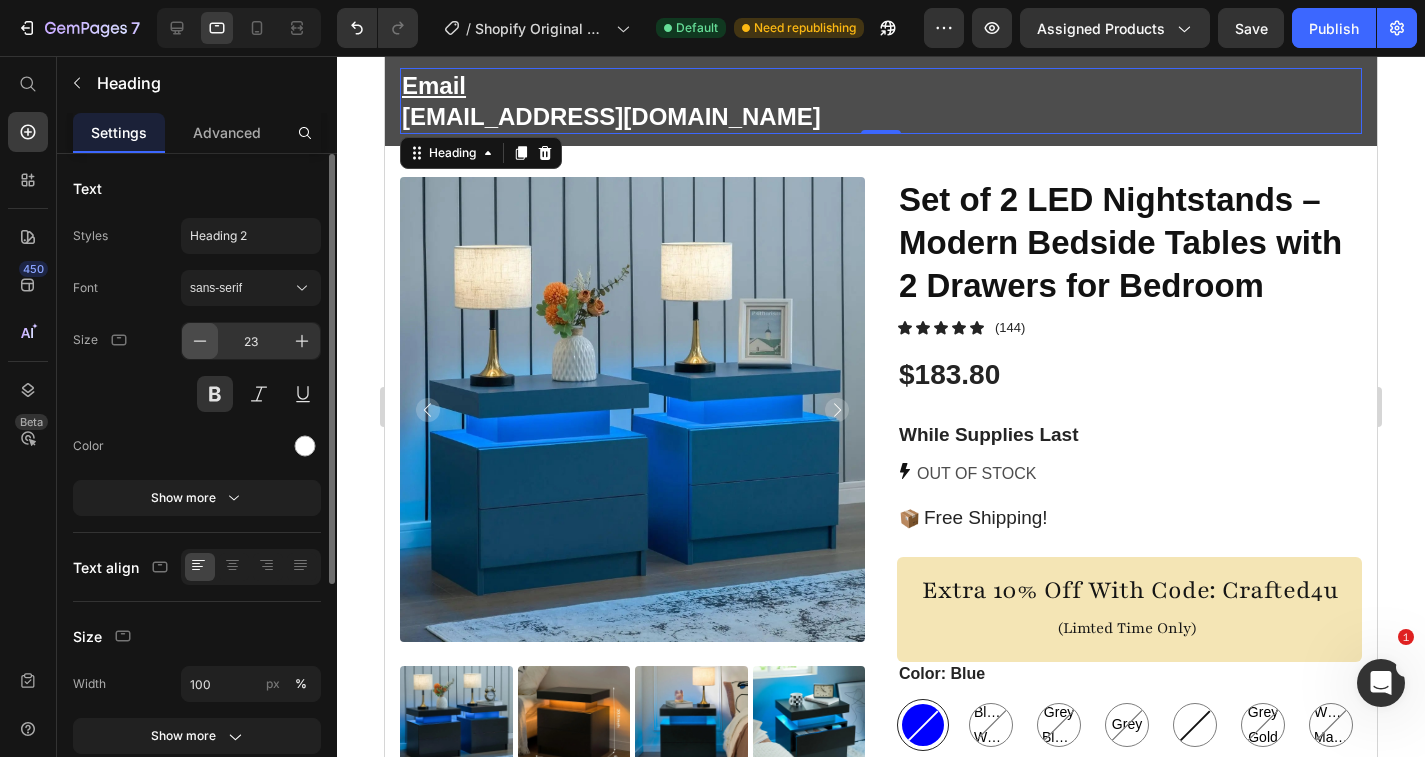 click at bounding box center [200, 341] 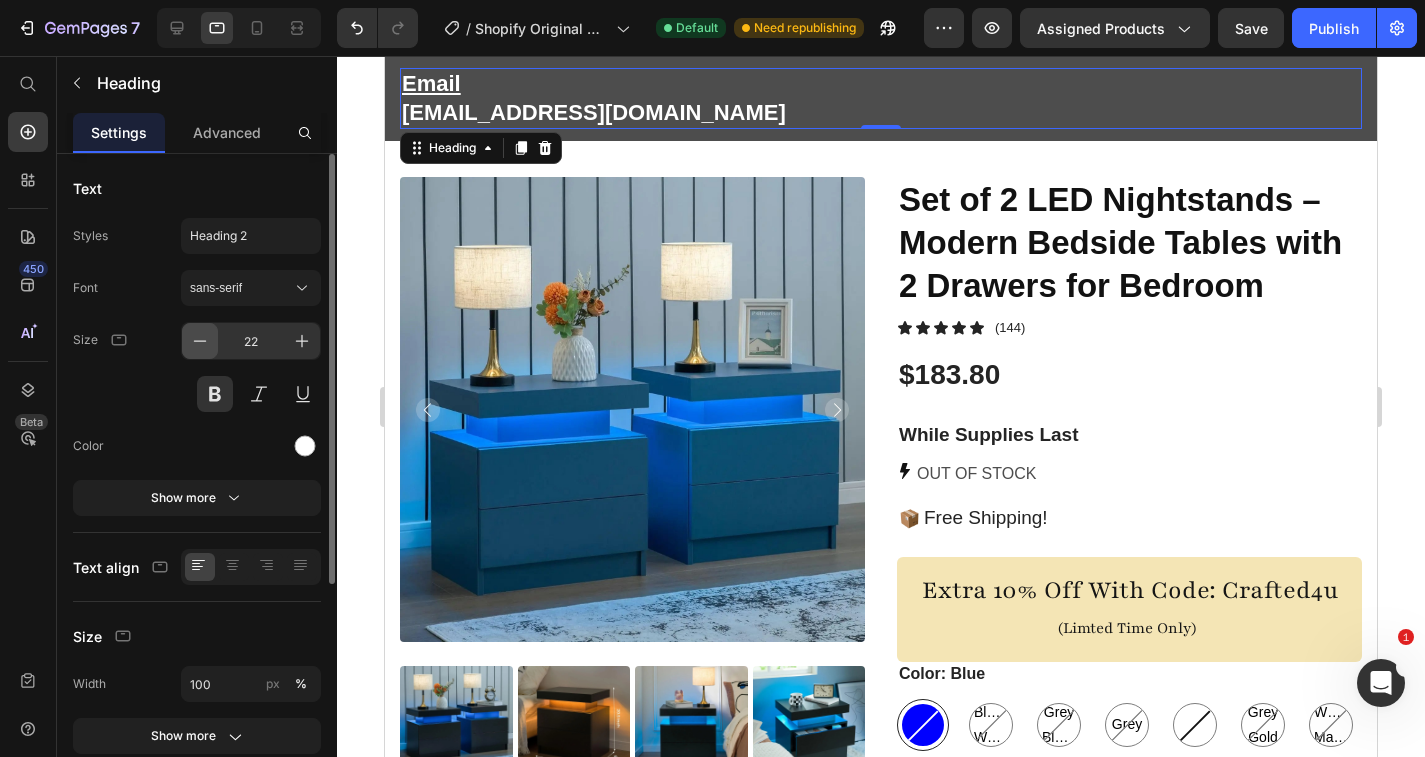 click at bounding box center [200, 341] 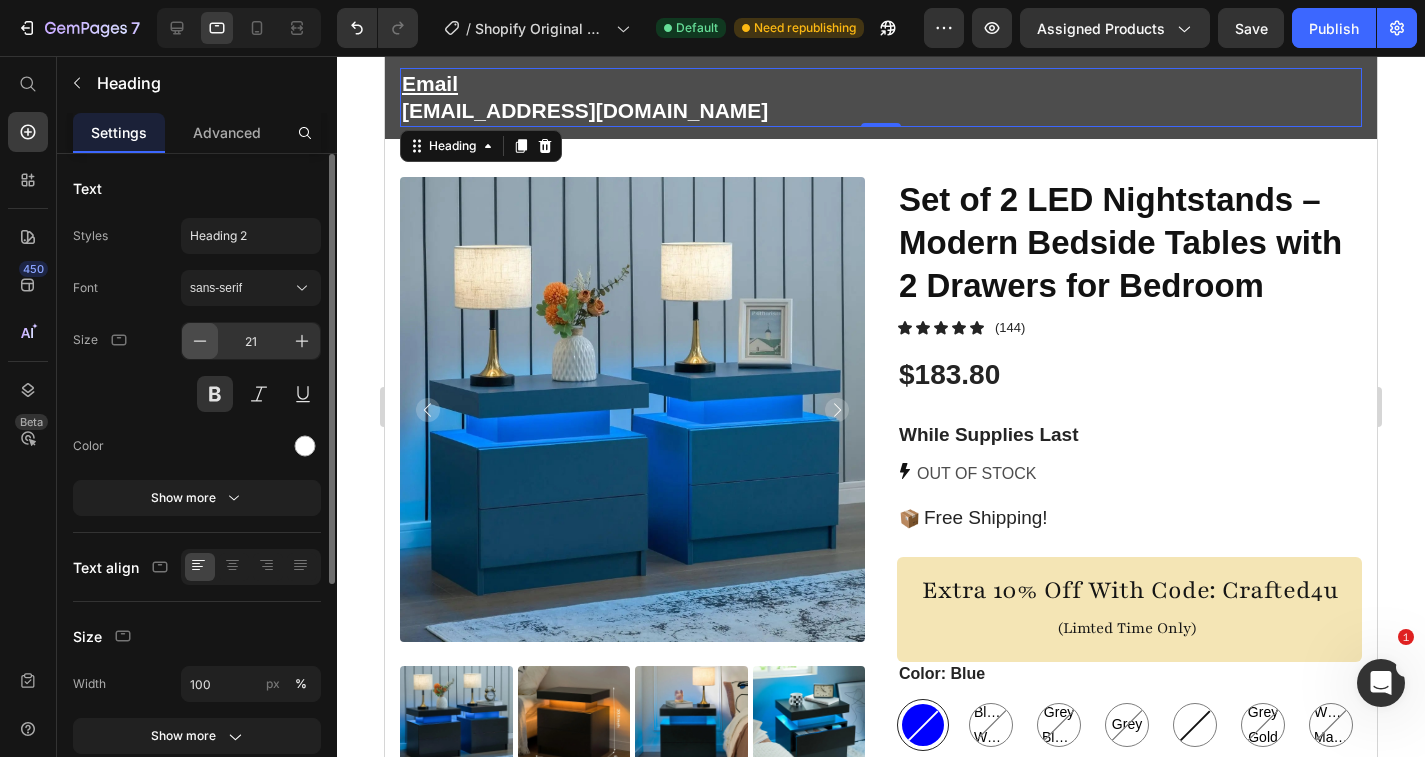 click at bounding box center [200, 341] 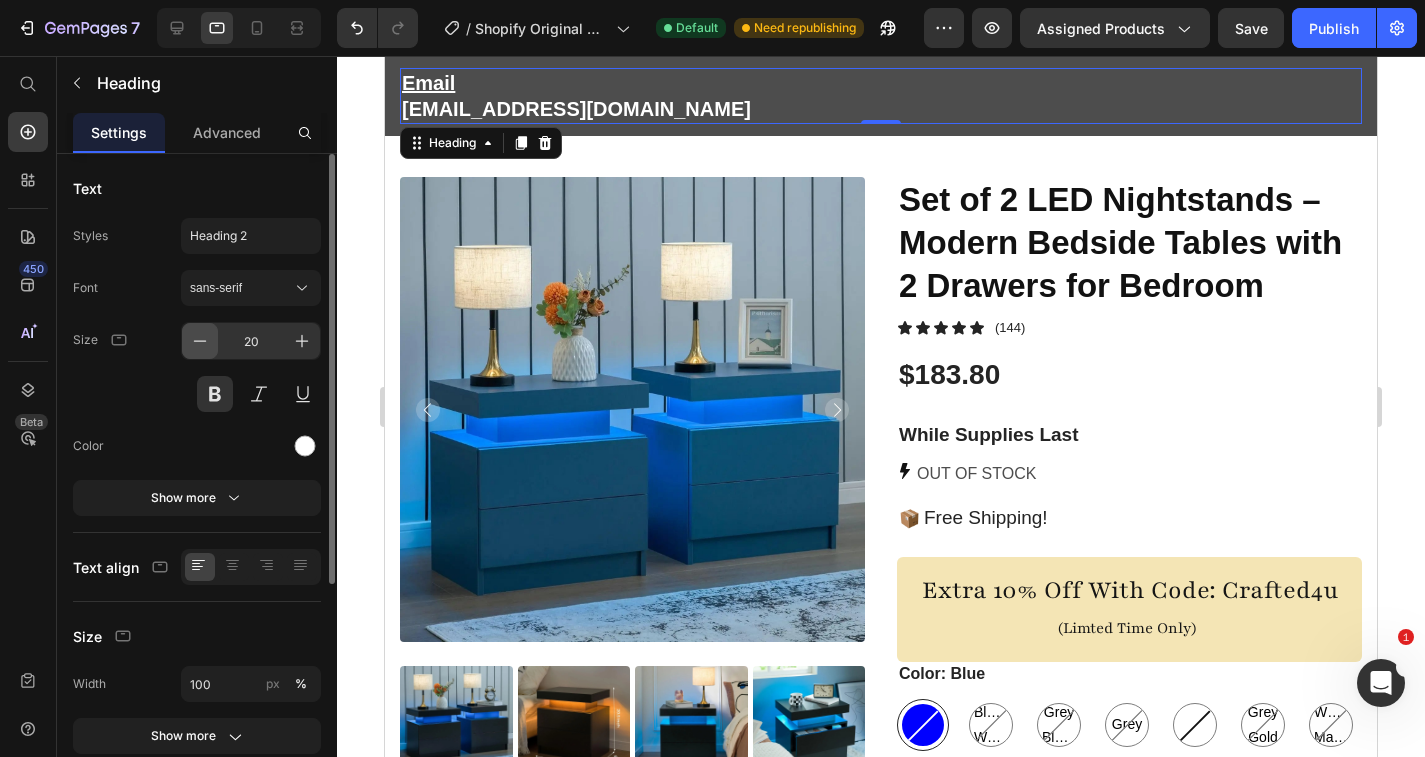 click at bounding box center (200, 341) 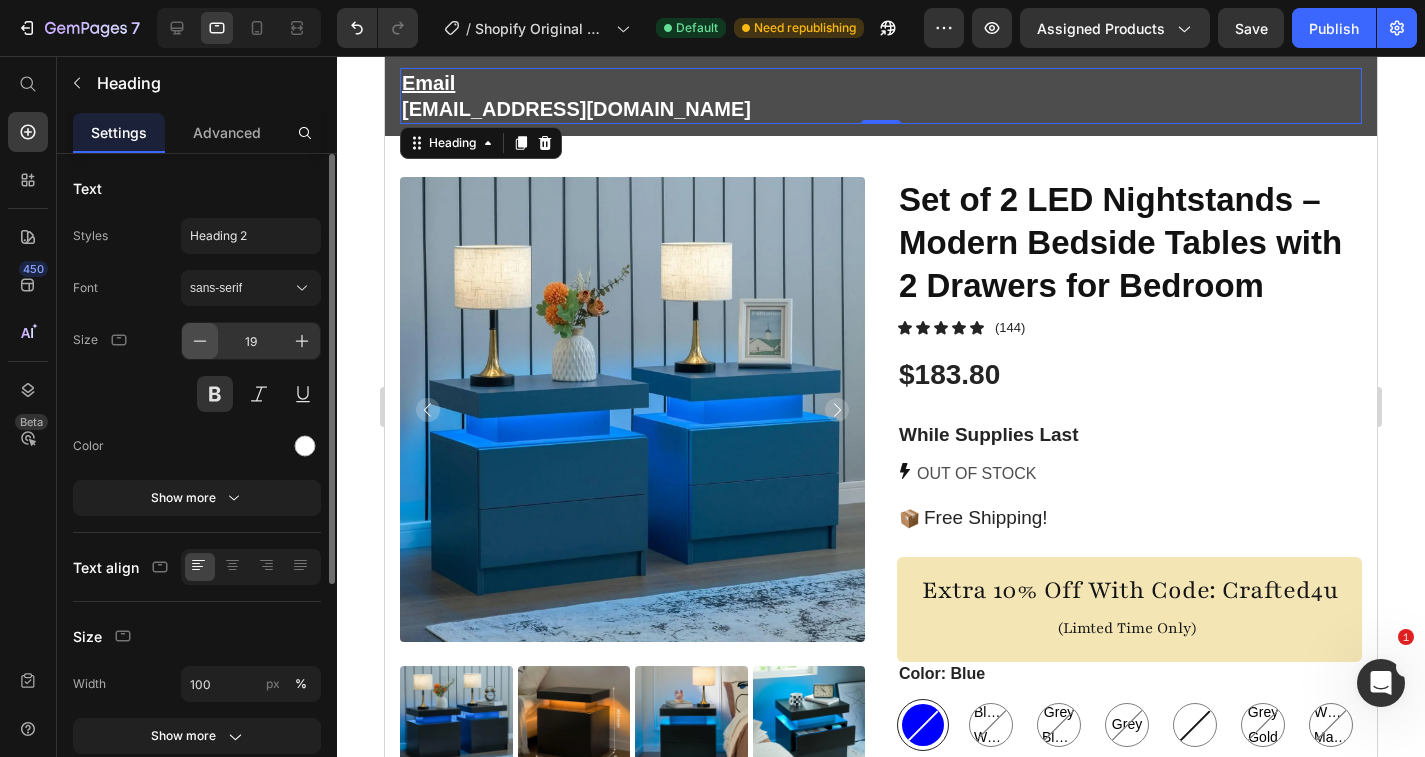 click at bounding box center (200, 341) 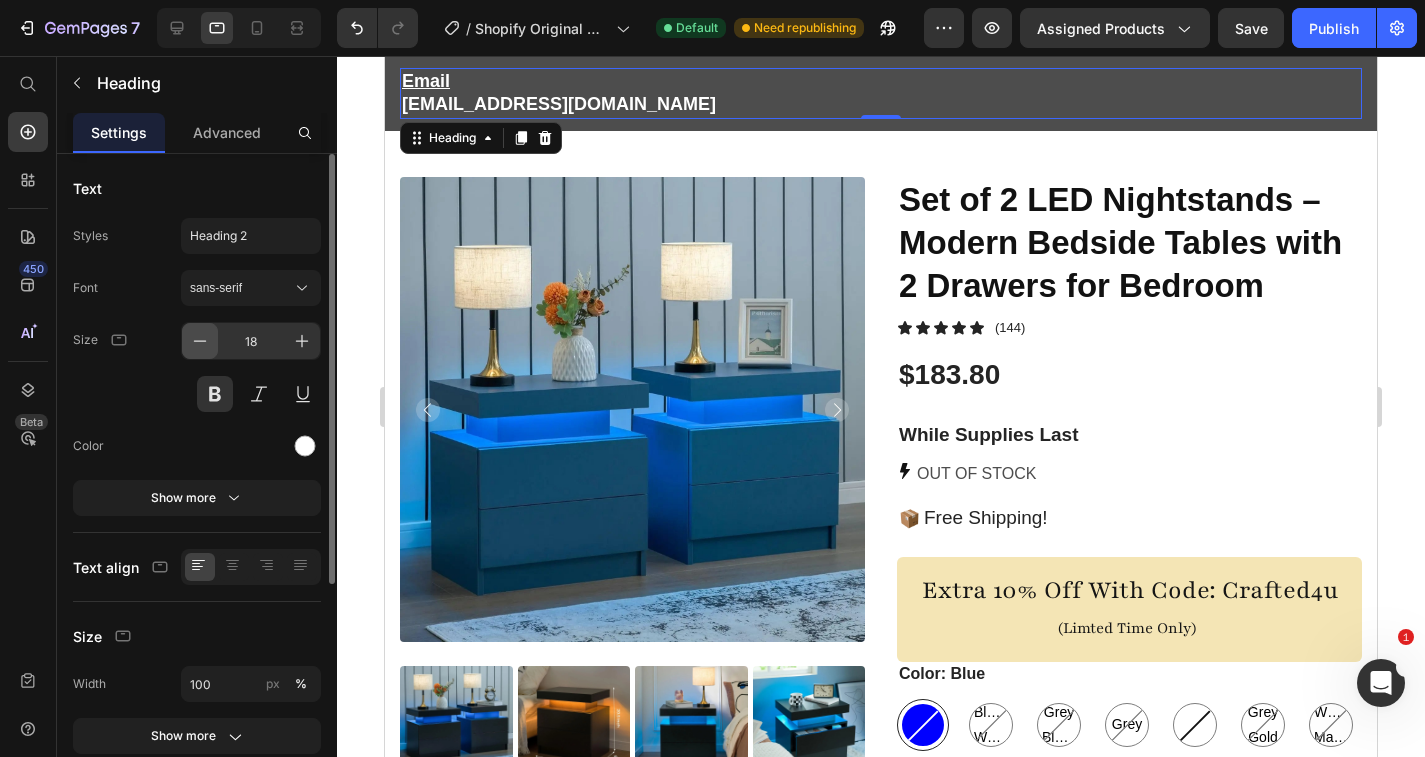 click at bounding box center (200, 341) 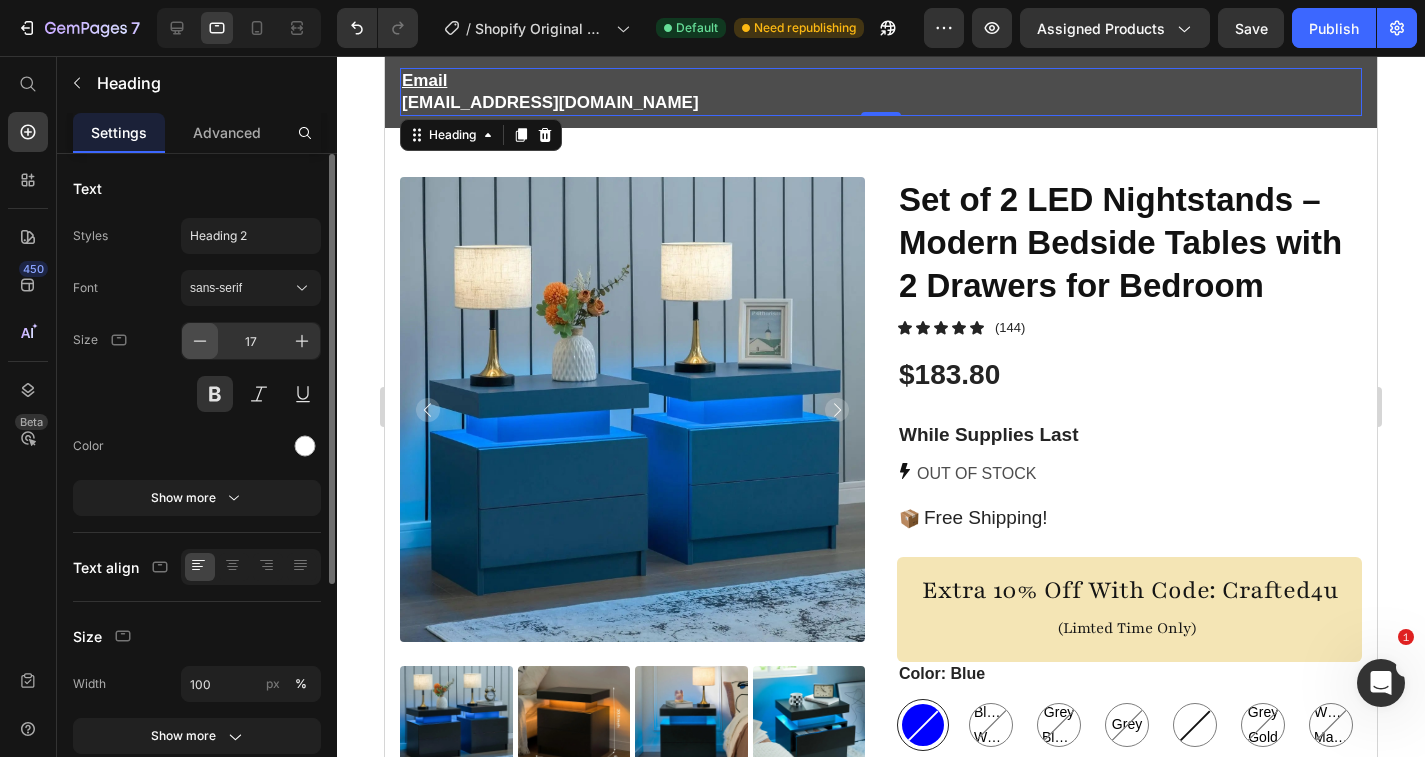 click at bounding box center (200, 341) 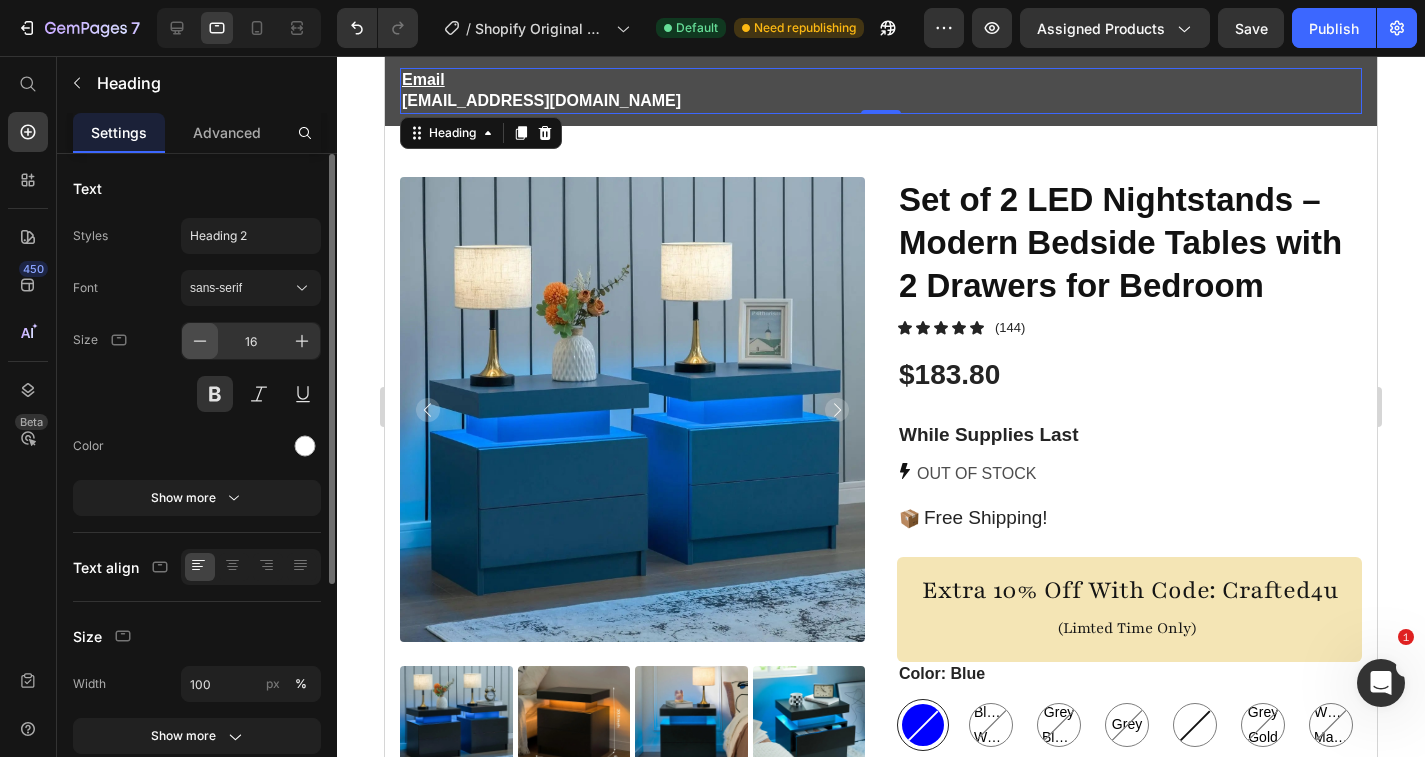 click at bounding box center [200, 341] 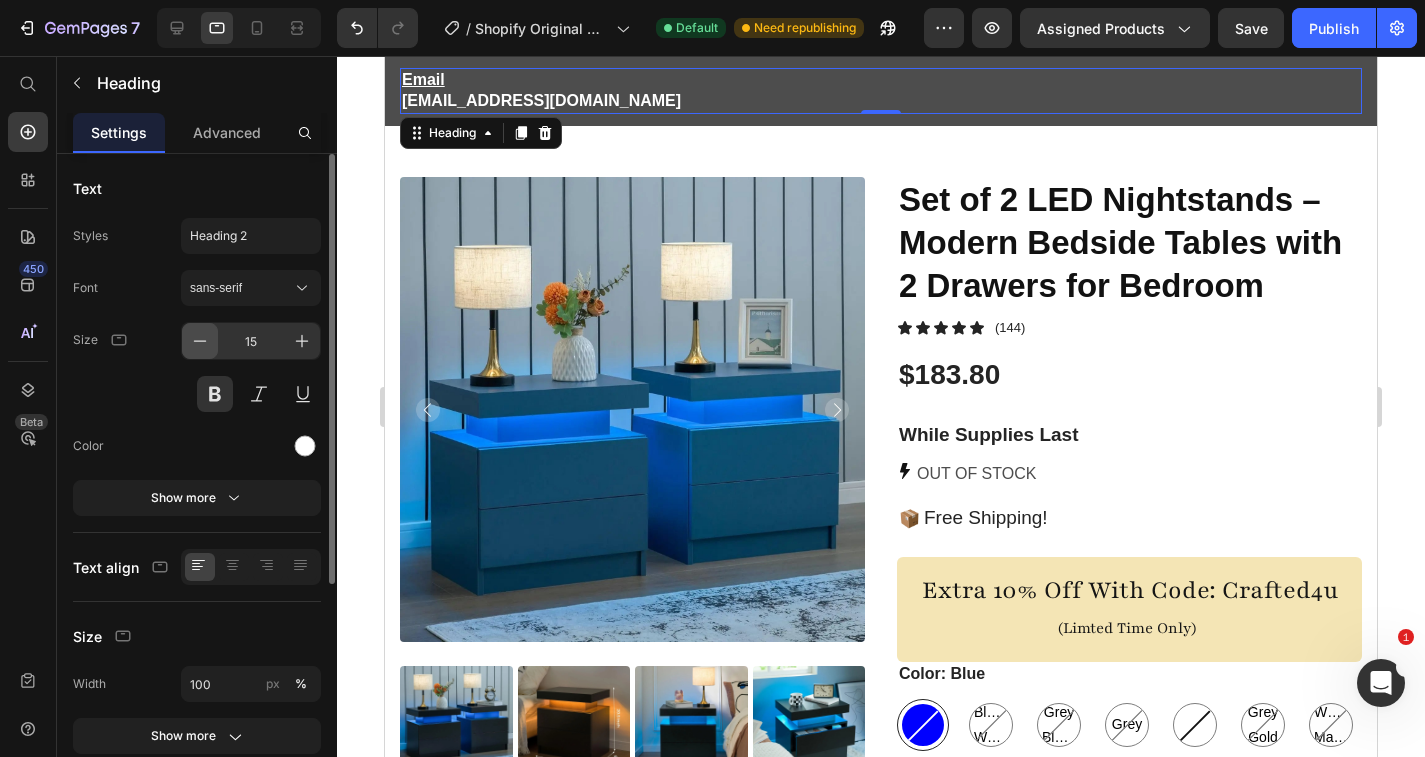 click at bounding box center (200, 341) 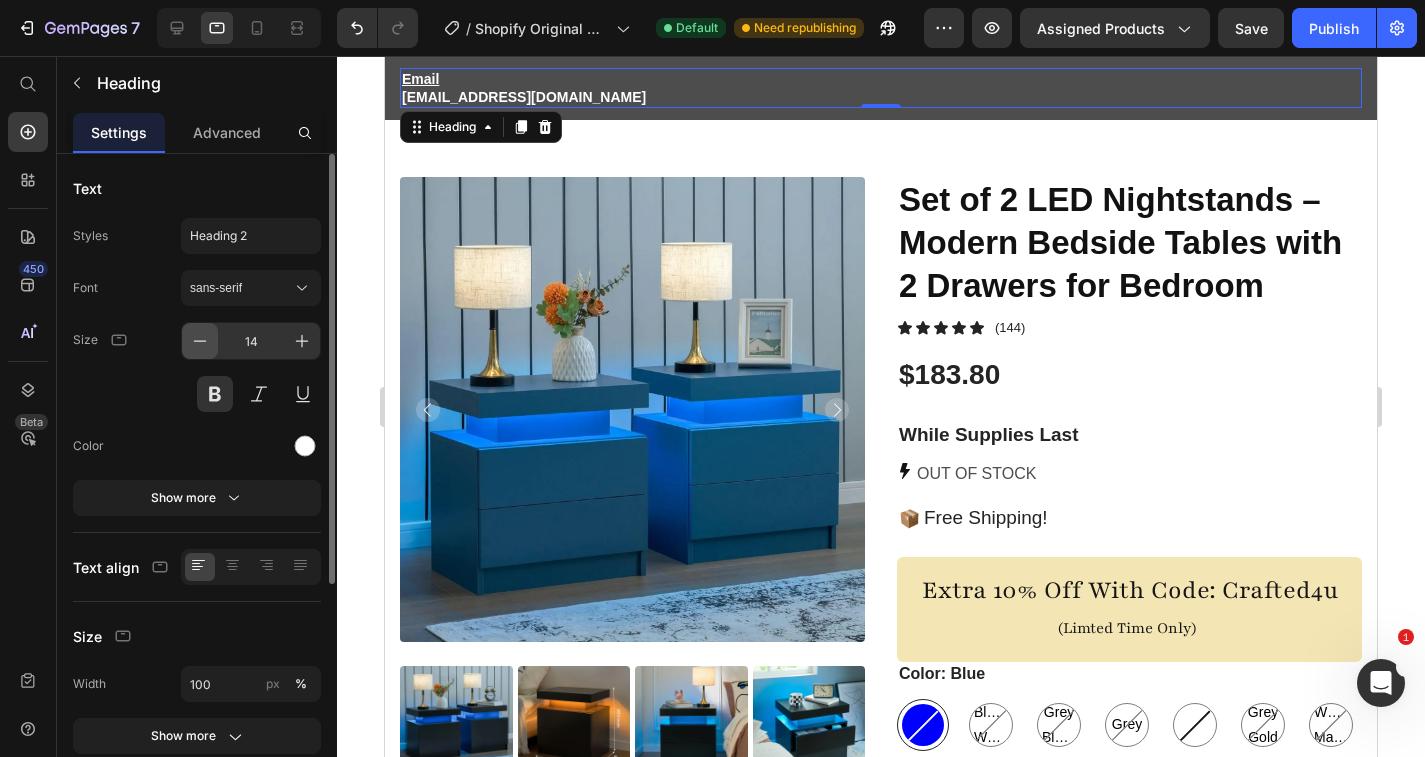 click at bounding box center [200, 341] 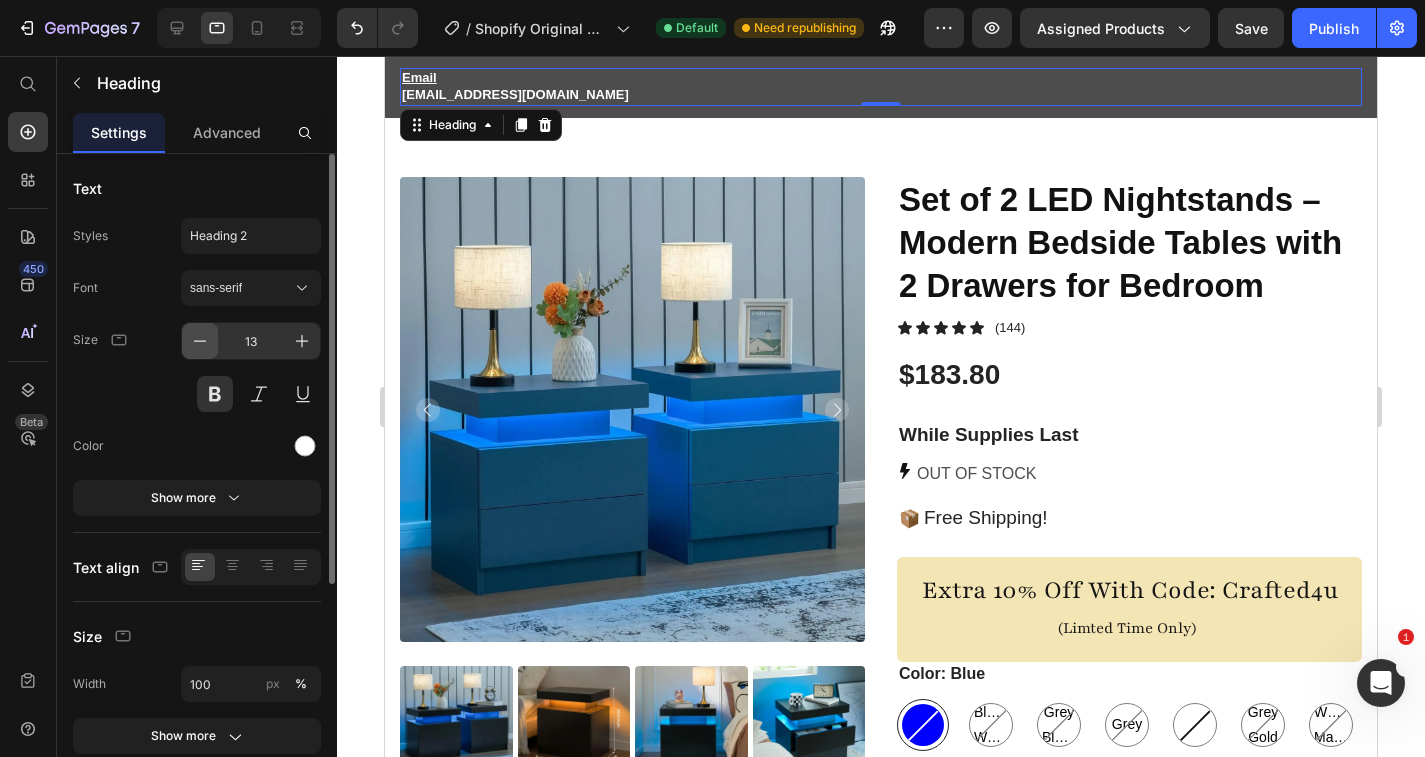 click at bounding box center [200, 341] 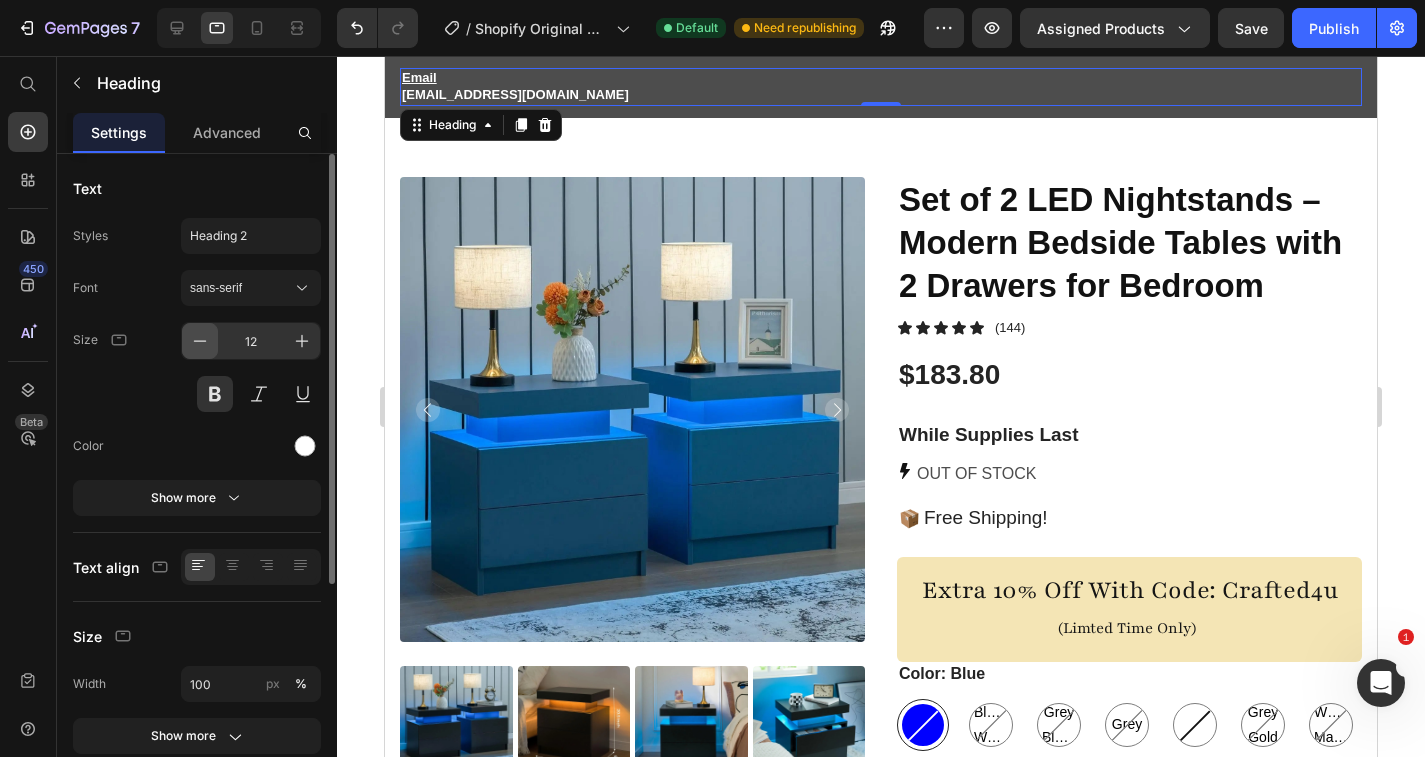click at bounding box center [200, 341] 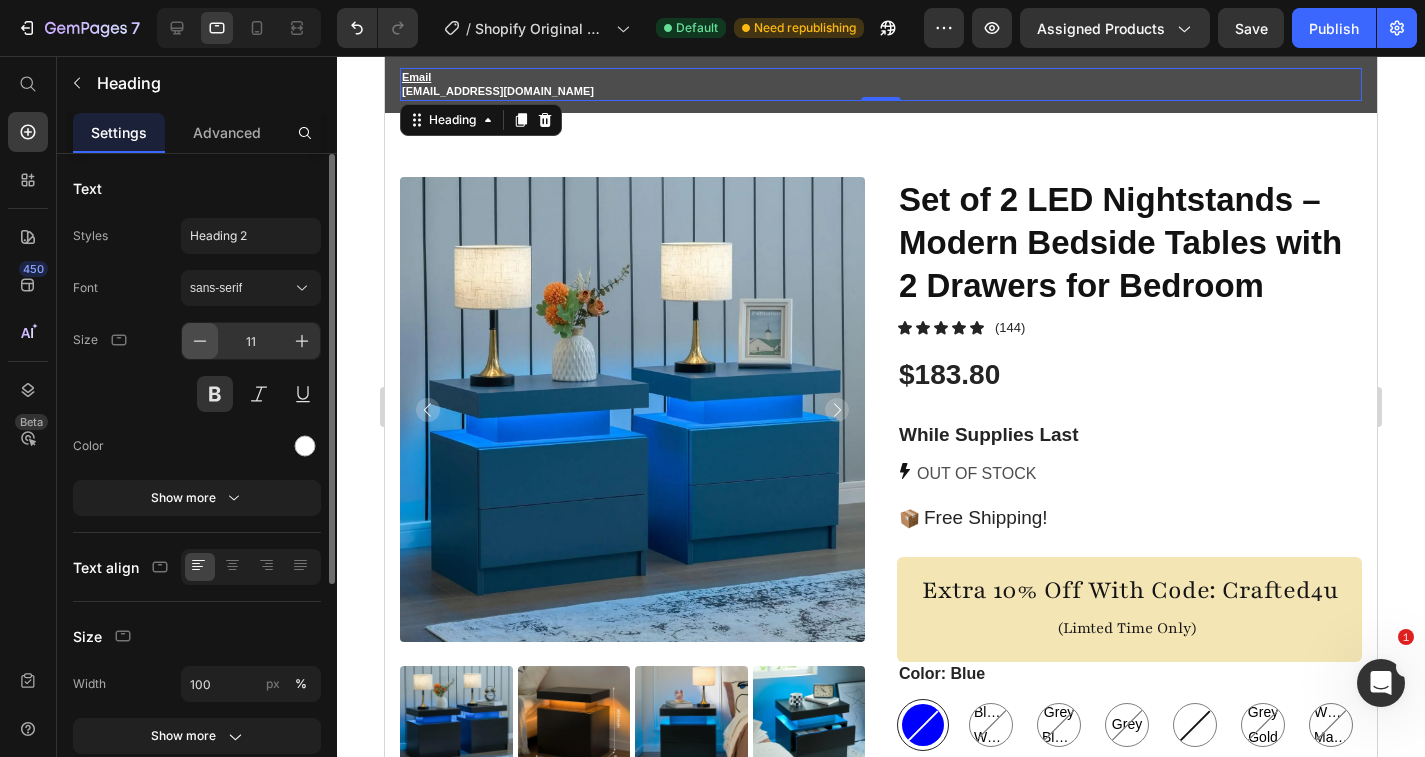 click at bounding box center (200, 341) 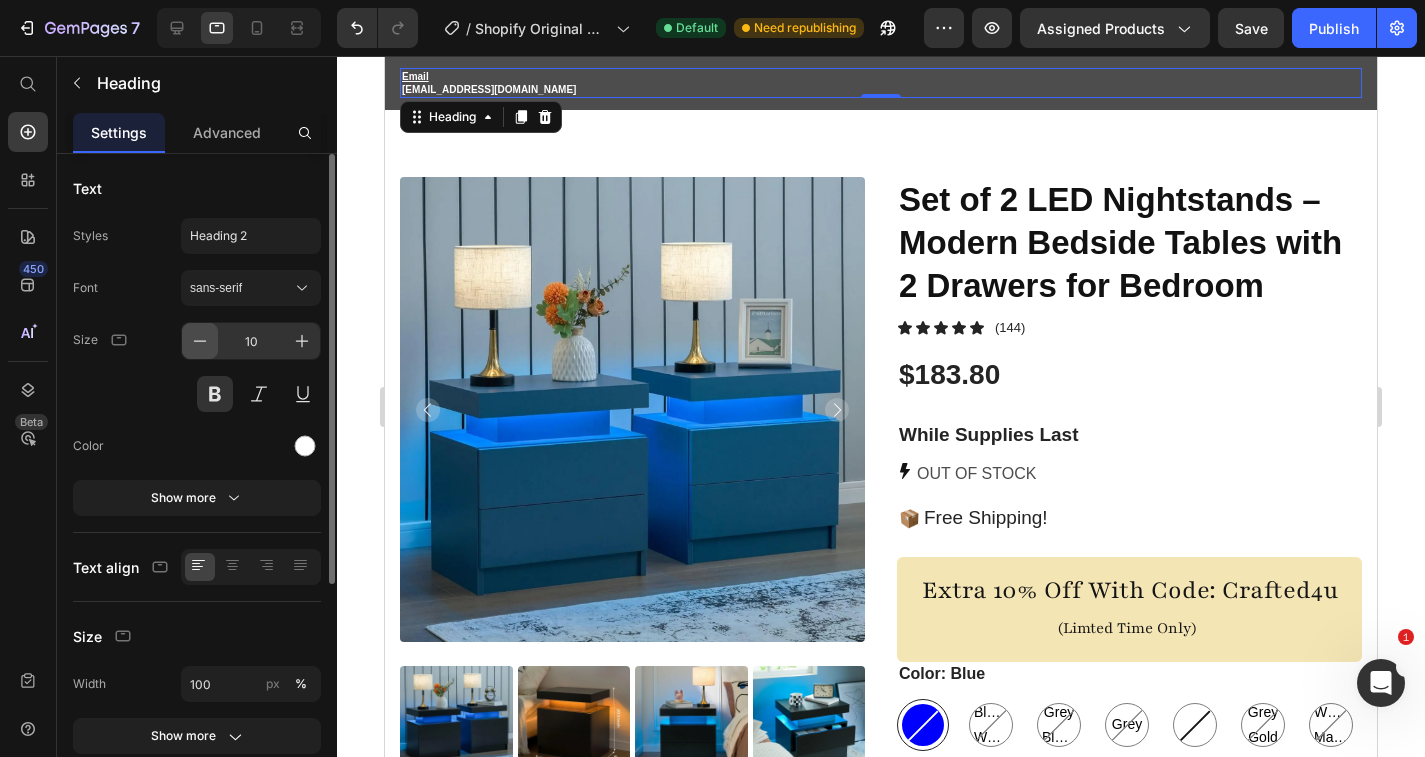click at bounding box center [200, 341] 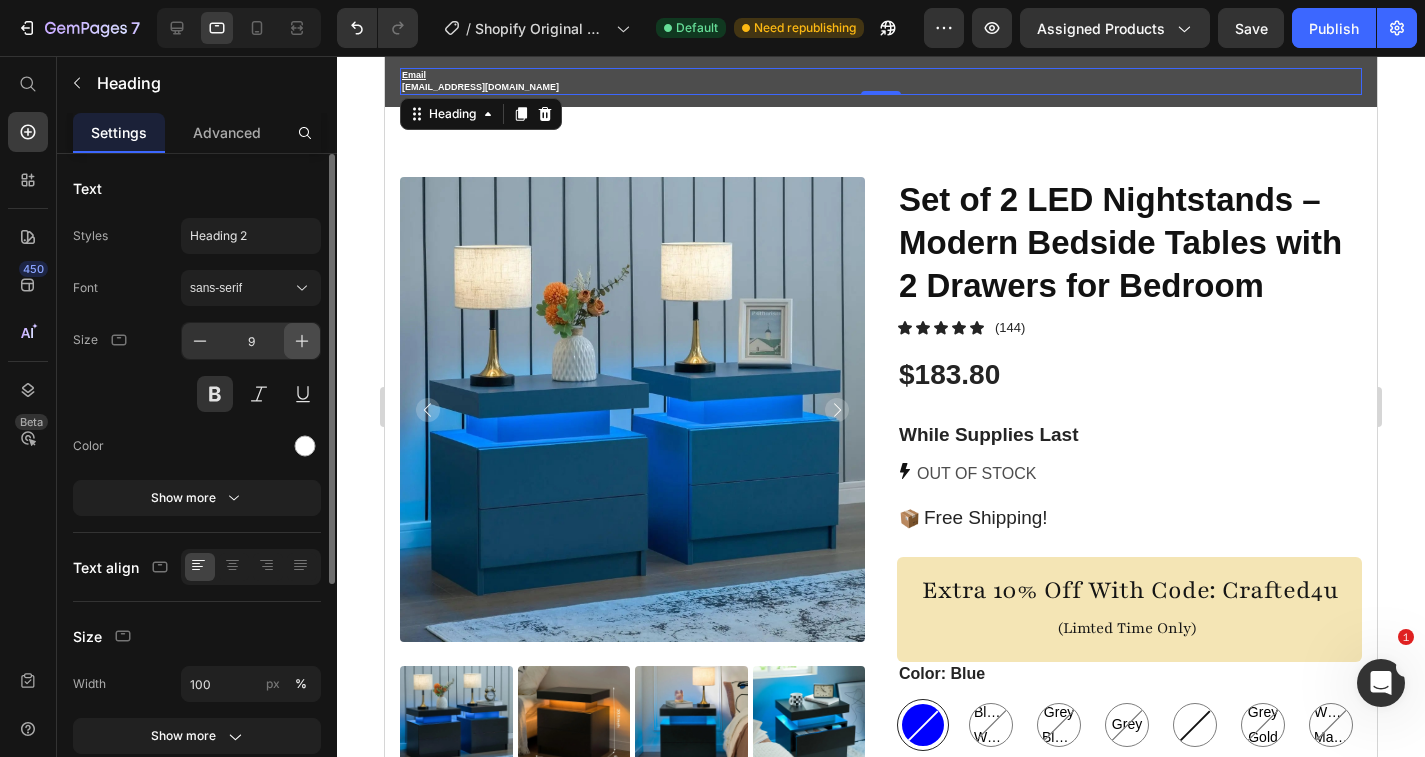 click 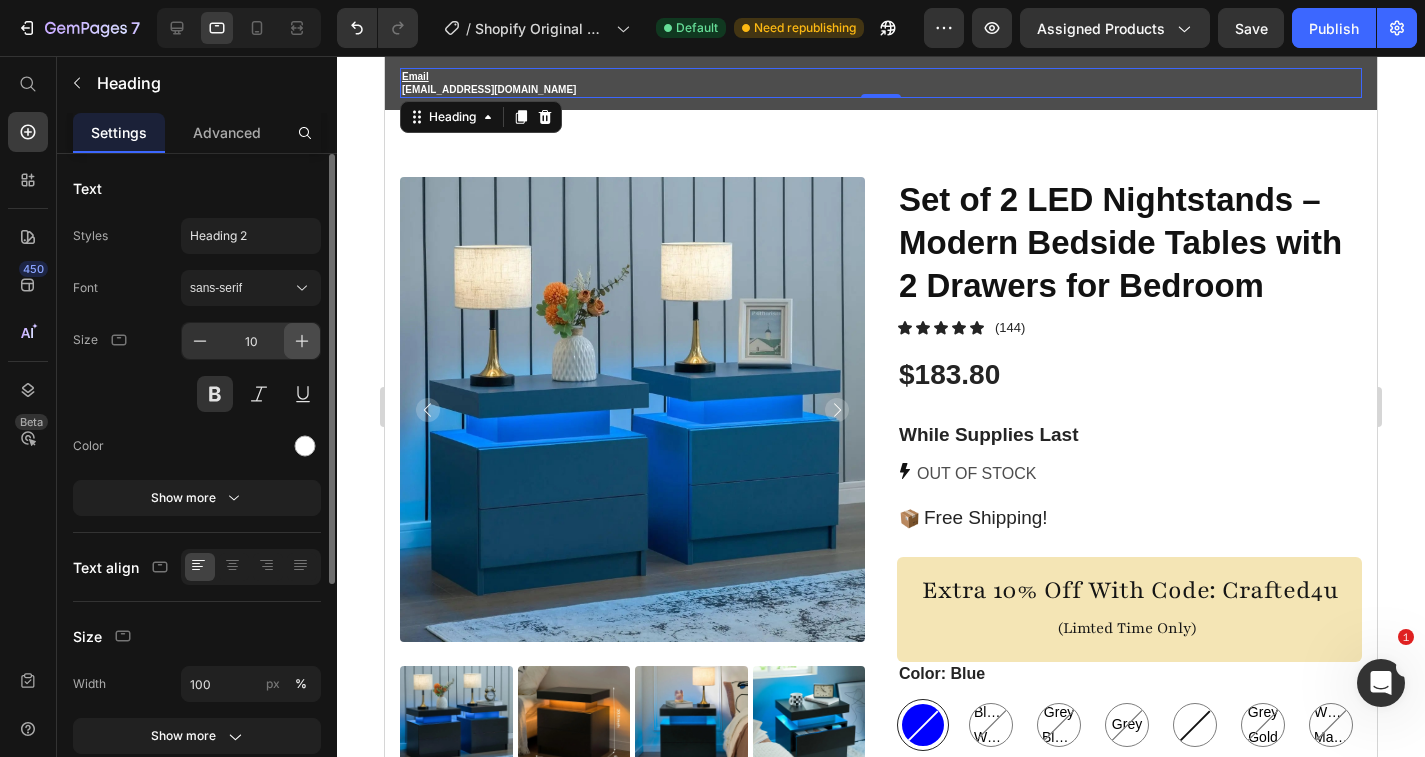 click 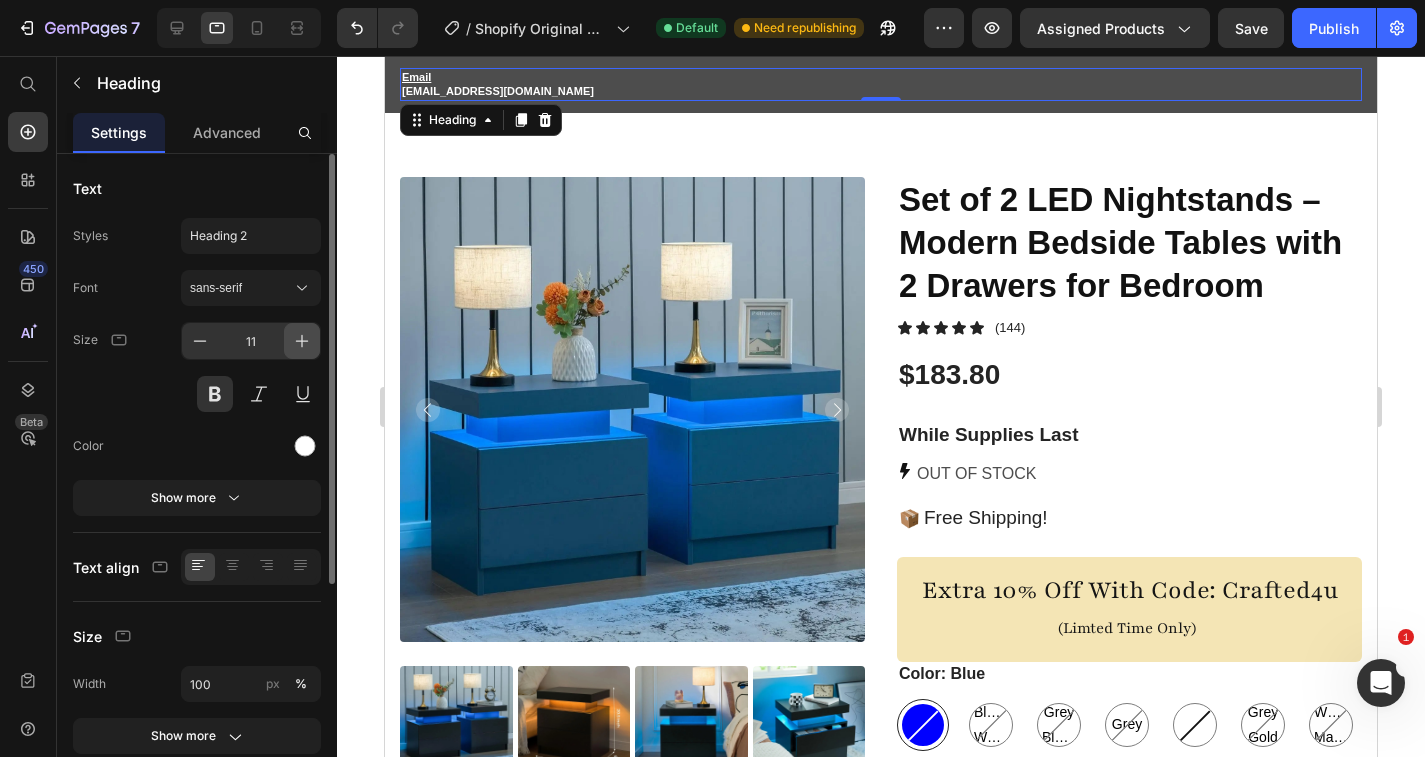 click 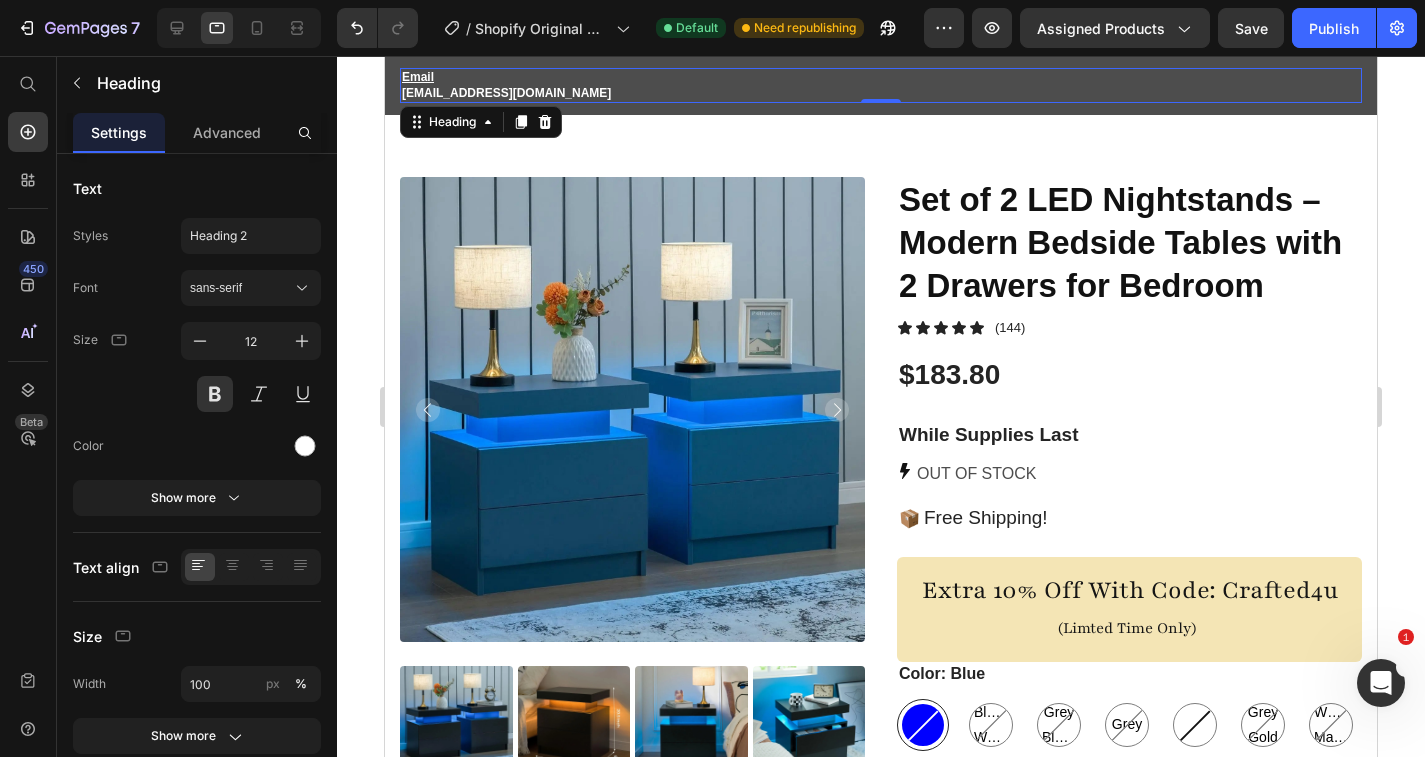 click on "⁠⁠⁠⁠⁠⁠⁠ Email [EMAIL_ADDRESS][DOMAIN_NAME]" at bounding box center [881, 85] 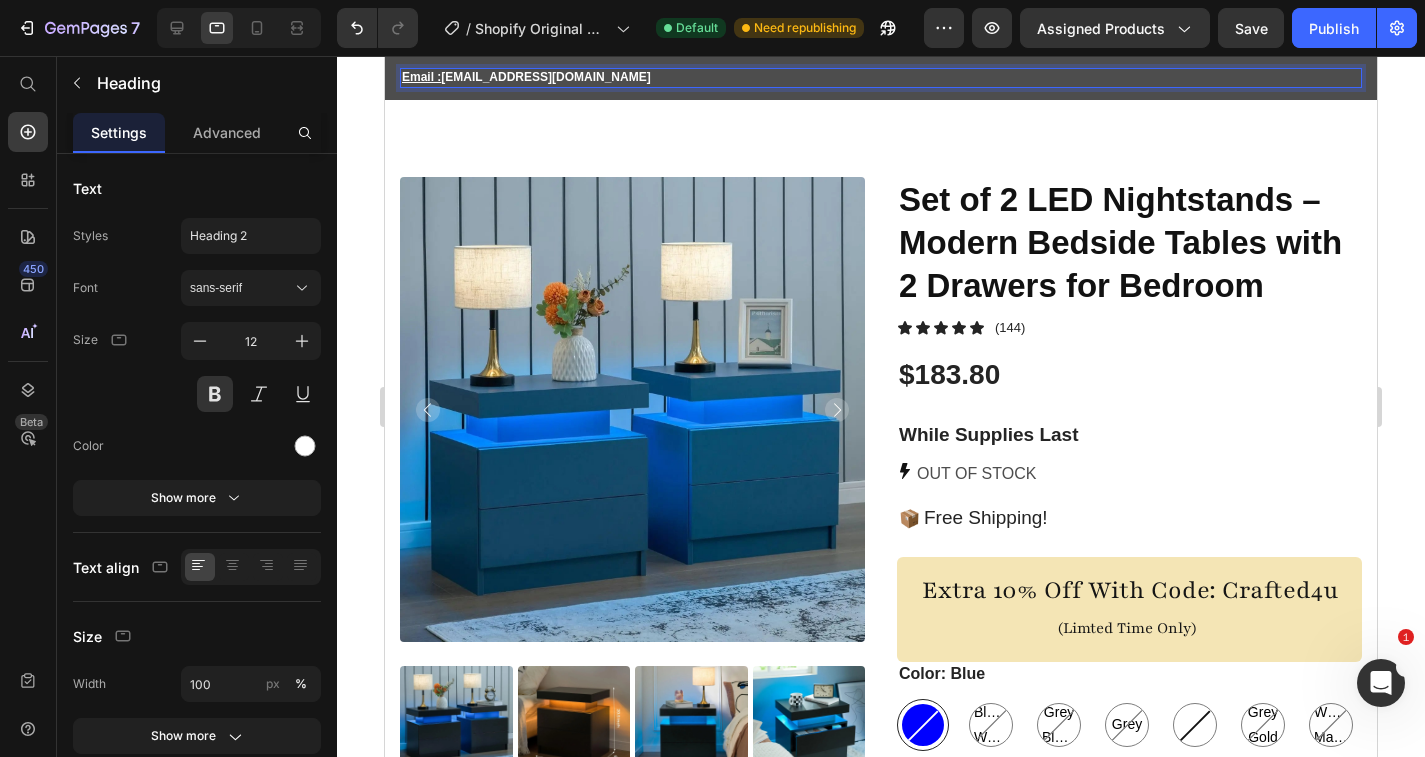 click on "Email :  [EMAIL_ADDRESS][DOMAIN_NAME]" at bounding box center [881, 78] 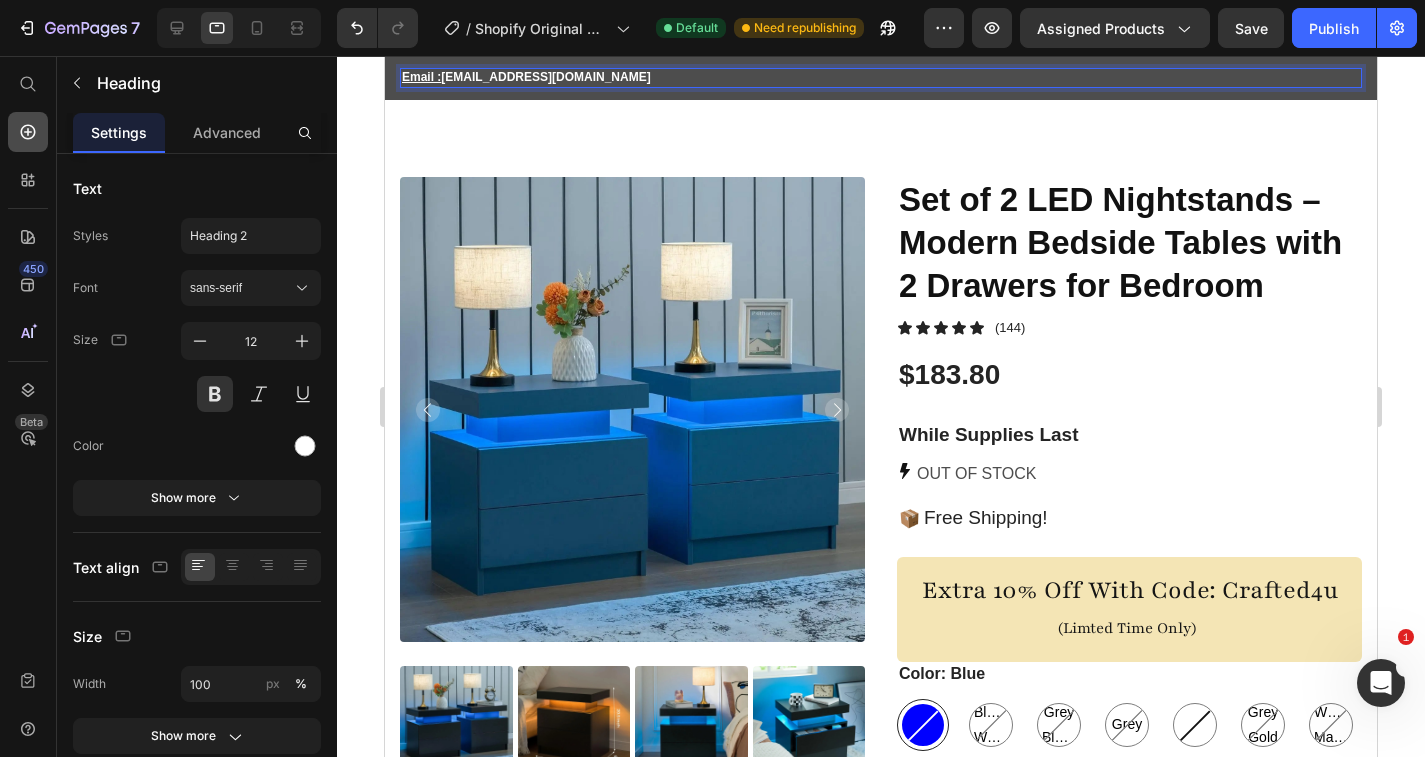click 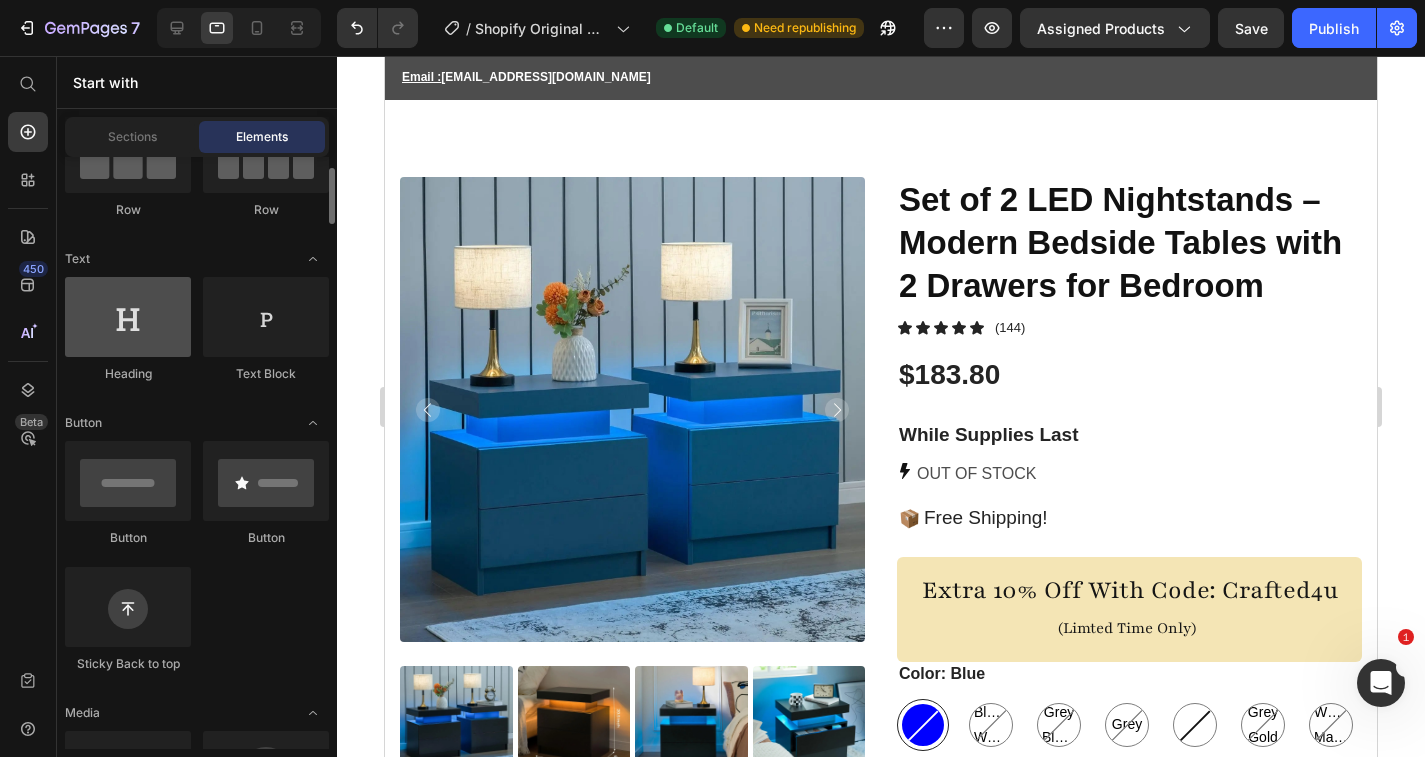 scroll, scrollTop: 221, scrollLeft: 0, axis: vertical 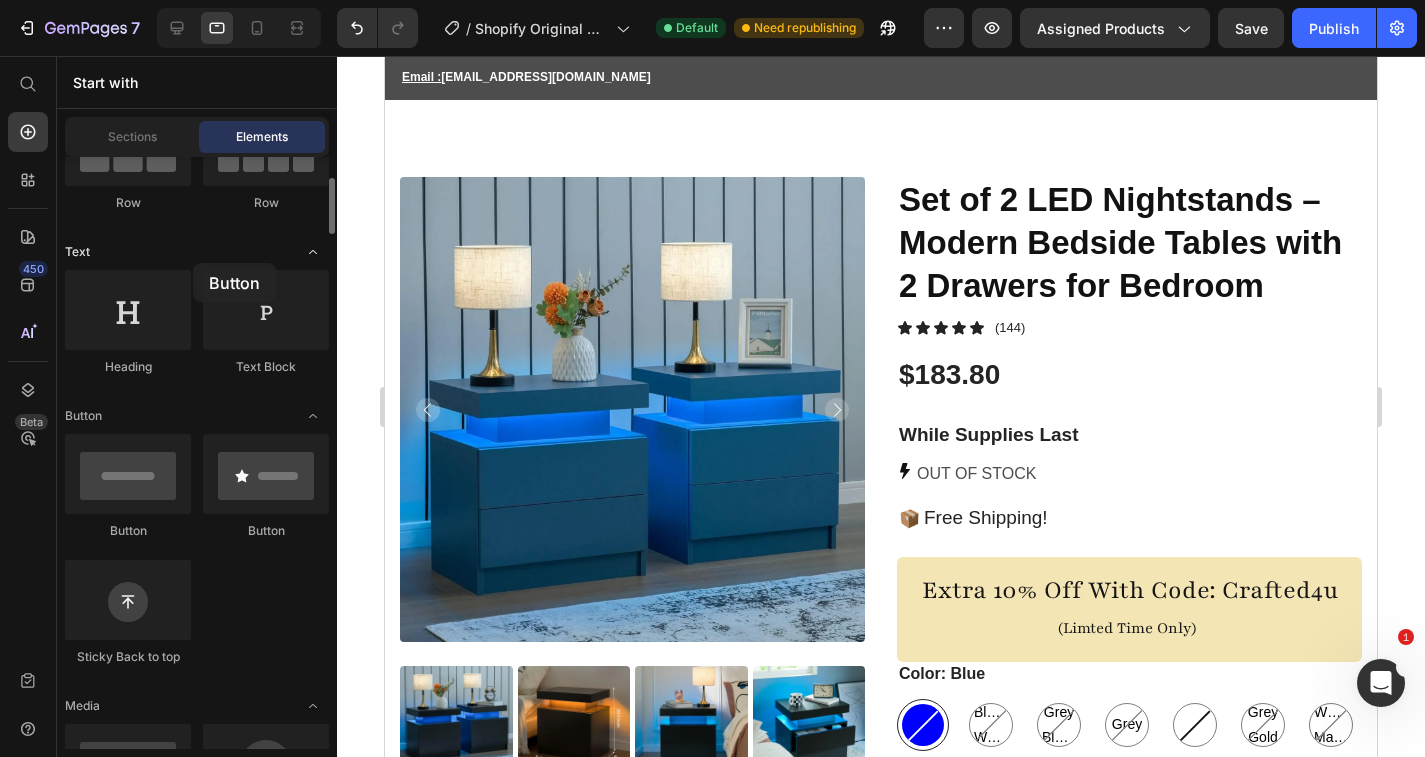 drag, startPoint x: 160, startPoint y: 480, endPoint x: 189, endPoint y: 260, distance: 221.90314 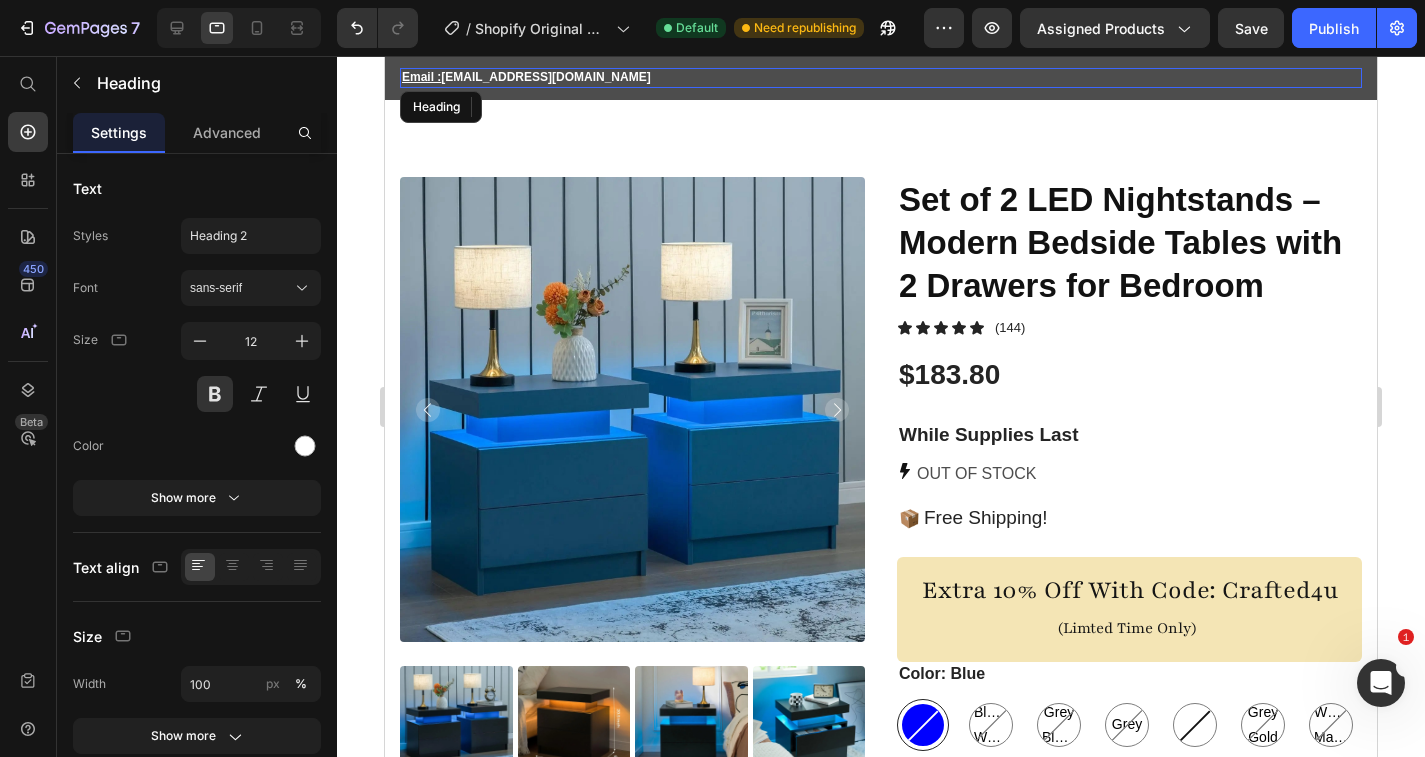 click on "⁠⁠⁠⁠⁠⁠⁠ Email :  [EMAIL_ADDRESS][DOMAIN_NAME]" at bounding box center (881, 78) 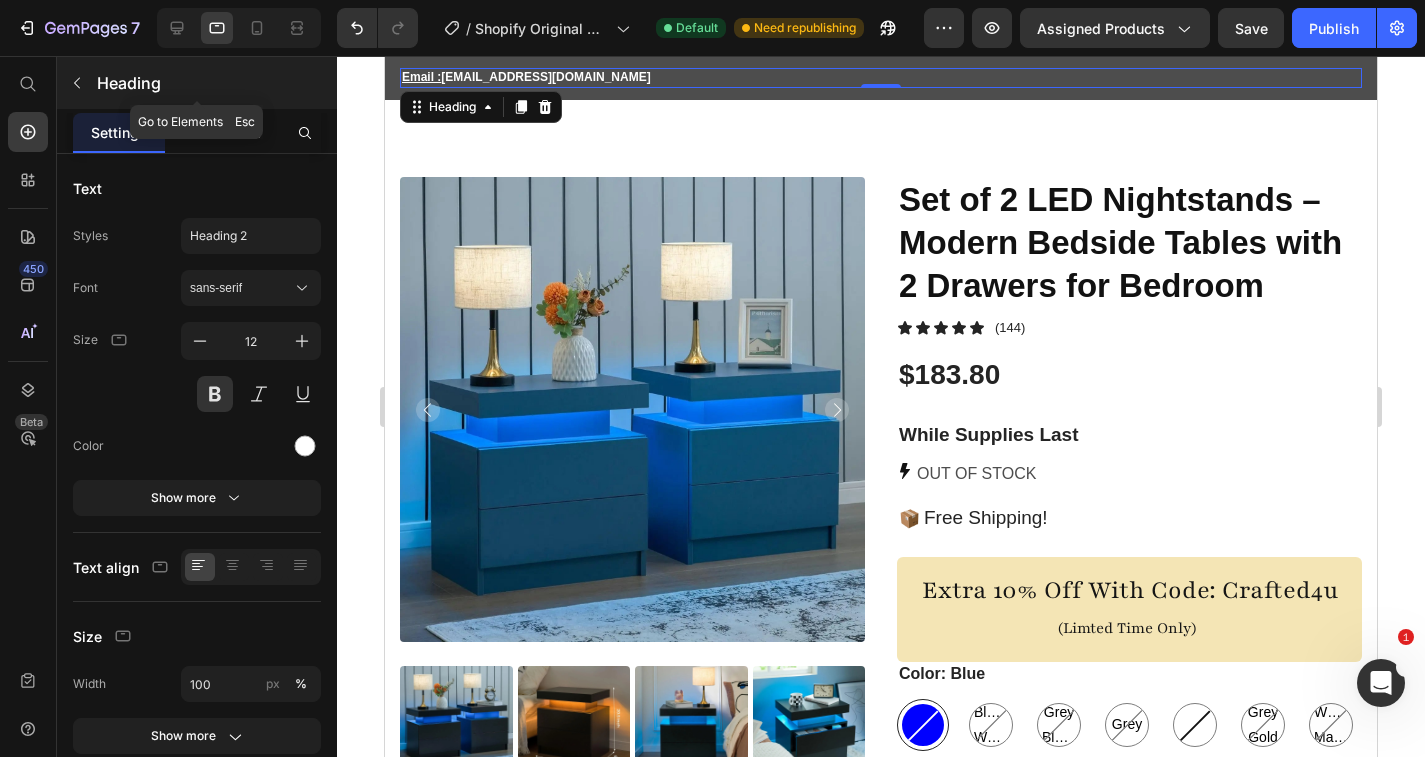 click 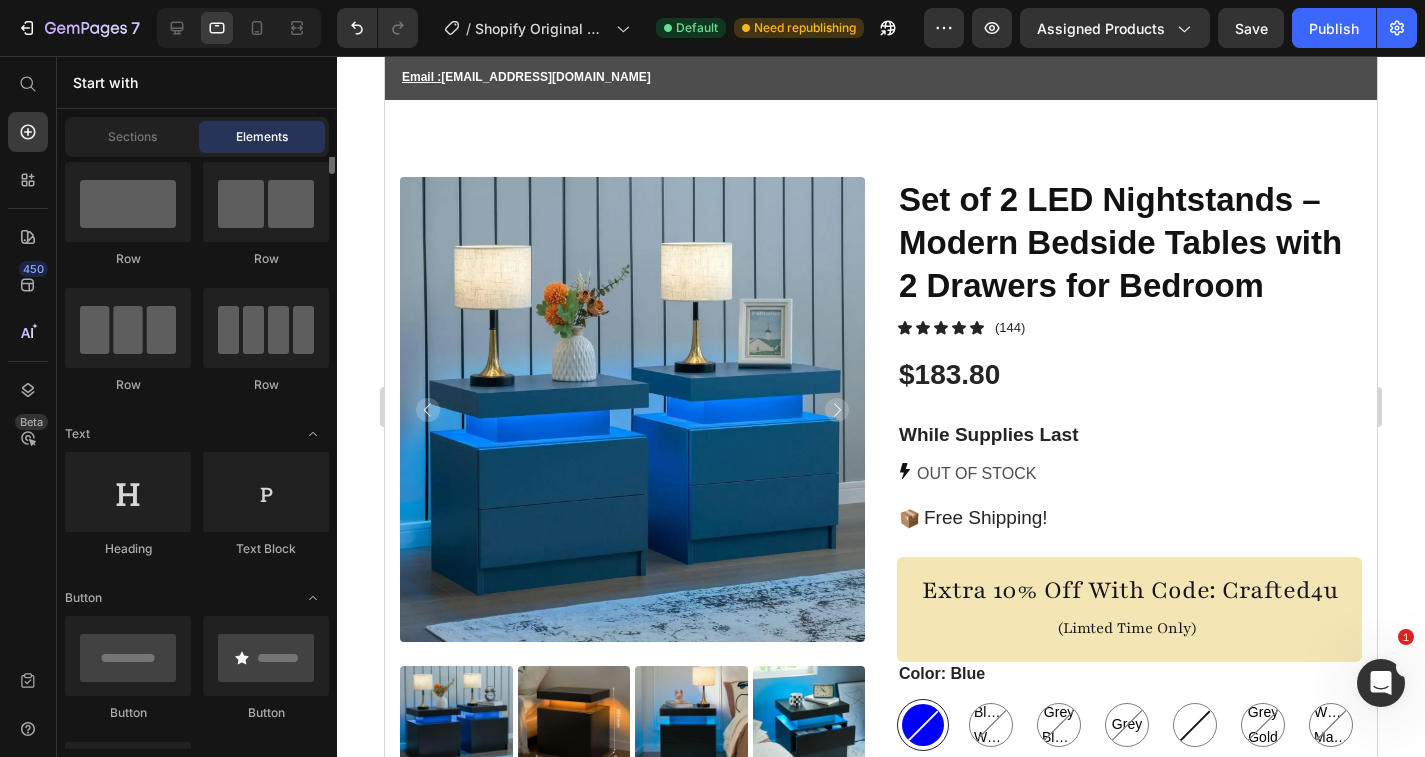 scroll, scrollTop: 0, scrollLeft: 0, axis: both 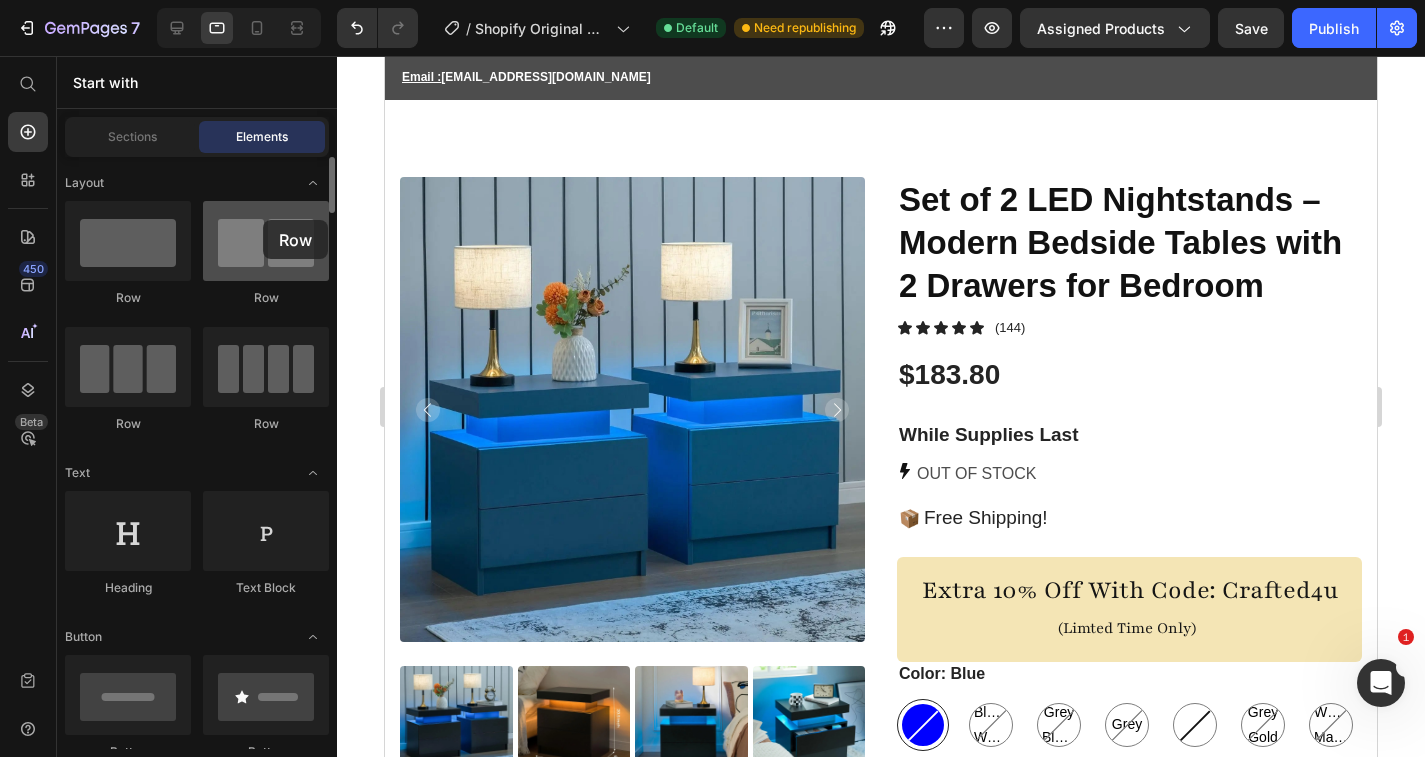 click at bounding box center [266, 241] 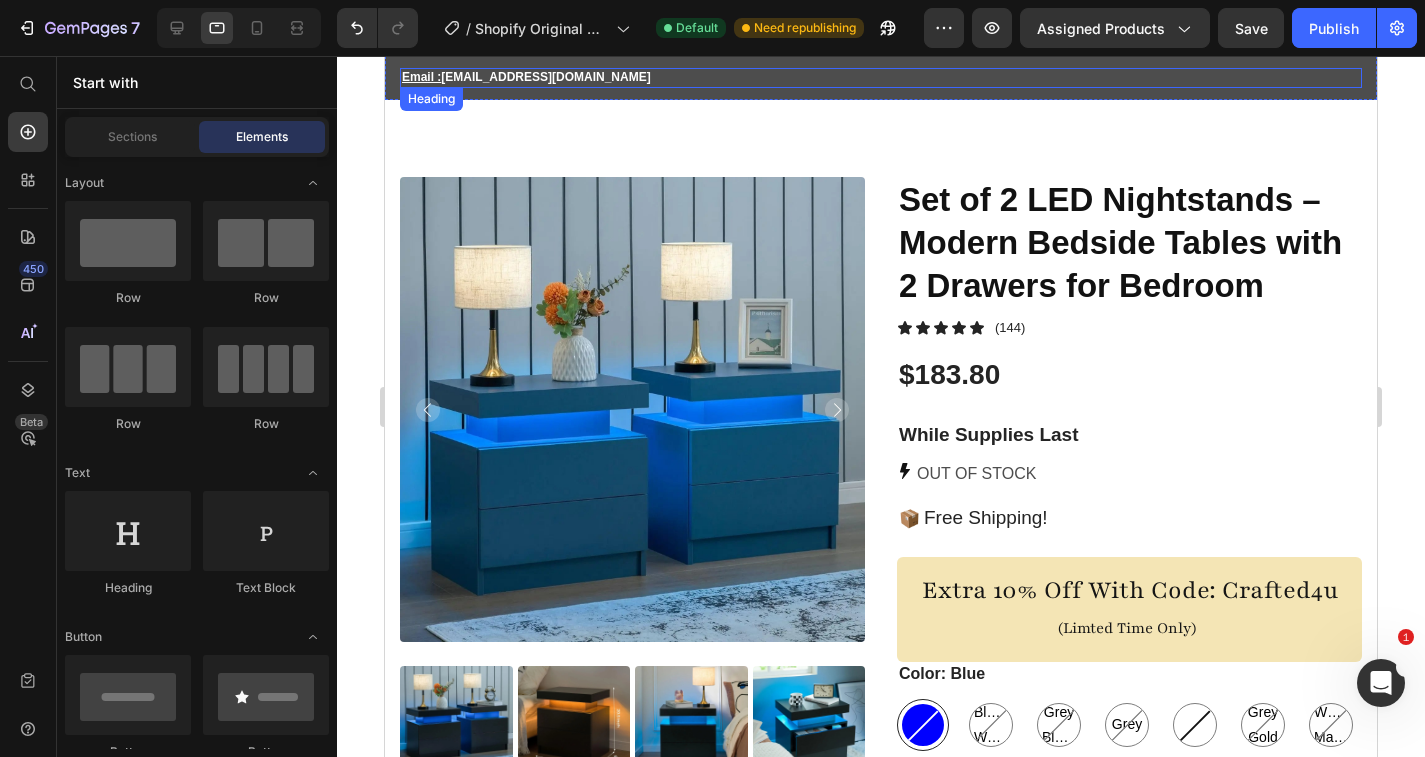 click on "⁠⁠⁠⁠⁠⁠⁠ Email :  [EMAIL_ADDRESS][DOMAIN_NAME]" at bounding box center [881, 78] 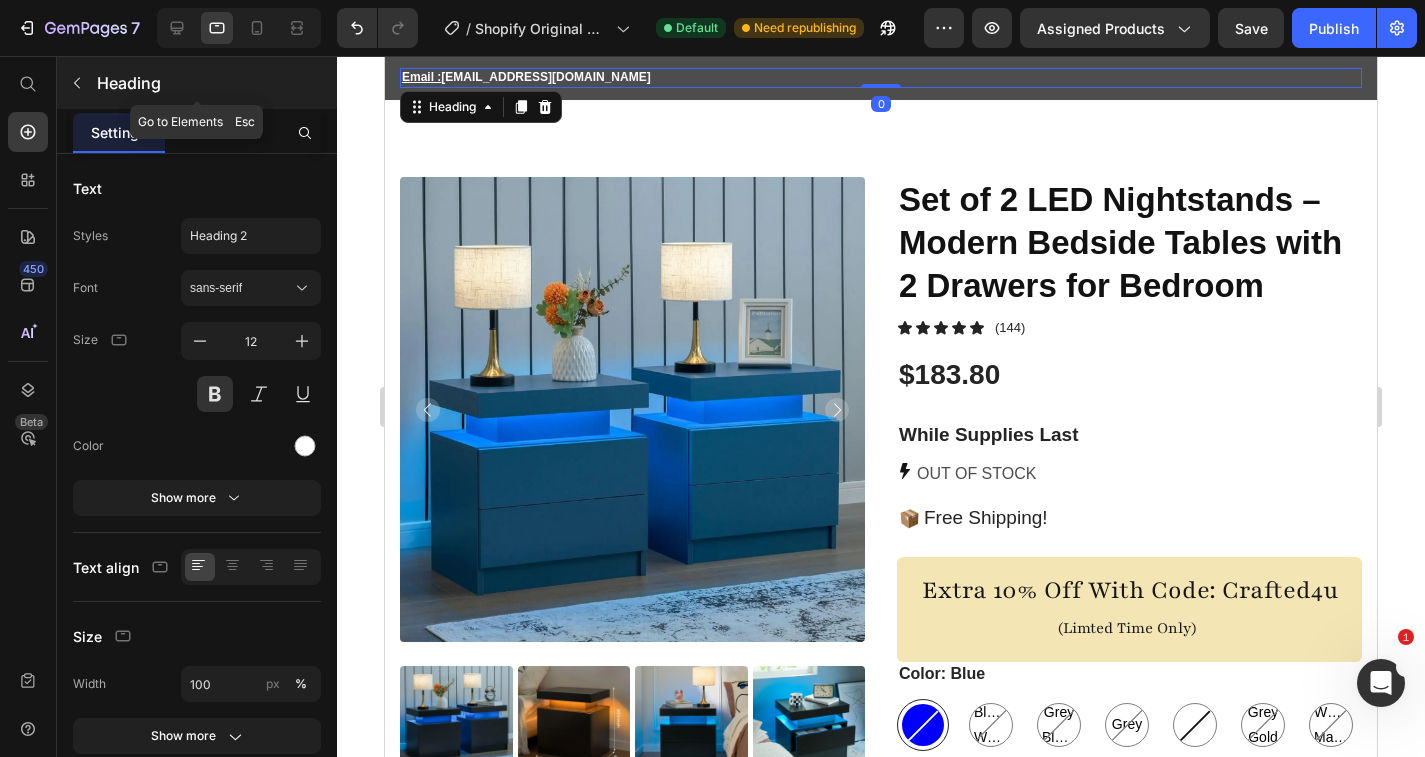 click on "Heading" at bounding box center (197, 83) 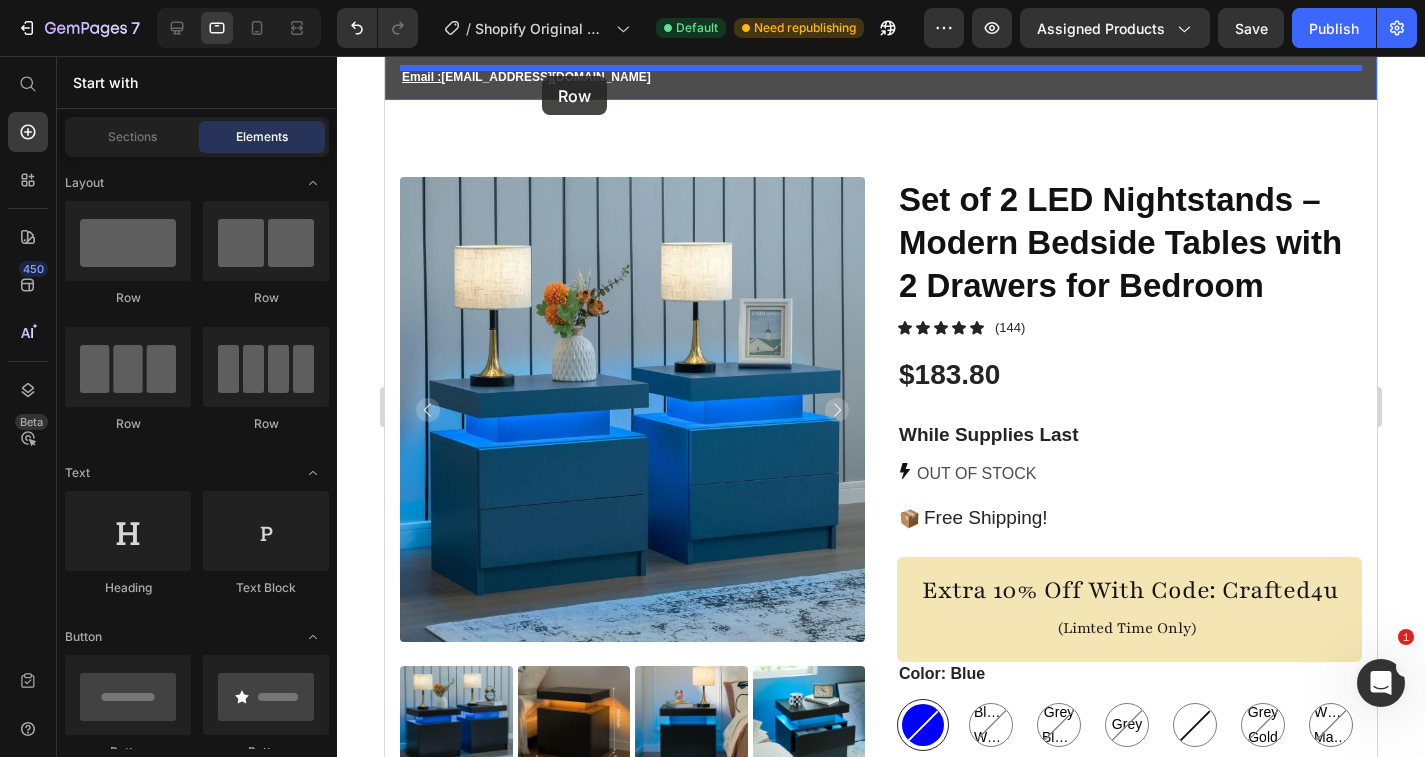 drag, startPoint x: 630, startPoint y: 317, endPoint x: 542, endPoint y: 76, distance: 256.56384 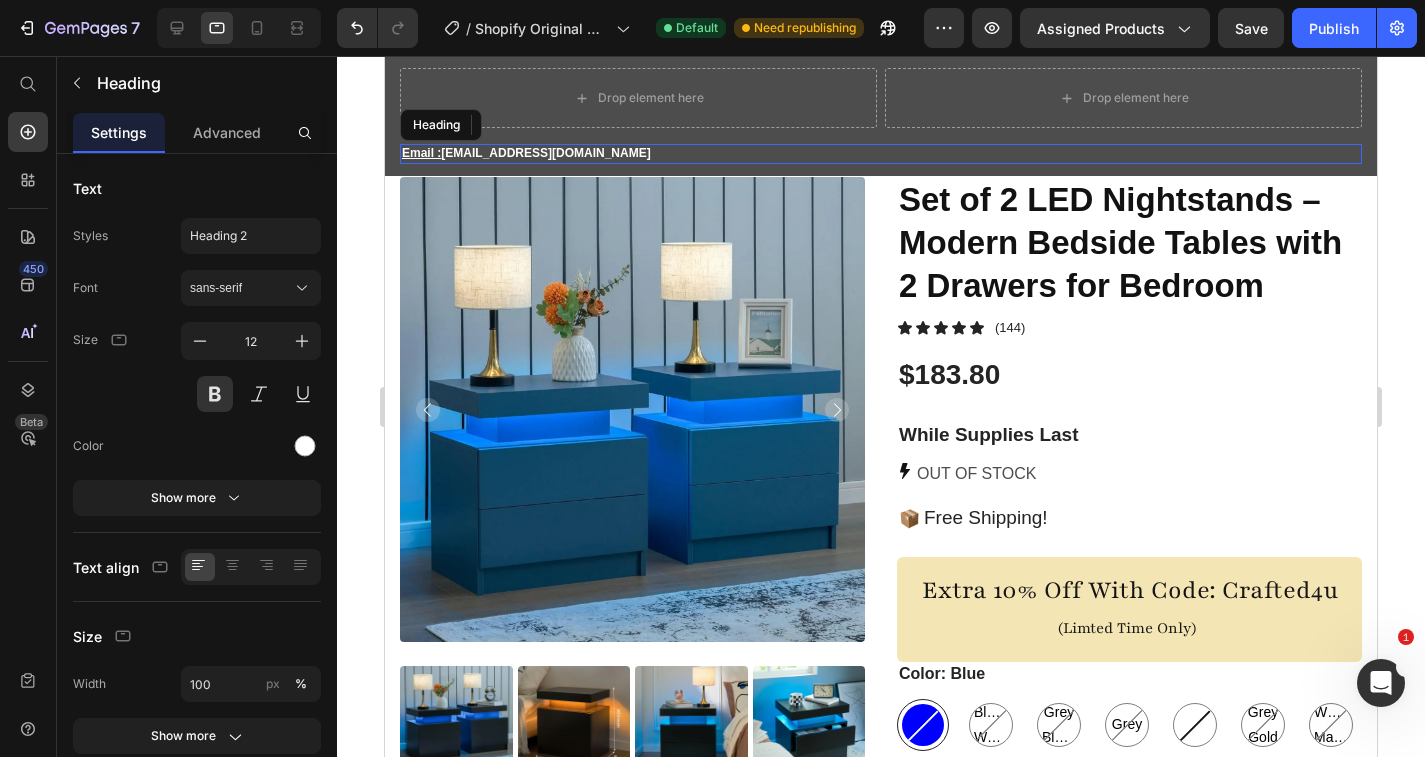 click on "⁠⁠⁠⁠⁠⁠⁠ Email :  [EMAIL_ADDRESS][DOMAIN_NAME]" at bounding box center (881, 154) 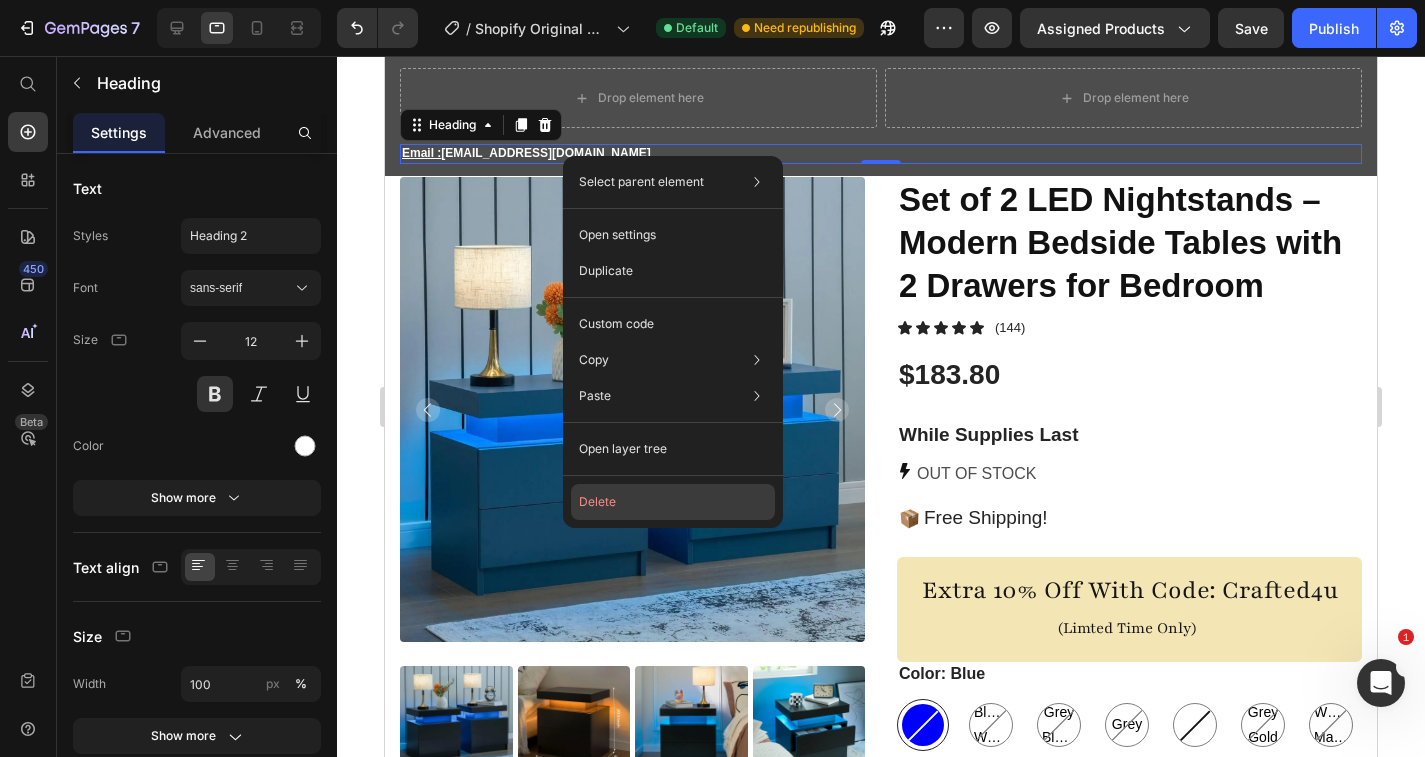 click on "Delete" 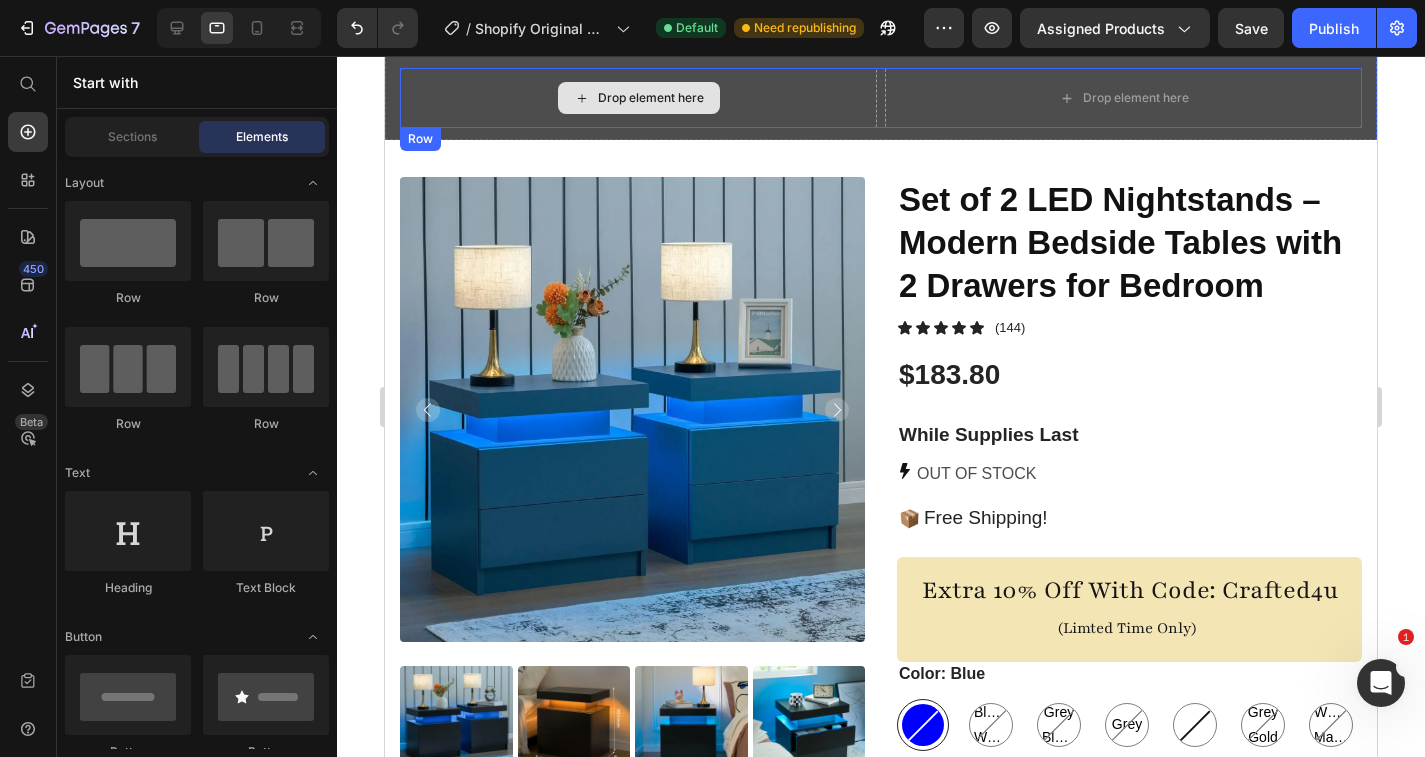 click on "Drop element here" at bounding box center [651, 98] 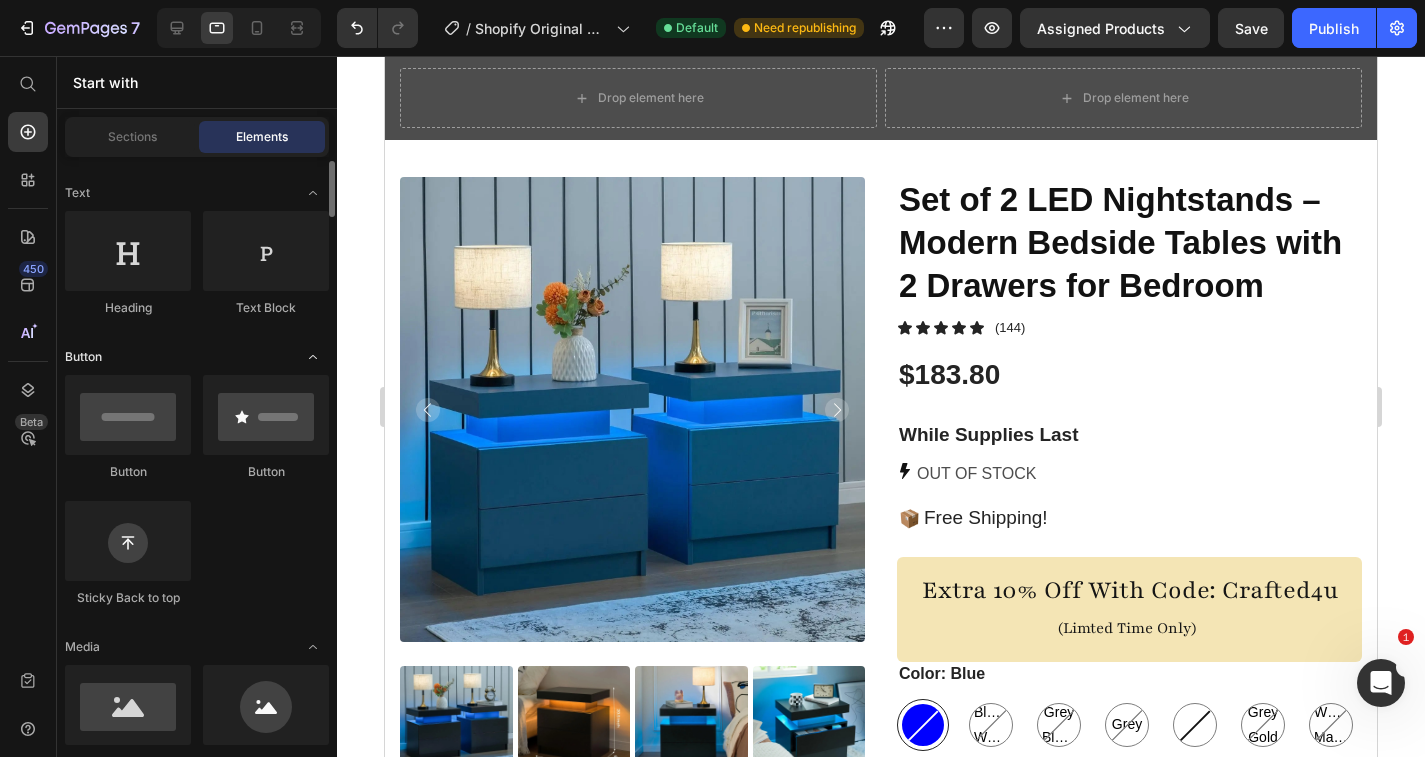 scroll, scrollTop: 237, scrollLeft: 0, axis: vertical 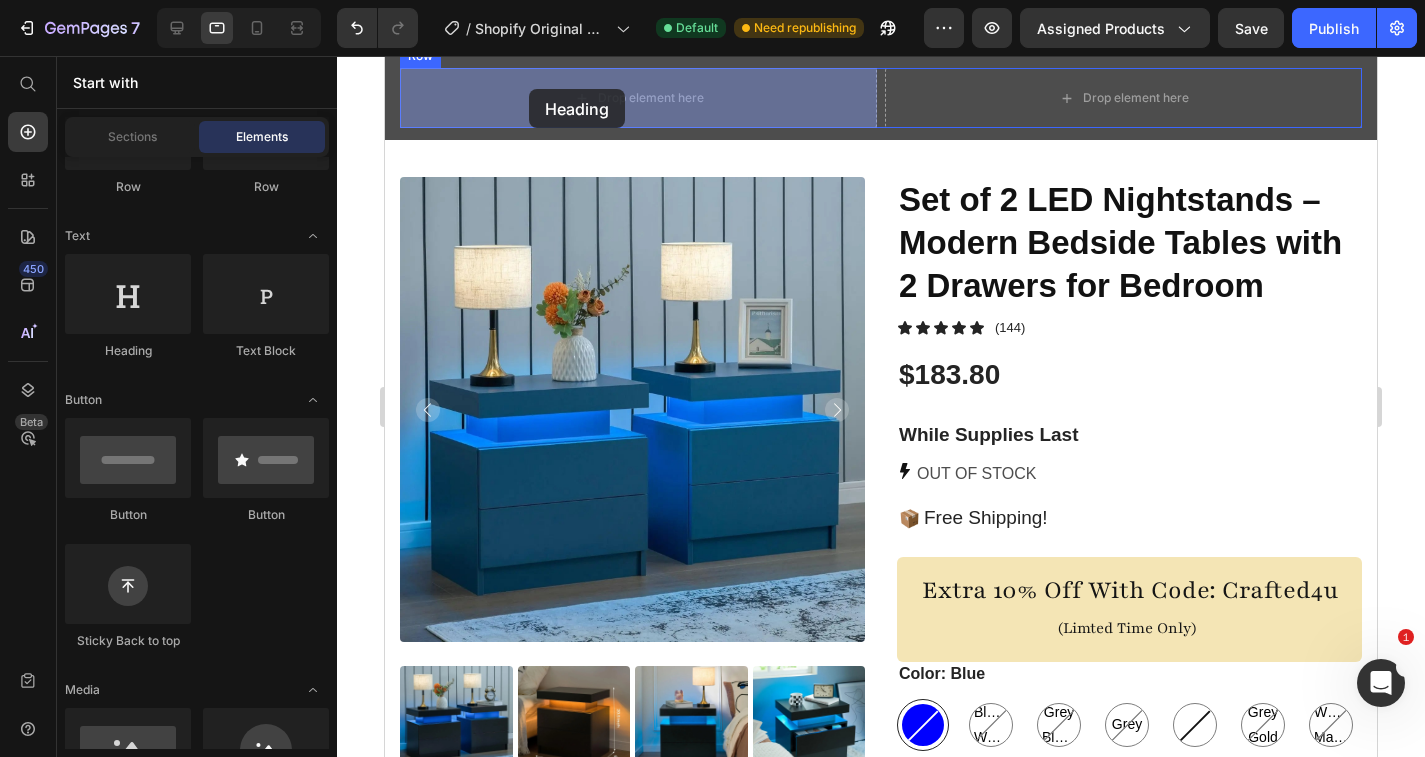 drag, startPoint x: 529, startPoint y: 351, endPoint x: 529, endPoint y: 89, distance: 262 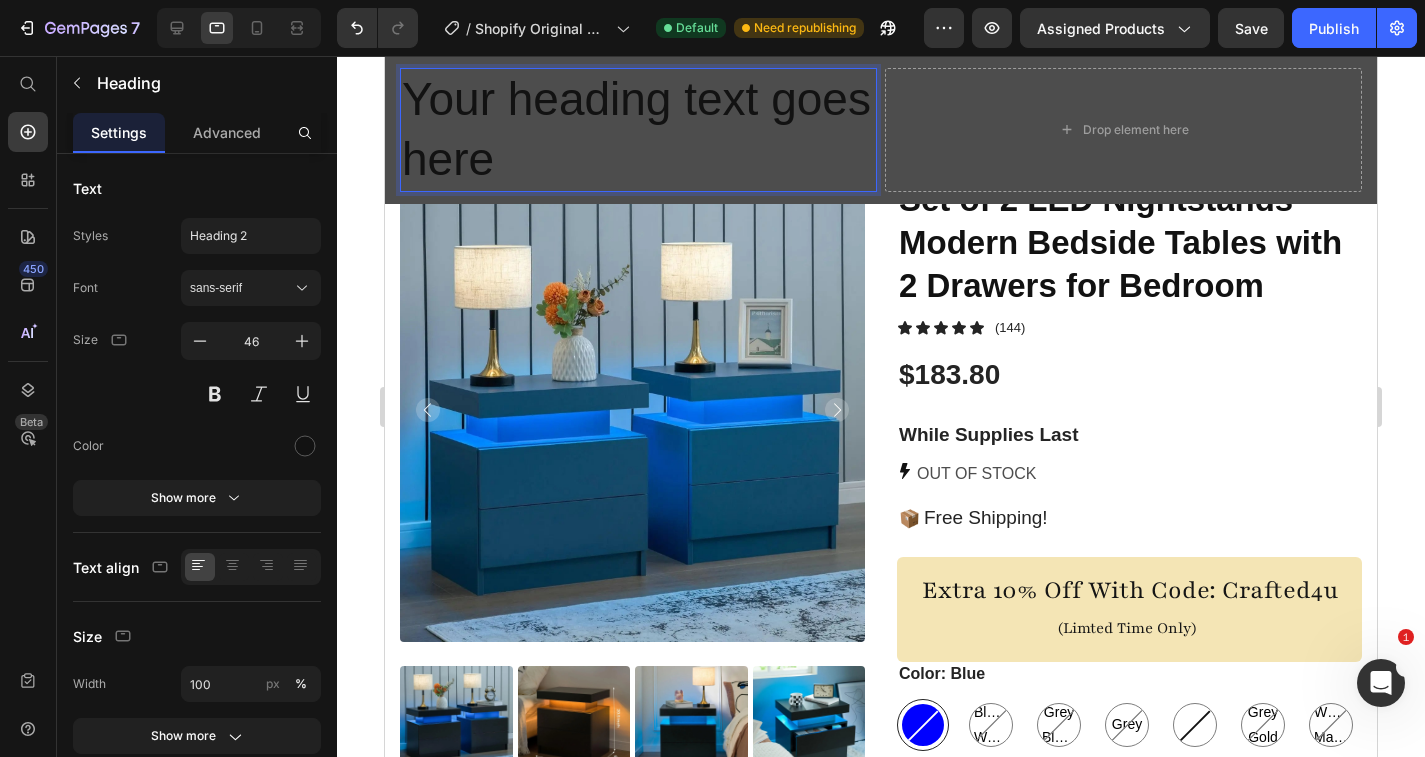 click on "Your heading text goes here" at bounding box center (638, 130) 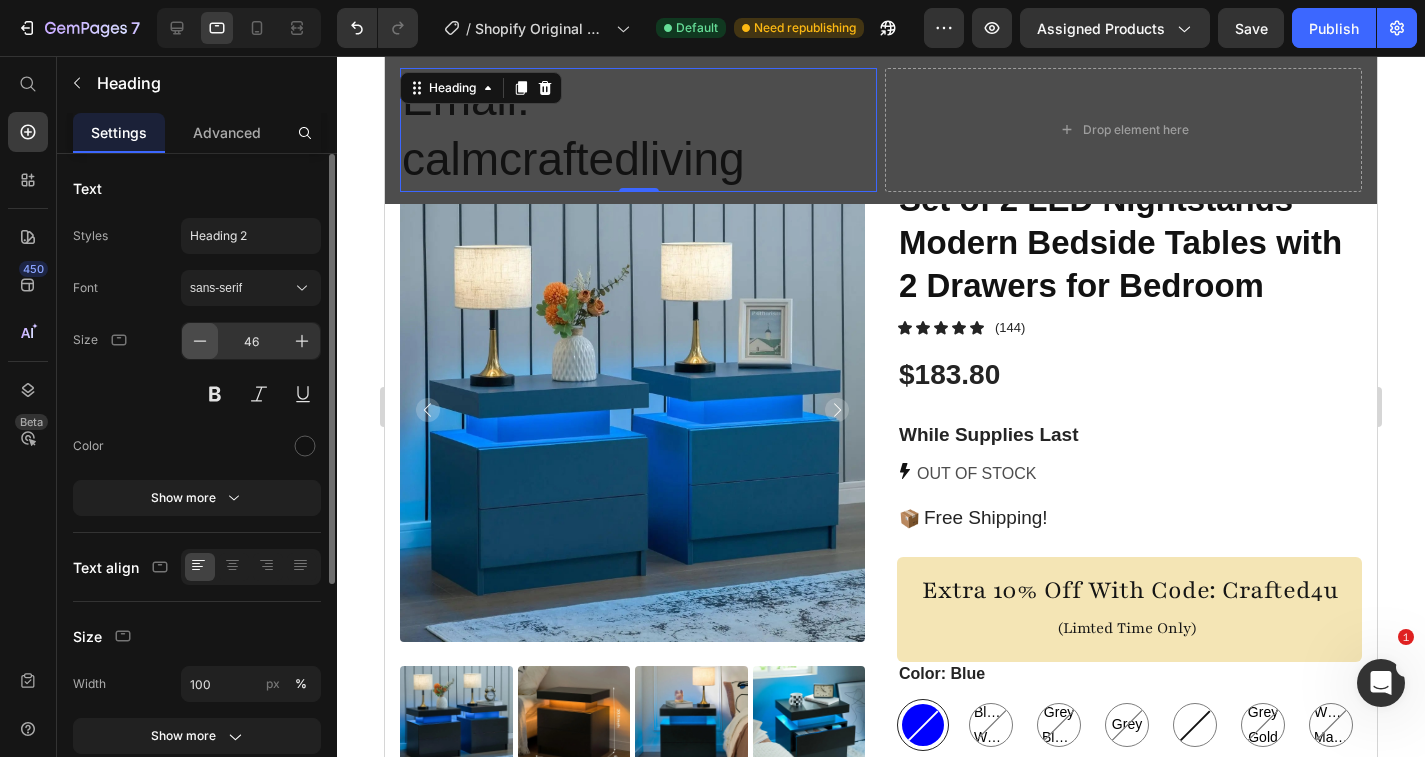 click at bounding box center (200, 341) 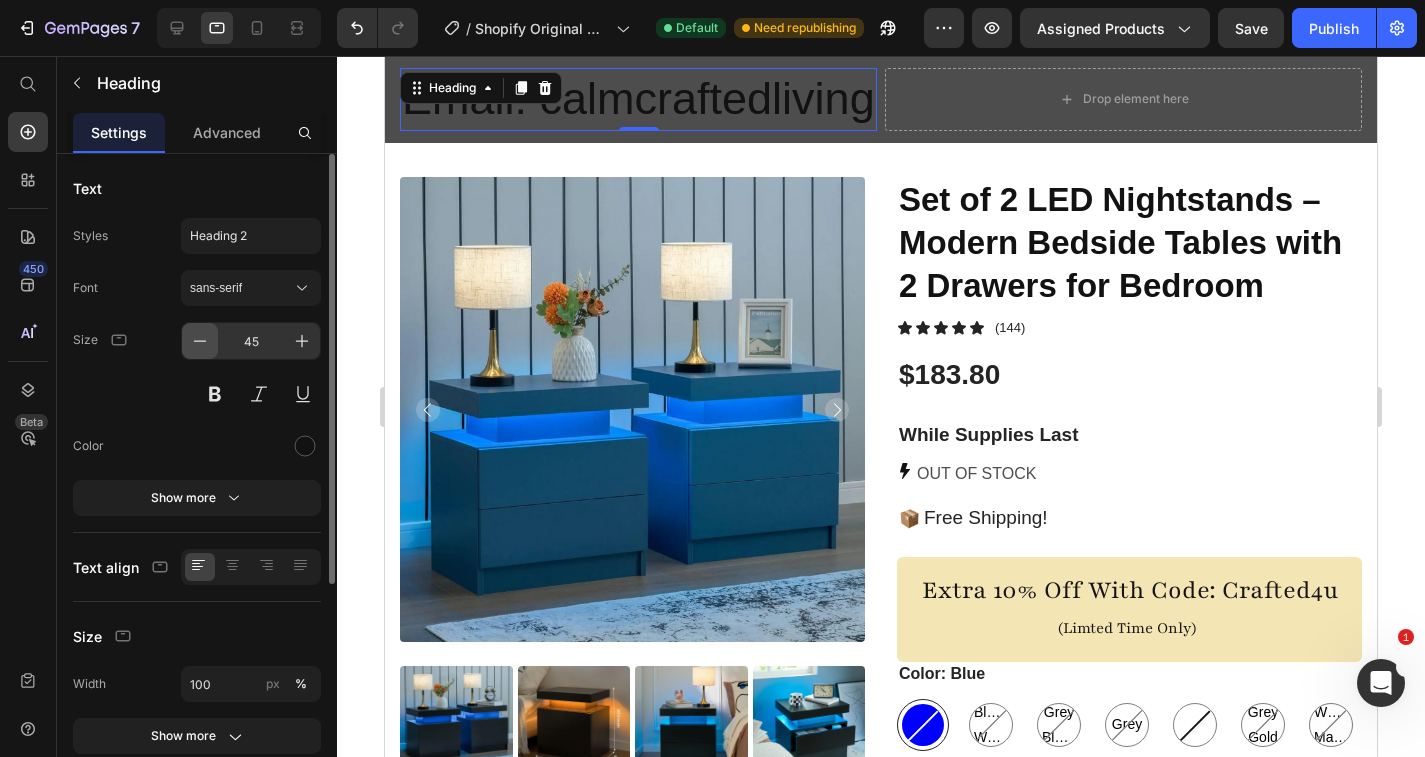 click at bounding box center [200, 341] 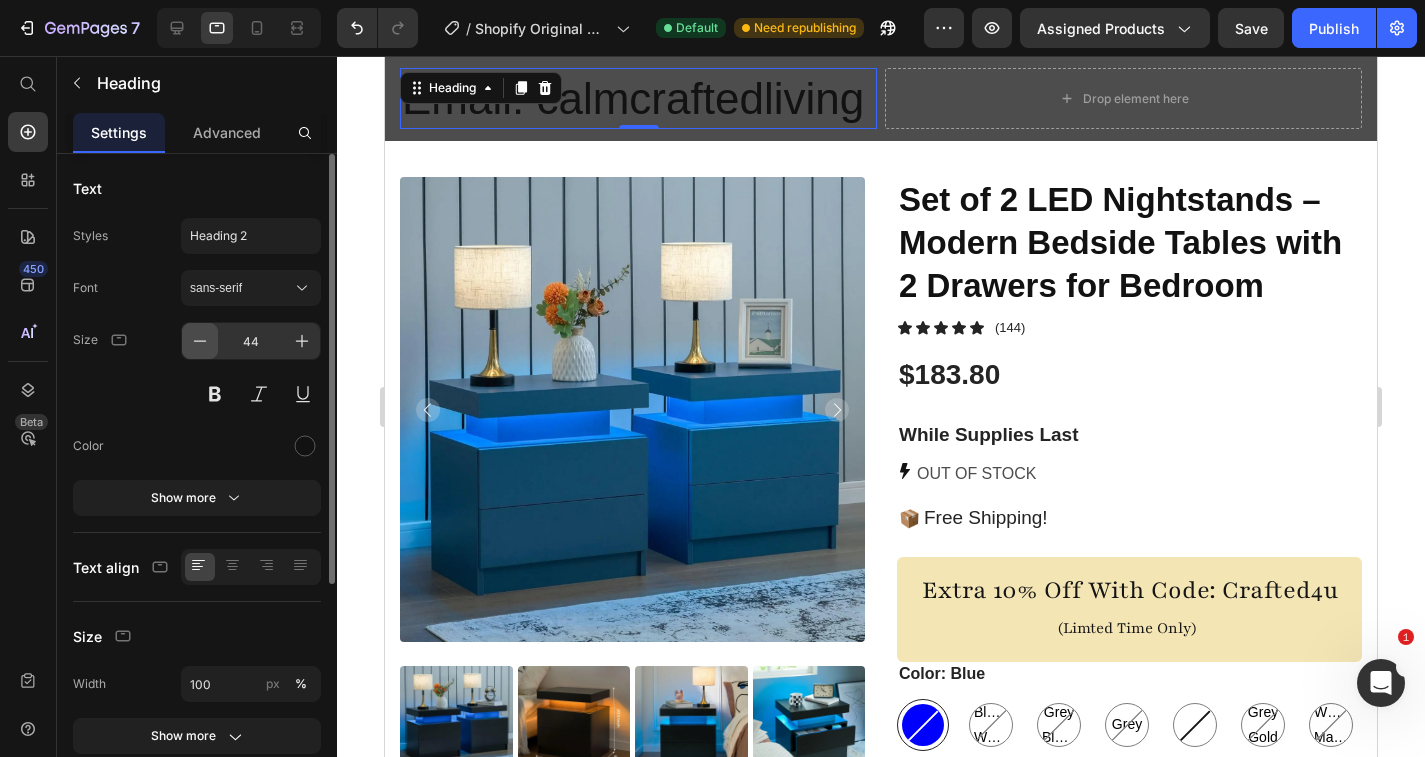 click at bounding box center [200, 341] 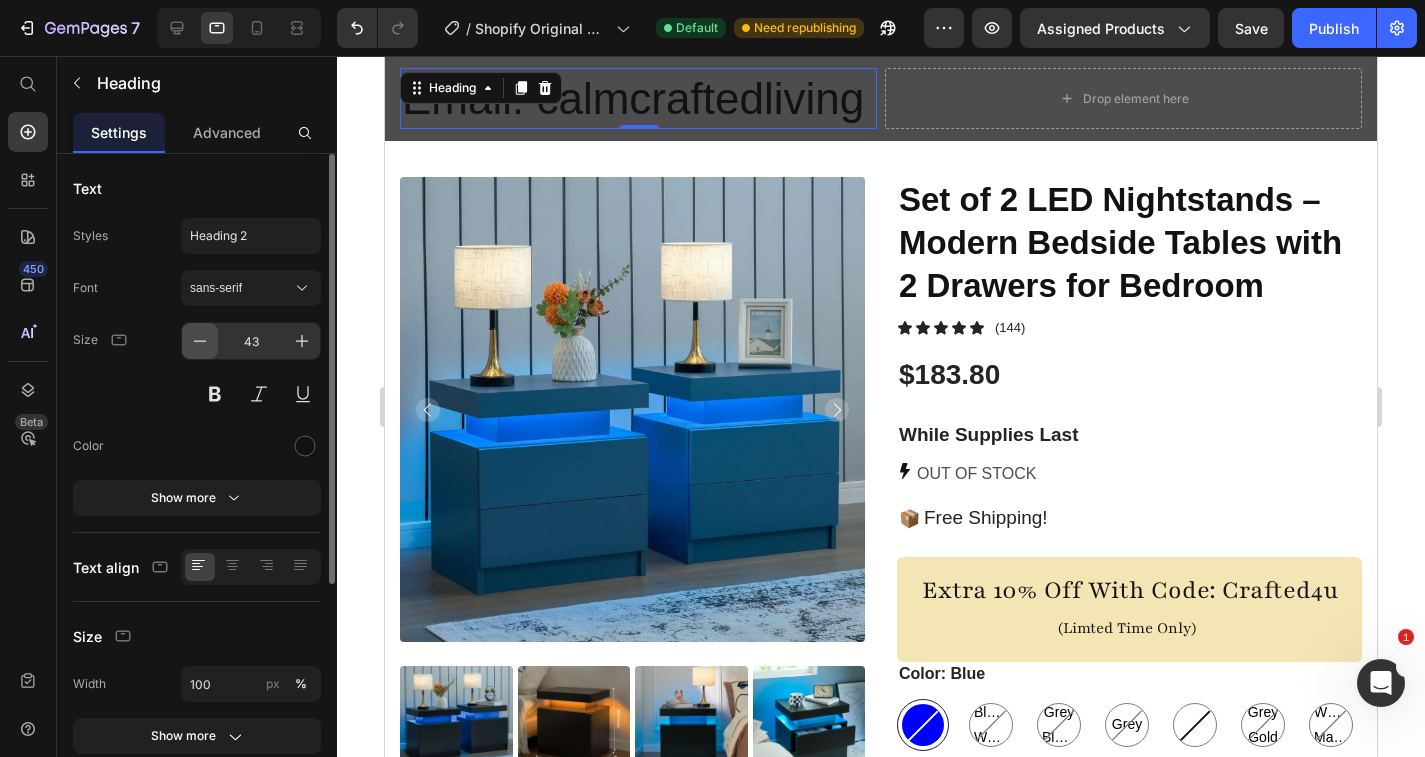 click at bounding box center (200, 341) 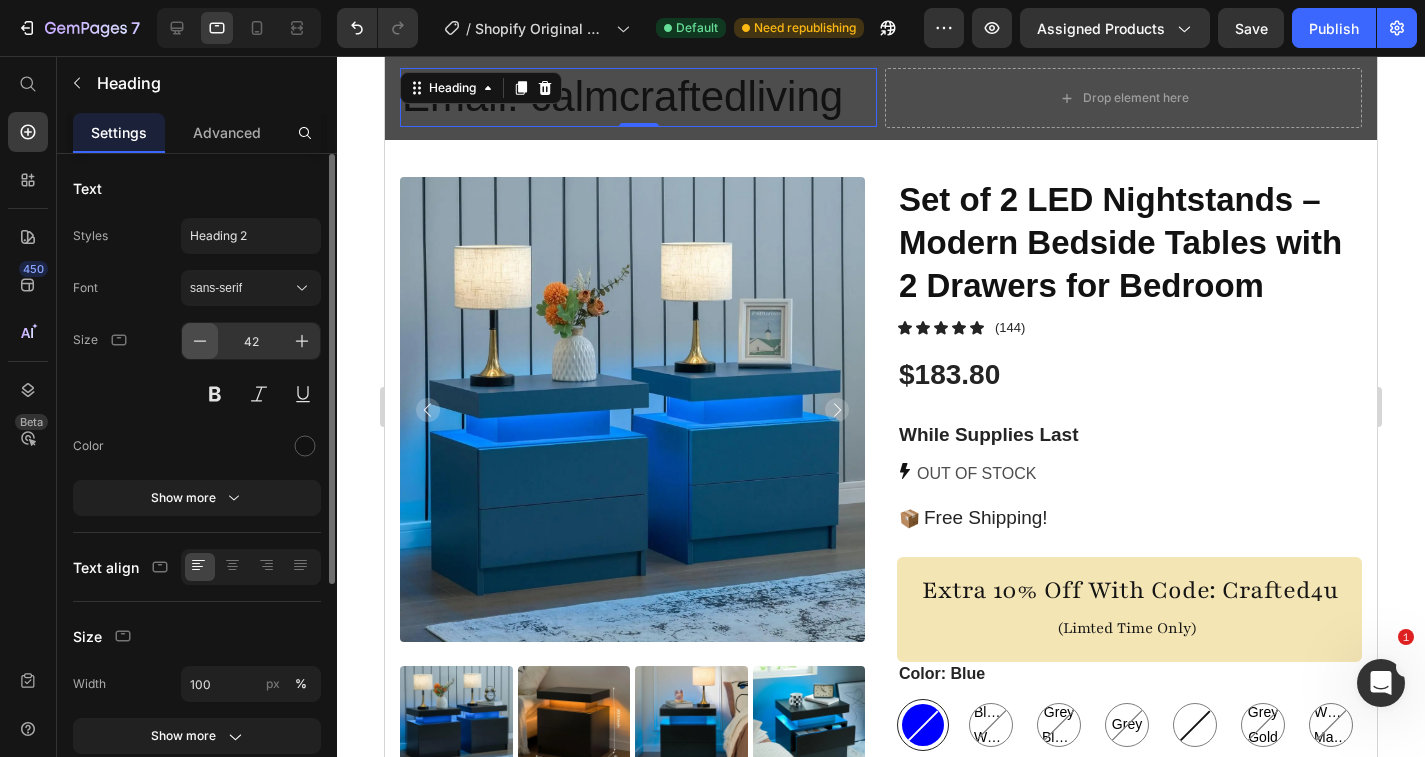 click at bounding box center (200, 341) 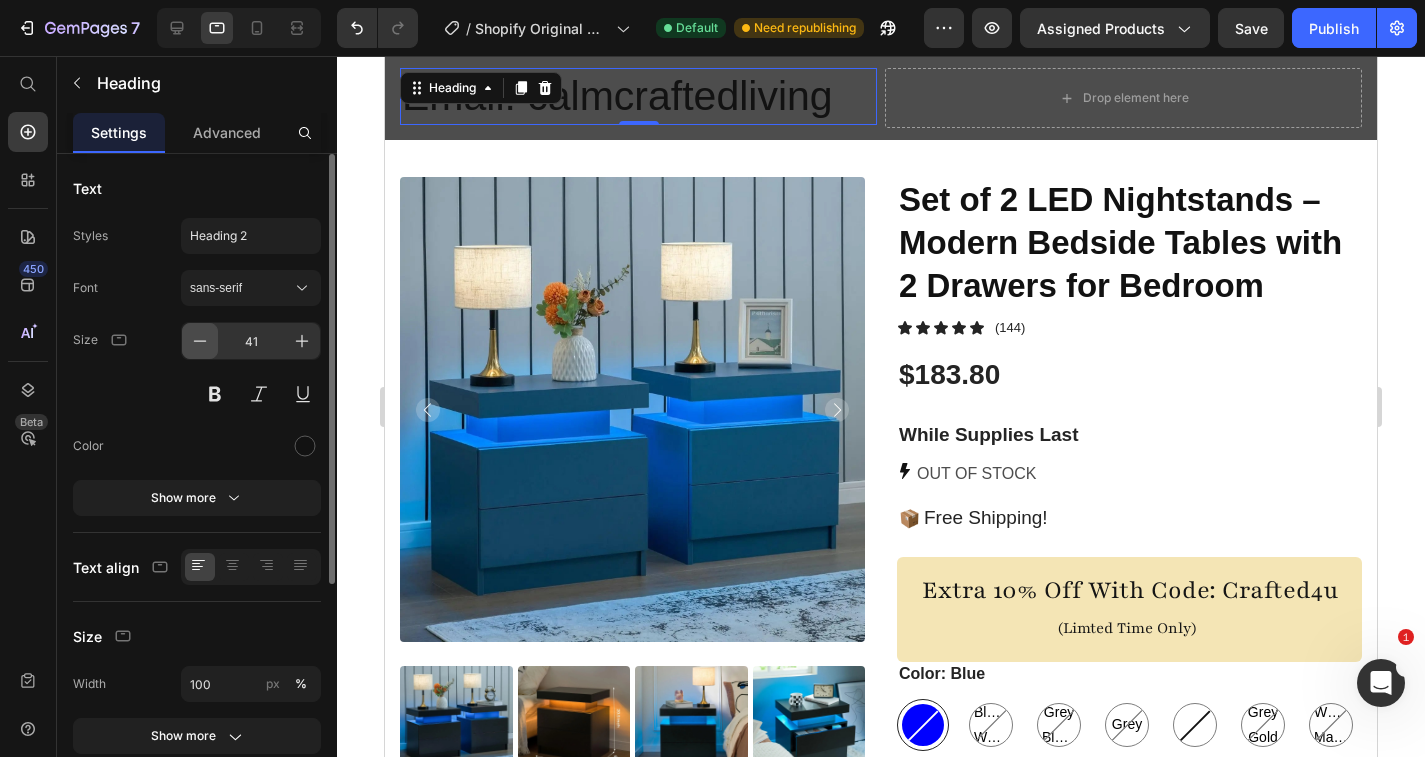 click at bounding box center [200, 341] 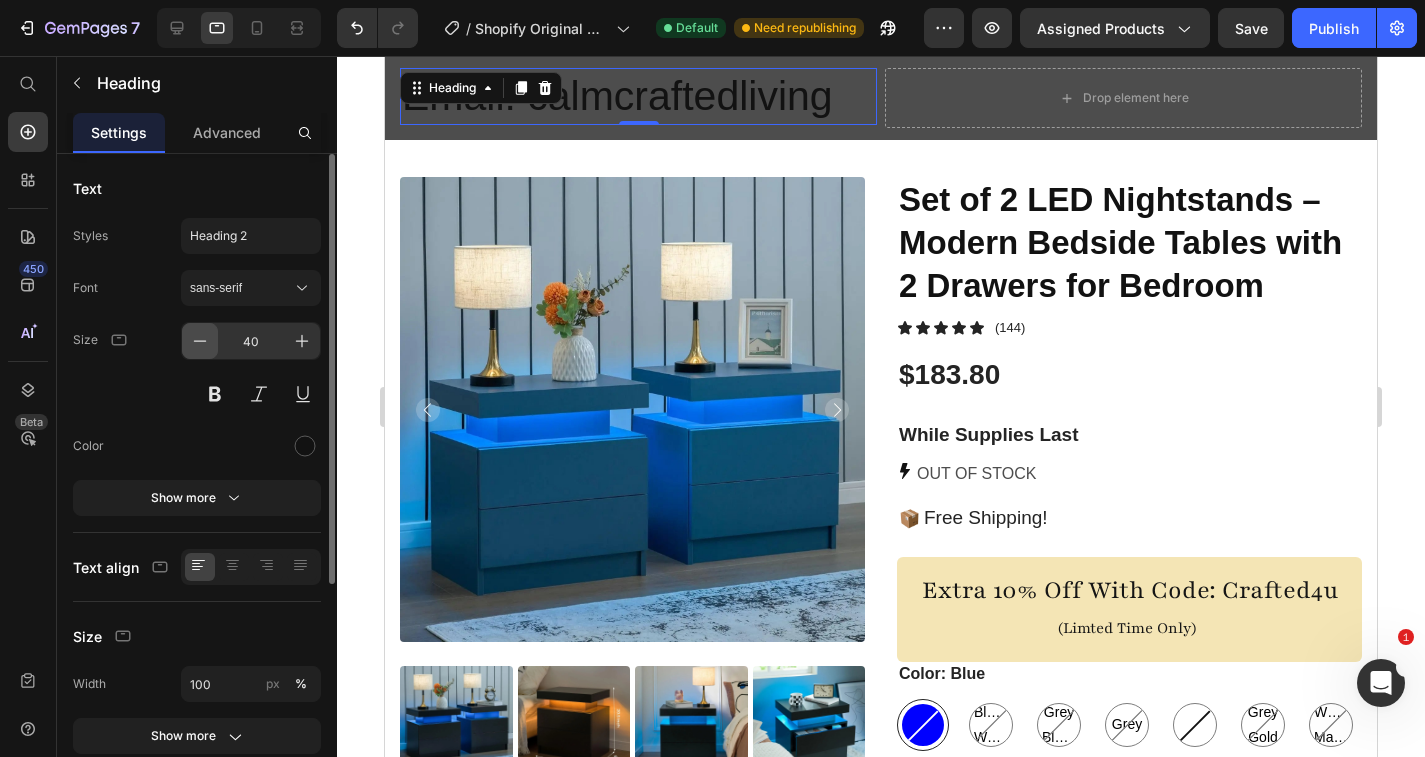 click at bounding box center (200, 341) 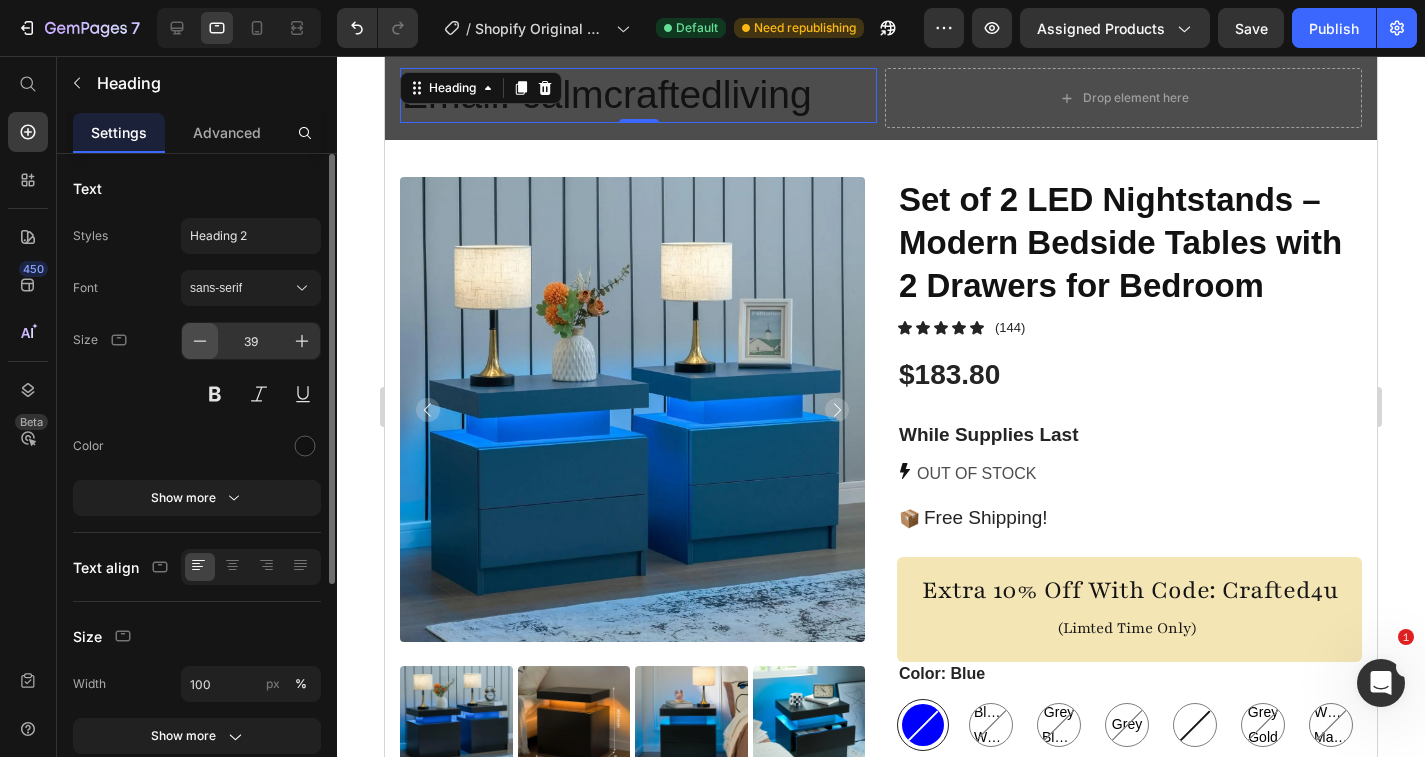 click at bounding box center (200, 341) 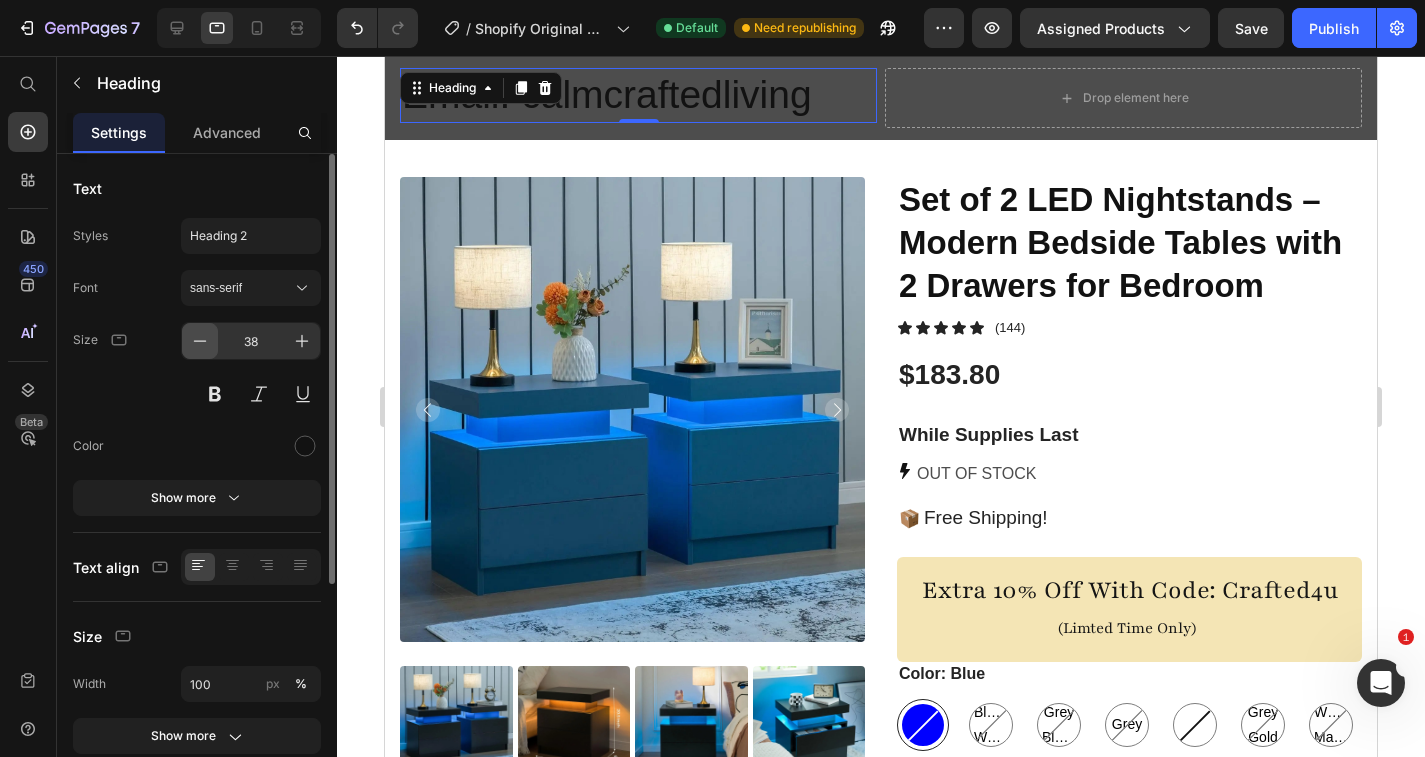 click at bounding box center (200, 341) 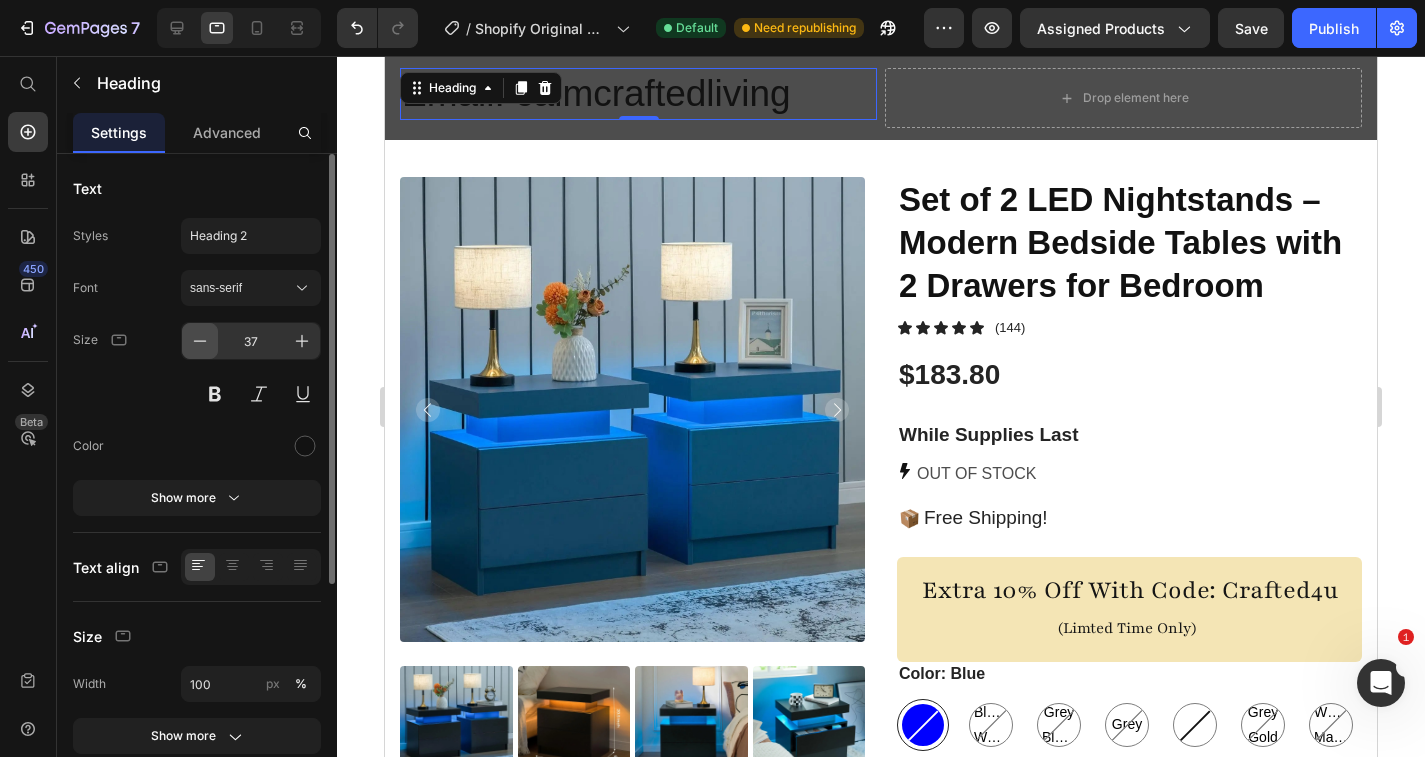 click at bounding box center [200, 341] 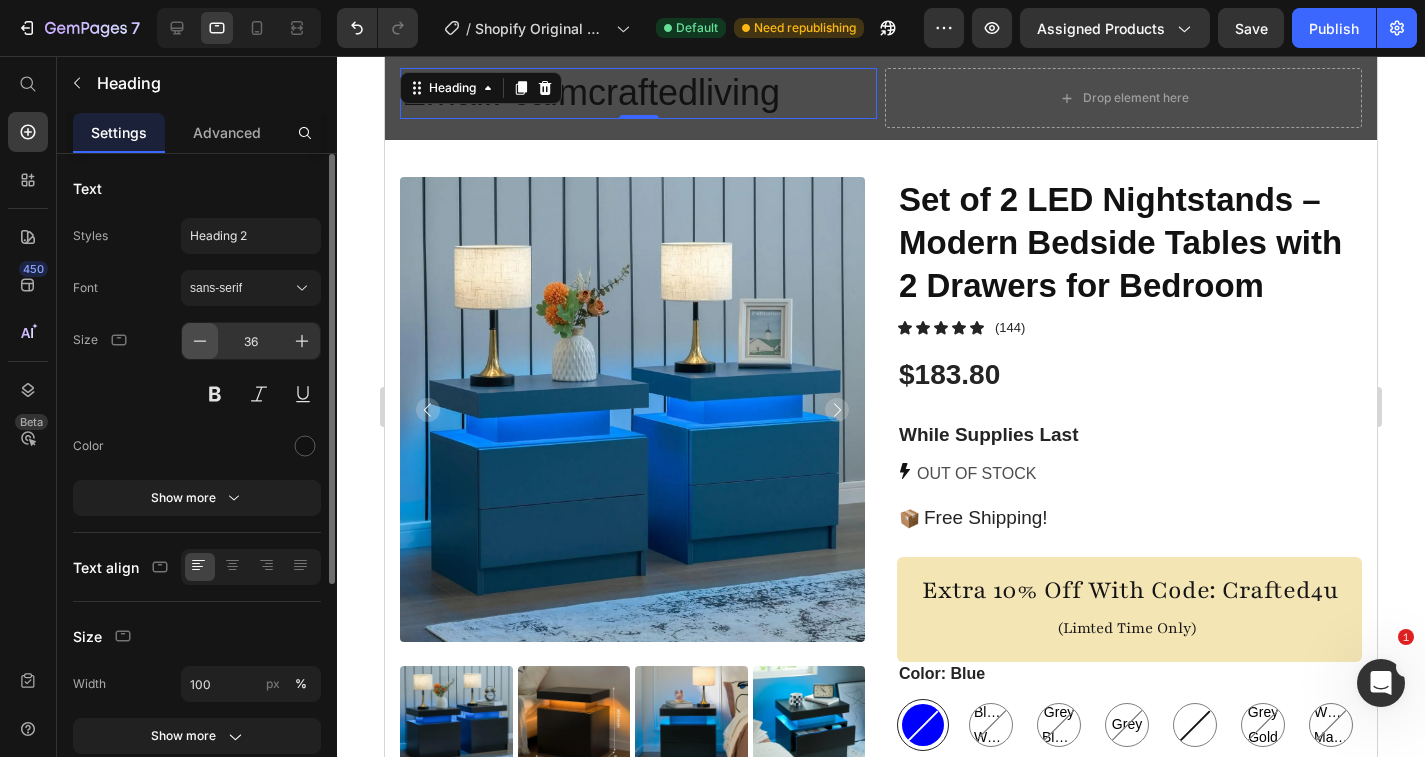click at bounding box center (200, 341) 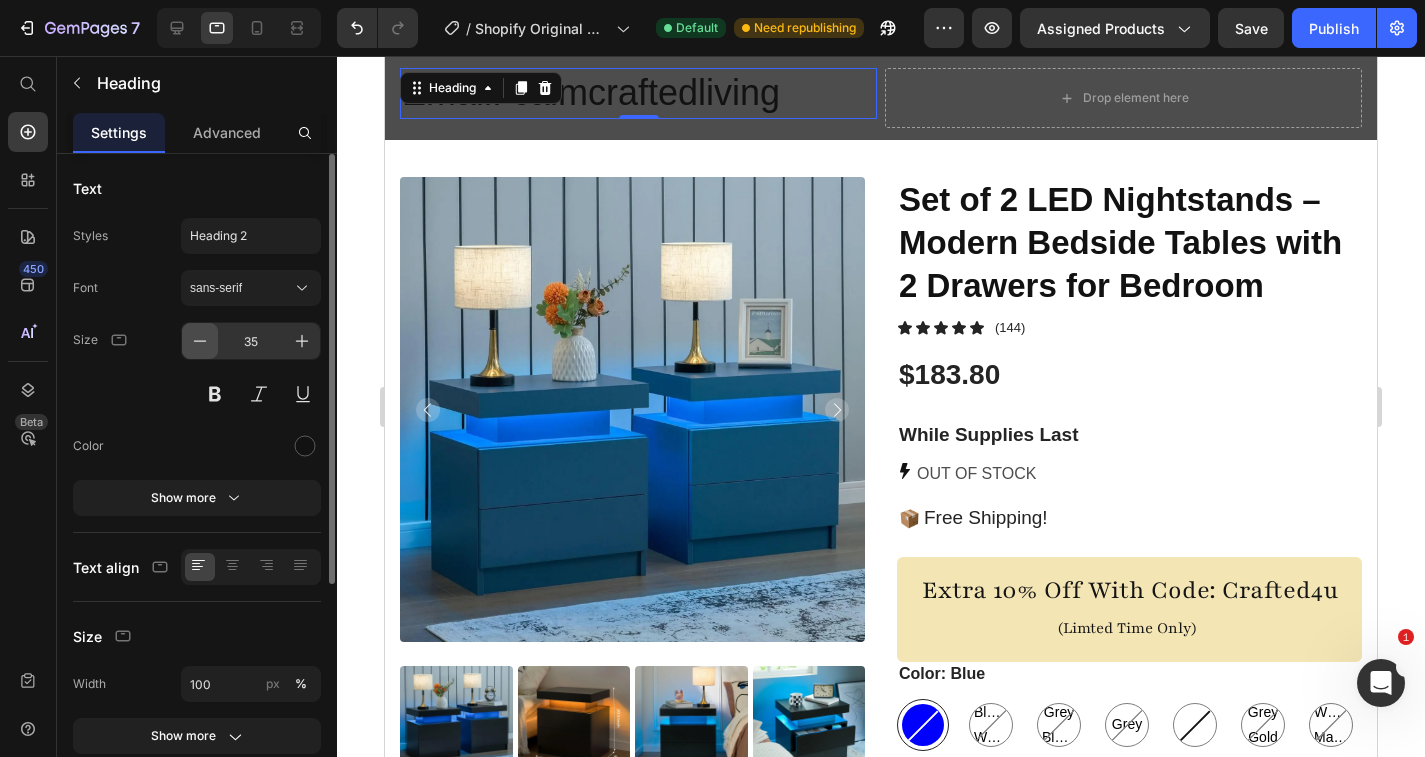 click at bounding box center [200, 341] 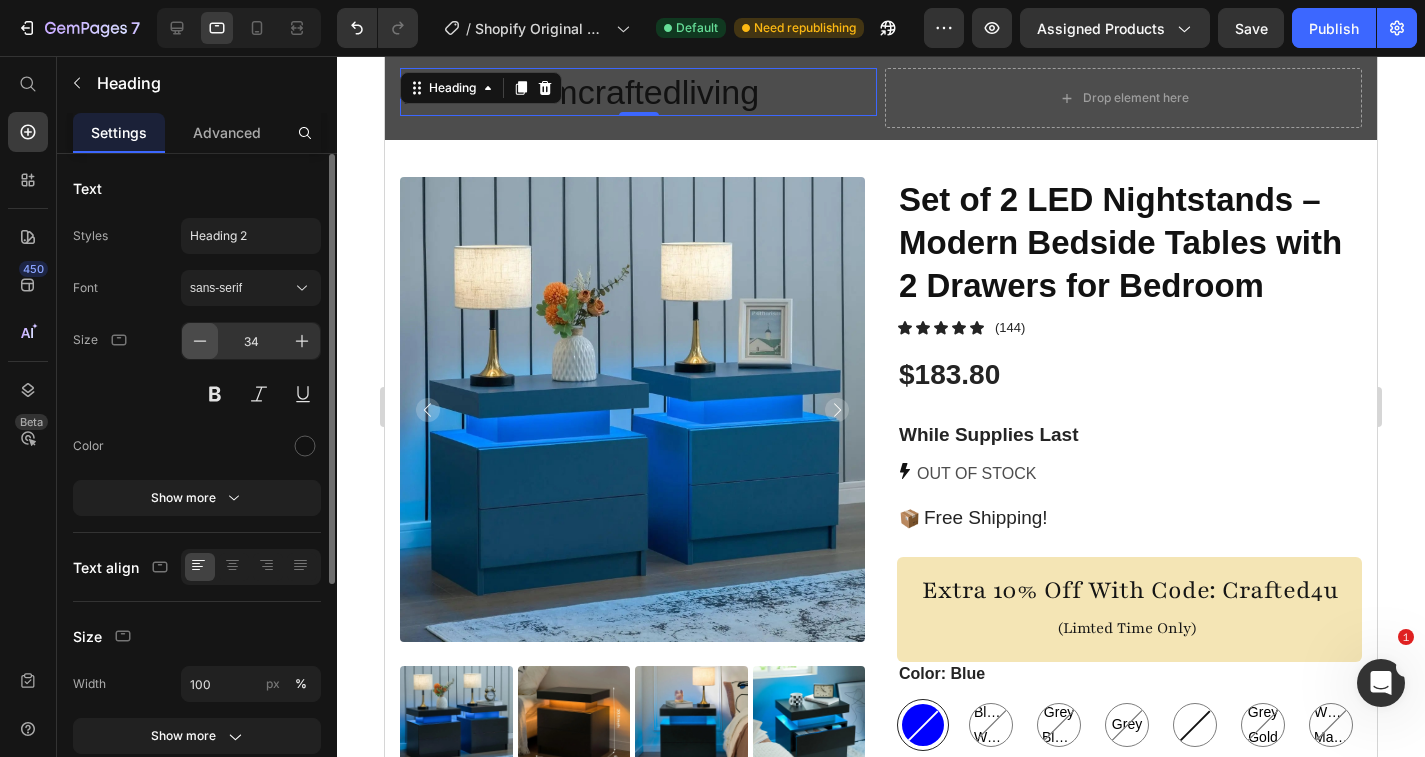 click at bounding box center (200, 341) 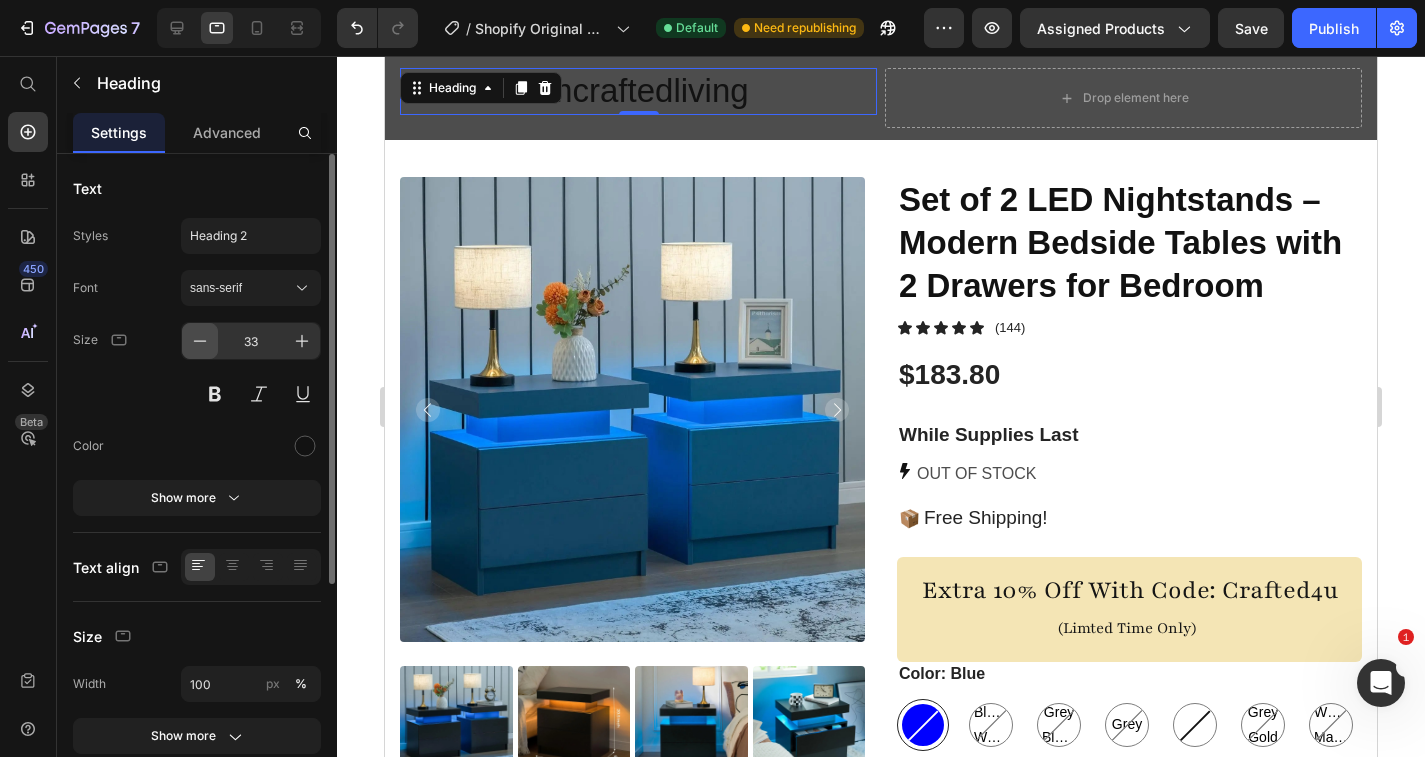 click at bounding box center (200, 341) 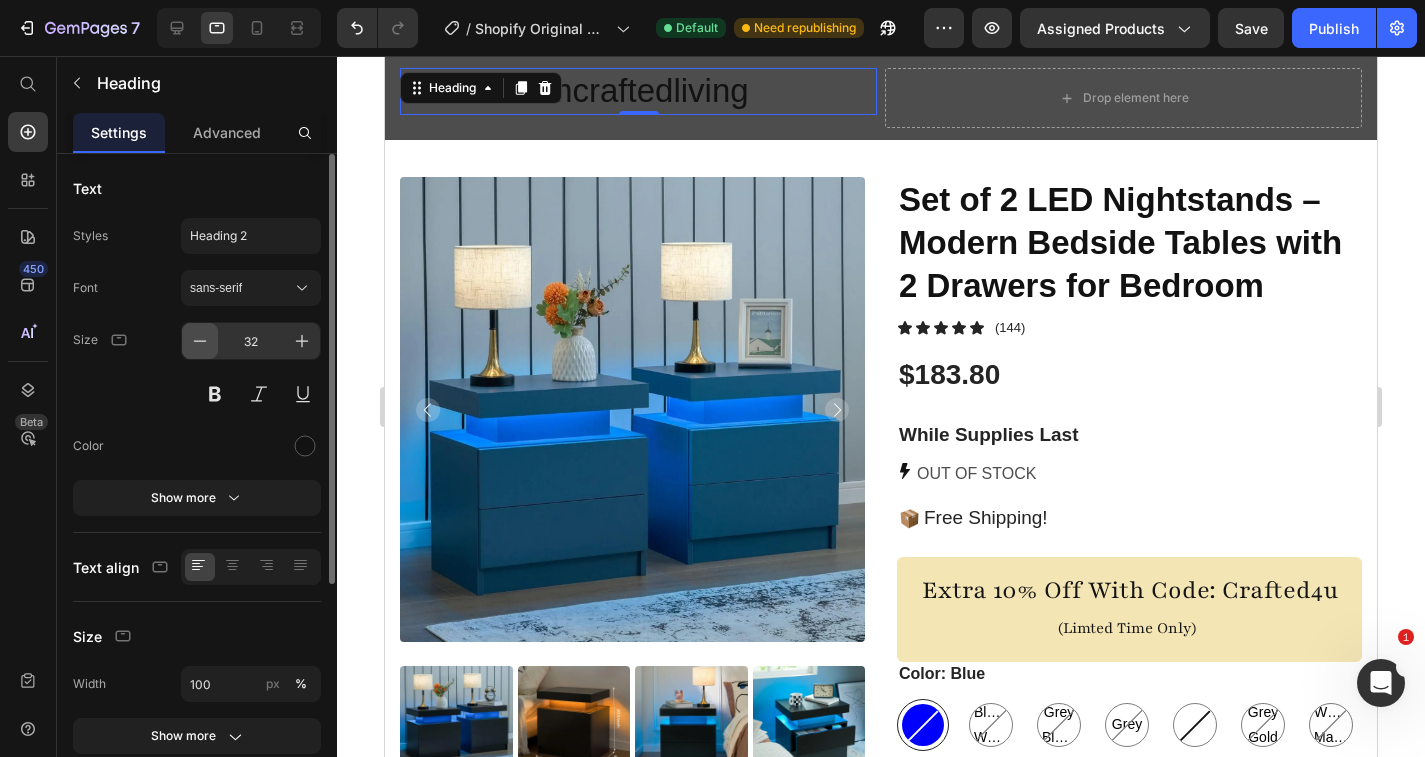 click at bounding box center [200, 341] 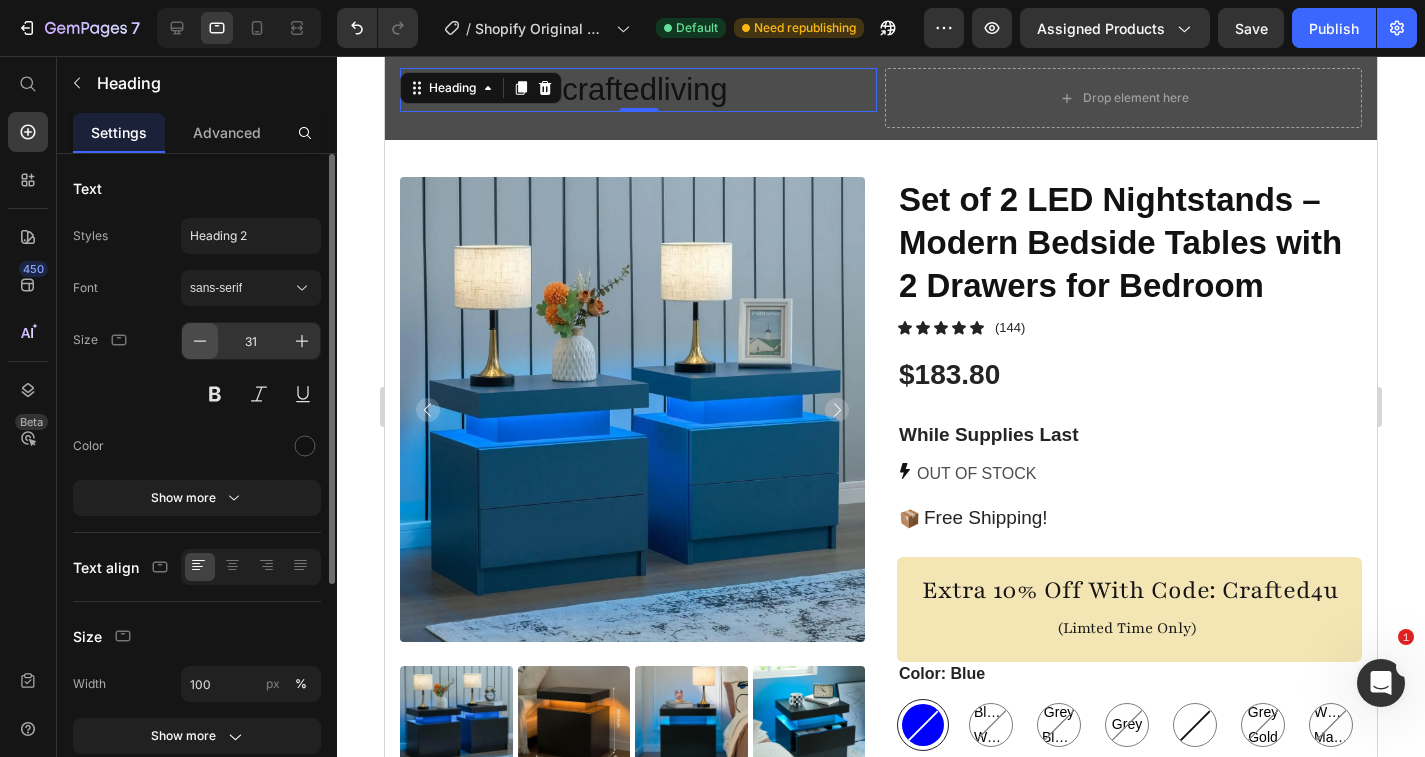 click at bounding box center (200, 341) 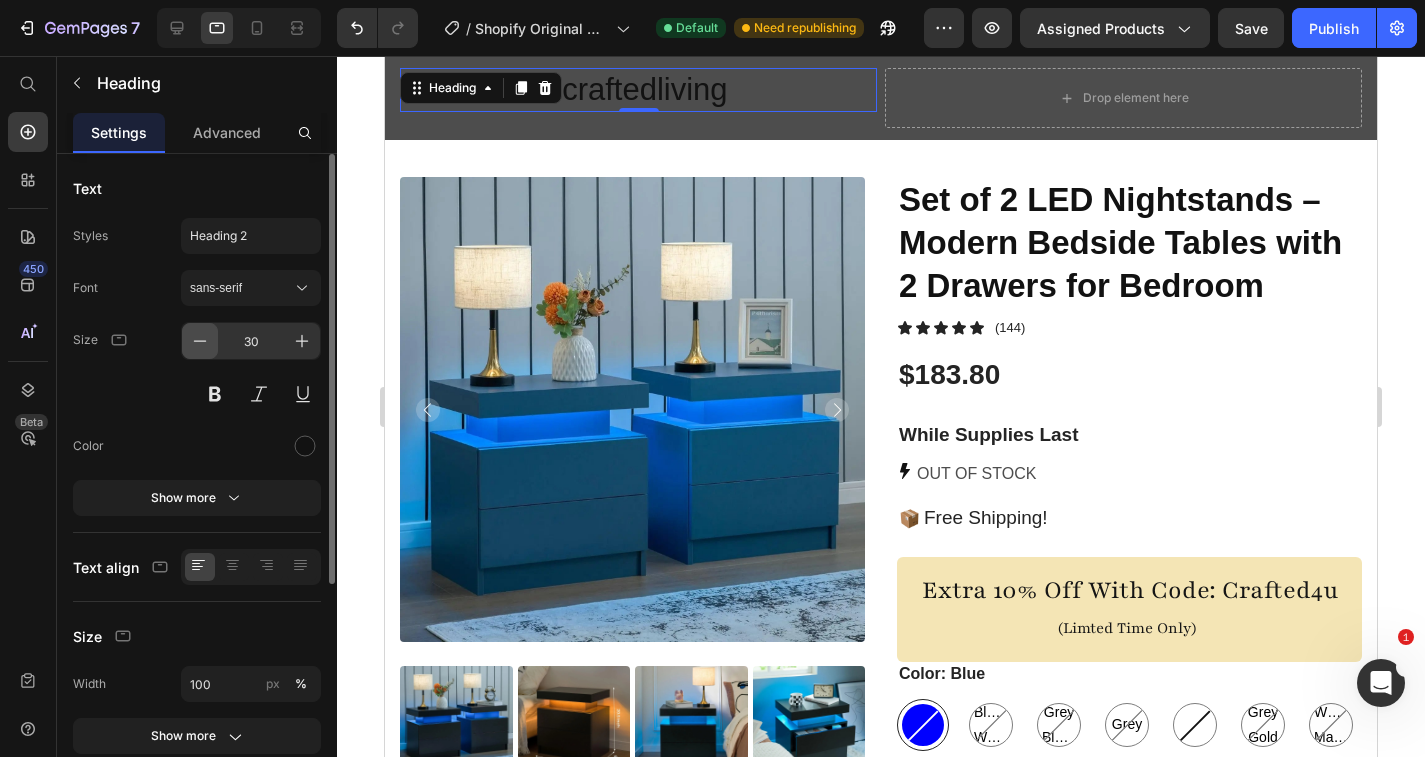 click at bounding box center (200, 341) 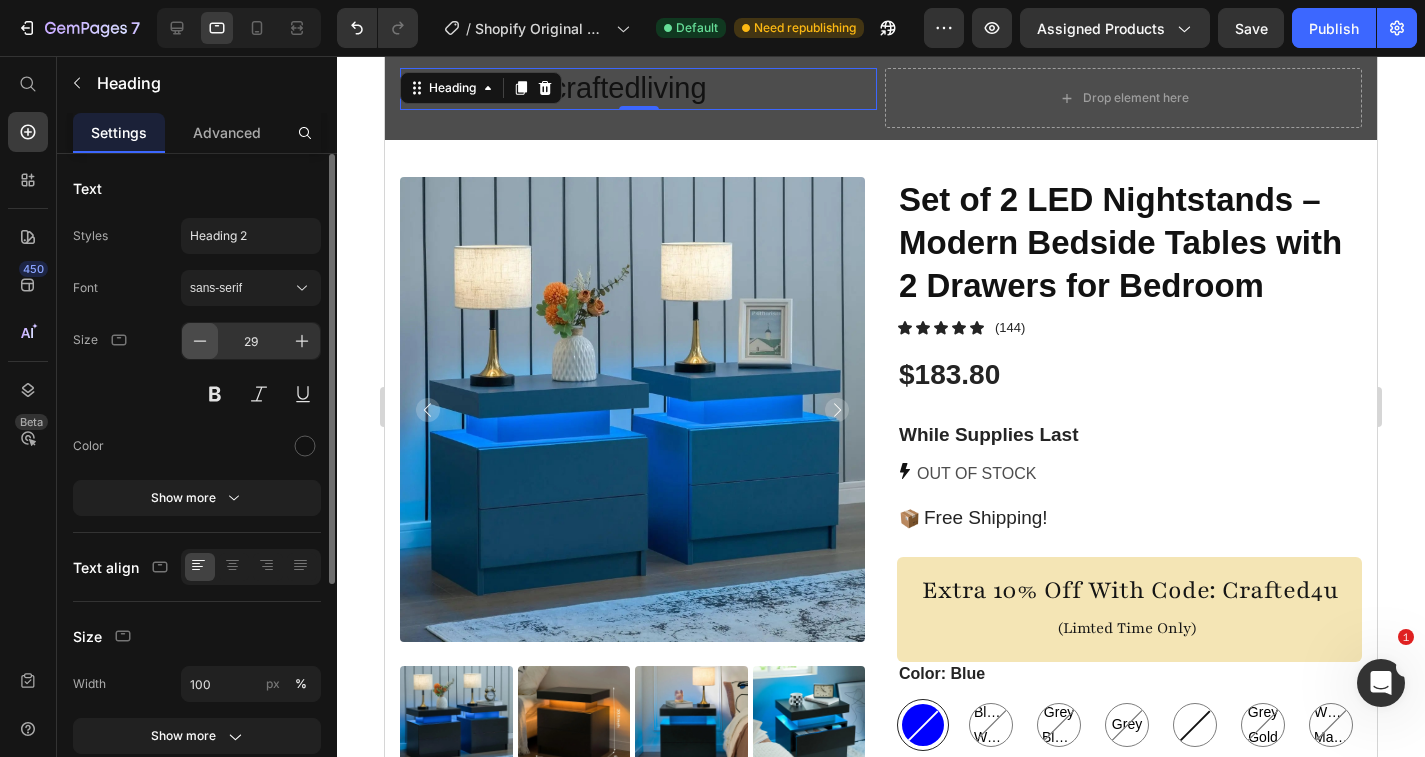 click at bounding box center (200, 341) 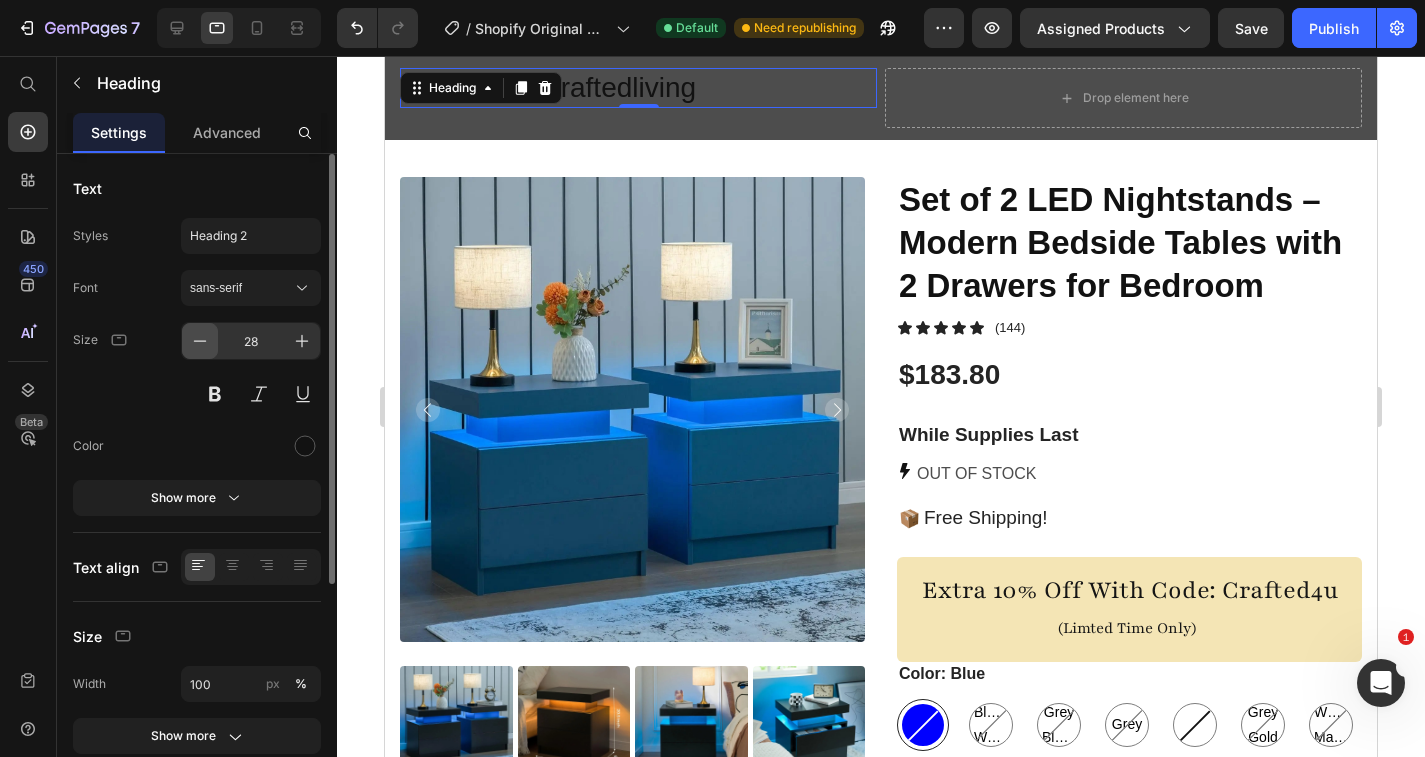 click at bounding box center [200, 341] 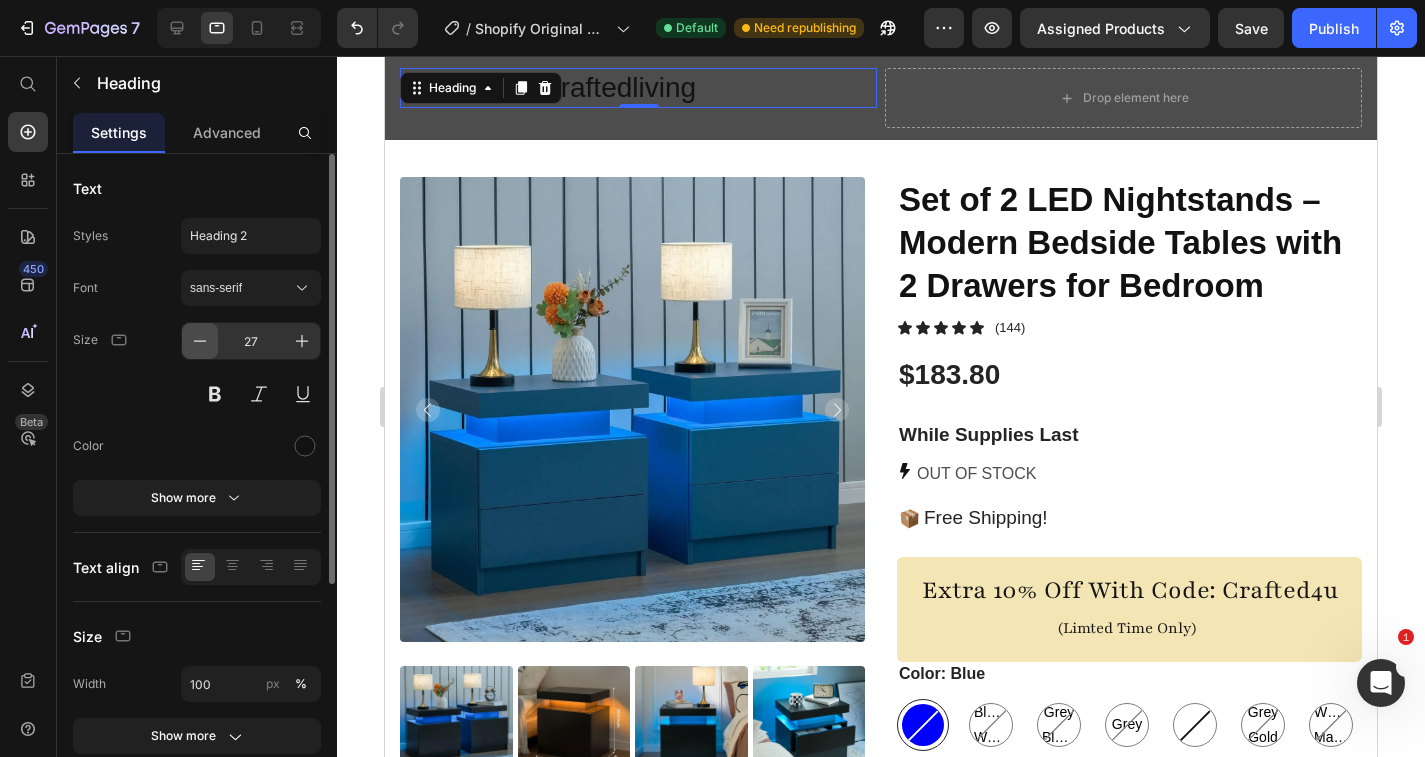 click at bounding box center (200, 341) 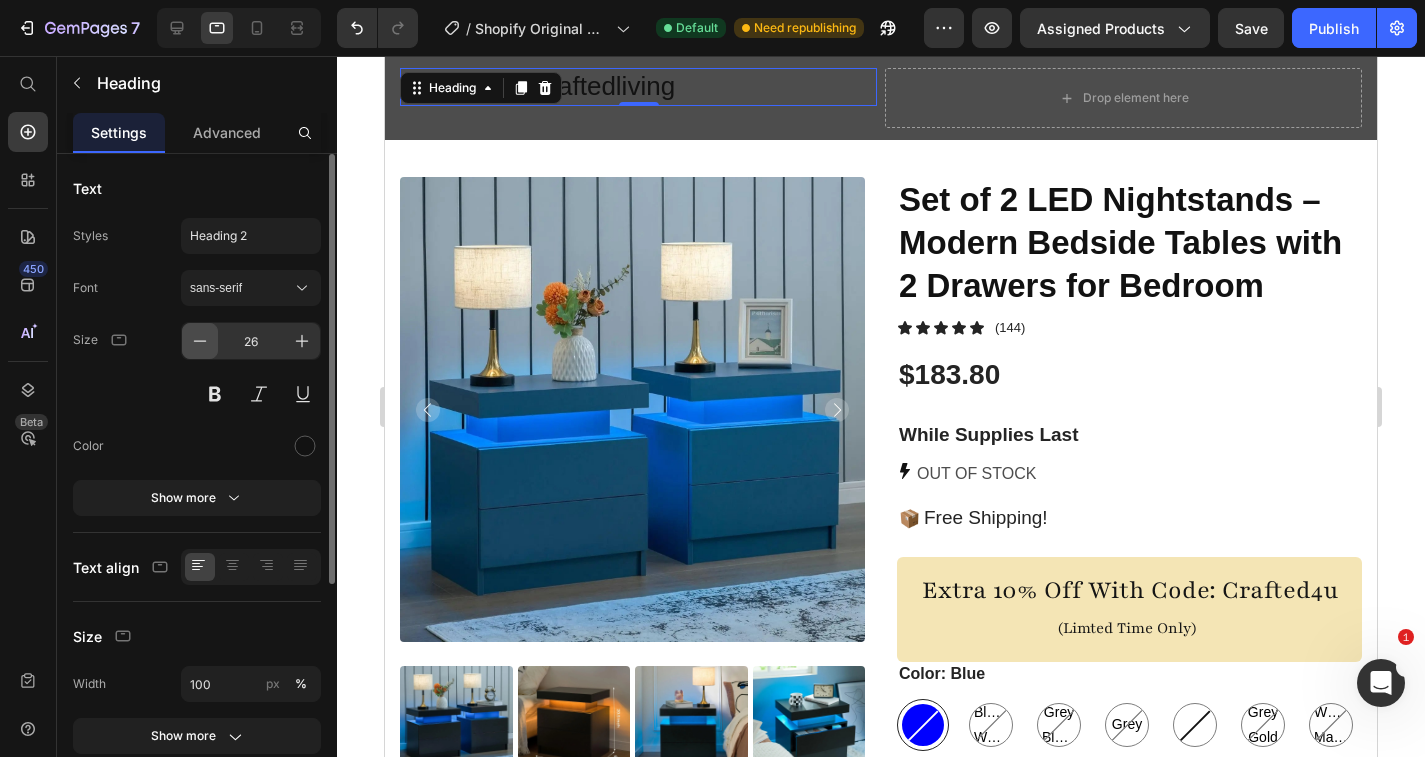 click at bounding box center (200, 341) 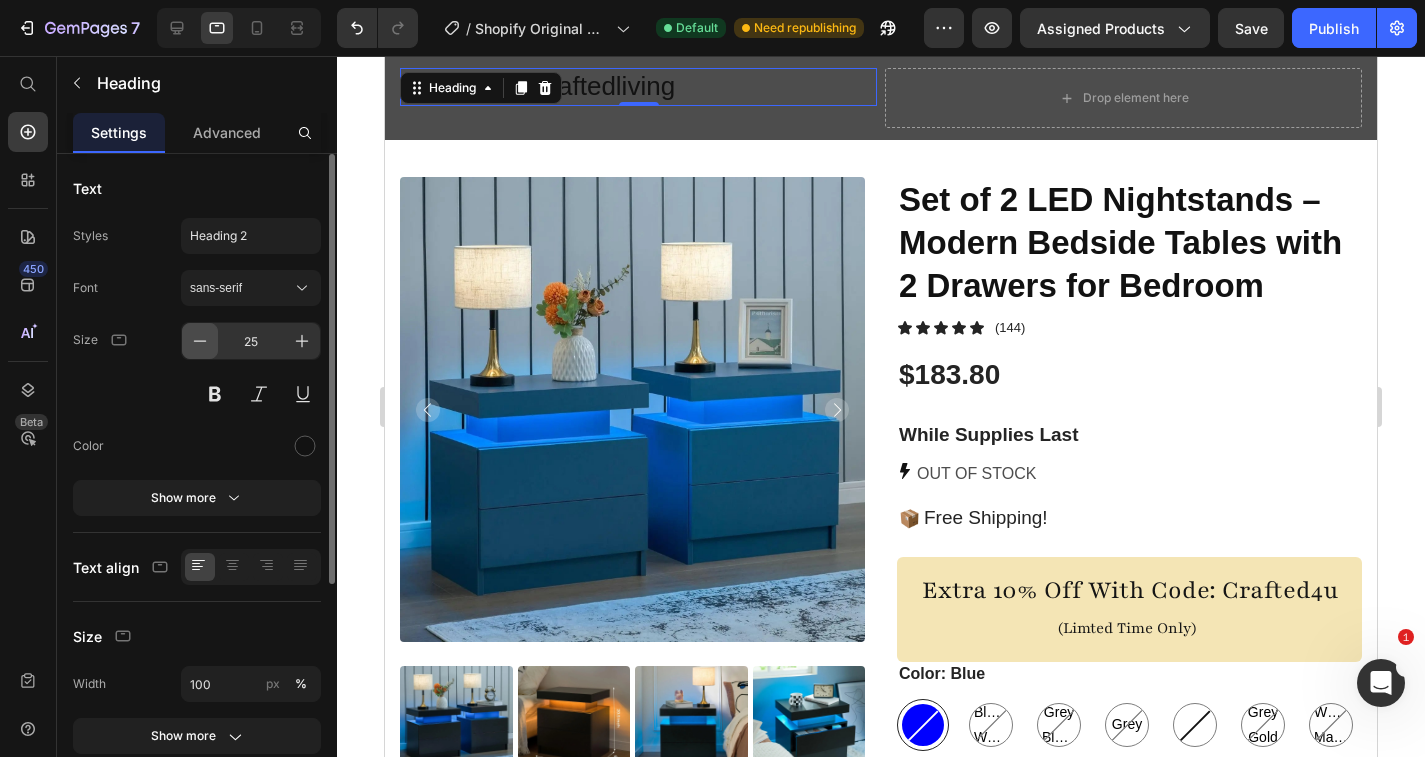 click at bounding box center (200, 341) 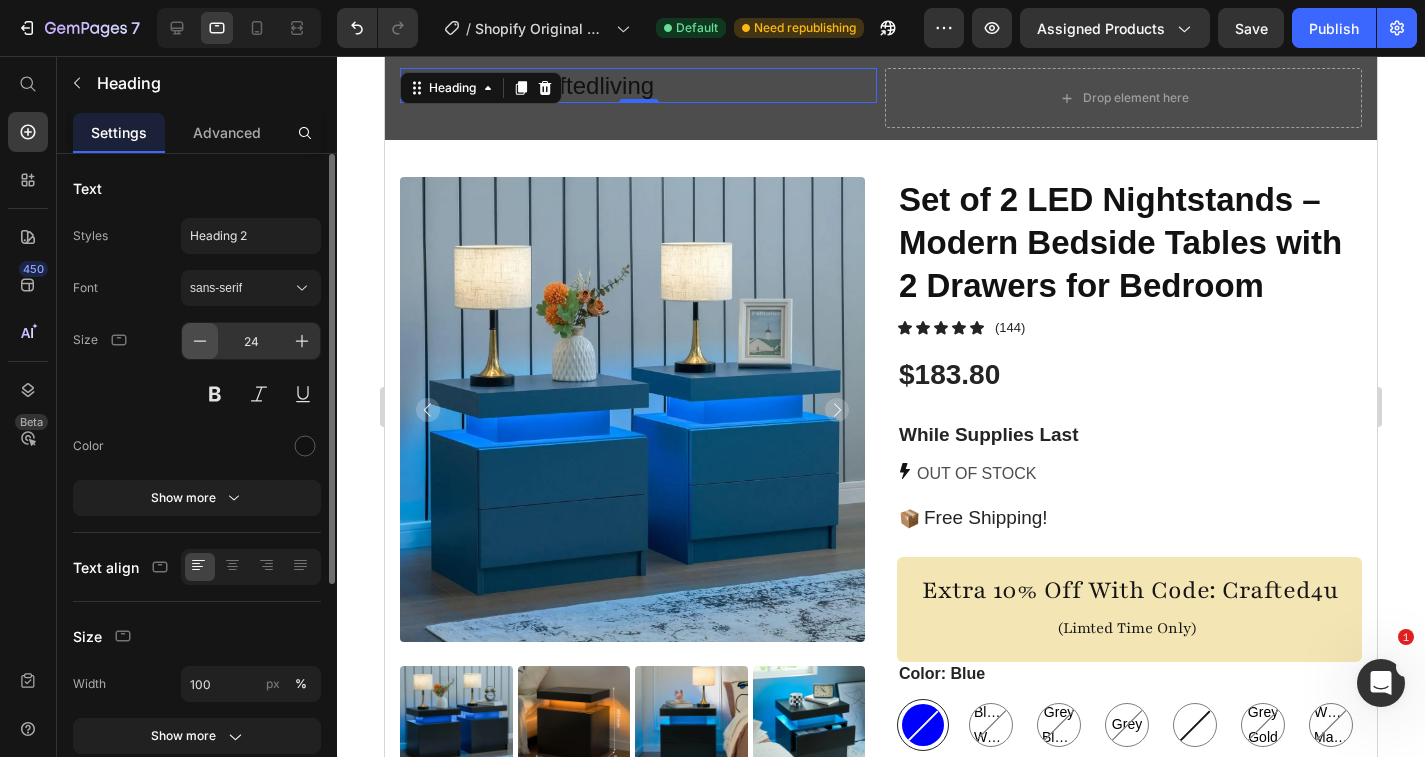 click at bounding box center [200, 341] 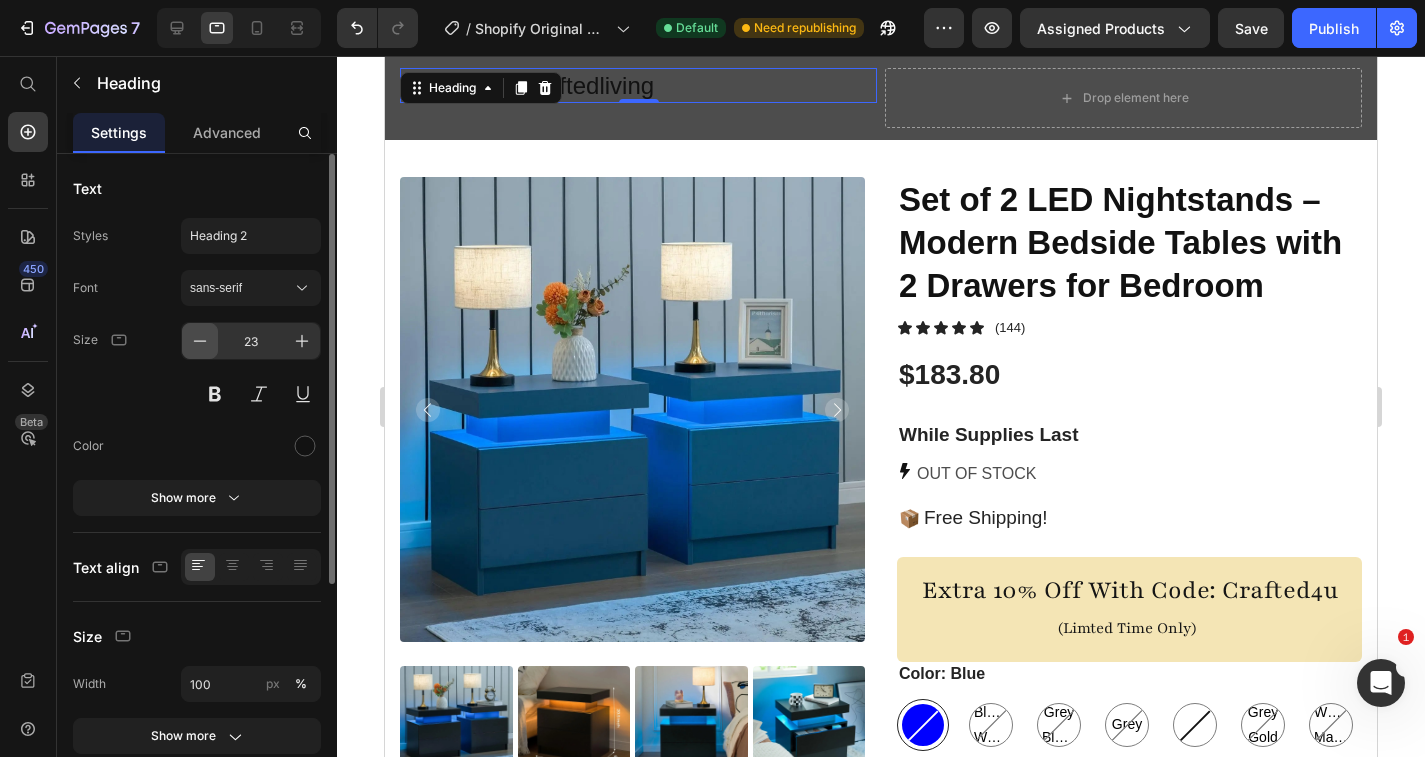 click at bounding box center [200, 341] 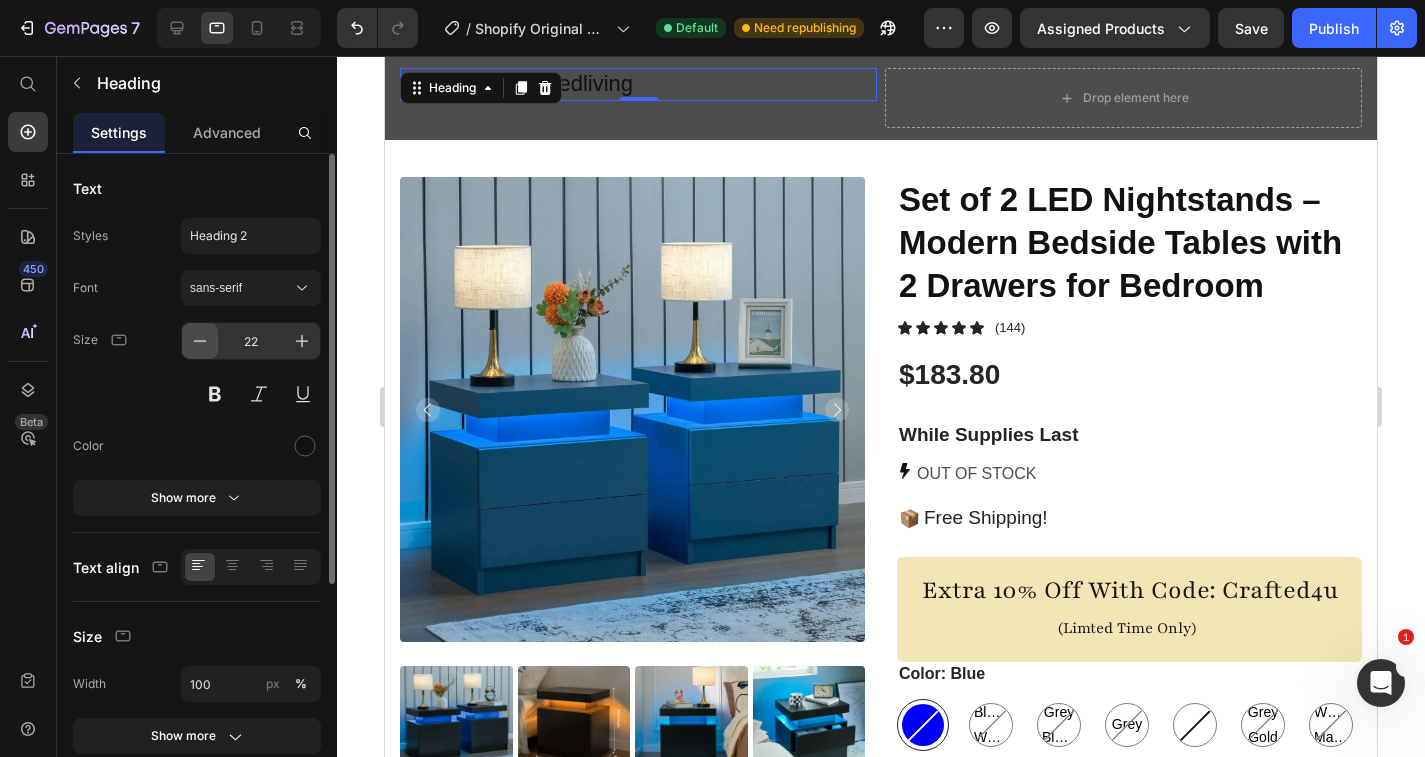 click at bounding box center [200, 341] 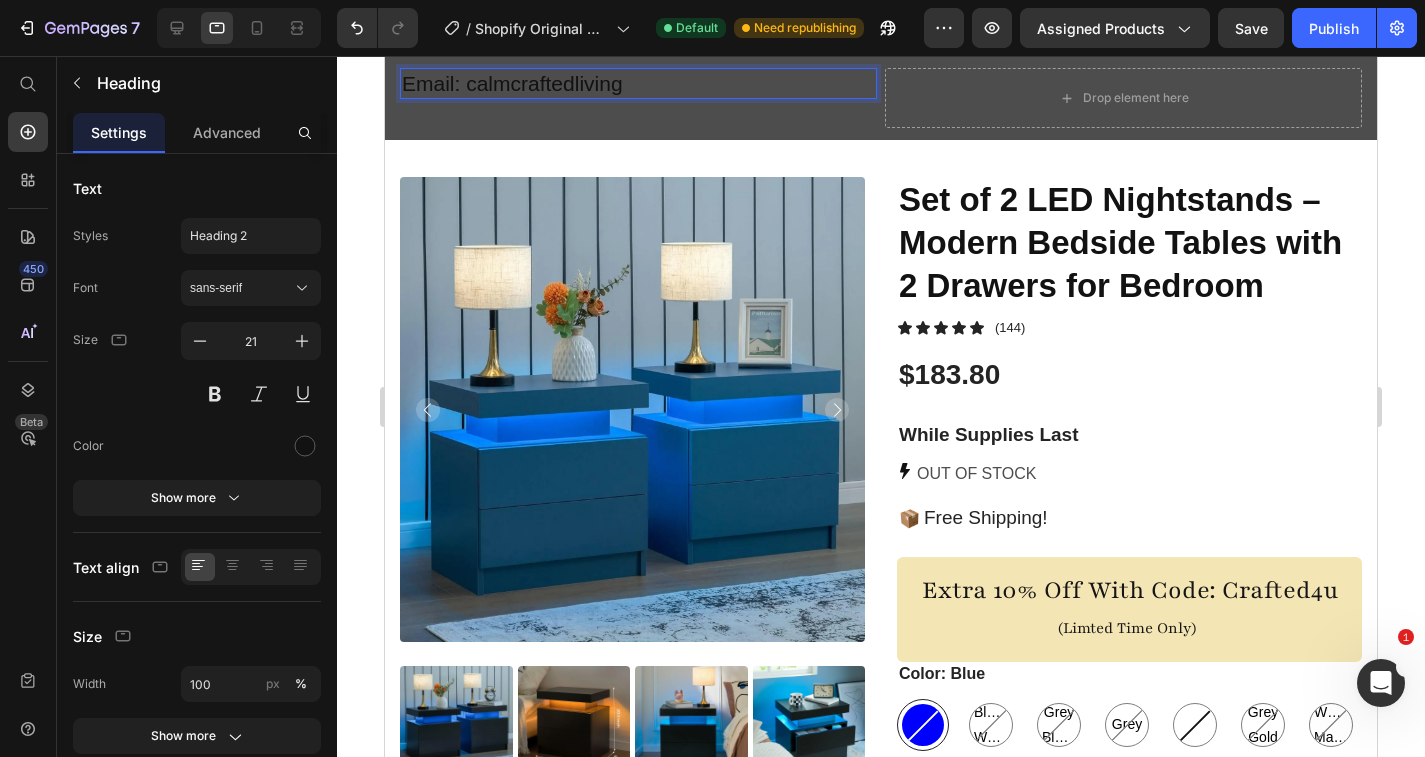 click on "Email: calmcraftedliving" at bounding box center (638, 83) 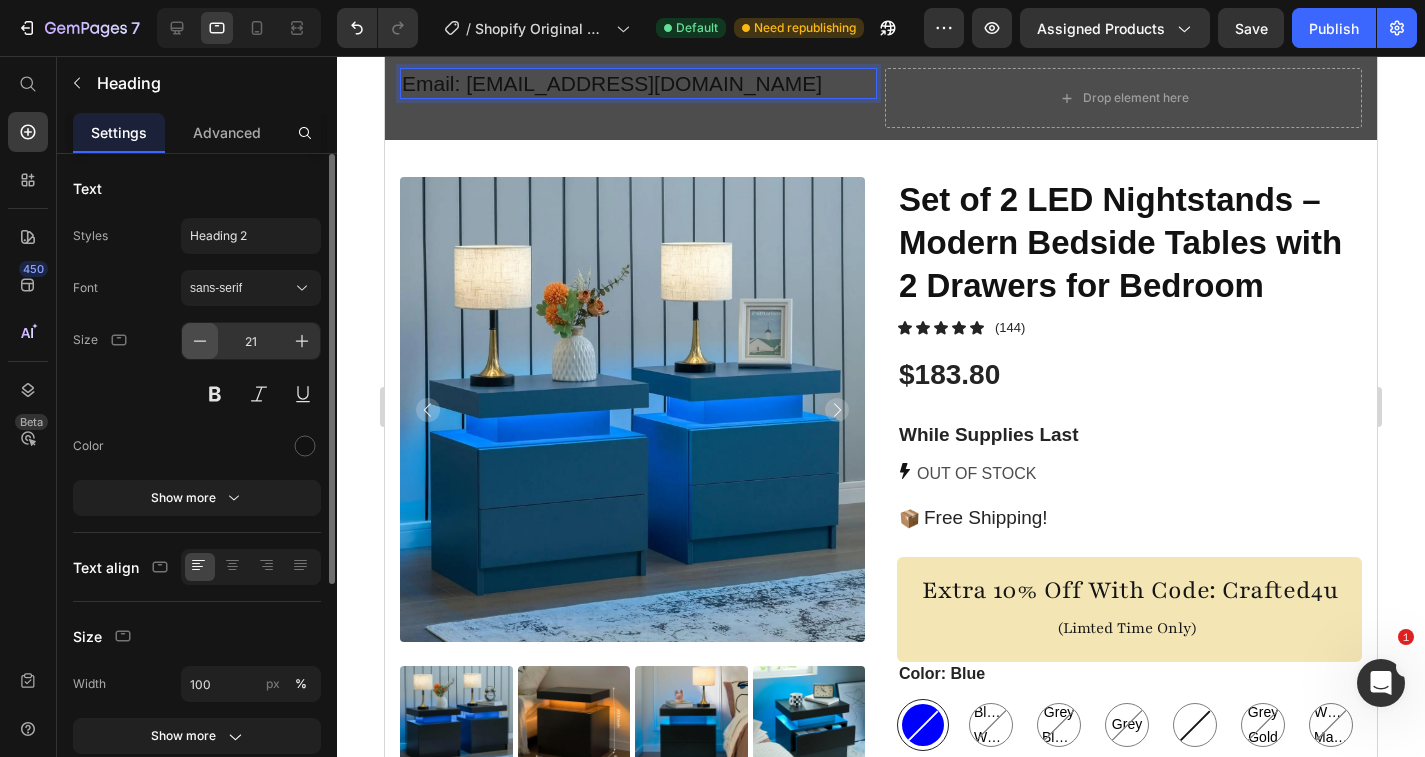 click 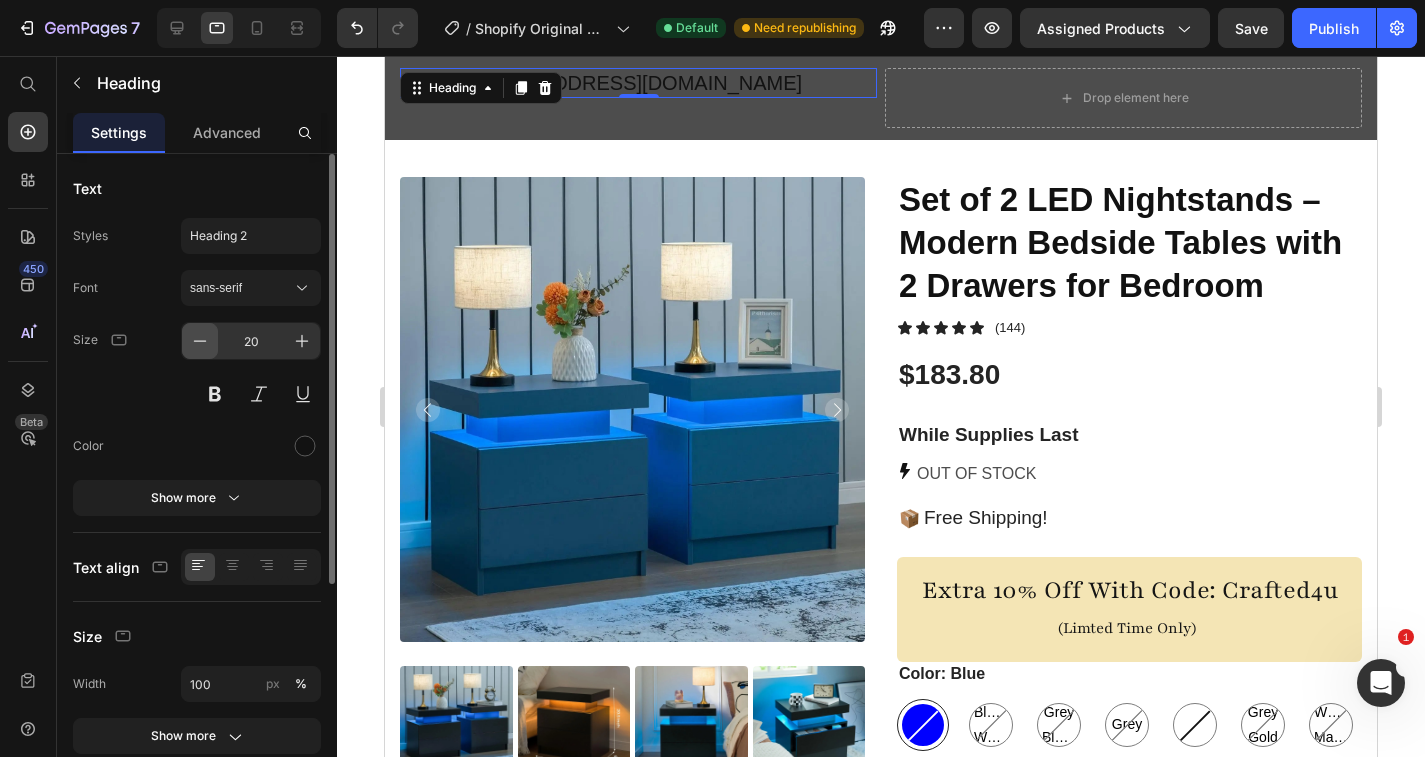 click 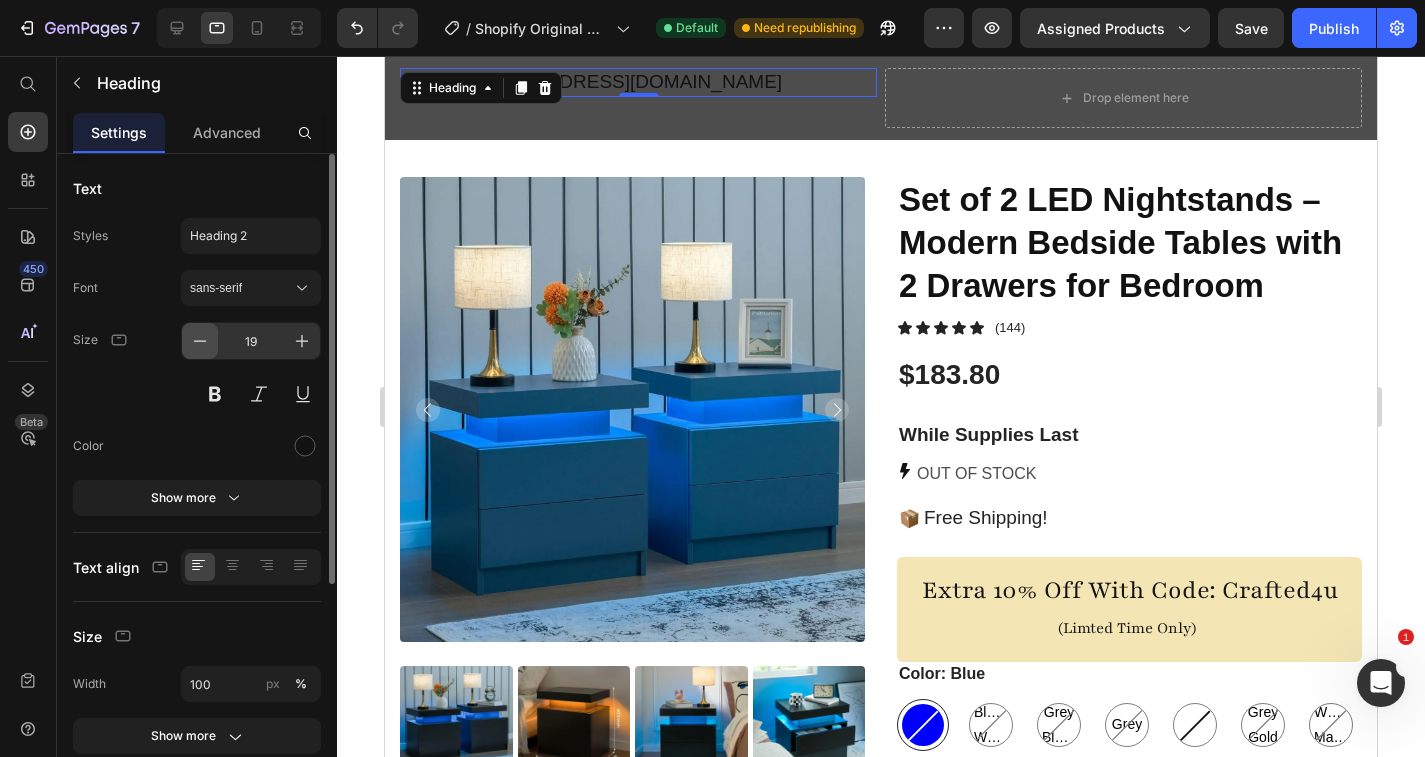 click 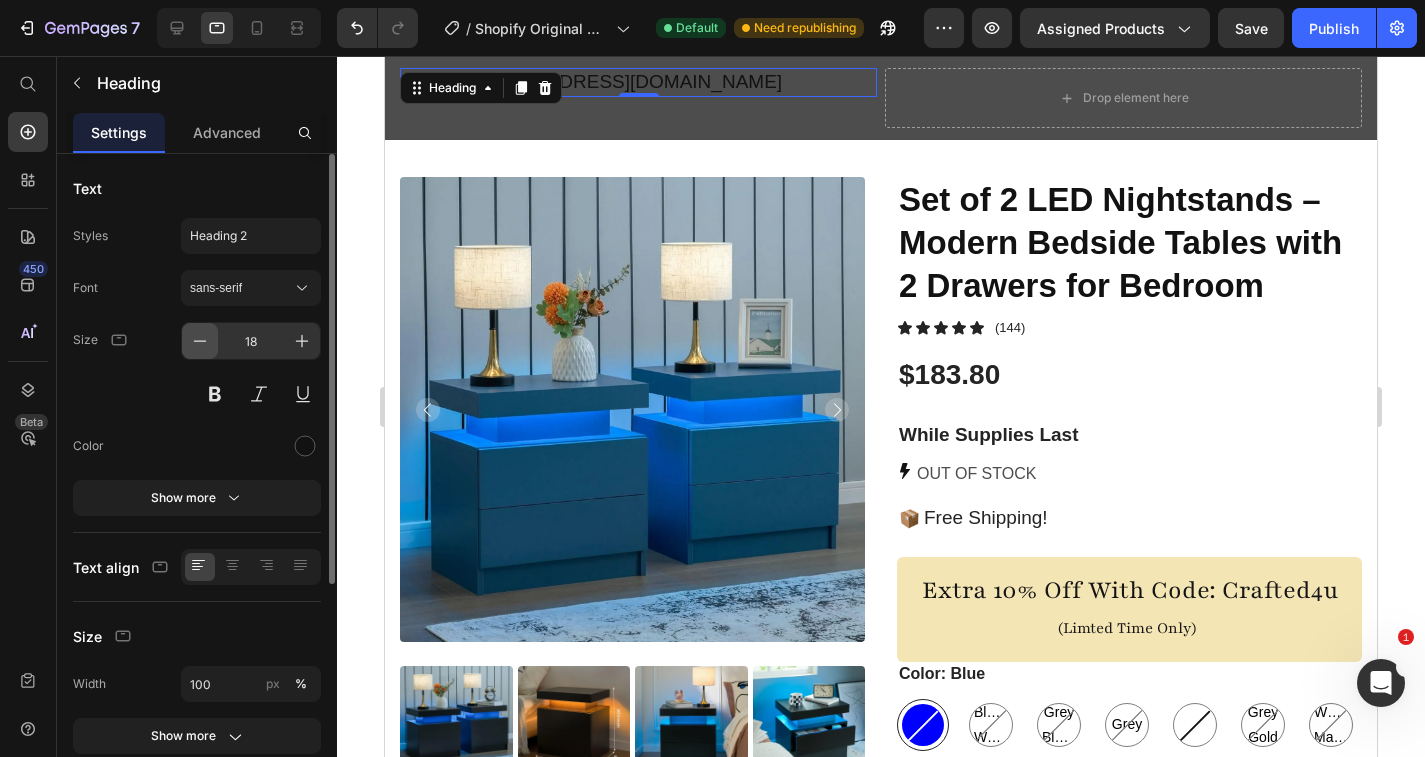 click 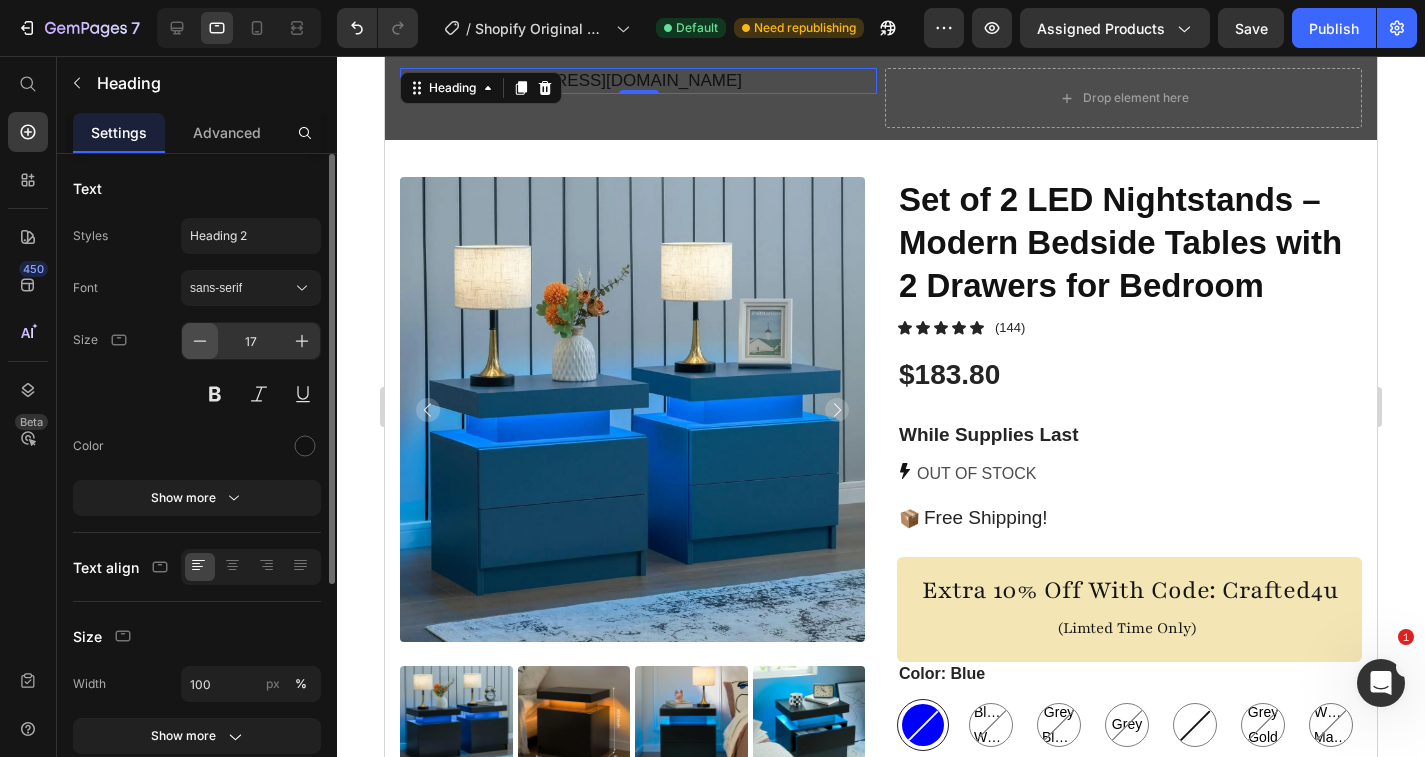 click 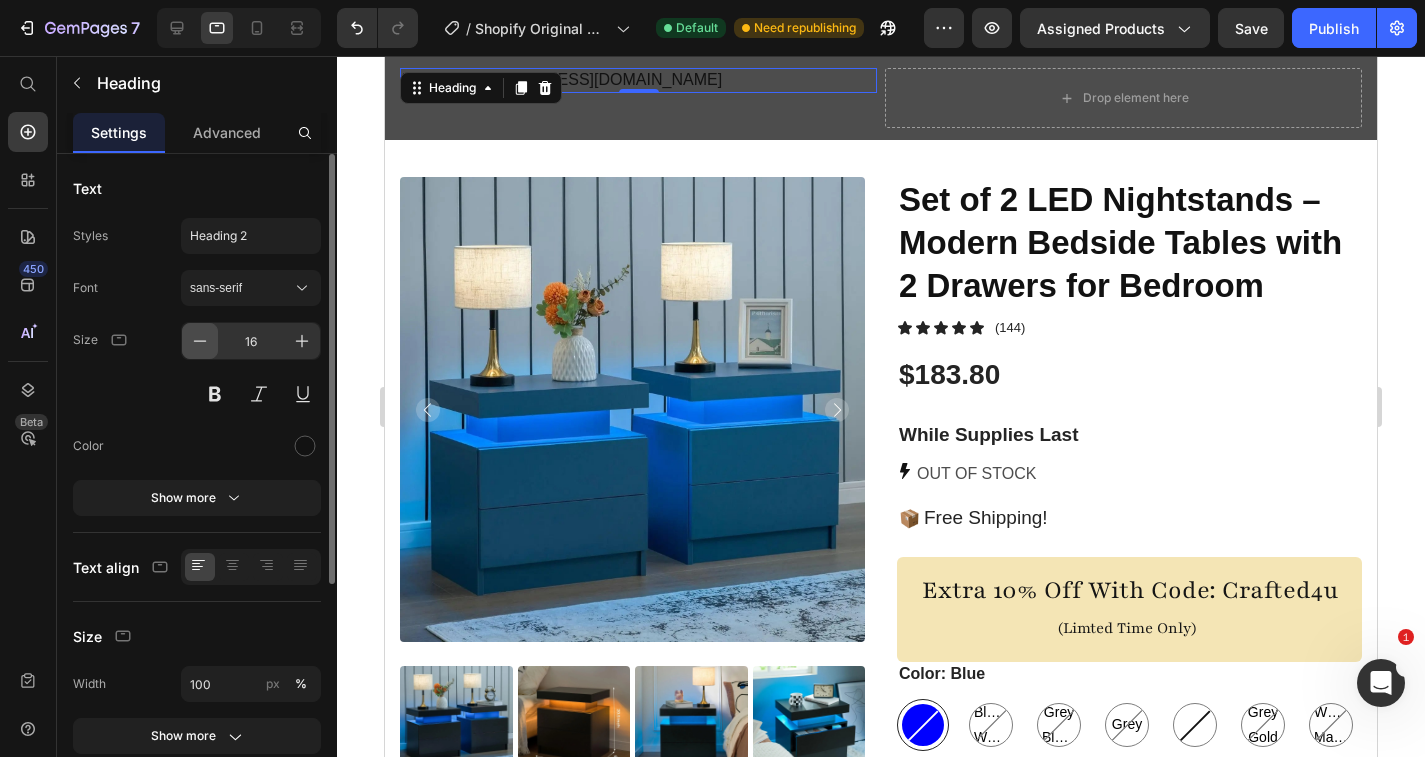 click 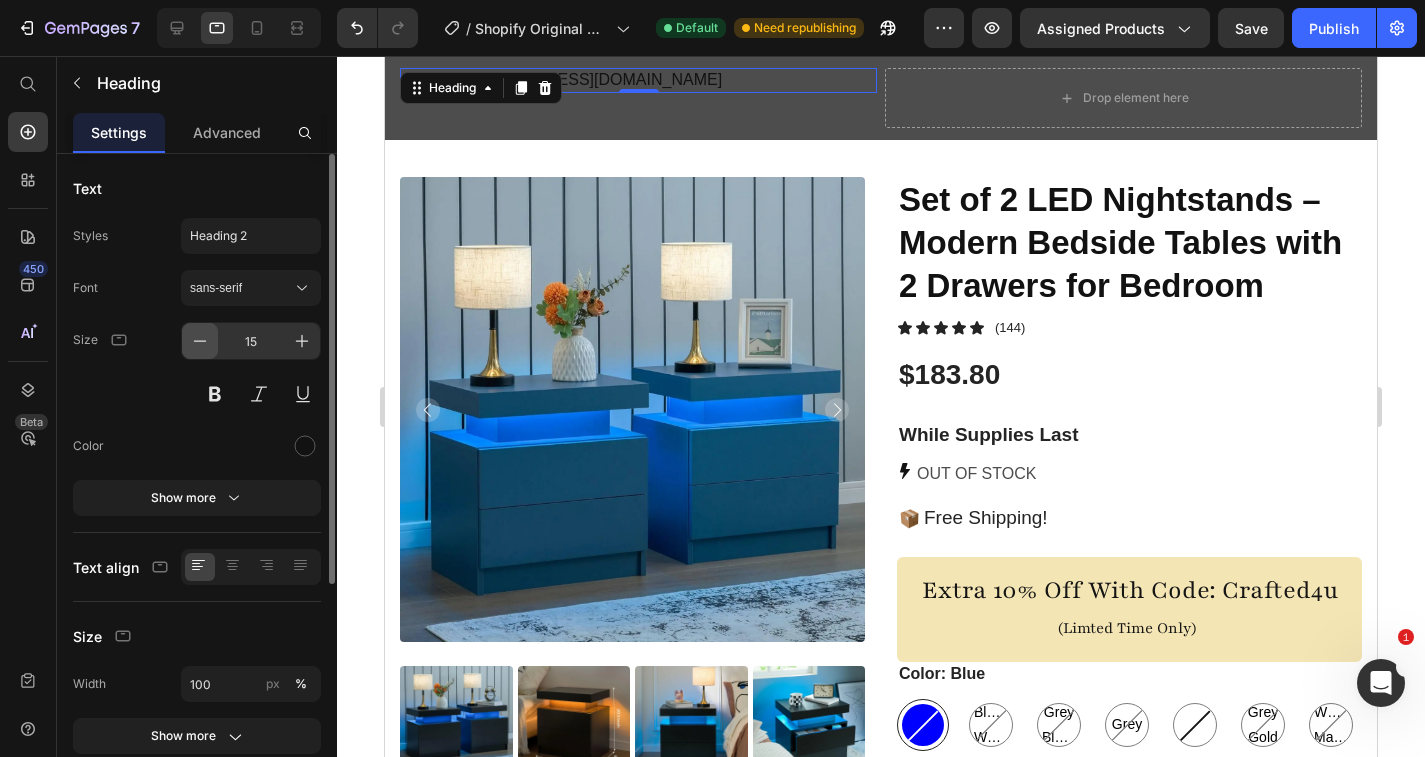 click 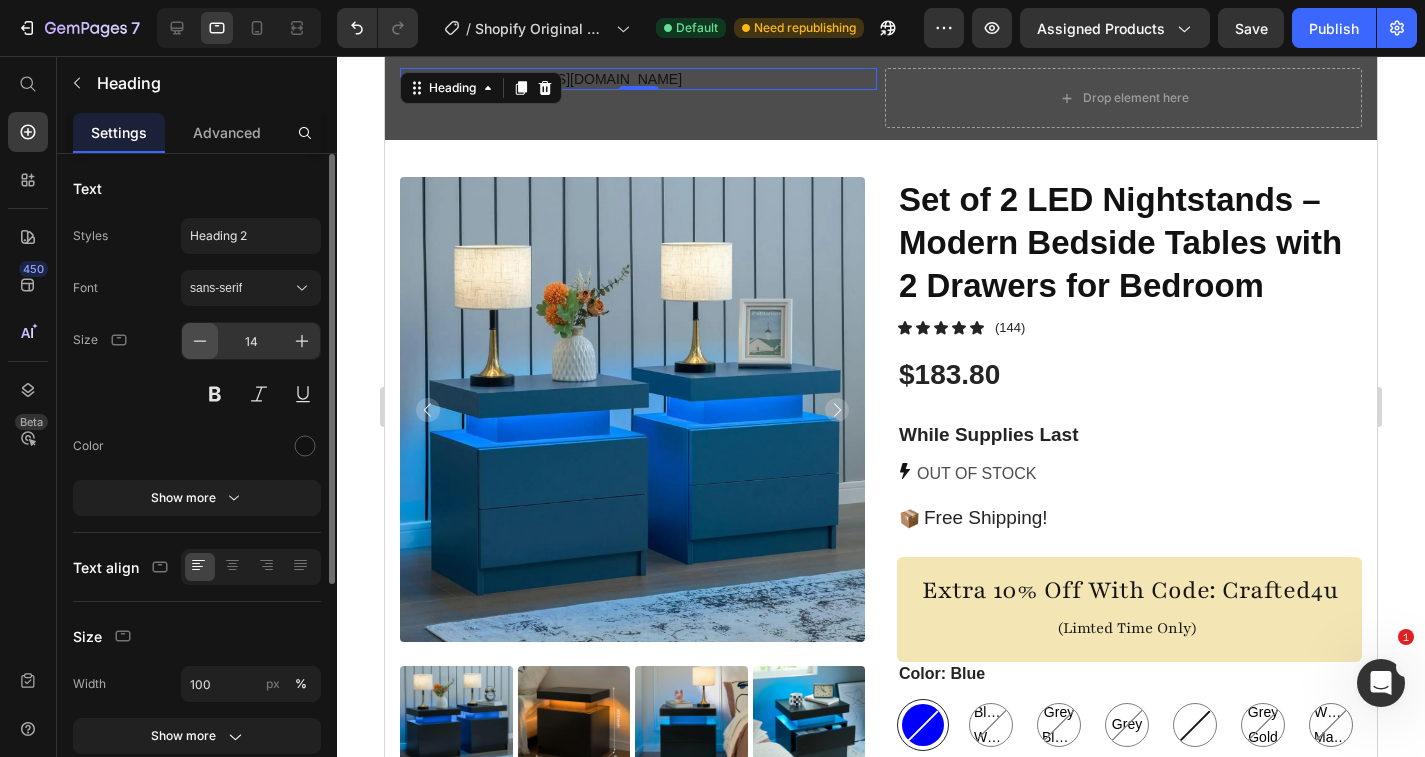 click 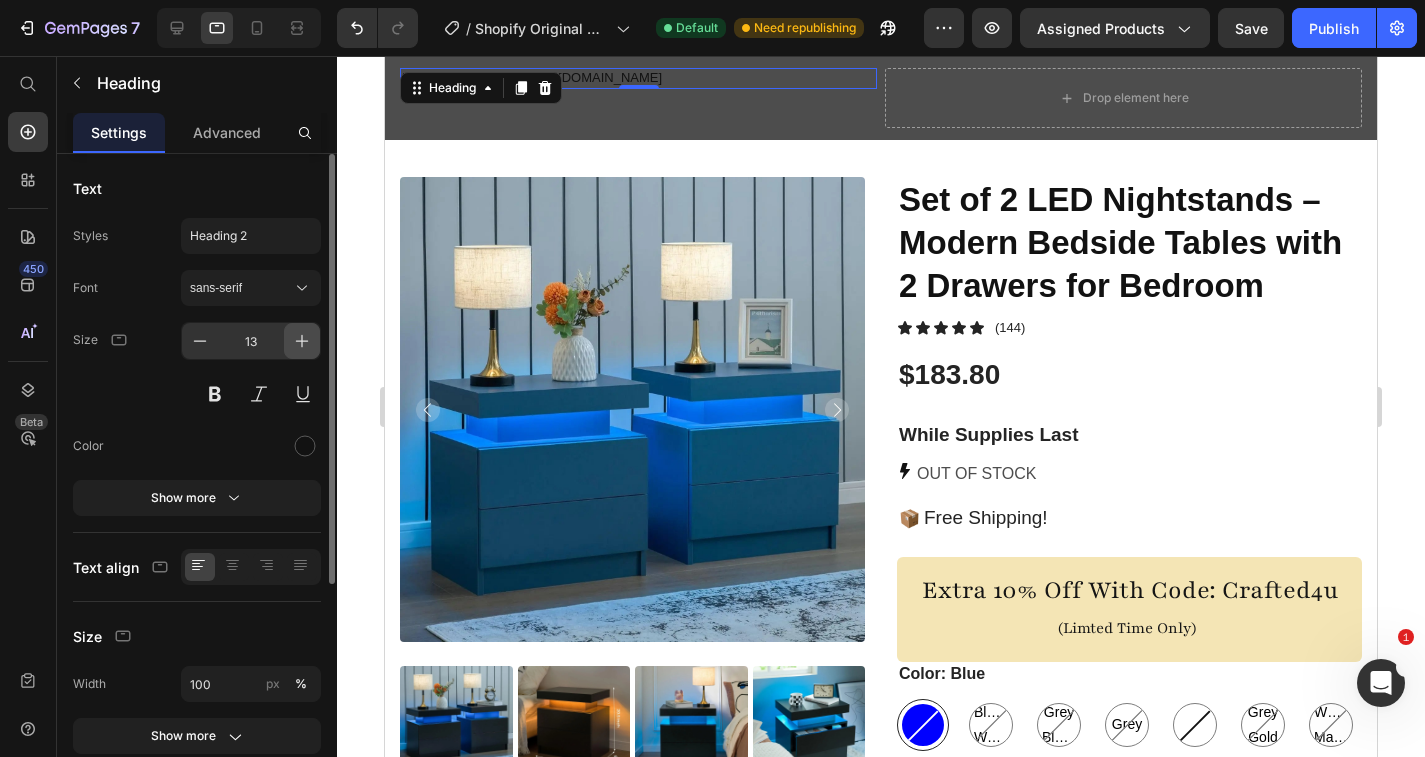 click 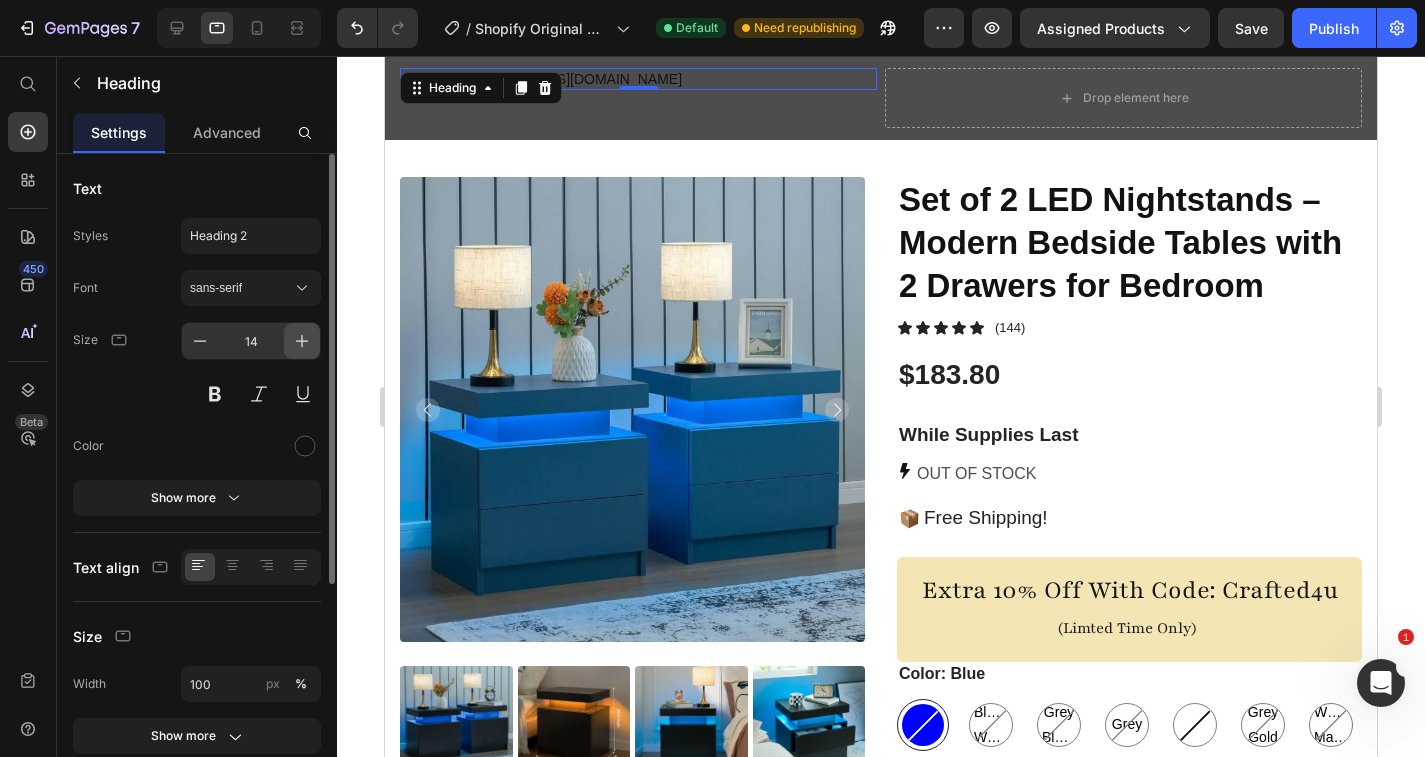 click 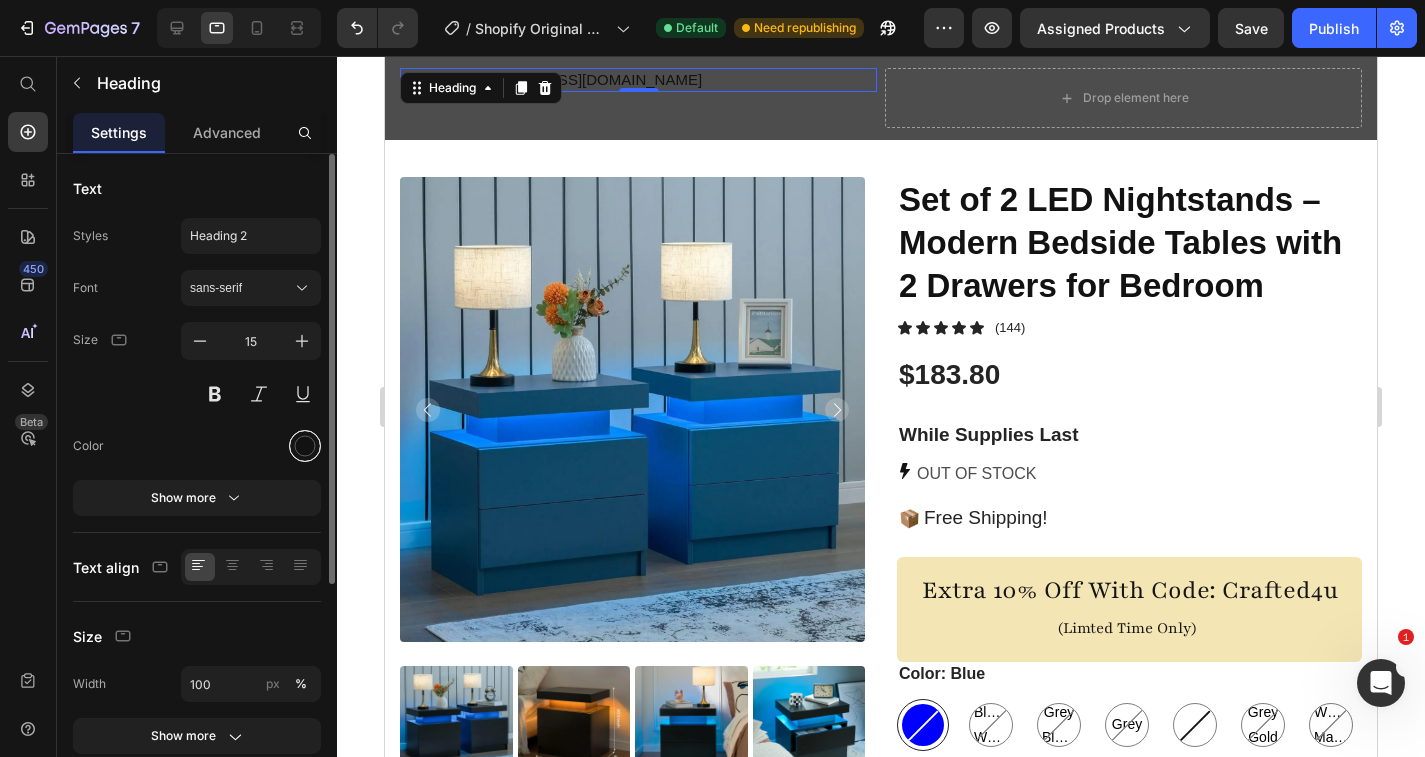 click at bounding box center [305, 446] 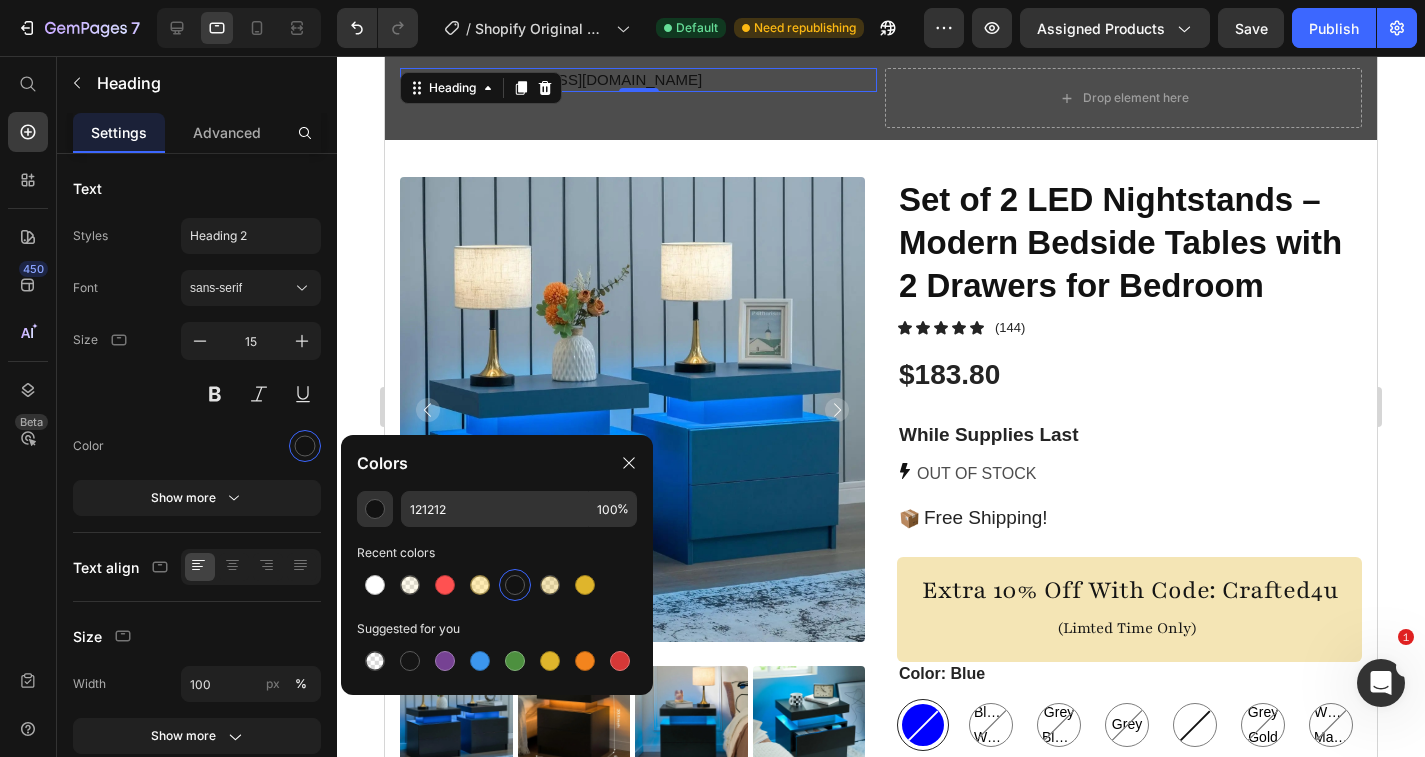 click on "121212 100 % Recent colors Suggested for you" 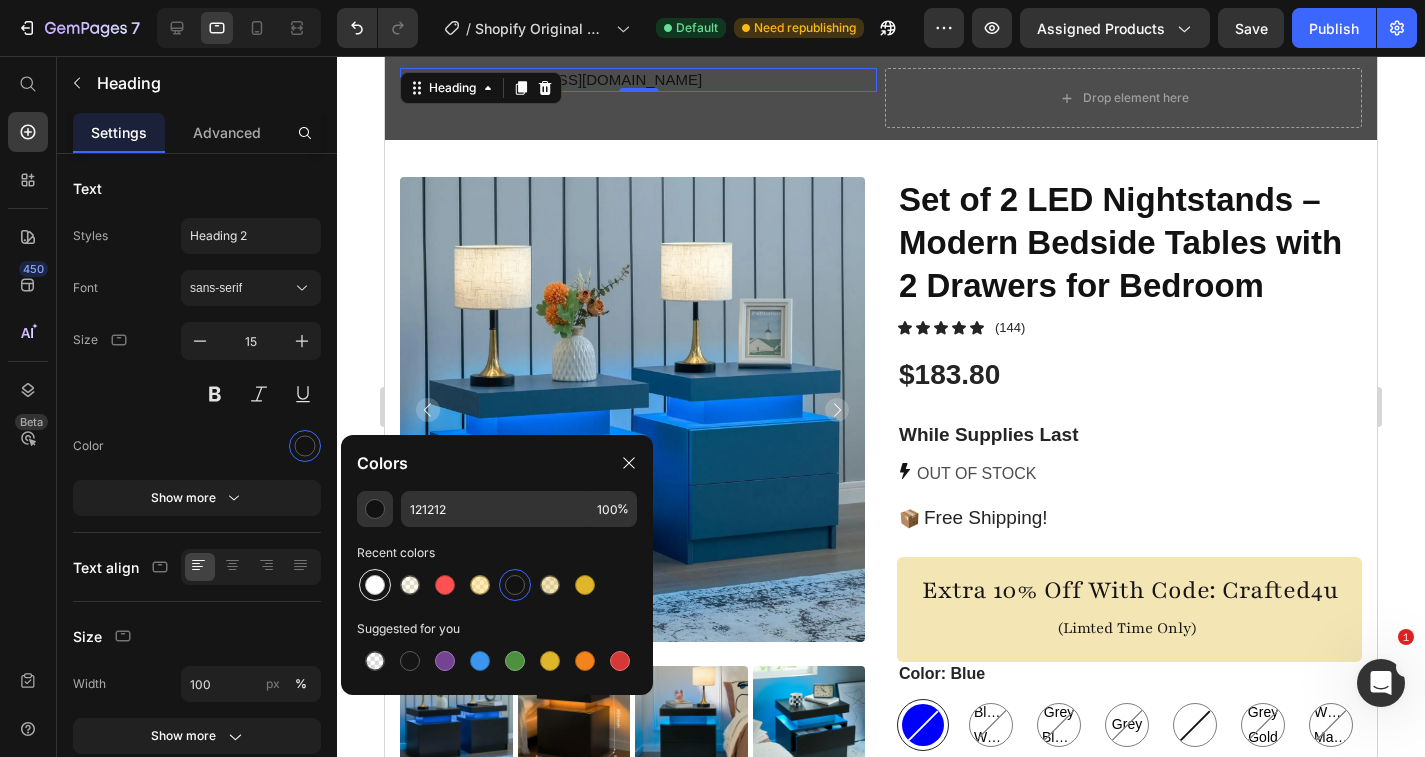 click at bounding box center (375, 585) 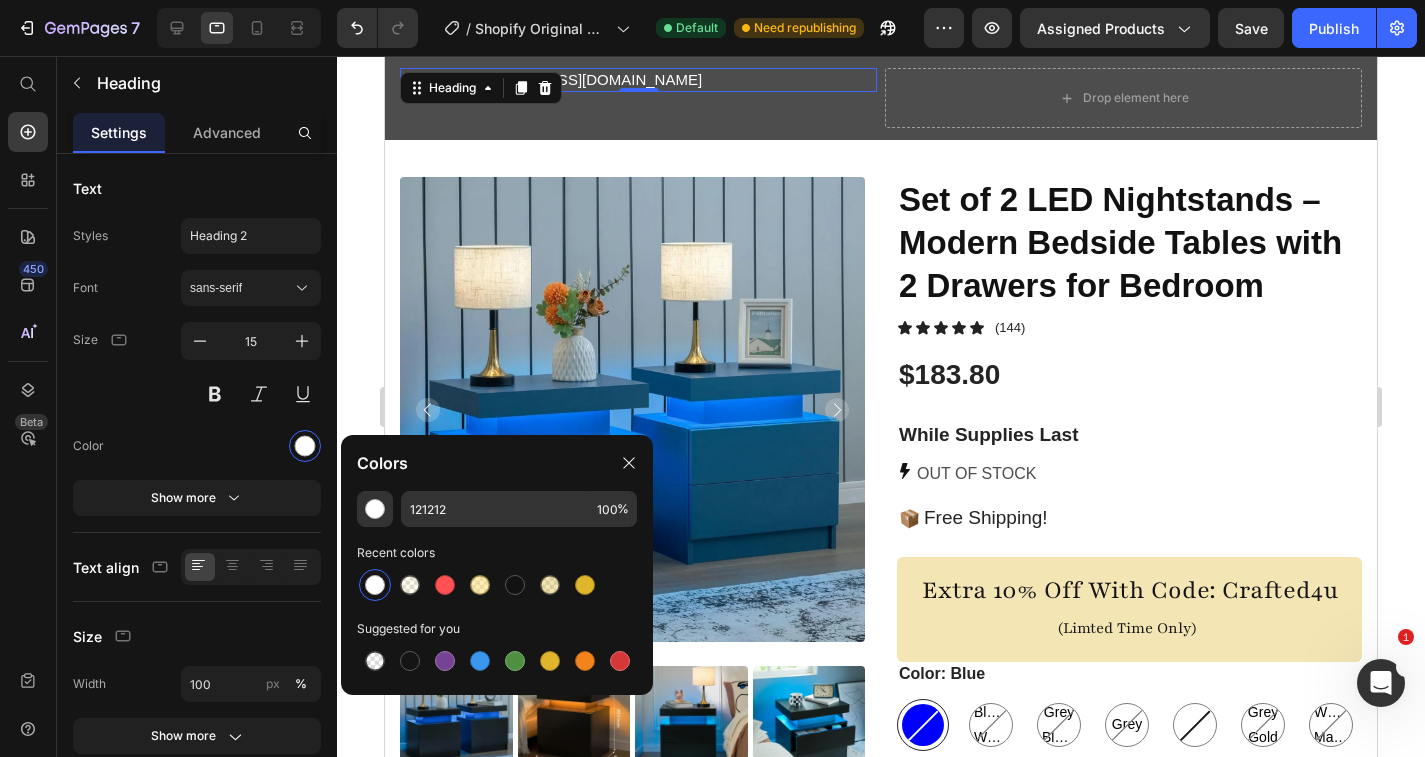 type on "FFFFFF" 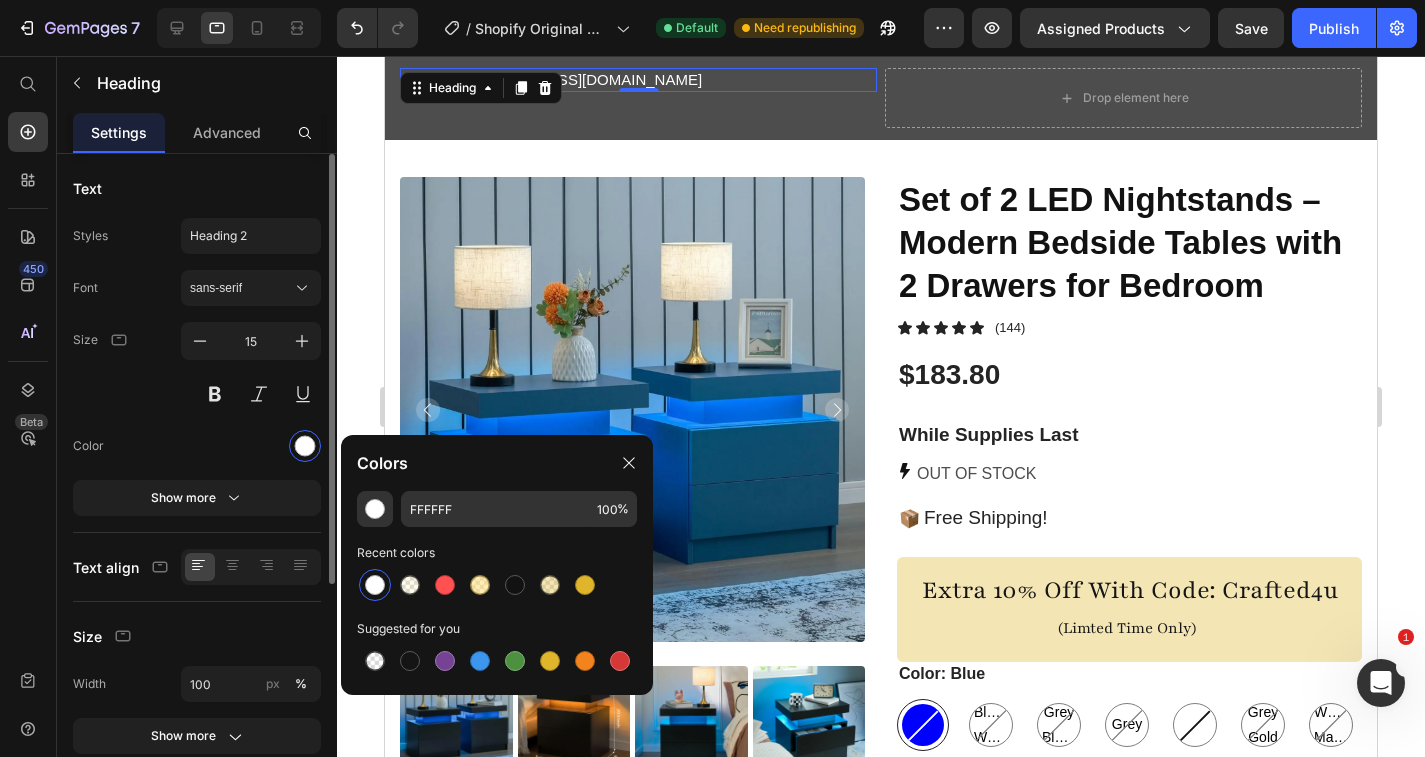 click at bounding box center [251, 446] 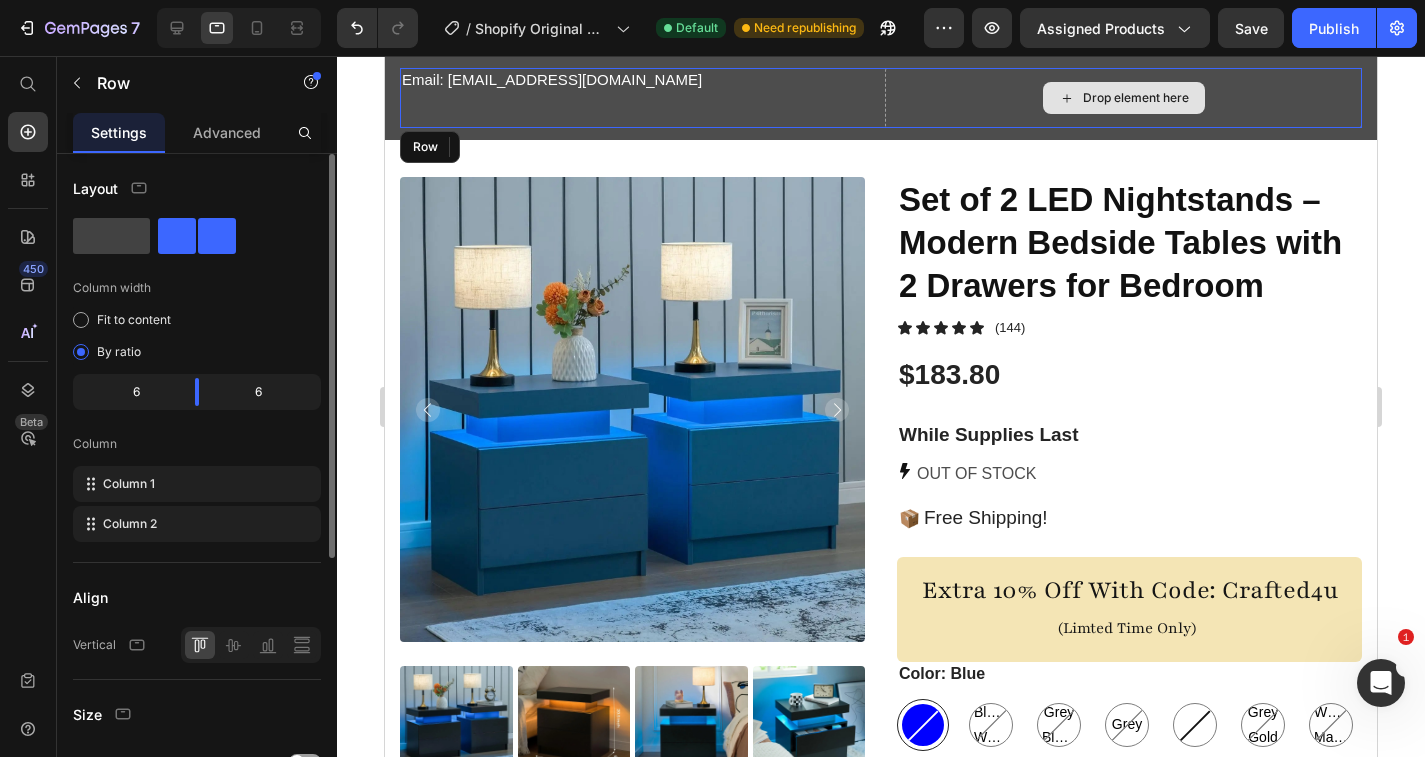 click on "Drop element here" at bounding box center [1123, 98] 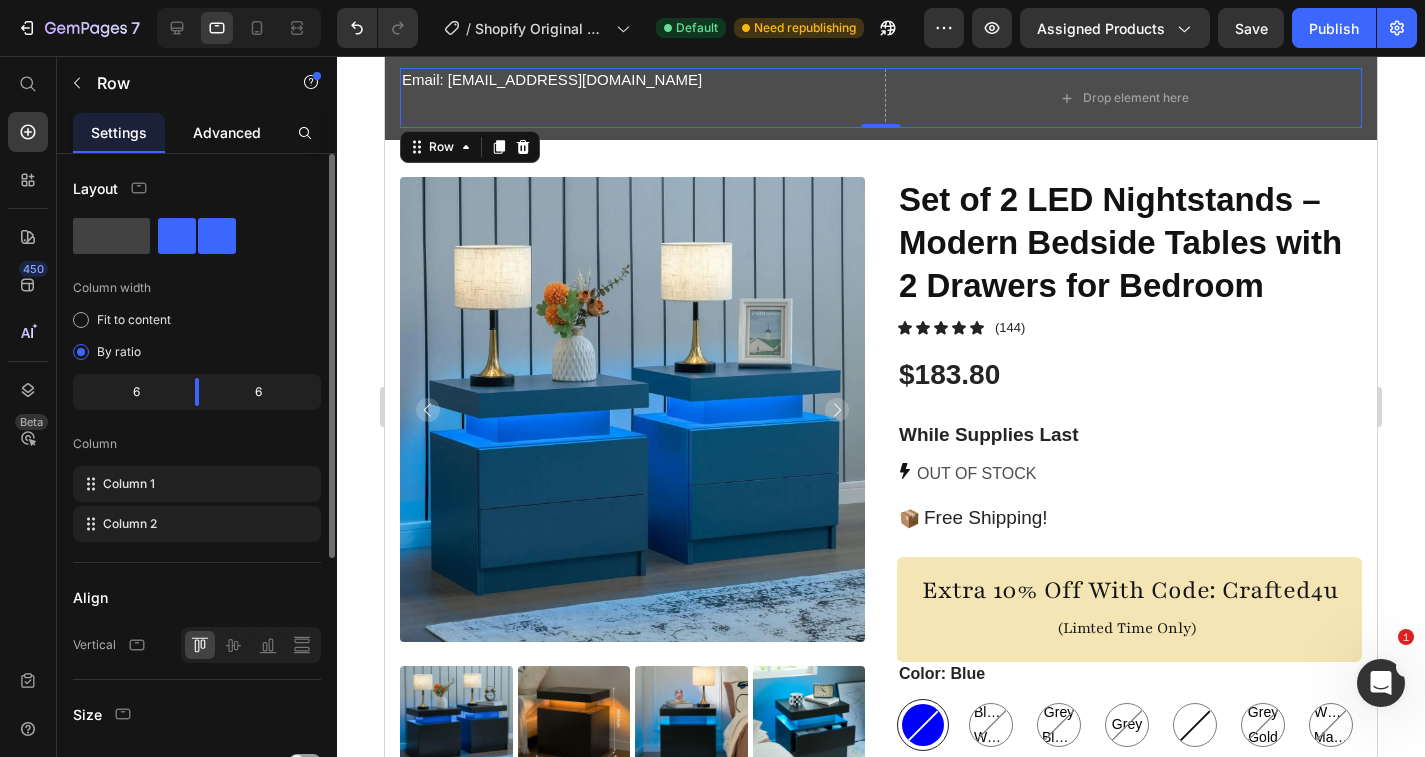 click on "Advanced" at bounding box center (227, 132) 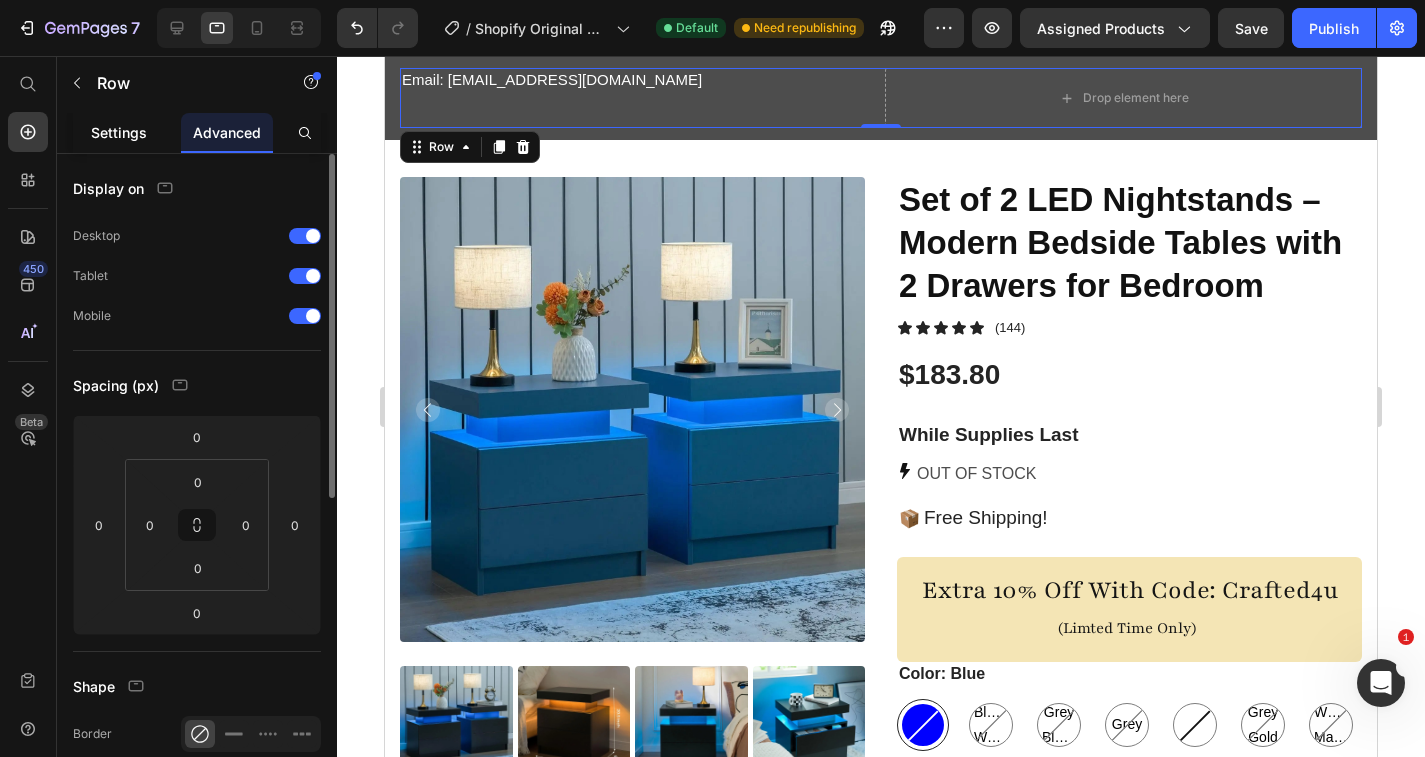 click on "Settings" at bounding box center (119, 132) 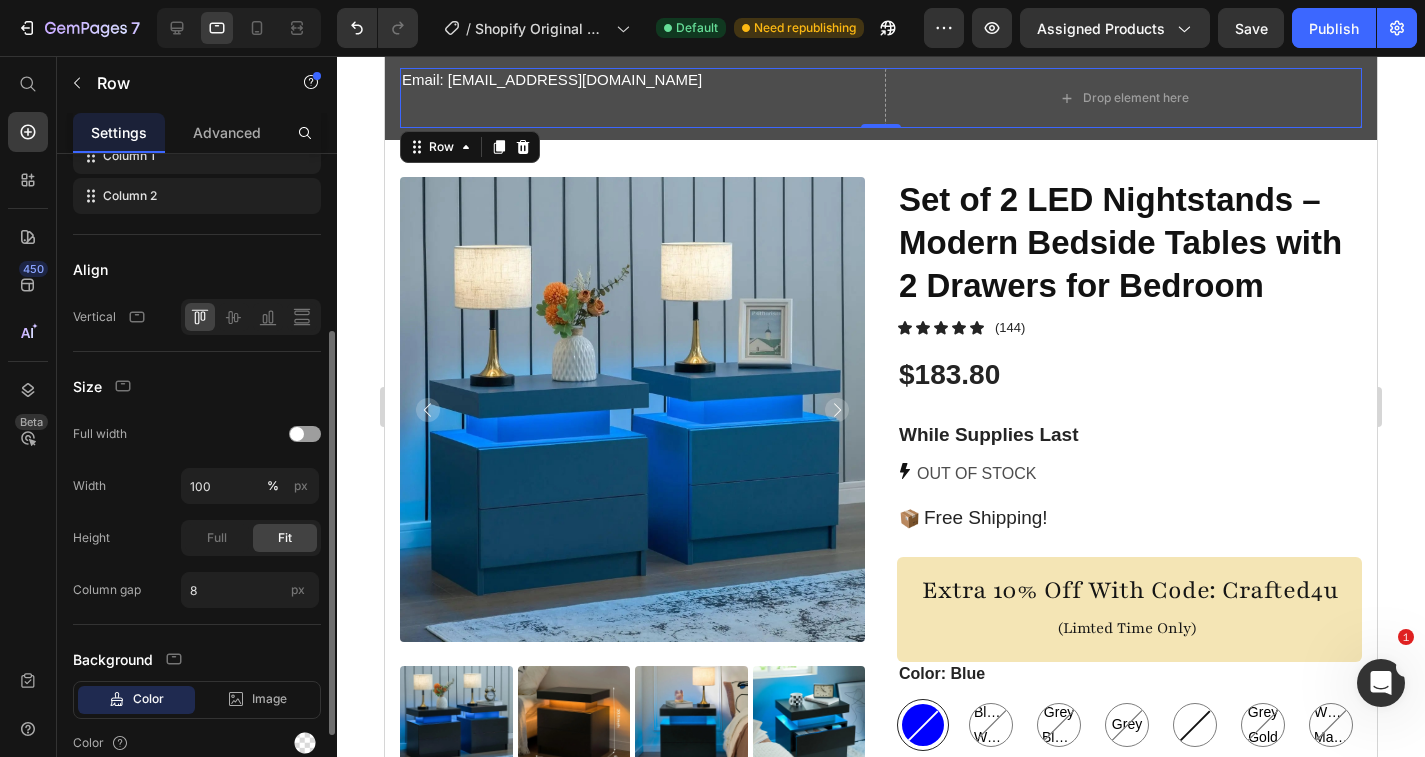 scroll, scrollTop: 417, scrollLeft: 0, axis: vertical 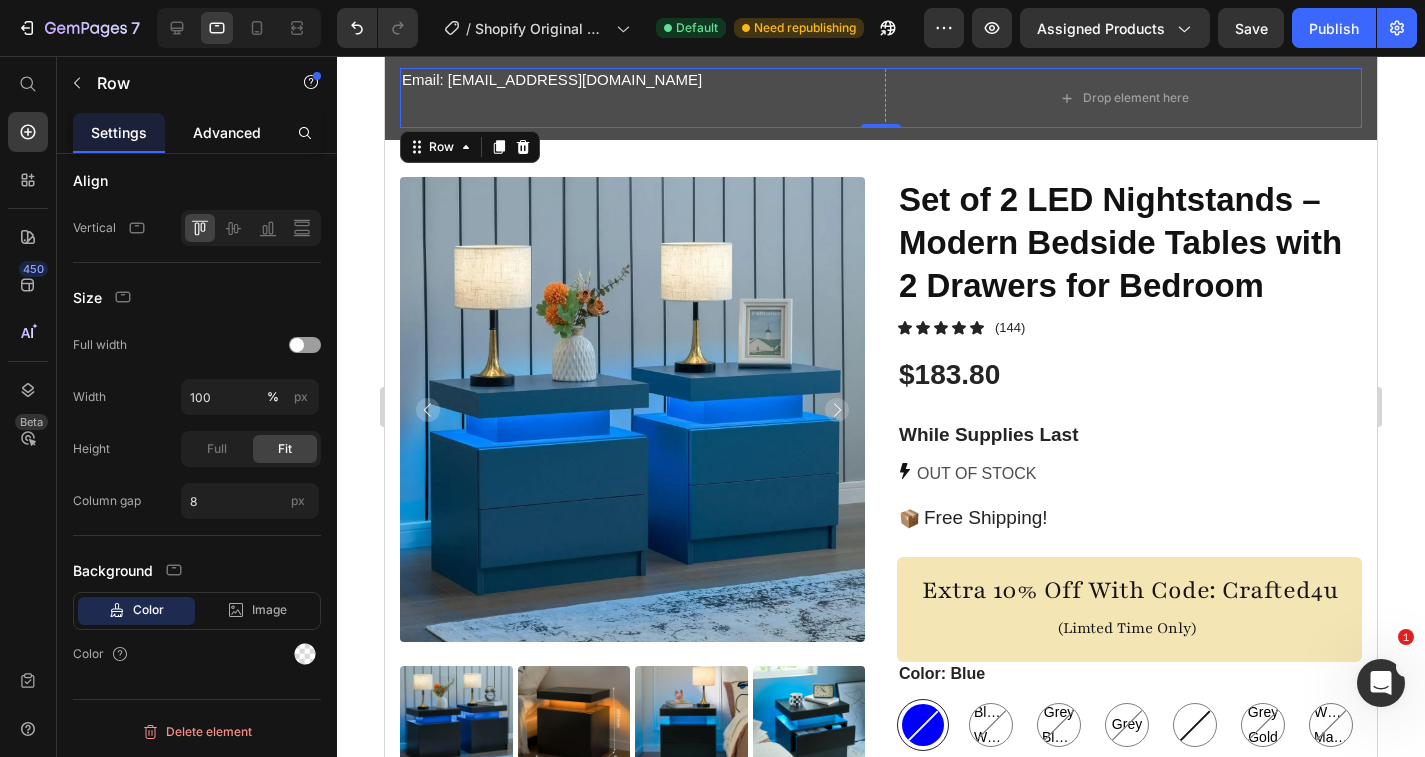 click on "Advanced" at bounding box center [227, 132] 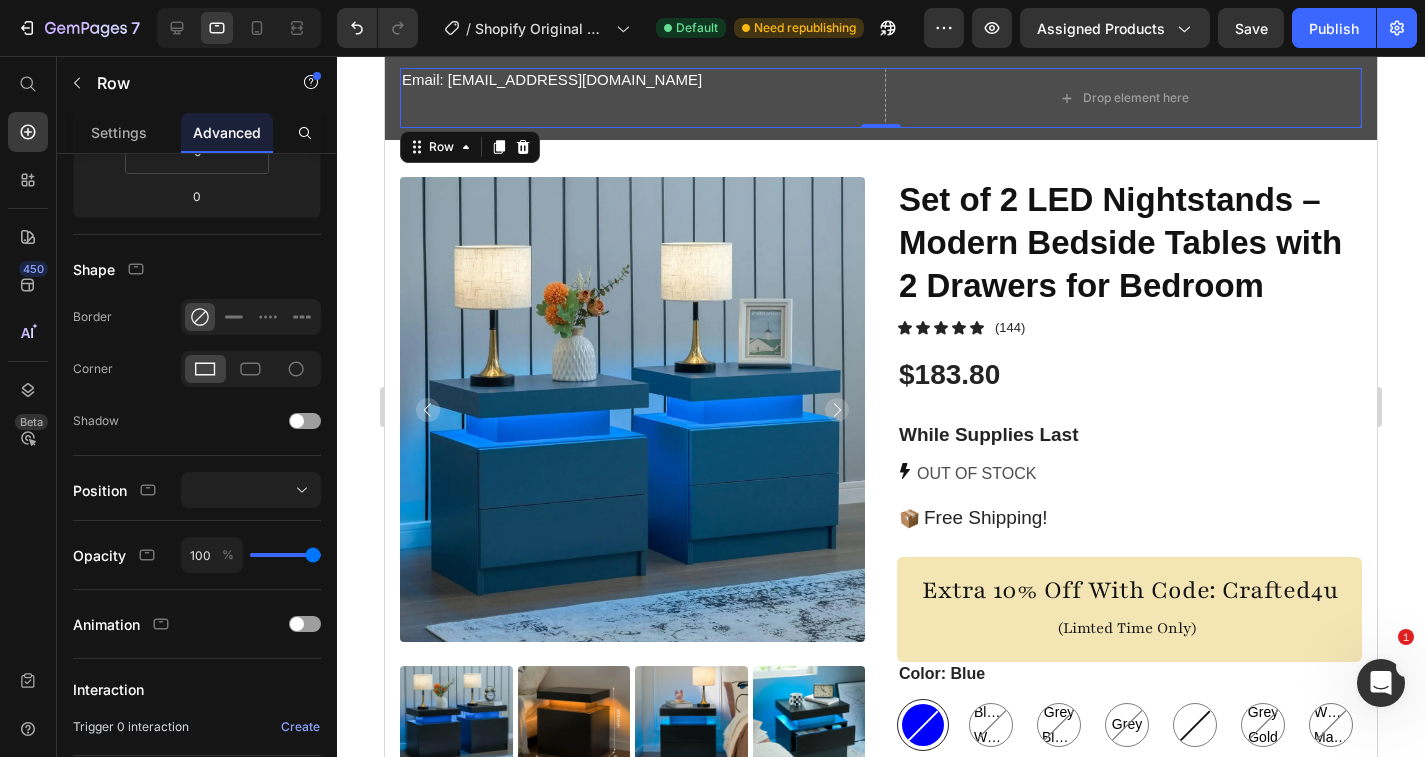 scroll, scrollTop: 0, scrollLeft: 0, axis: both 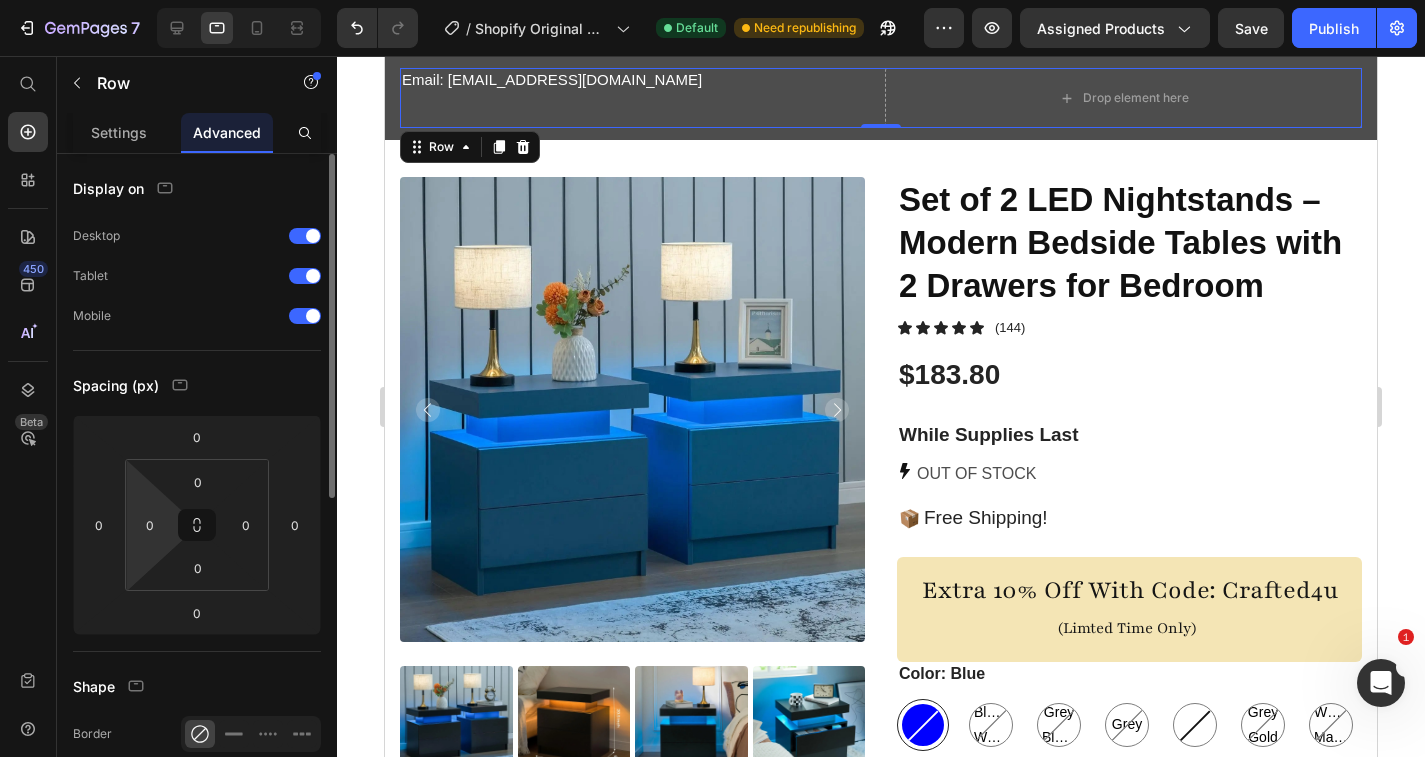 click on "7   /  Shopify Original Product Template Default Need republishing Preview Assigned Products  Save   Publish  450 Beta Start with Sections Elements Hero Section Product Detail Brands Trusted Badges Guarantee Product Breakdown How to use Testimonials Compare Bundle FAQs Social Proof Brand Story Product List Collection Blog List Contact Sticky Add to Cart Custom Footer Browse Library 450 Layout
Row
Row
Row
Row Text
Heading
Text Block Button
Button
Button
Sticky Back to top Media" at bounding box center [712, 0] 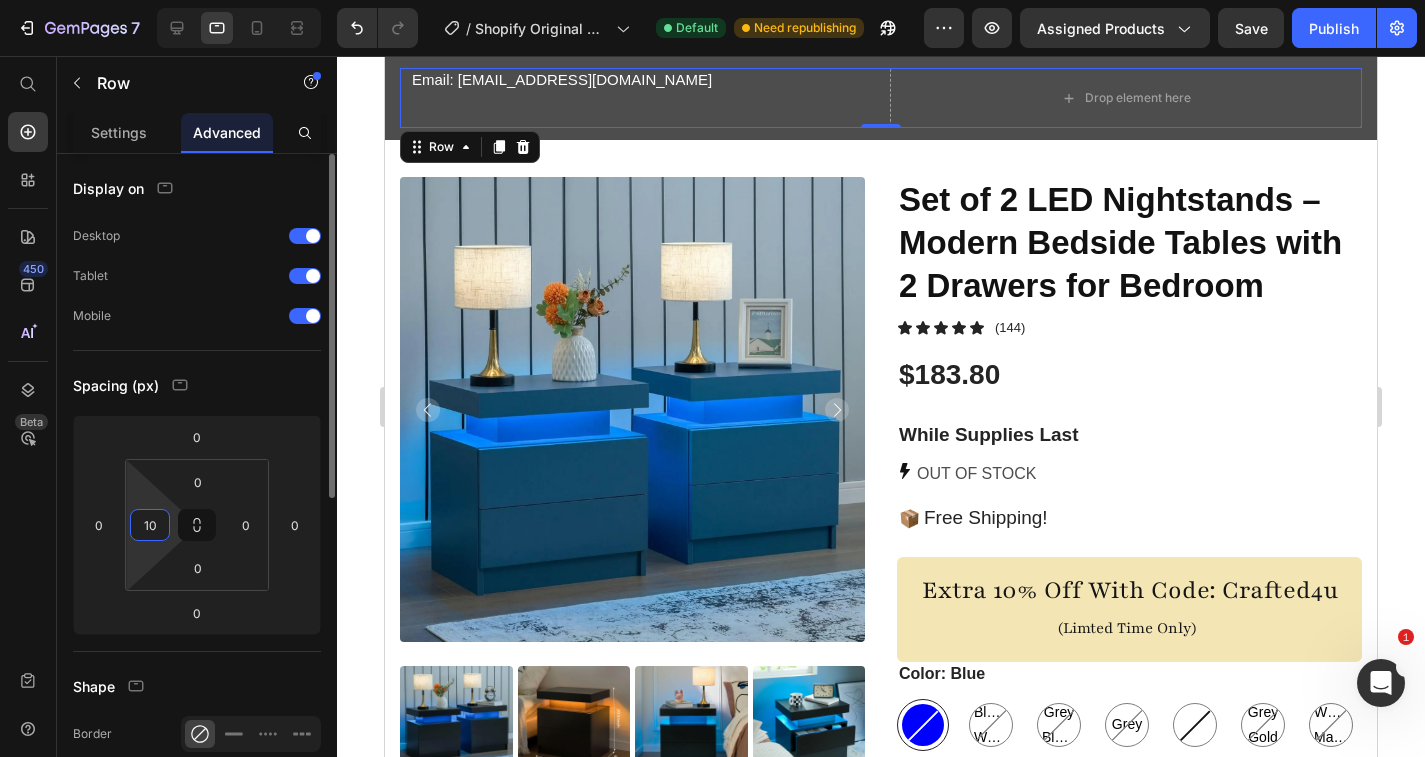 type on "1" 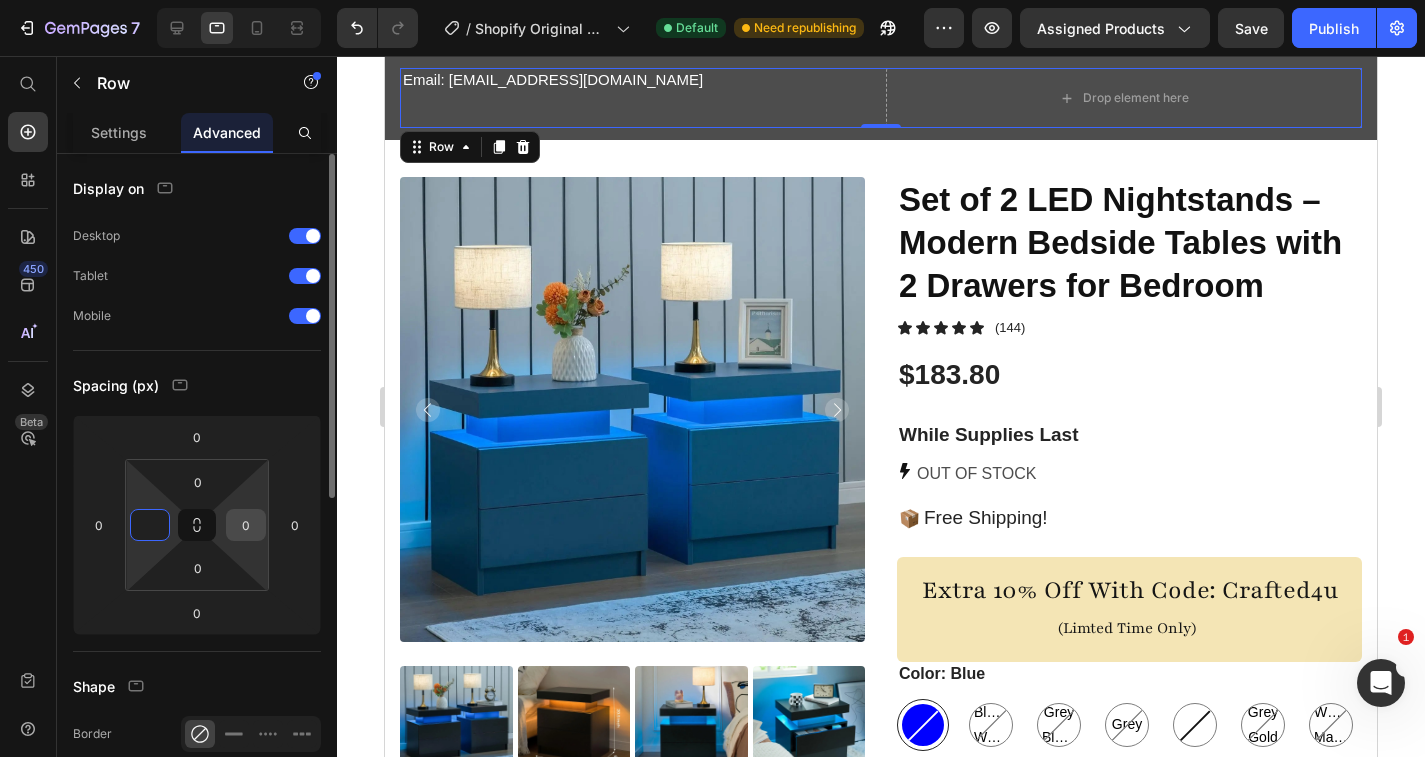 type on "0" 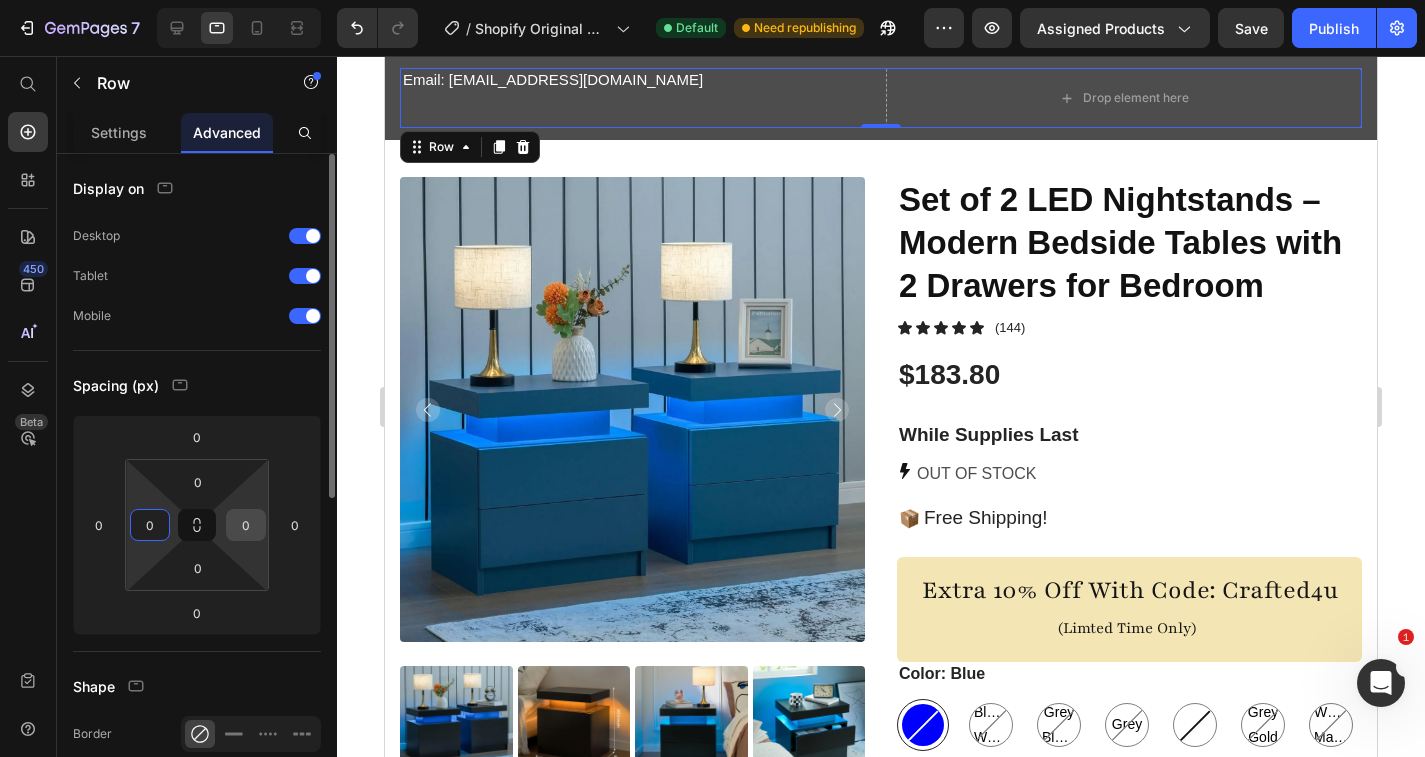 click on "0" at bounding box center [246, 525] 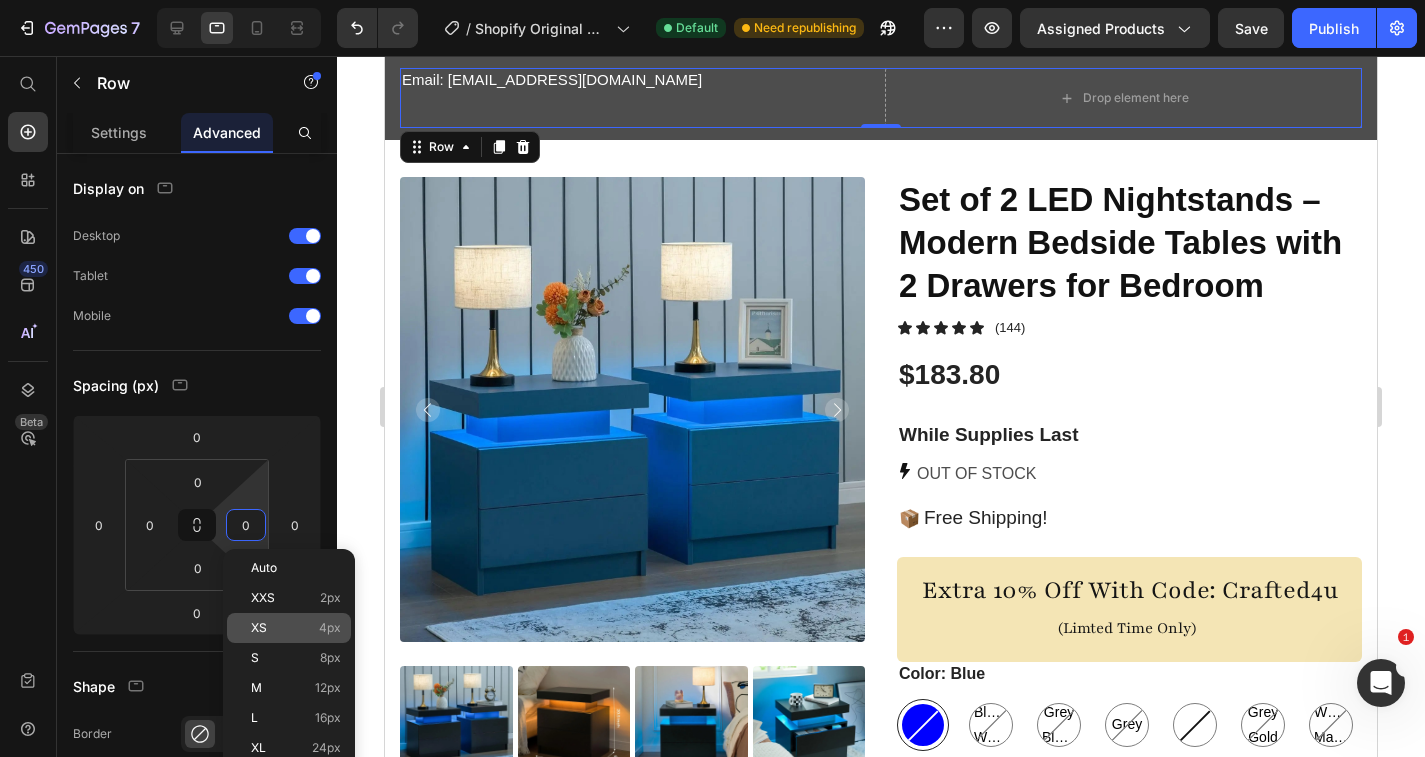 click on "XS 4px" 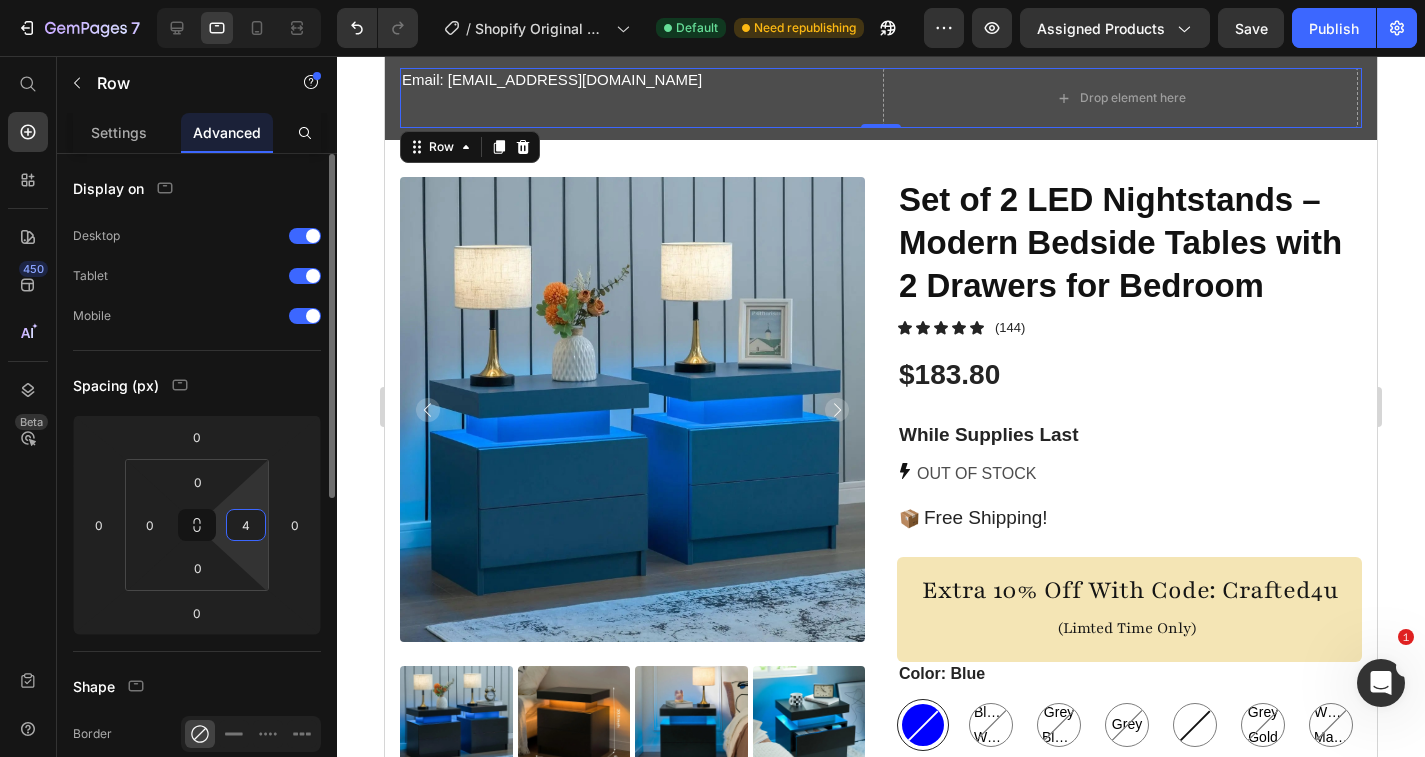 click on "4" at bounding box center [246, 525] 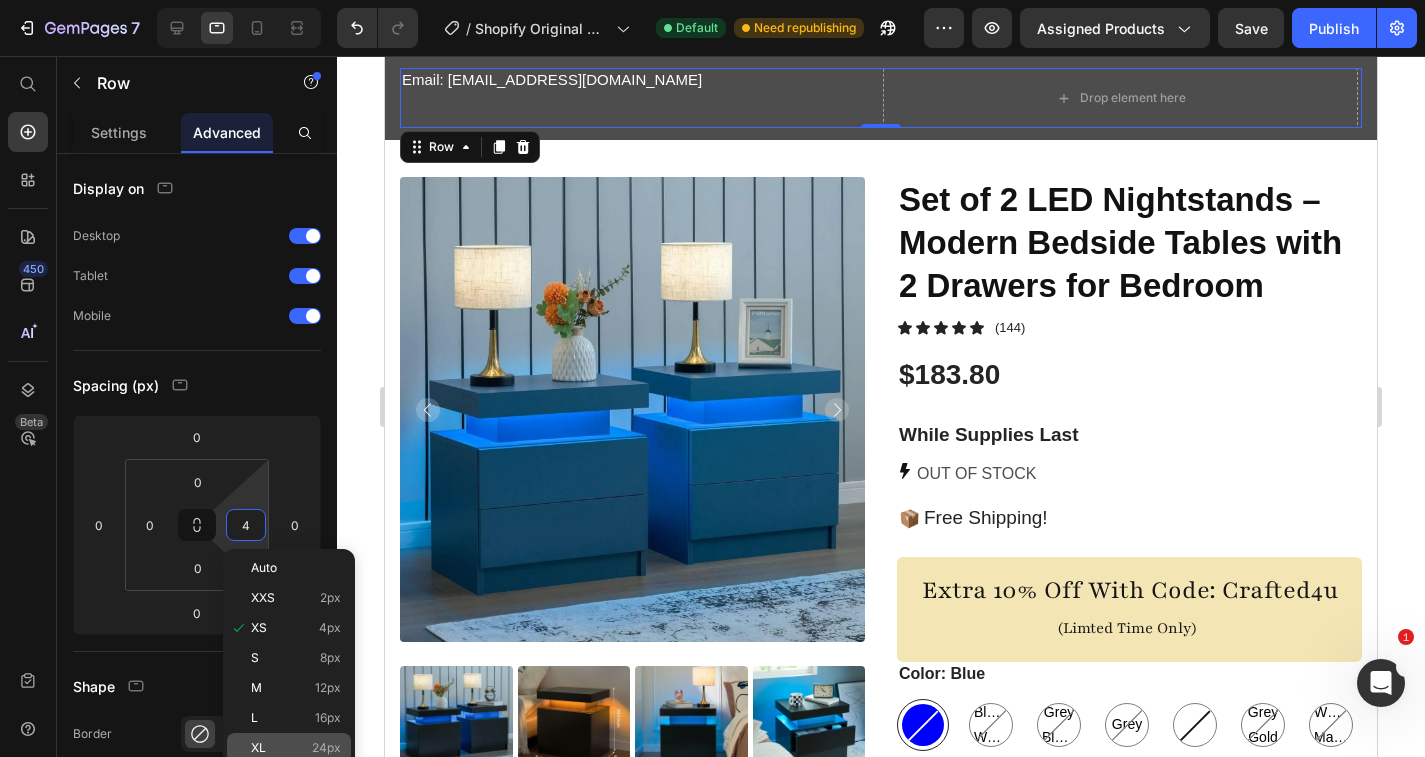 click on "XL 24px" at bounding box center [296, 748] 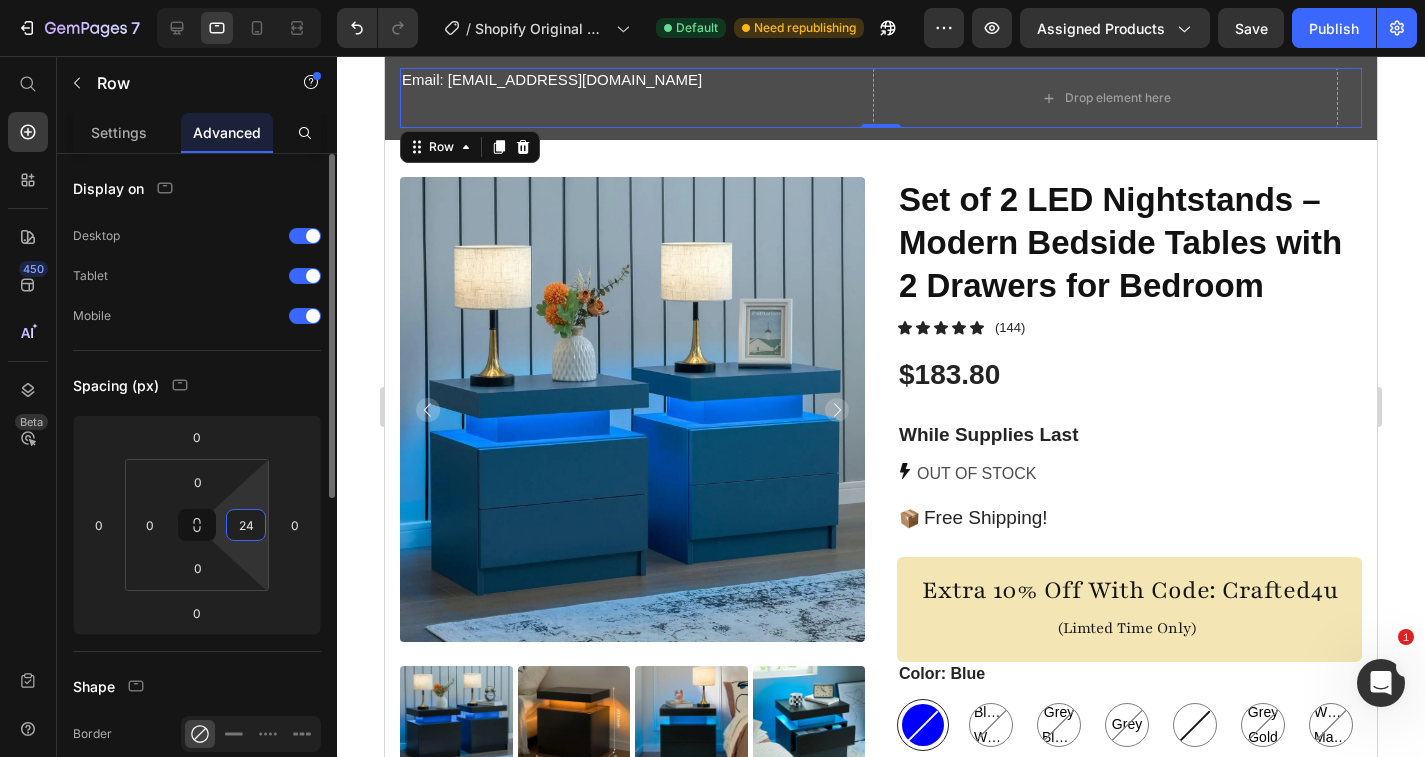 click on "24" at bounding box center [246, 525] 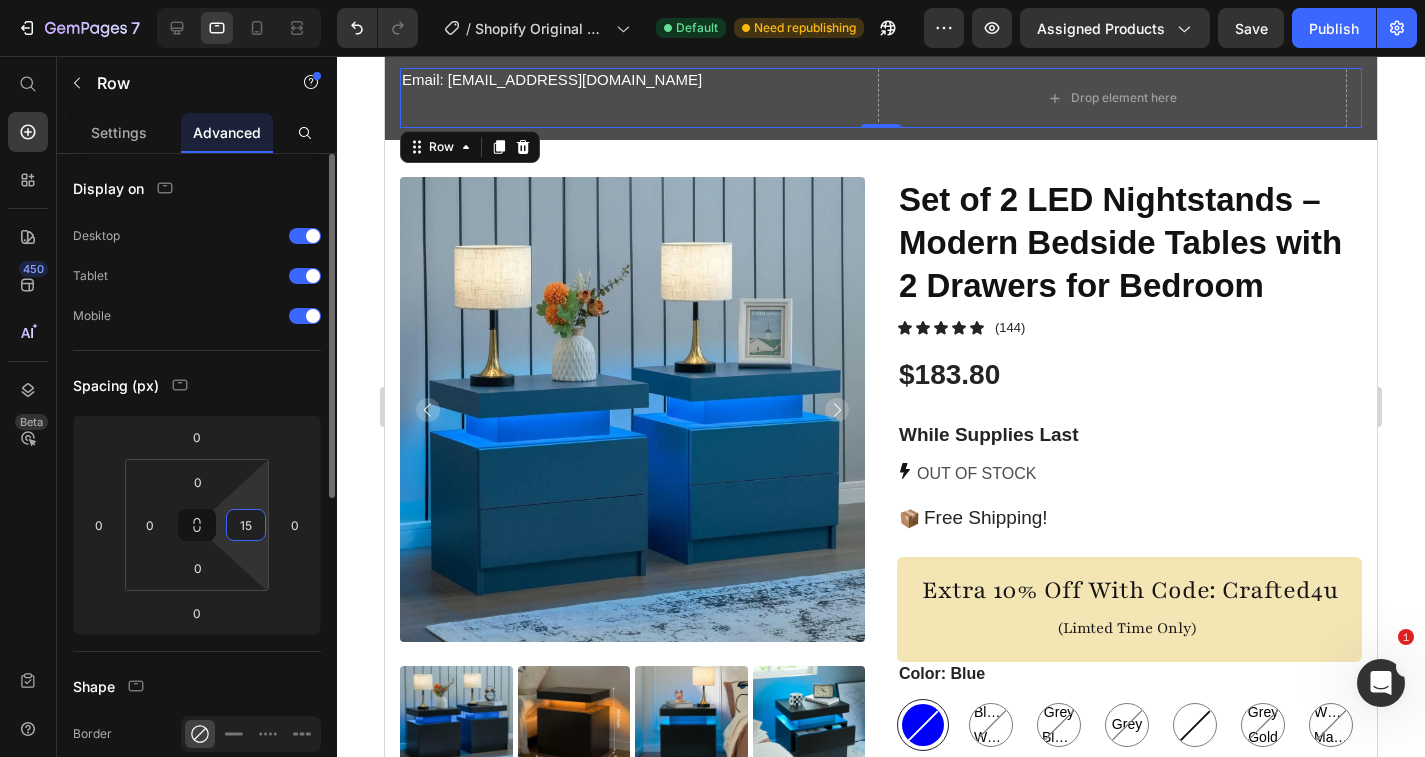 type on "1" 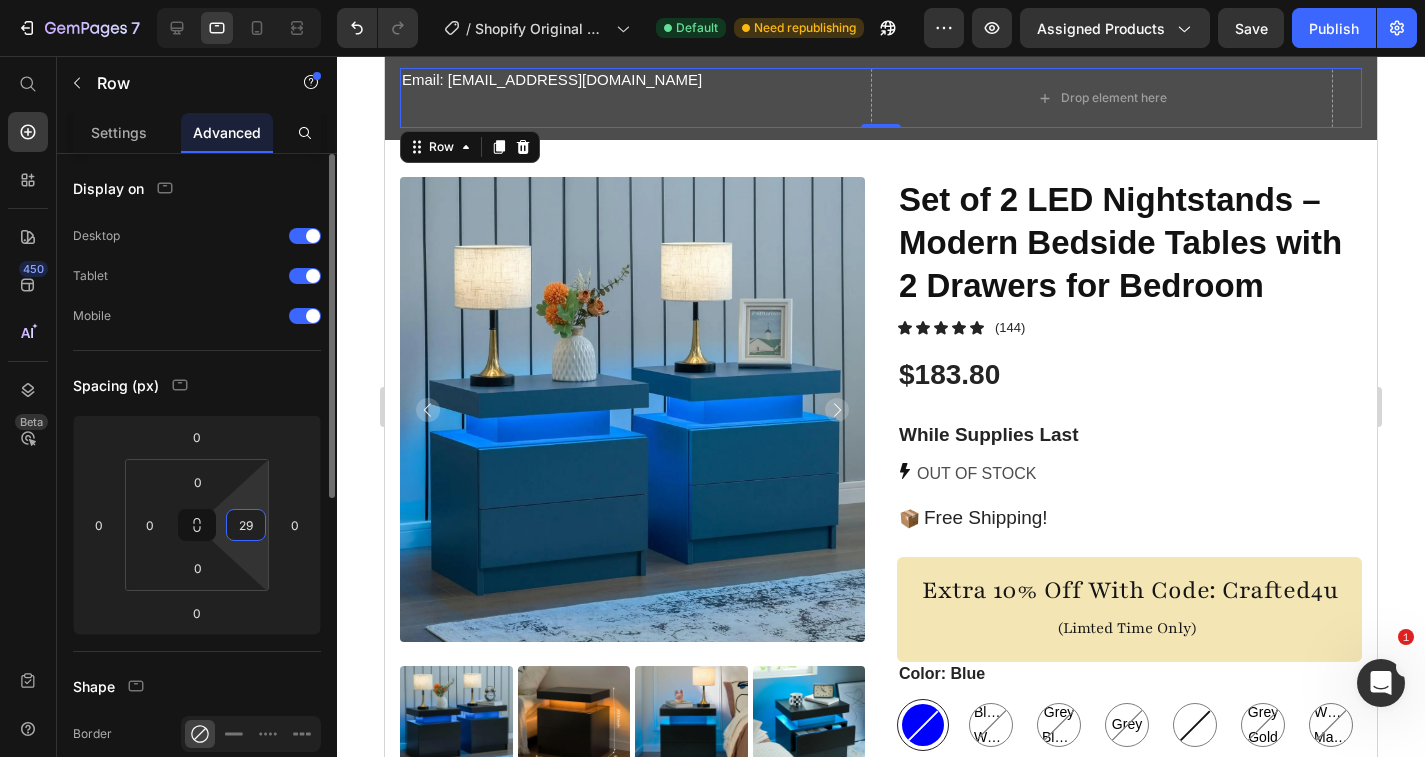 type on "2" 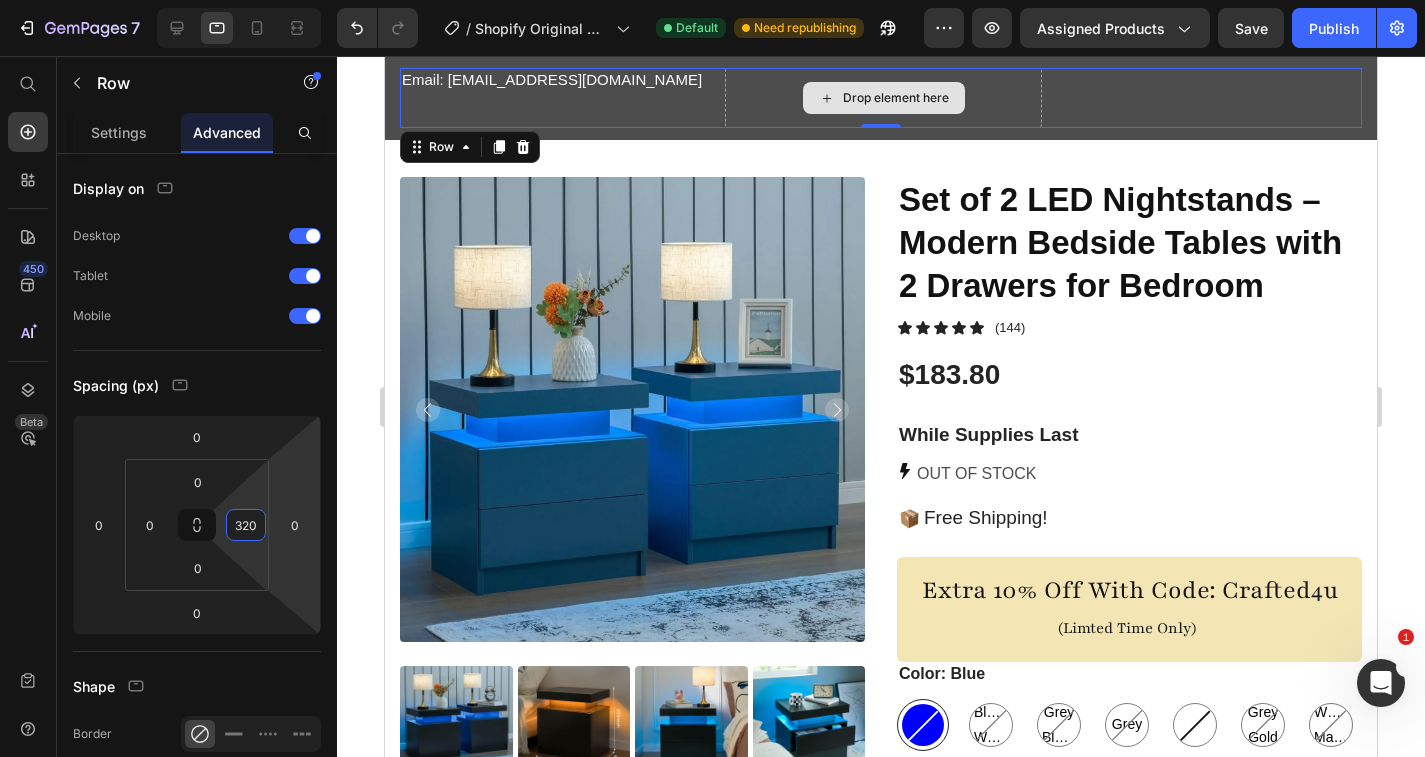 type on "320" 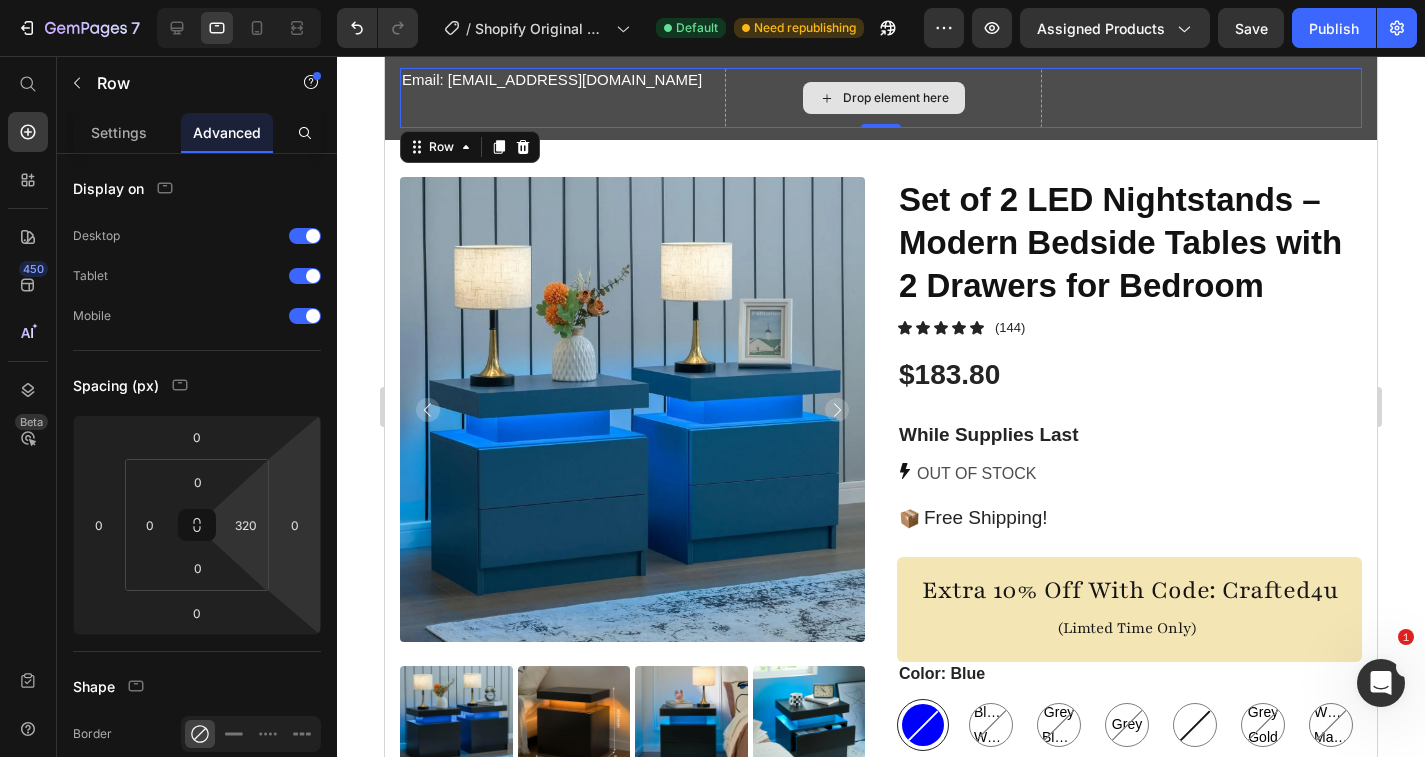 click on "Drop element here" at bounding box center (883, 98) 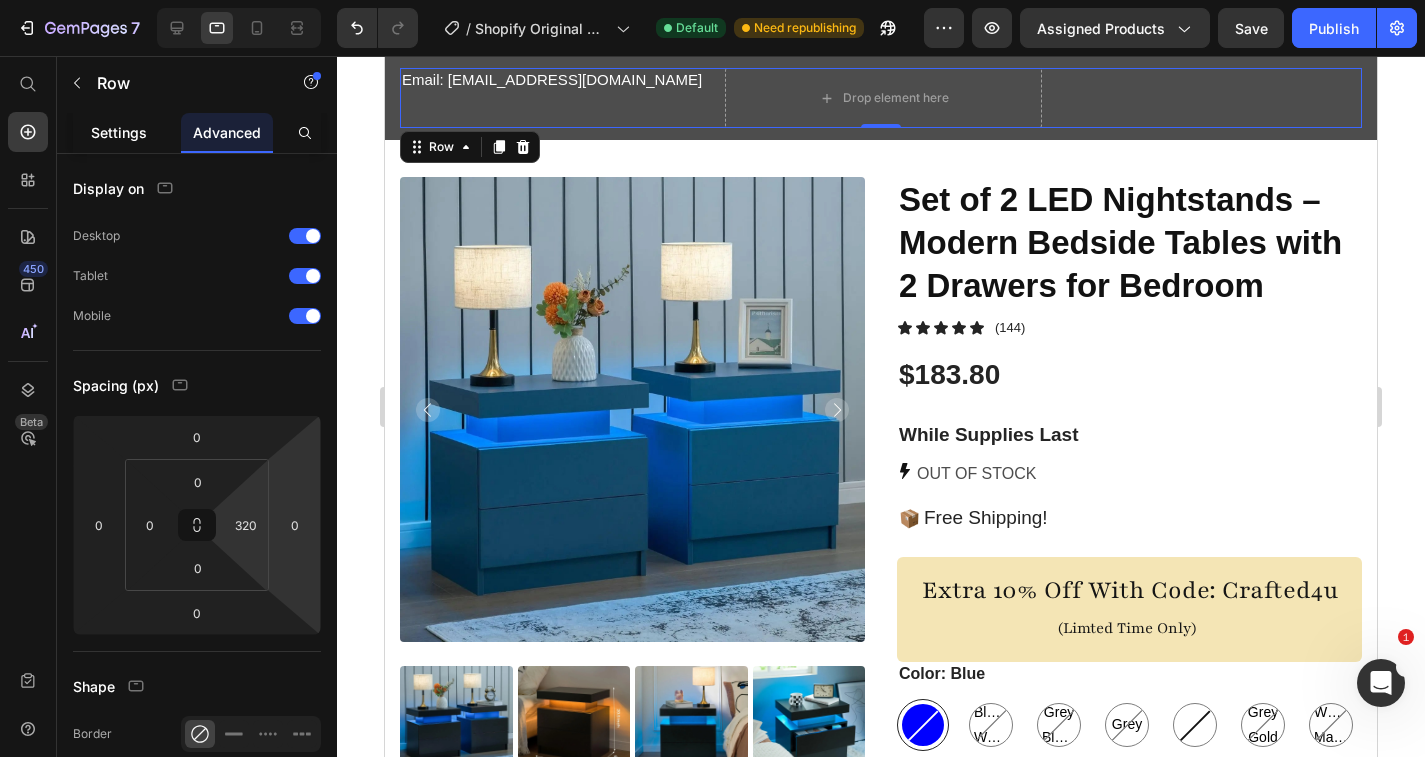 click on "Settings" at bounding box center [119, 132] 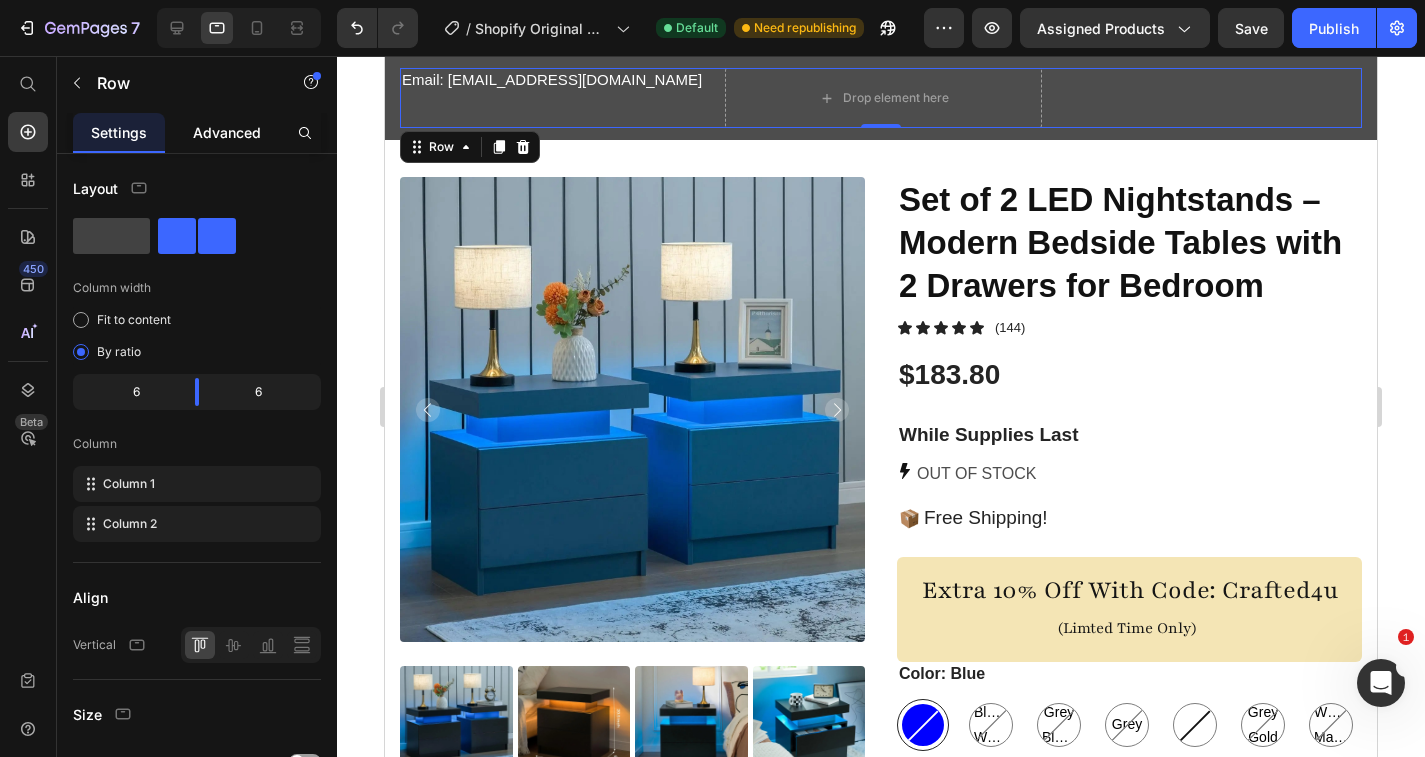 click on "Advanced" at bounding box center (227, 132) 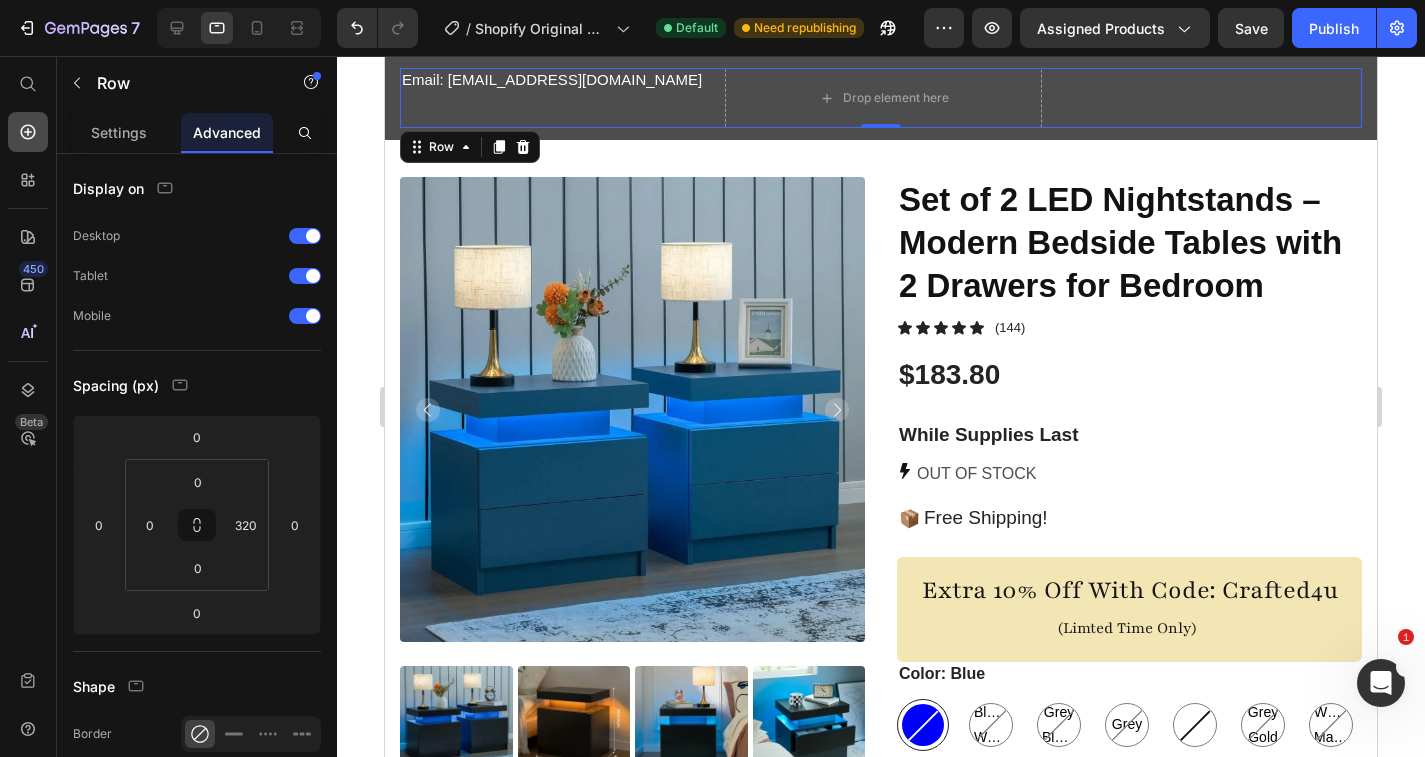 click 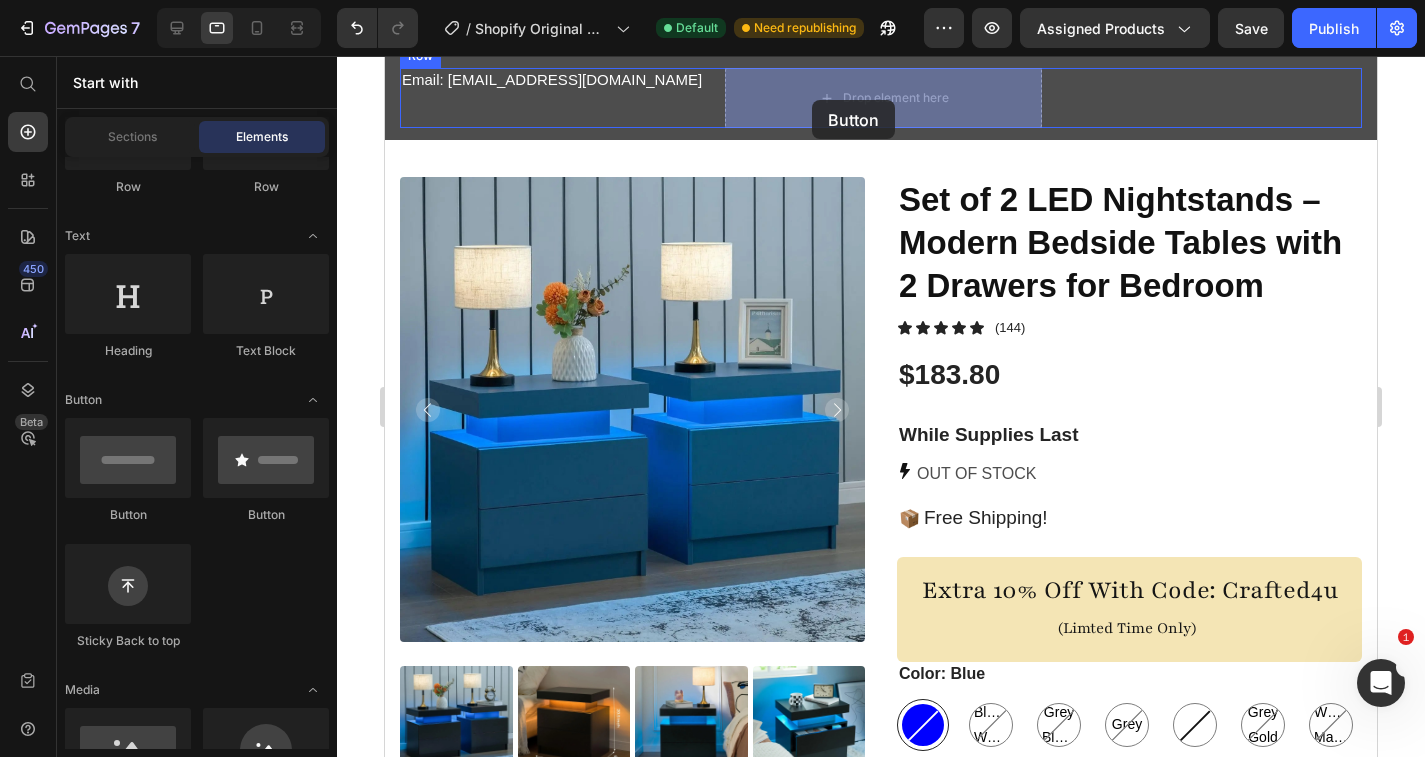 drag, startPoint x: 533, startPoint y: 527, endPoint x: 812, endPoint y: 100, distance: 510.06863 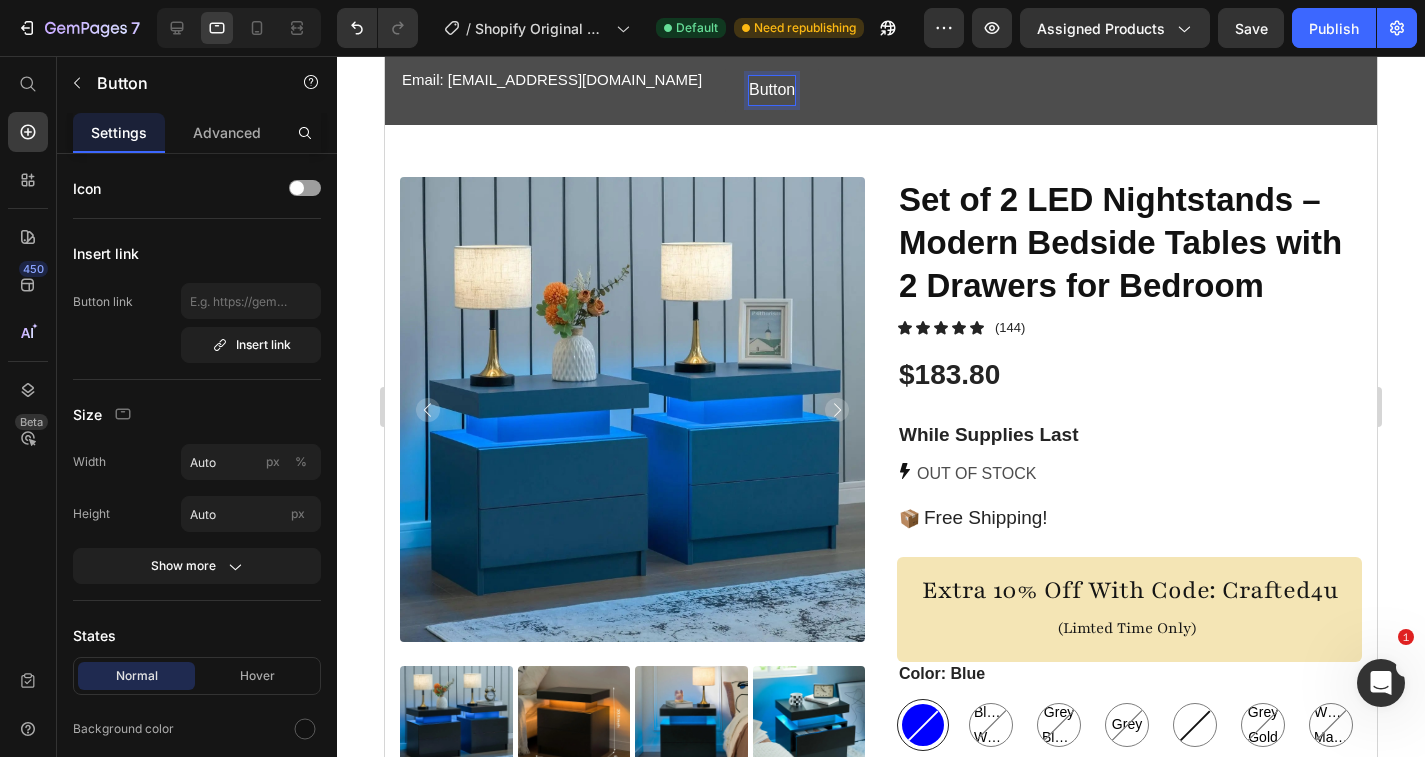click on "Button" at bounding box center [772, 90] 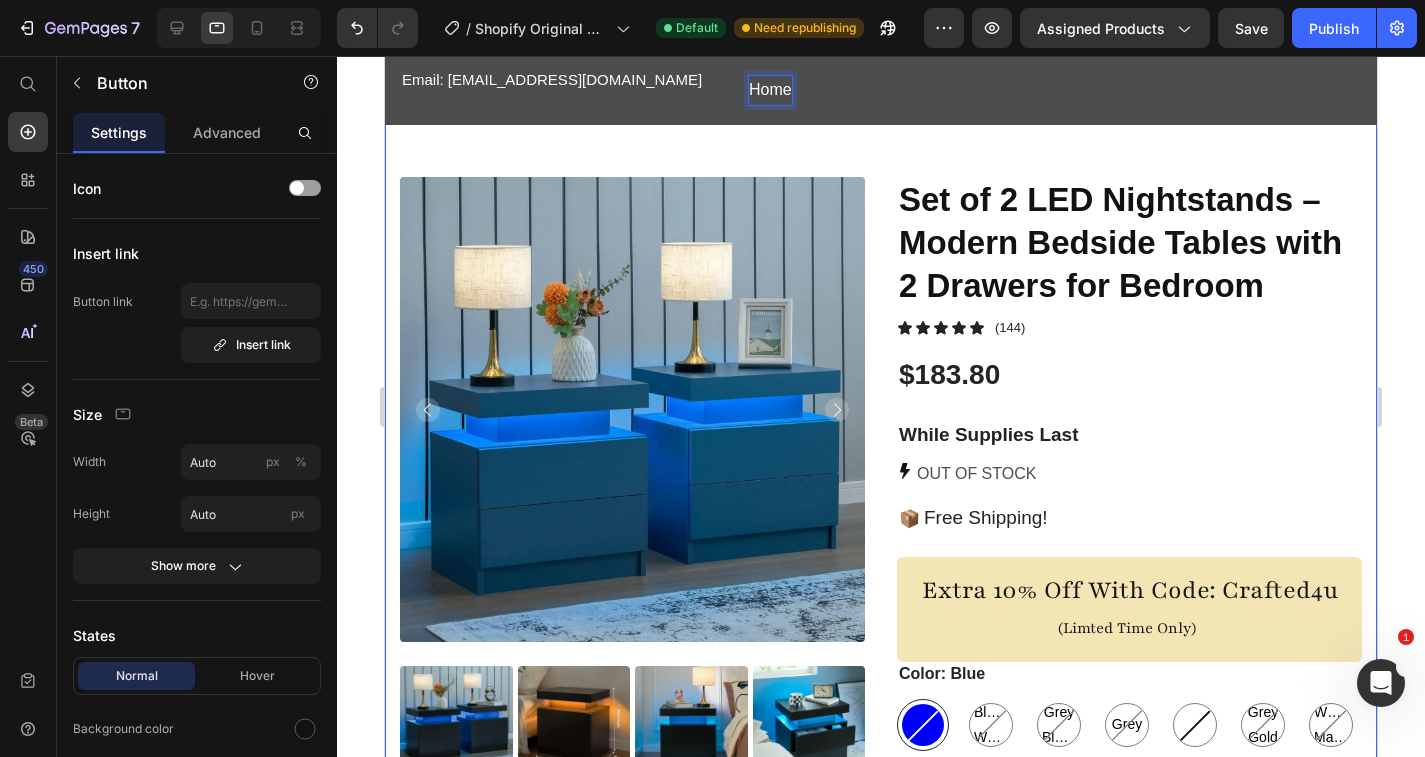 click on "Home" at bounding box center (770, 90) 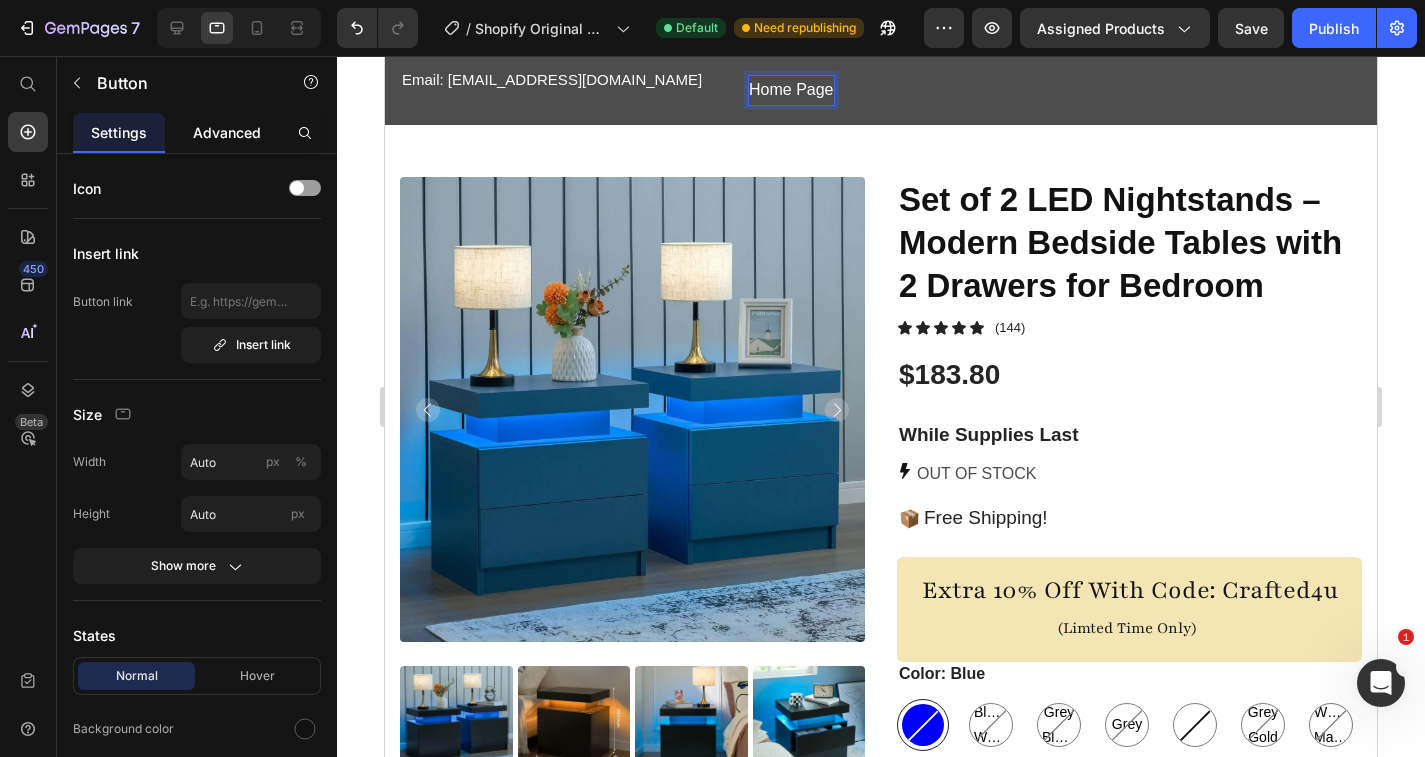 click on "Advanced" at bounding box center (227, 132) 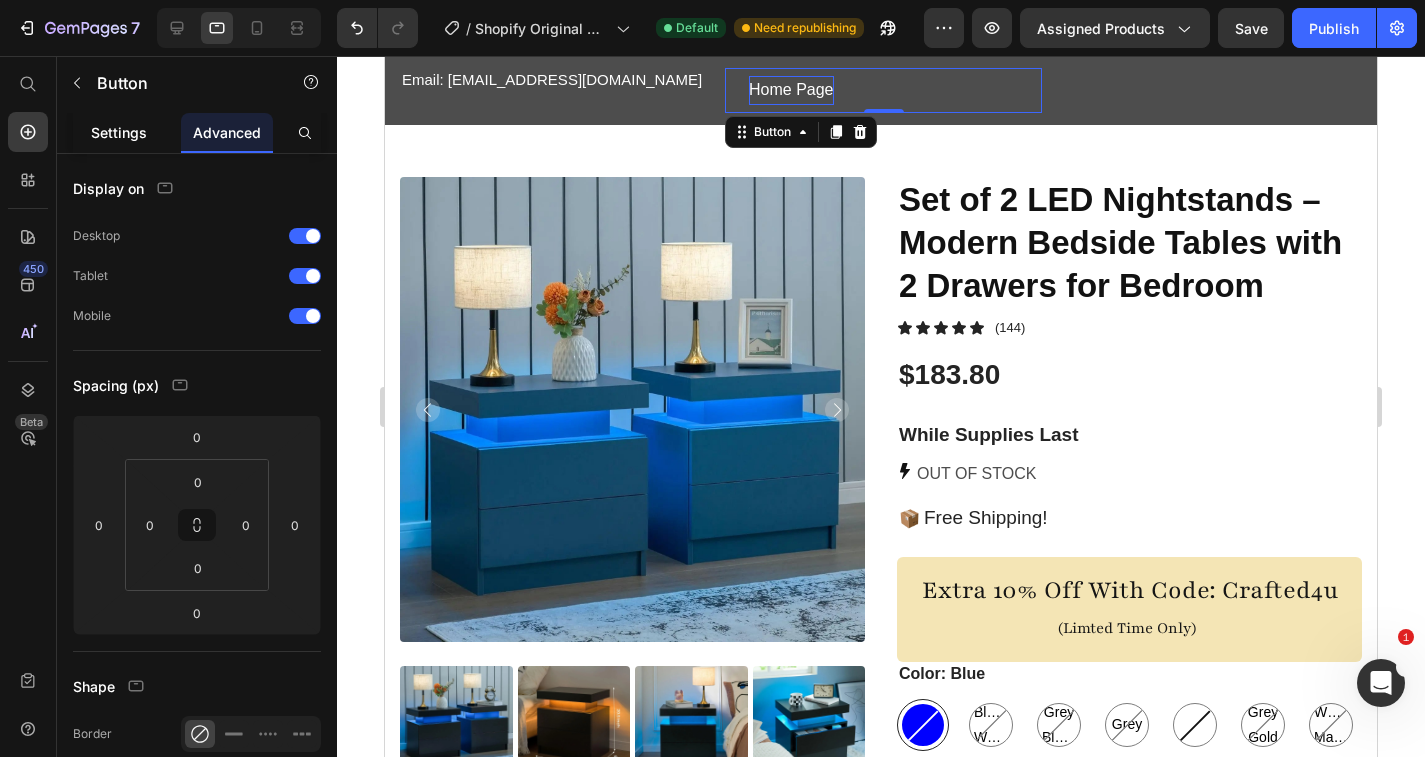 click on "Settings" 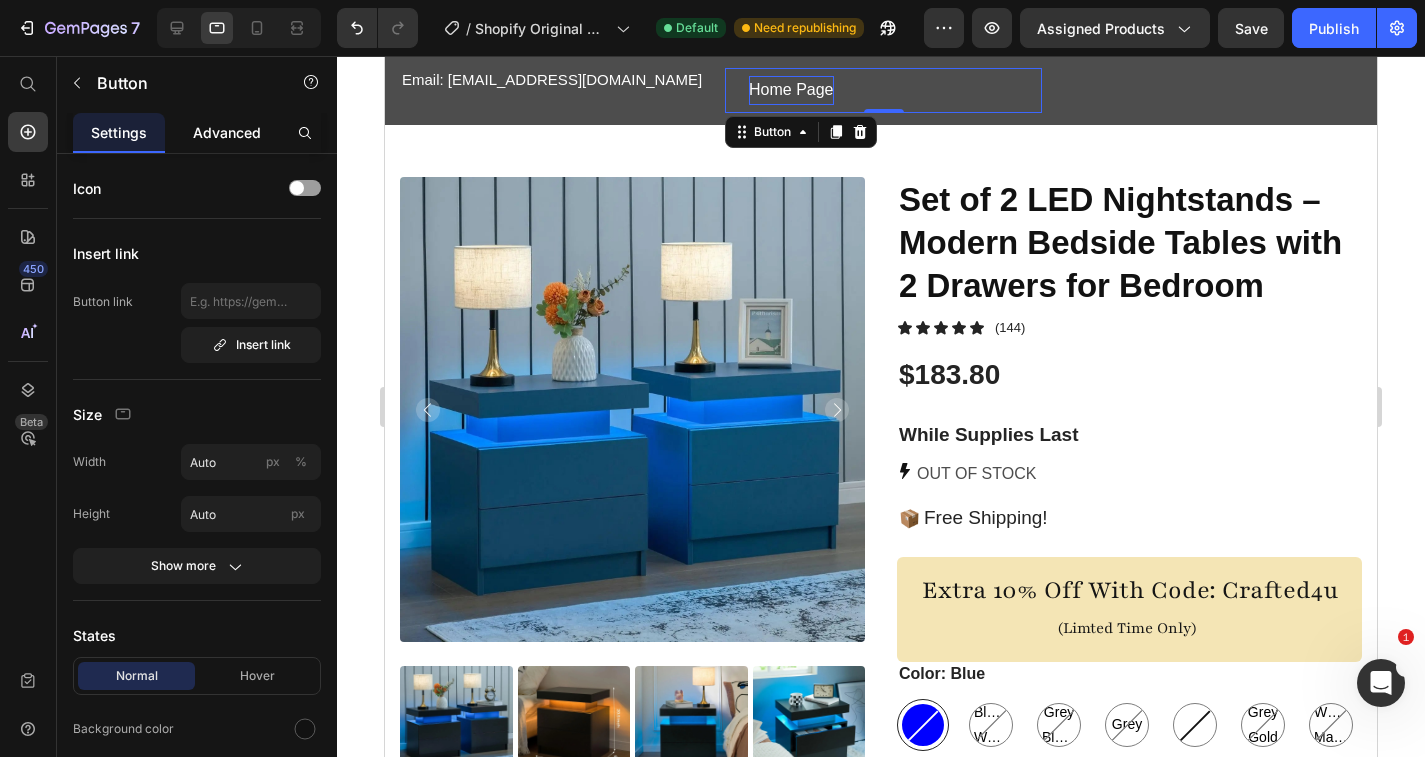 click on "Advanced" 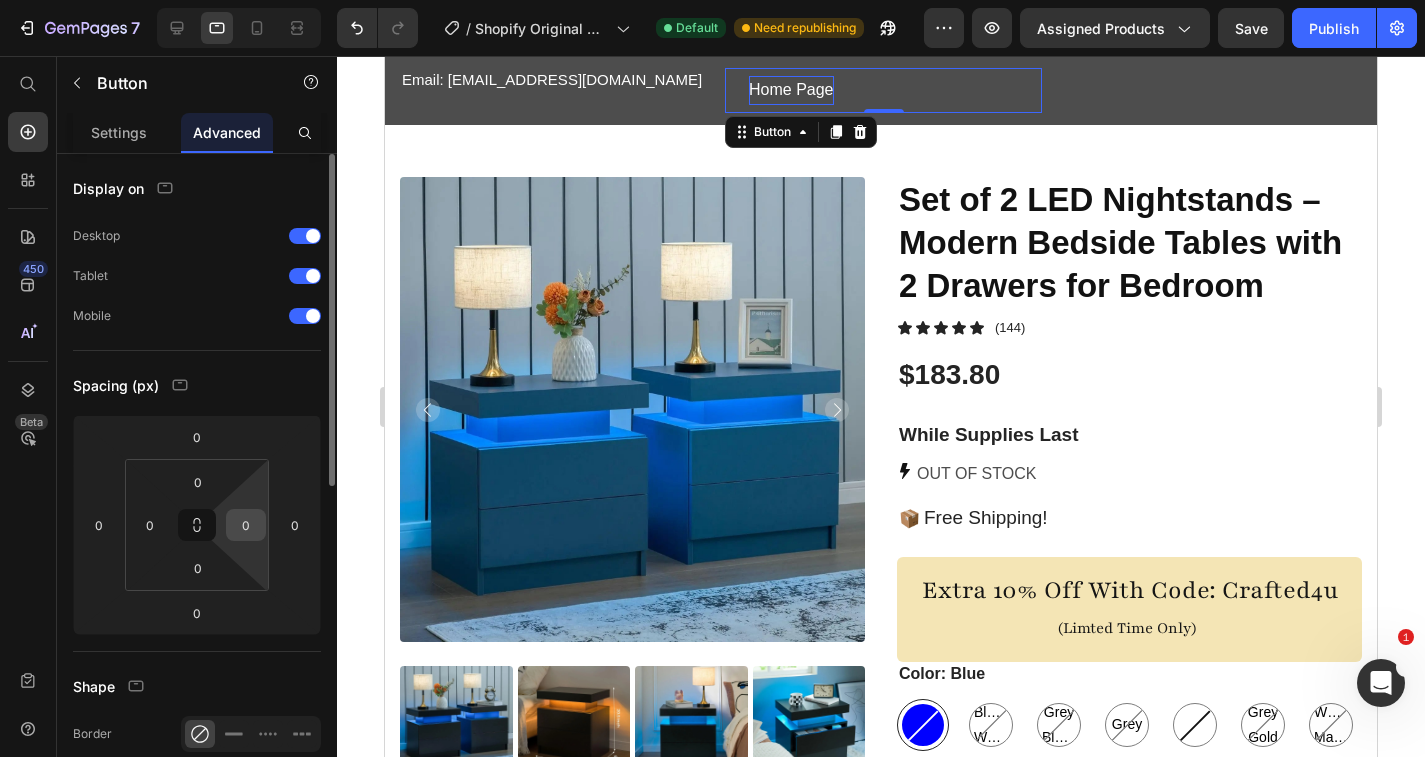 click on "0" at bounding box center [246, 525] 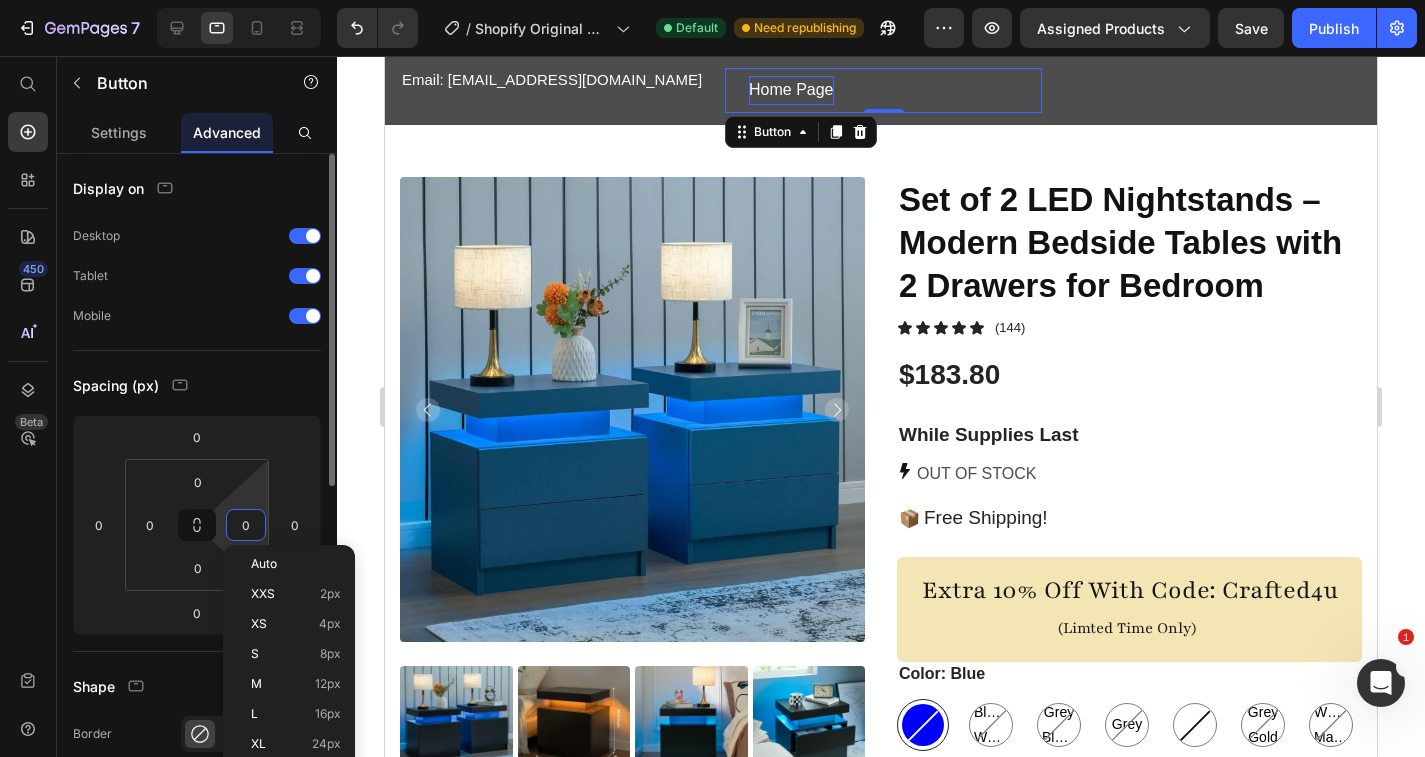 click on "7   /  Shopify Original Product Template Default Need republishing Preview Assigned Products  Save   Publish  450 Beta Start with Sections Elements Hero Section Product Detail Brands Trusted Badges Guarantee Product Breakdown How to use Testimonials Compare Bundle FAQs Social Proof Brand Story Product List Collection Blog List Contact Sticky Add to Cart Custom Footer Browse Library 450 Layout
Row
Row
Row
Row Text
Heading
Text Block Button
Button
Button
Sticky Back to top Media" at bounding box center (712, 0) 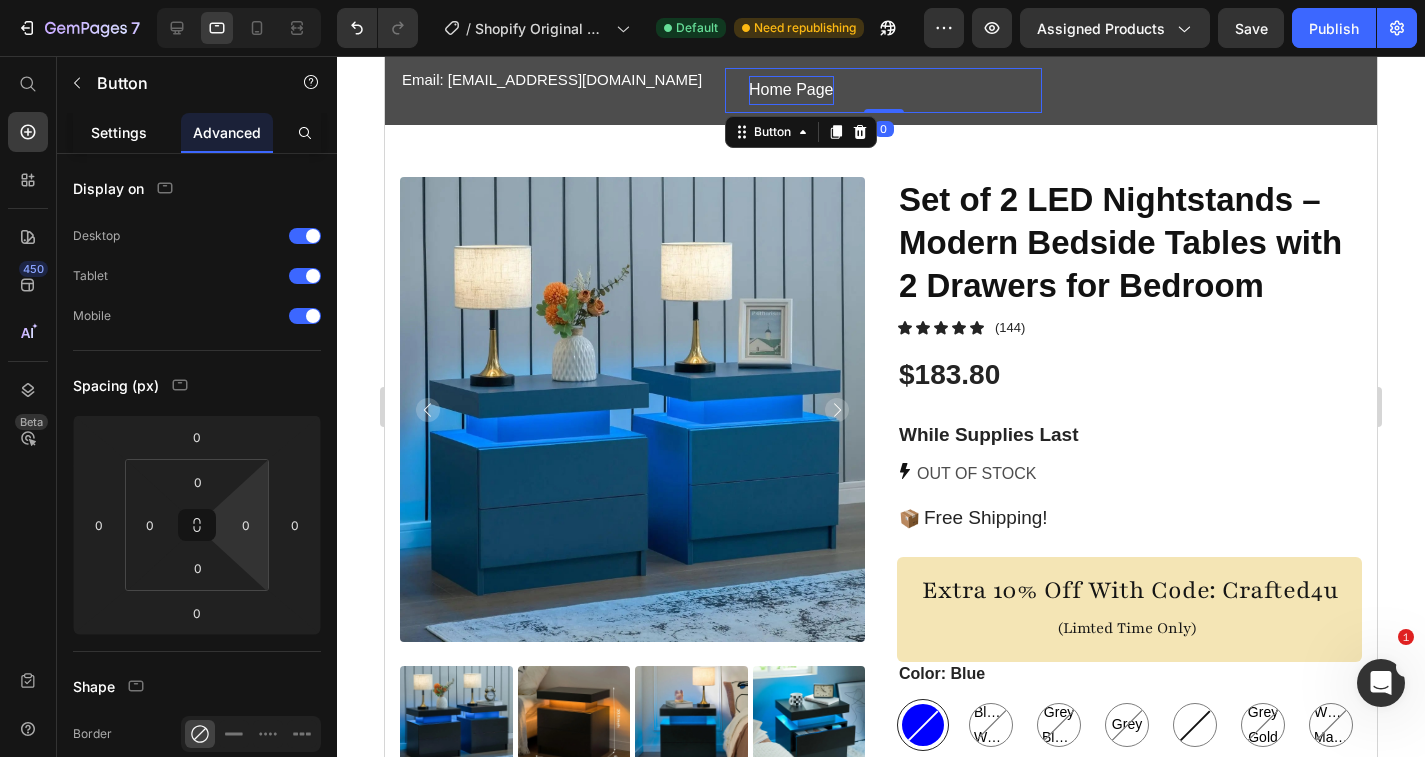click on "Settings" at bounding box center (119, 132) 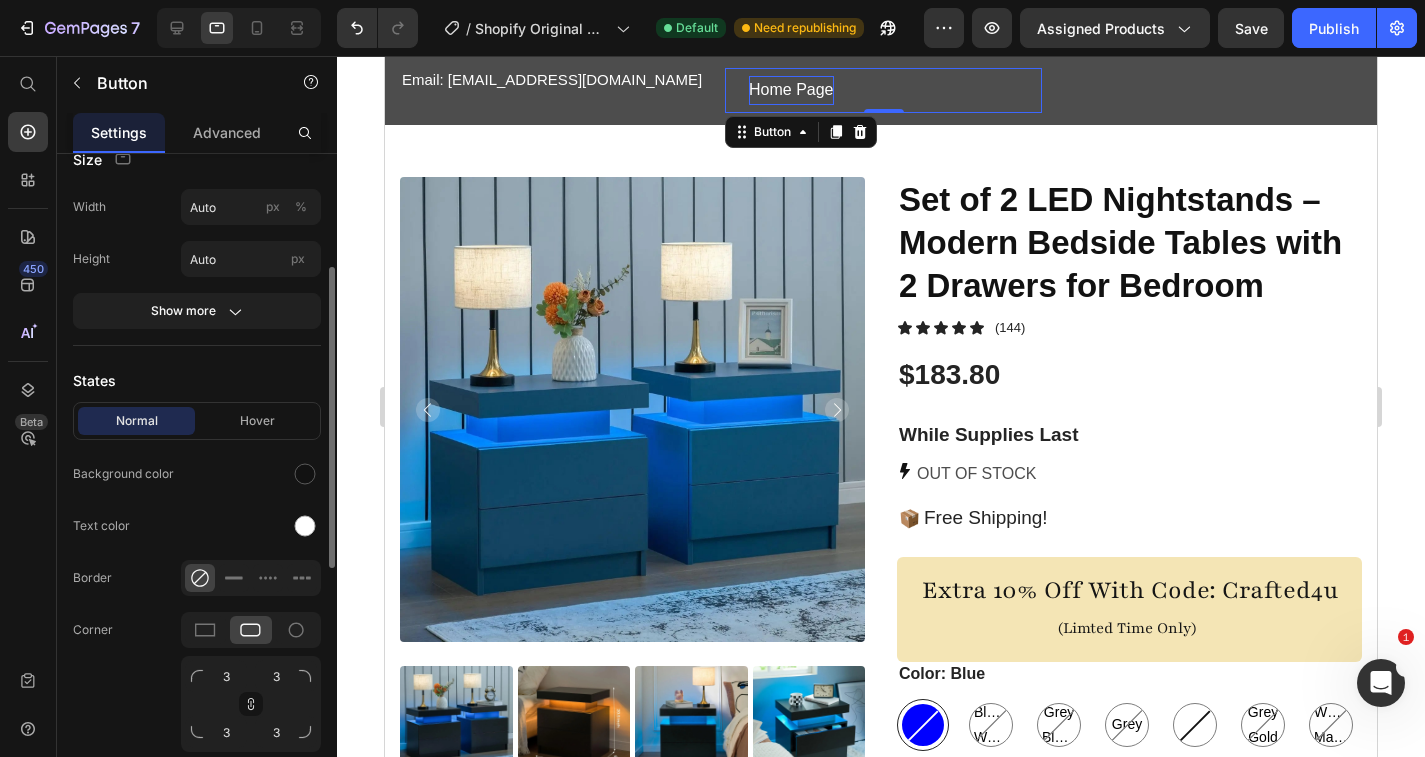 scroll, scrollTop: 258, scrollLeft: 0, axis: vertical 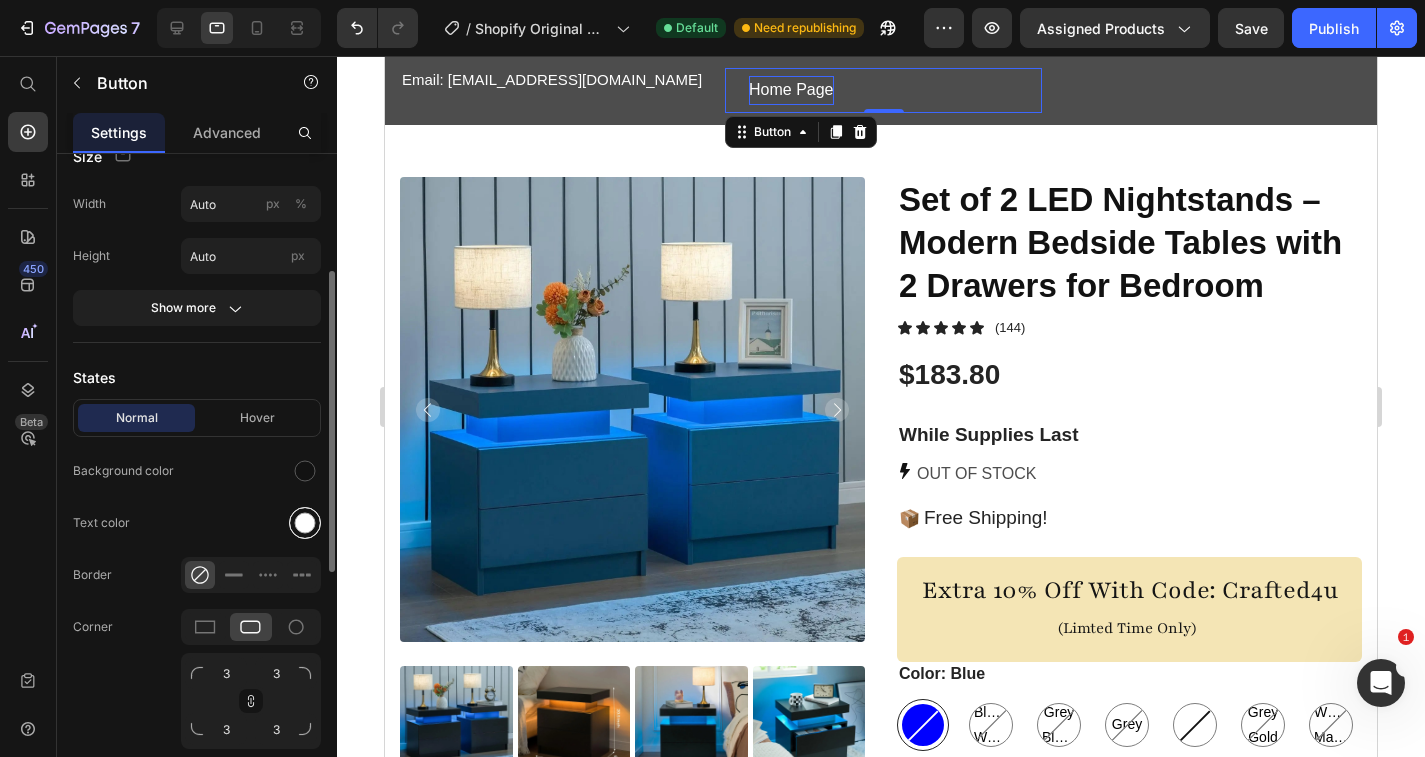 click at bounding box center (305, 523) 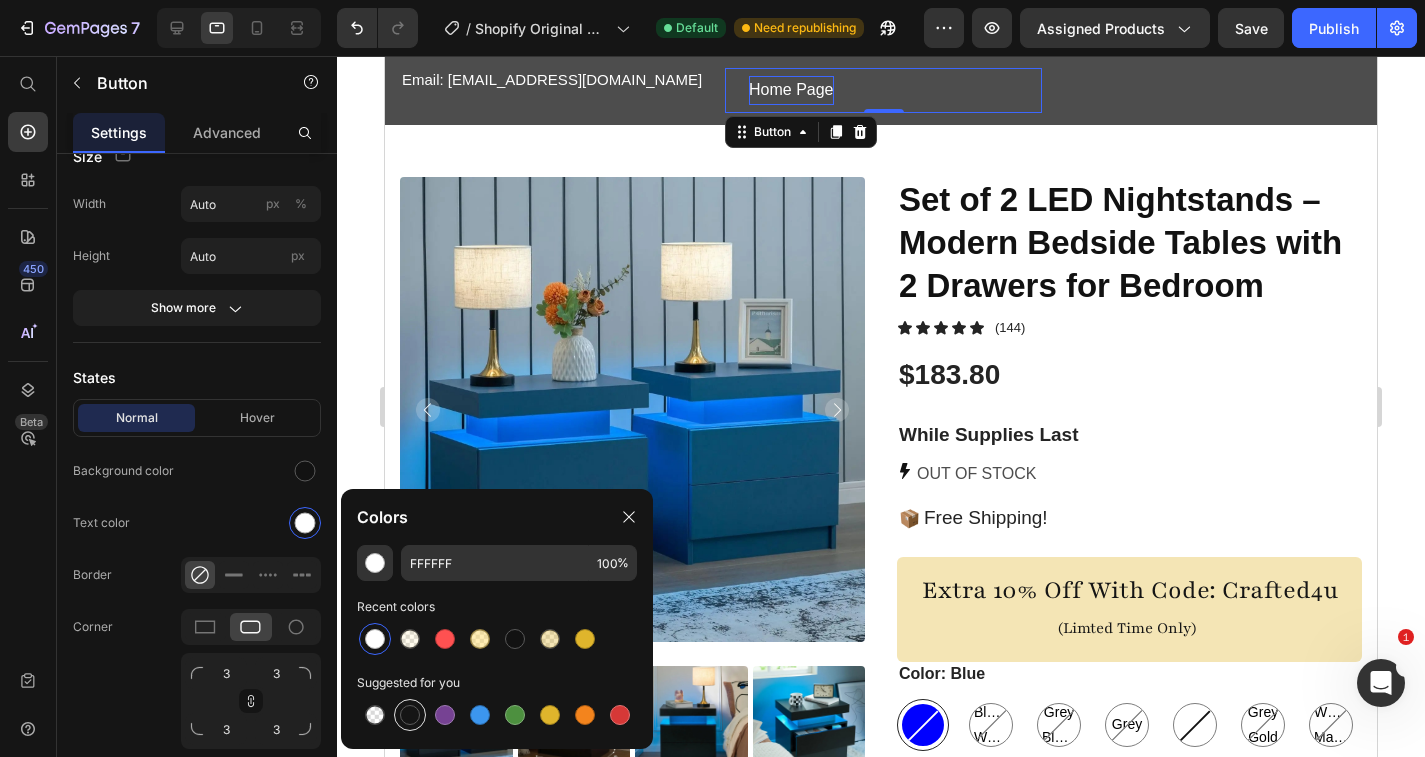 click at bounding box center (410, 715) 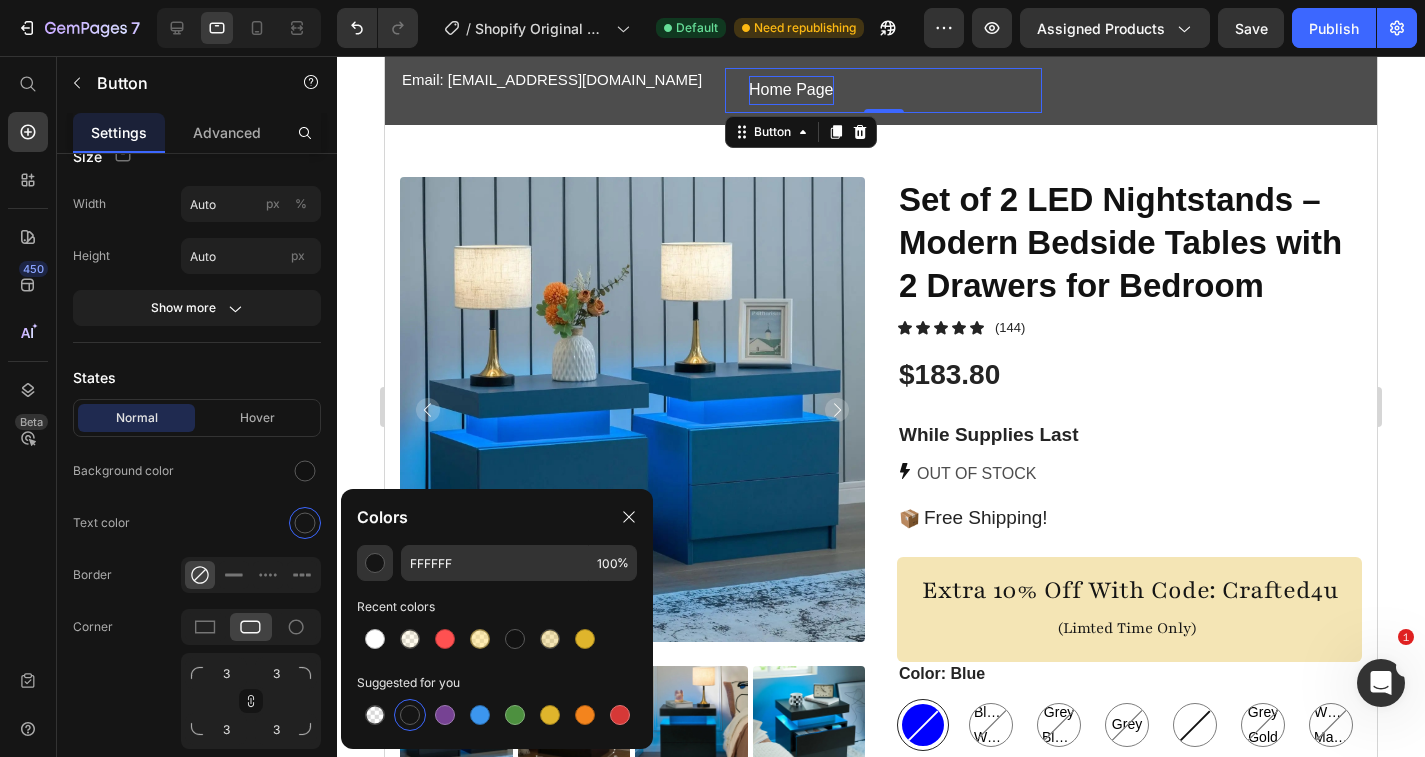 type on "151515" 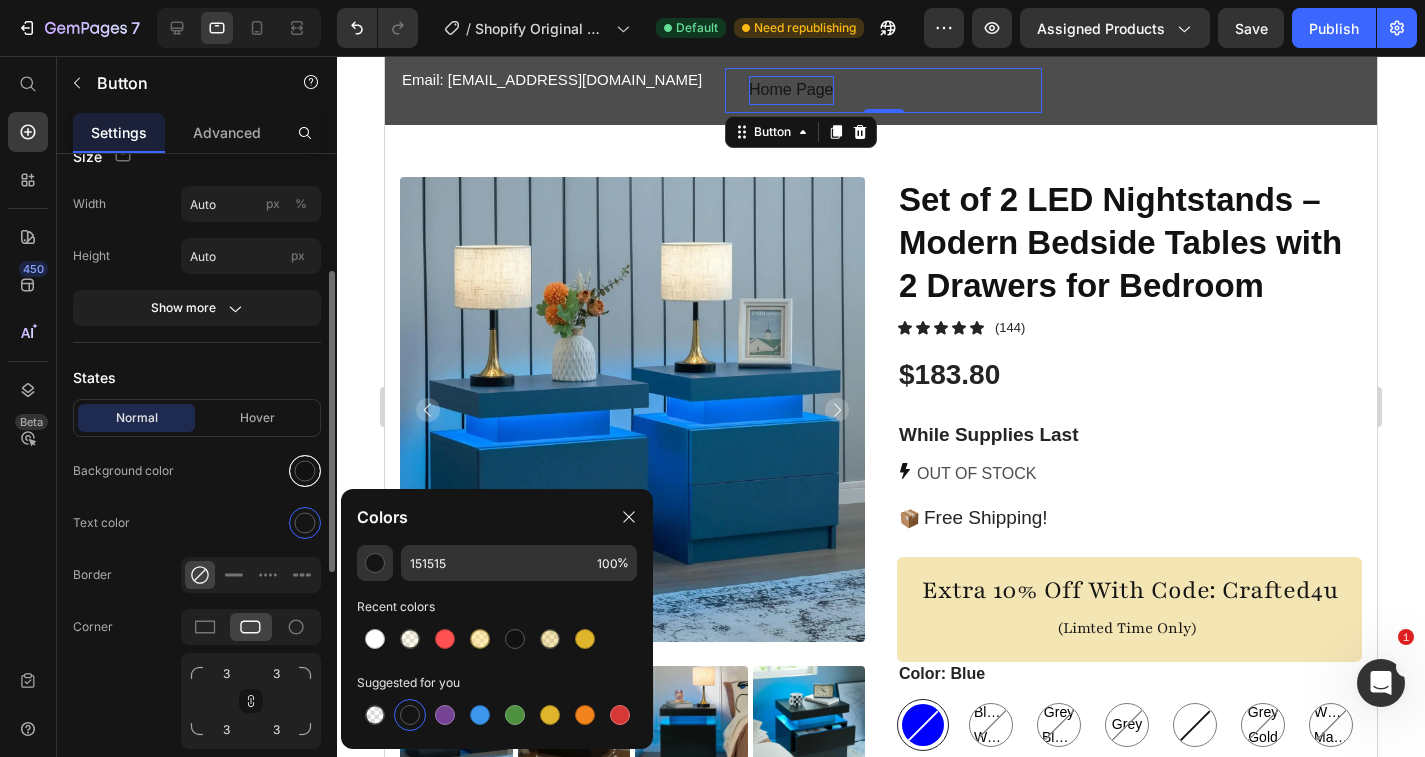 click at bounding box center [305, 471] 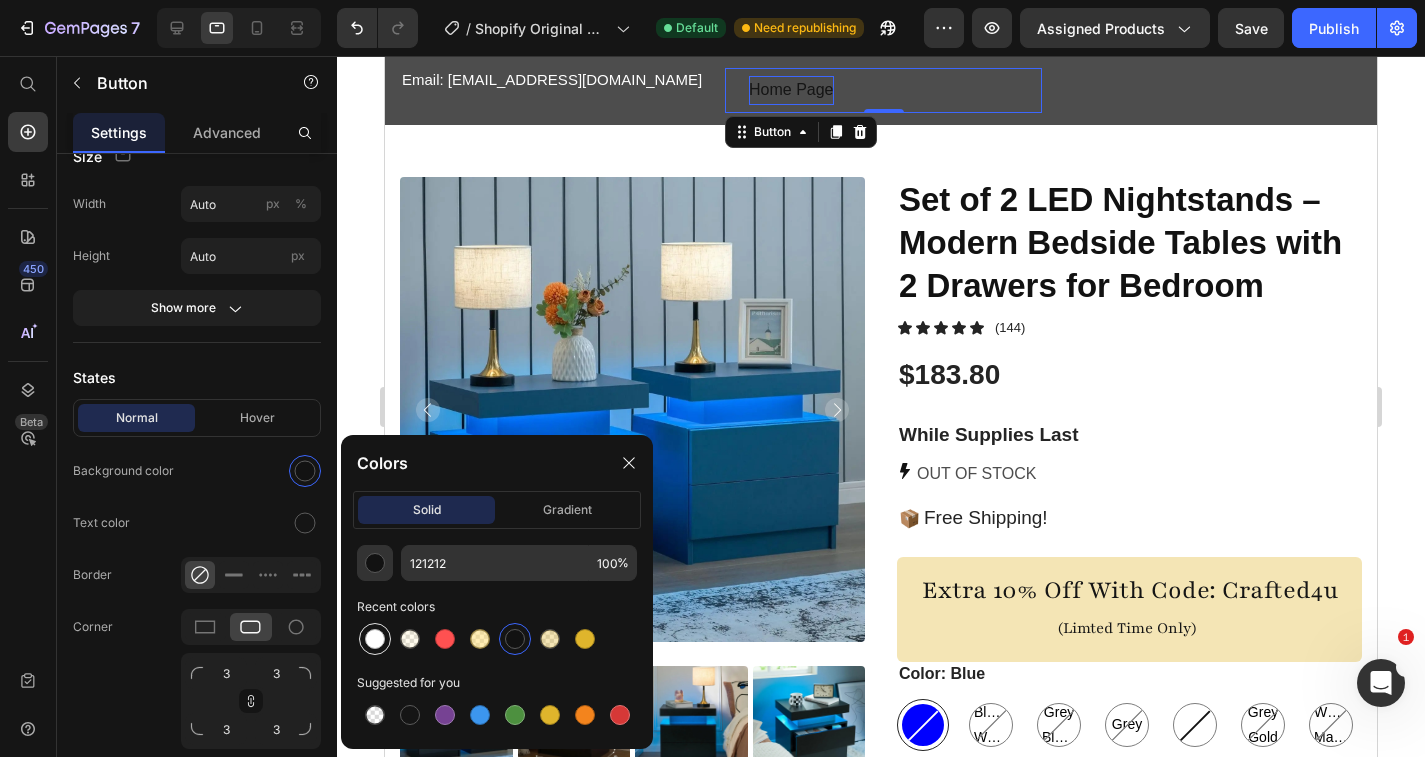 click at bounding box center [375, 639] 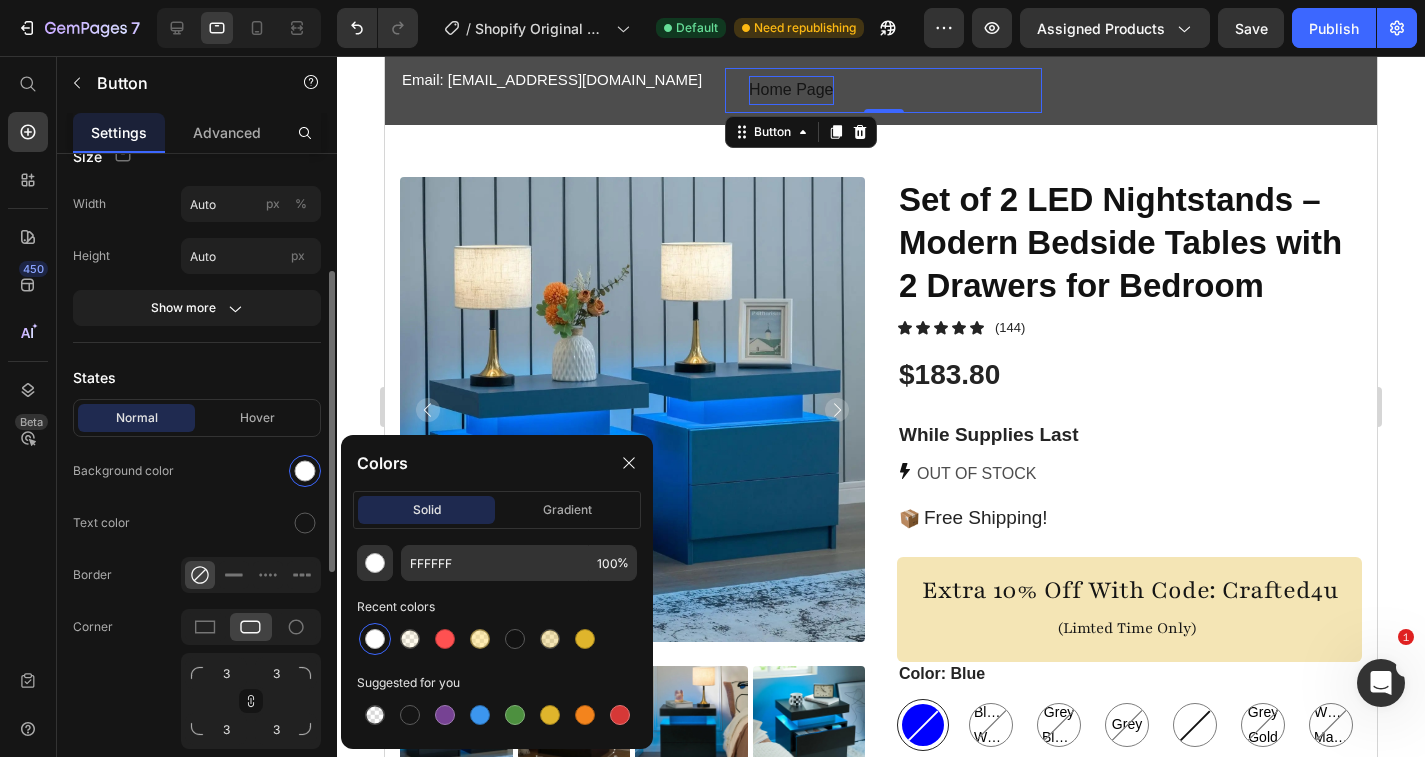 click on "Normal Hover Background color Text color Border Corner 3 3 3 3 Shadow" 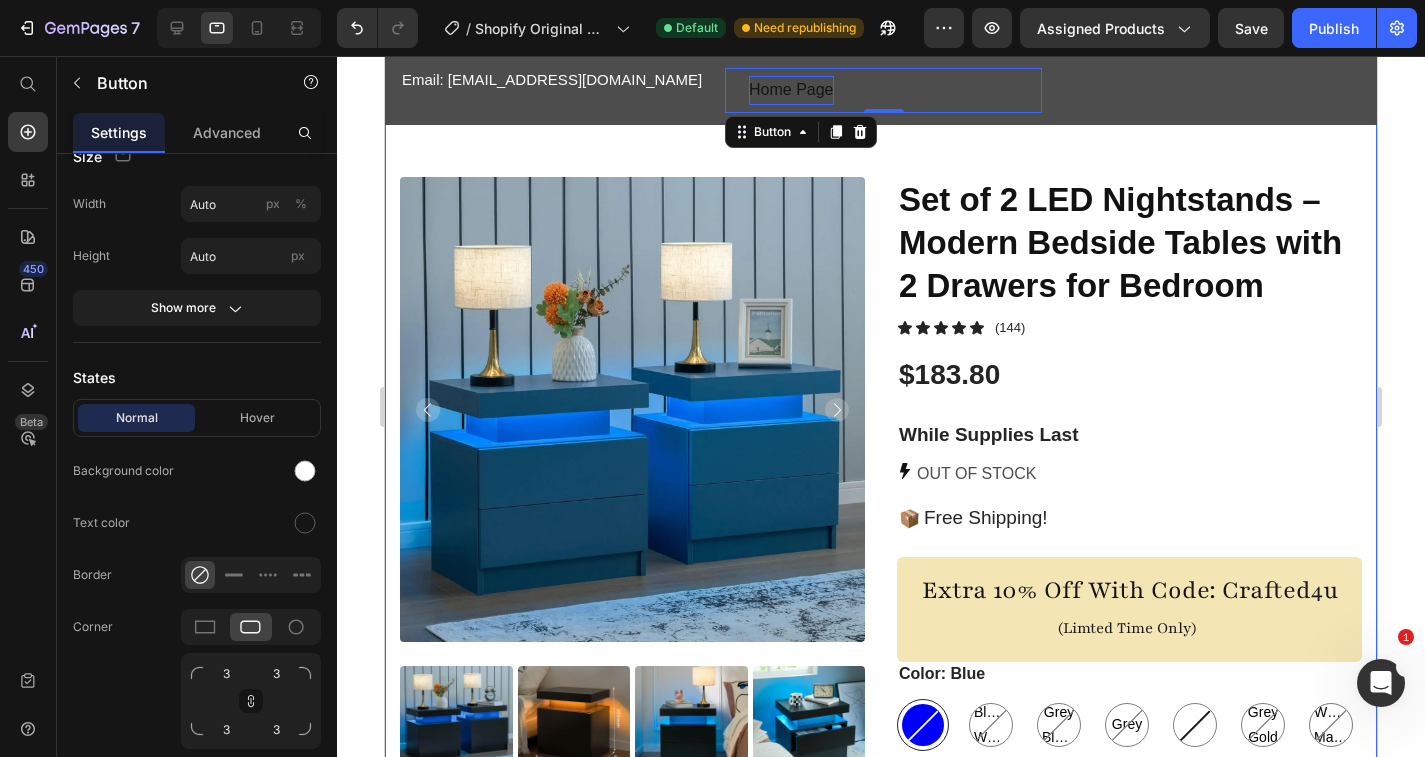 click on "Product Images Set of 2 LED Nightstands – Modern Bedside Tables with 2 Drawers for Bedroom Product Title Icon Icon Icon Icon Icon Icon List (144) Text Block Row $183.80 Product Price While Supplies Last Text Block   OUT OF STOCK Stock Counter Image Free Shipping!  Text Block Row Row Extra 10% Off With Code: Crafted4u (Limted Time Only)   Text Block Color: Blue Blue Blue Black Woodgrain Black Woodgrain Black Woodgrain Grey Black Grey Black Grey Black Grey Grey Grey White White Grey Gold Grey Gold Grey Gold White Marble White Marble White Marble Black Gold Black Gold Black Gold Black Black Product Variants & Swatches Blue Black Woodgrain Grey Black Grey White Grey Gold White Marble Black Gold Black Product Variants & Swatches
Icon Size guide Text Block Row Product Variants & Swatches
Out of stock Add to Cart Image Image Image Image Image Row Row Product Section 2" at bounding box center [881, 573] 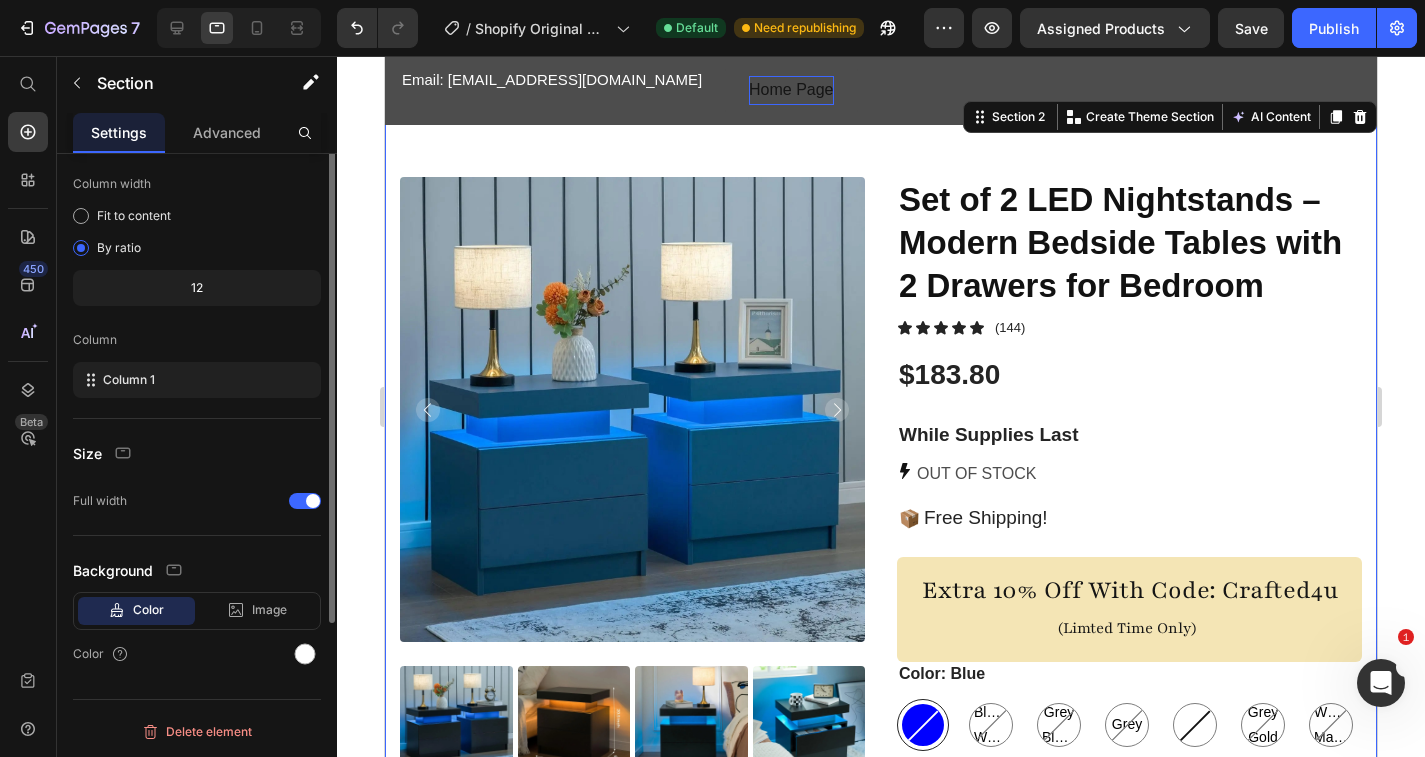 scroll, scrollTop: 0, scrollLeft: 0, axis: both 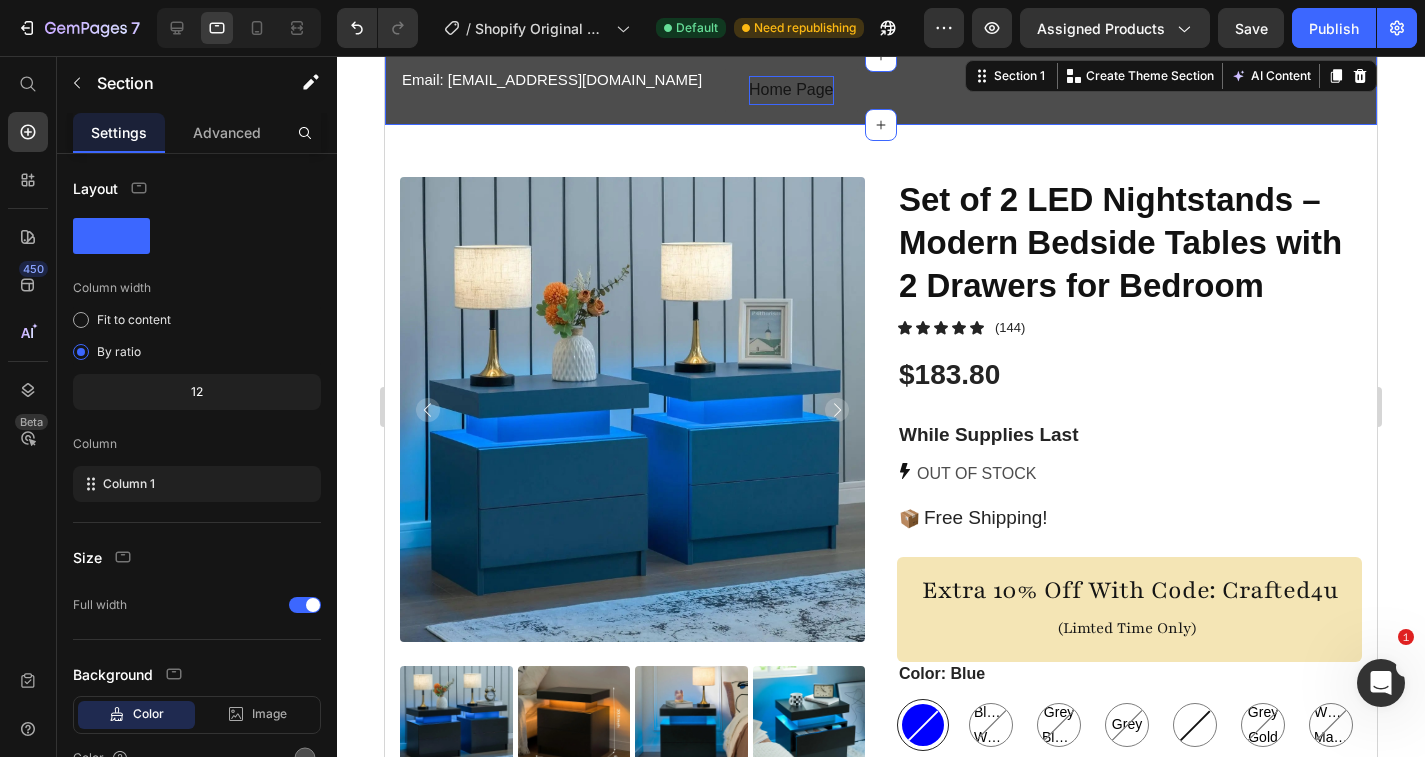 click on "Email: [EMAIL_ADDRESS][DOMAIN_NAME] Heading Home Page Button Row Section 1   You can create reusable sections Create Theme Section AI Content Write with GemAI What would you like to describe here? Tone and Voice Persuasive Product Show more Generate" at bounding box center [881, 90] 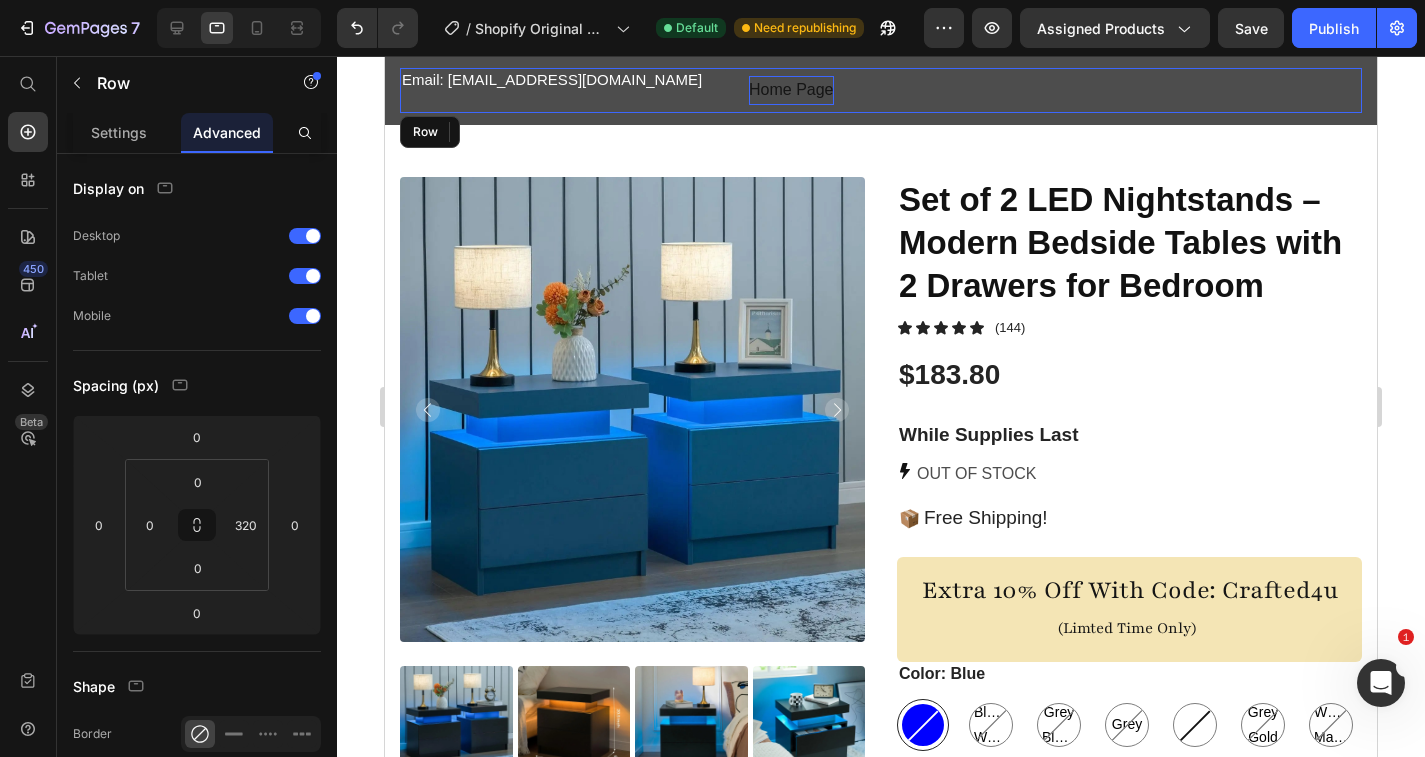click on "Email: [EMAIL_ADDRESS][DOMAIN_NAME] Heading" at bounding box center [558, 90] 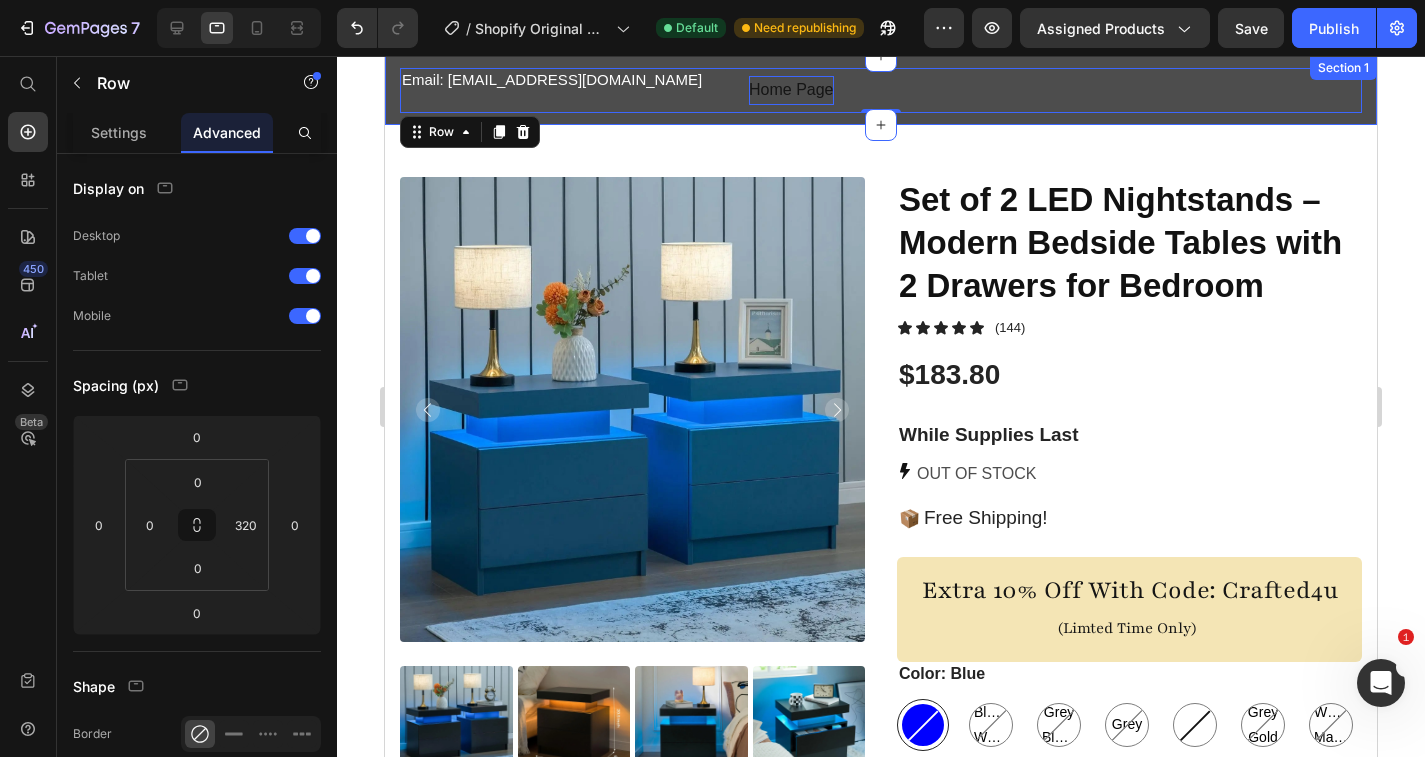 click on "Email: [EMAIL_ADDRESS][DOMAIN_NAME] Heading Home Page Button Row   0 Section 1" at bounding box center (881, 90) 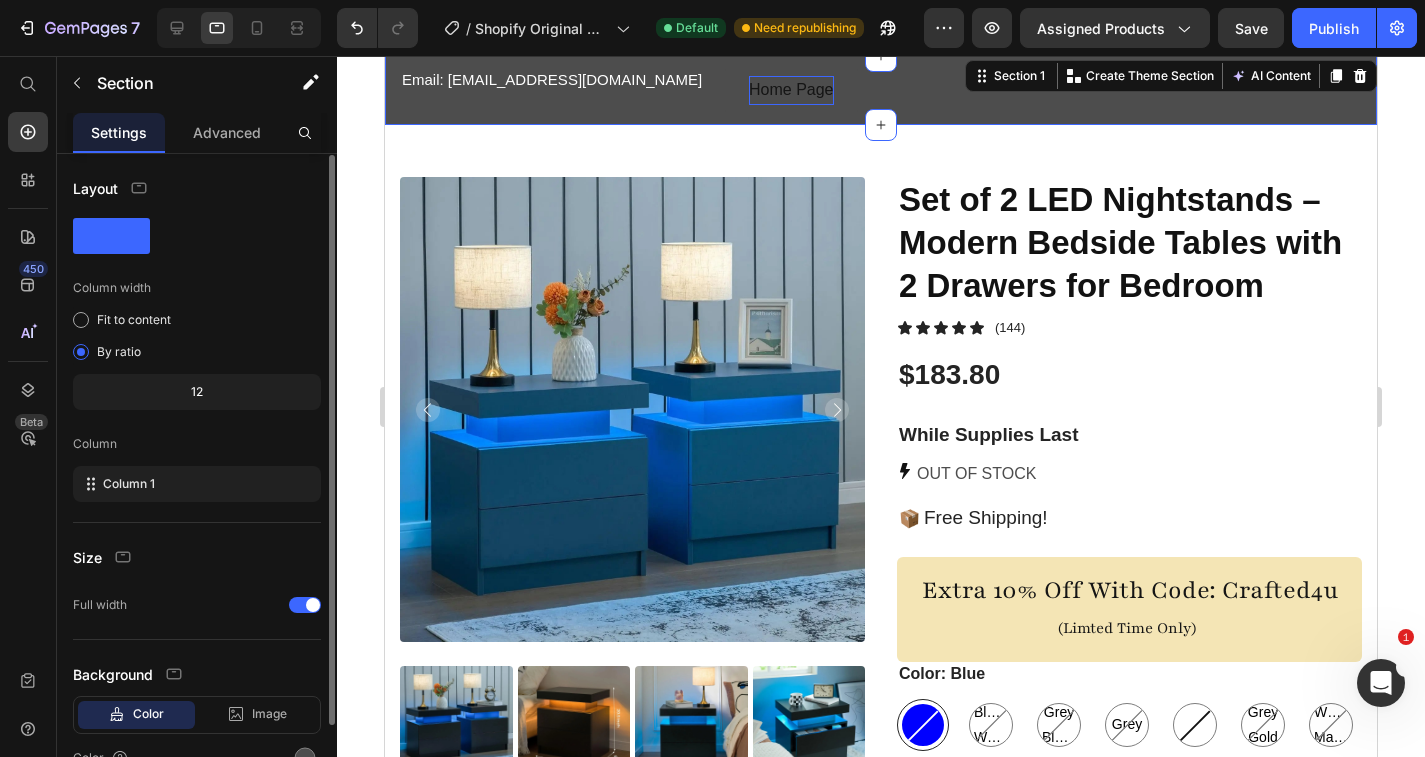 scroll, scrollTop: 104, scrollLeft: 0, axis: vertical 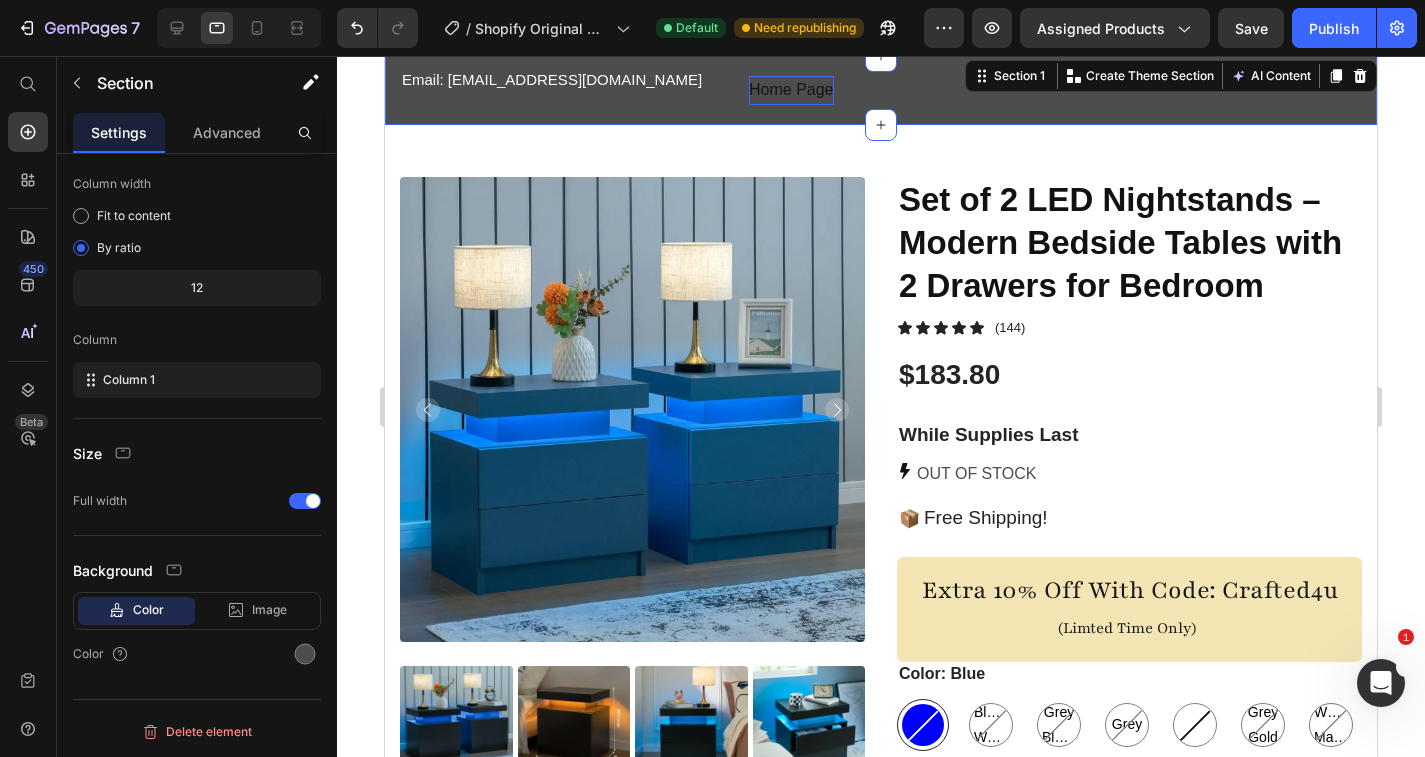 click at bounding box center (239, 28) 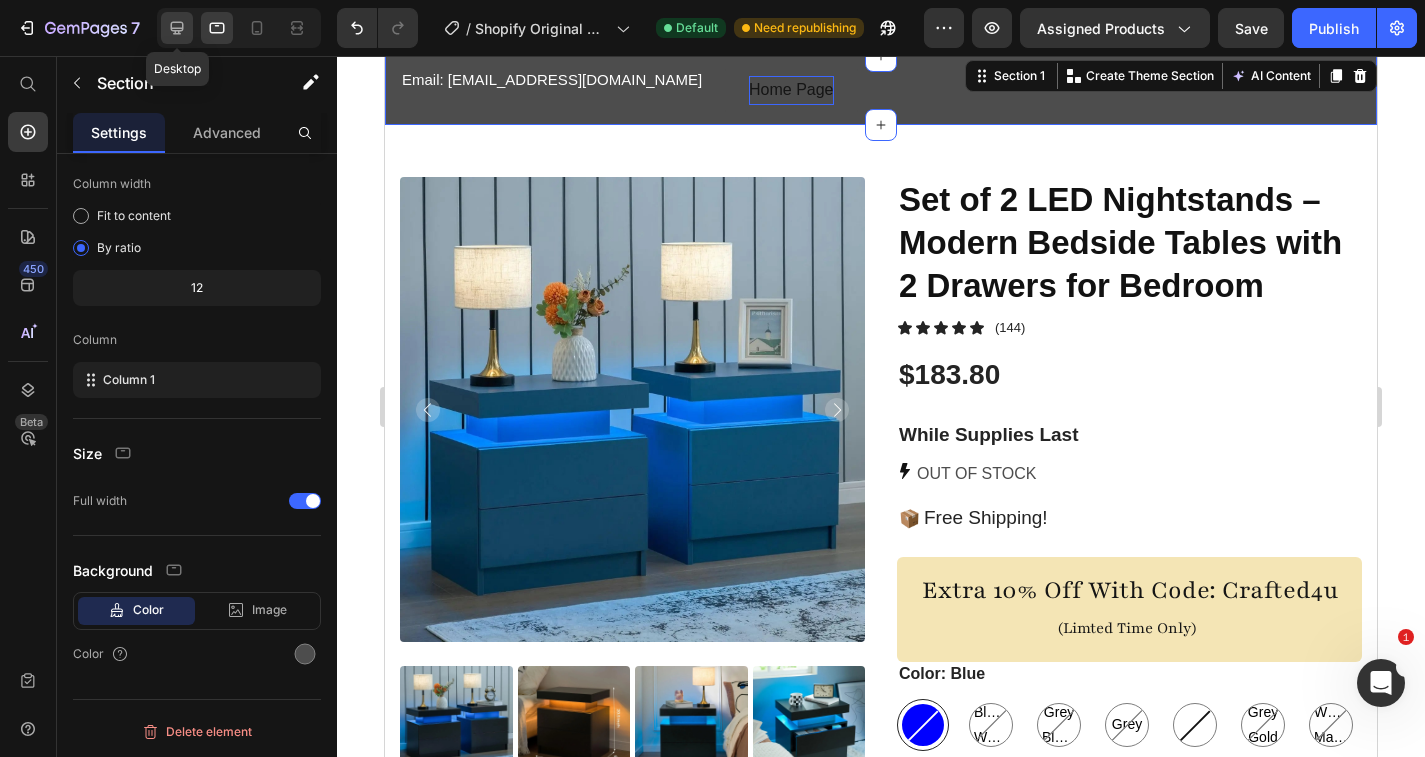 click 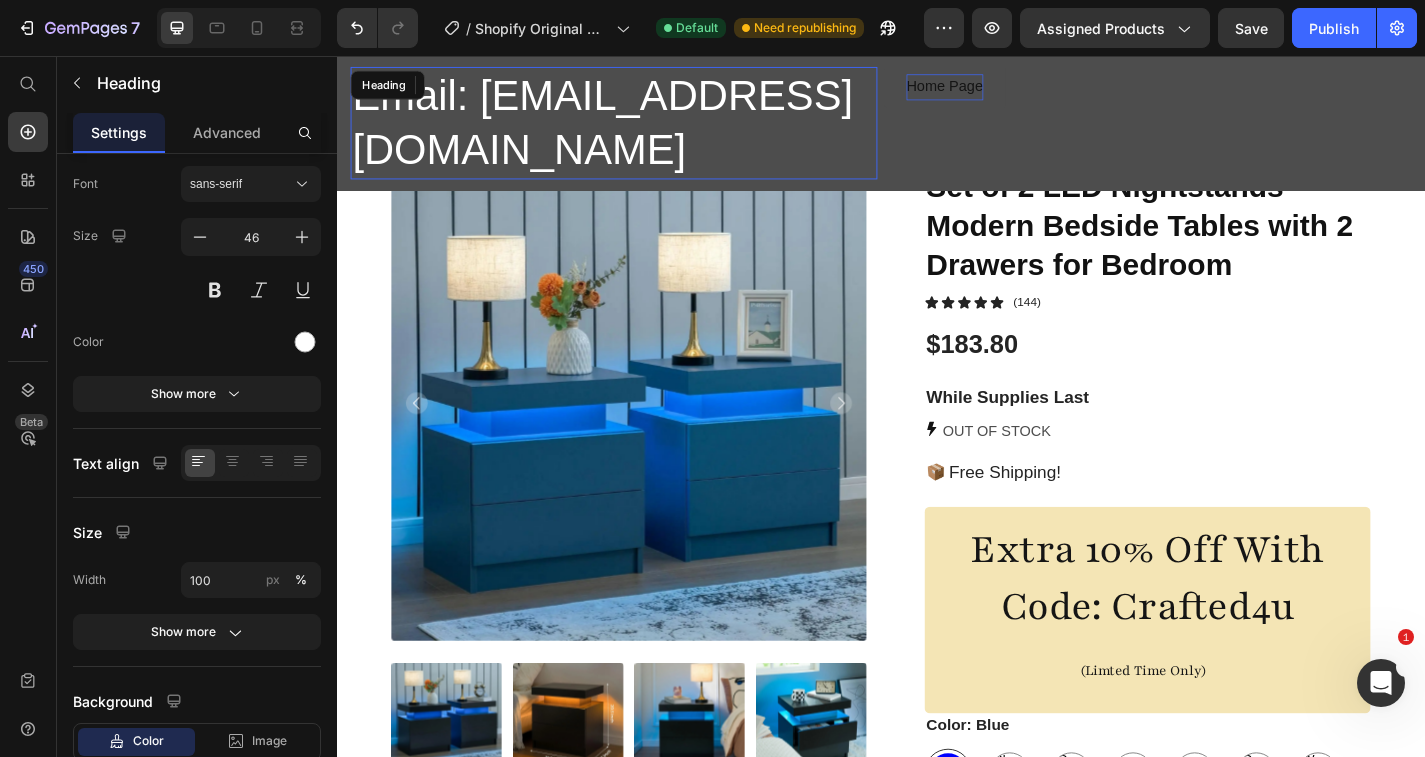 click on "Email: [EMAIL_ADDRESS][DOMAIN_NAME]" at bounding box center (642, 130) 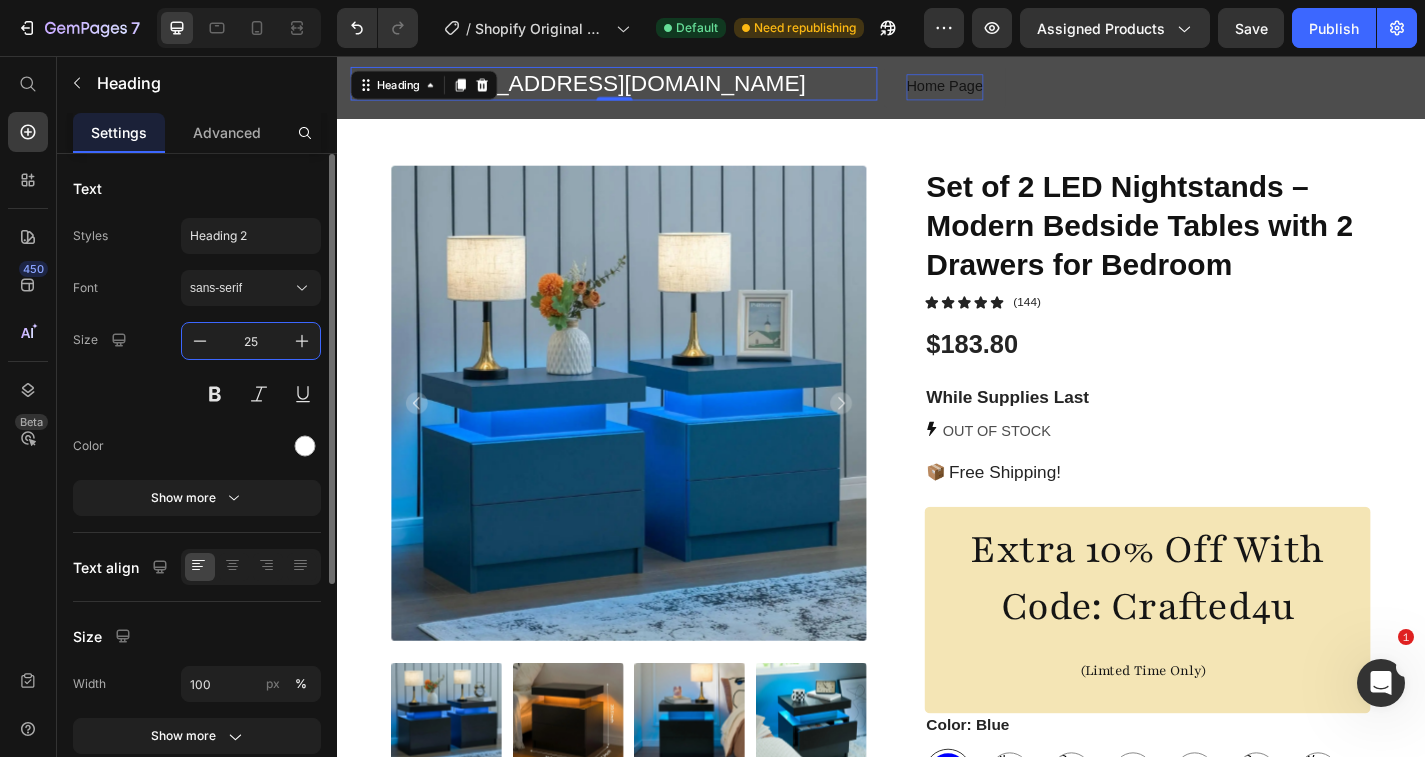type on "2" 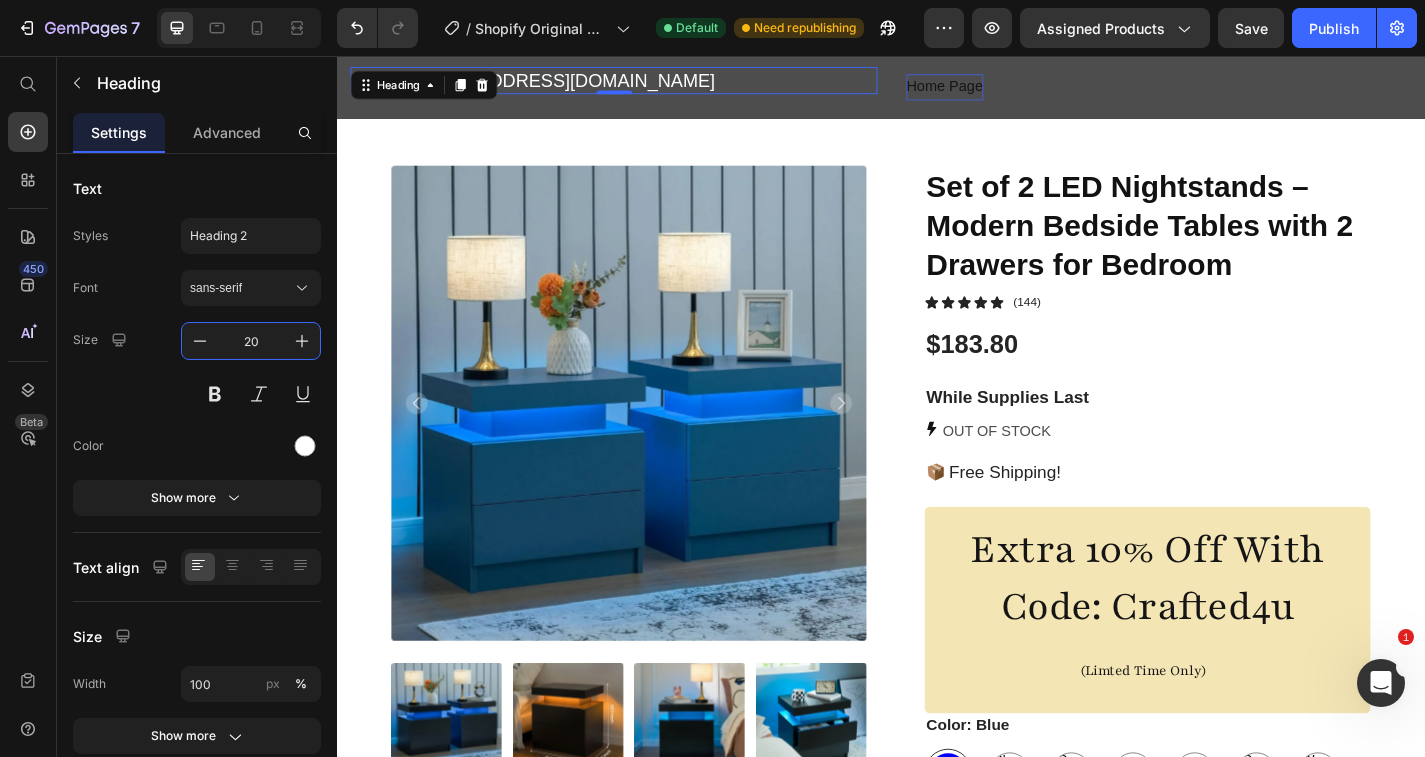 type on "20" 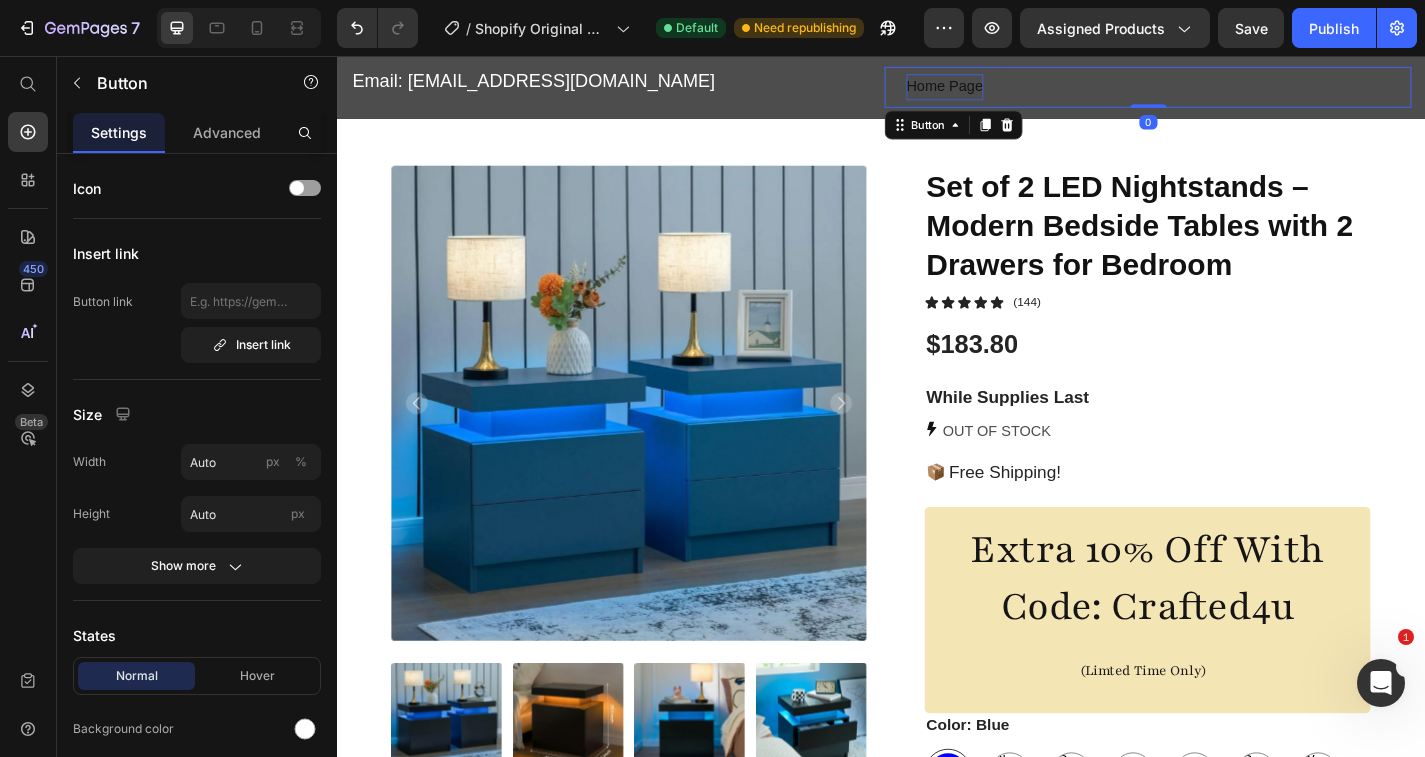 click on "Home Page" at bounding box center [1007, 90] 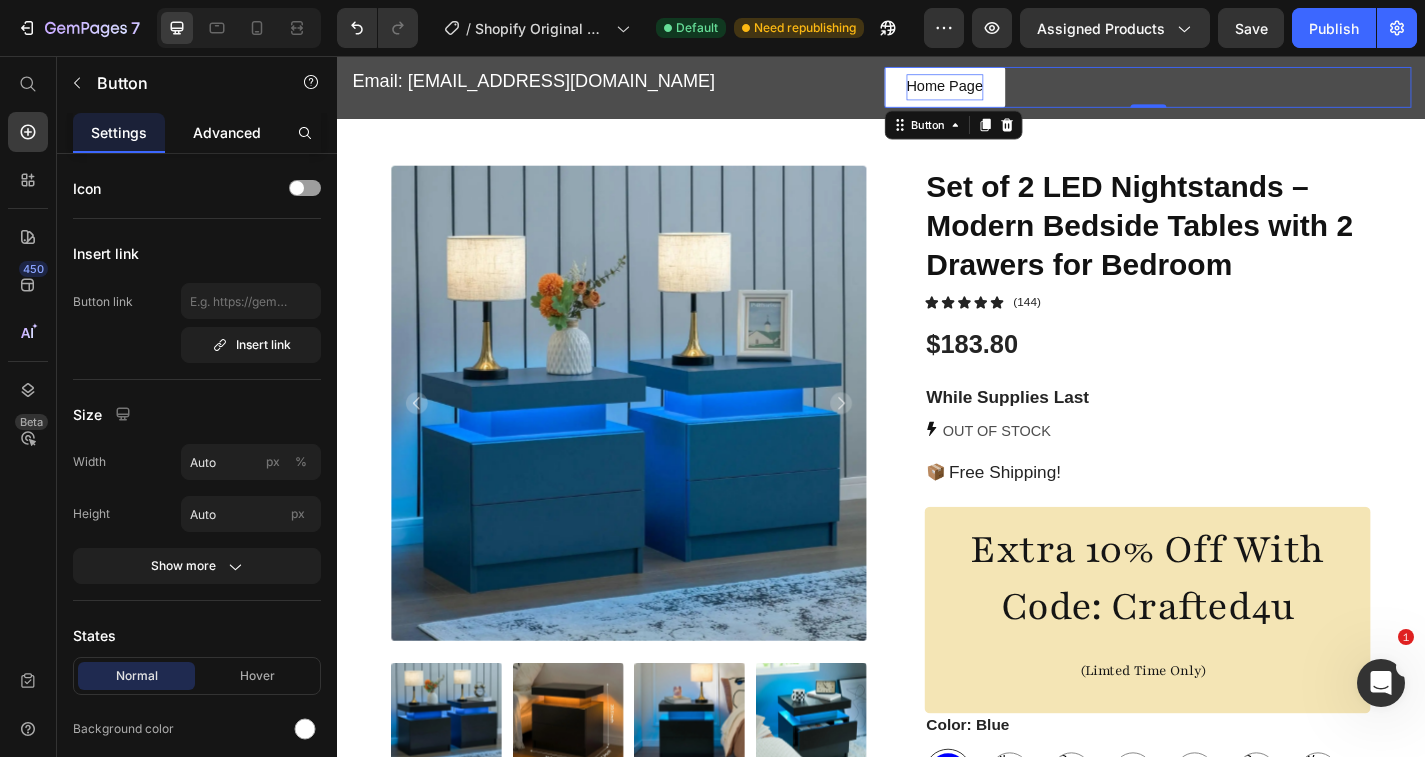 click on "Advanced" at bounding box center [227, 132] 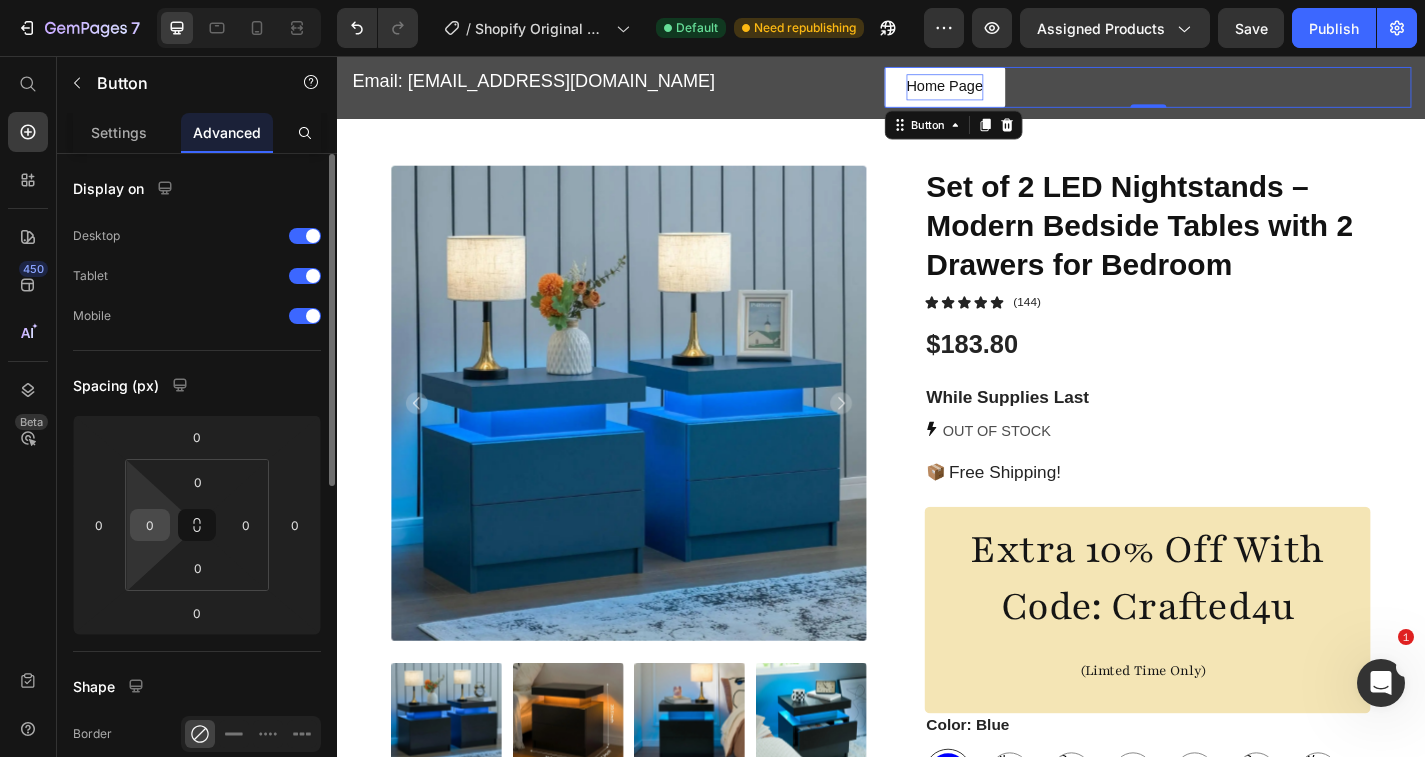 click on "0" at bounding box center [150, 525] 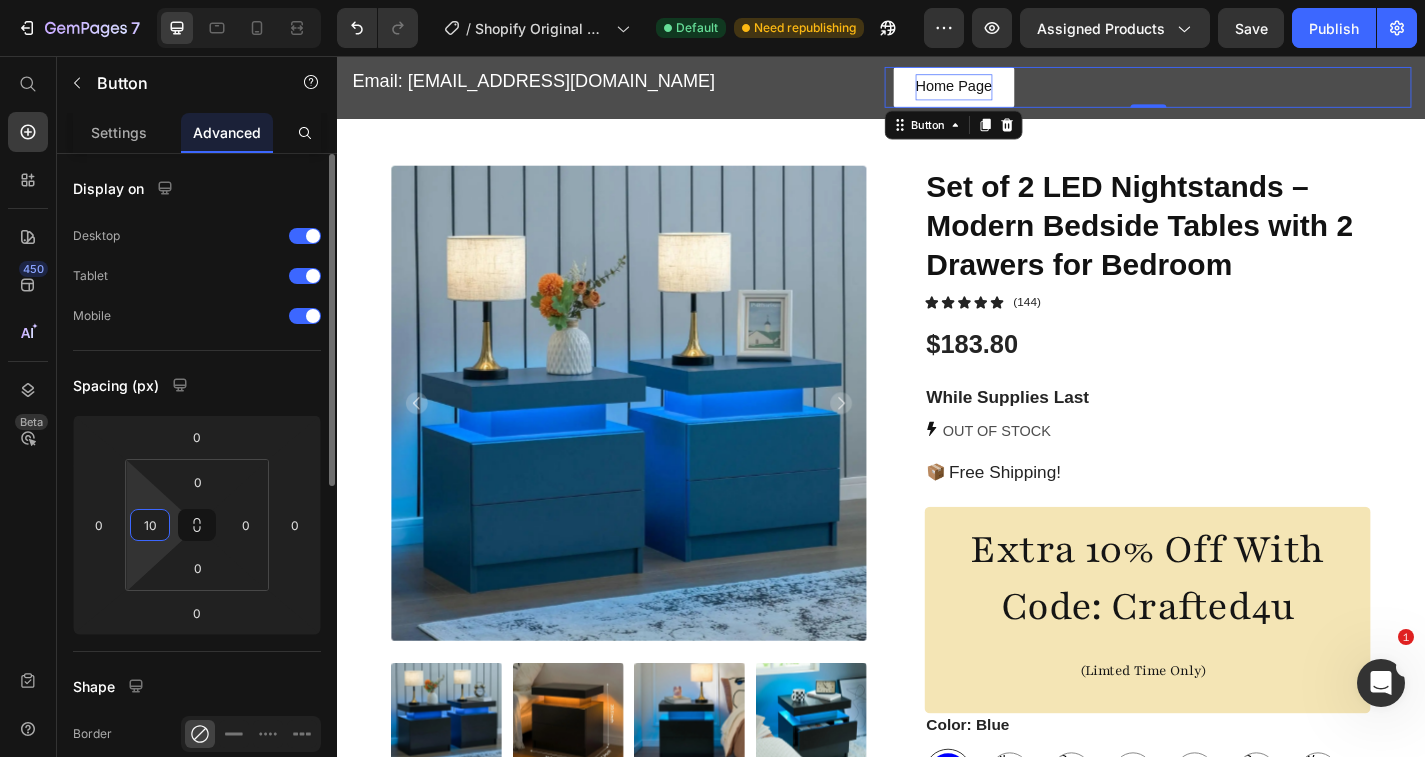type on "1" 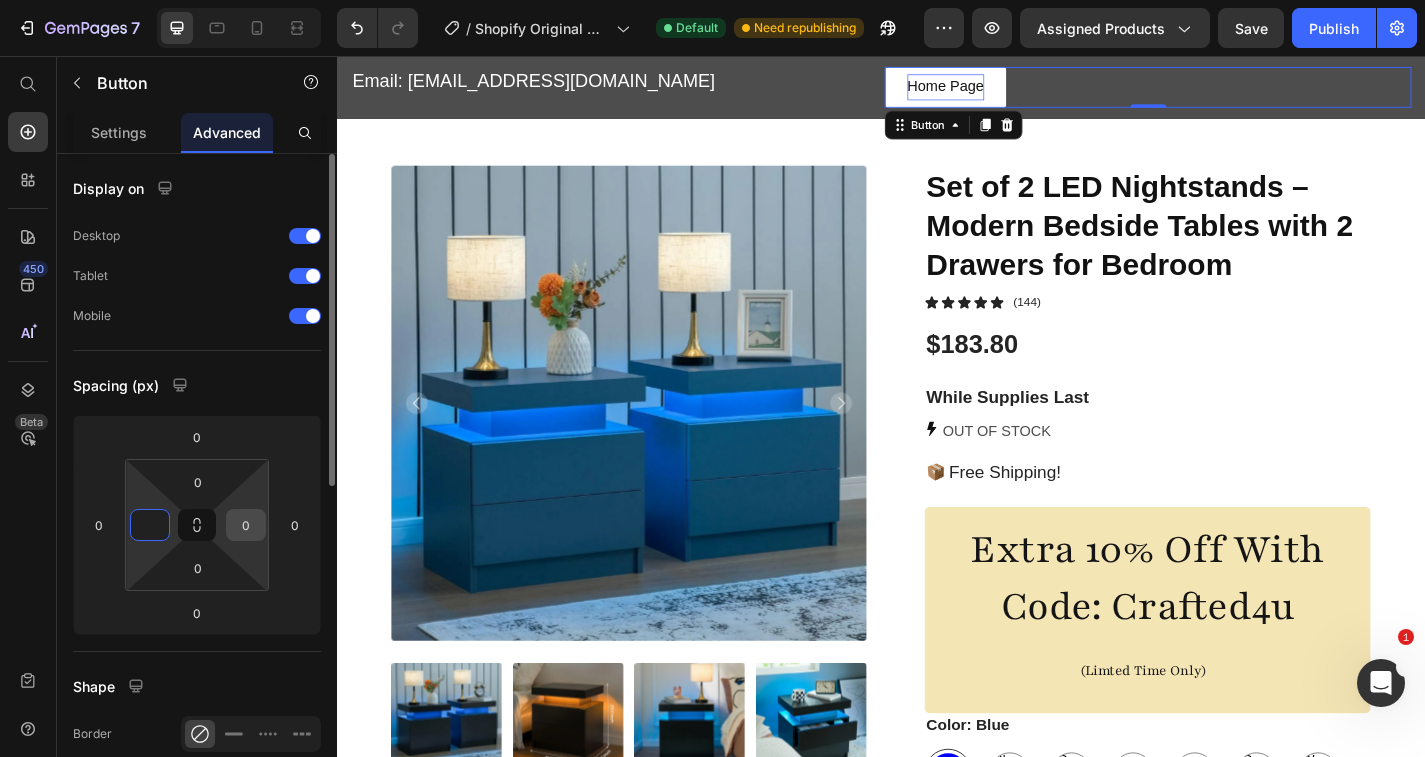 type on "0" 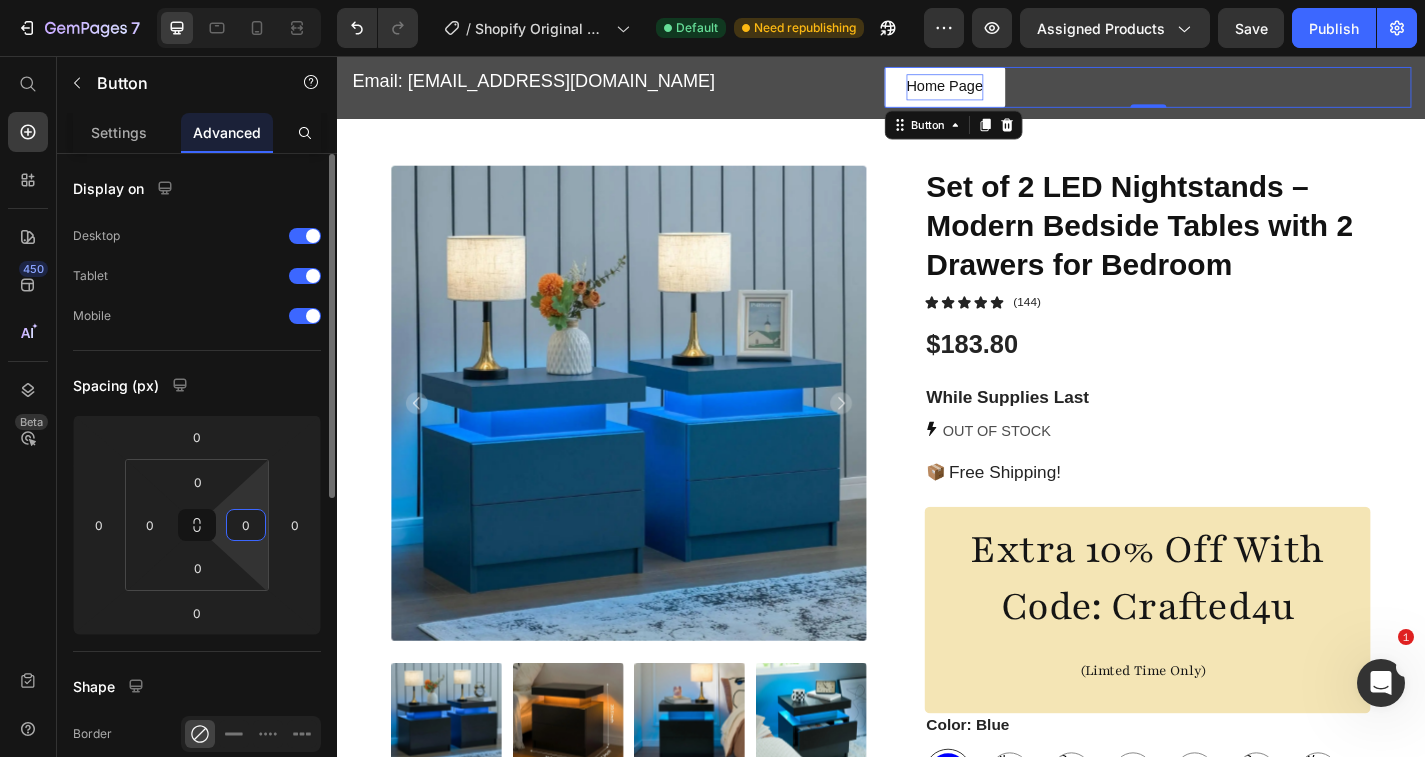 click on "0" at bounding box center [246, 525] 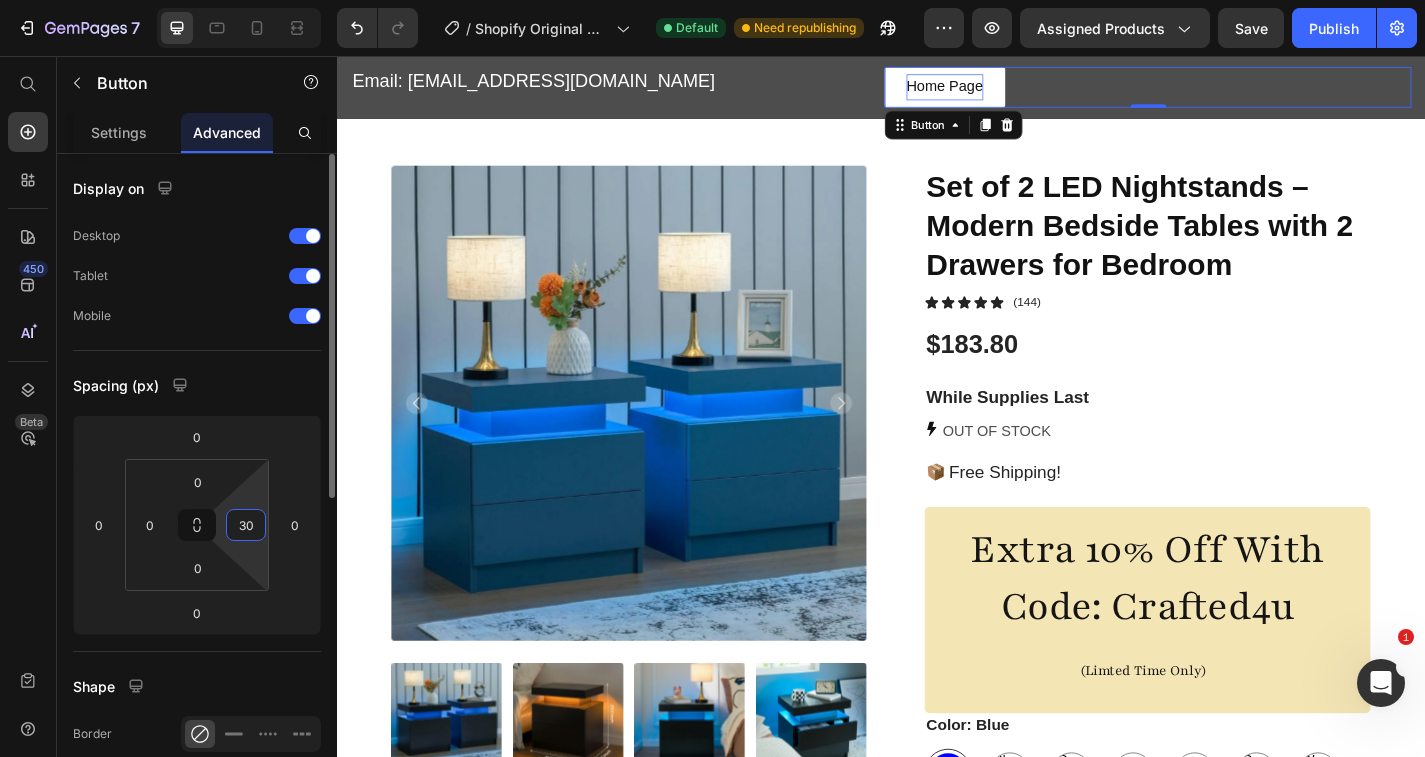 type on "3" 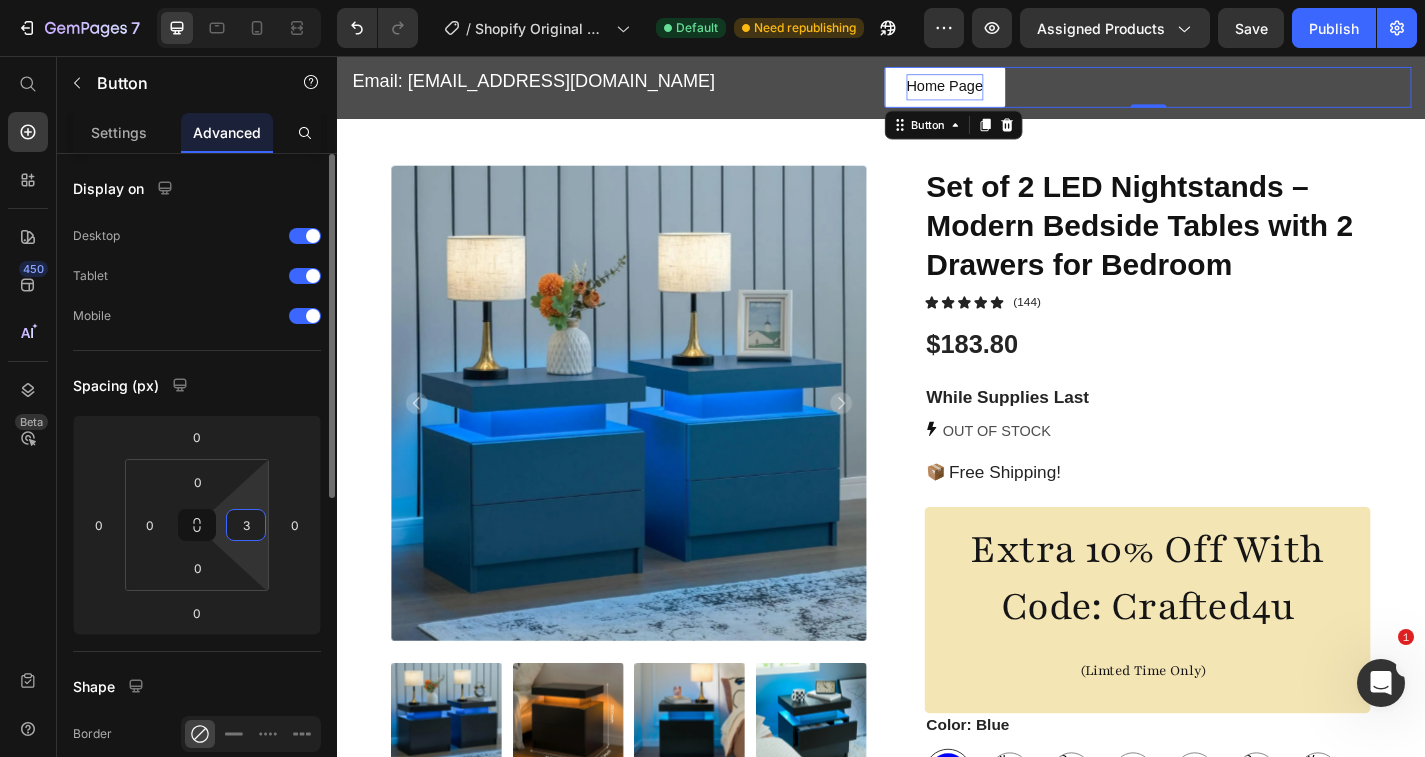 type 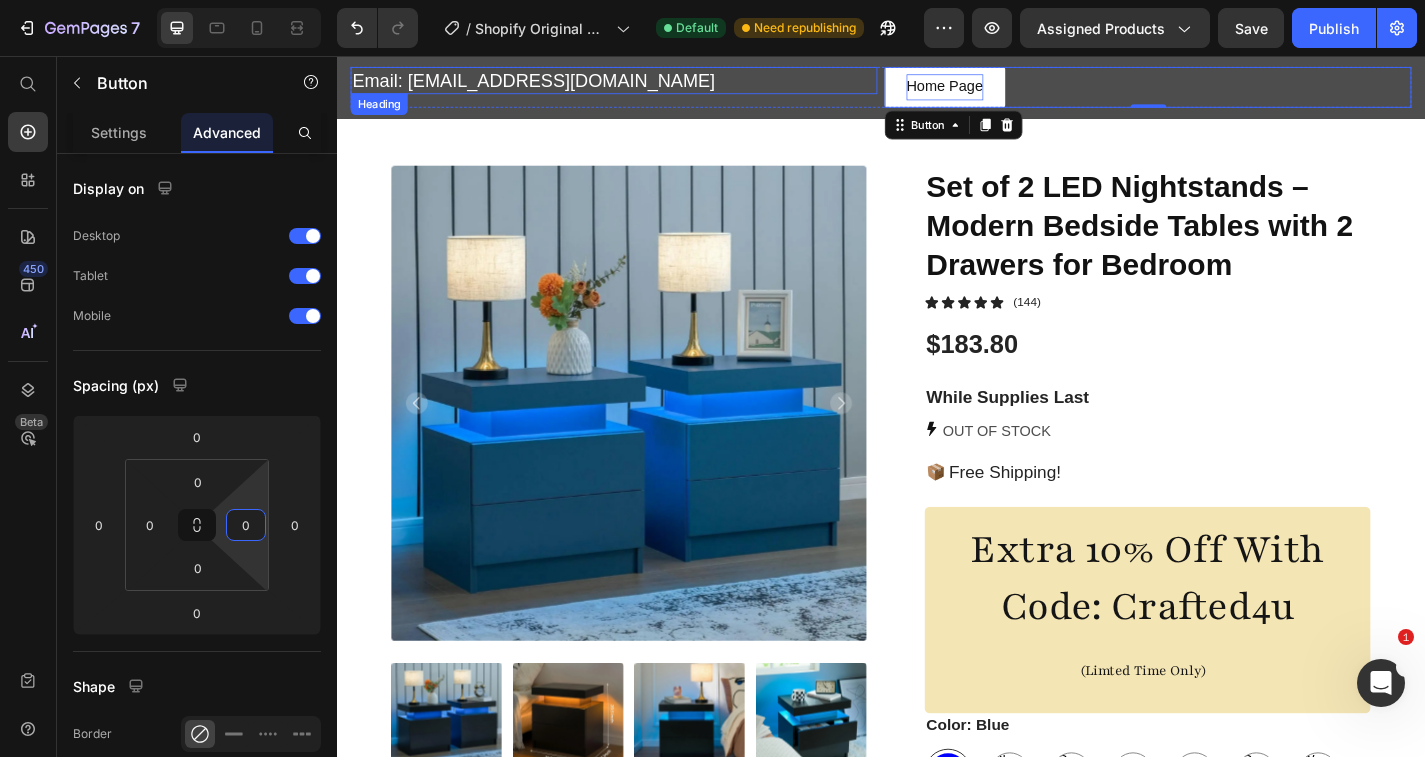 click on "Email: [EMAIL_ADDRESS][DOMAIN_NAME]" at bounding box center [642, 83] 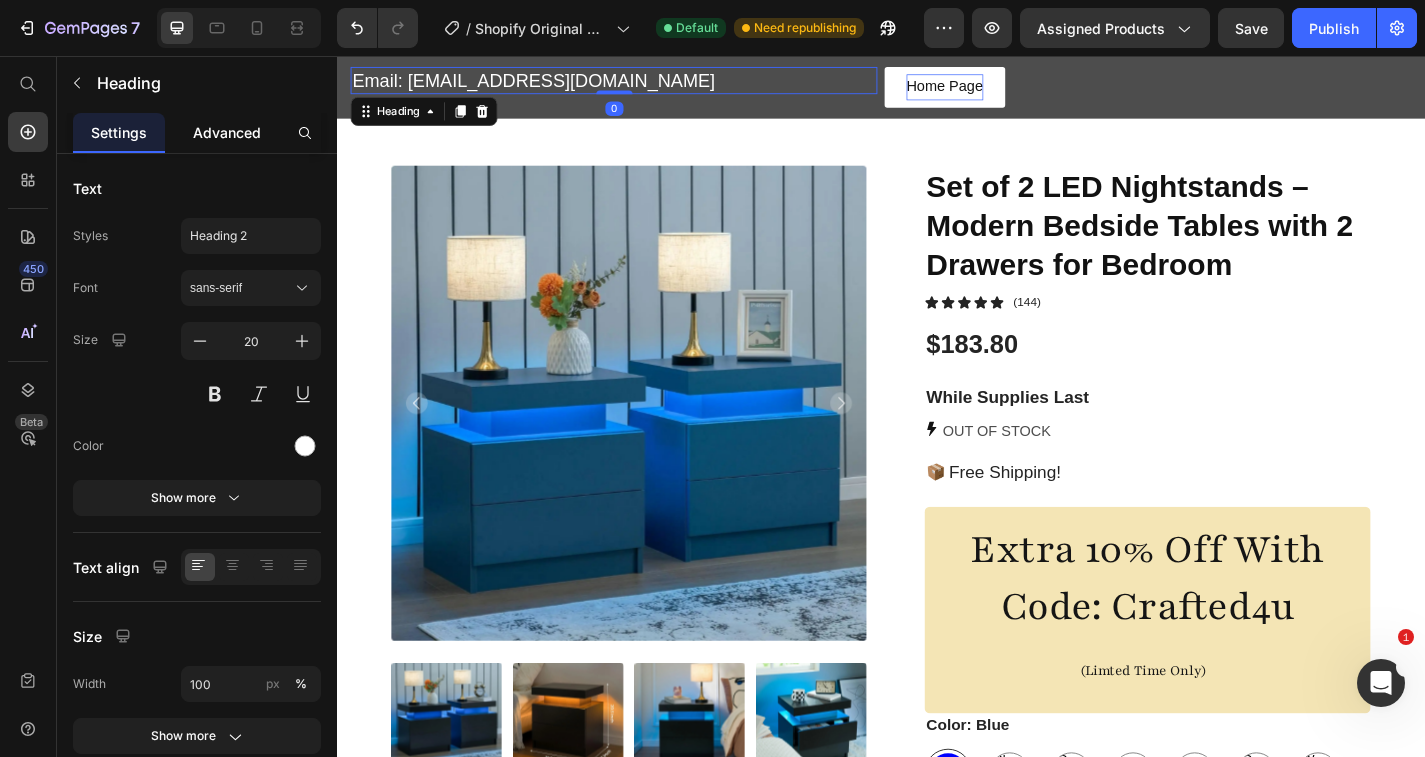 click on "Advanced" 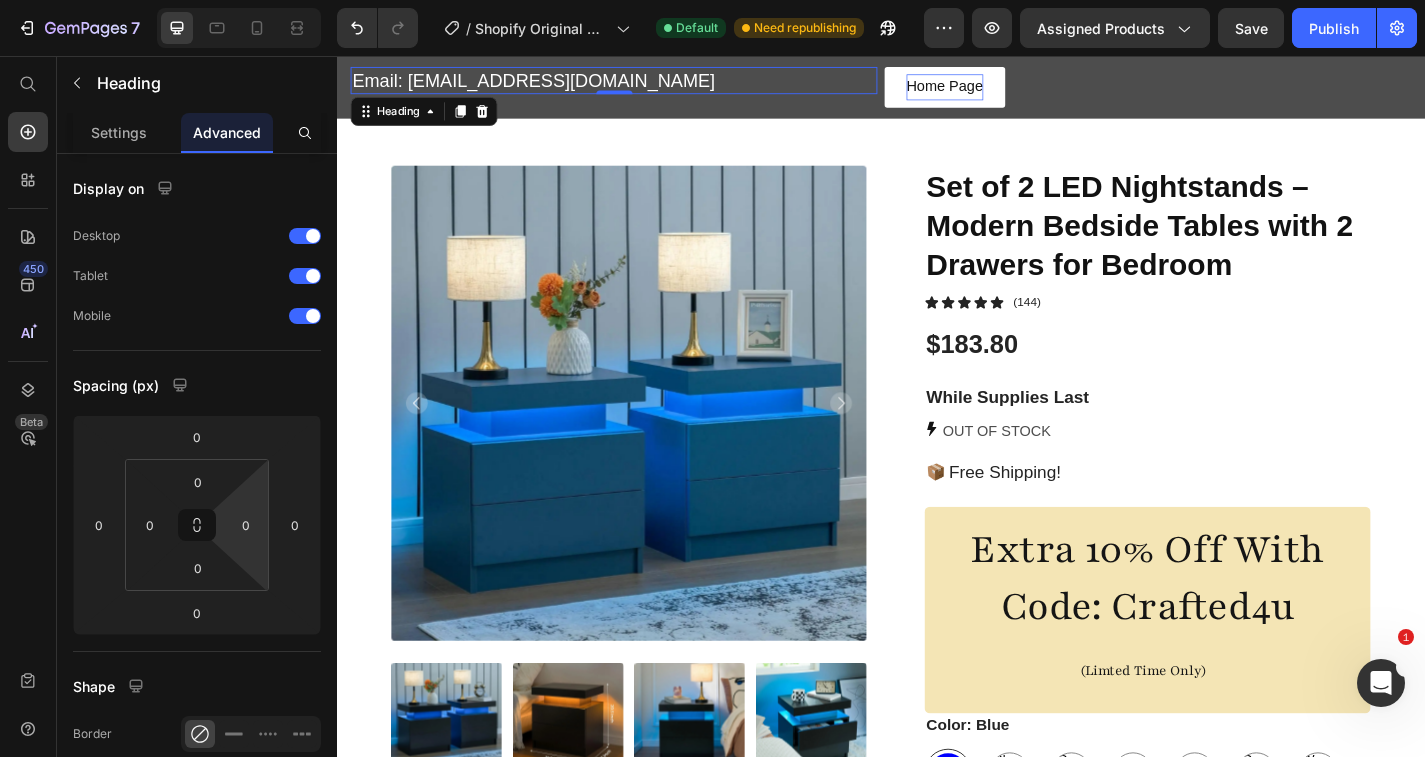 click on "7   /  Shopify Original Product Template Default Need republishing Preview Assigned Products  Save   Publish  450 Beta Start with Sections Elements Hero Section Product Detail Brands Trusted Badges Guarantee Product Breakdown How to use Testimonials Compare Bundle FAQs Social Proof Brand Story Product List Collection Blog List Contact Sticky Add to Cart Custom Footer Browse Library 450 Layout
Row
Row
Row
Row Text
Heading
Text Block Button
Button
Button
Sticky Back to top Media" at bounding box center [712, 0] 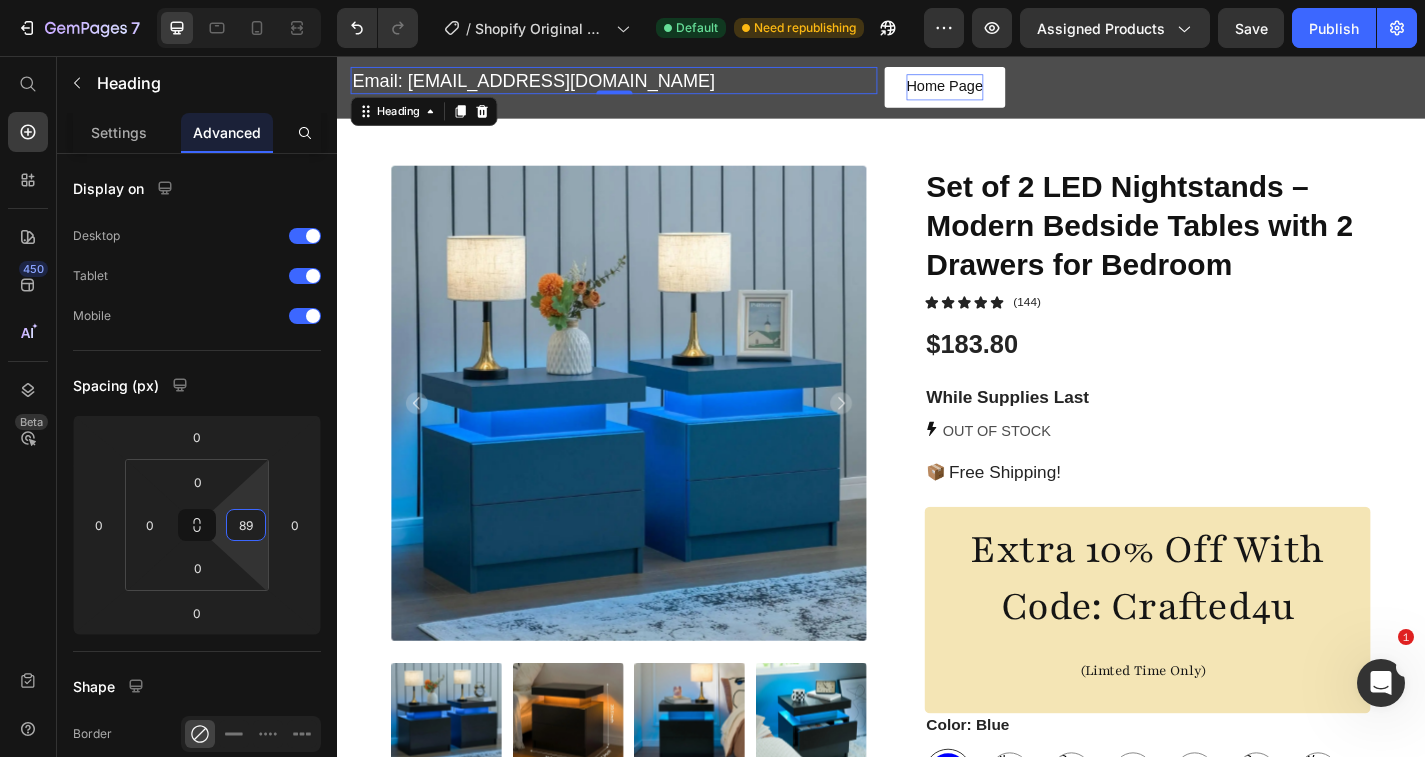 type on "8" 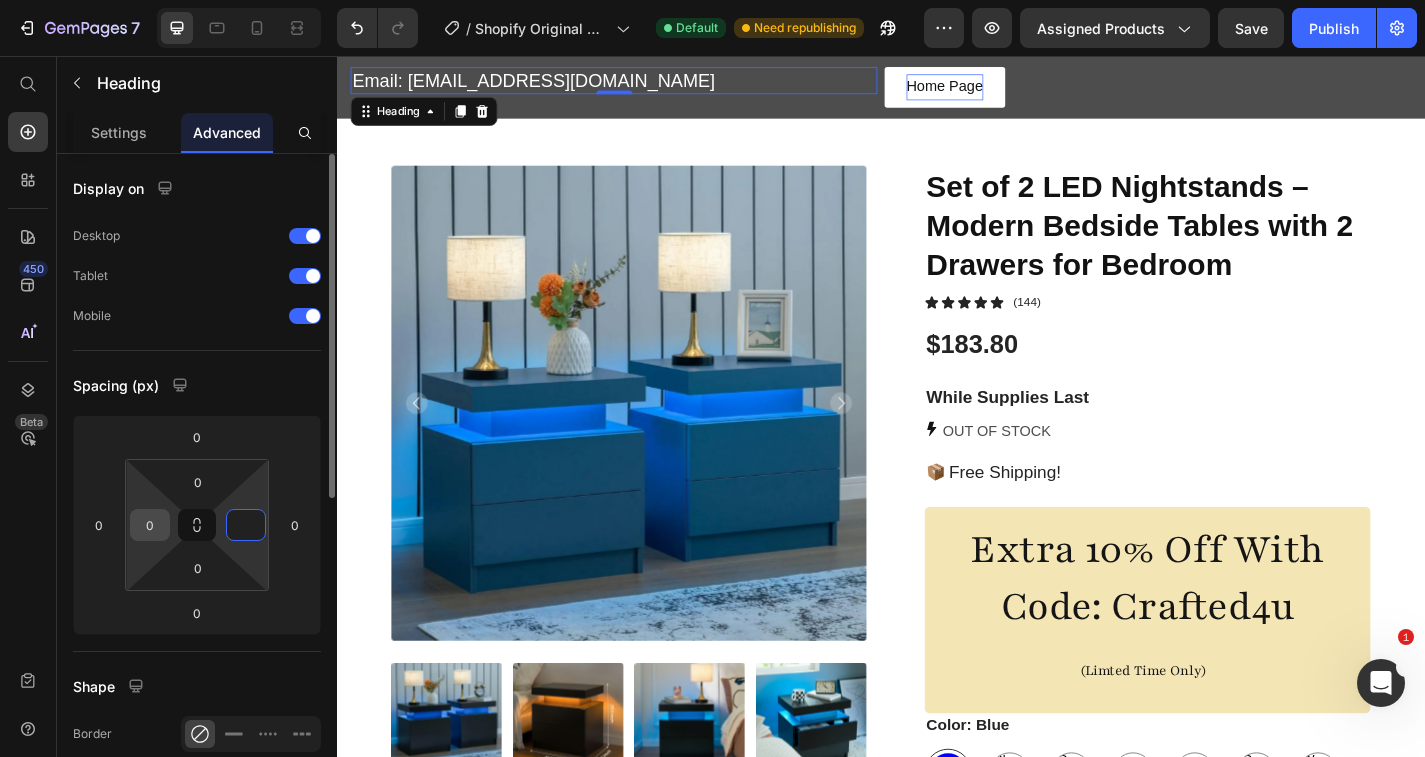 type on "0" 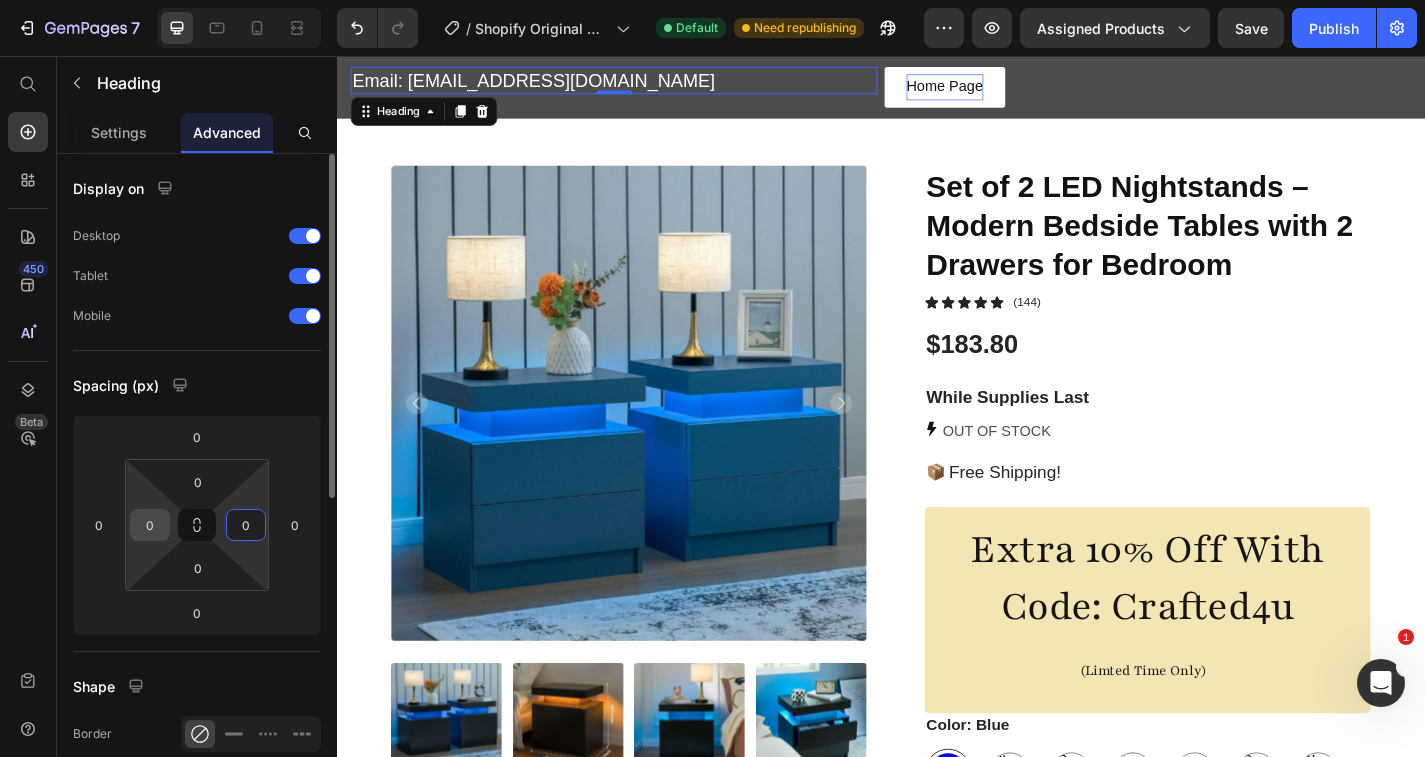 click on "0" at bounding box center [150, 525] 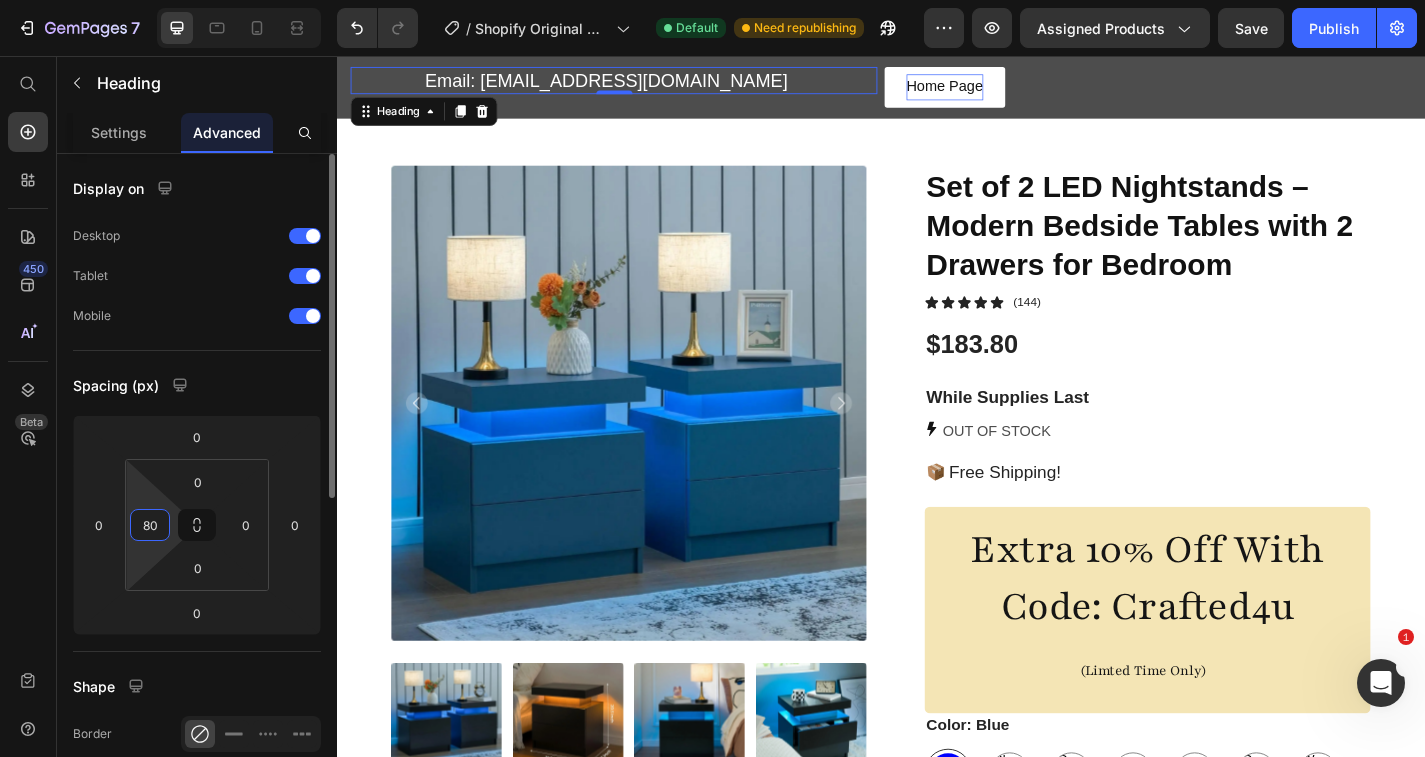 type on "8" 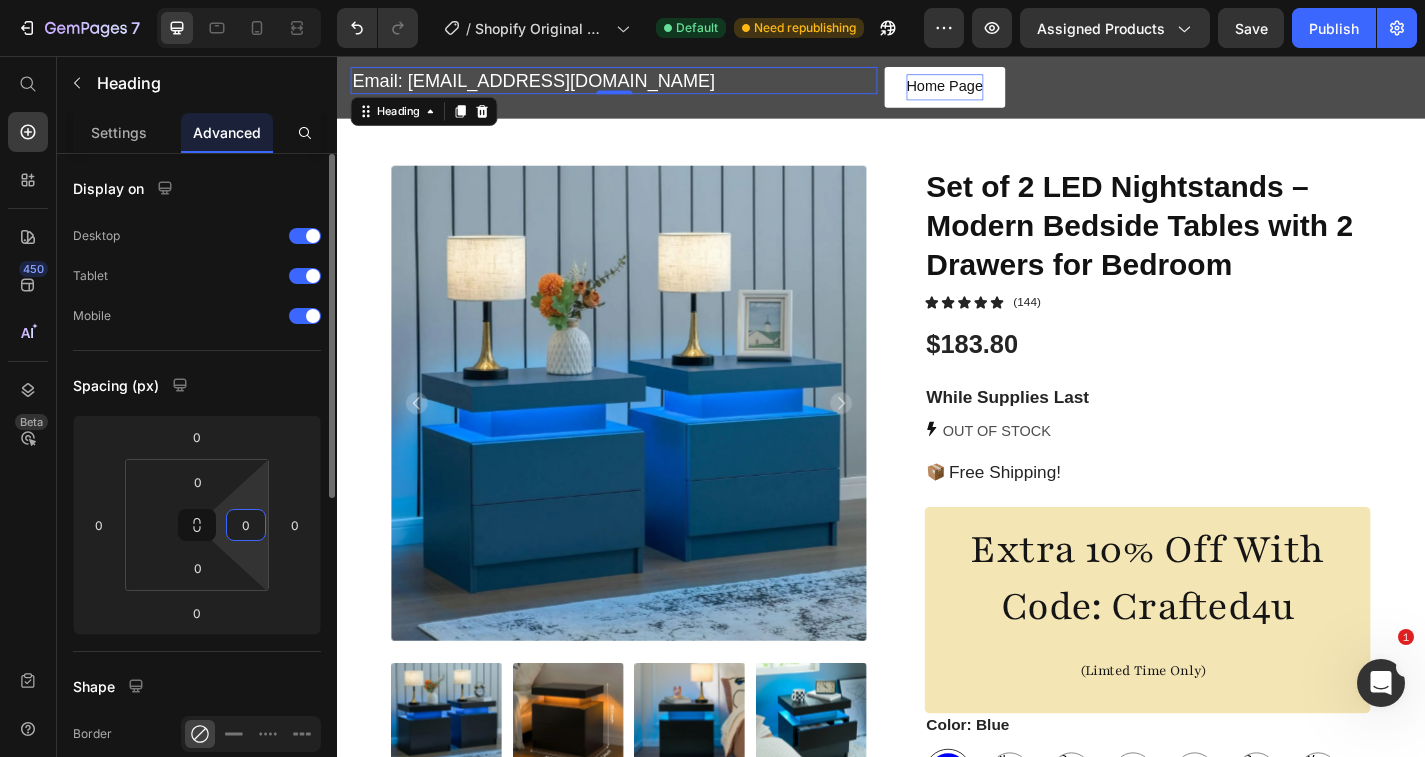 type on "0" 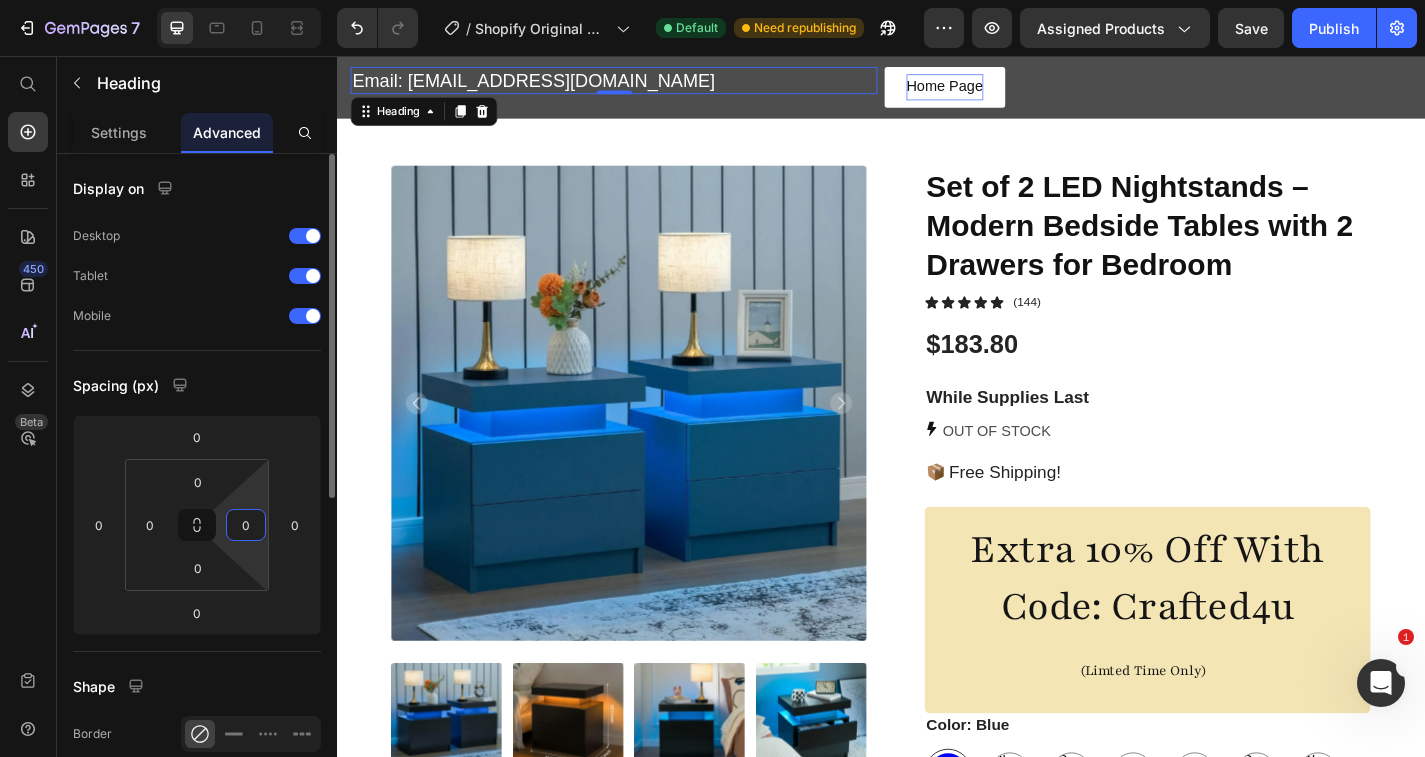 click on "0" at bounding box center [246, 525] 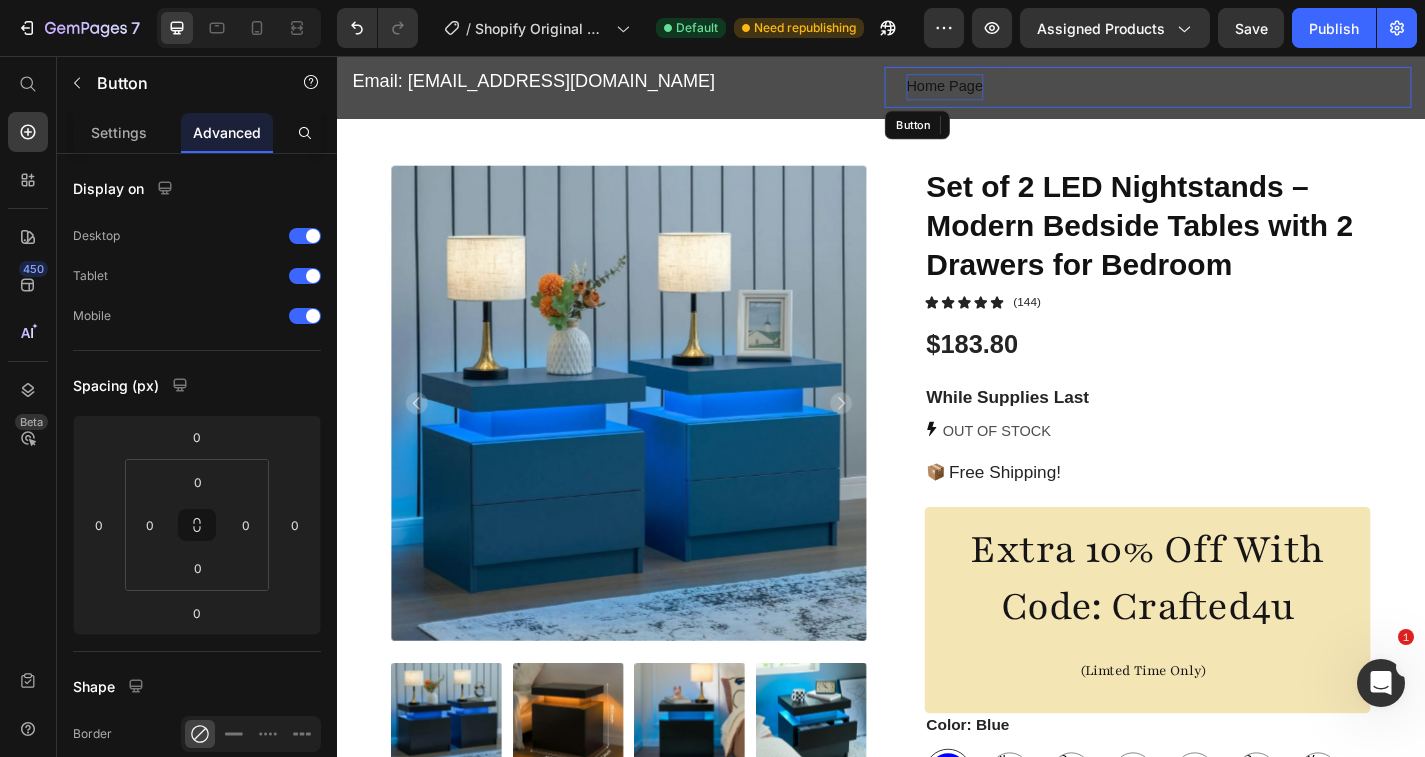 click on "Home Page" at bounding box center [1007, 90] 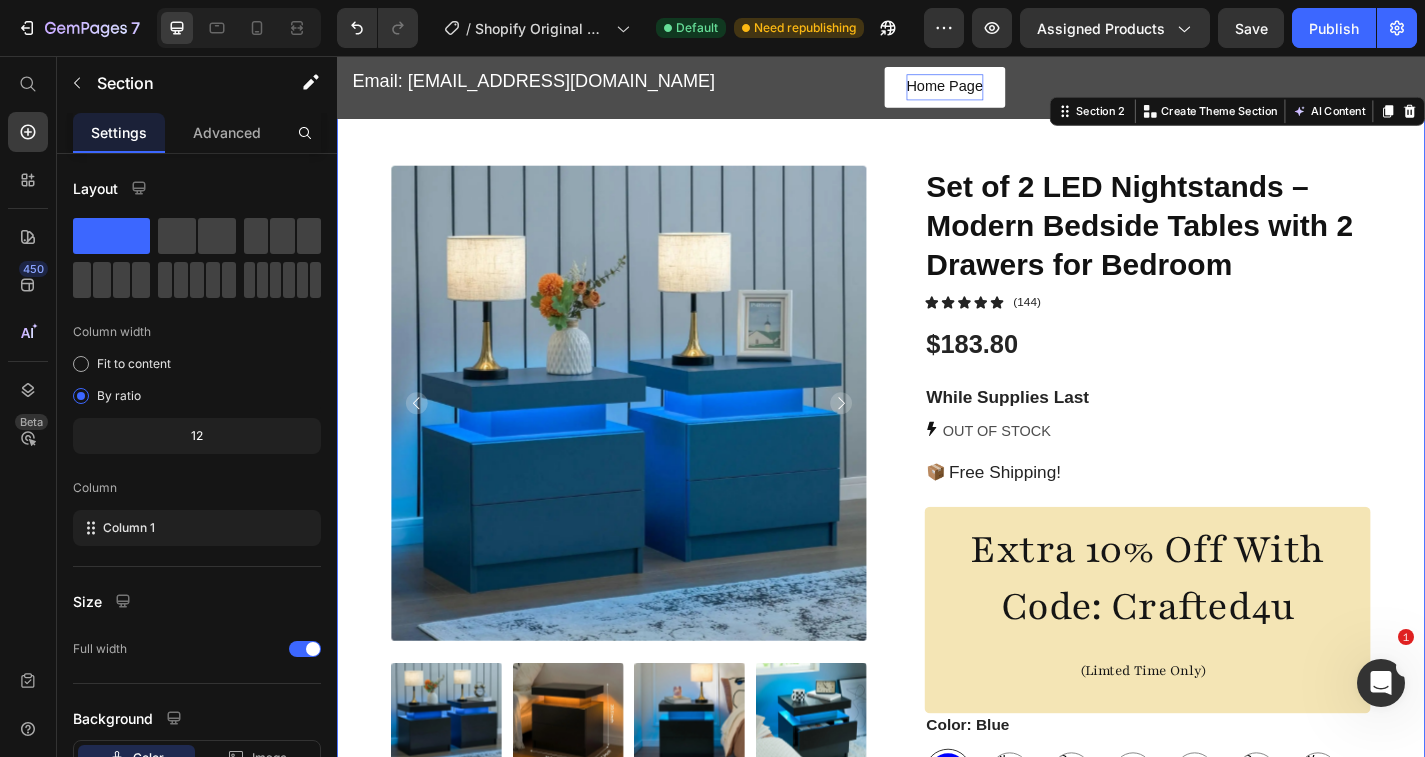 click on "Product Images Set of 2 LED Nightstands – Modern Bedside Tables with 2 Drawers for Bedroom Product Title Icon Icon Icon Icon Icon Icon List (144) Text Block Row $183.80 Product Price While Supplies Last Text Block   OUT OF STOCK Stock Counter Image Free Shipping!  Text Block Row Row Extra 10% Off With Code: Crafted4u (Limted Time Only)   Text Block Color: Blue Blue Blue Black Woodgrain Black Woodgrain Black Woodgrain Grey Black Grey Black Grey Black Grey Grey Grey White White Grey Gold Grey Gold Grey Gold White Marble White Marble White Marble Black Gold Black Gold Black Gold Black Black Product Variants & Swatches Blue Black Woodgrain Grey Black Grey White Grey Gold White Marble Black Gold Black Product Variants & Swatches
Icon Size guide Text Block Row Product Variants & Swatches
Out of stock Add to Cart Image Image Image Image Image Row Row Product Section 2   You can create reusable sections Create Theme Section AI Content Tone and Voice" at bounding box center (937, 633) 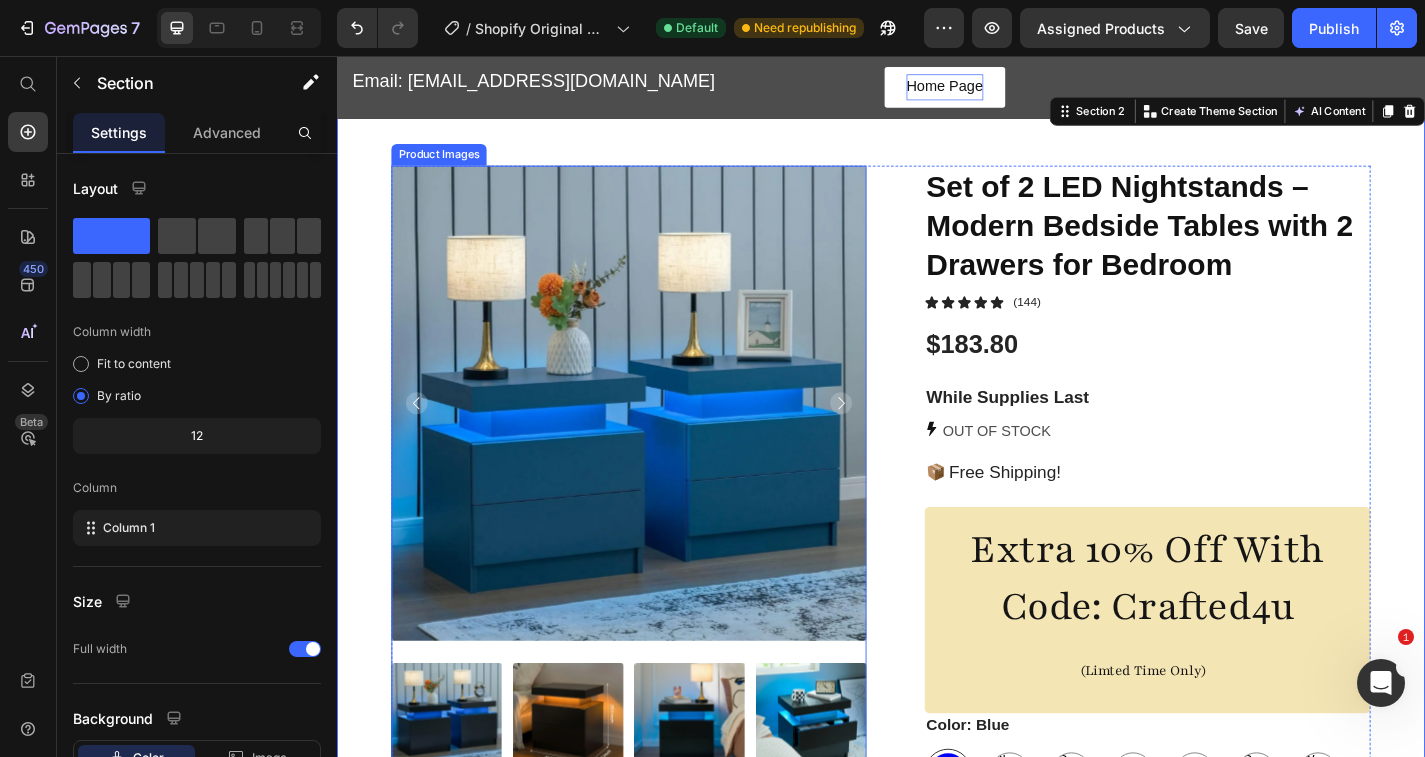 scroll, scrollTop: 0, scrollLeft: 0, axis: both 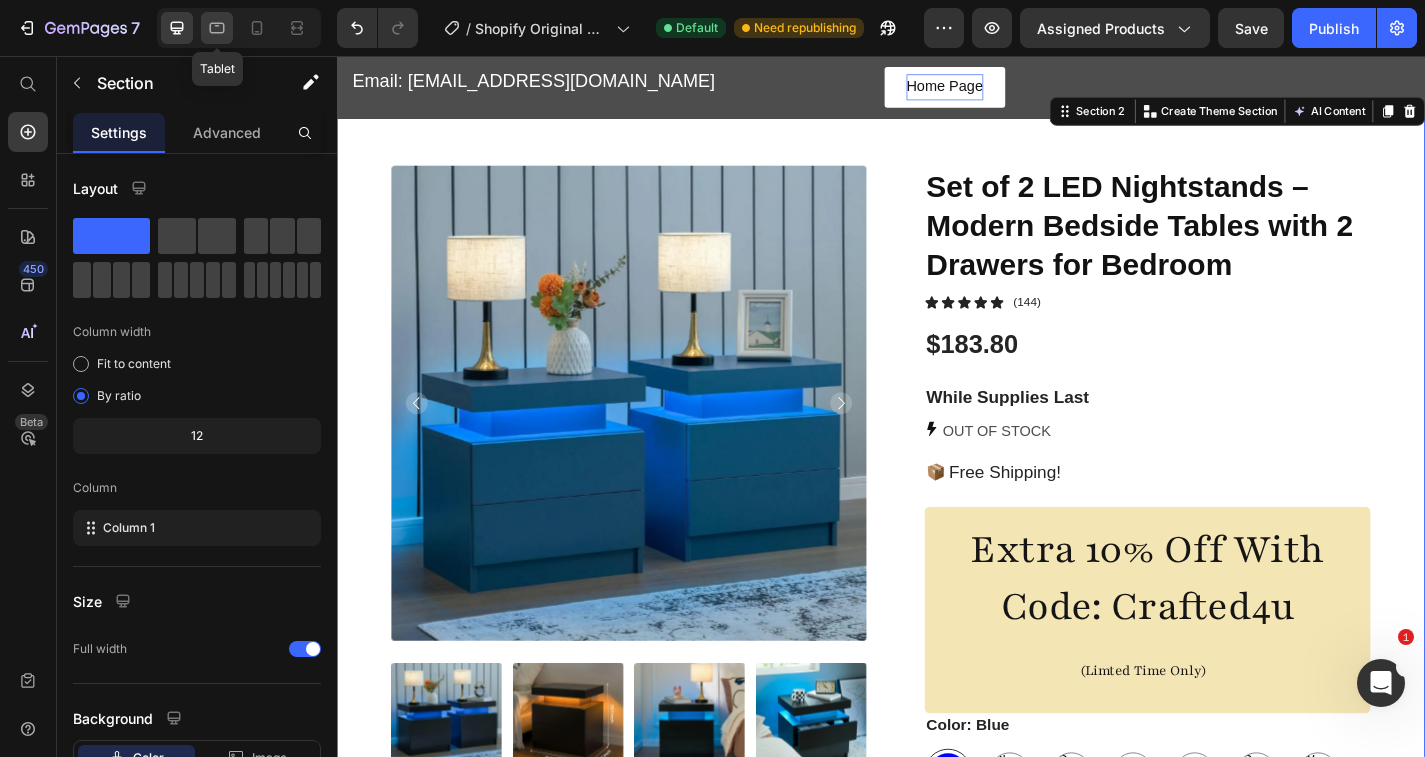 click 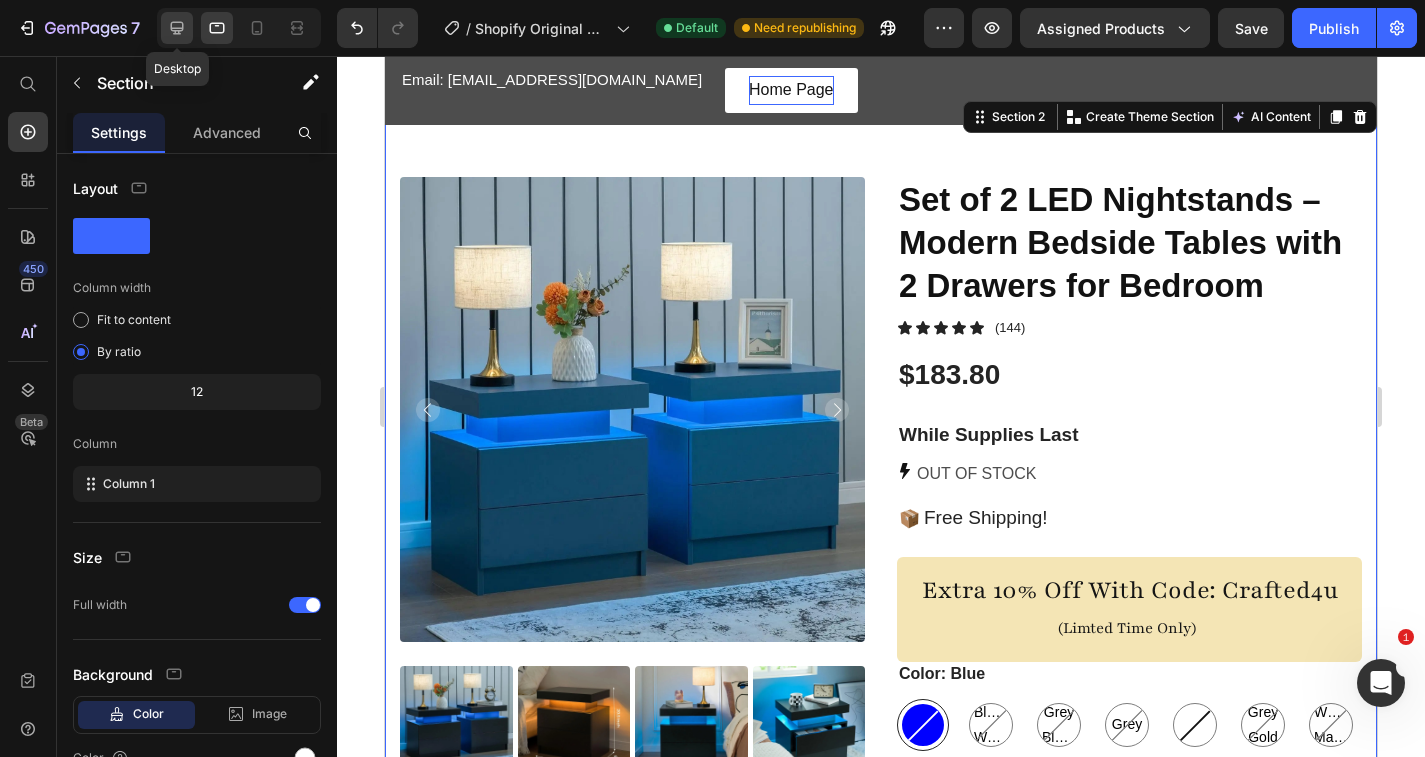 click 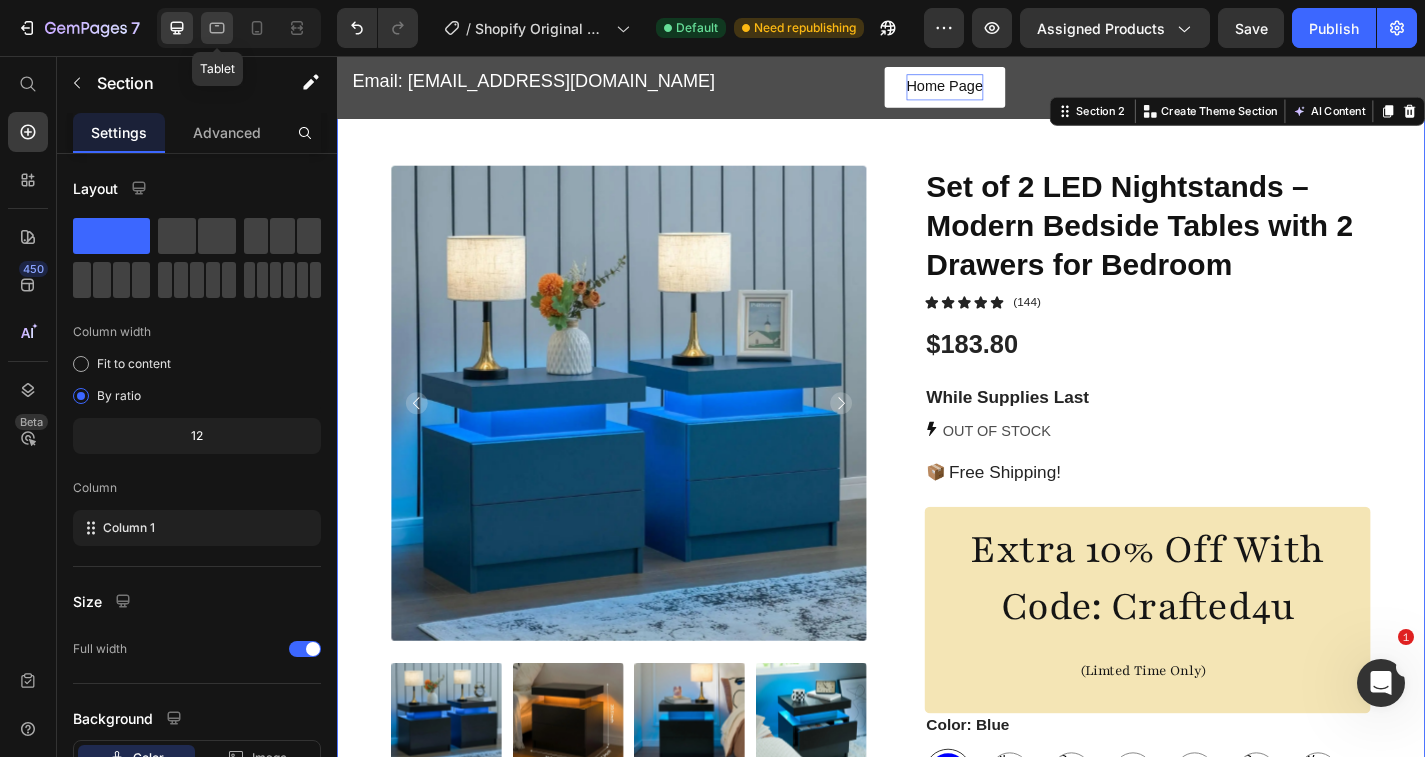 click 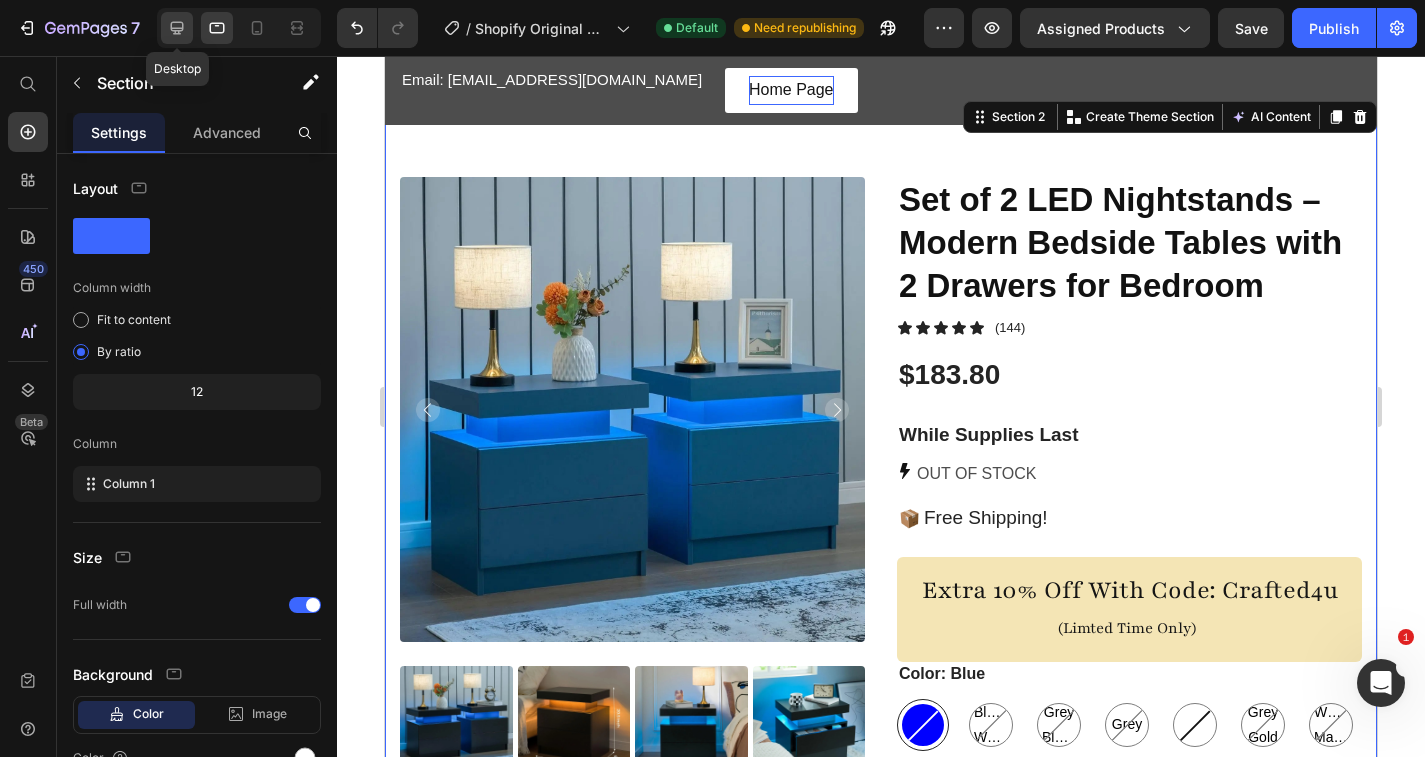 click 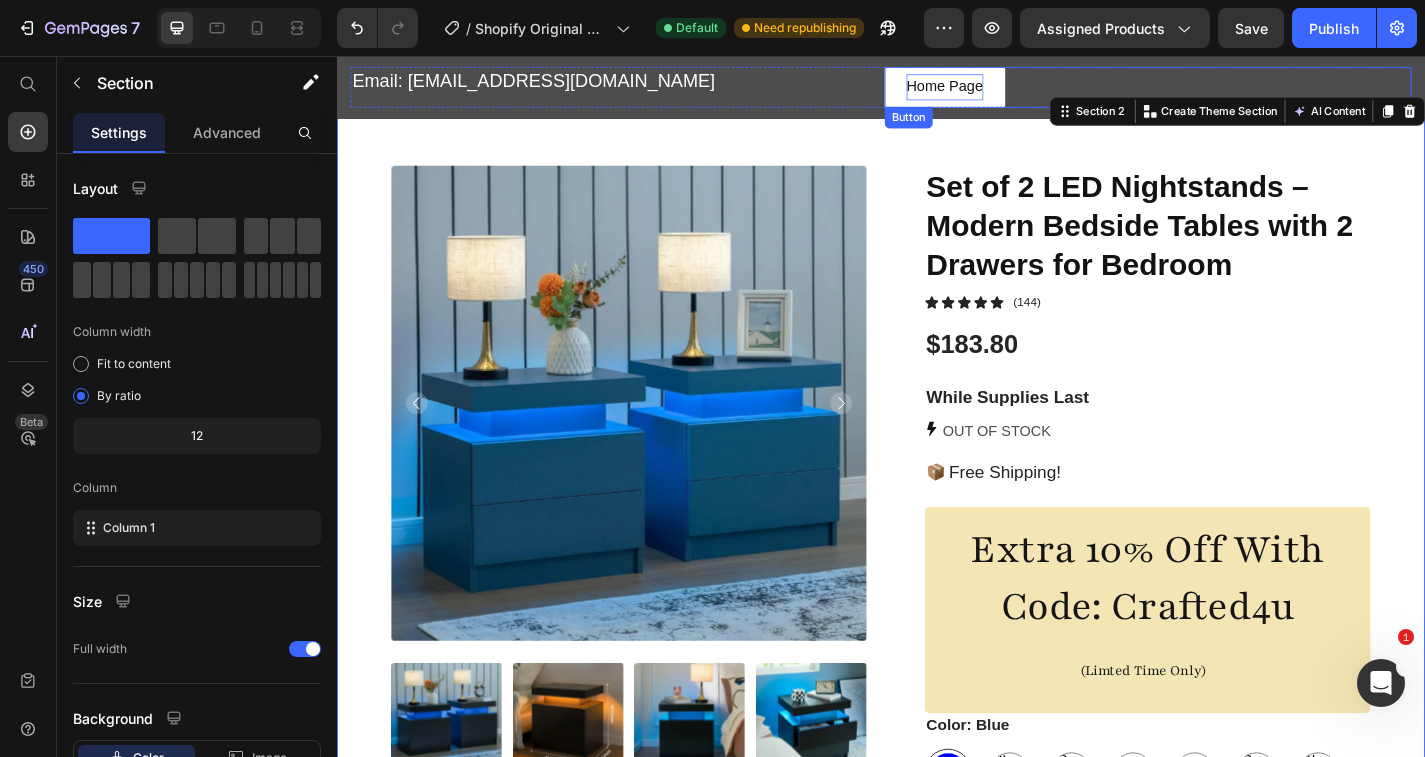 click on "Home Page Button" at bounding box center (1231, 90) 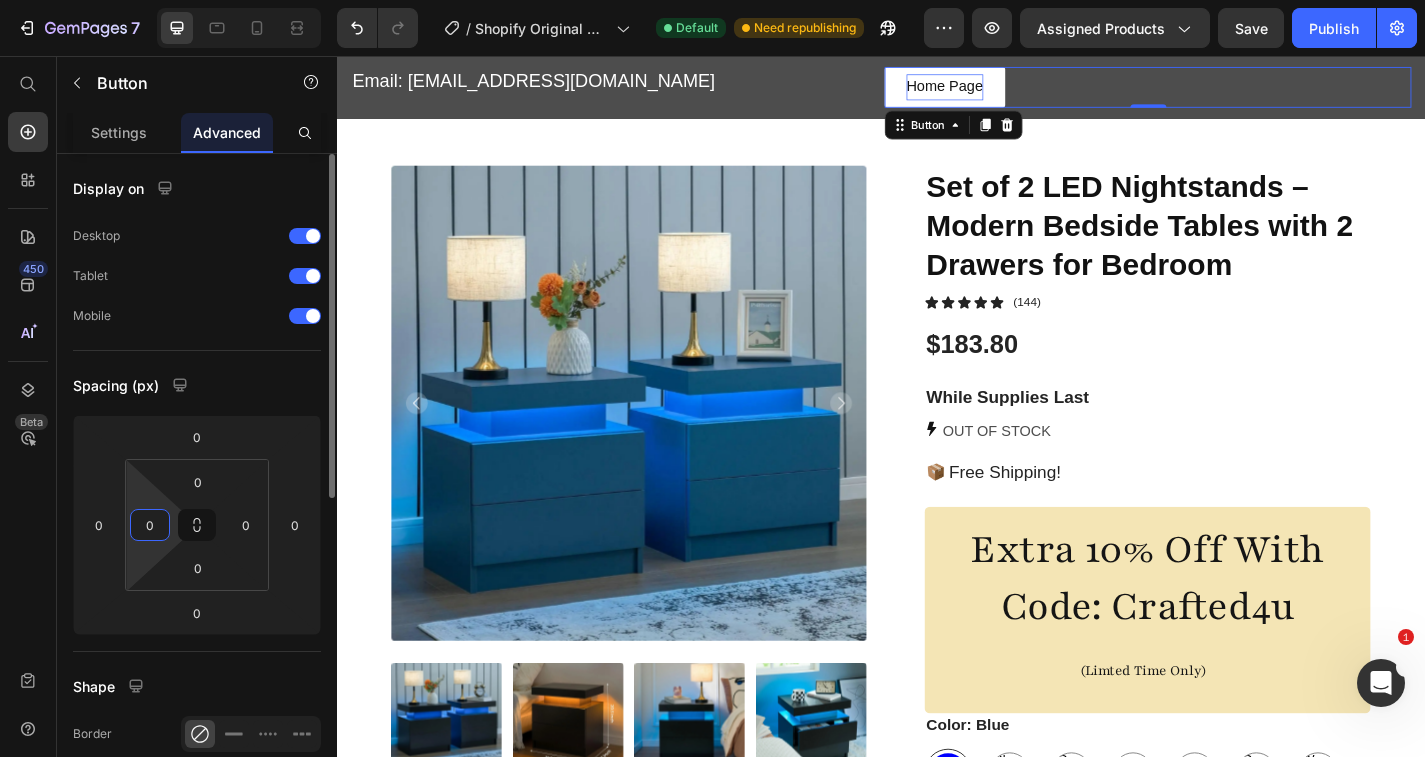 click on "0" at bounding box center (150, 525) 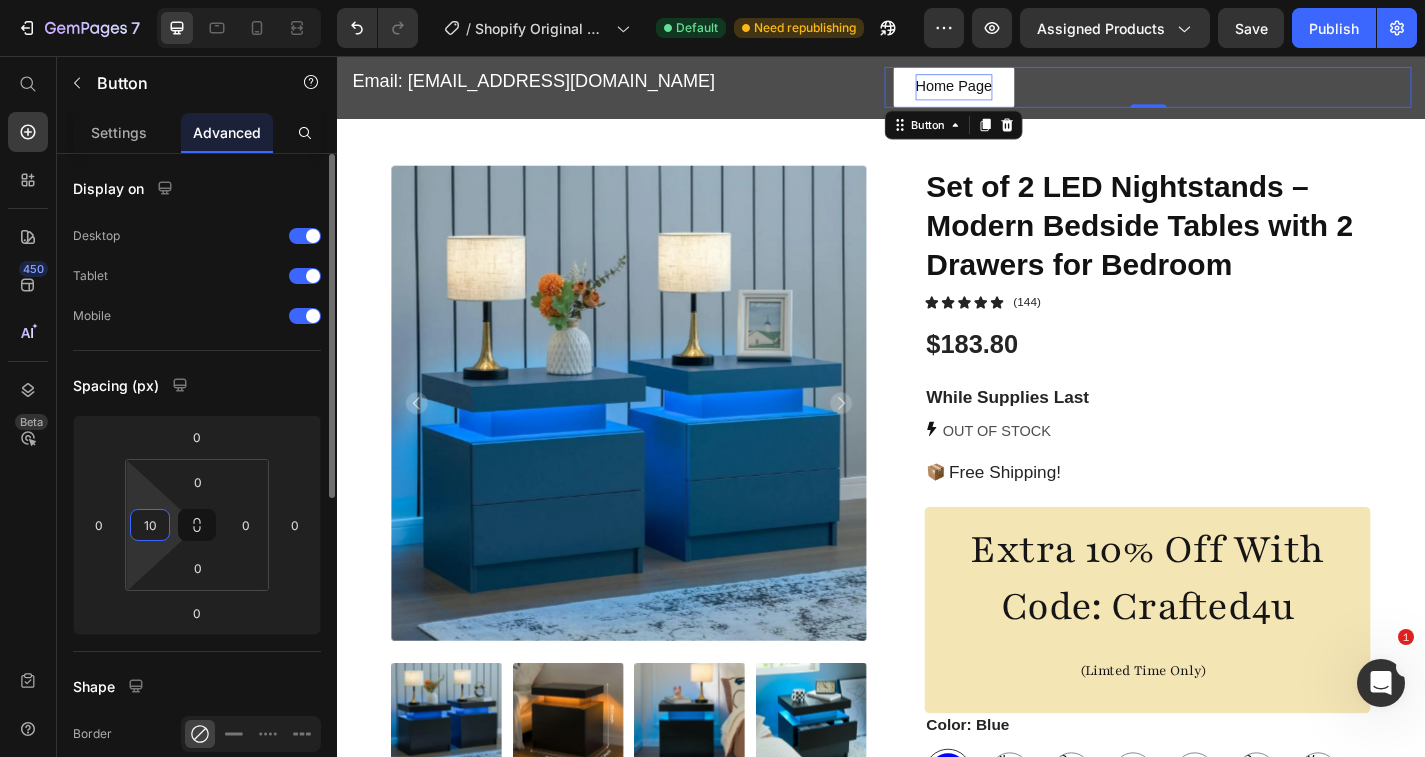 type on "1" 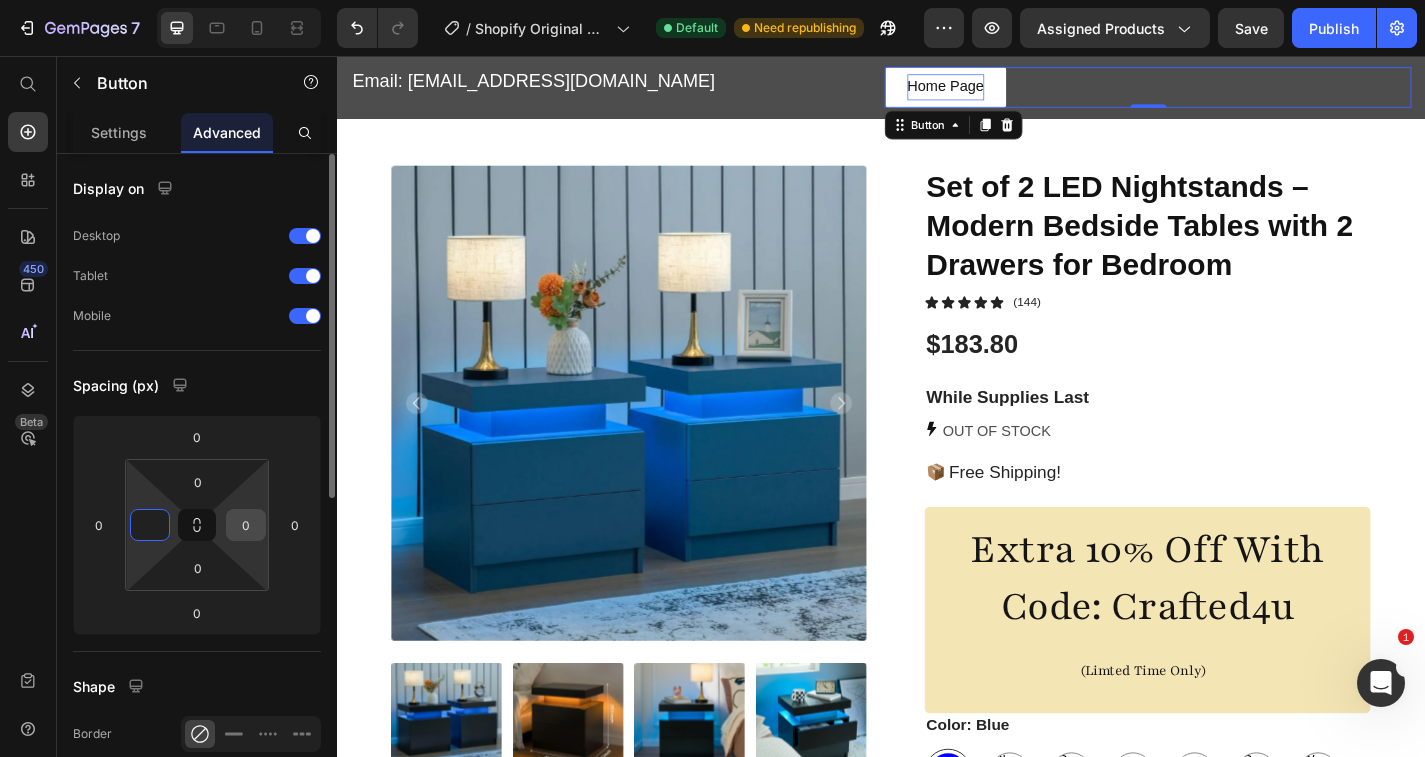 type on "0" 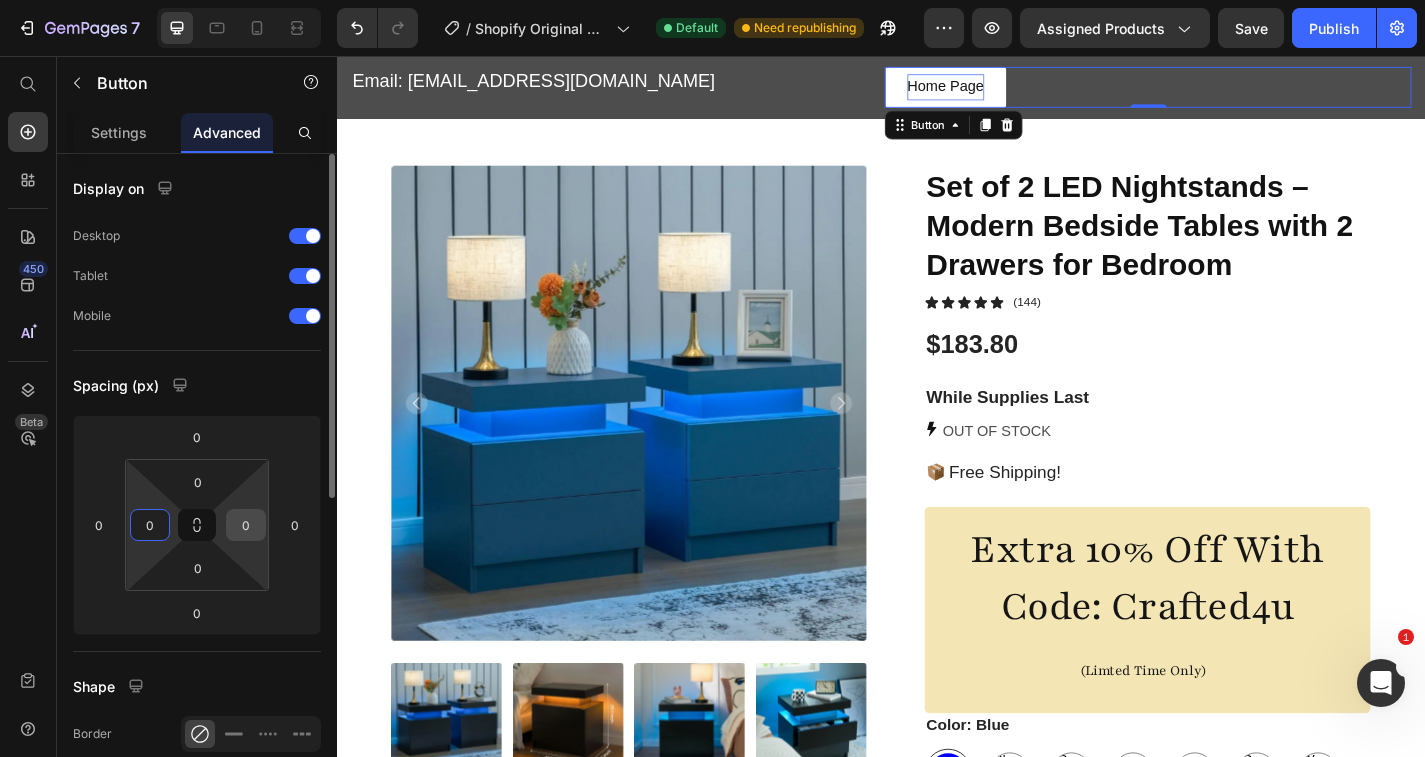 click on "0" at bounding box center (246, 525) 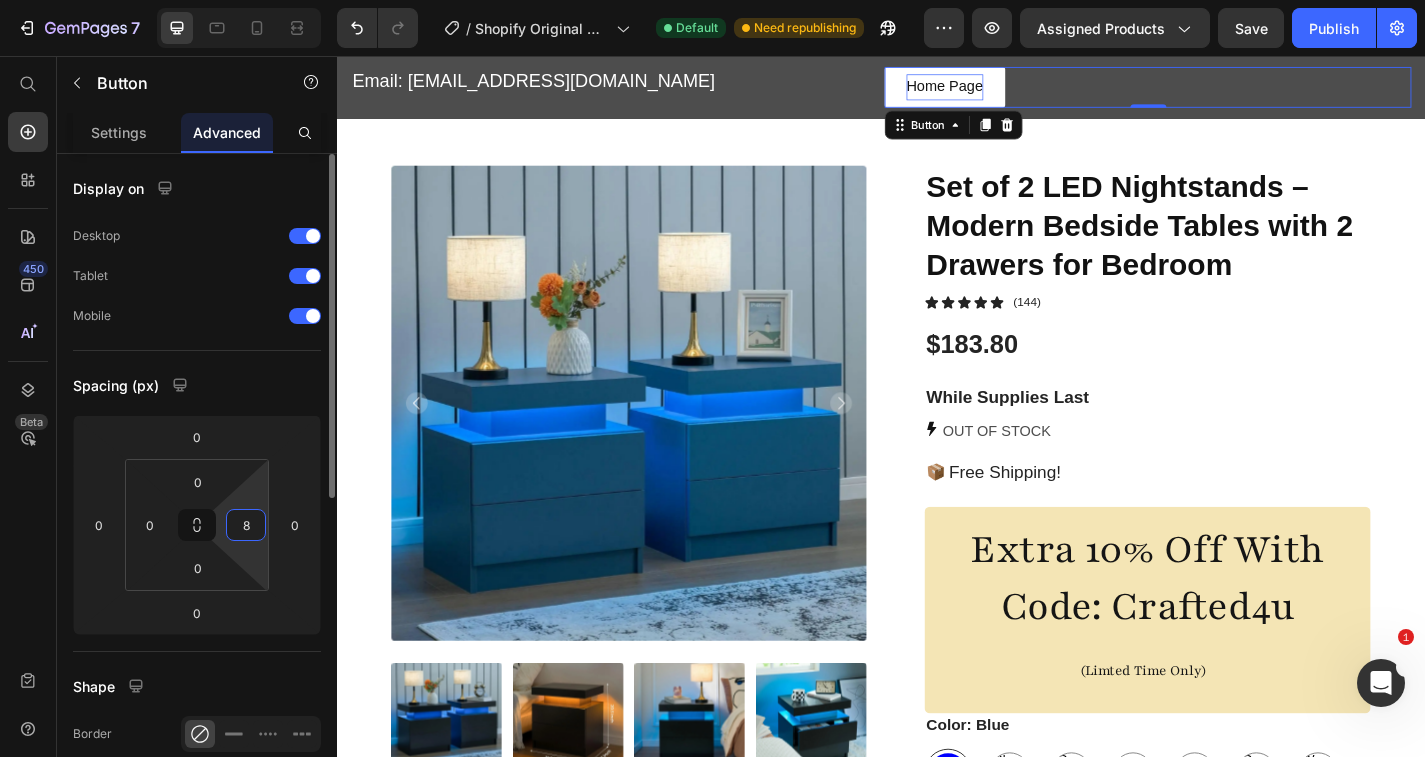 type on "80" 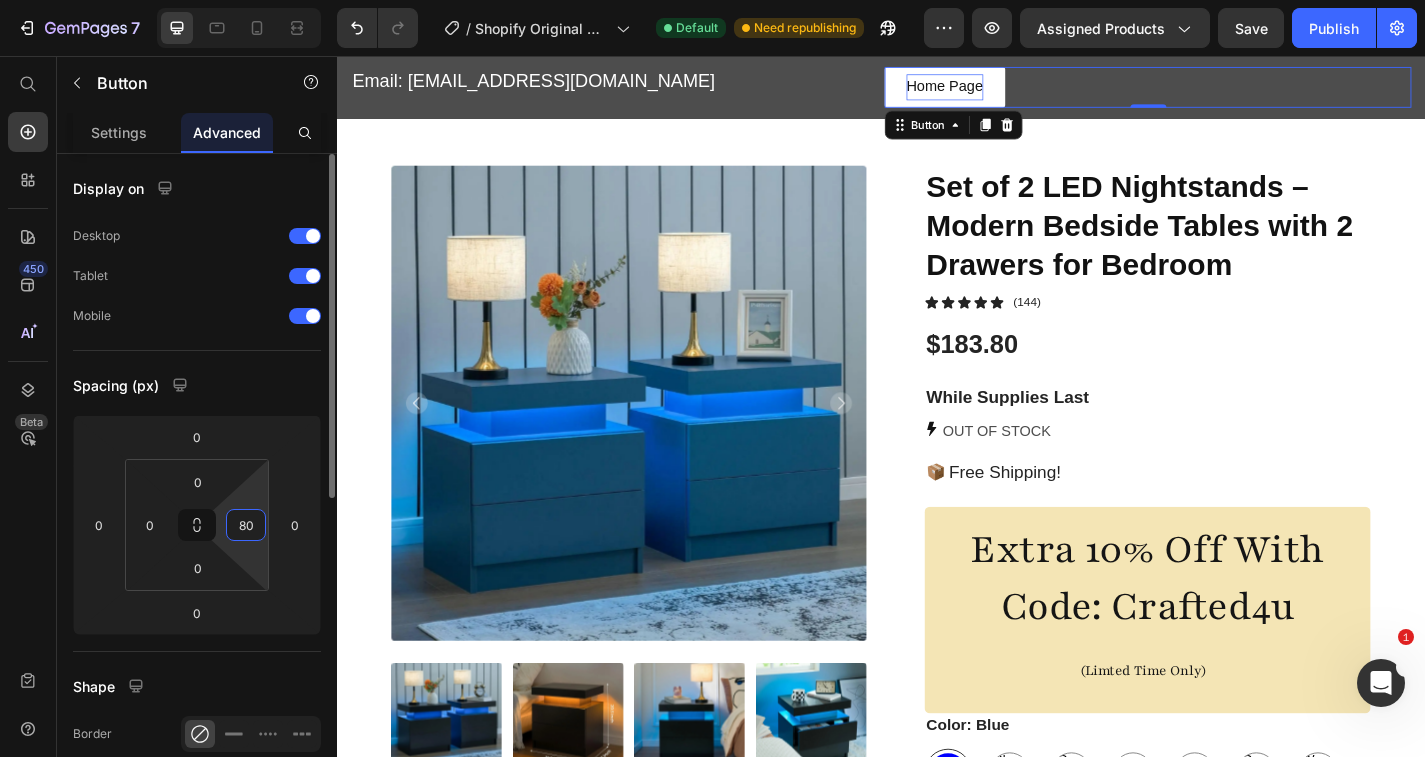 type on "8" 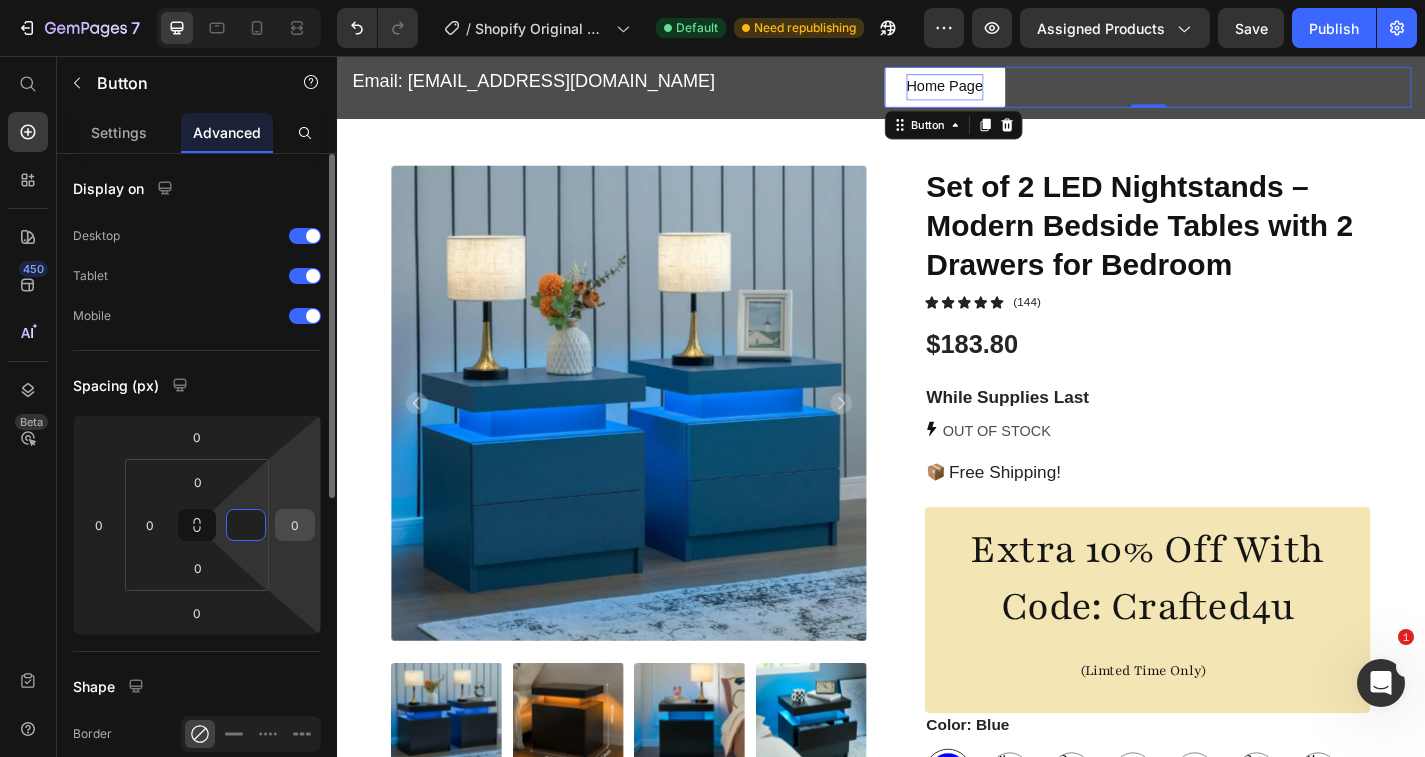 type on "0" 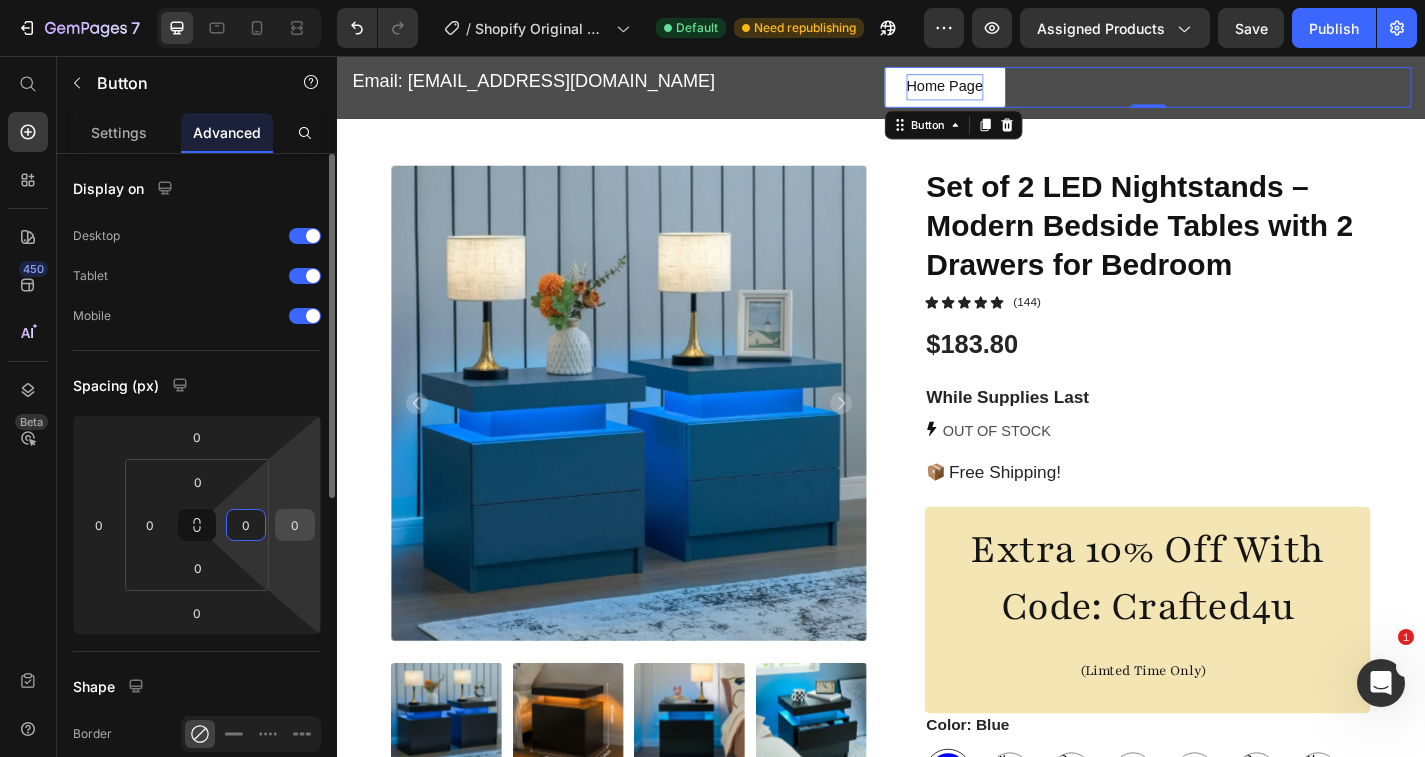 click on "0" at bounding box center (295, 525) 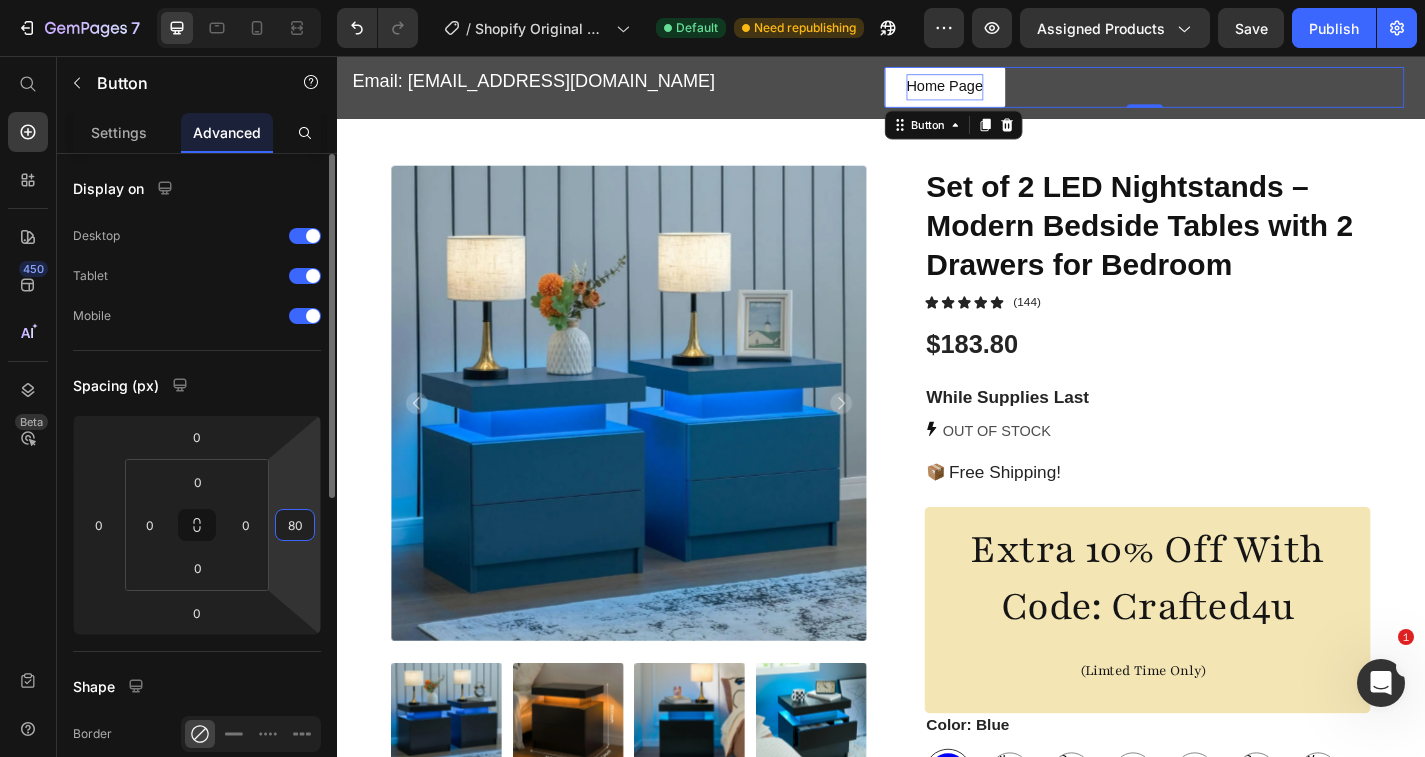 type on "8" 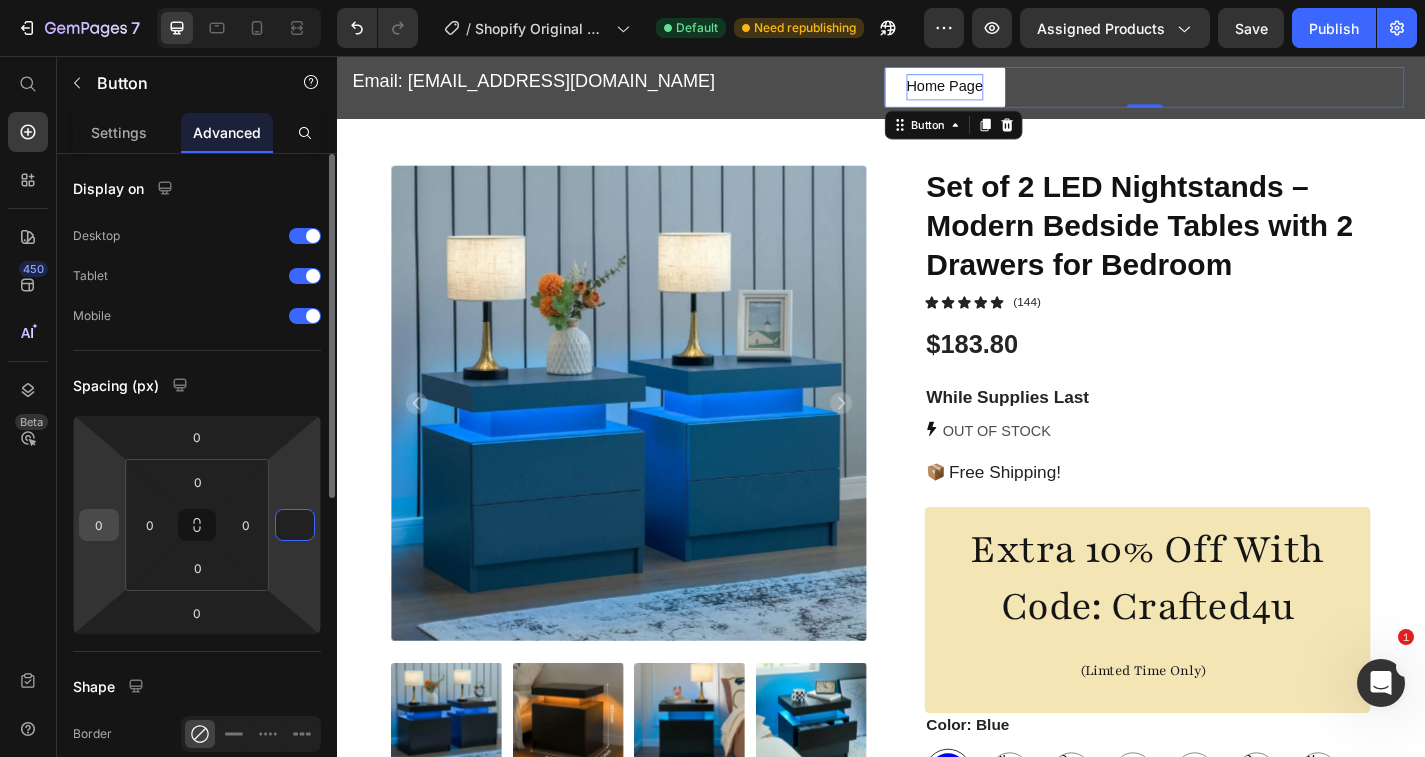 type on "0" 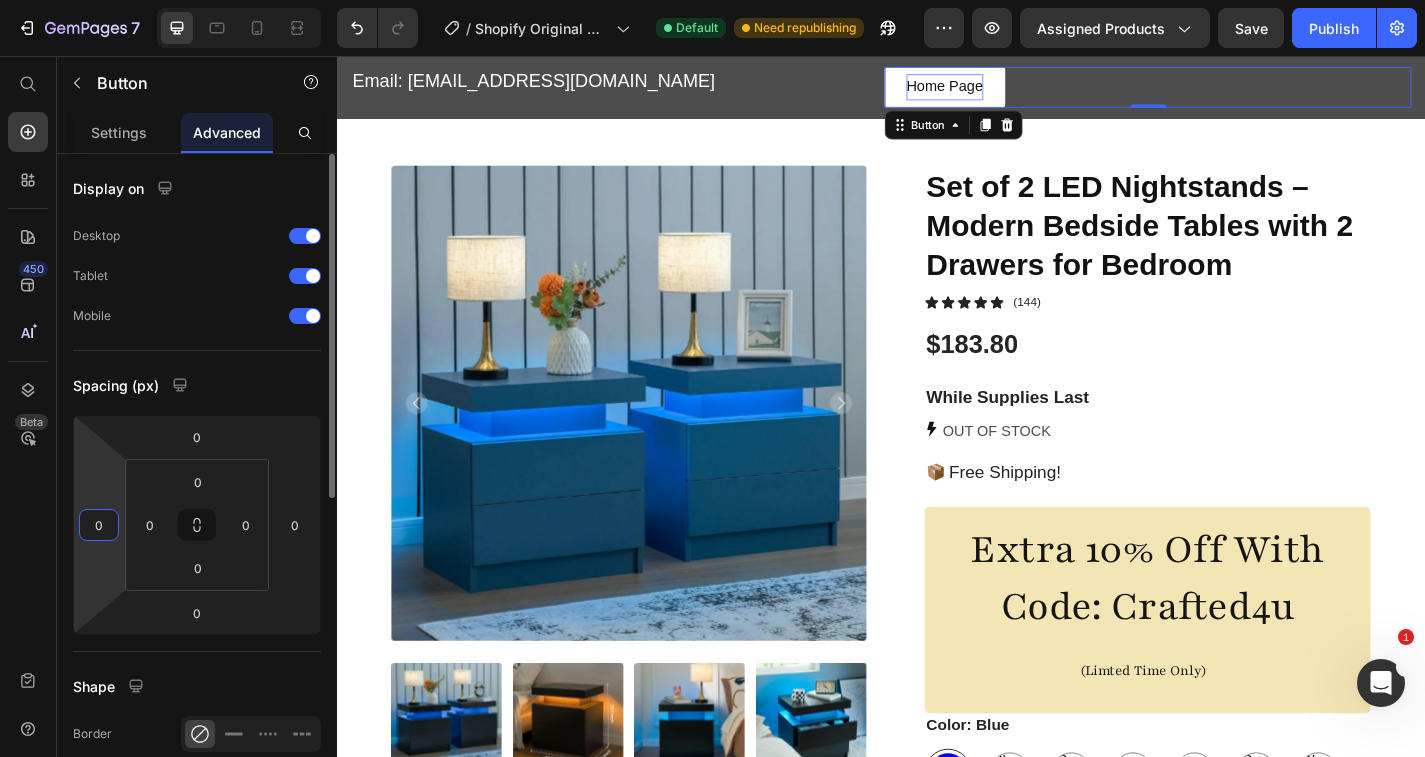 click on "0" at bounding box center (99, 525) 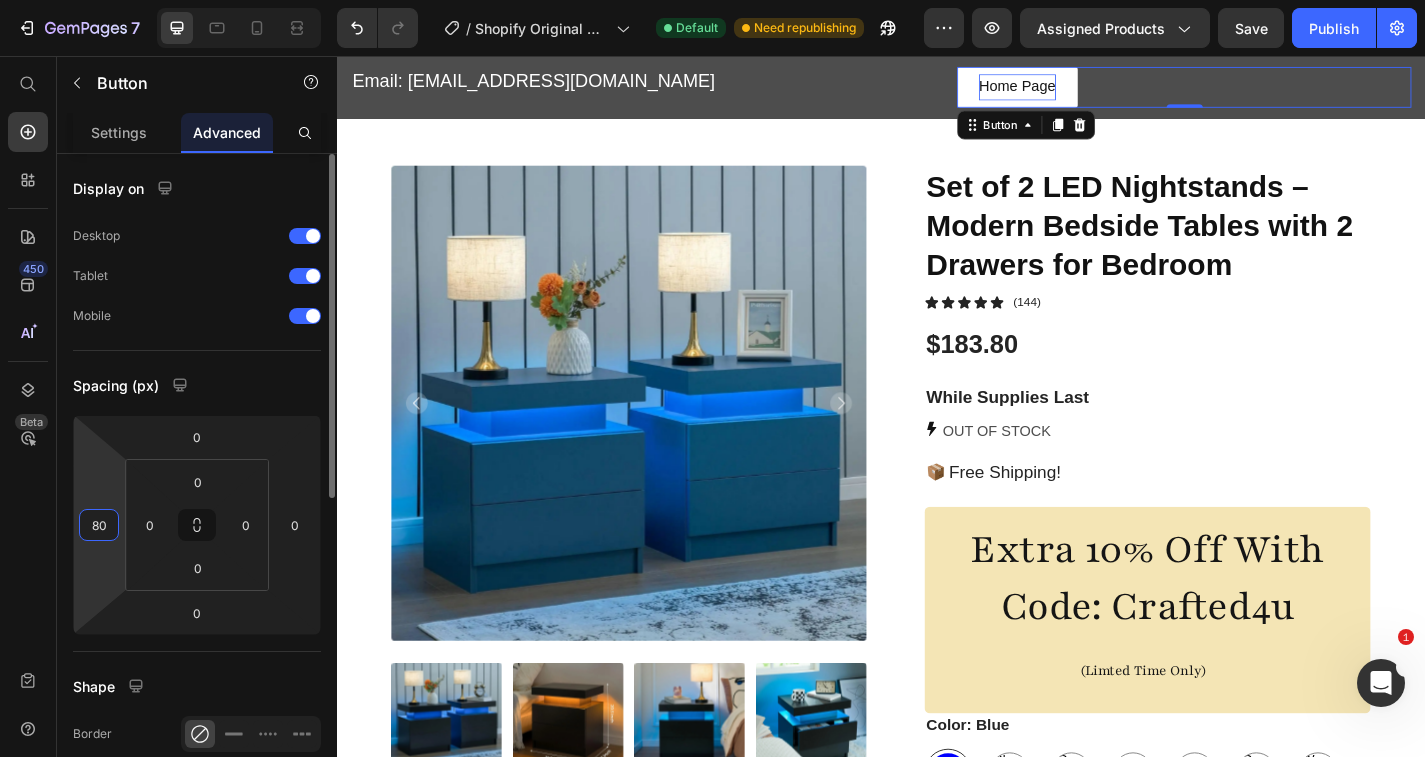 type on "8" 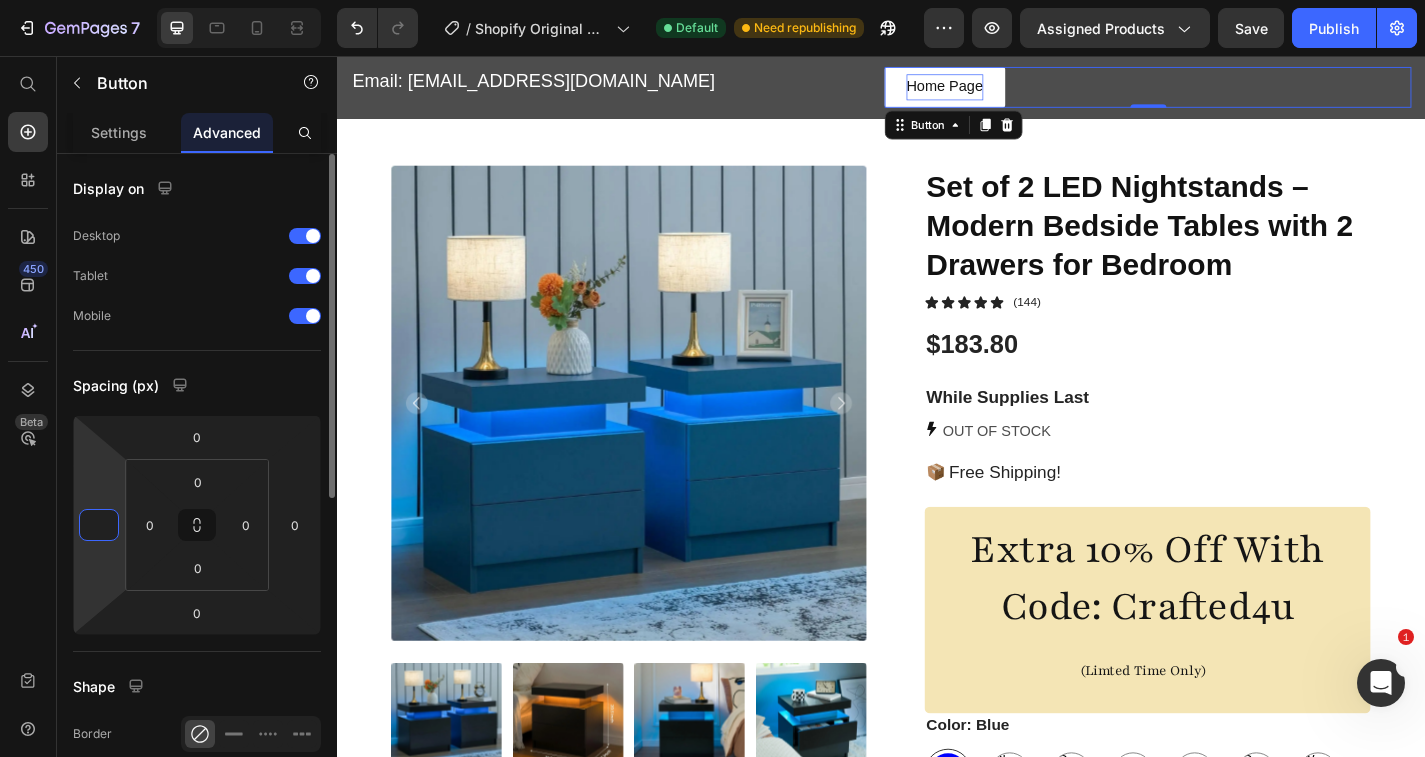 type on "0" 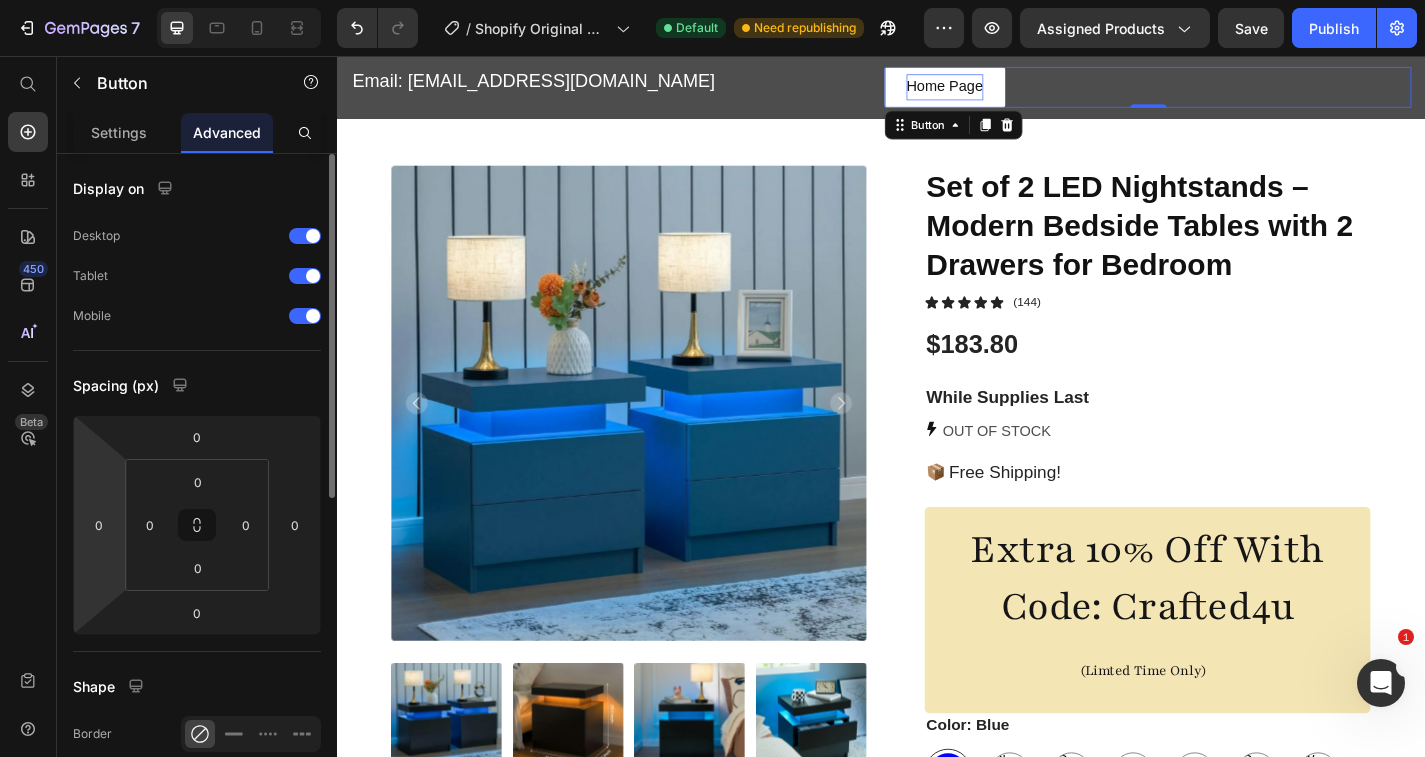 click on "7   /  Shopify Original Product Template Default Need republishing Preview Assigned Products  Save   Publish  450 Beta Start with Sections Elements Hero Section Product Detail Brands Trusted Badges Guarantee Product Breakdown How to use Testimonials Compare Bundle FAQs Social Proof Brand Story Product List Collection Blog List Contact Sticky Add to Cart Custom Footer Browse Library 450 Layout
Row
Row
Row
Row Text
Heading
Text Block Button
Button
Button
Sticky Back to top Media" at bounding box center [712, 0] 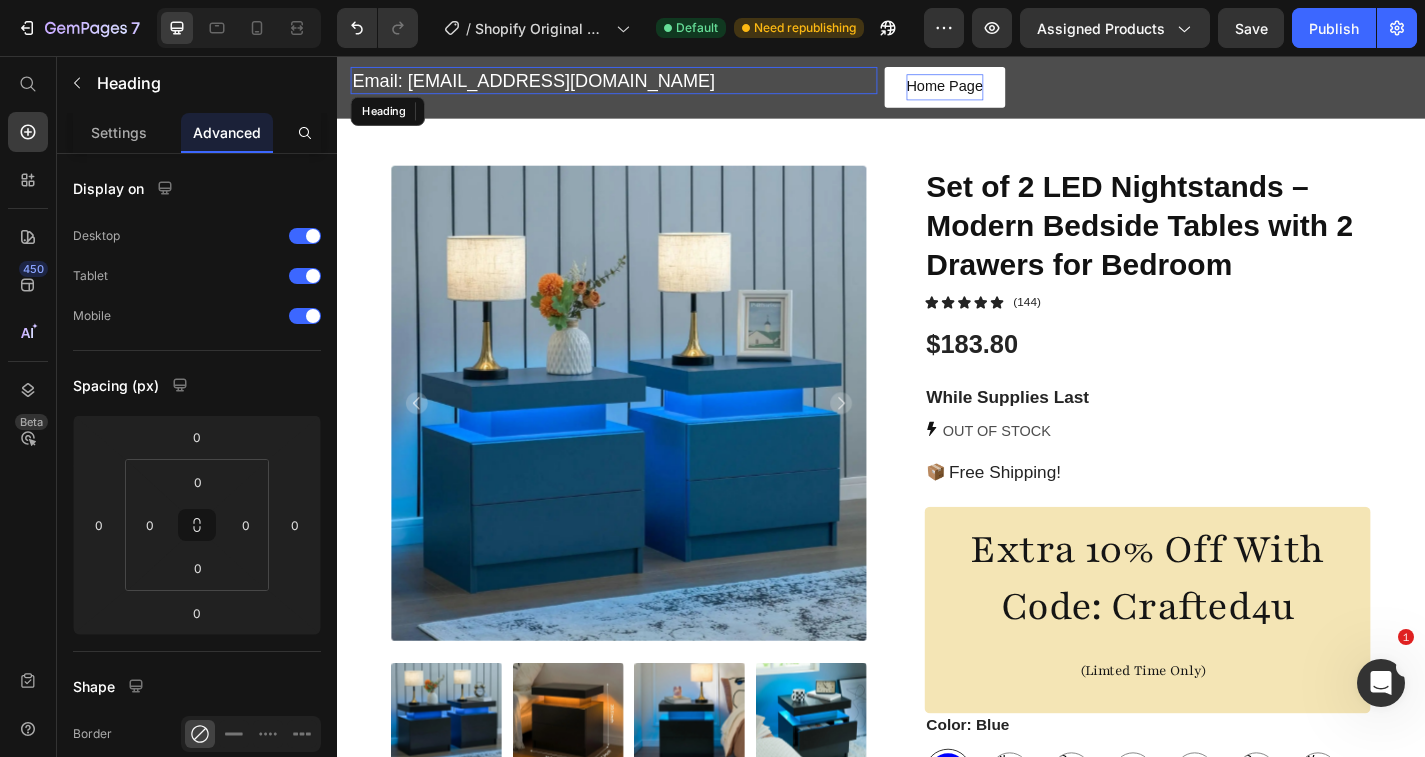 click on "Email: [EMAIL_ADDRESS][DOMAIN_NAME]" at bounding box center [642, 83] 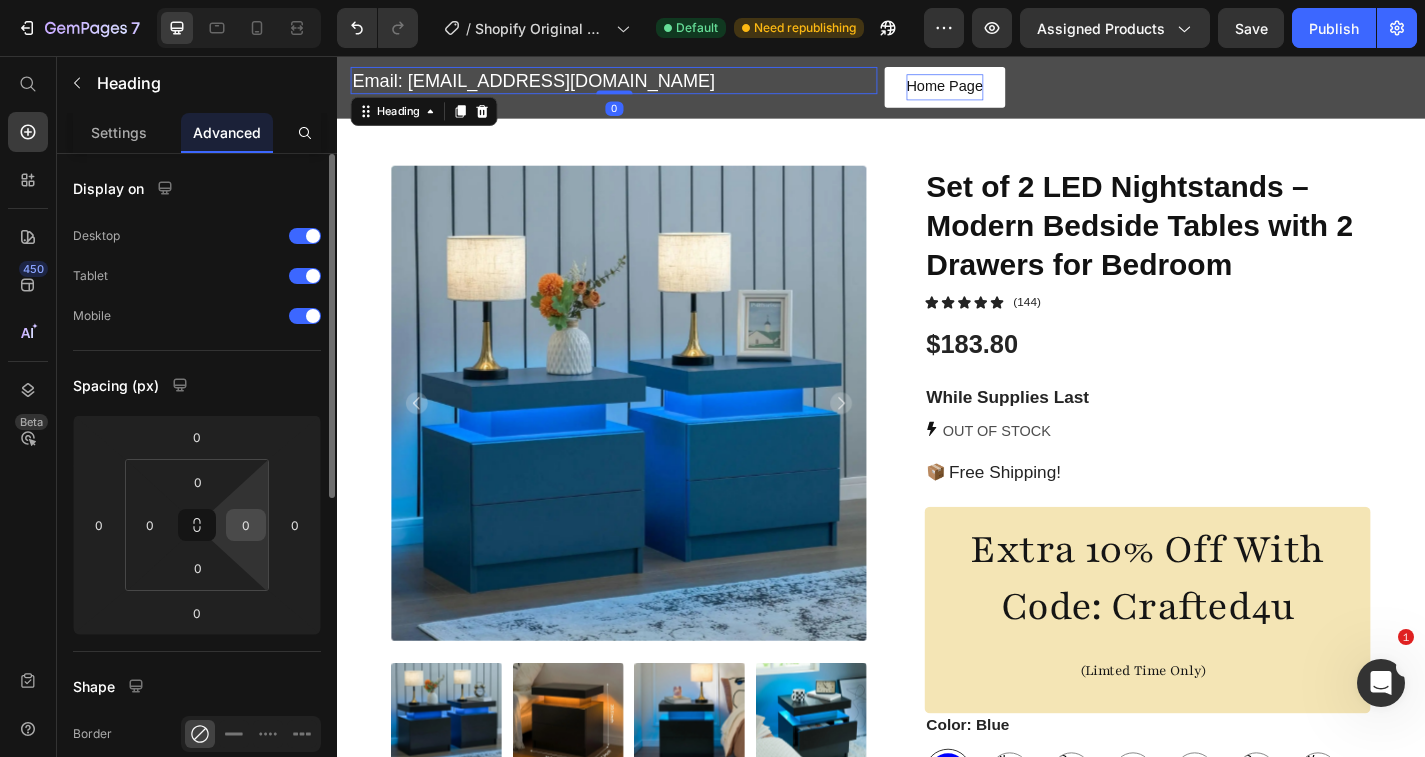 click on "0" at bounding box center (246, 525) 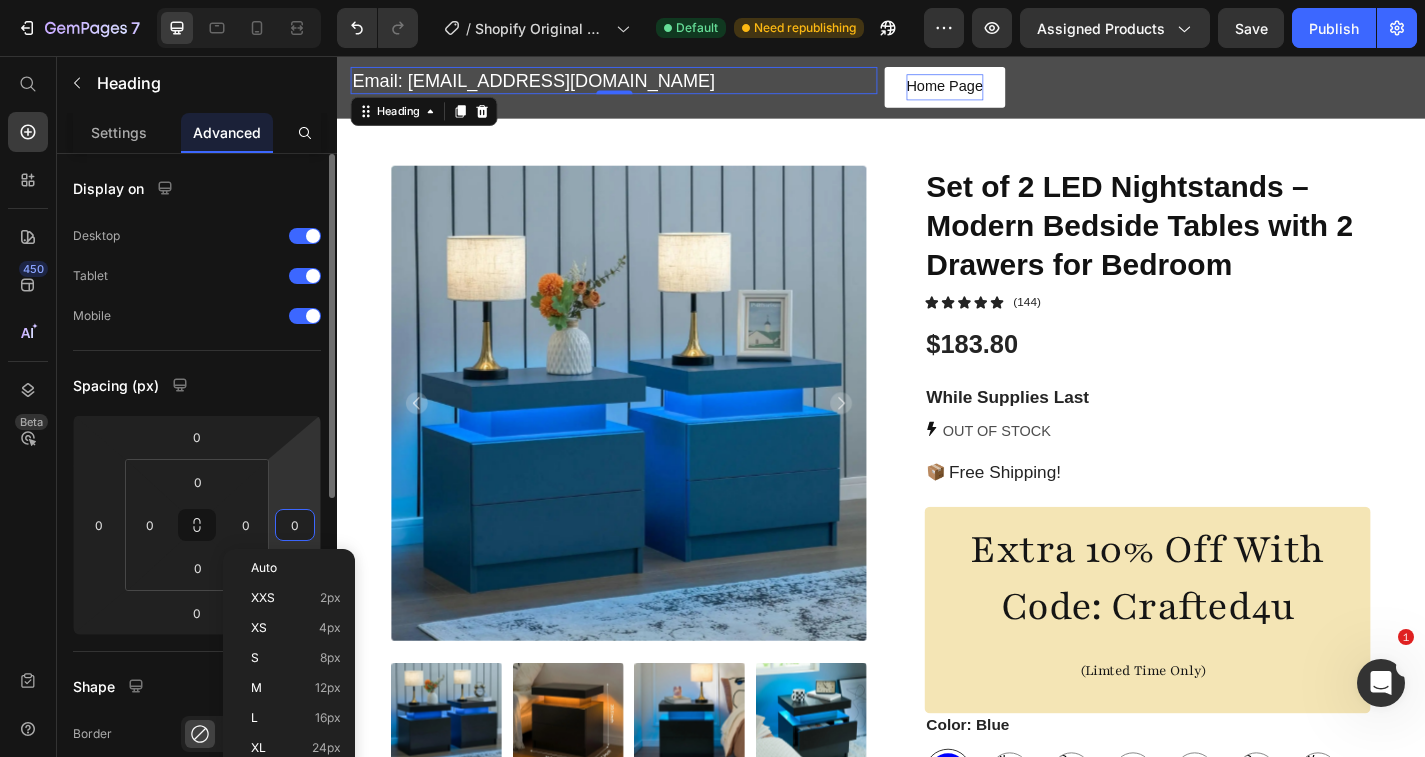 click on "0" at bounding box center (295, 525) 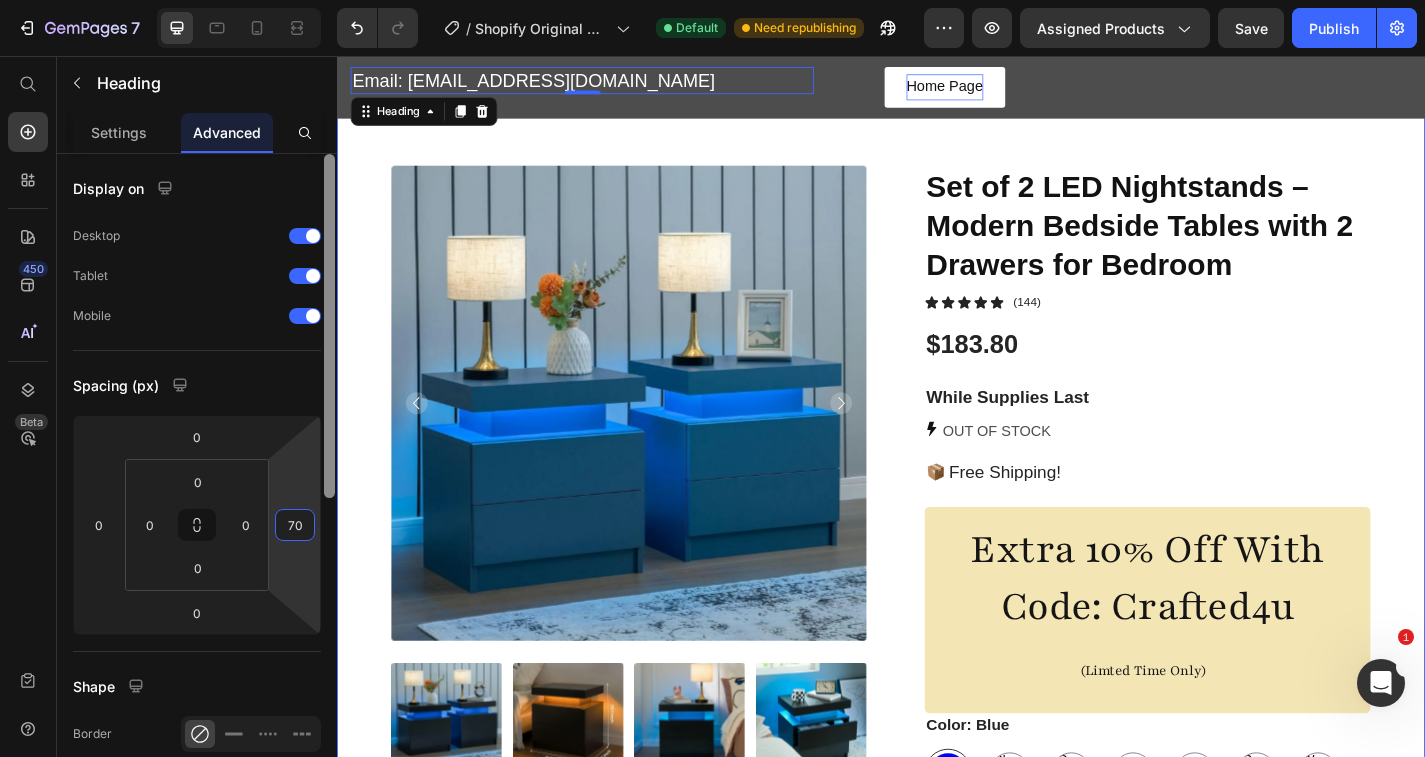 type on "70" 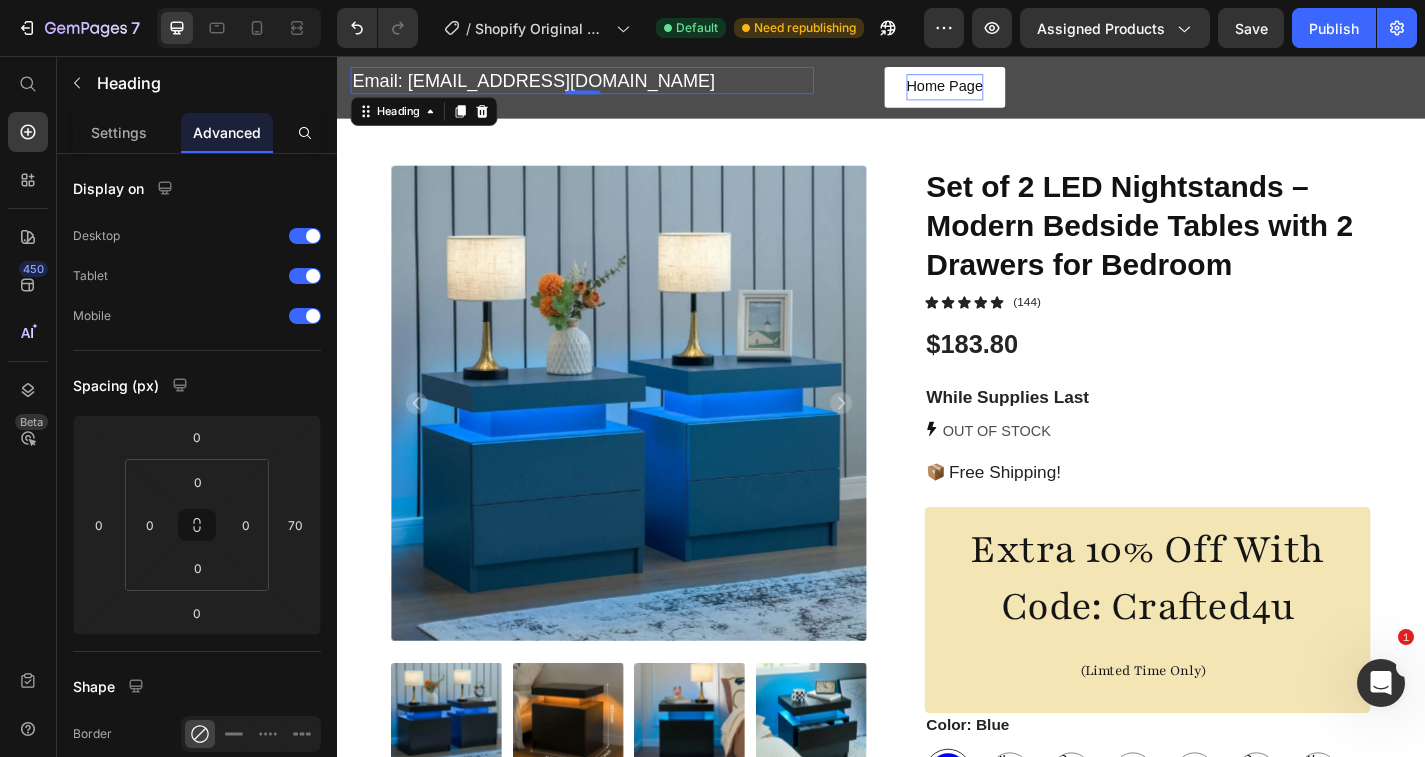 scroll, scrollTop: 605, scrollLeft: 0, axis: vertical 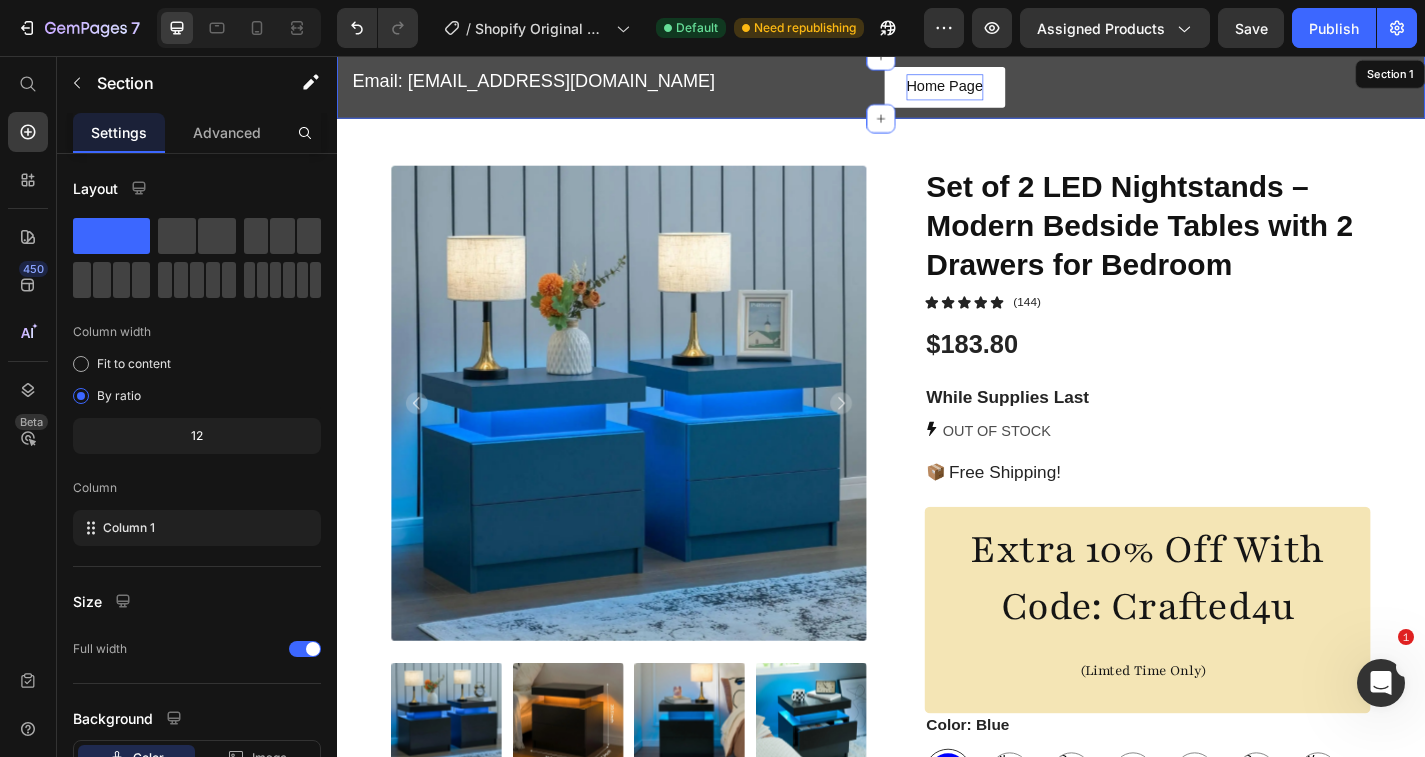 click on "Email: [EMAIL_ADDRESS][DOMAIN_NAME] Heading   0 Home Page Button Row Section 1" at bounding box center (937, 90) 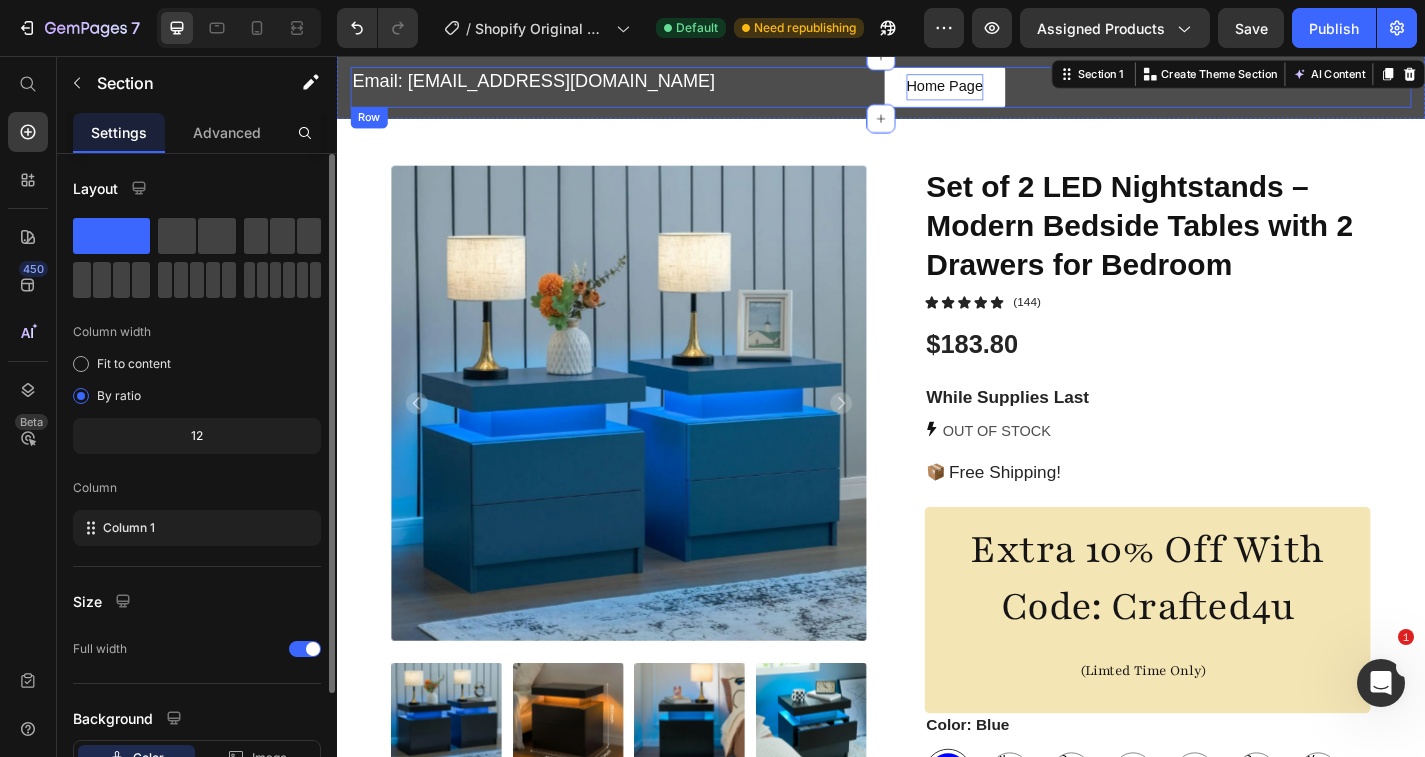 click on "Email: [EMAIL_ADDRESS][DOMAIN_NAME] Heading" at bounding box center (642, 90) 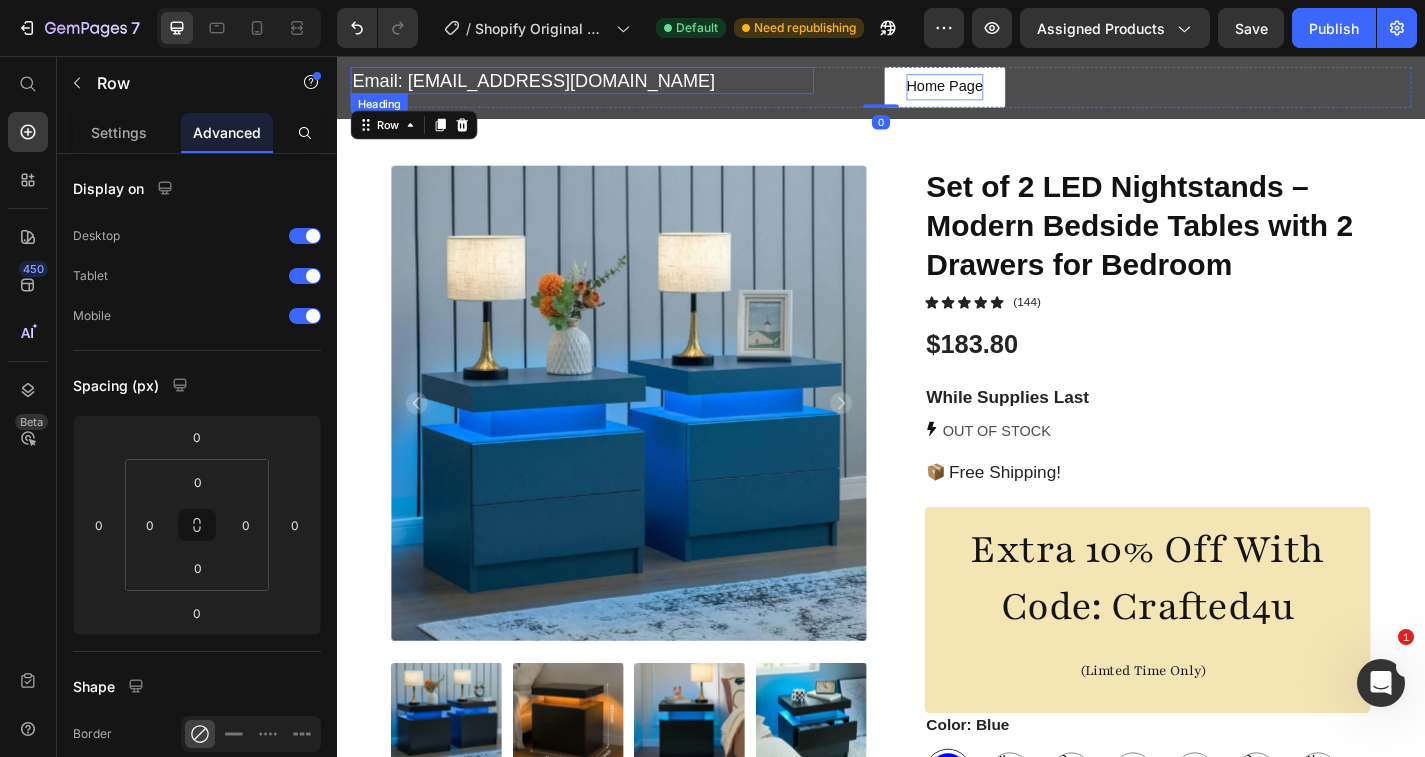 click on "Email: [EMAIL_ADDRESS][DOMAIN_NAME]" at bounding box center (607, 83) 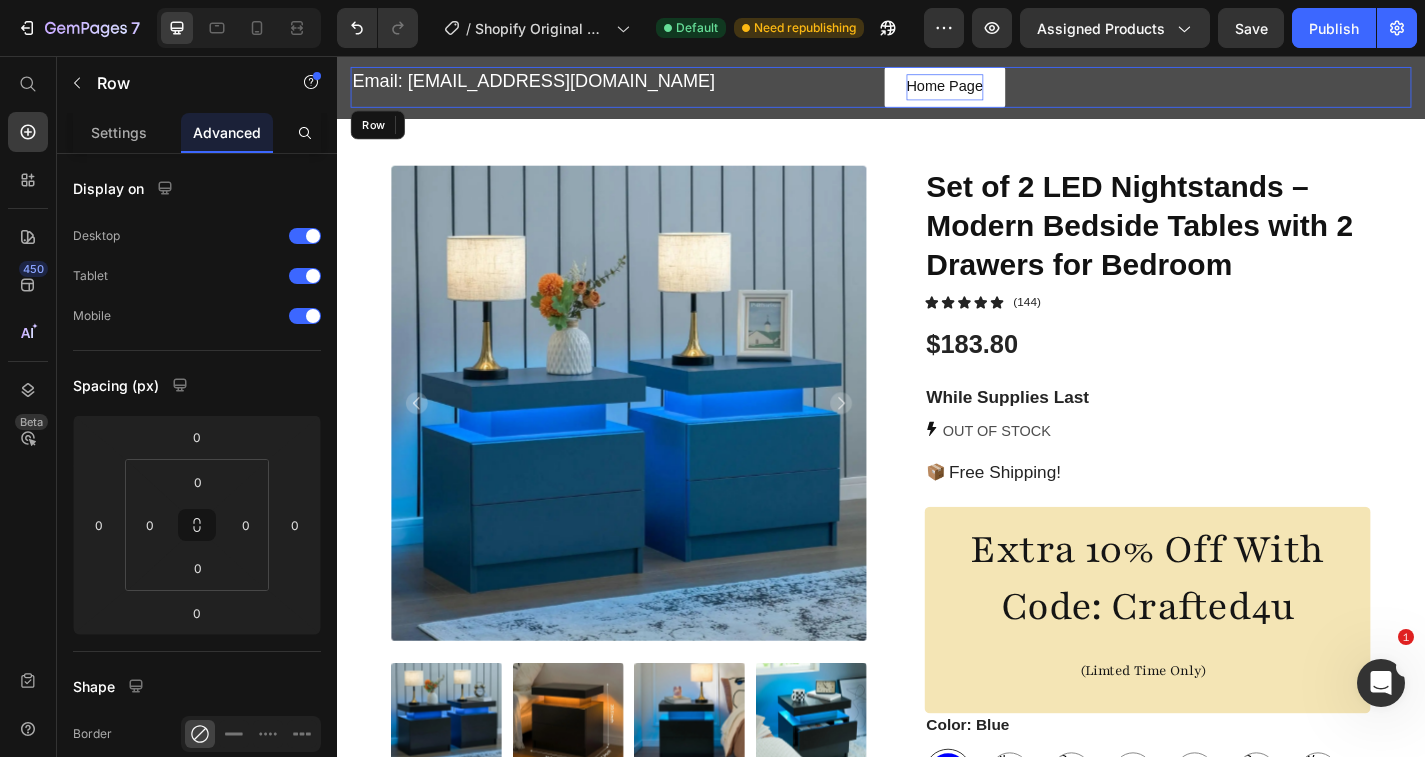 click on "Email: [EMAIL_ADDRESS][DOMAIN_NAME] Heading   0" at bounding box center (642, 90) 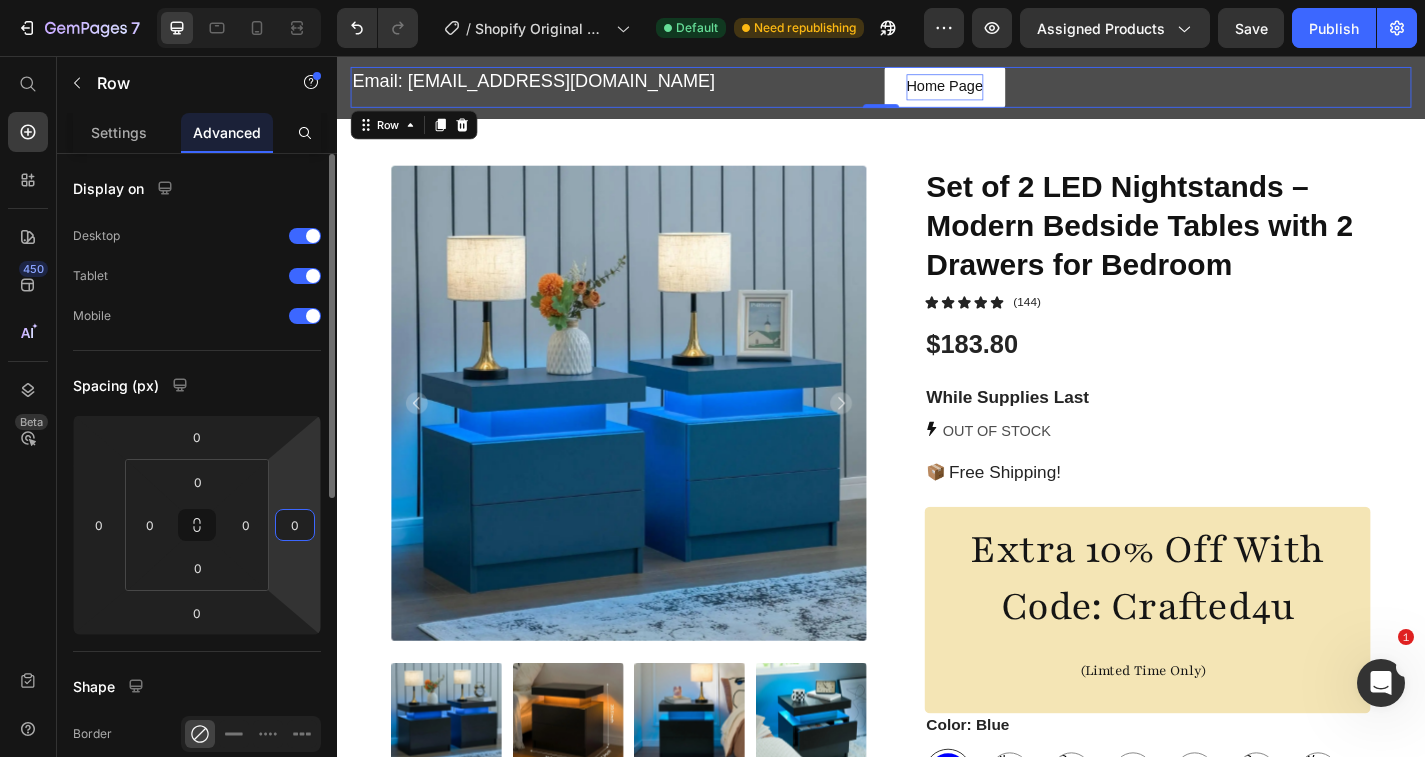 click on "0" at bounding box center (295, 525) 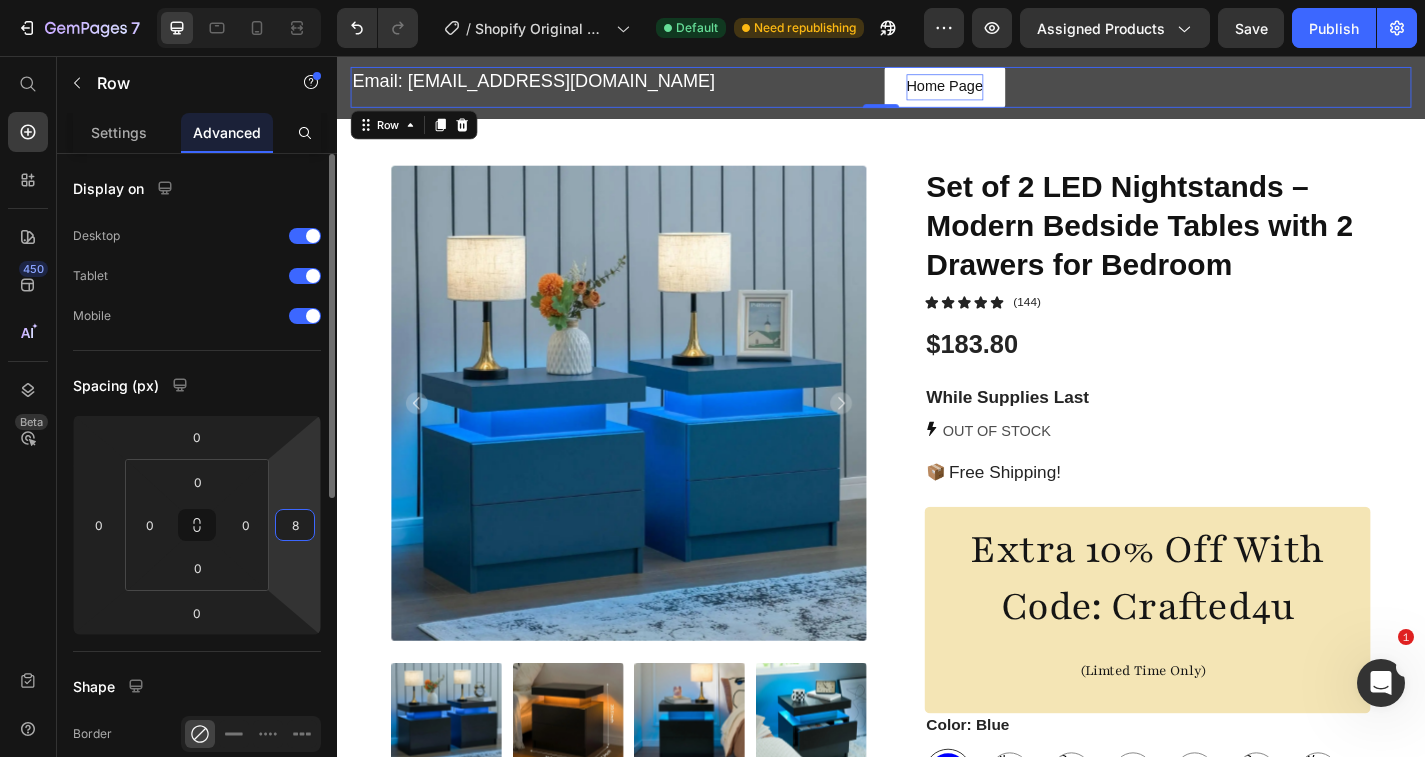 type on "80" 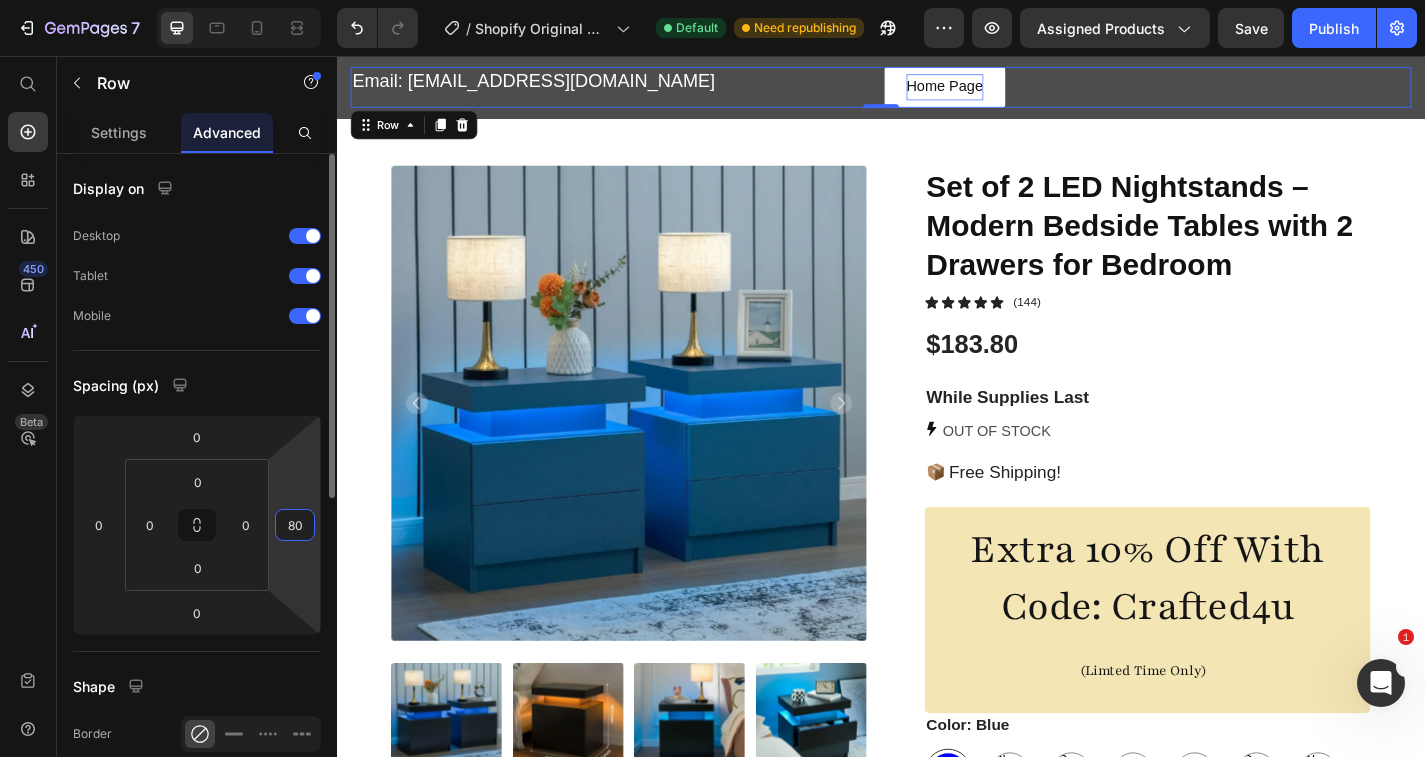 type on "8" 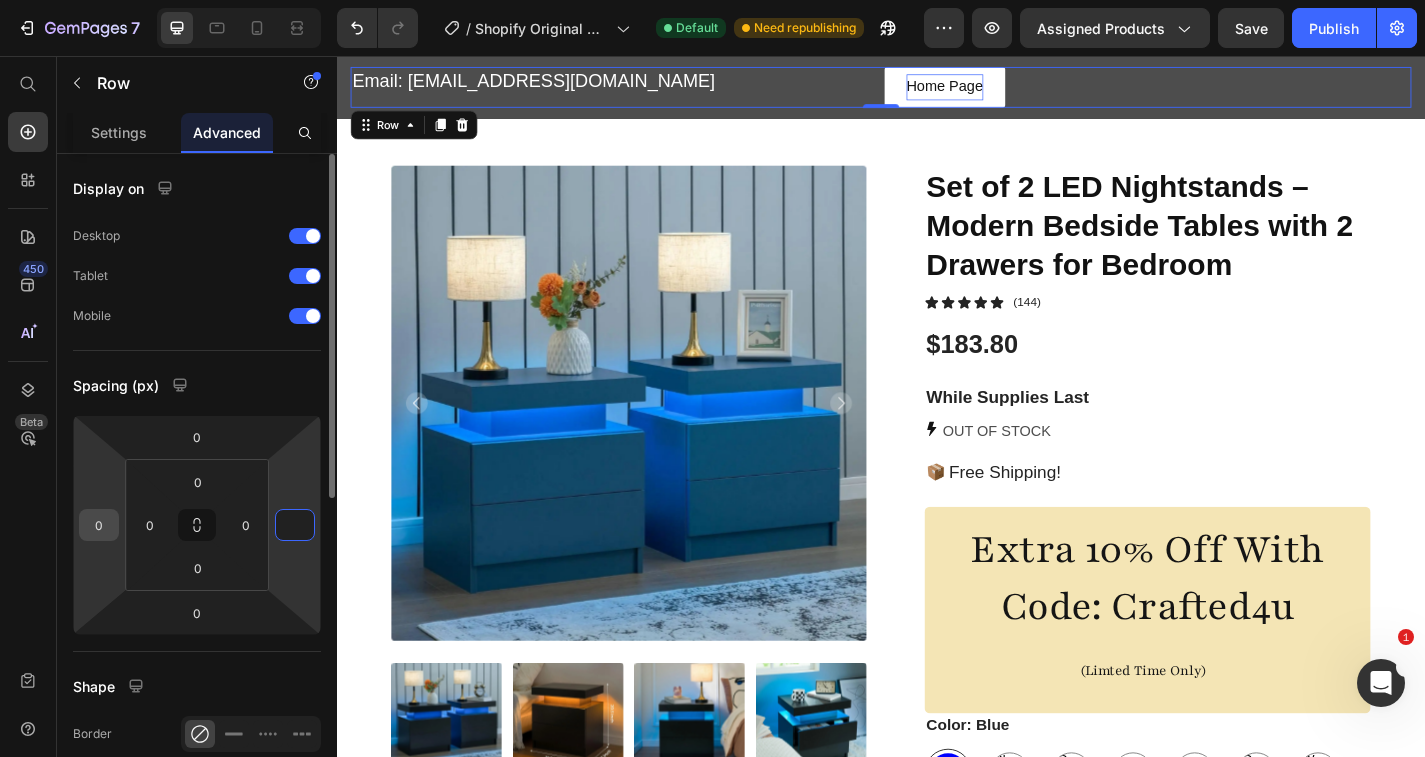 type on "0" 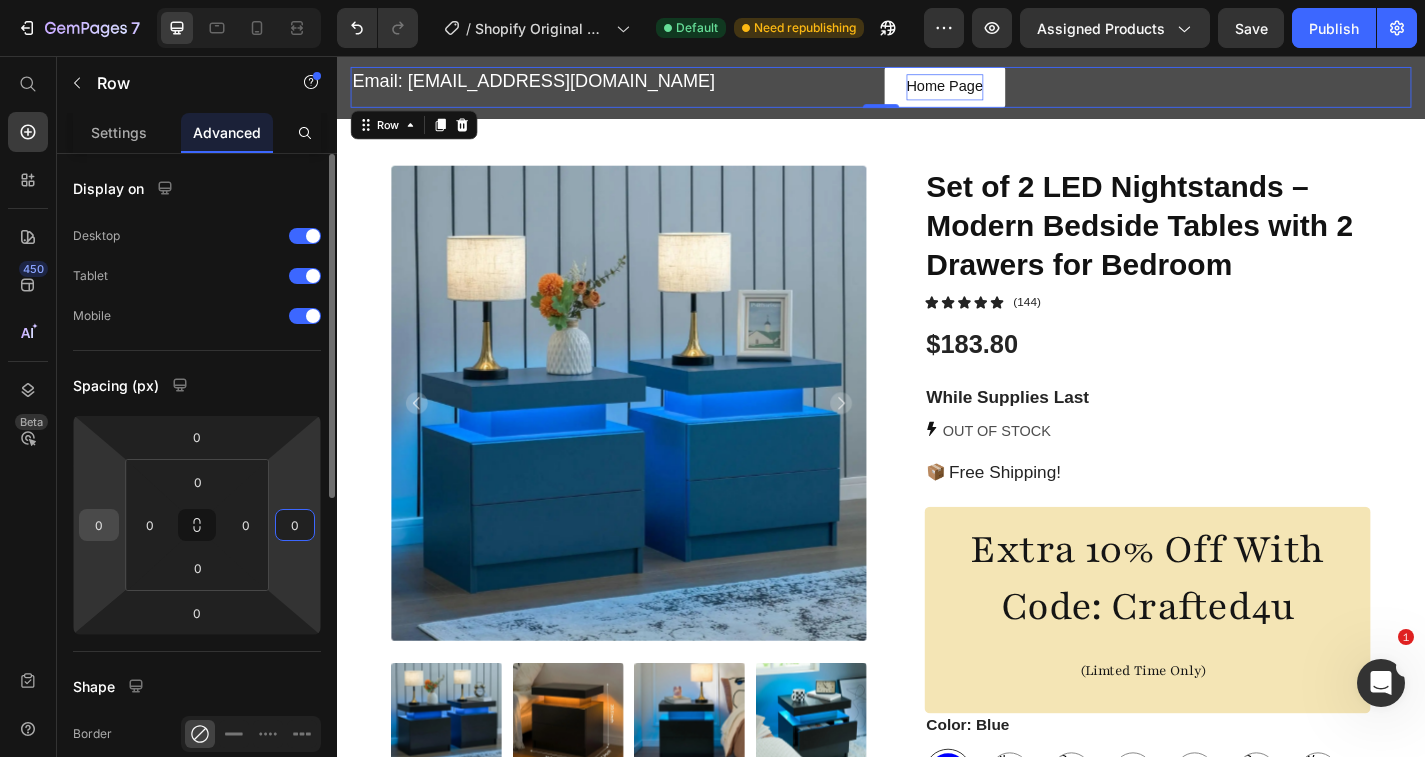 click on "0" at bounding box center (99, 525) 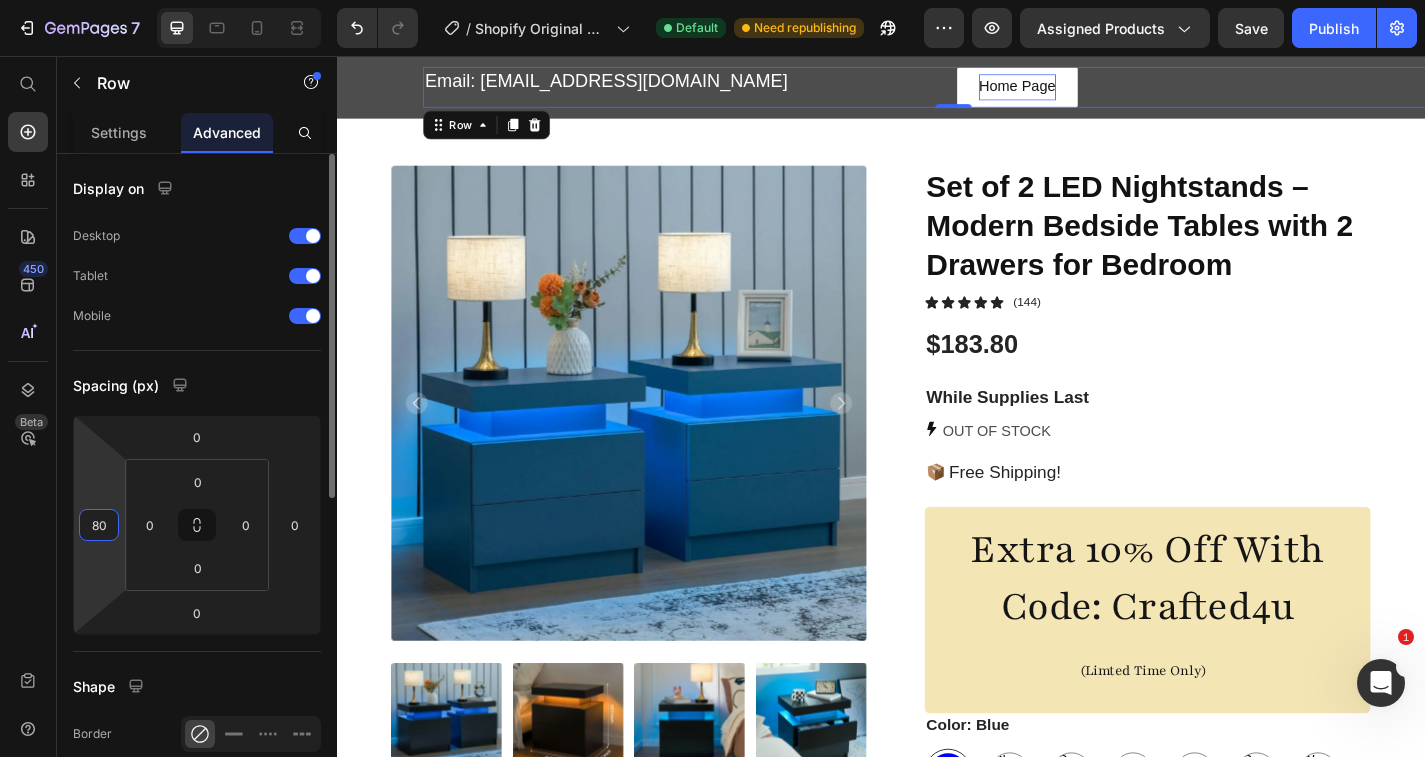type on "8" 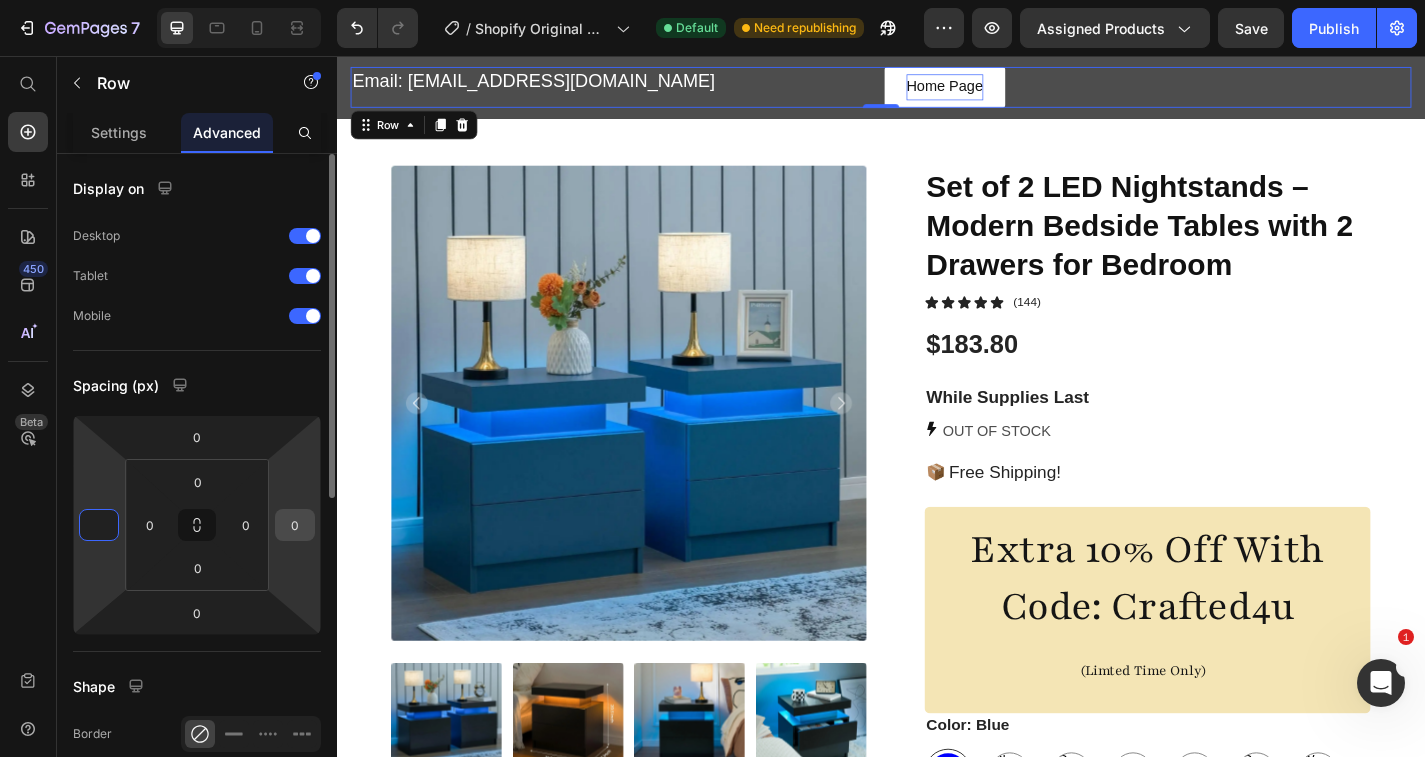 type on "0" 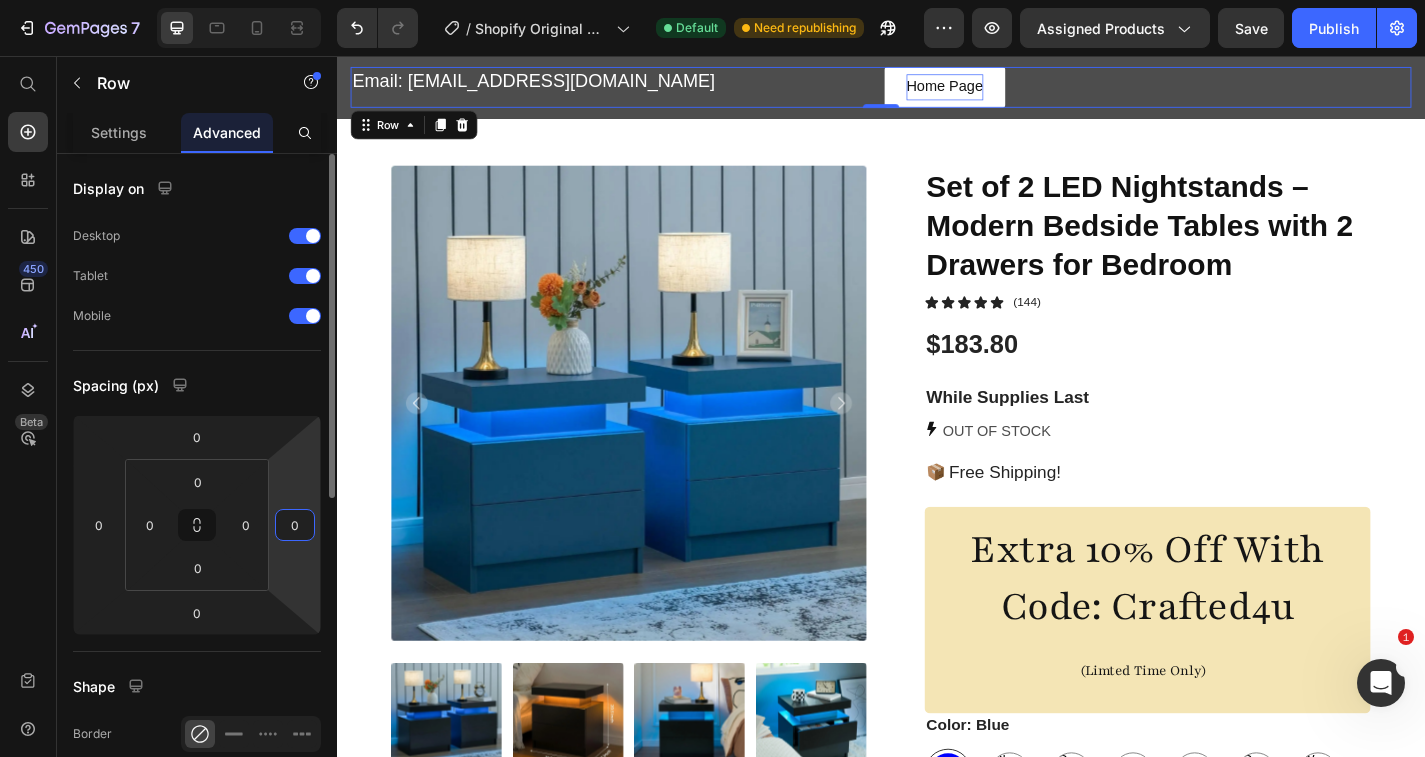 click on "0" at bounding box center (295, 525) 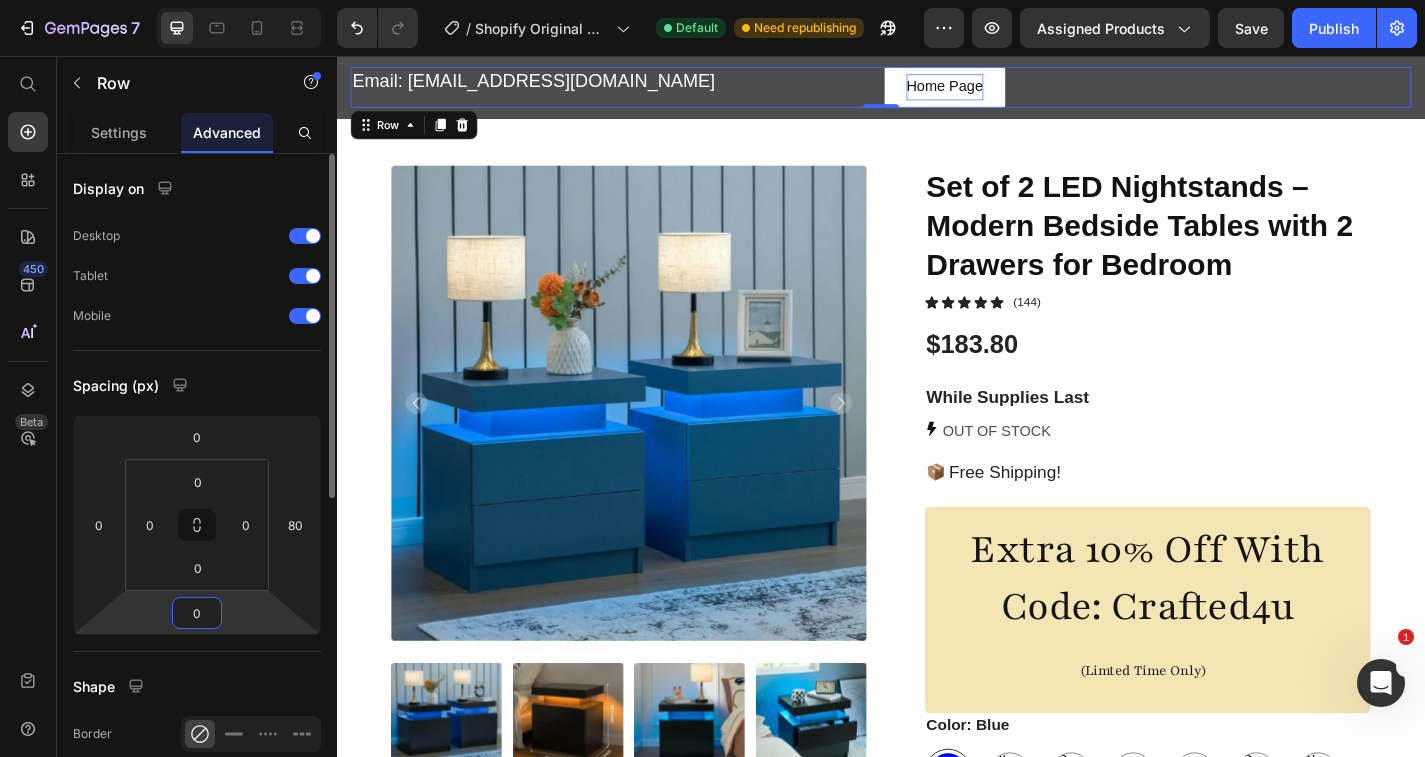 click on "7   /  Shopify Original Product Template Default Need republishing Preview Assigned Products  Save   Publish  450 Beta Start with Sections Elements Hero Section Product Detail Brands Trusted Badges Guarantee Product Breakdown How to use Testimonials Compare Bundle FAQs Social Proof Brand Story Product List Collection Blog List Contact Sticky Add to Cart Custom Footer Browse Library 450 Layout
Row
Row
Row
Row Text
Heading
Text Block Button
Button
Button
Sticky Back to top Media" at bounding box center (712, 0) 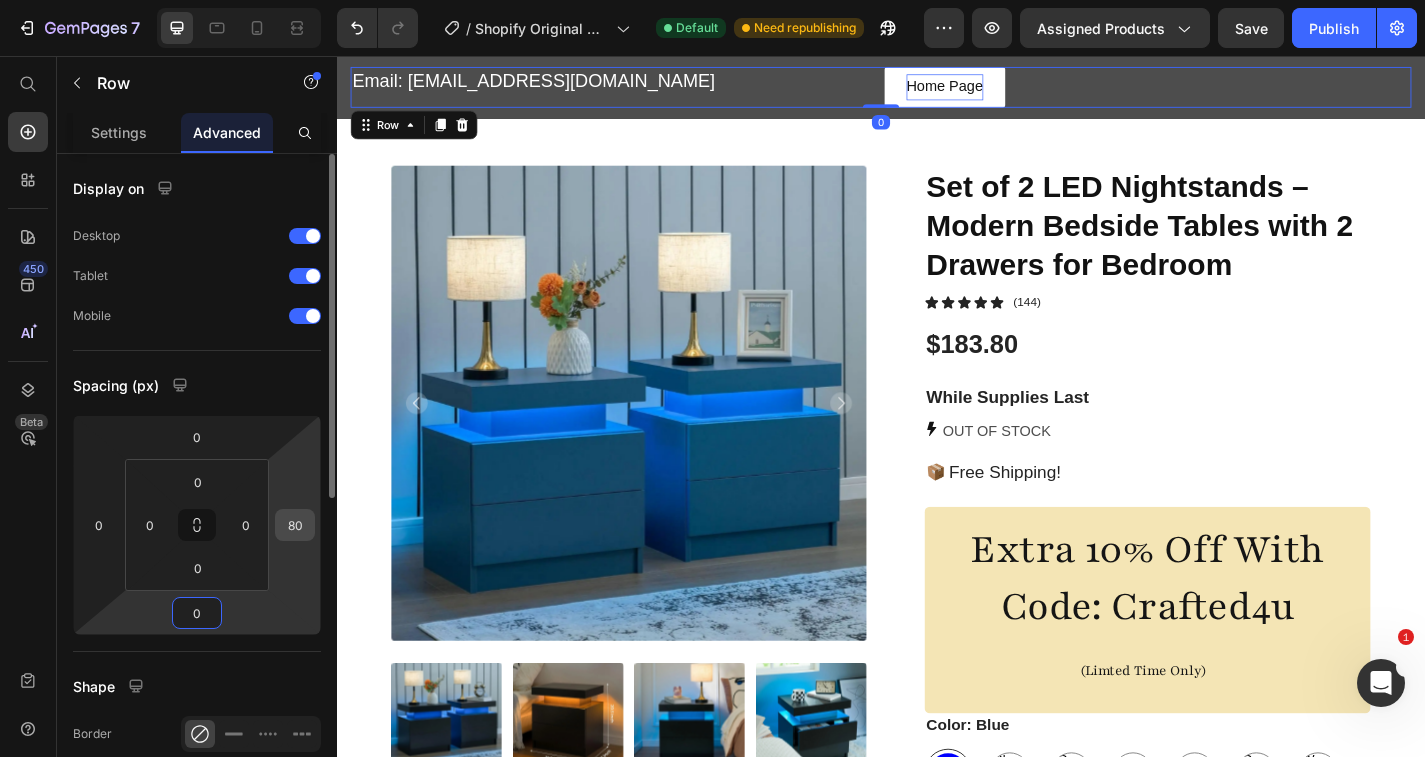 click on "80" at bounding box center (295, 525) 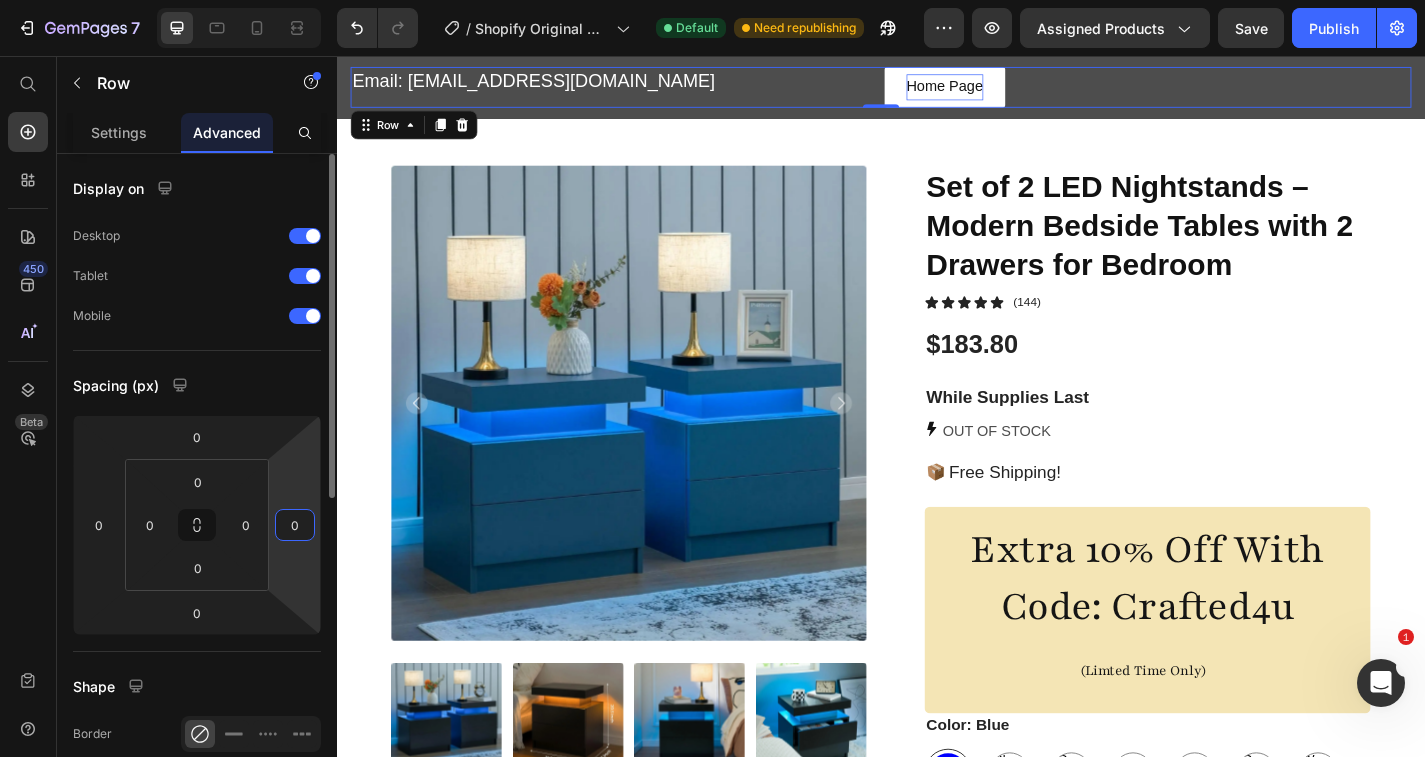 type on "0" 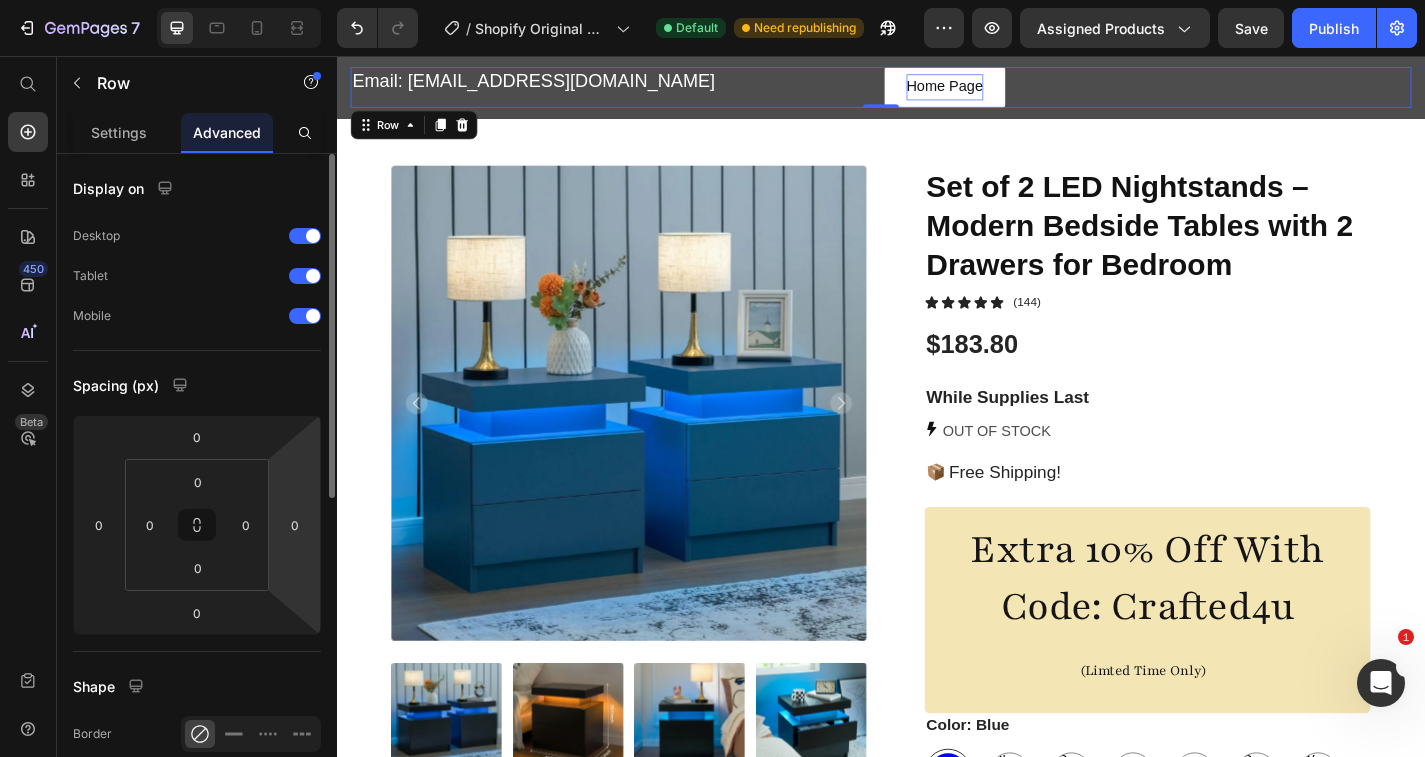 click on "Spacing (px) 0 0 0 0 0 0 0 0" 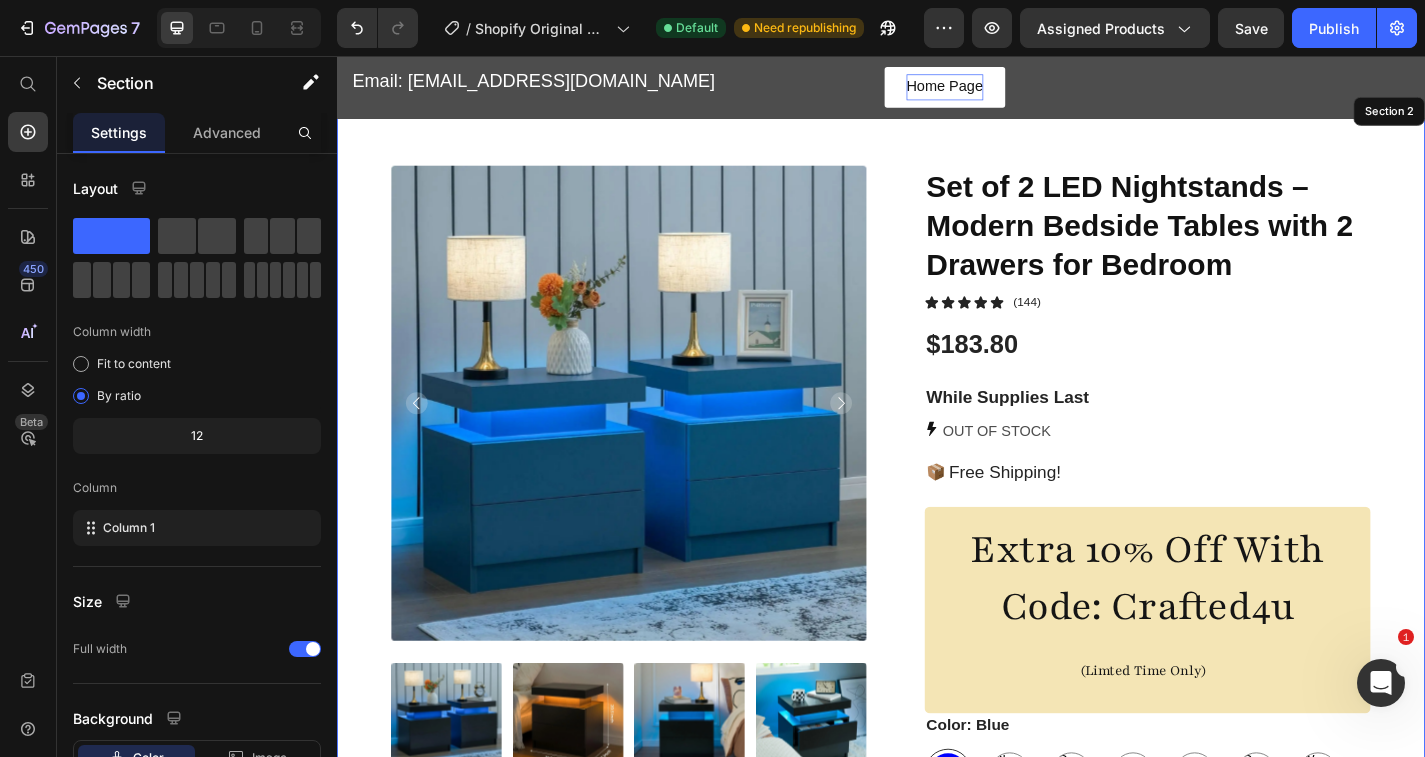 click on "Product Images Set of 2 LED Nightstands – Modern Bedside Tables with 2 Drawers for Bedroom Product Title Icon Icon Icon Icon Icon Icon List (144) Text Block Row $183.80 Product Price While Supplies Last Text Block   OUT OF STOCK Stock Counter Image Free Shipping!  Text Block Row Row Extra 10% Off With Code: Crafted4u (Limted Time Only)   Text Block Color: Blue Blue Blue Black Woodgrain Black Woodgrain Black Woodgrain Grey Black Grey Black Grey Black Grey Grey Grey White White Grey Gold Grey Gold Grey Gold White Marble White Marble White Marble Black Gold Black Gold Black Gold Black Black Product Variants & Swatches Blue Black Woodgrain Grey Black Grey White Grey Gold White Marble Black Gold Black Product Variants & Swatches
Icon Size guide Text Block Row Product Variants & Swatches
Out of stock Add to Cart Image Image Image Image Image Row Row Product Section 2" at bounding box center (937, 633) 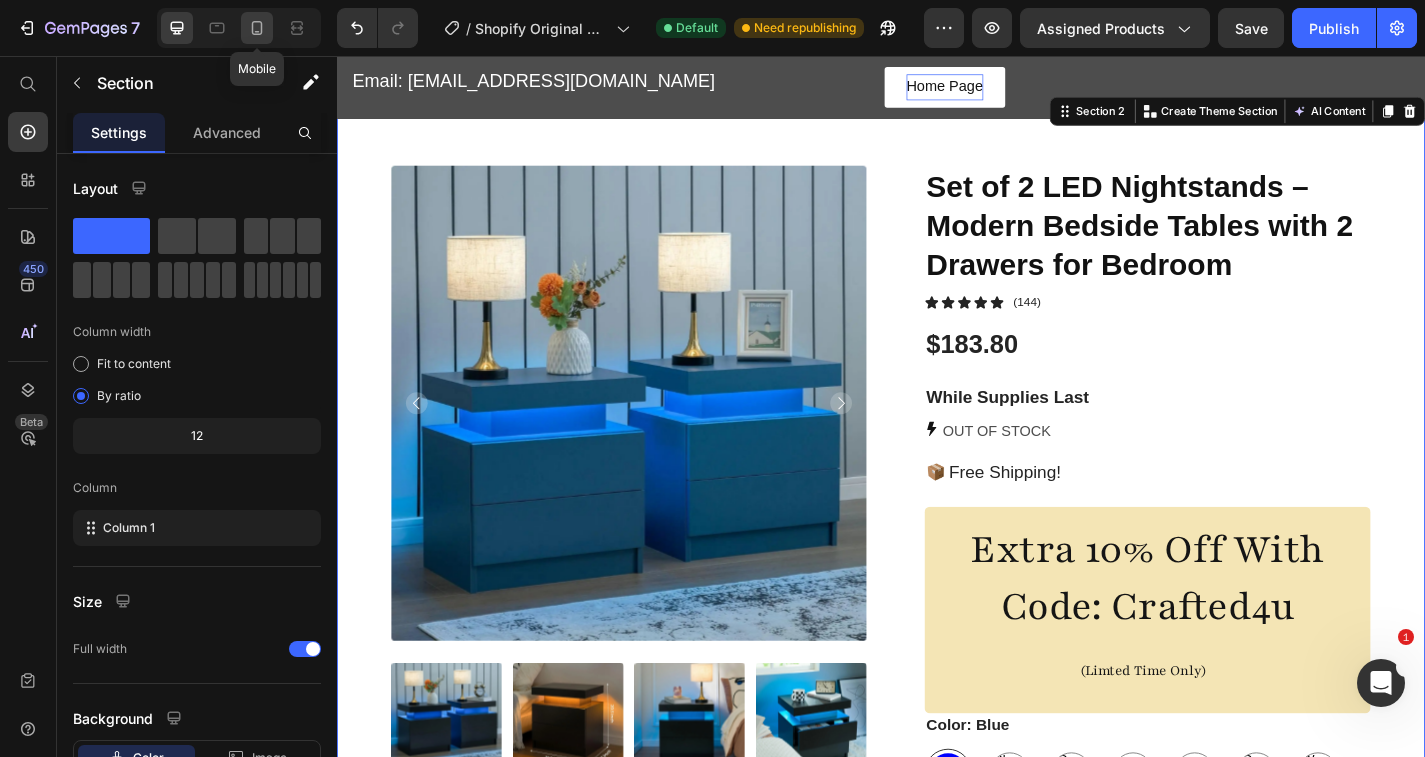 click 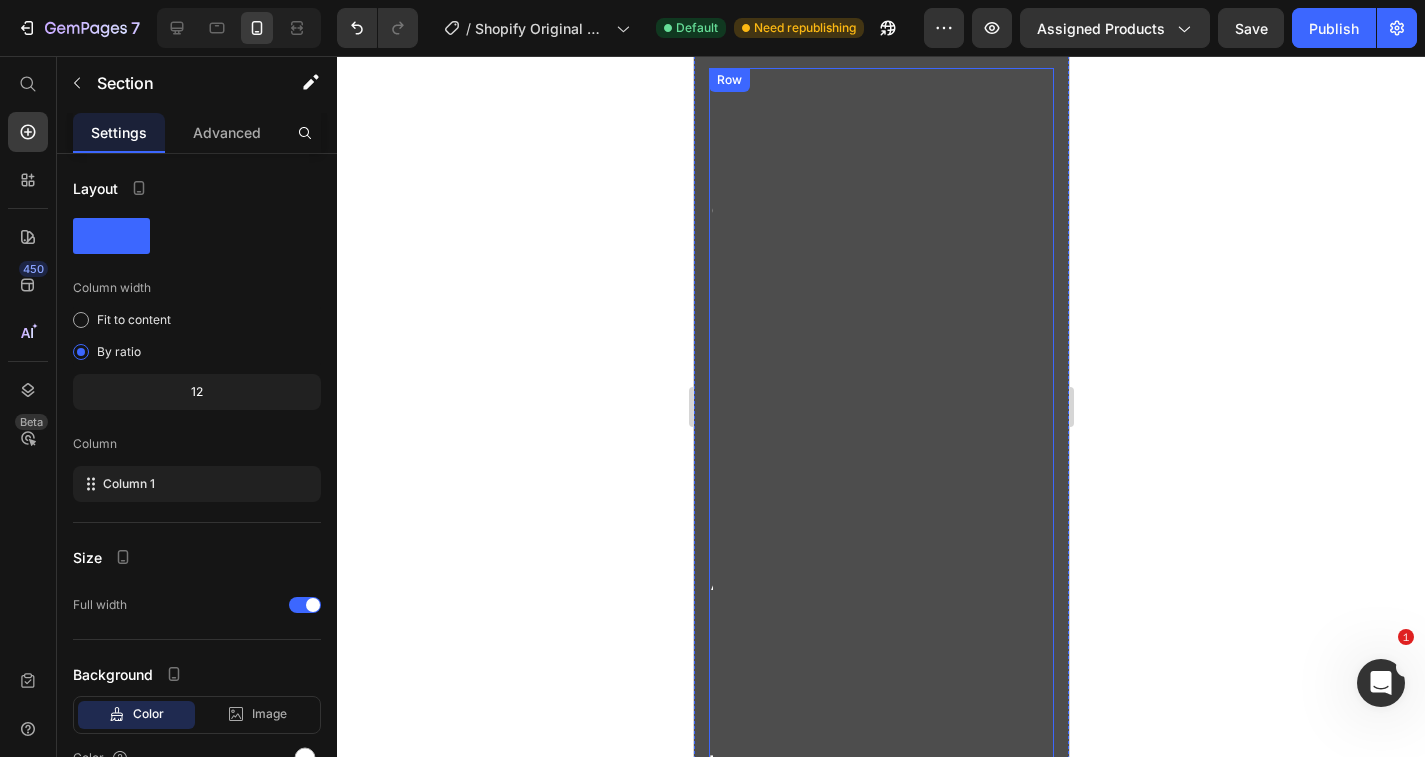 scroll, scrollTop: 233, scrollLeft: 0, axis: vertical 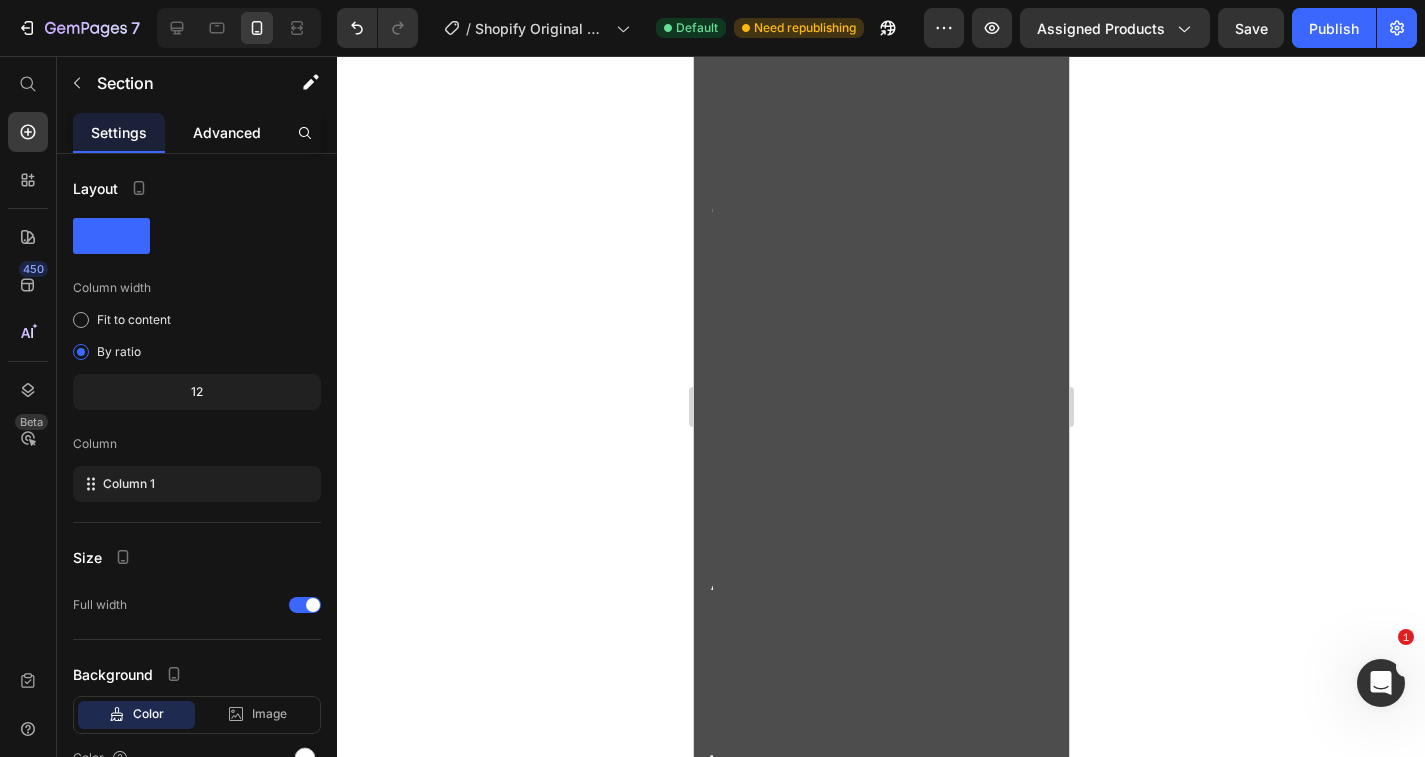 click on "Advanced" 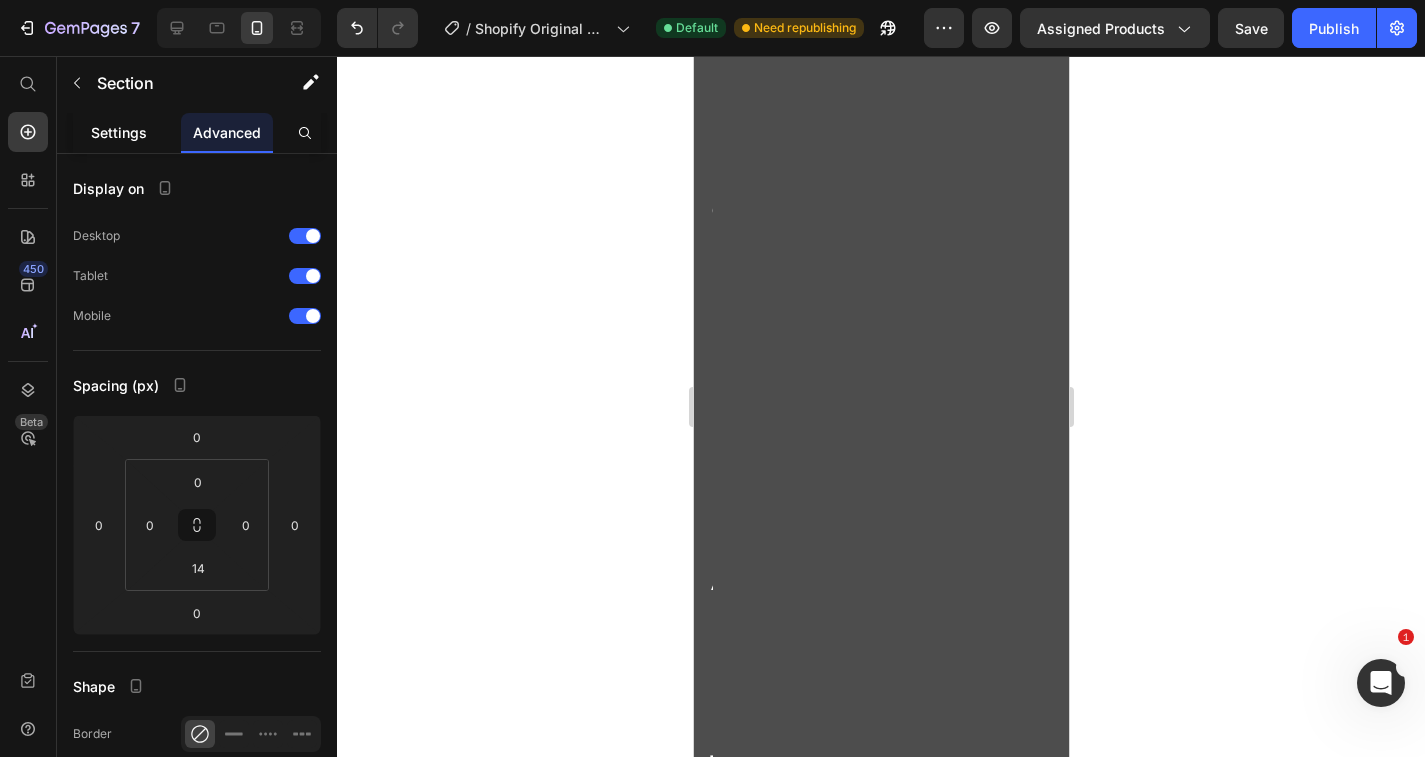 click on "Settings" at bounding box center (119, 132) 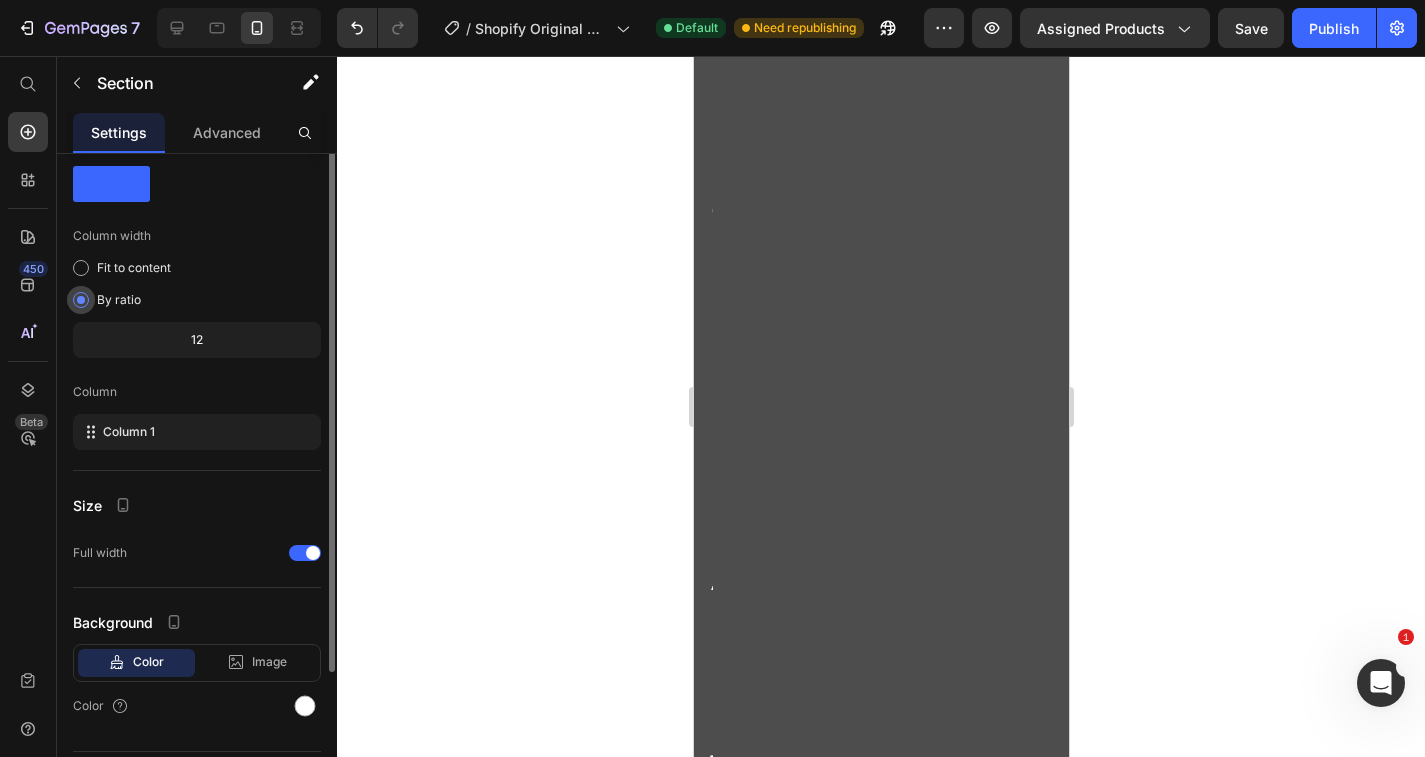 scroll, scrollTop: 0, scrollLeft: 0, axis: both 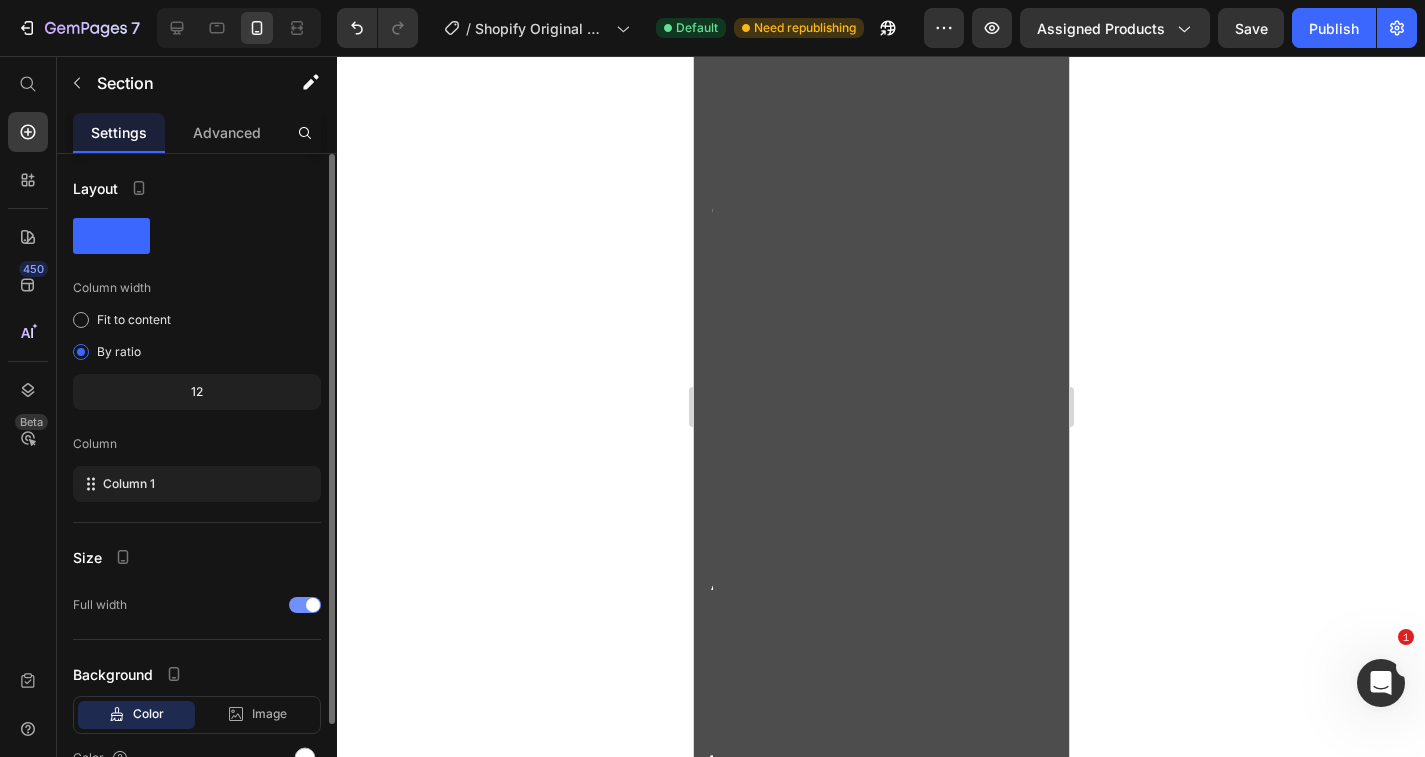 click on "Full width" 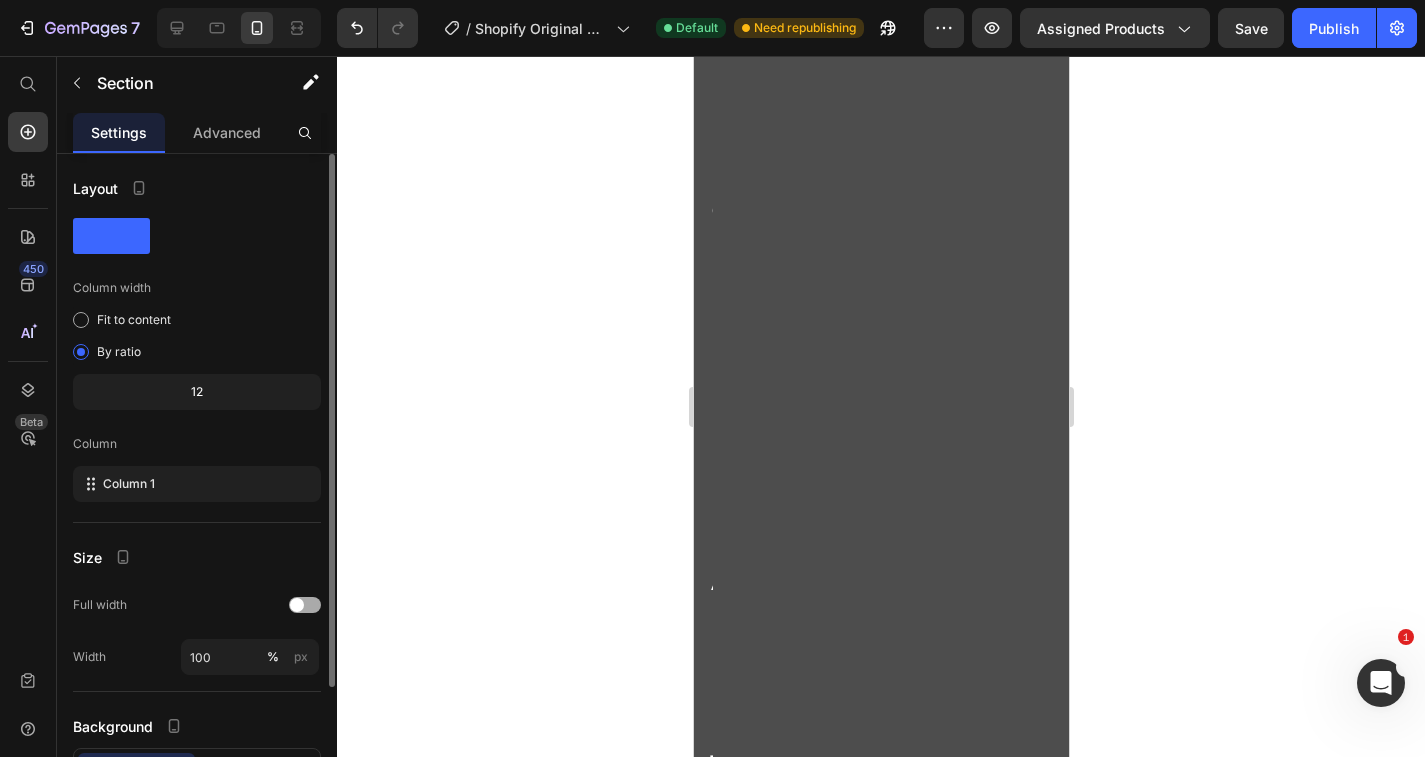 click at bounding box center [297, 605] 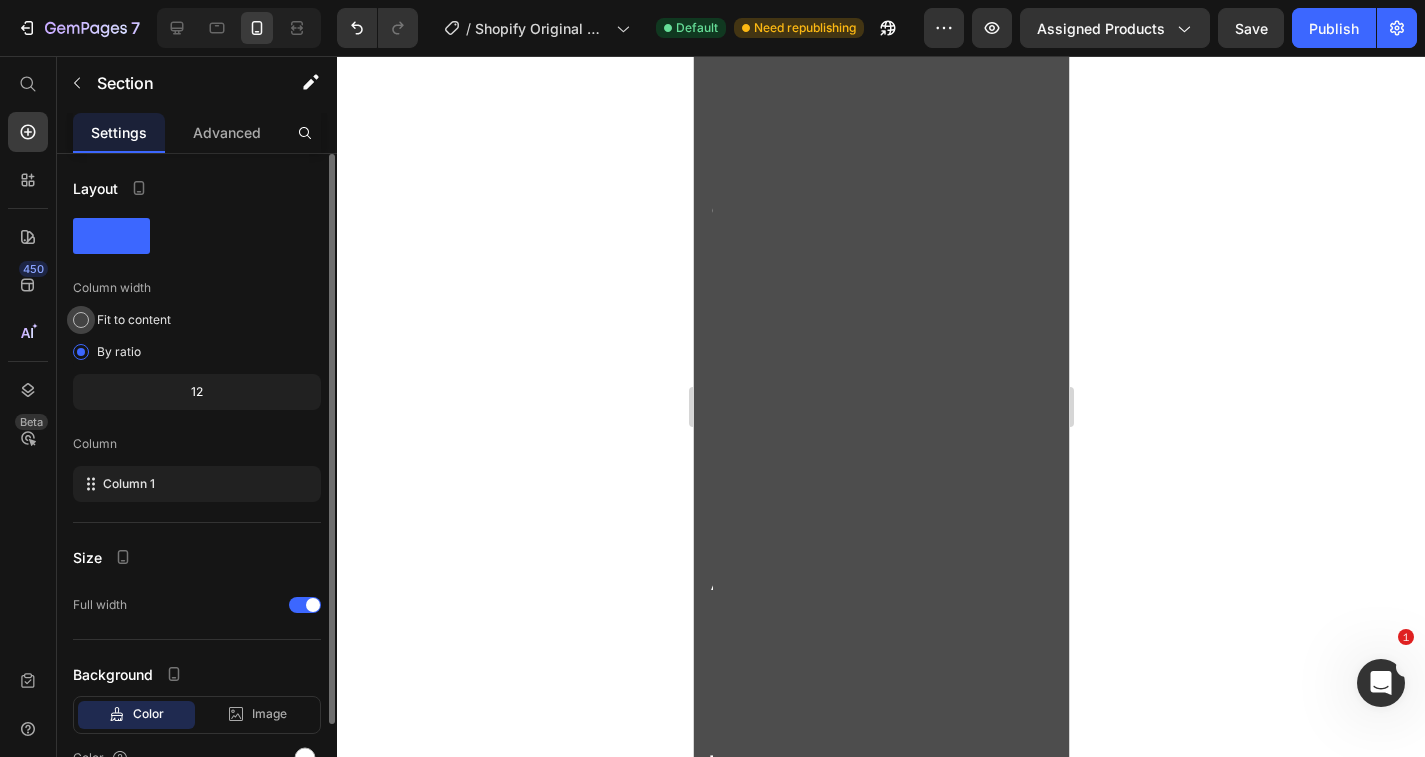 click on "Fit to content" at bounding box center [134, 320] 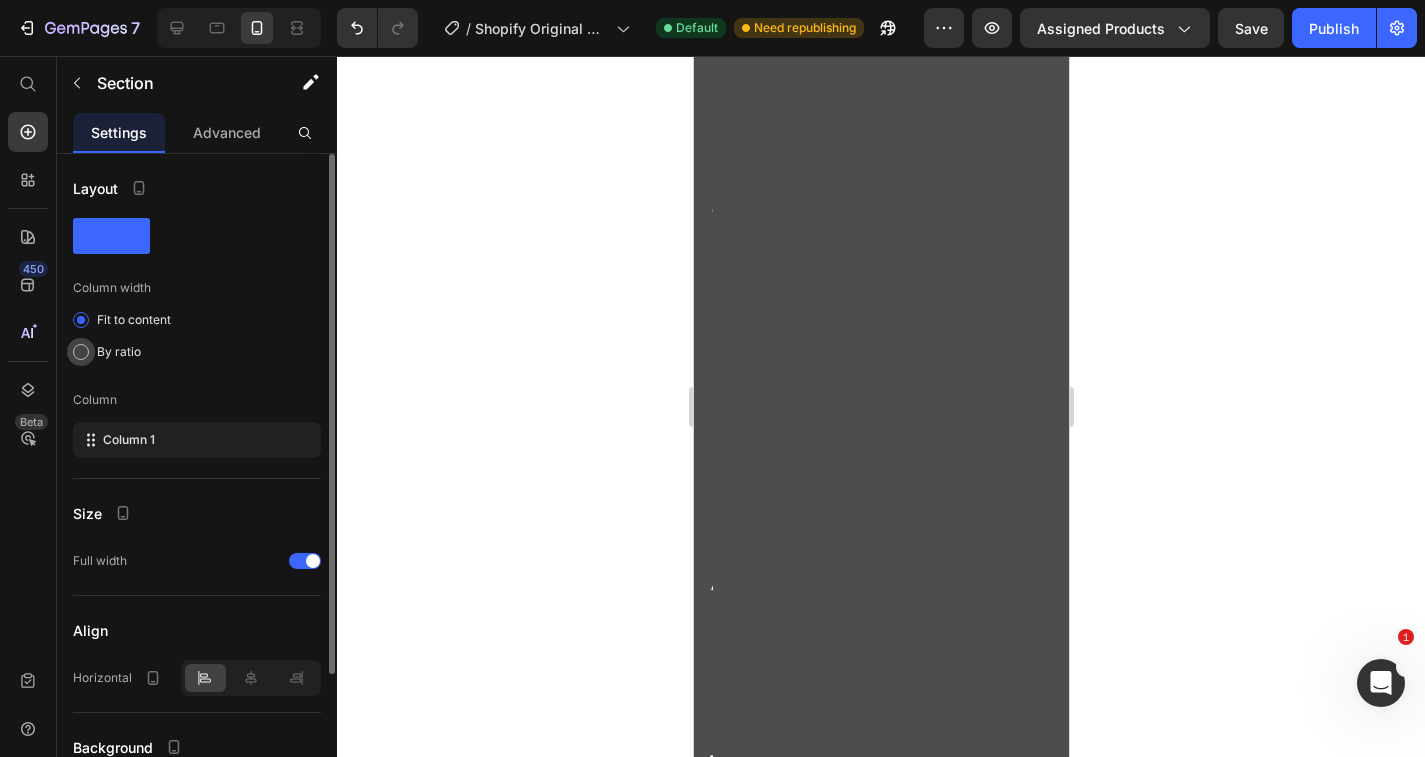 click on "By ratio" 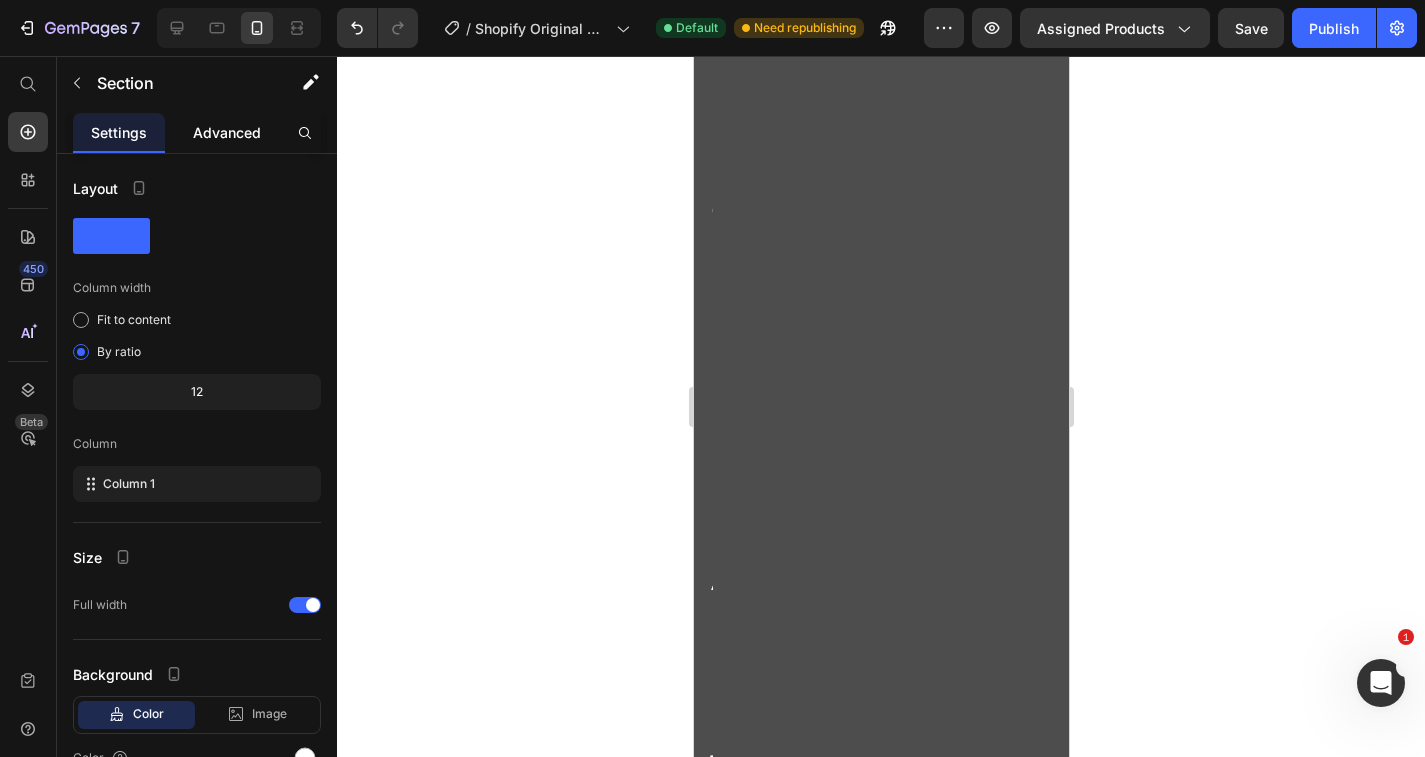 click on "Advanced" at bounding box center (227, 132) 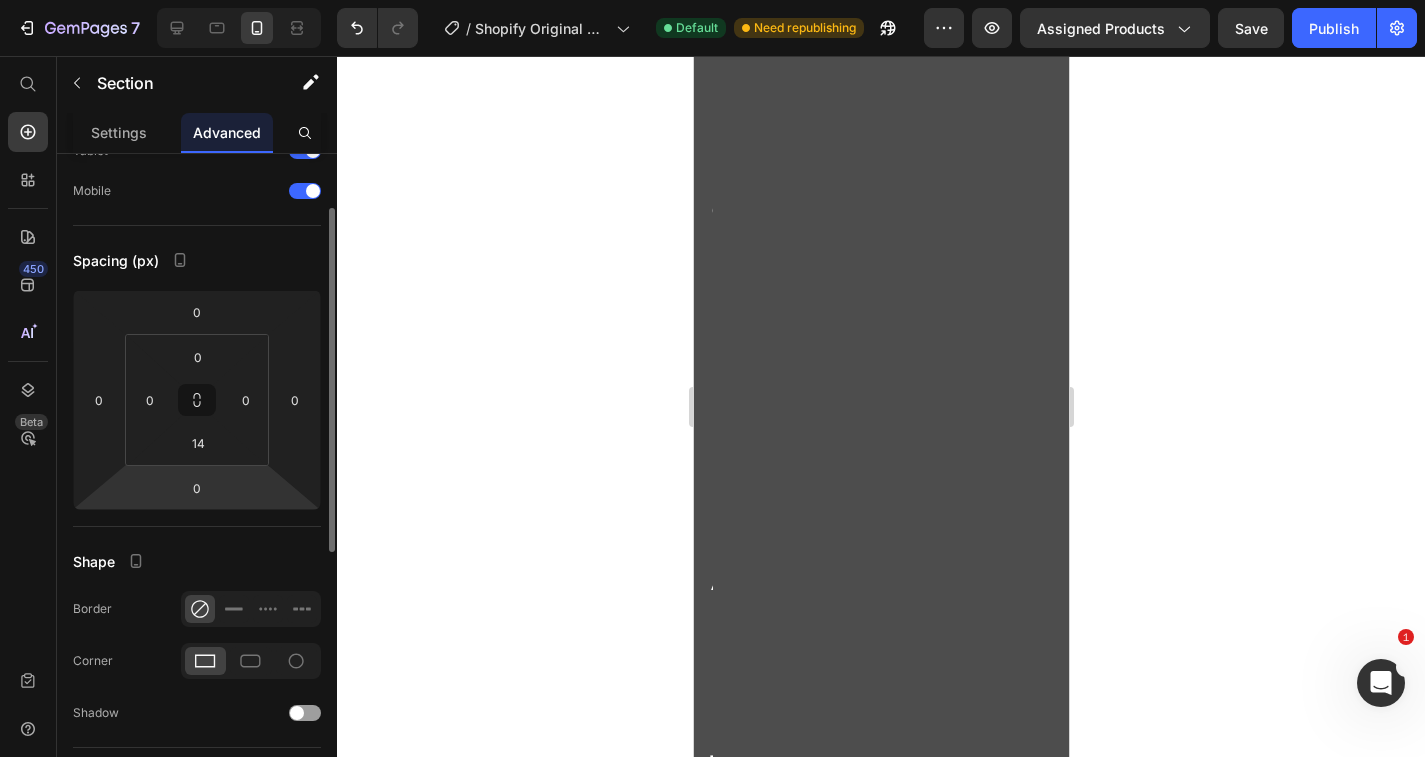 scroll, scrollTop: 120, scrollLeft: 0, axis: vertical 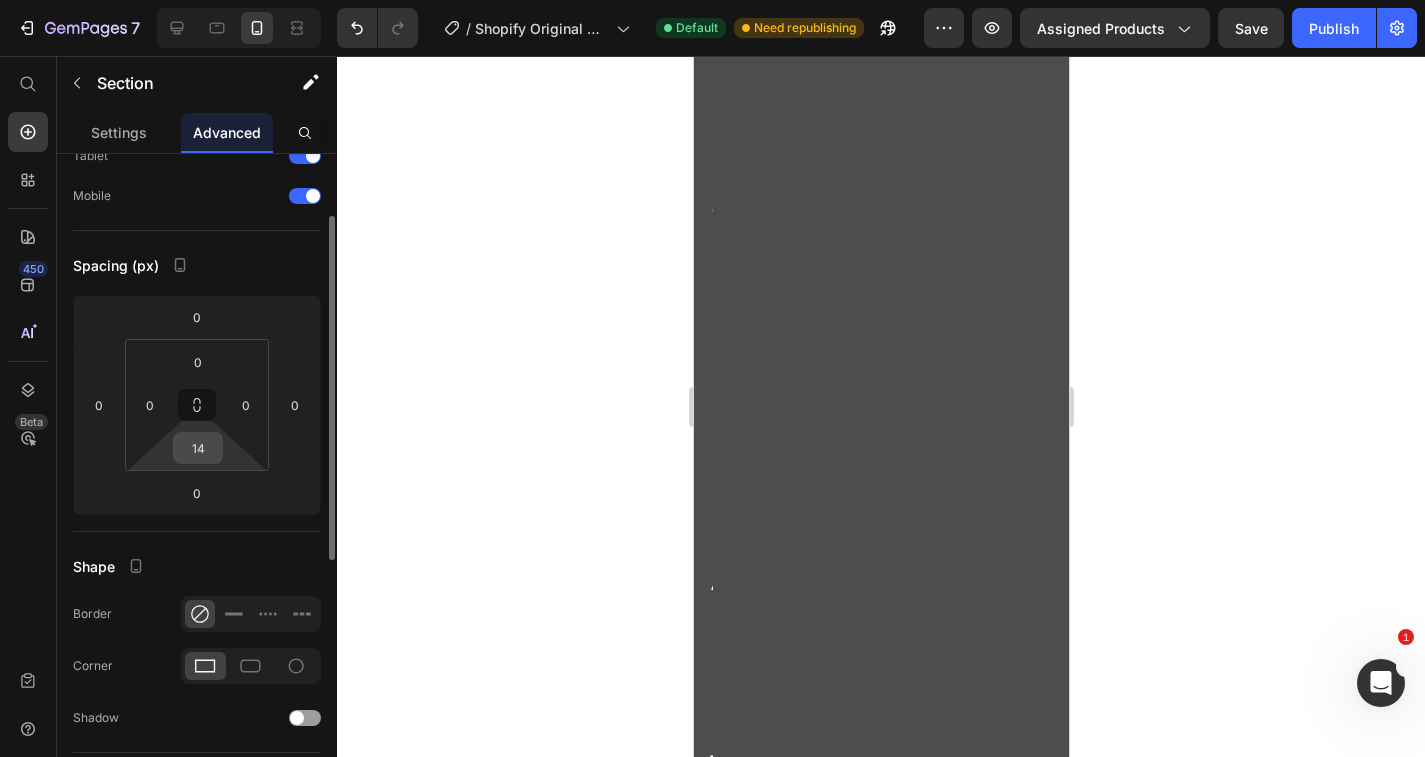 click on "14" at bounding box center (198, 448) 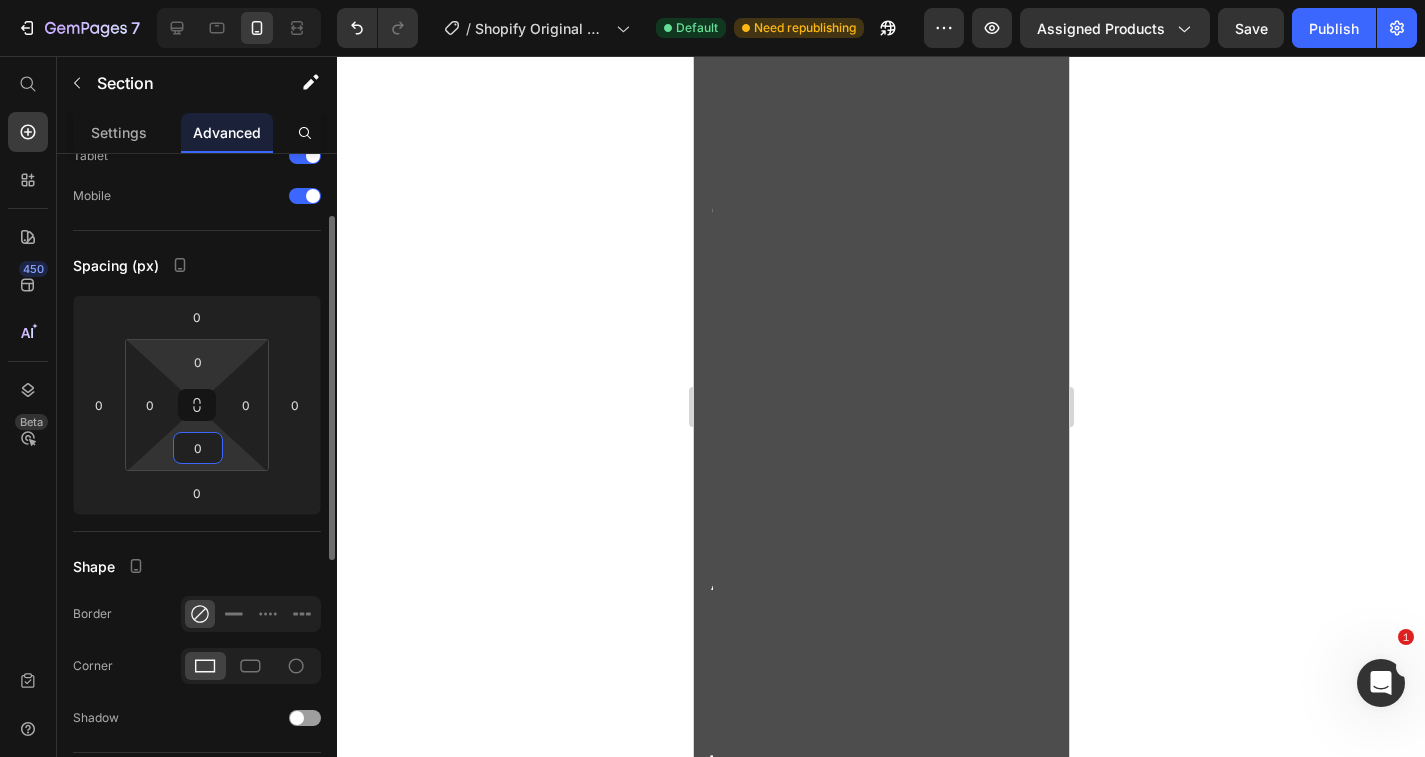 type on "0" 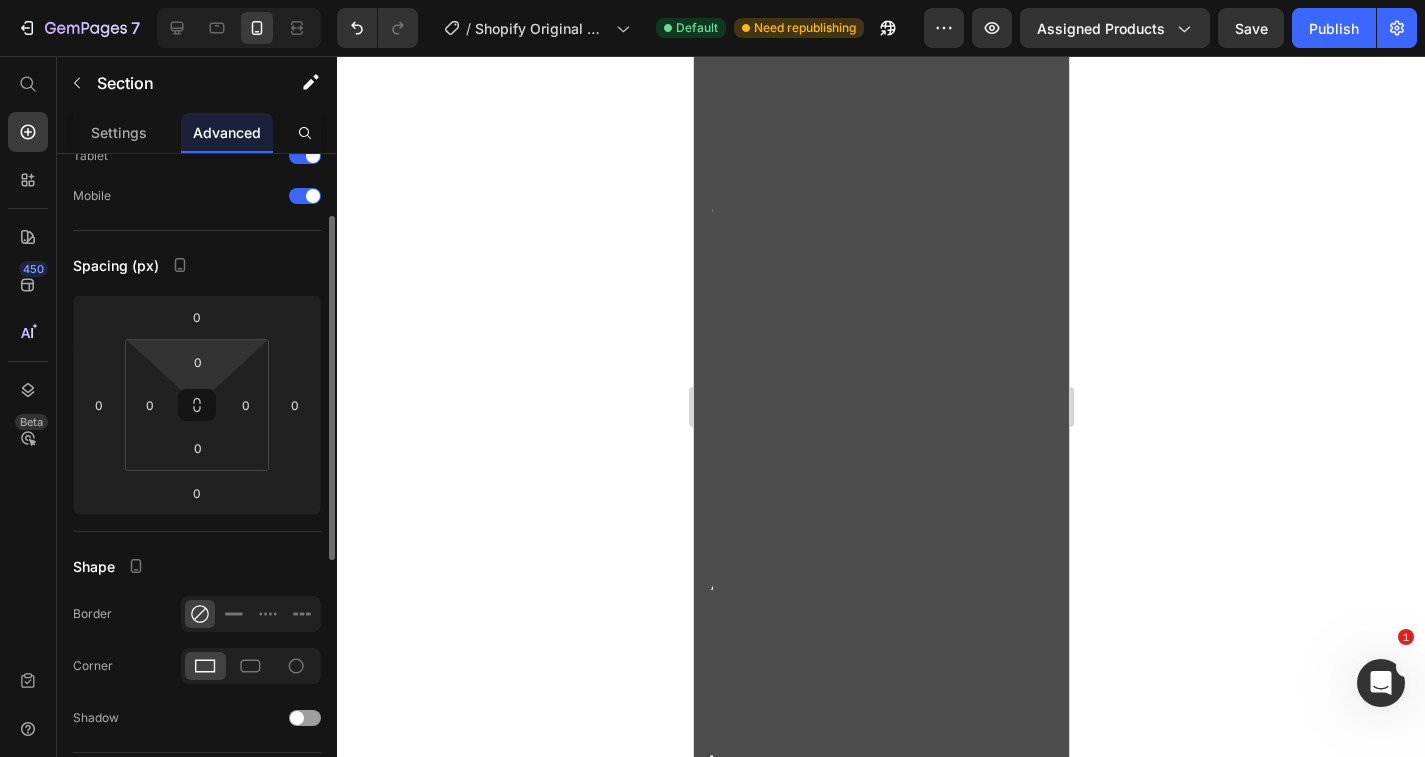 click on "7   /  Shopify Original Product Template Default Need republishing Preview Assigned Products  Save   Publish  450 Beta Start with Sections Elements Hero Section Product Detail Brands Trusted Badges Guarantee Product Breakdown How to use Testimonials Compare Bundle FAQs Social Proof Brand Story Product List Collection Blog List Contact Sticky Add to Cart Custom Footer Browse Library 450 Layout
Row
Row
Row
Row Text
Heading
Text Block Button
Button
Button
Sticky Back to top Media" at bounding box center (712, 0) 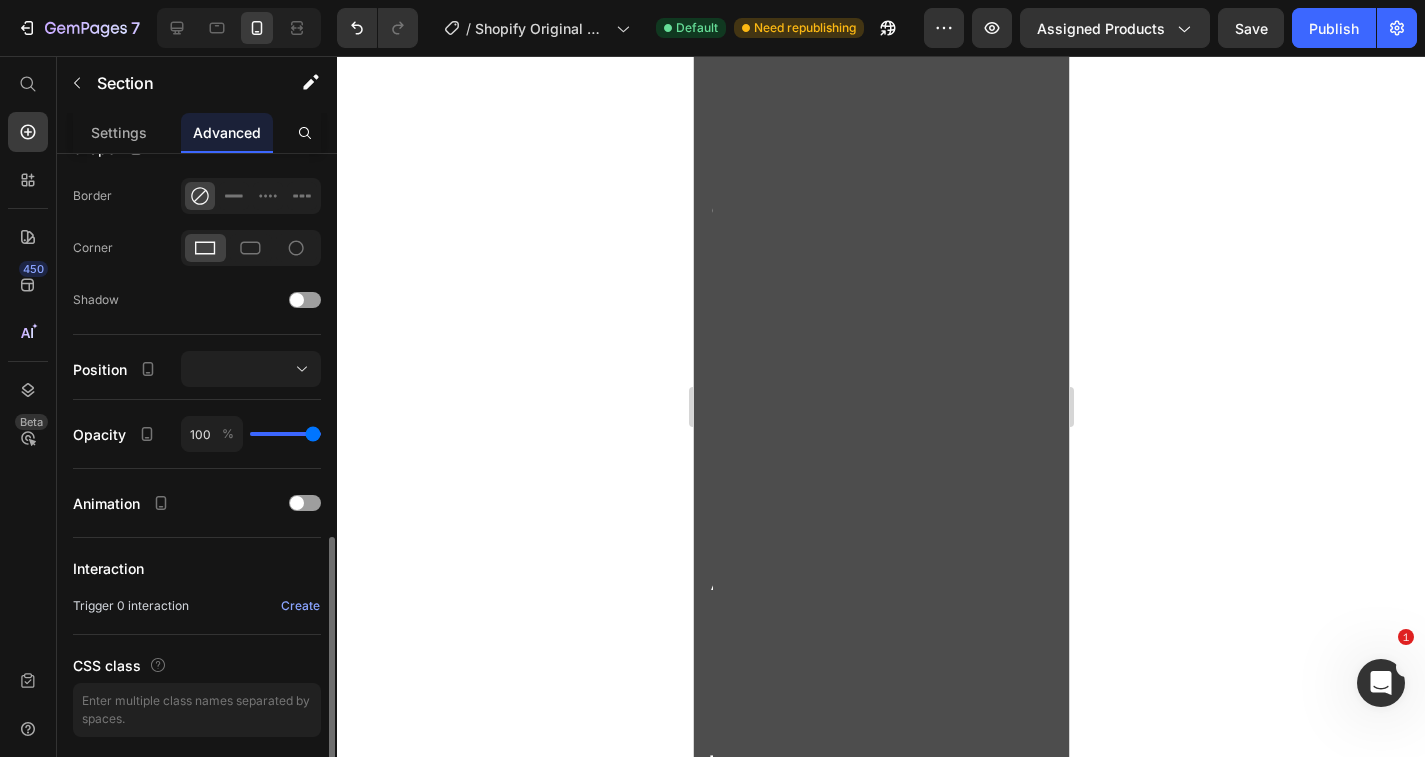 scroll, scrollTop: 605, scrollLeft: 0, axis: vertical 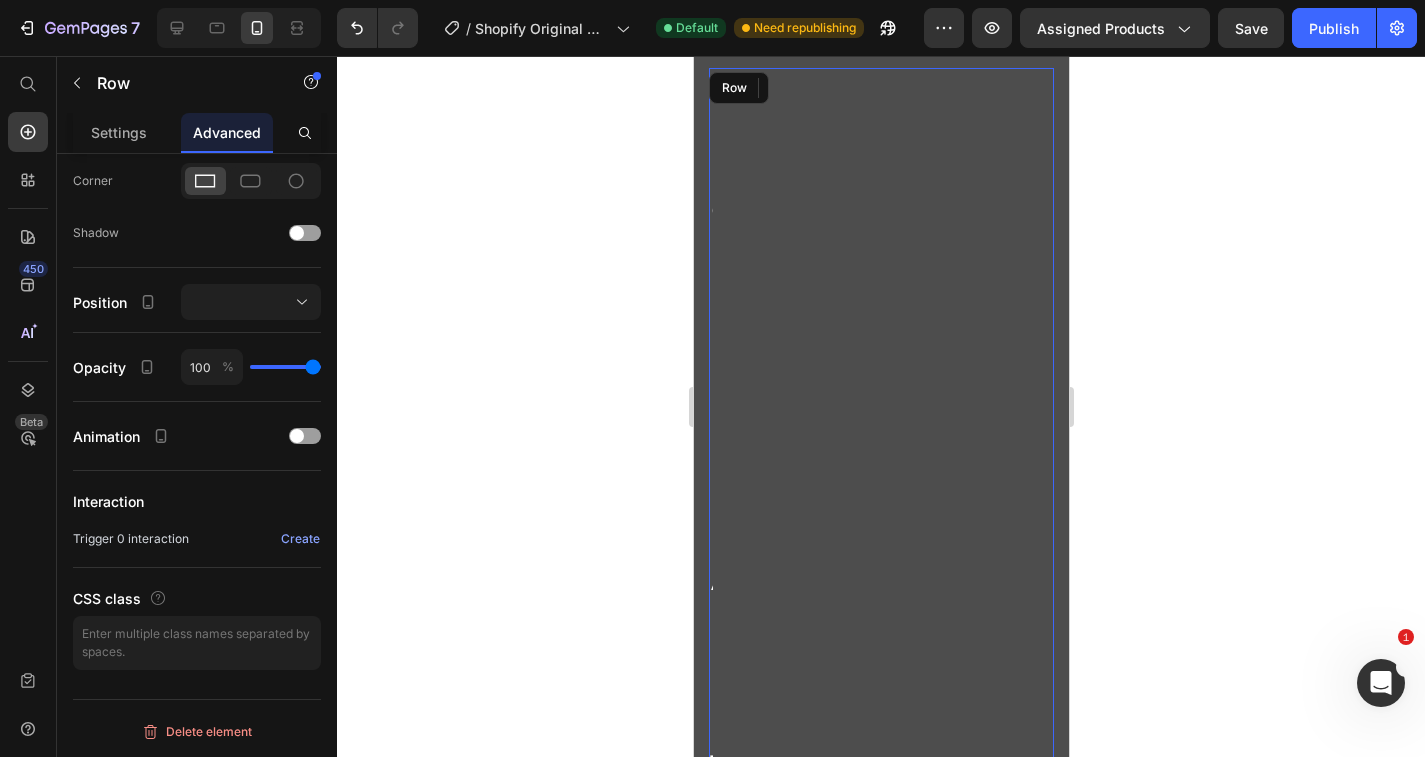 click on "Email: [EMAIL_ADDRESS][DOMAIN_NAME] Heading Home Page Button Row" at bounding box center [880, 1085] 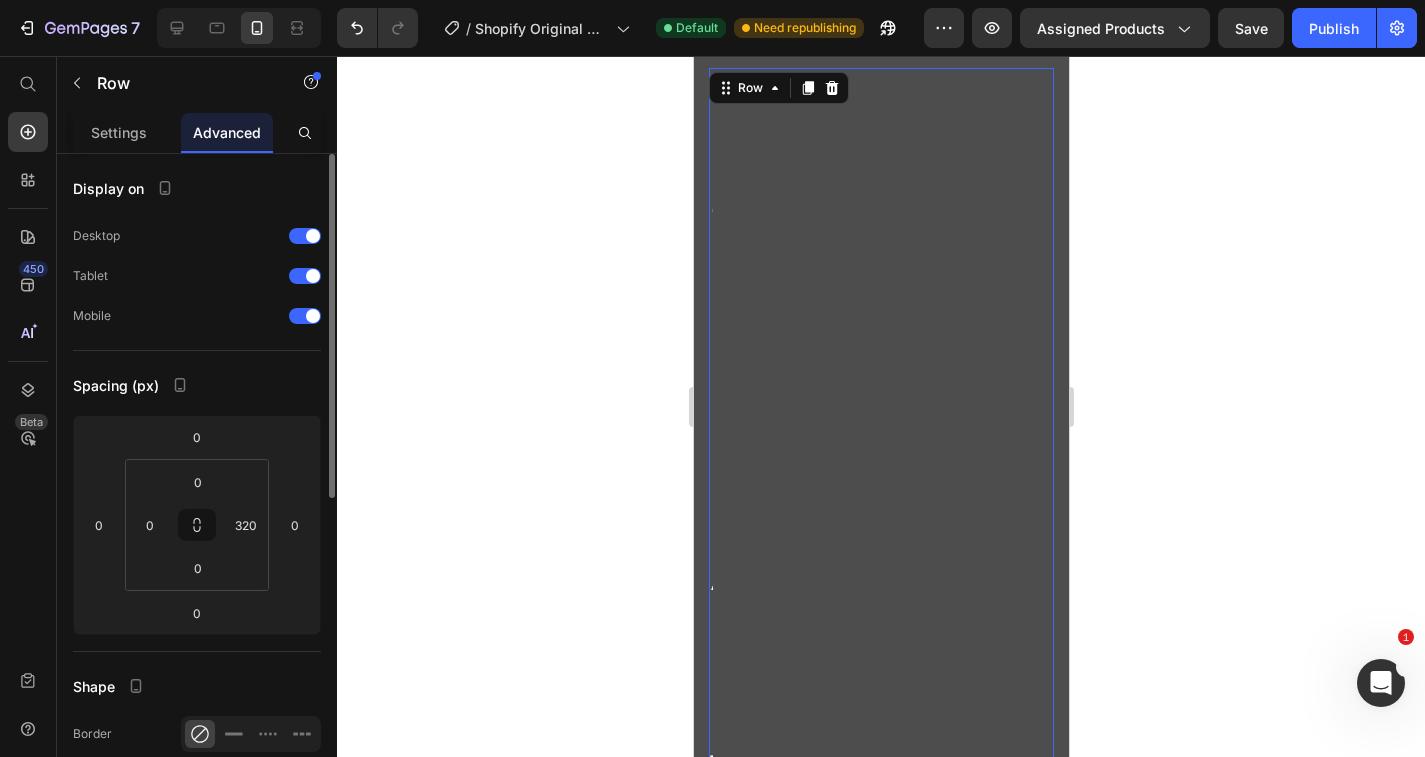 scroll, scrollTop: 712, scrollLeft: 0, axis: vertical 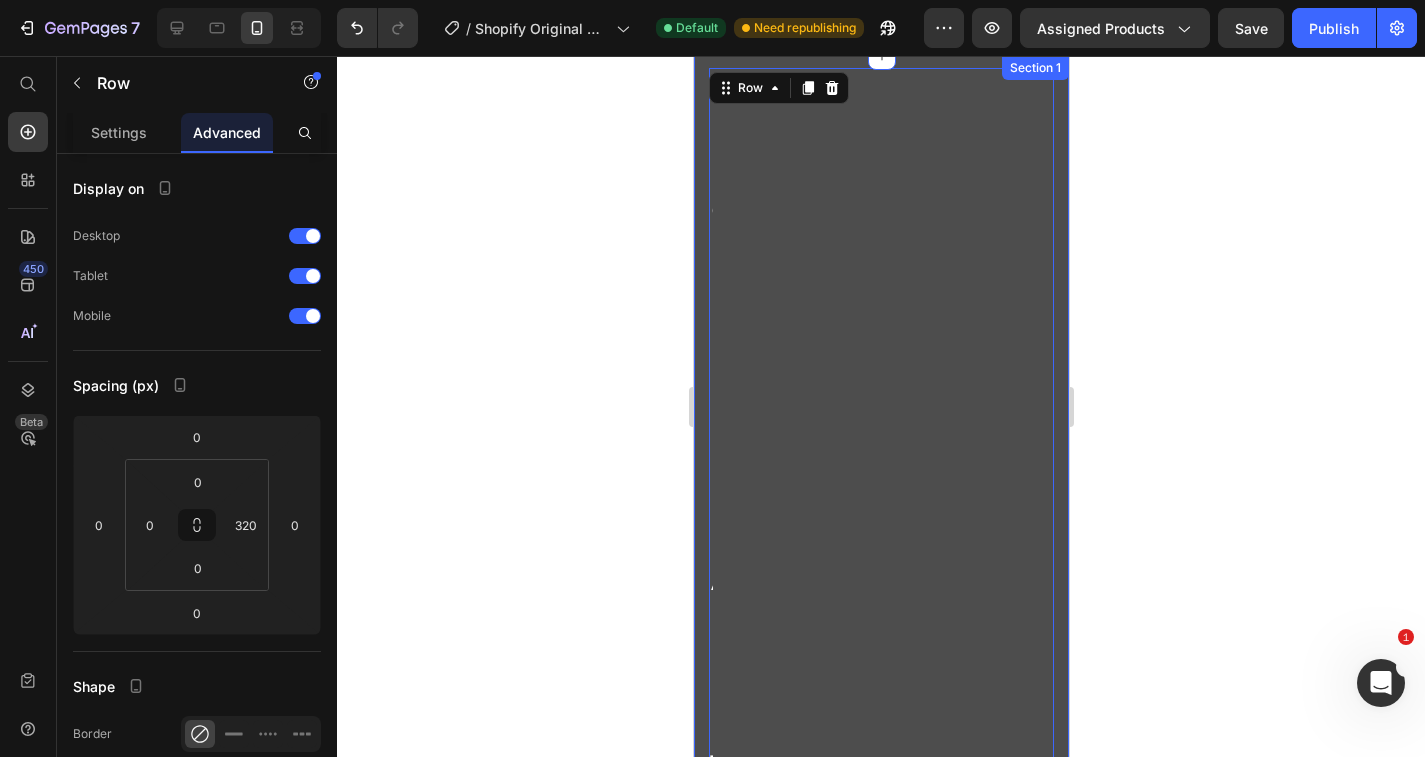click on "Email: [EMAIL_ADDRESS][DOMAIN_NAME] Heading Home Page Button Row   0 Section 1" at bounding box center [880, 1085] 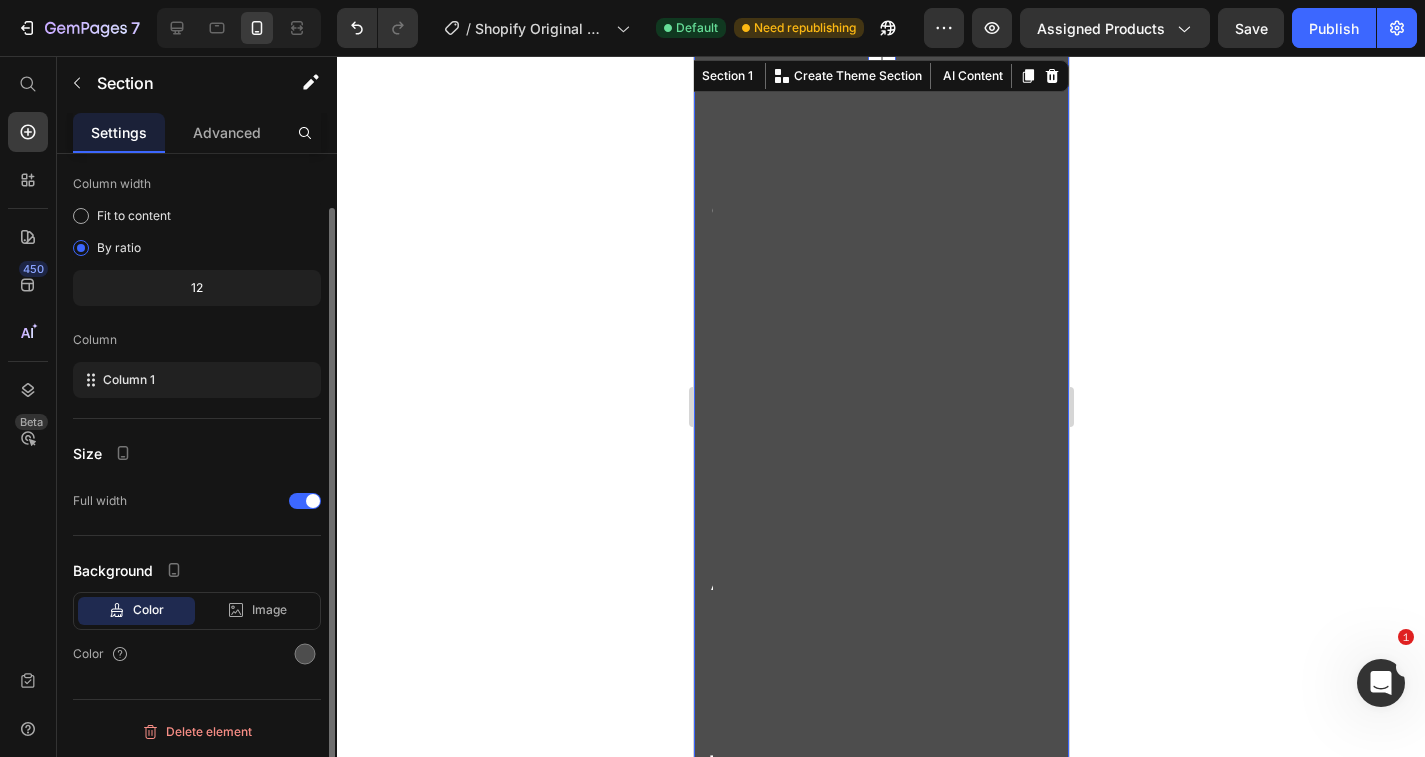 scroll, scrollTop: 0, scrollLeft: 0, axis: both 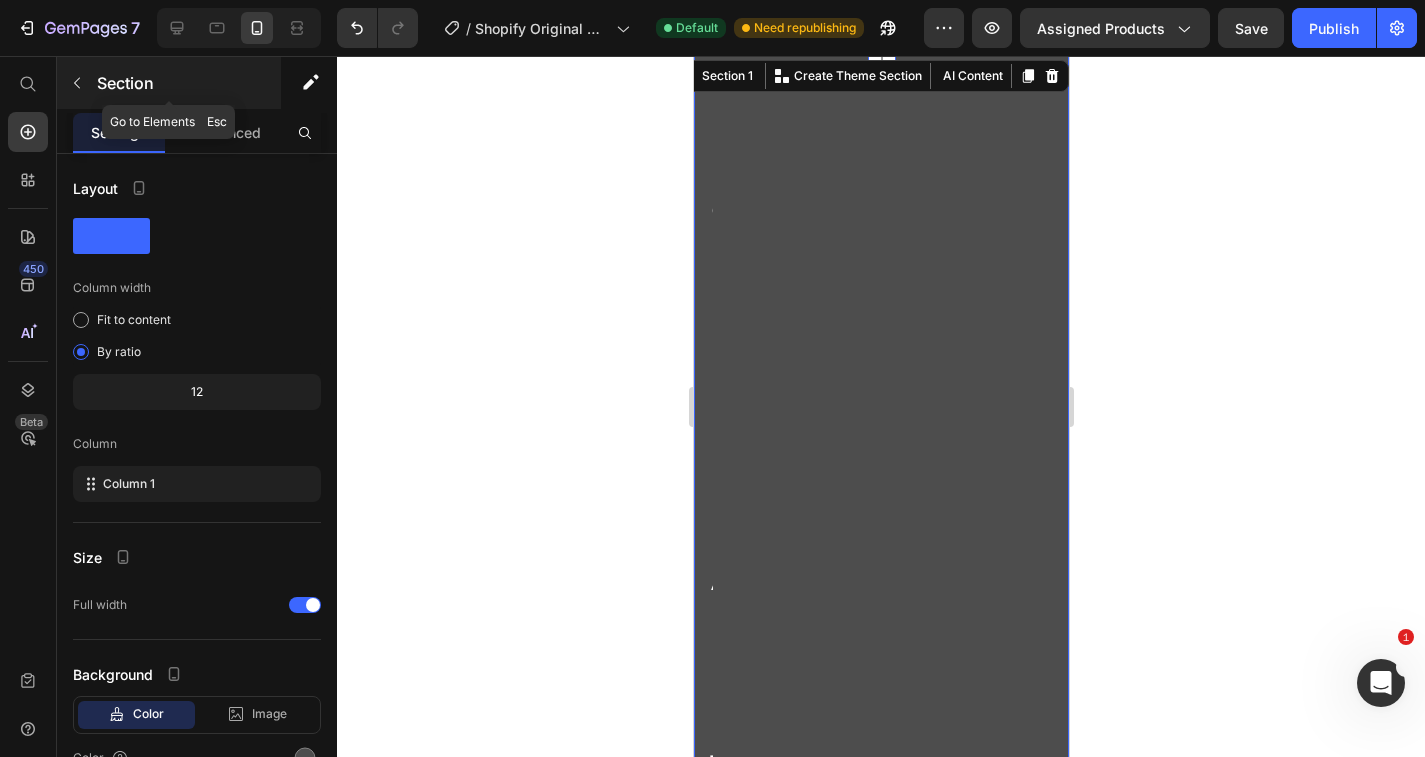 click at bounding box center [77, 83] 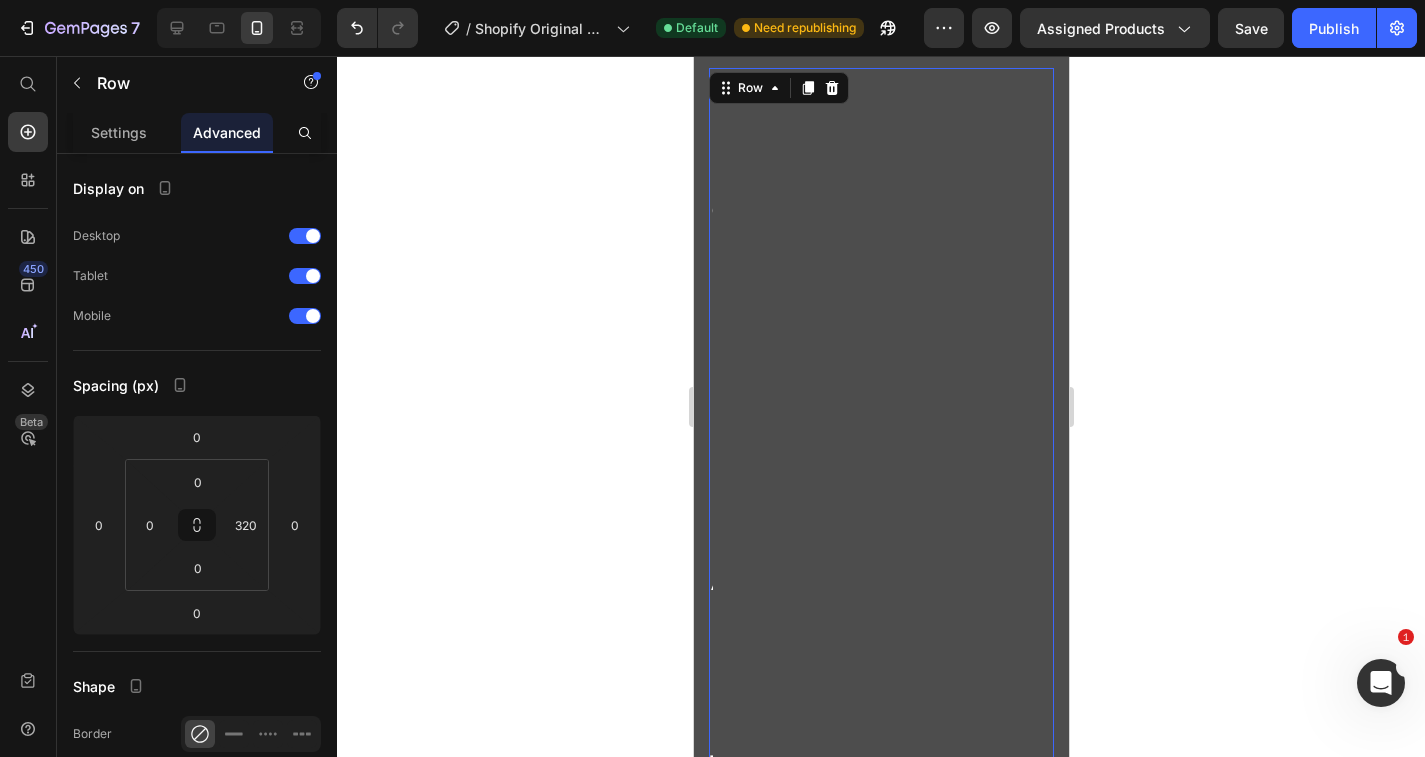 click on "Email: [EMAIL_ADDRESS][DOMAIN_NAME] Heading Home Page Button Row   0" at bounding box center [880, 1085] 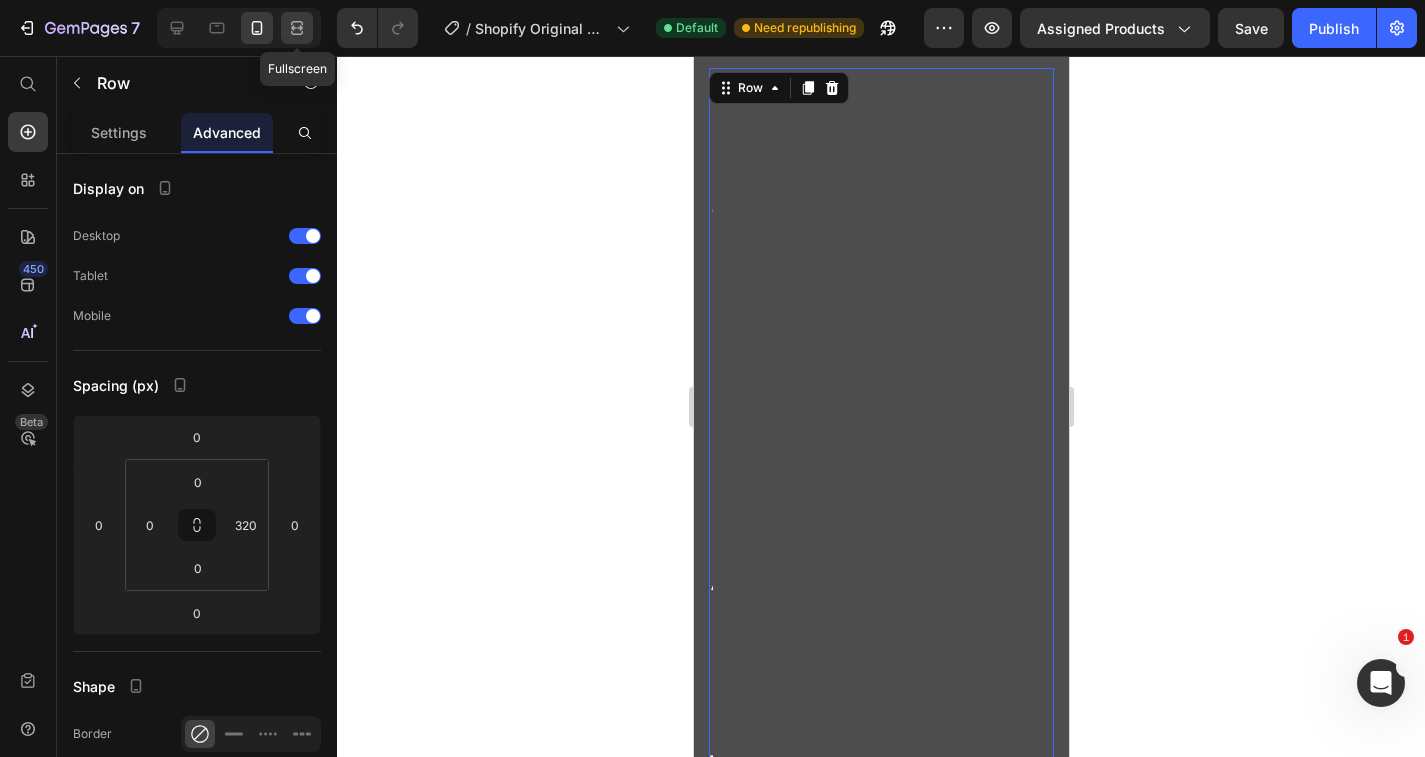 click 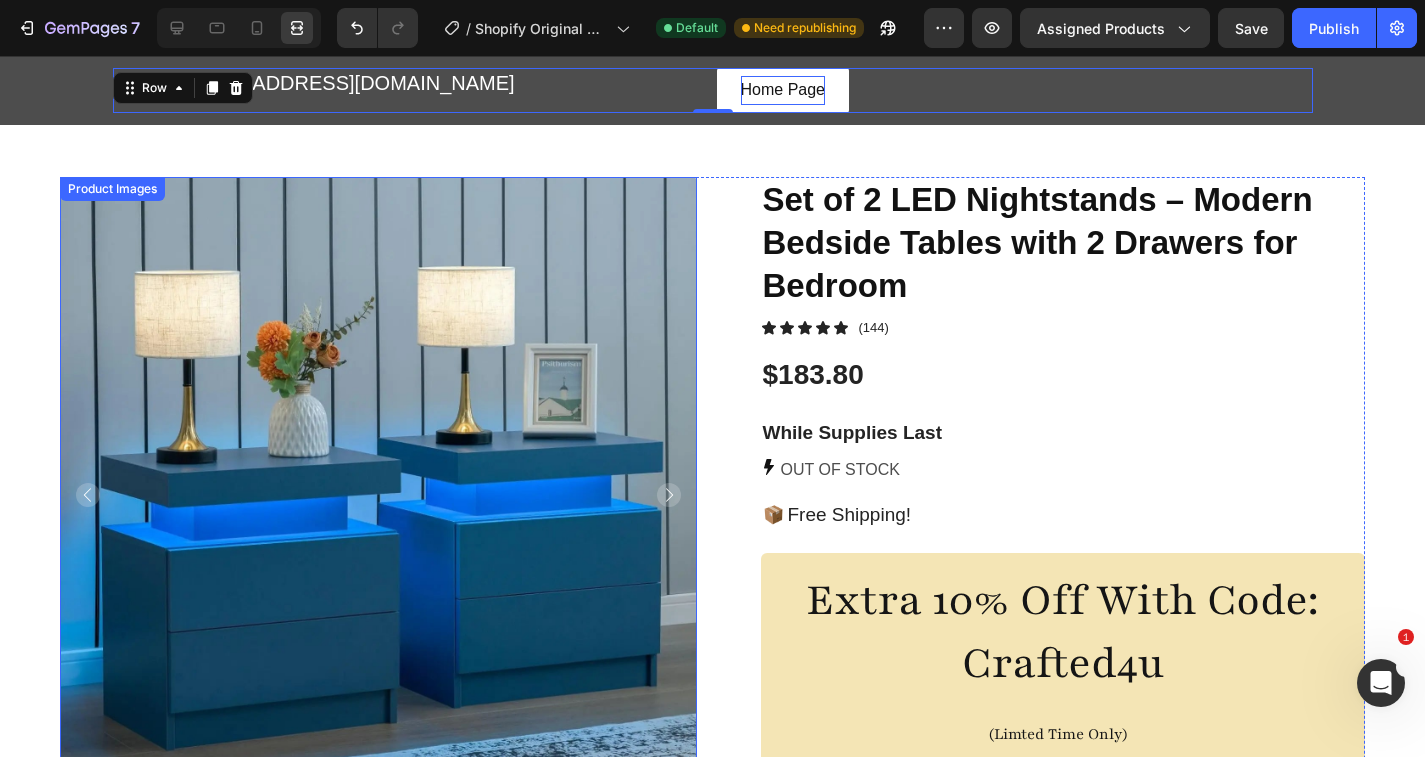 scroll, scrollTop: 0, scrollLeft: 0, axis: both 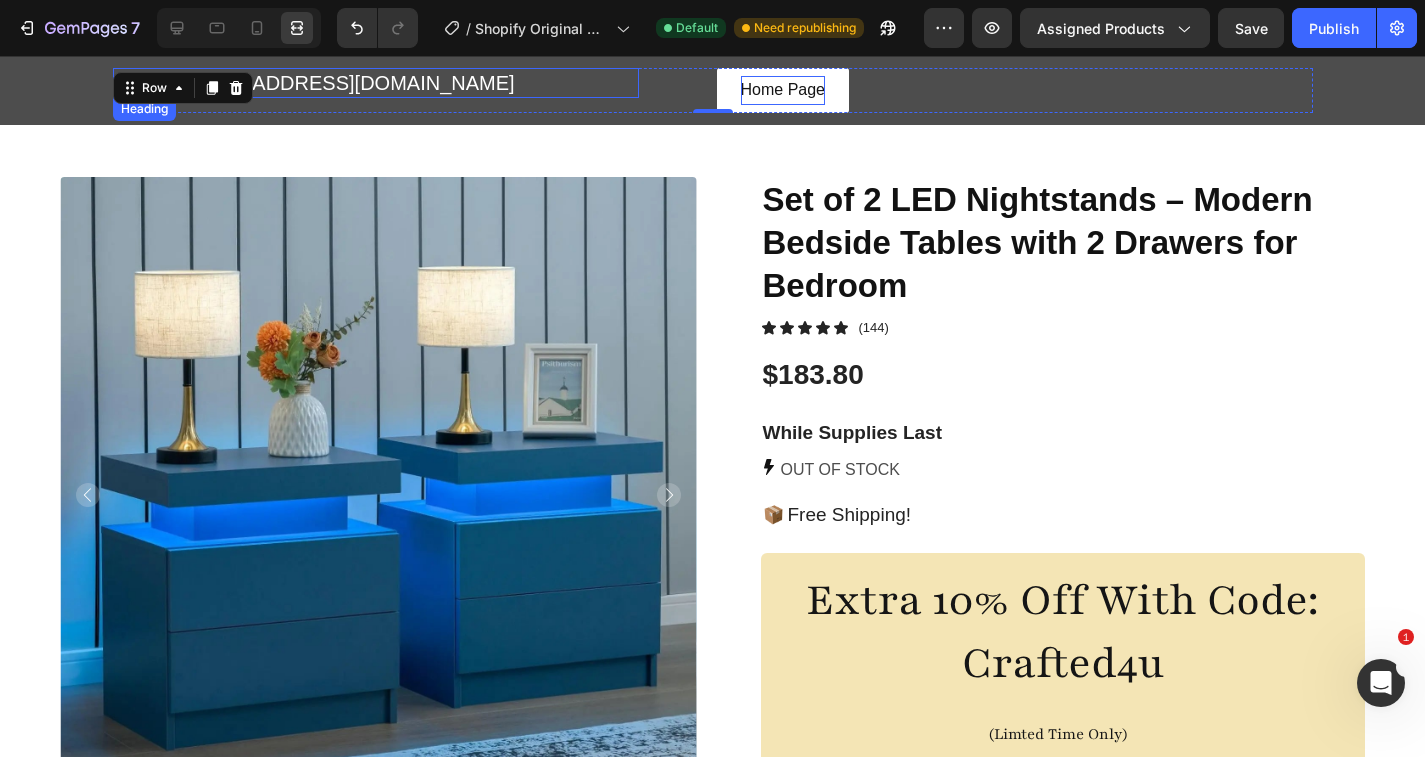 click on "Email: [EMAIL_ADDRESS][DOMAIN_NAME]" at bounding box center [376, 83] 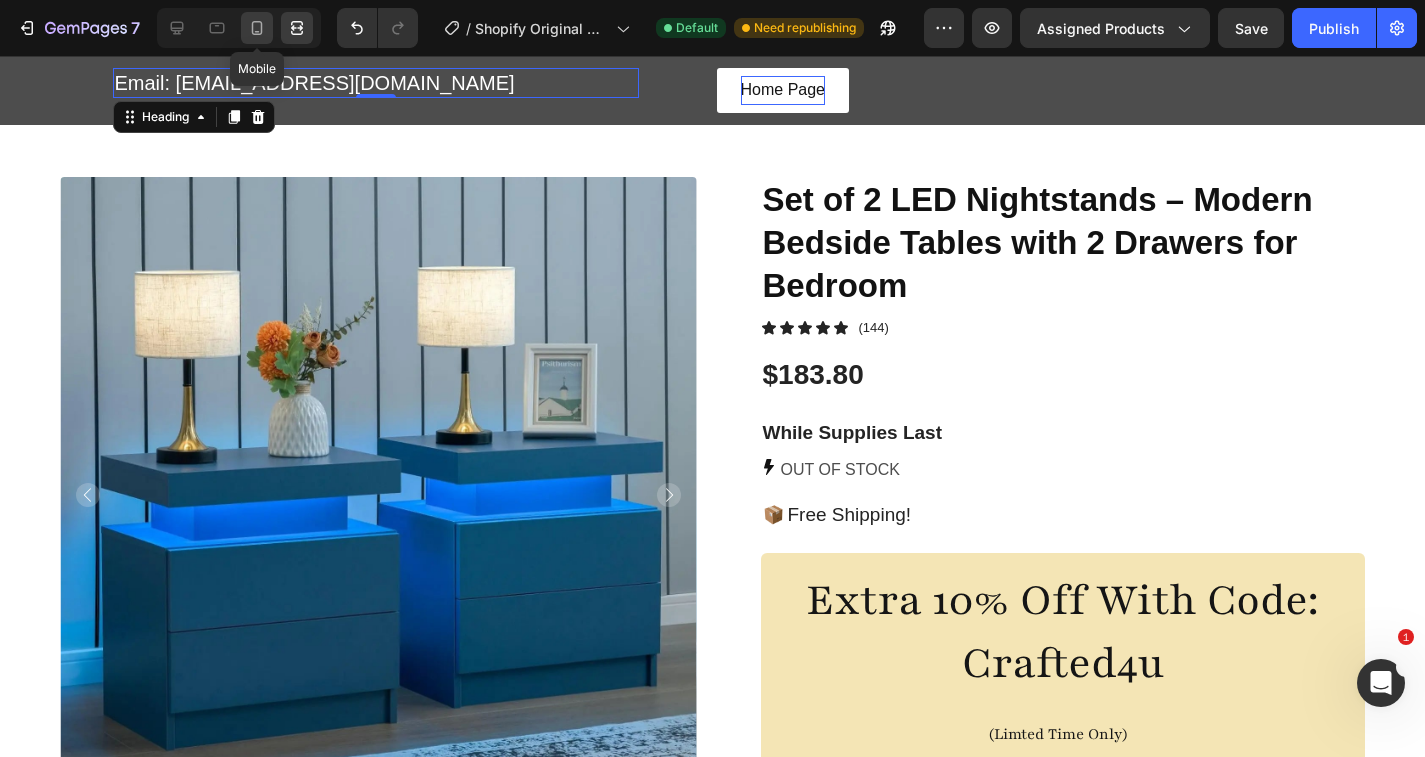 click 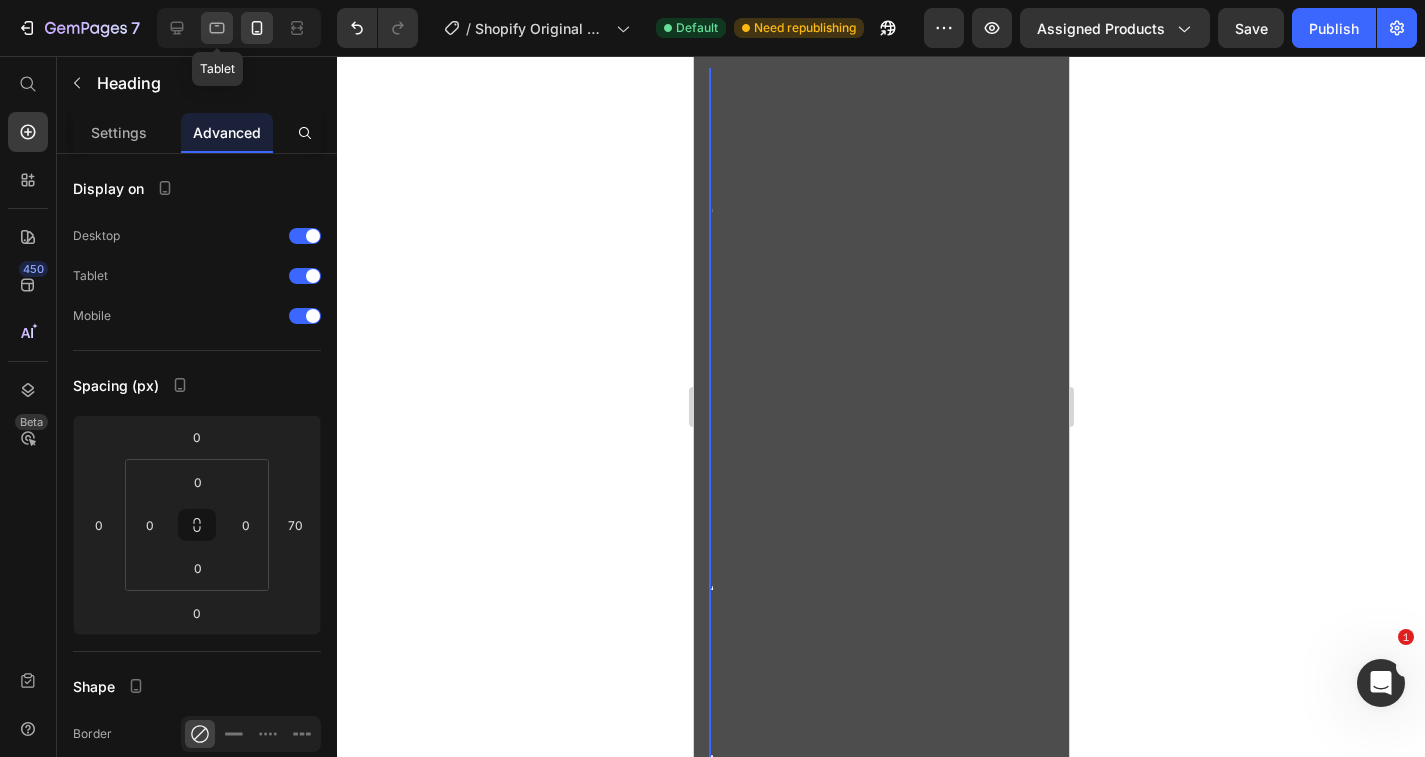 click 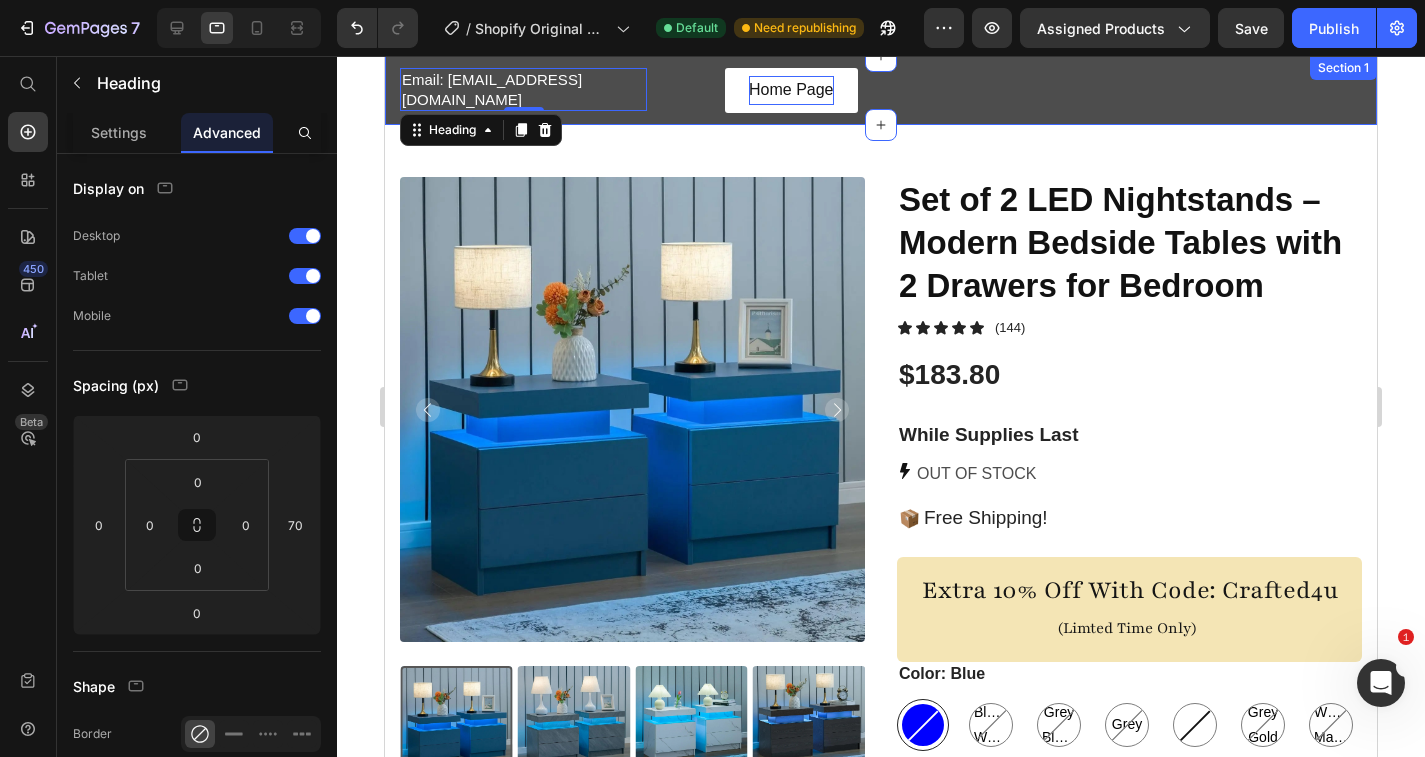 click on "Email: [EMAIL_ADDRESS][DOMAIN_NAME] Heading   0 Home Page Button Row Section 1" at bounding box center [881, 90] 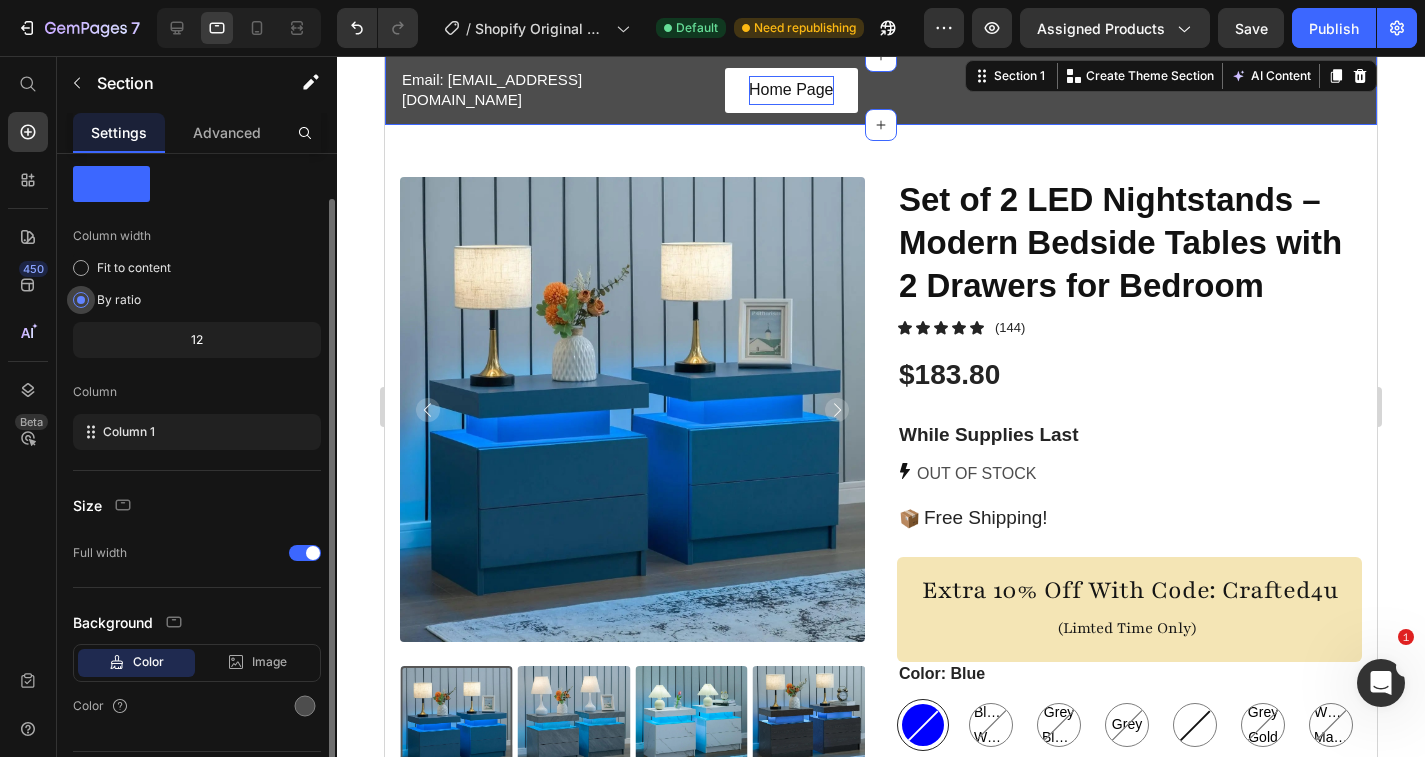 scroll, scrollTop: 23, scrollLeft: 0, axis: vertical 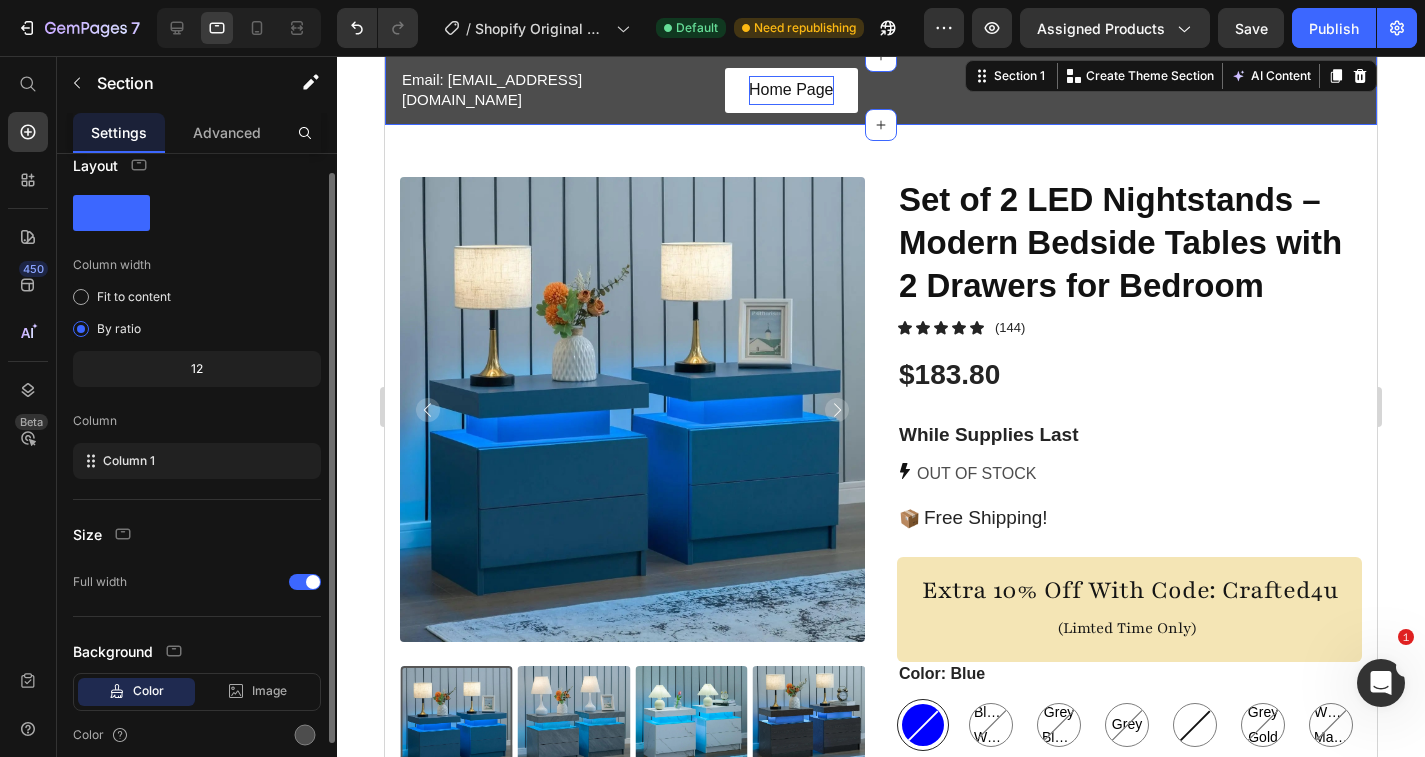 click on "Layout" at bounding box center (197, 165) 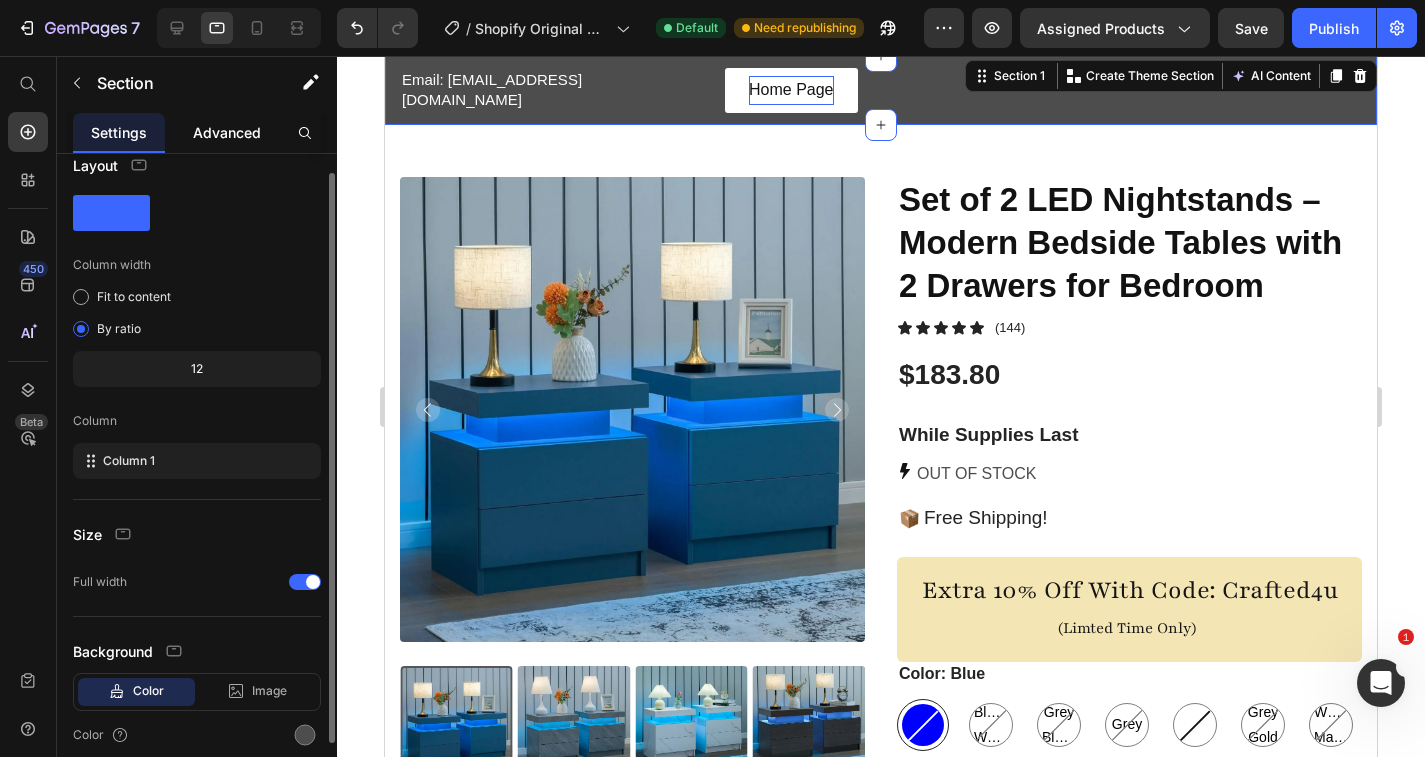 click on "Advanced" at bounding box center [227, 132] 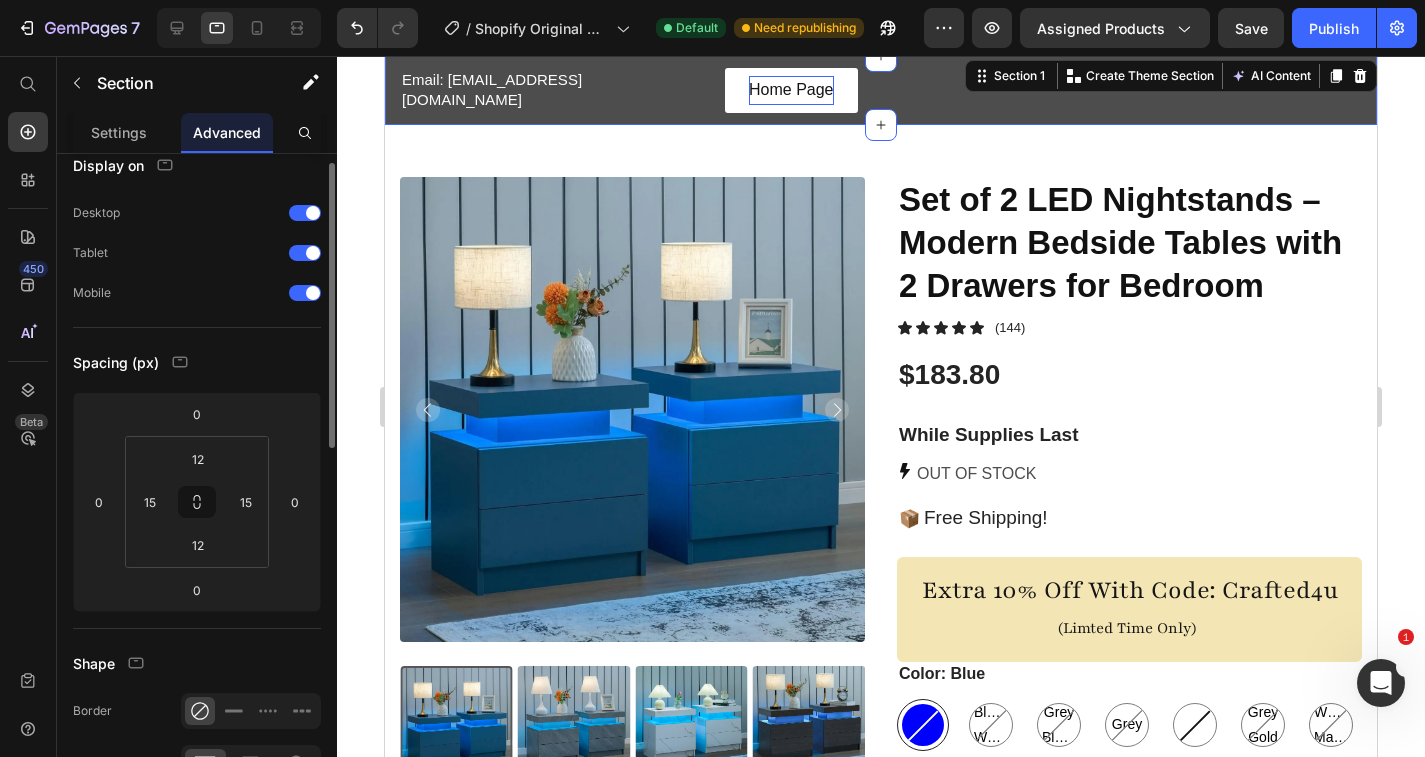 scroll, scrollTop: 0, scrollLeft: 0, axis: both 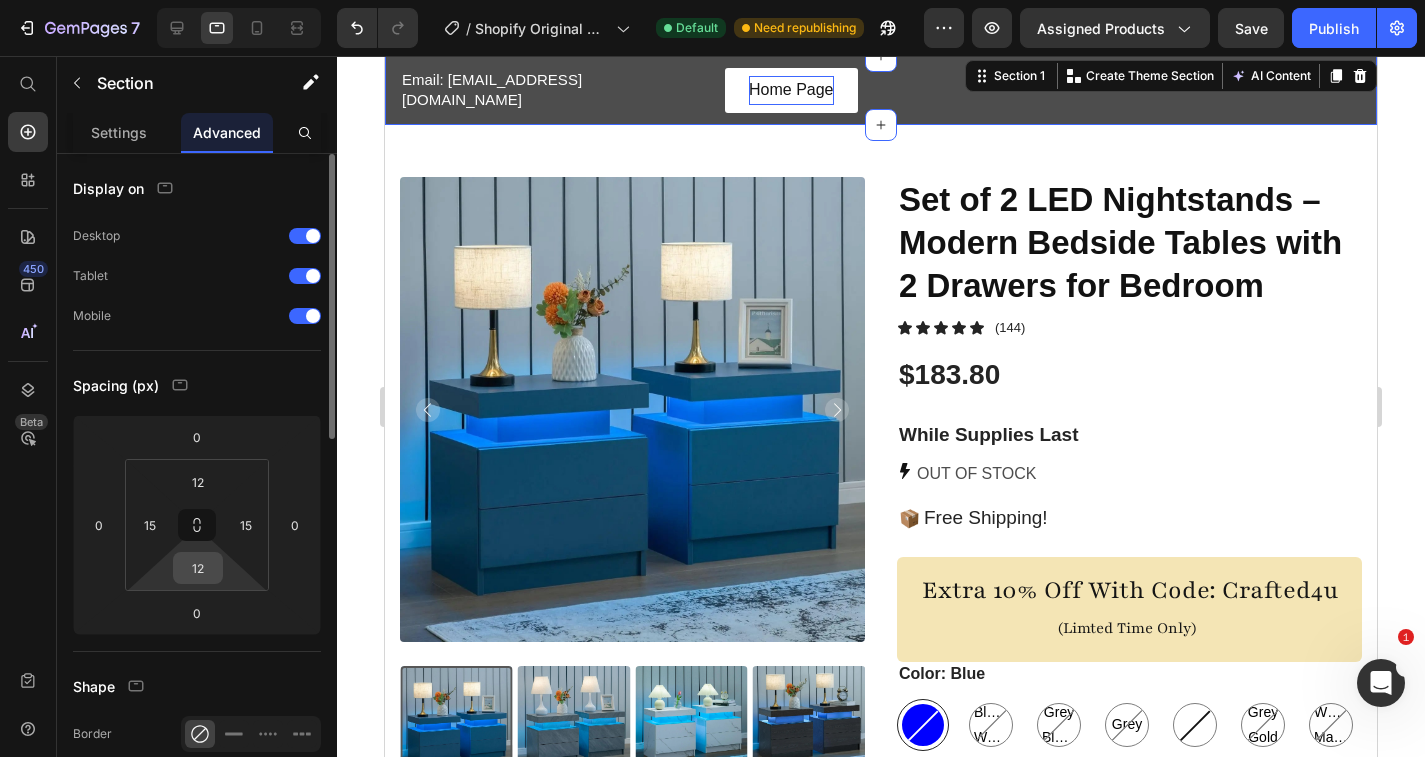 click on "12" at bounding box center [198, 568] 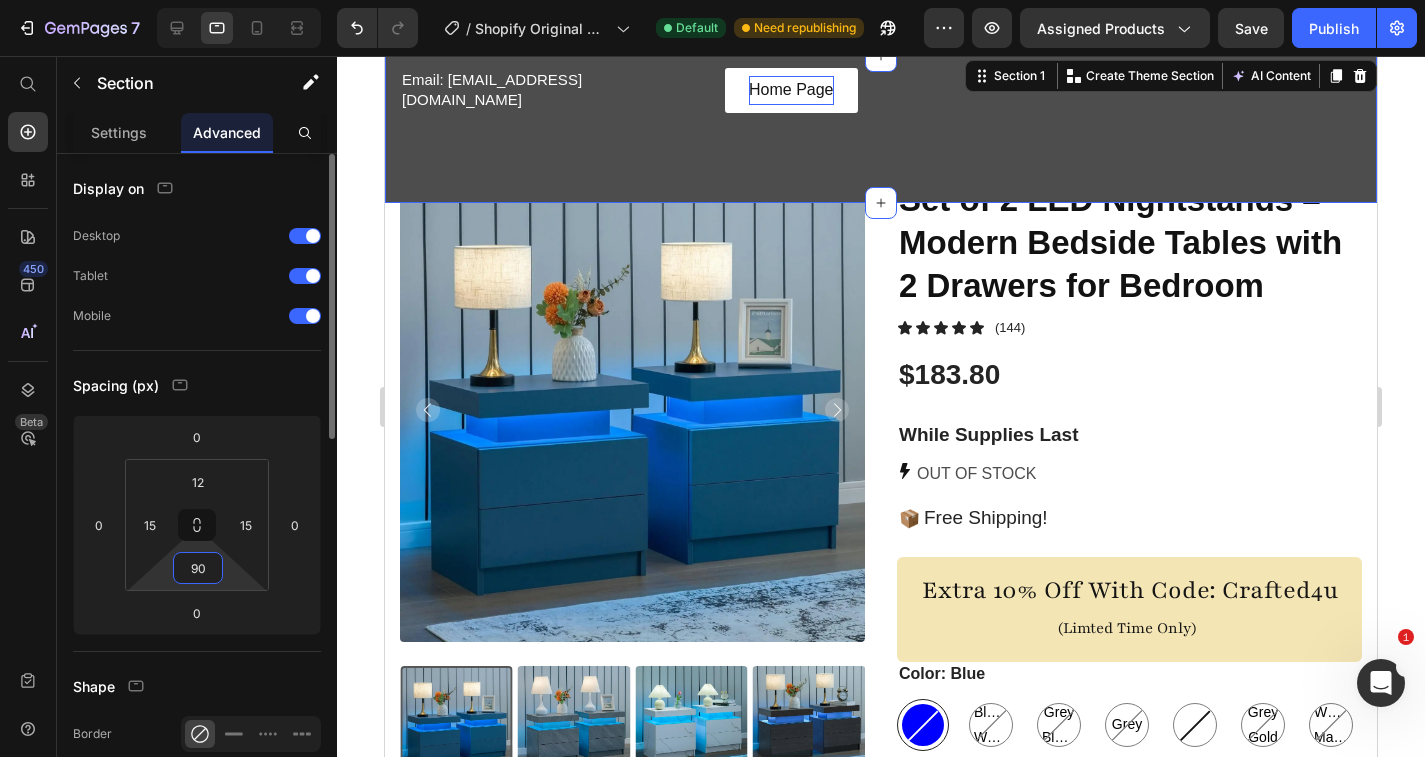 type on "9" 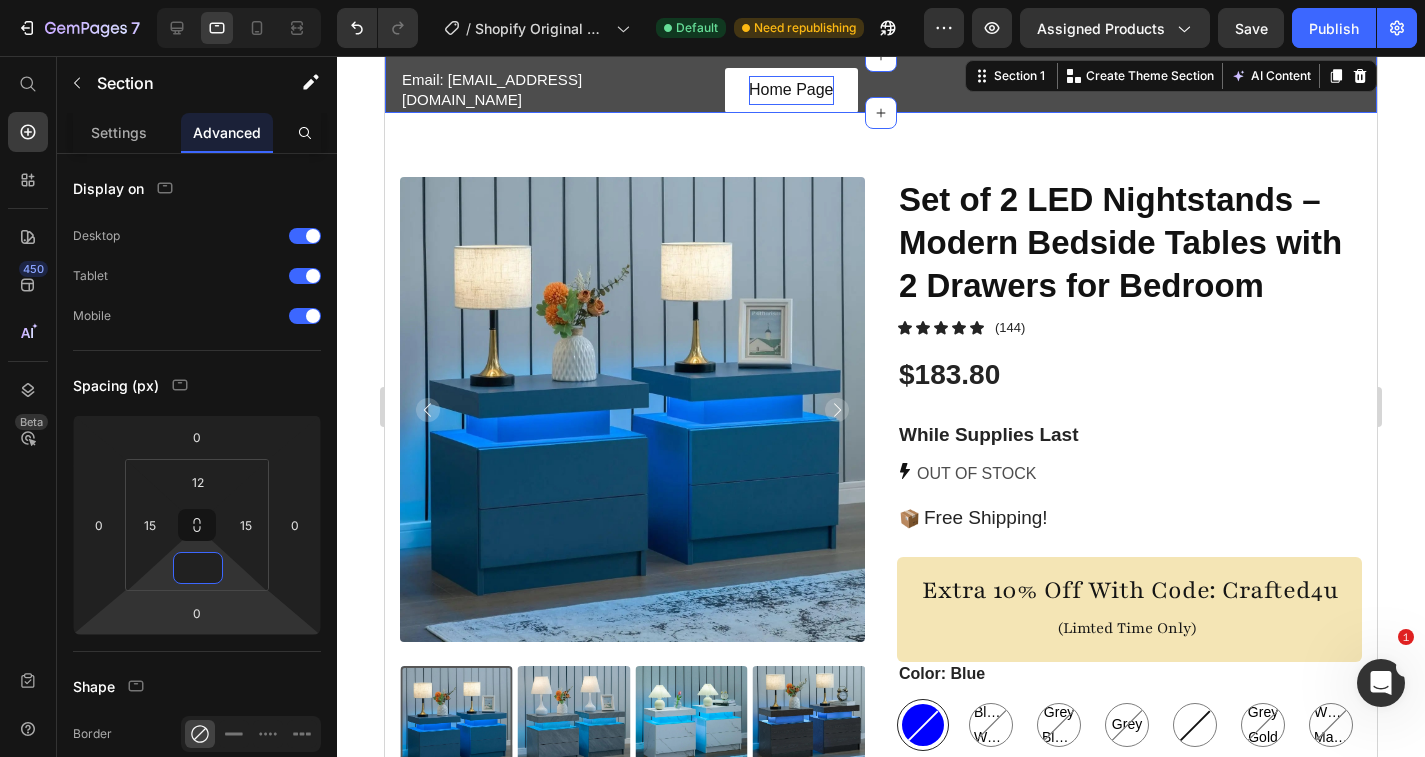 type on "0" 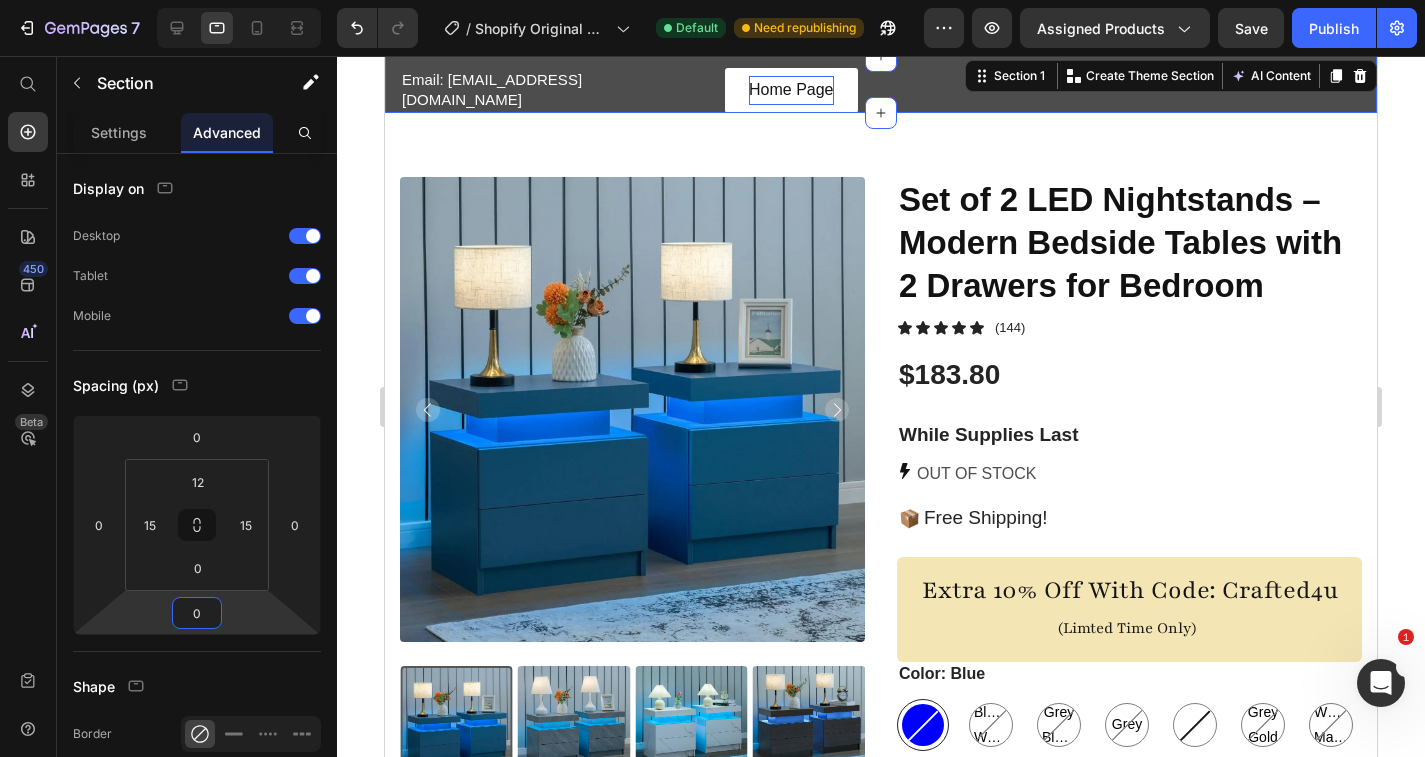 click on "7   /  Shopify Original Product Template Default Need republishing Preview Assigned Products  Save   Publish  450 Beta Start with Sections Elements Hero Section Product Detail Brands Trusted Badges Guarantee Product Breakdown How to use Testimonials Compare Bundle FAQs Social Proof Brand Story Product List Collection Blog List Contact Sticky Add to Cart Custom Footer Browse Library 450 Layout
Row
Row
Row
Row Text
Heading
Text Block Button
Button
Button
Sticky Back to top Media" at bounding box center [712, 0] 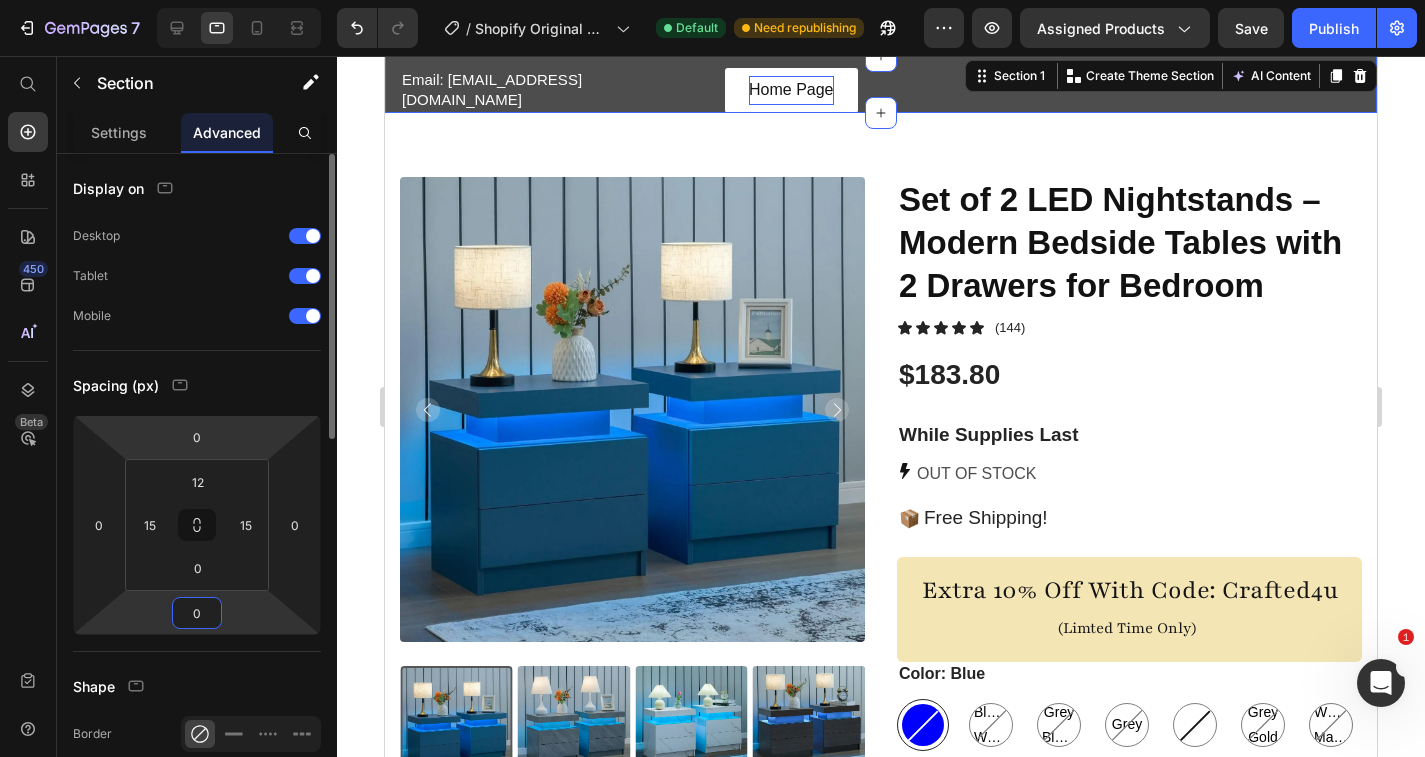 click on "Display on Desktop Tablet Mobile" 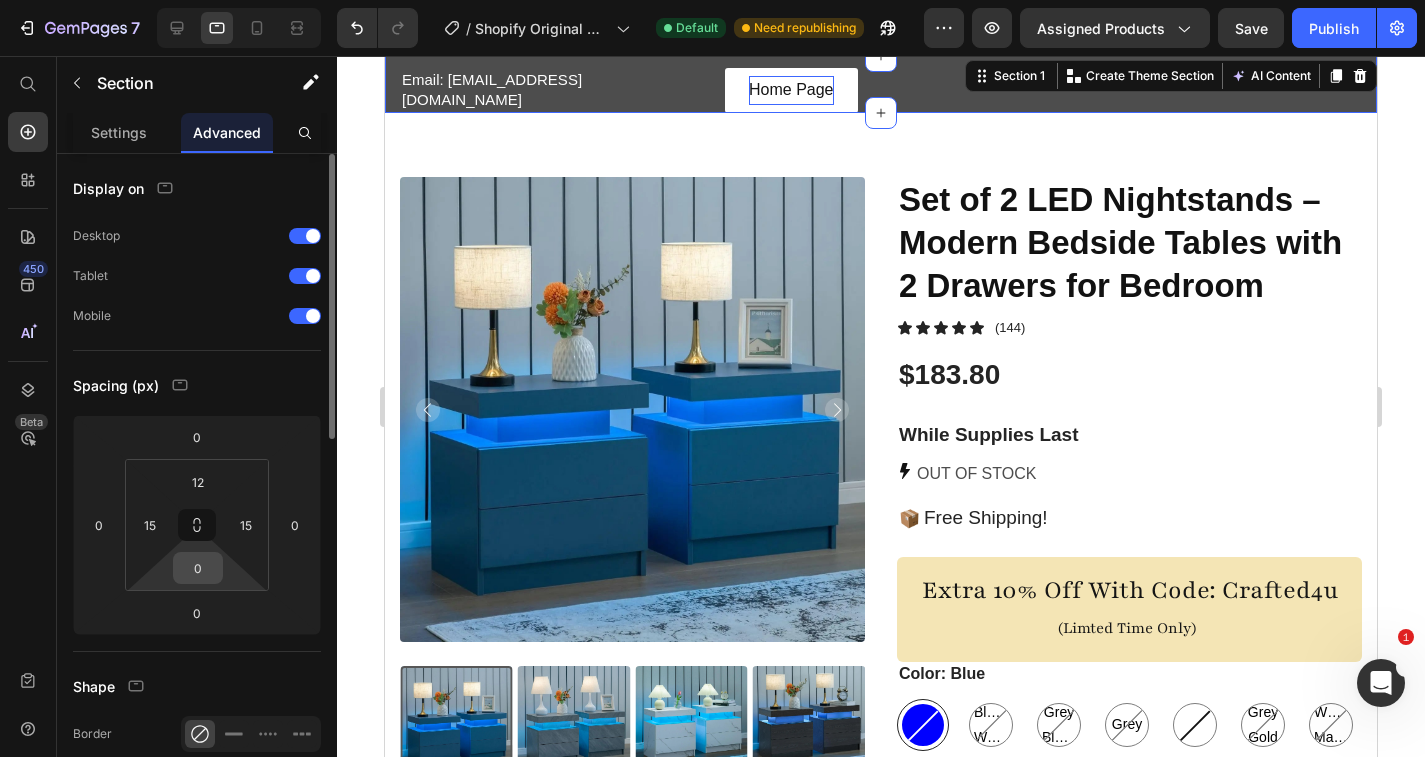 click on "0" at bounding box center [198, 568] 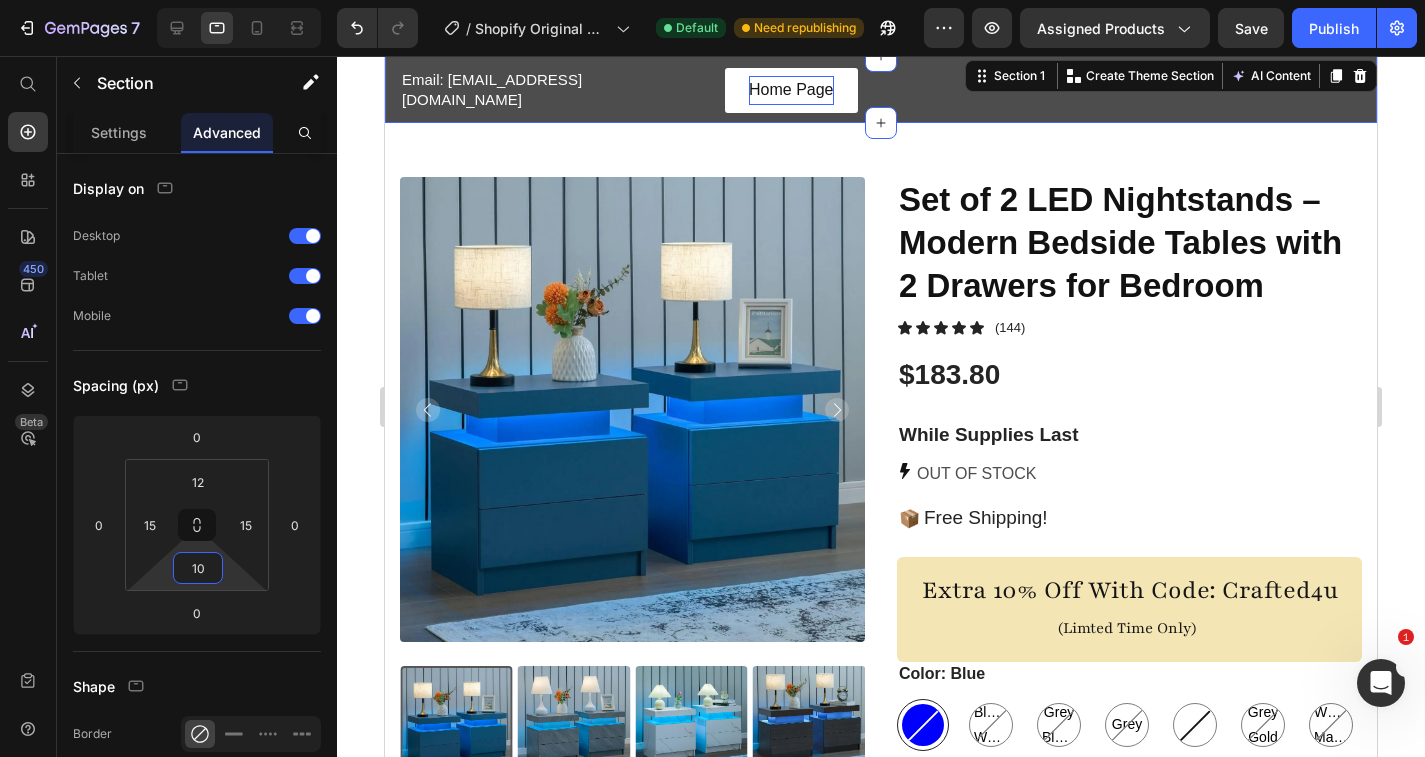 type on "10" 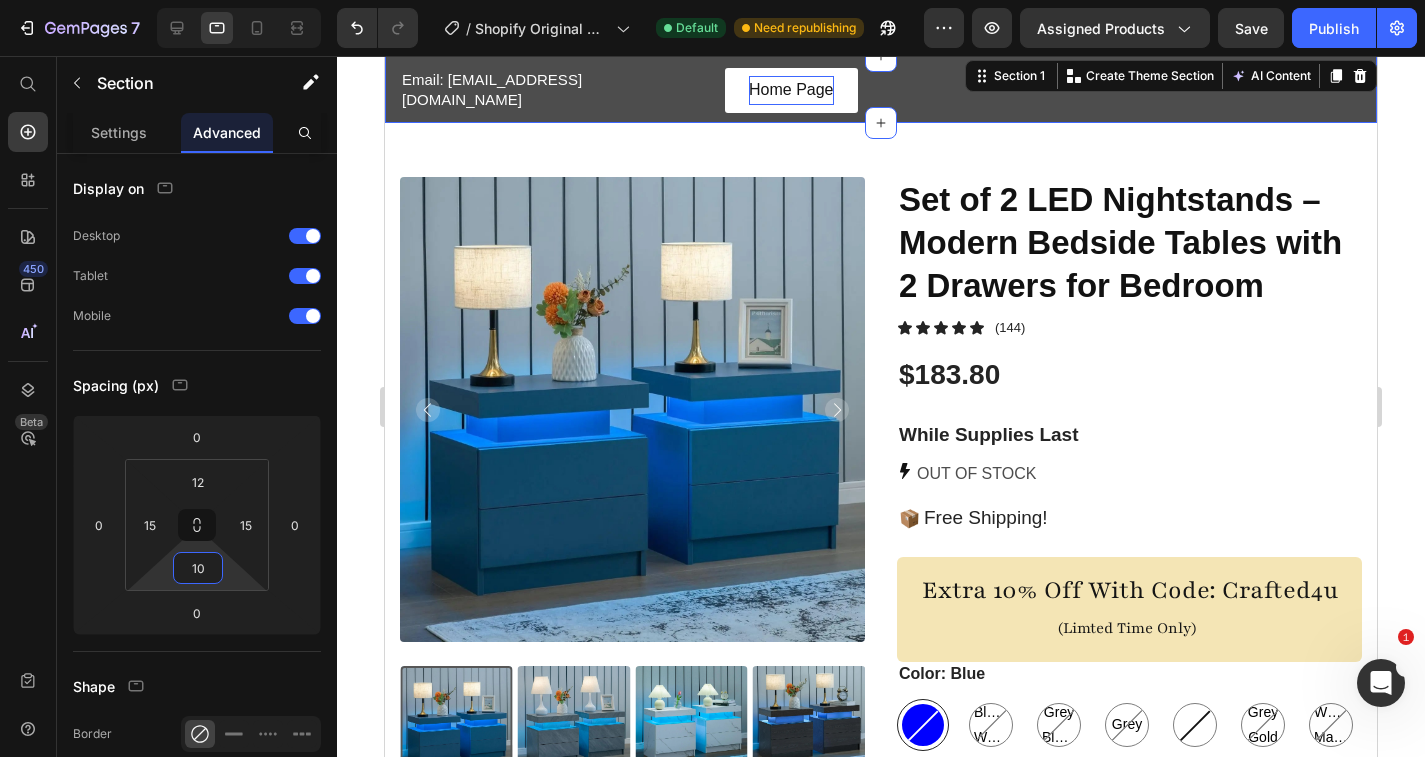click 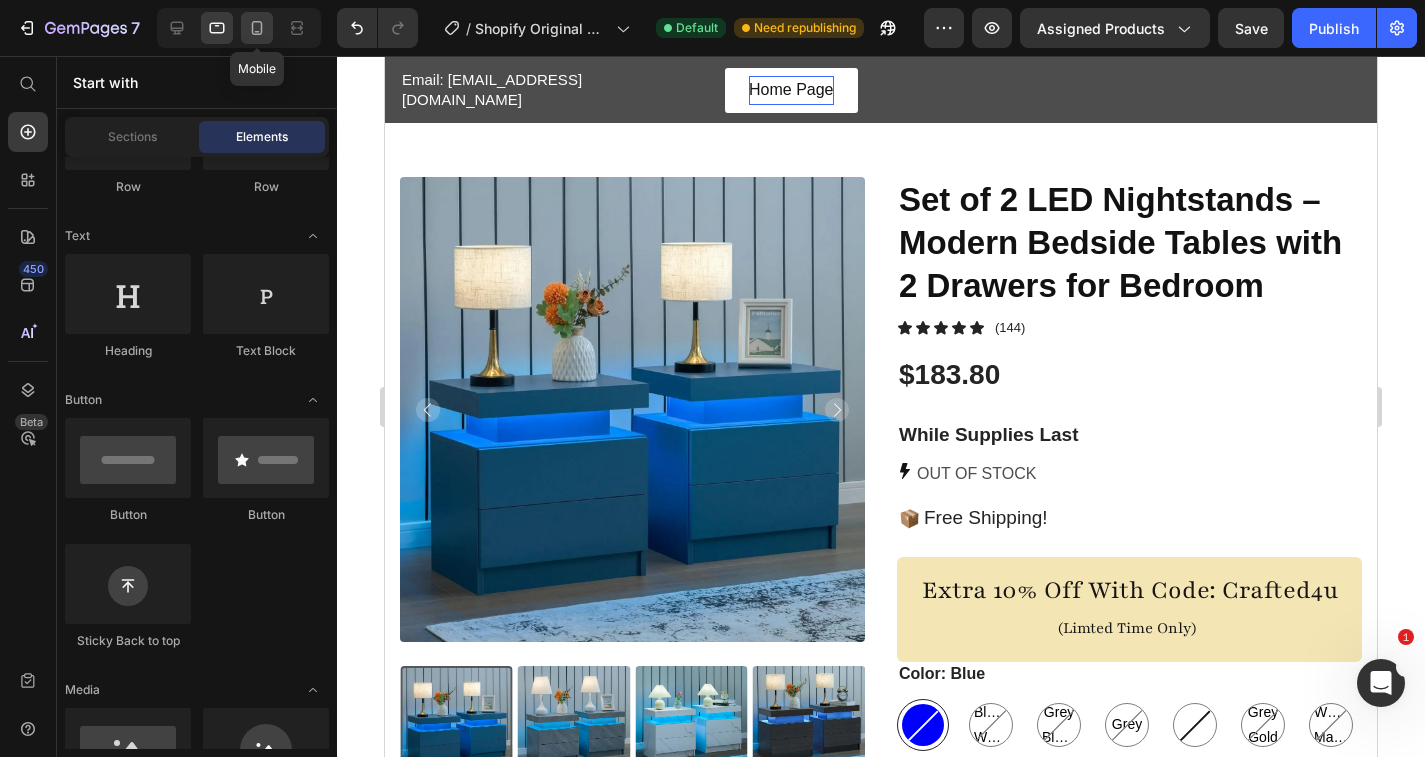 click 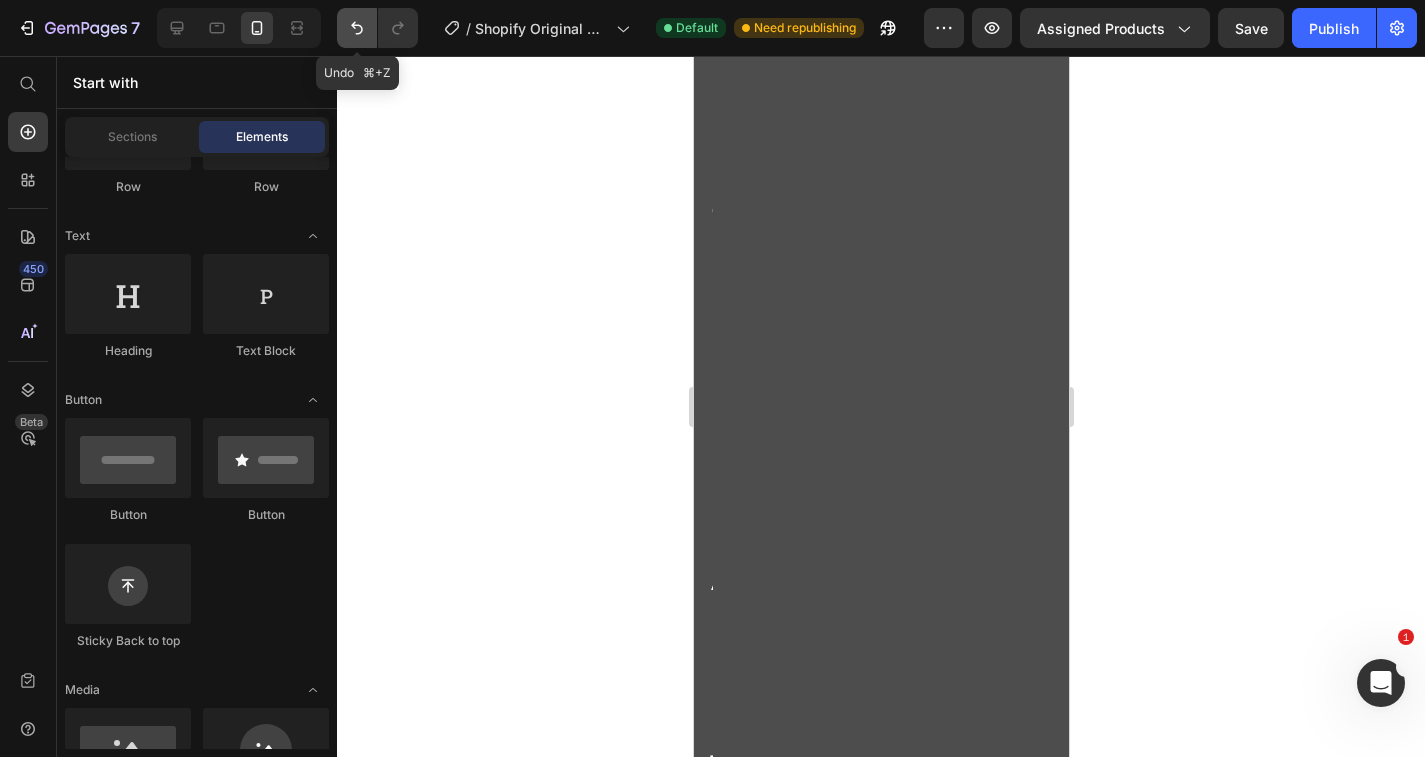 click 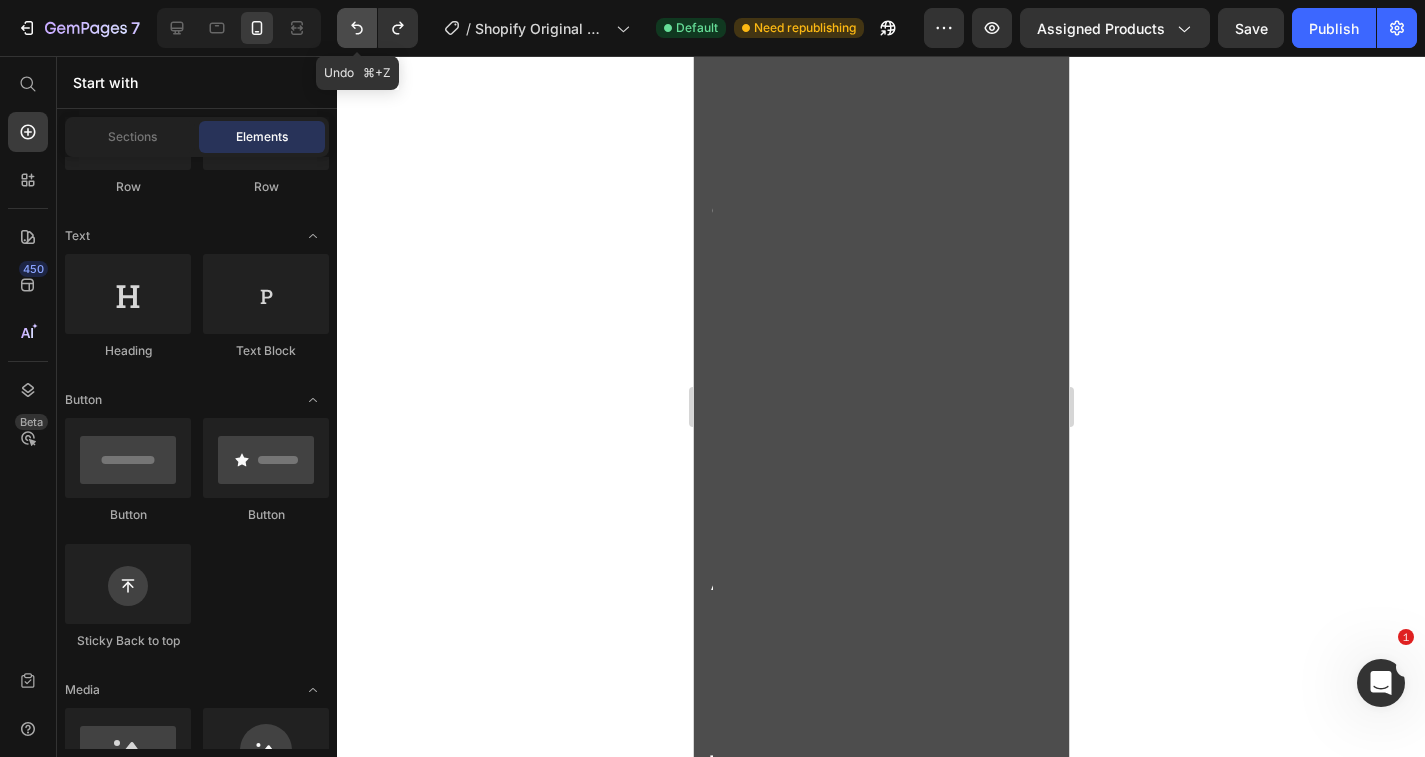 click 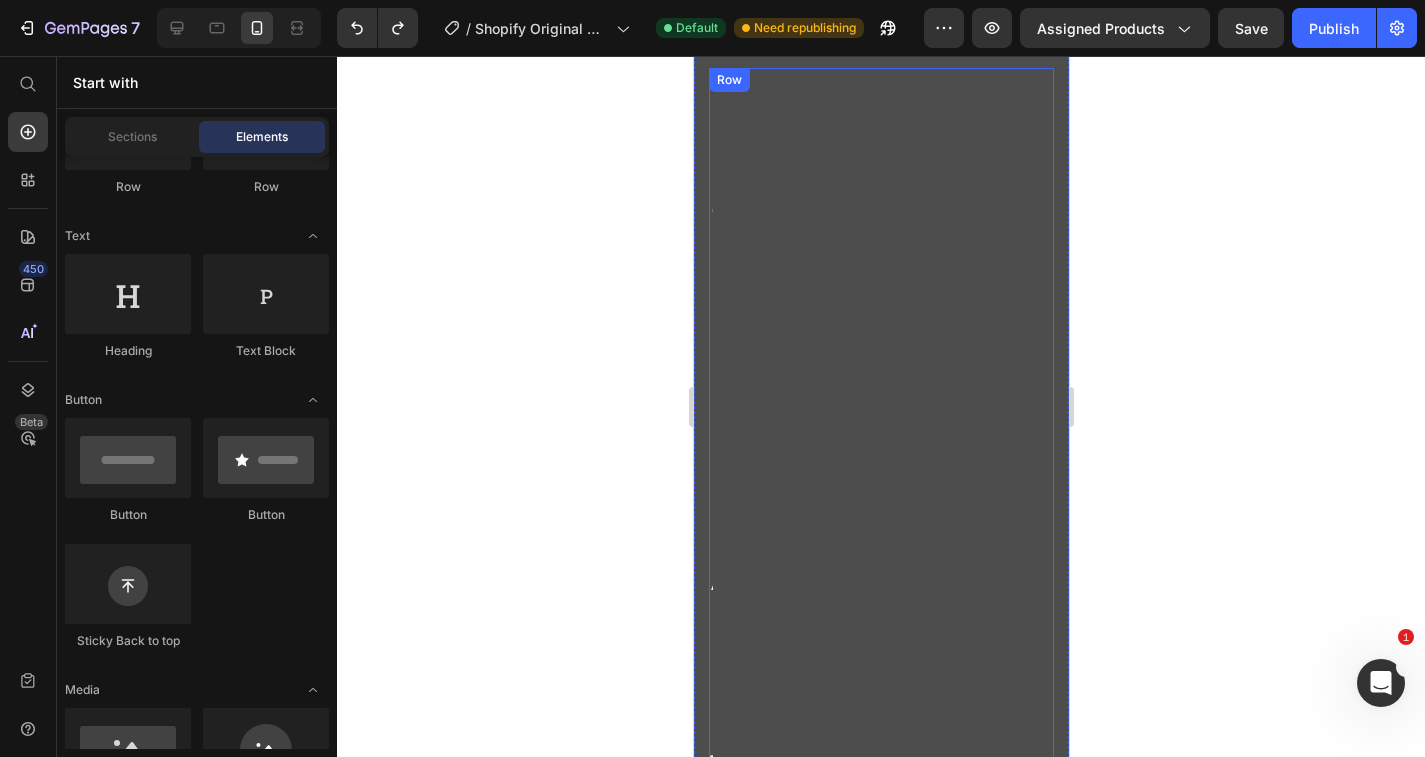 click on "Email: [EMAIL_ADDRESS][DOMAIN_NAME] Heading" at bounding box center (720, 976) 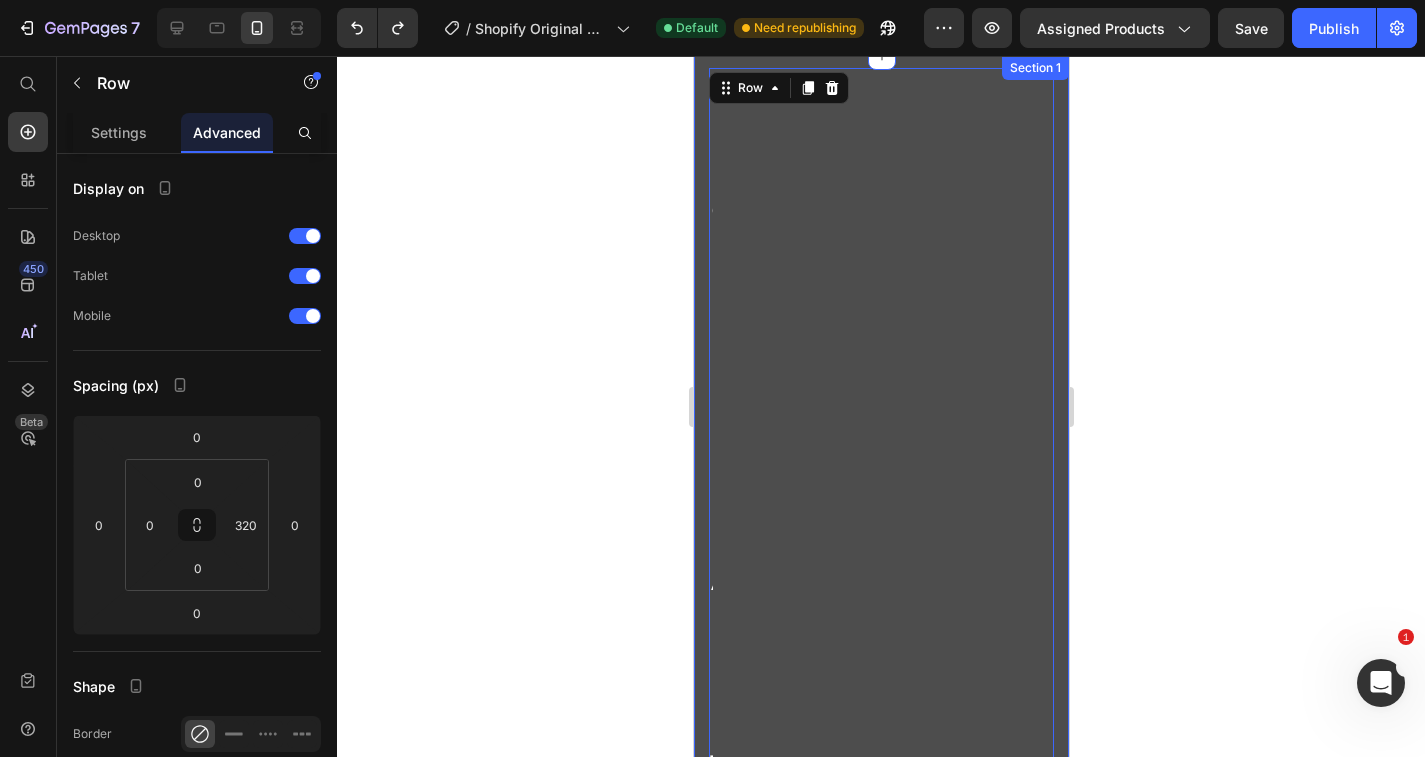 click on "Email: [EMAIL_ADDRESS][DOMAIN_NAME] Heading Home Page Button Row   0 Section 1" at bounding box center (880, 1085) 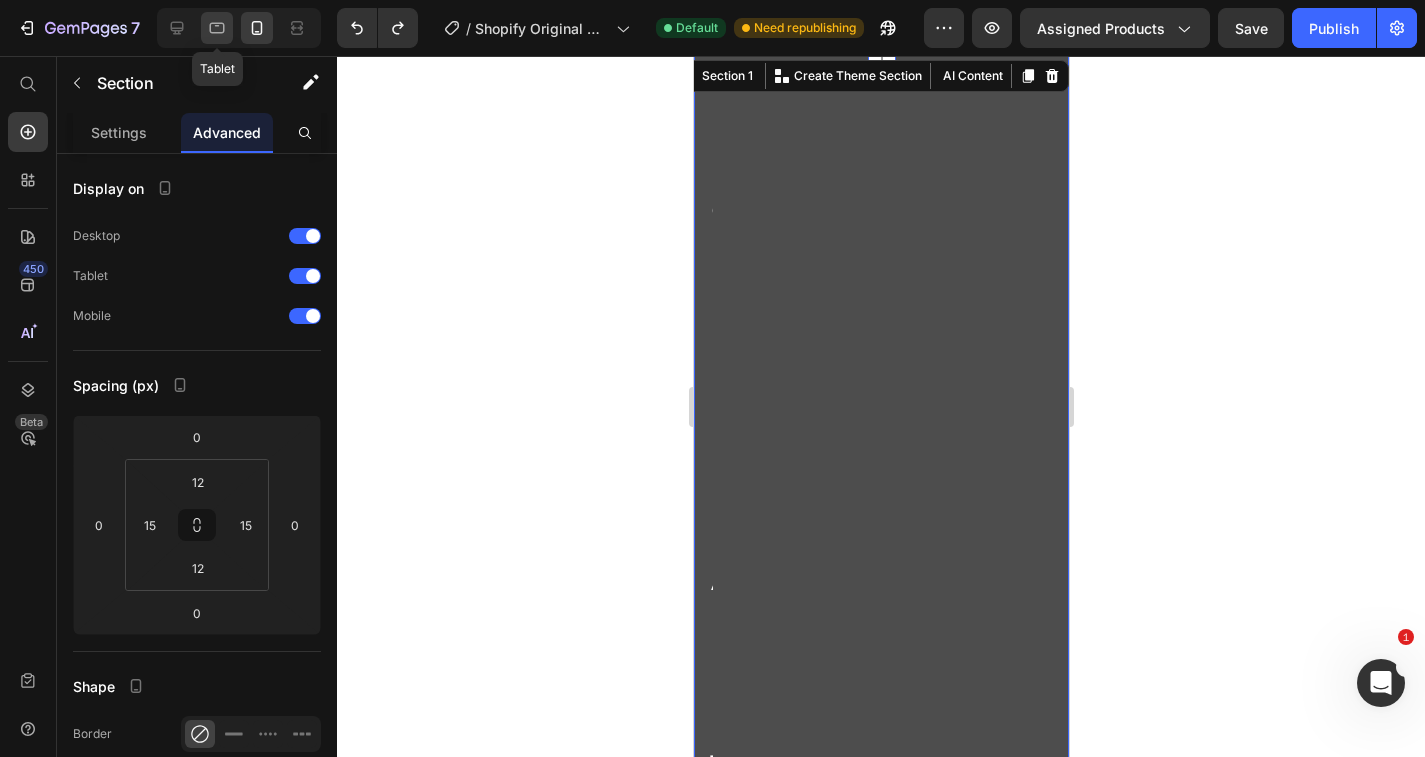 click 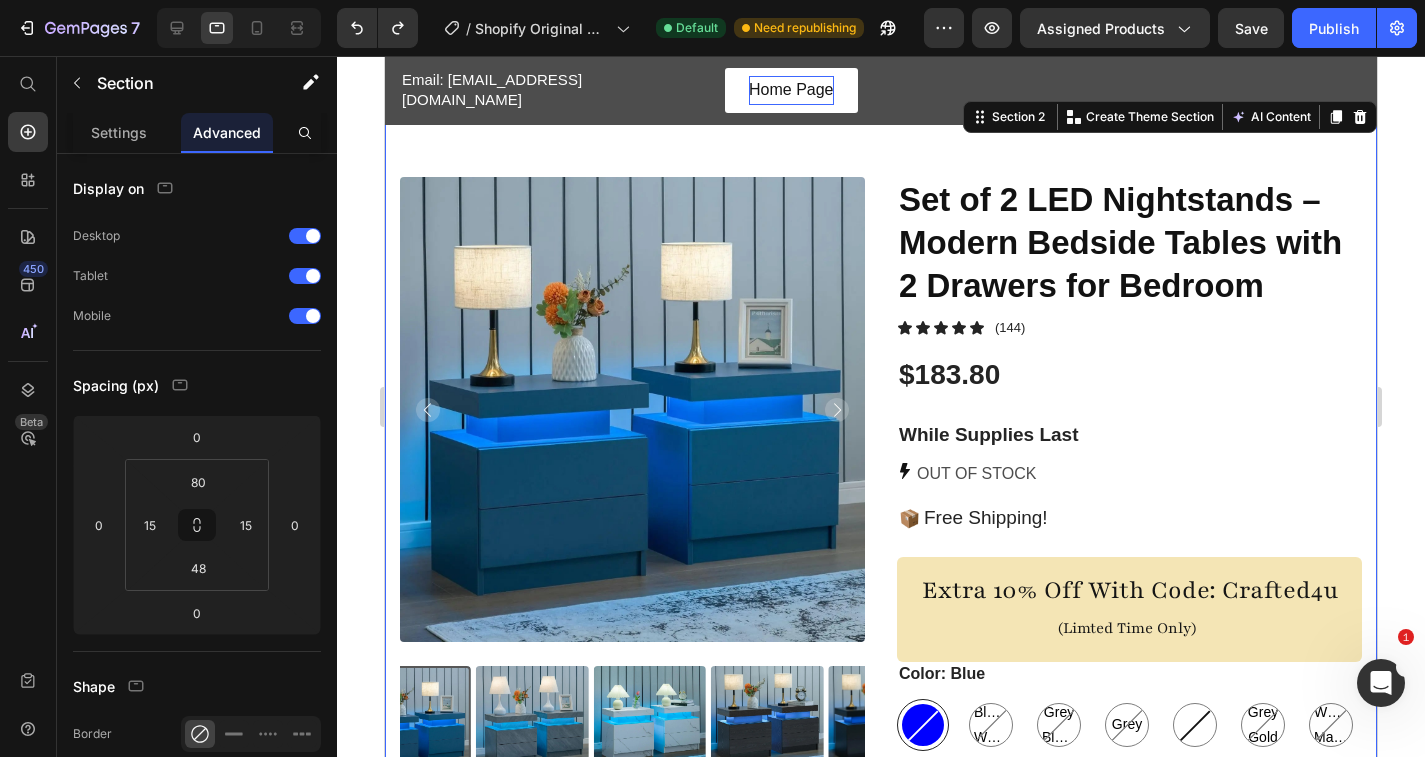 click on "Product Images Set of 2 LED Nightstands – Modern Bedside Tables with 2 Drawers for Bedroom Product Title Icon Icon Icon Icon Icon Icon List (144) Text Block Row $183.80 Product Price While Supplies Last Text Block   OUT OF STOCK Stock Counter Image Free Shipping!  Text Block Row Row Extra 10% Off With Code: Crafted4u (Limted Time Only)   Text Block Color: Blue Blue Blue Black Woodgrain Black Woodgrain Black Woodgrain Grey Black Grey Black Grey Black Grey Grey Grey White White Grey Gold Grey Gold Grey Gold White Marble White Marble White Marble Black Gold Black Gold Black Gold Black Black Product Variants & Swatches Blue Black Woodgrain Grey Black Grey White Grey Gold White Marble Black Gold Black Product Variants & Swatches
Icon Size guide Text Block Row Product Variants & Swatches
Out of stock Add to Cart Image Image Image Image Image Row Row Product Section 2   You can create reusable sections Create Theme Section AI Content Tone and Voice" at bounding box center [881, 591] 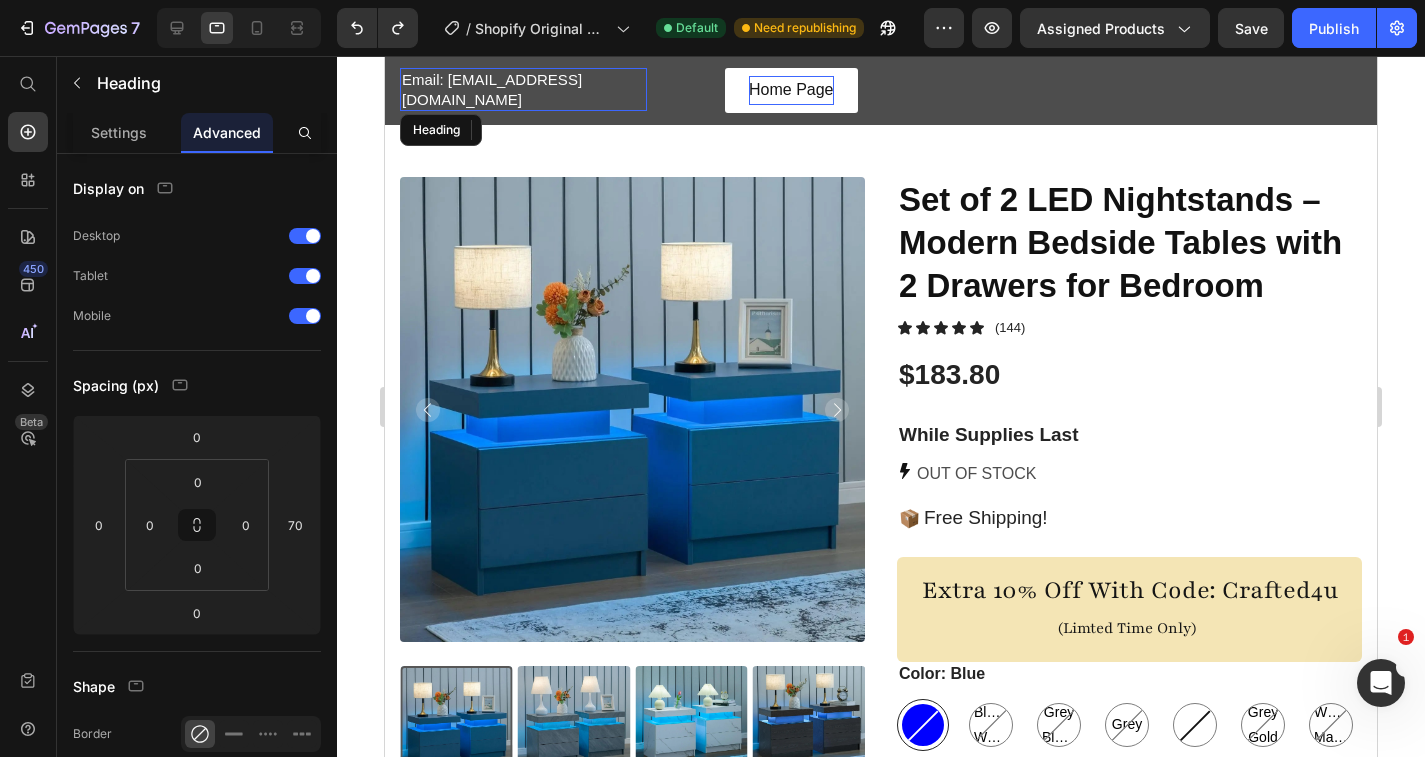 click on "Email: [EMAIL_ADDRESS][DOMAIN_NAME]" at bounding box center [523, 89] 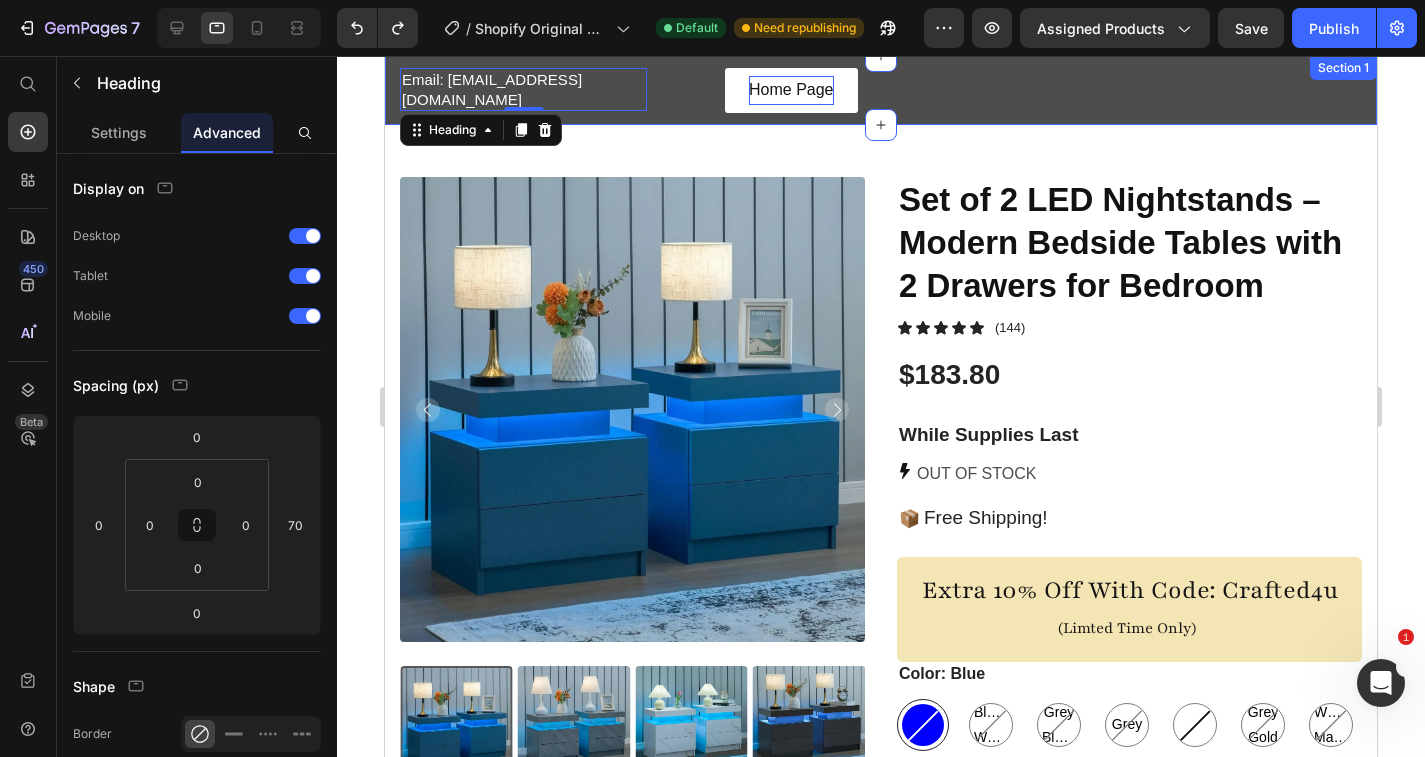 click on "Email: [EMAIL_ADDRESS][DOMAIN_NAME] Heading   0 Home Page Button Row Section 1" at bounding box center (881, 90) 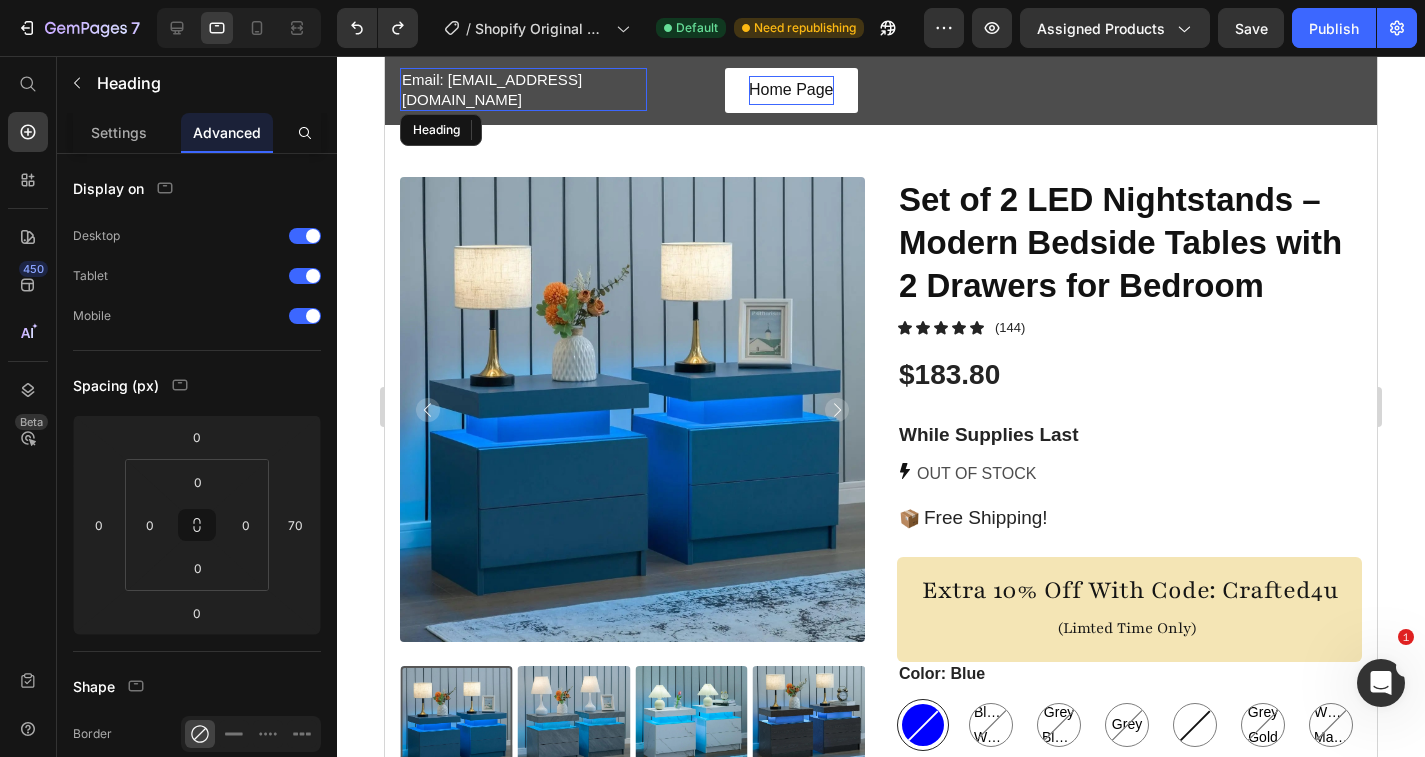click on "Email: [EMAIL_ADDRESS][DOMAIN_NAME]" at bounding box center (523, 89) 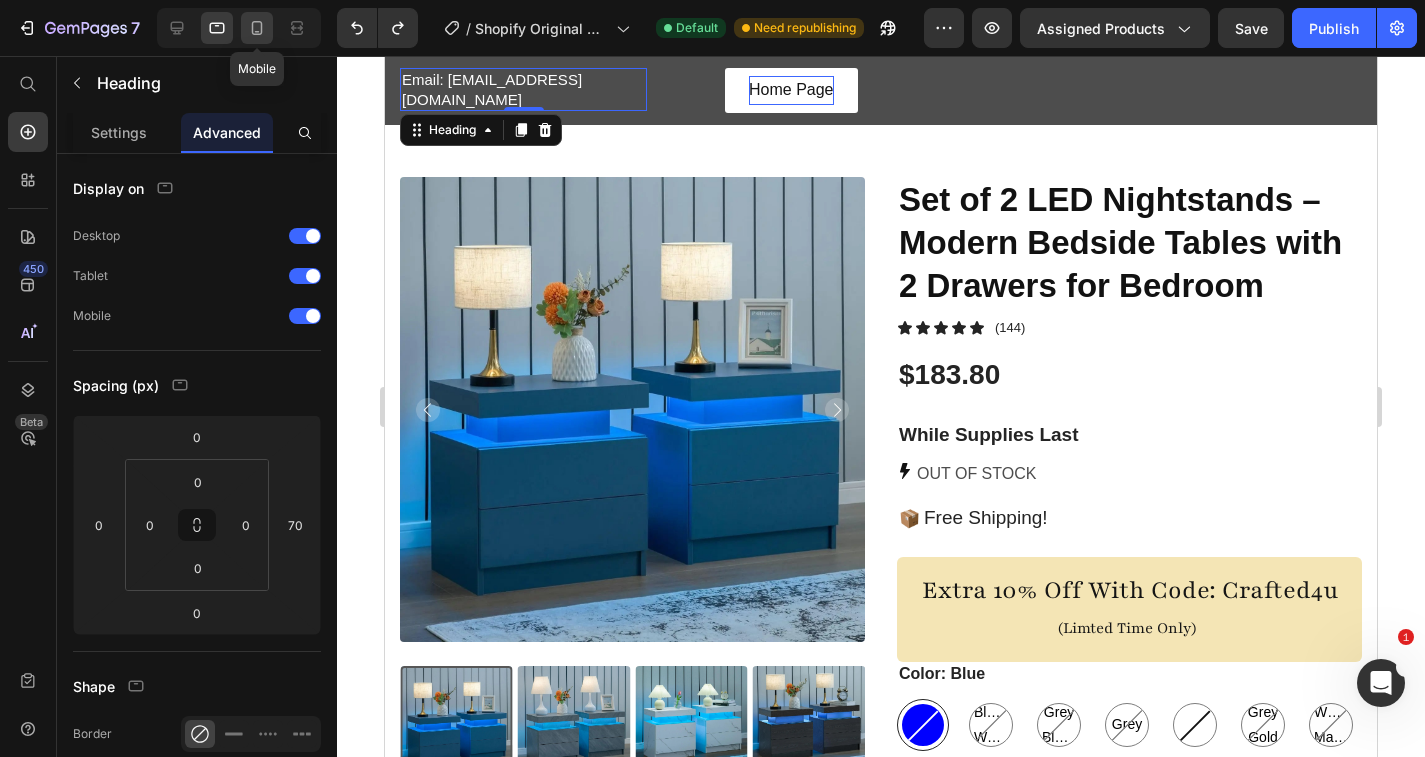 click 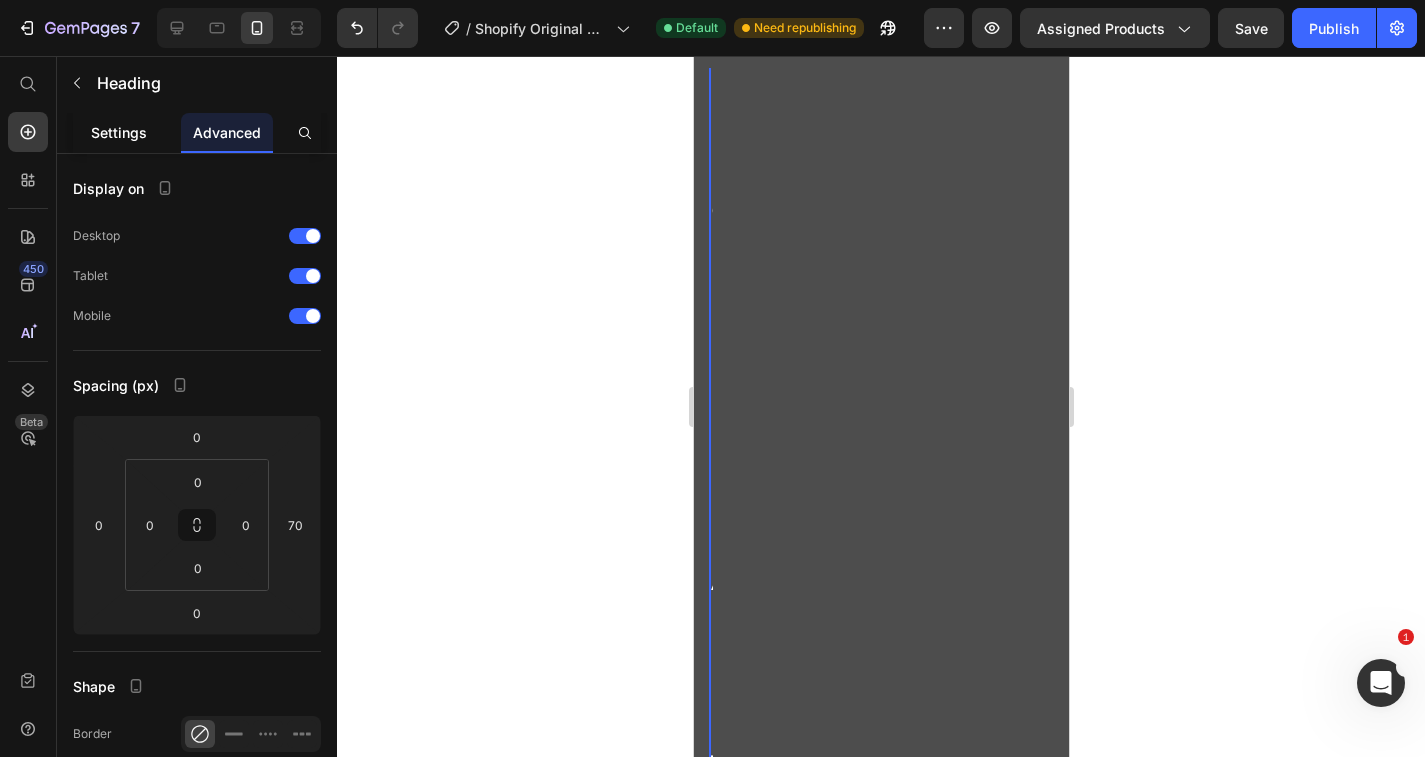 click on "Settings" at bounding box center (119, 132) 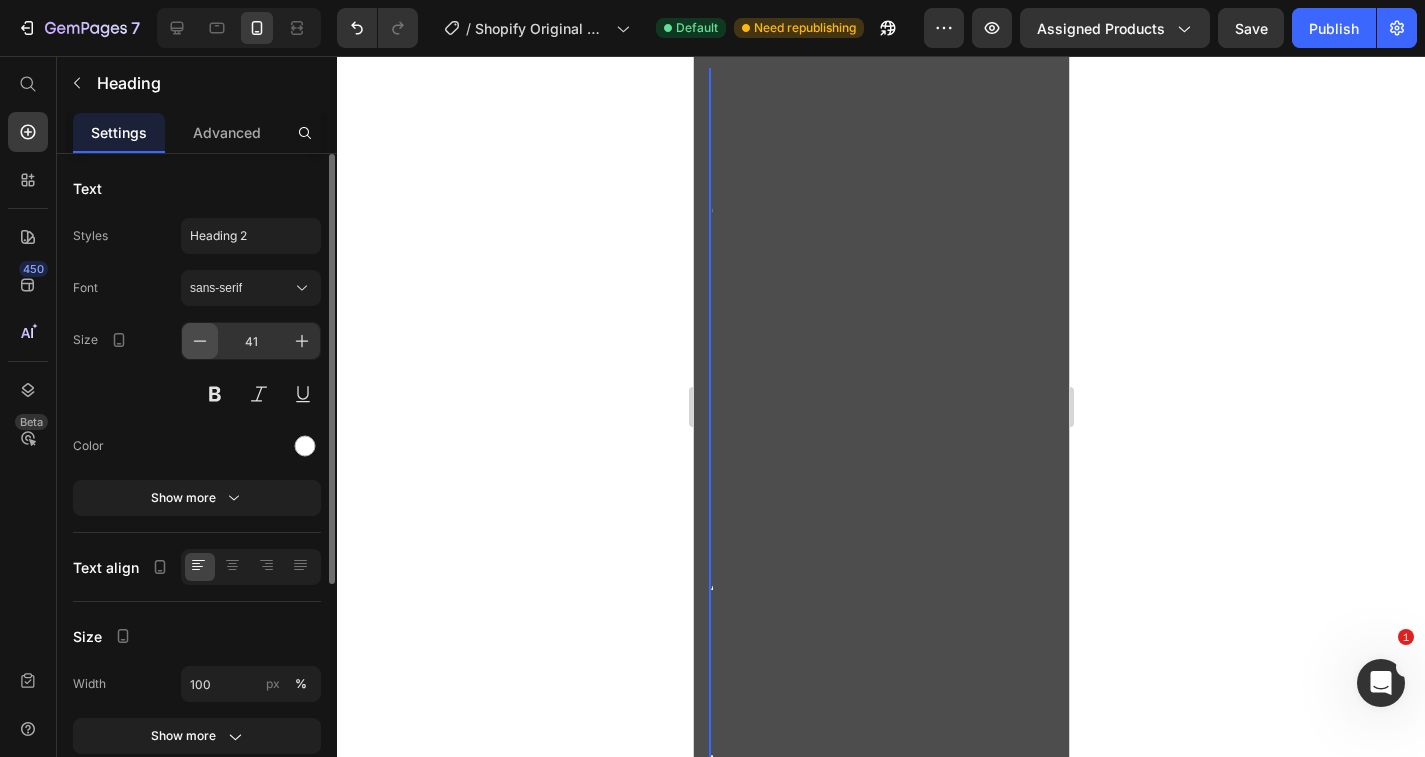 click 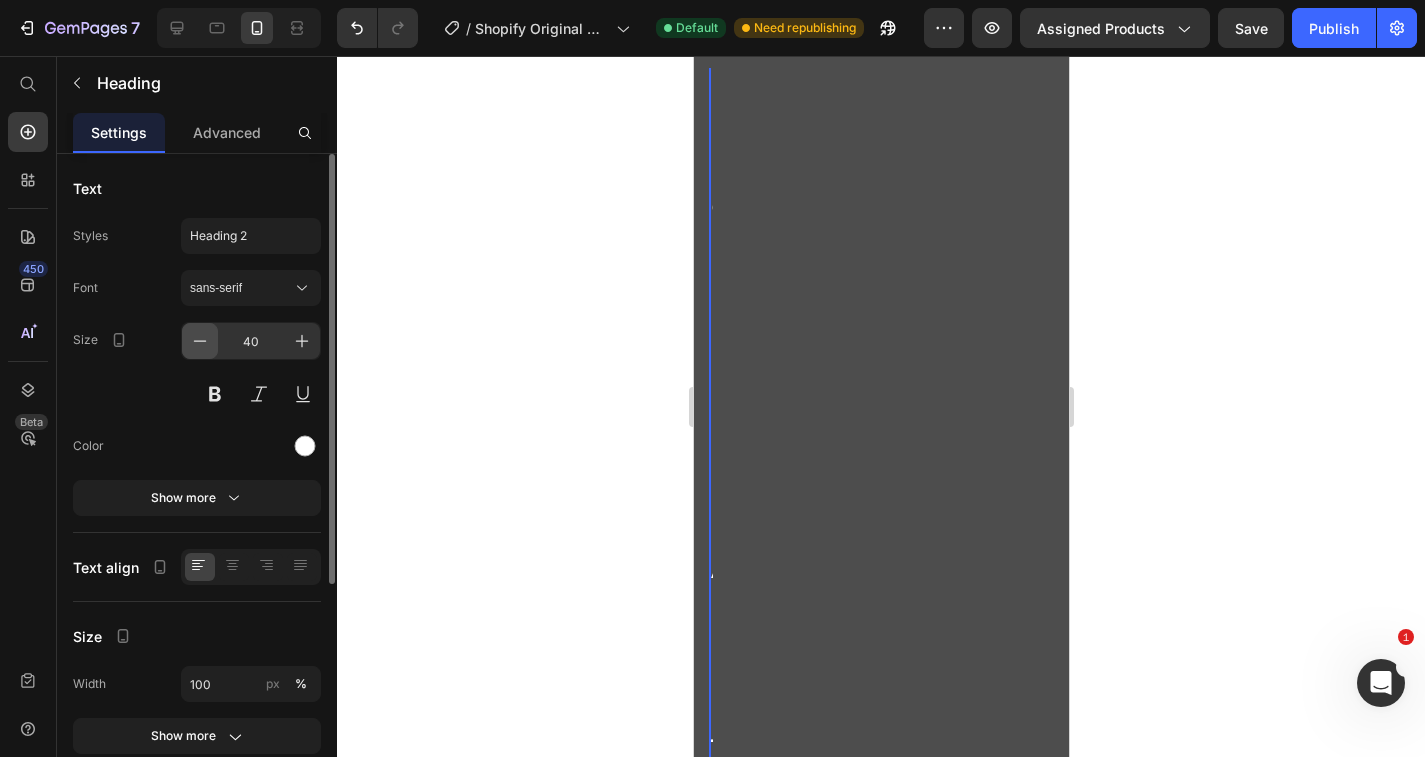 click 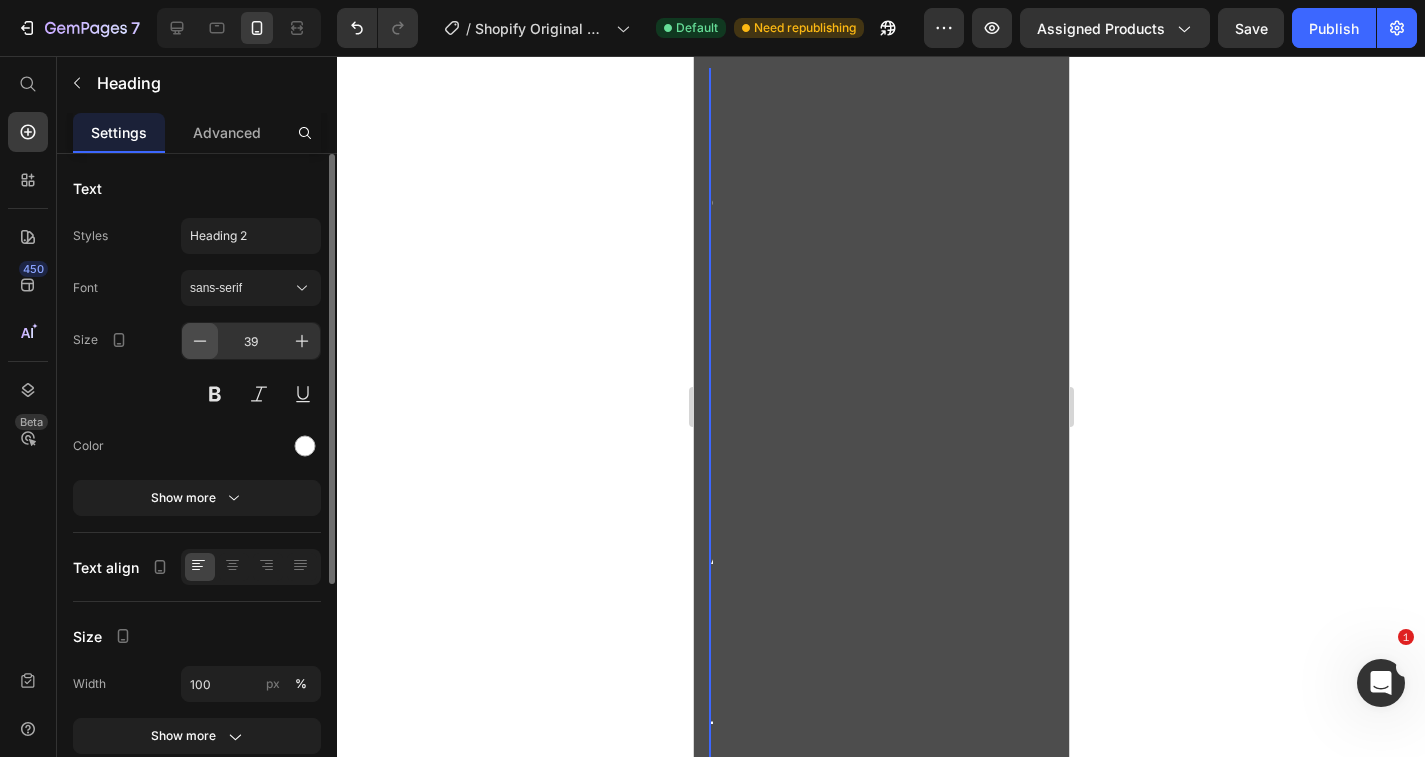 click 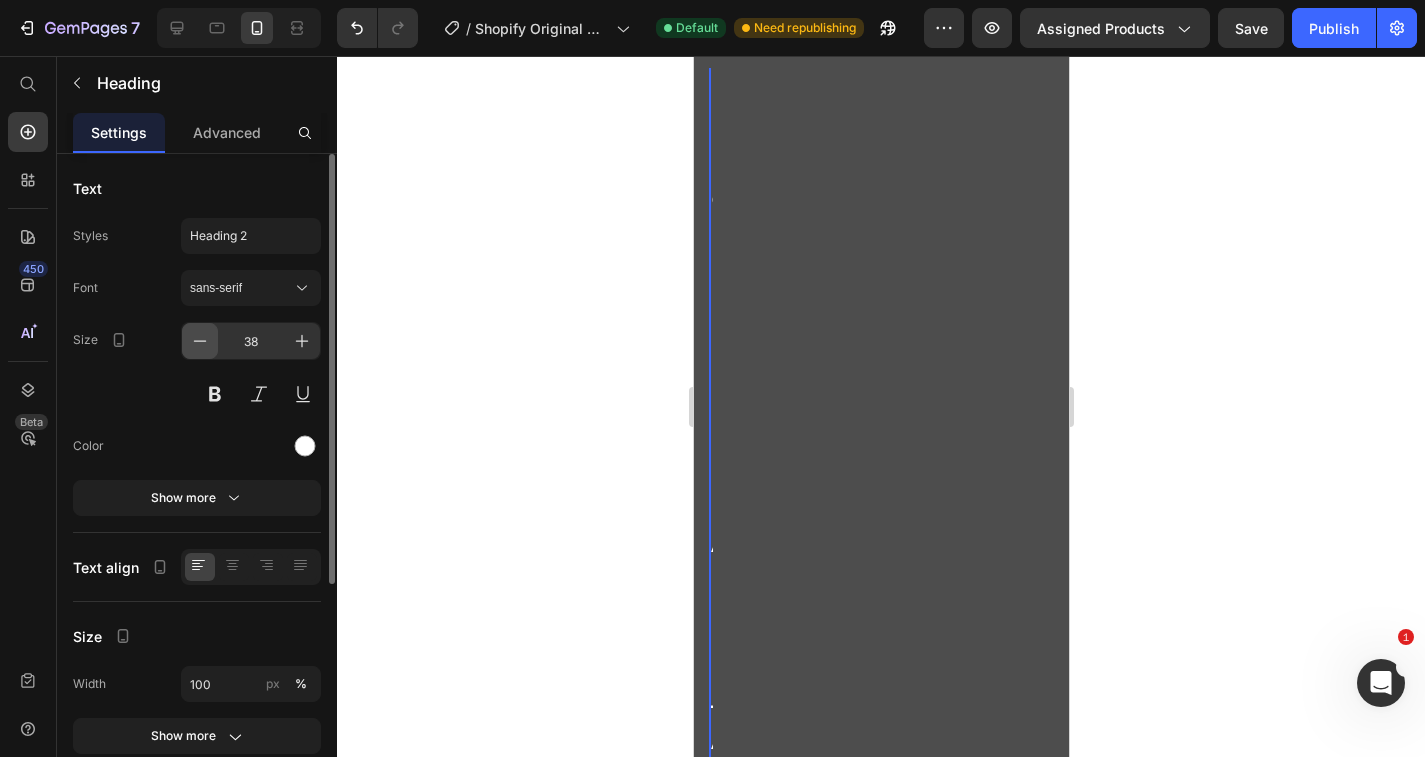 click 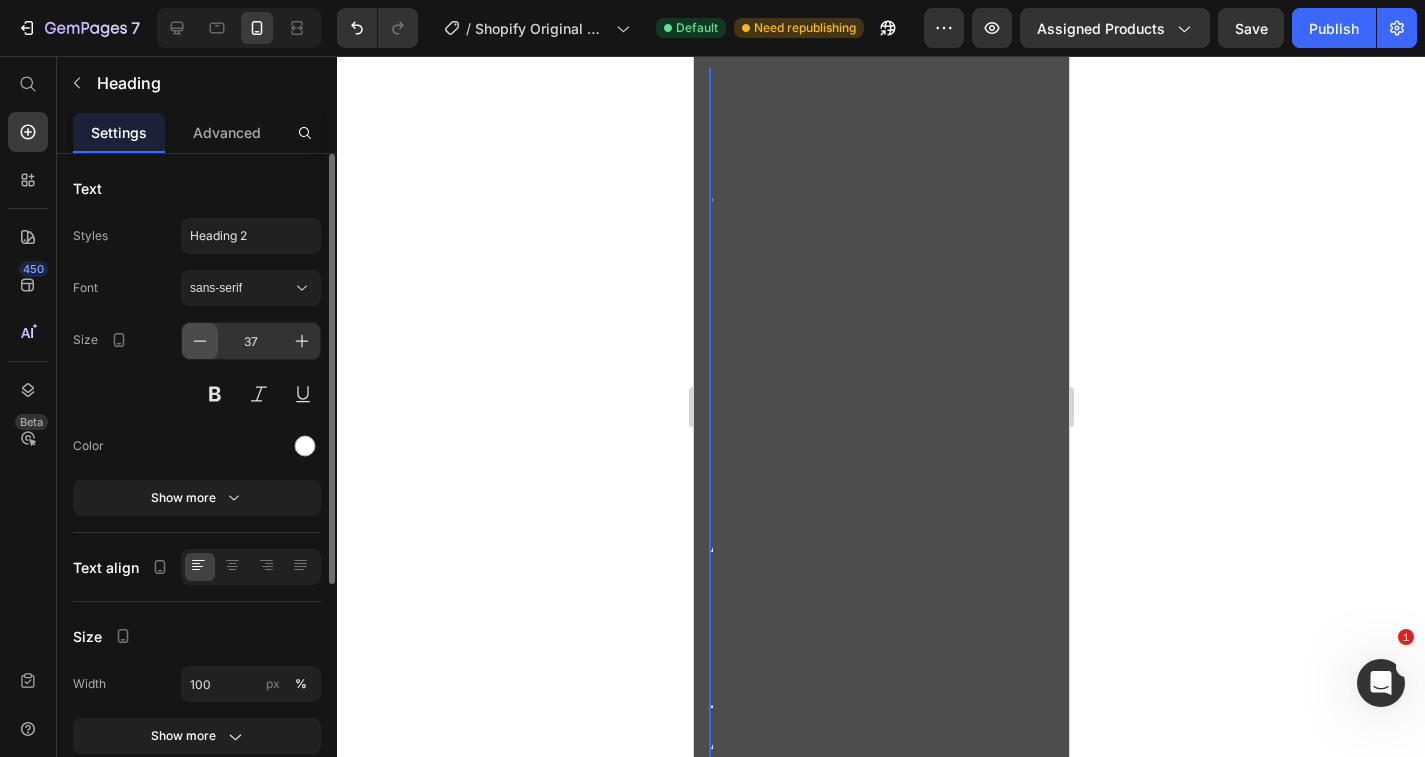 click 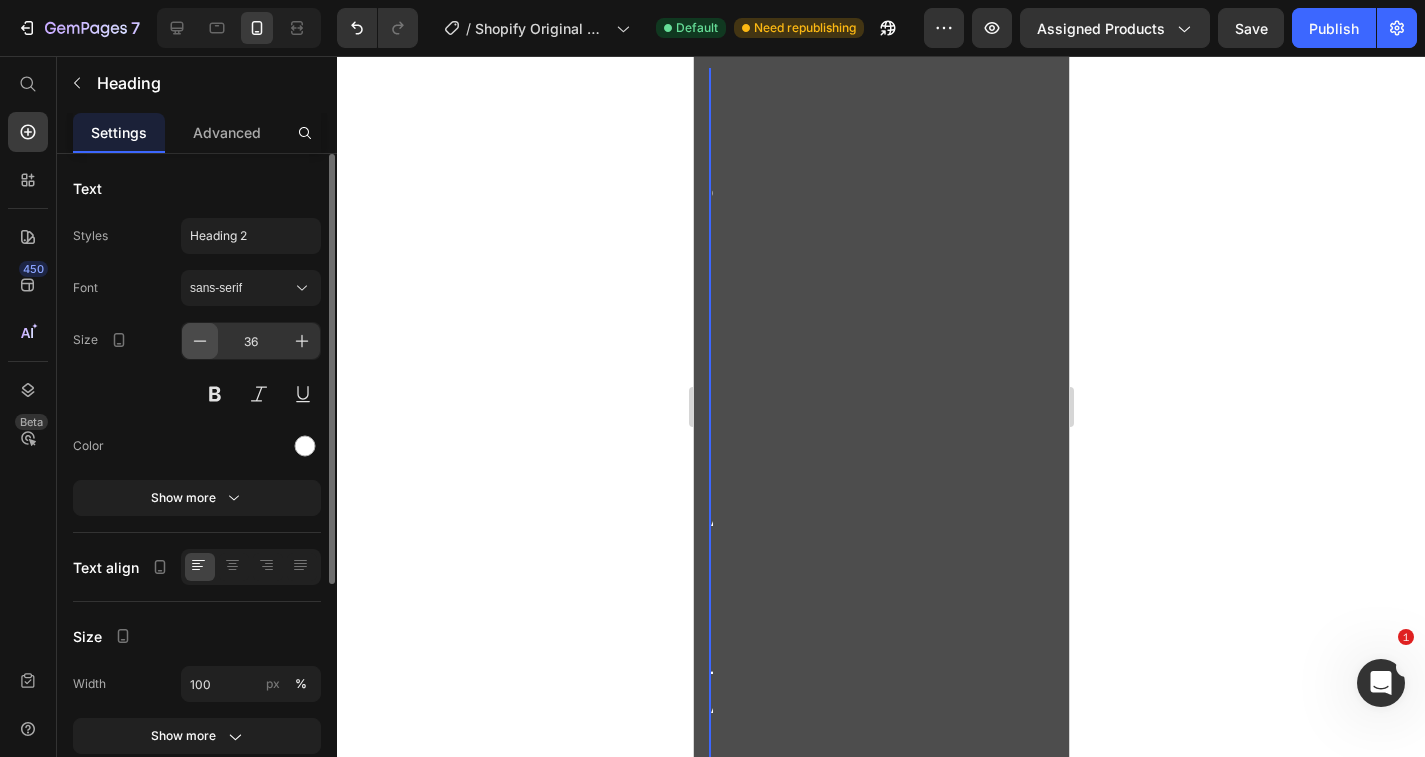 click 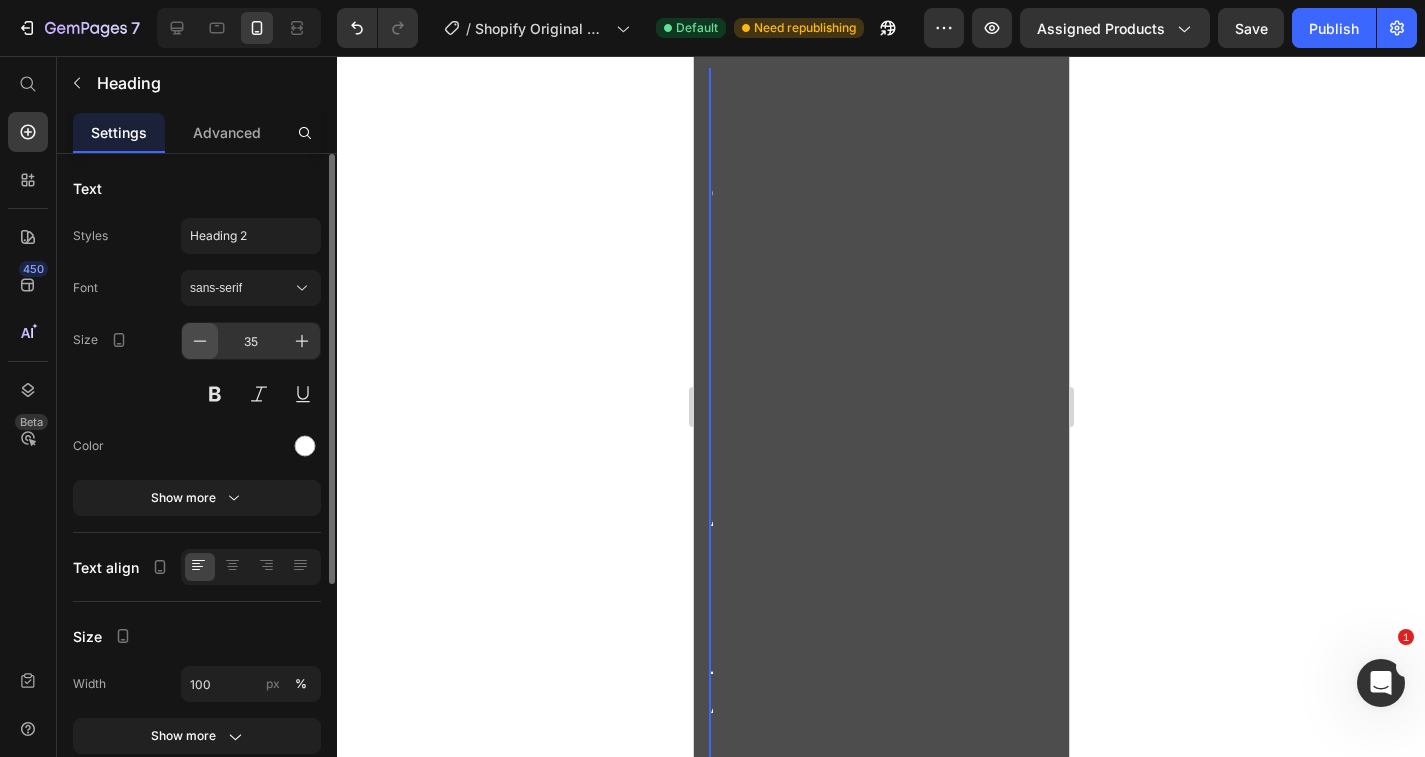 click 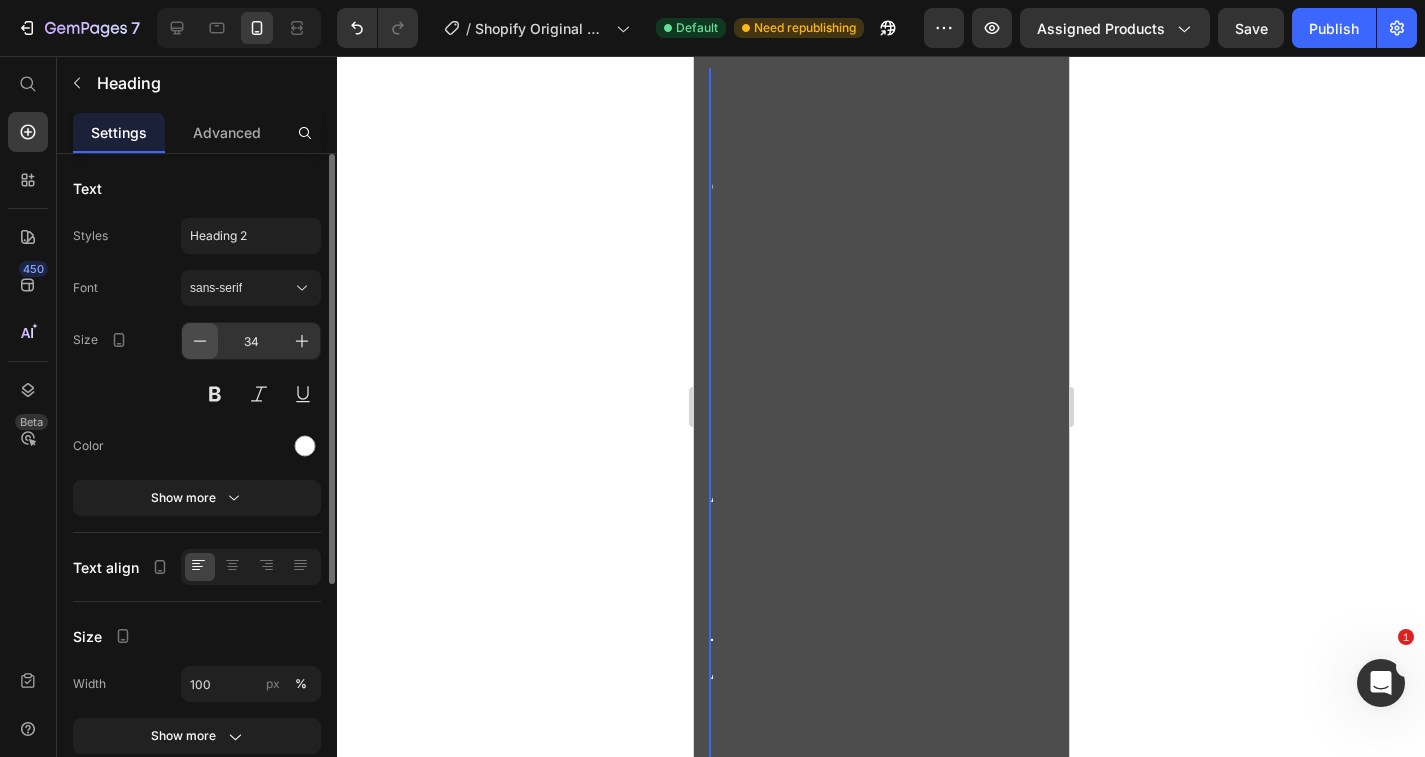 click 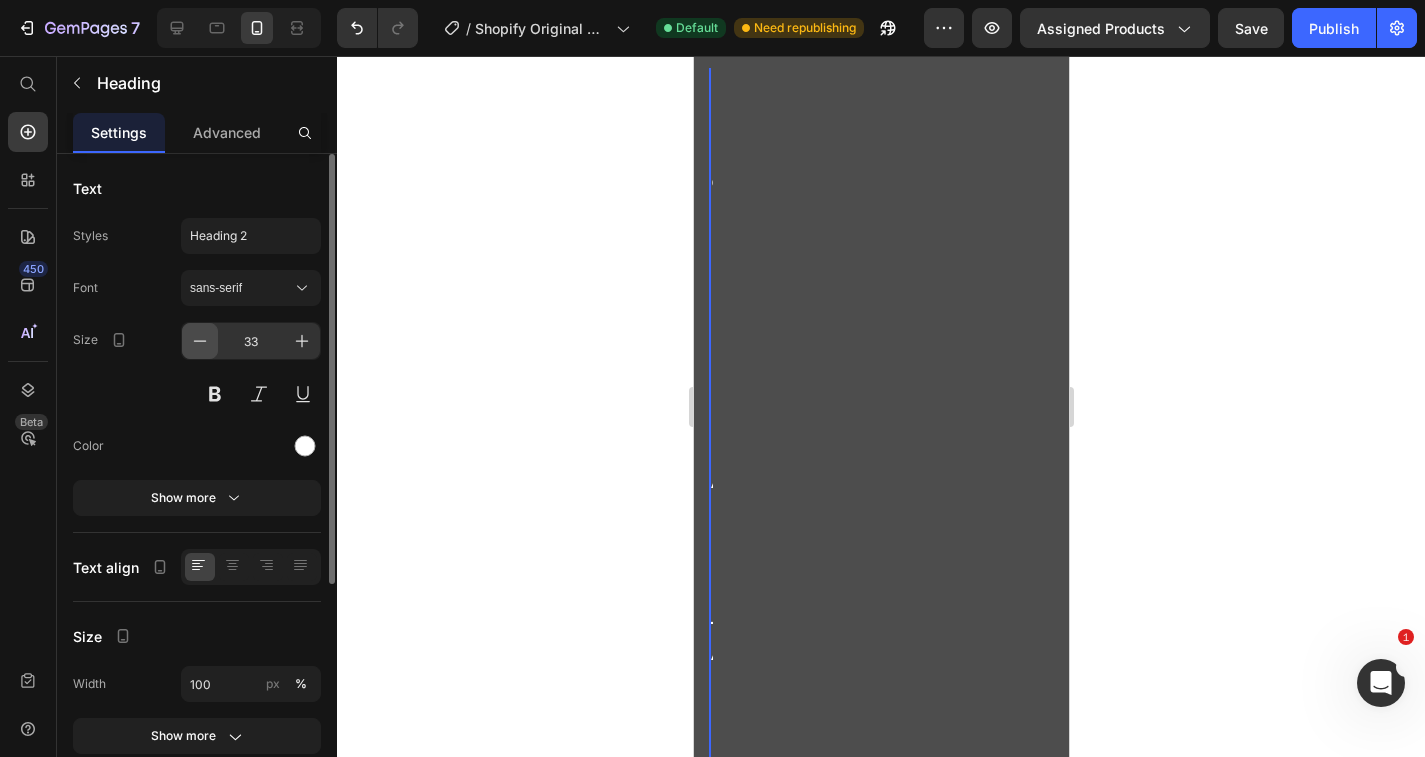 click 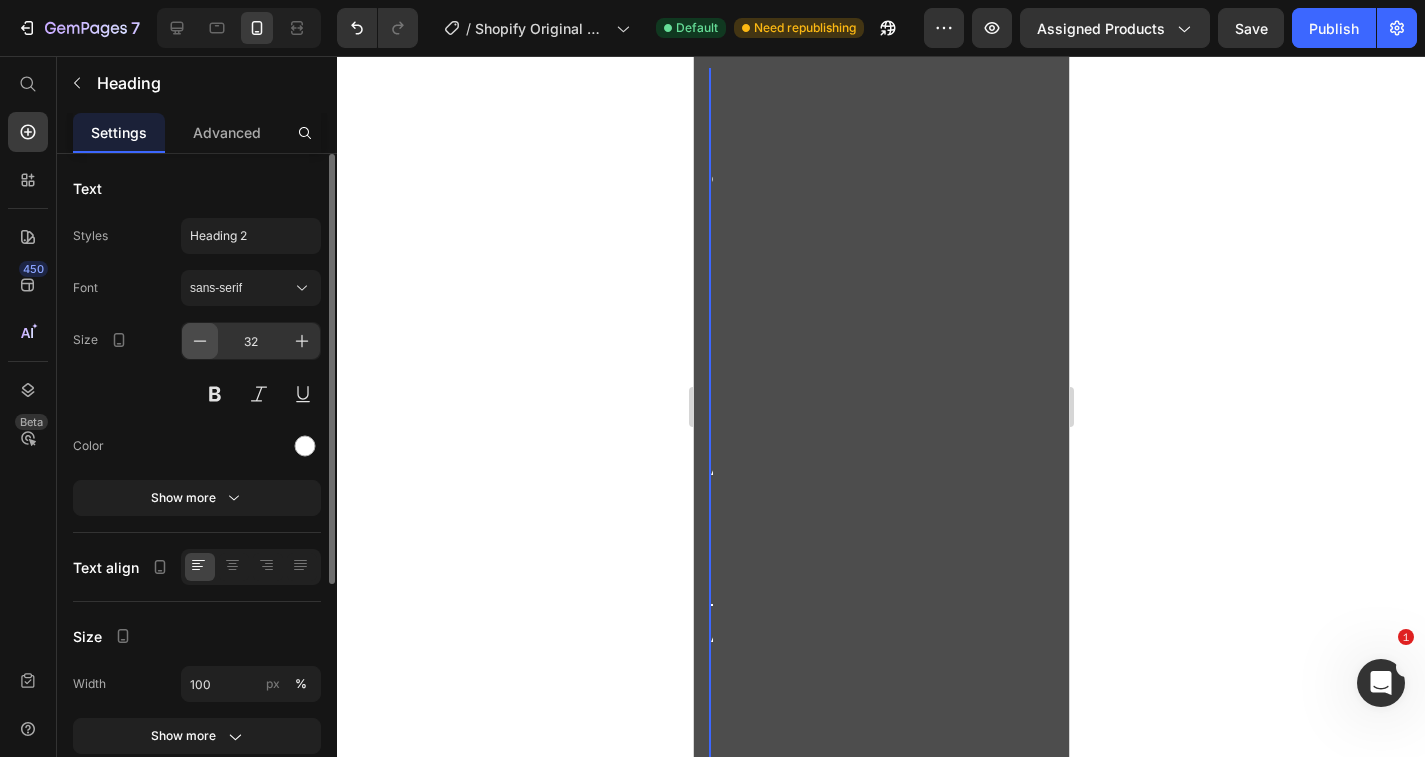 click 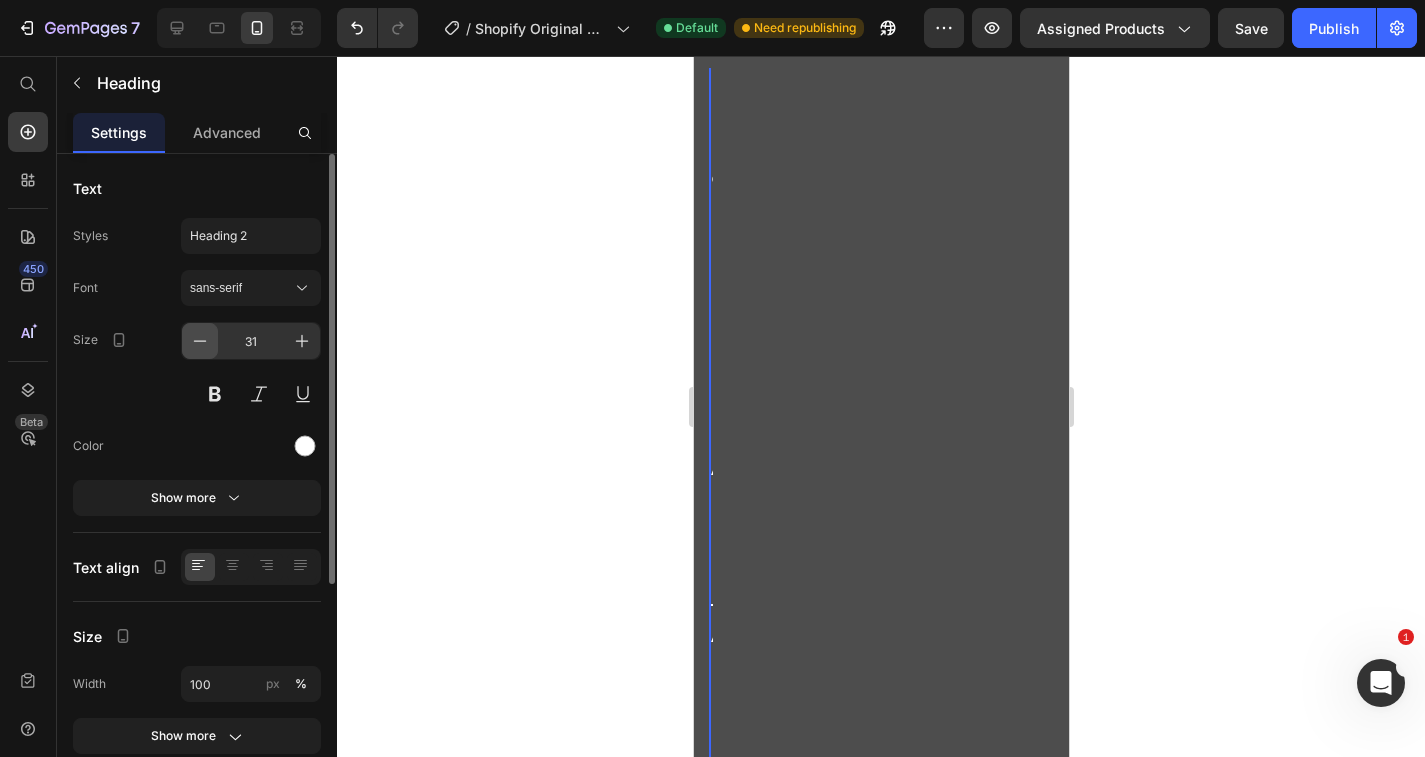 click 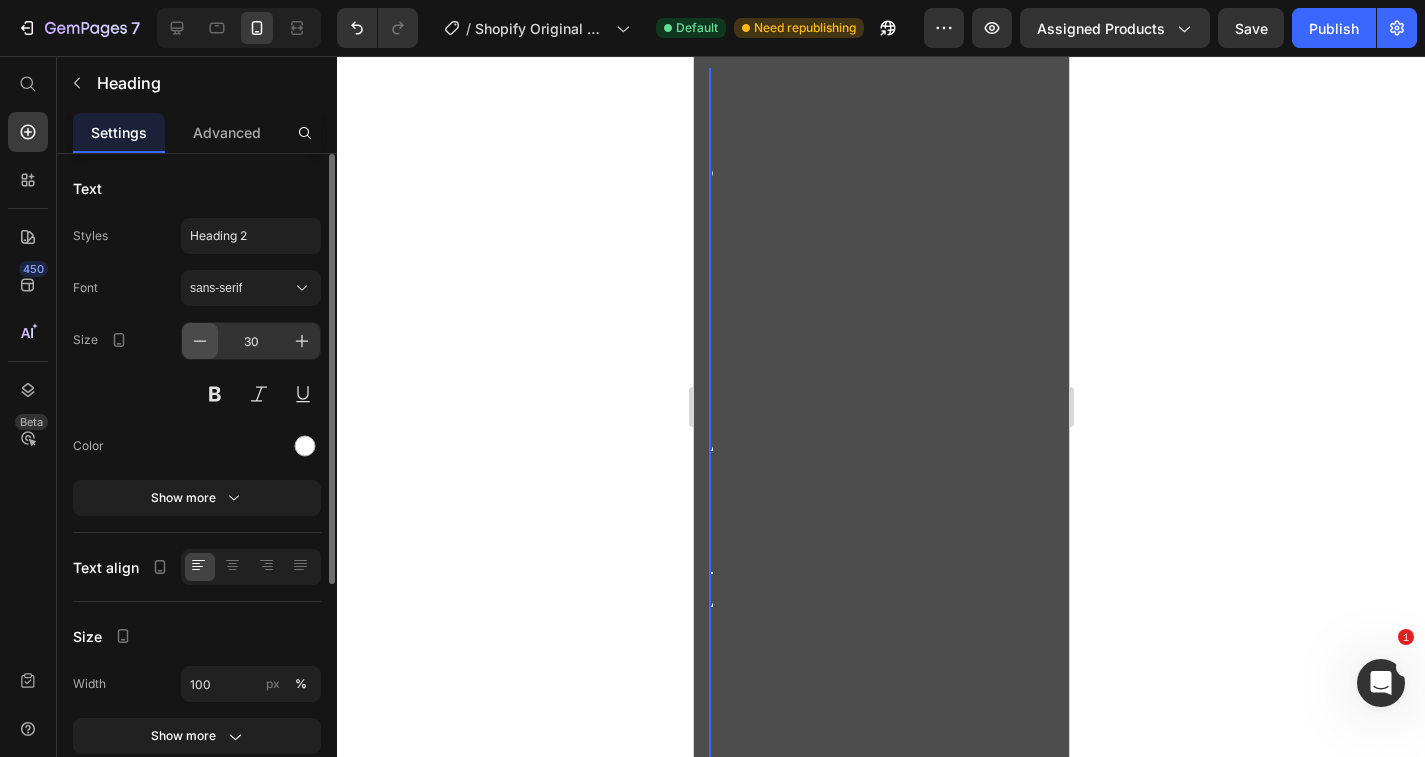 click 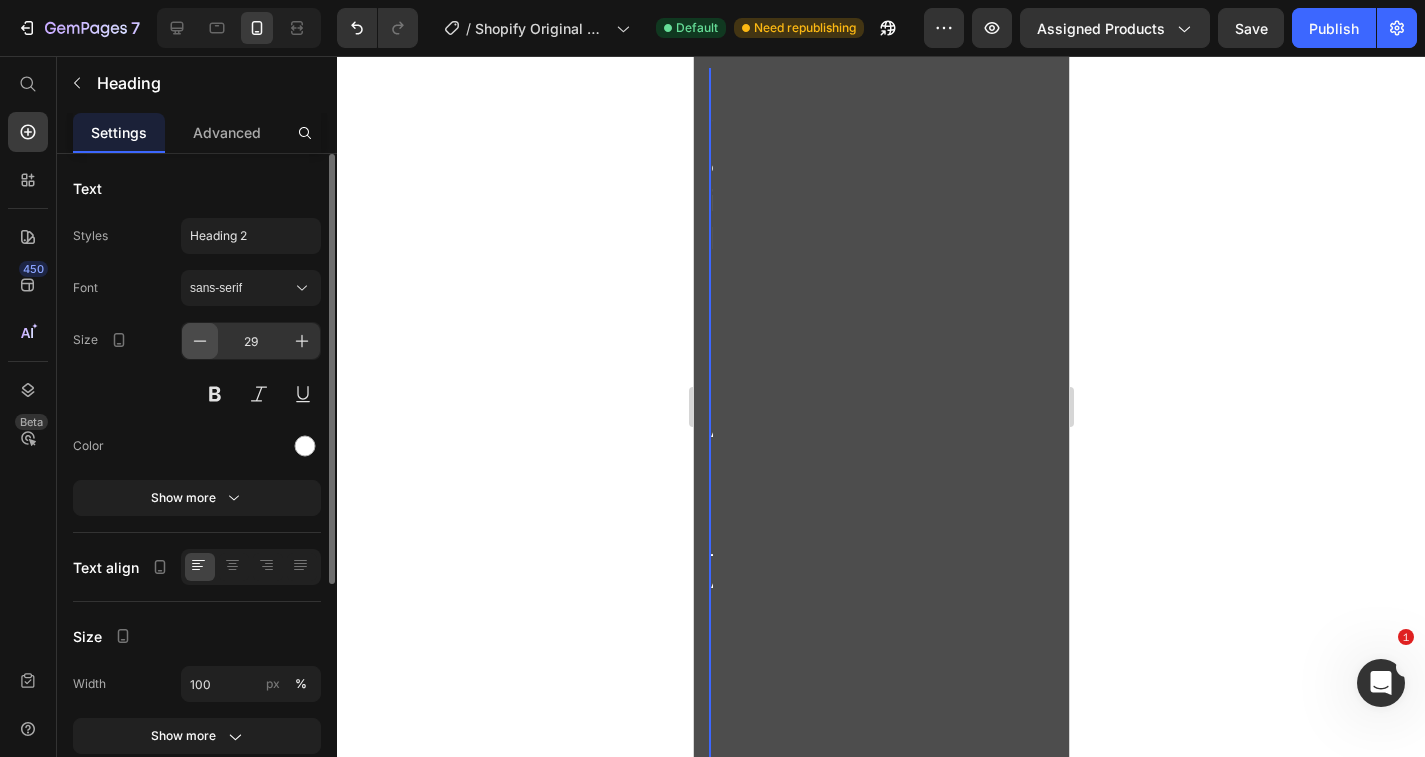 click 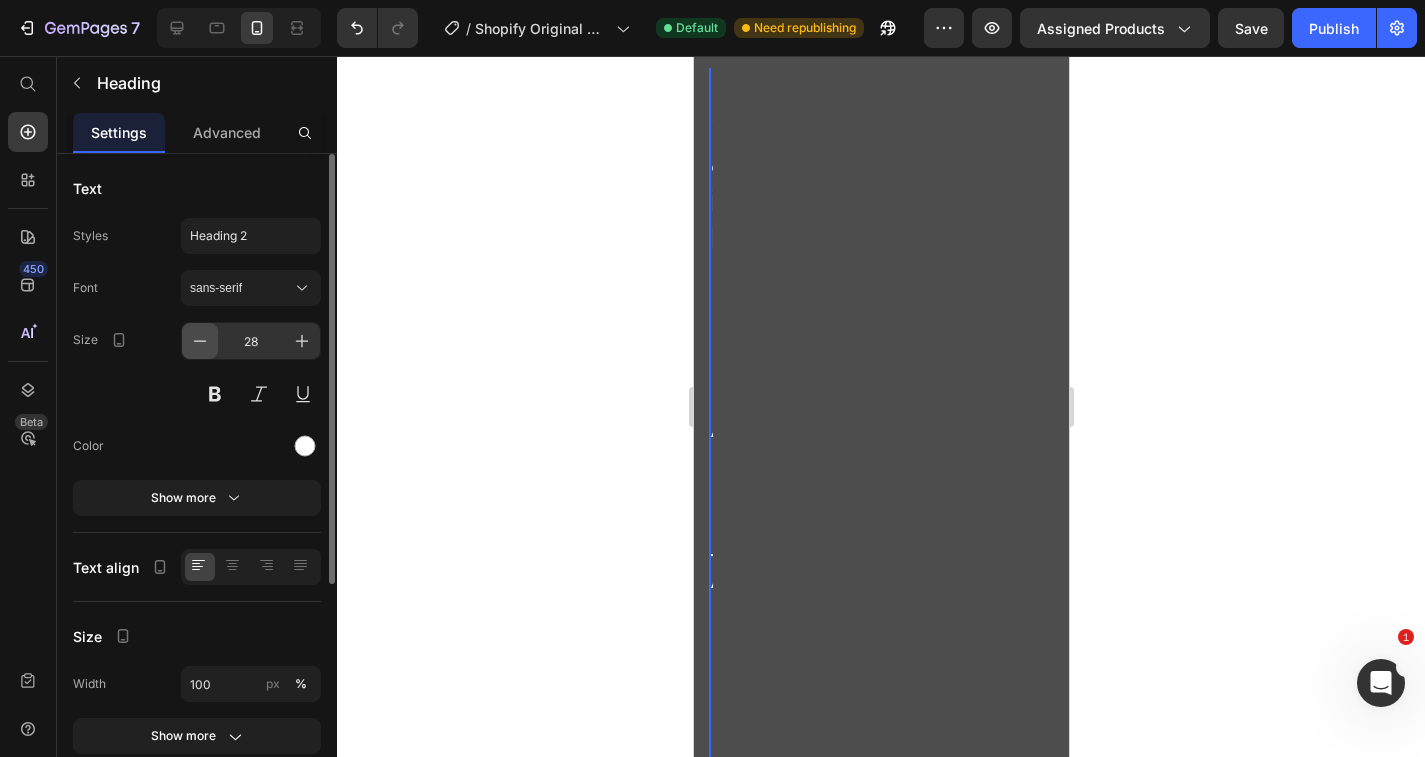 click 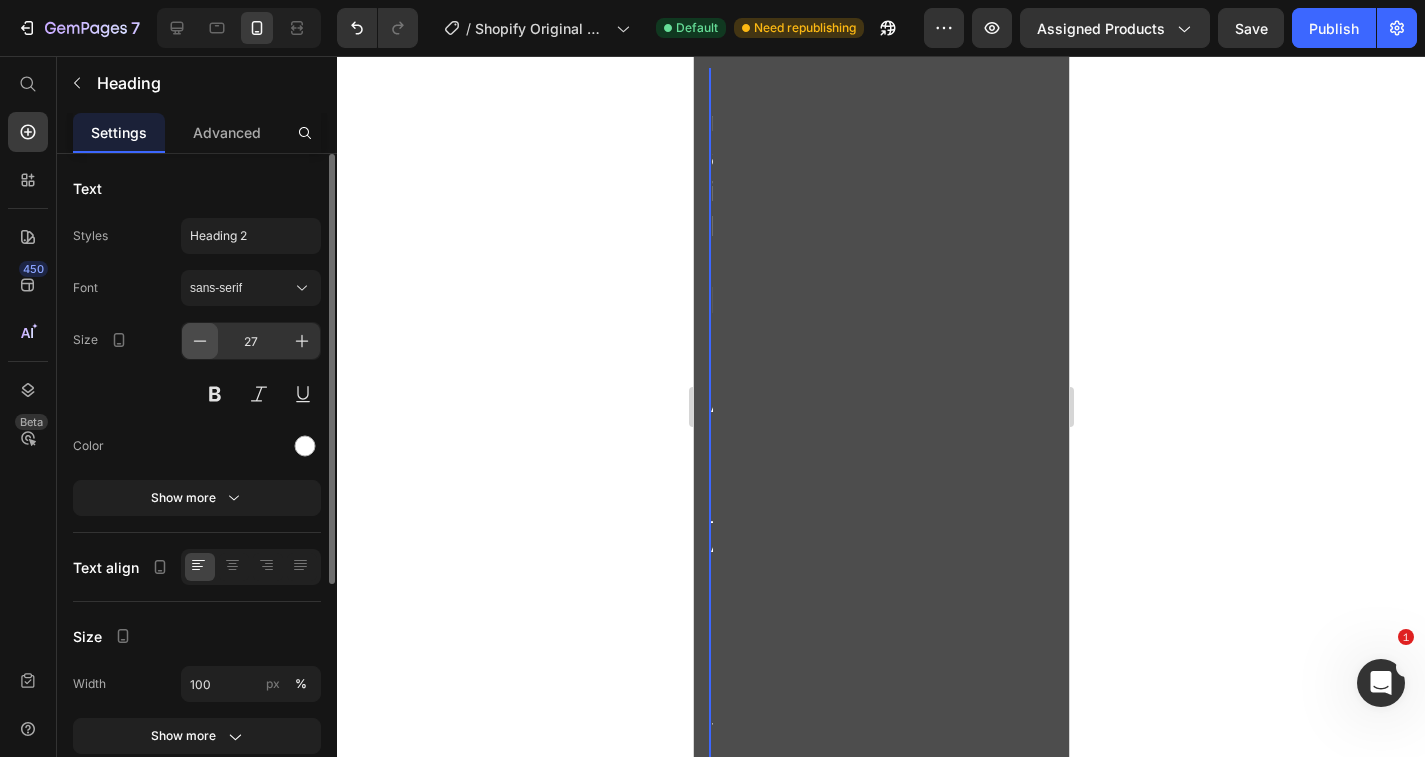 click 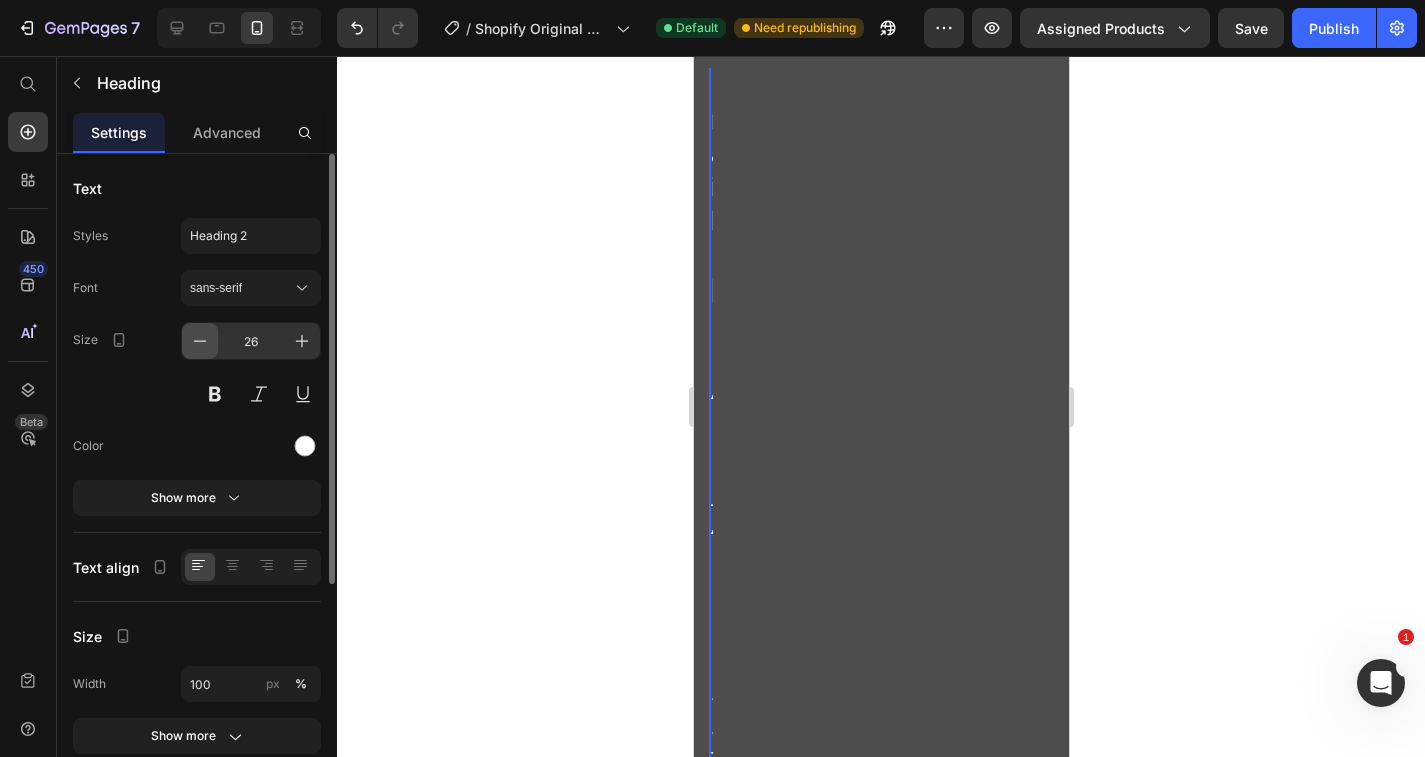click 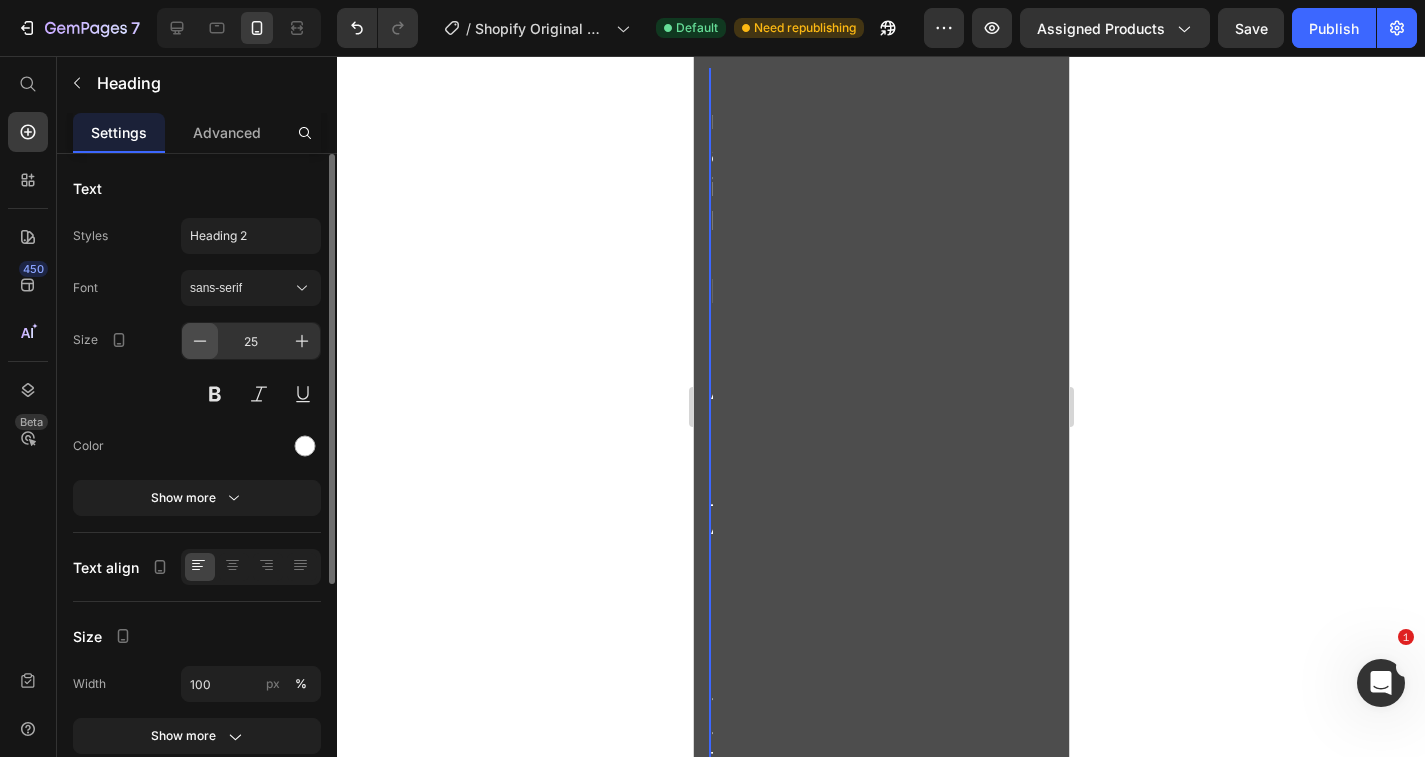 click 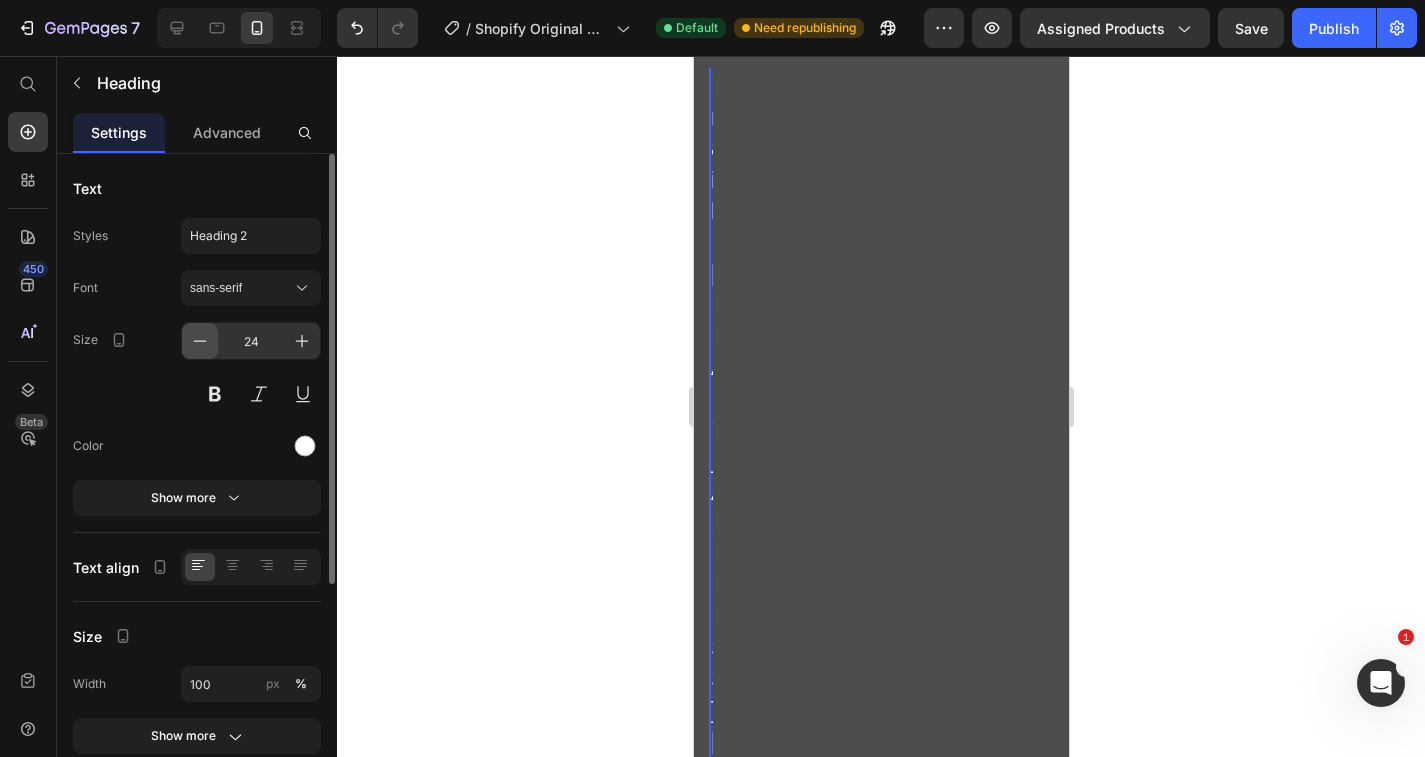 click 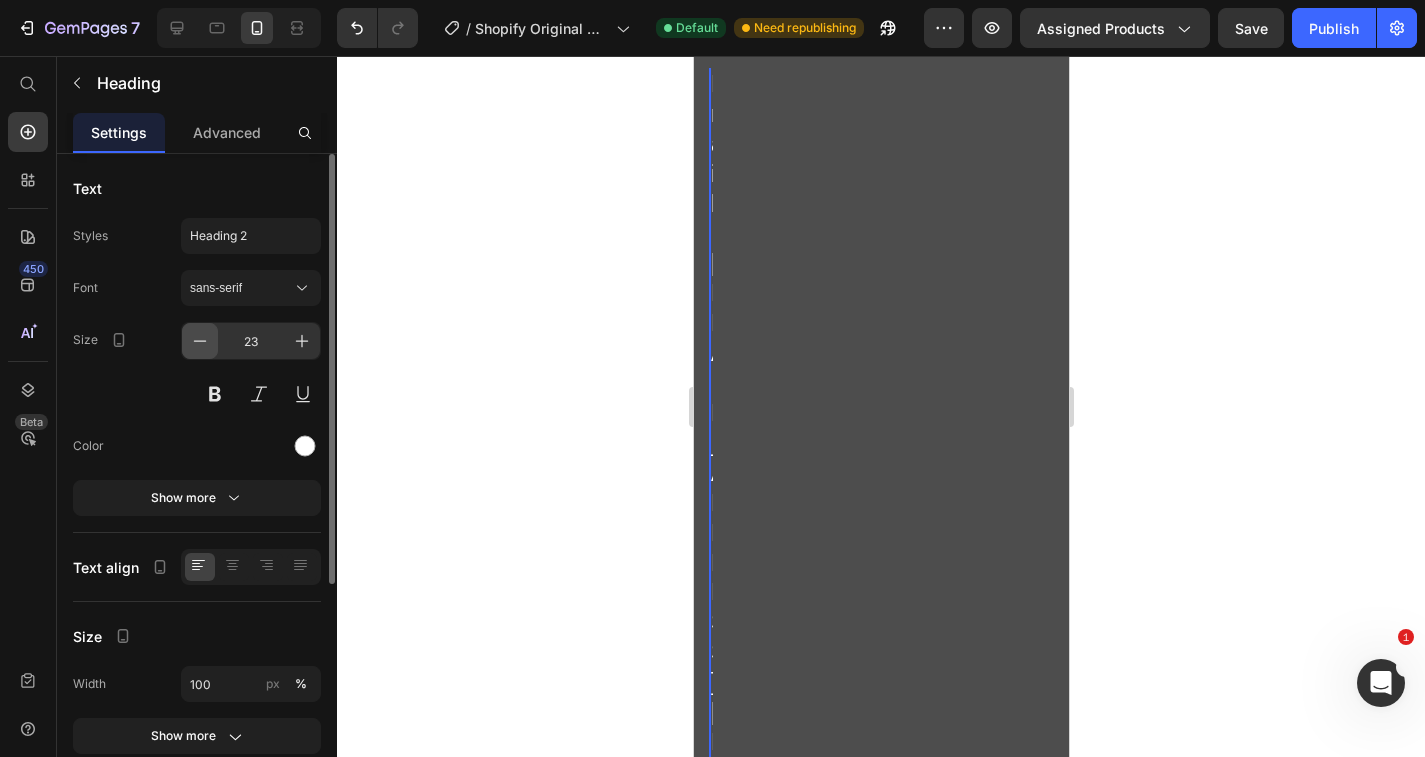 click 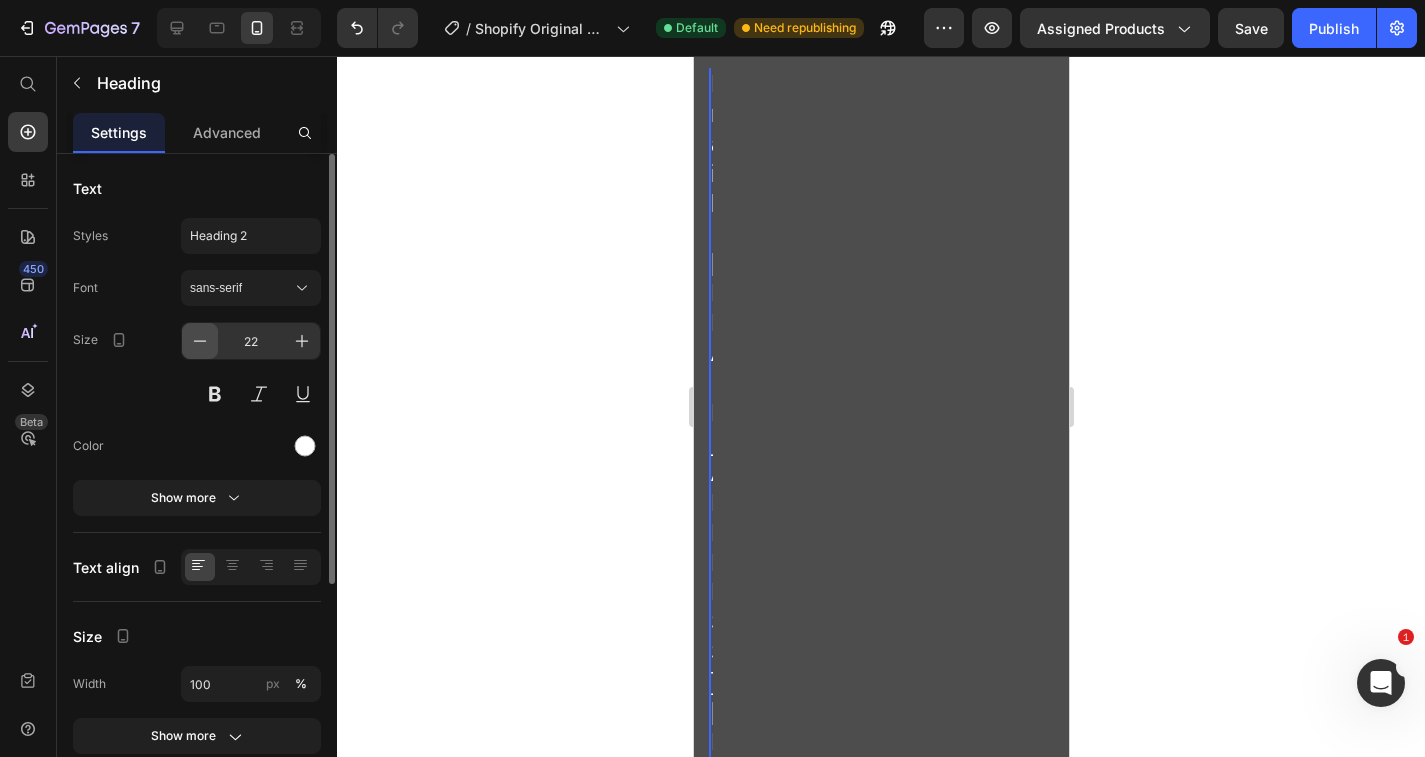 click 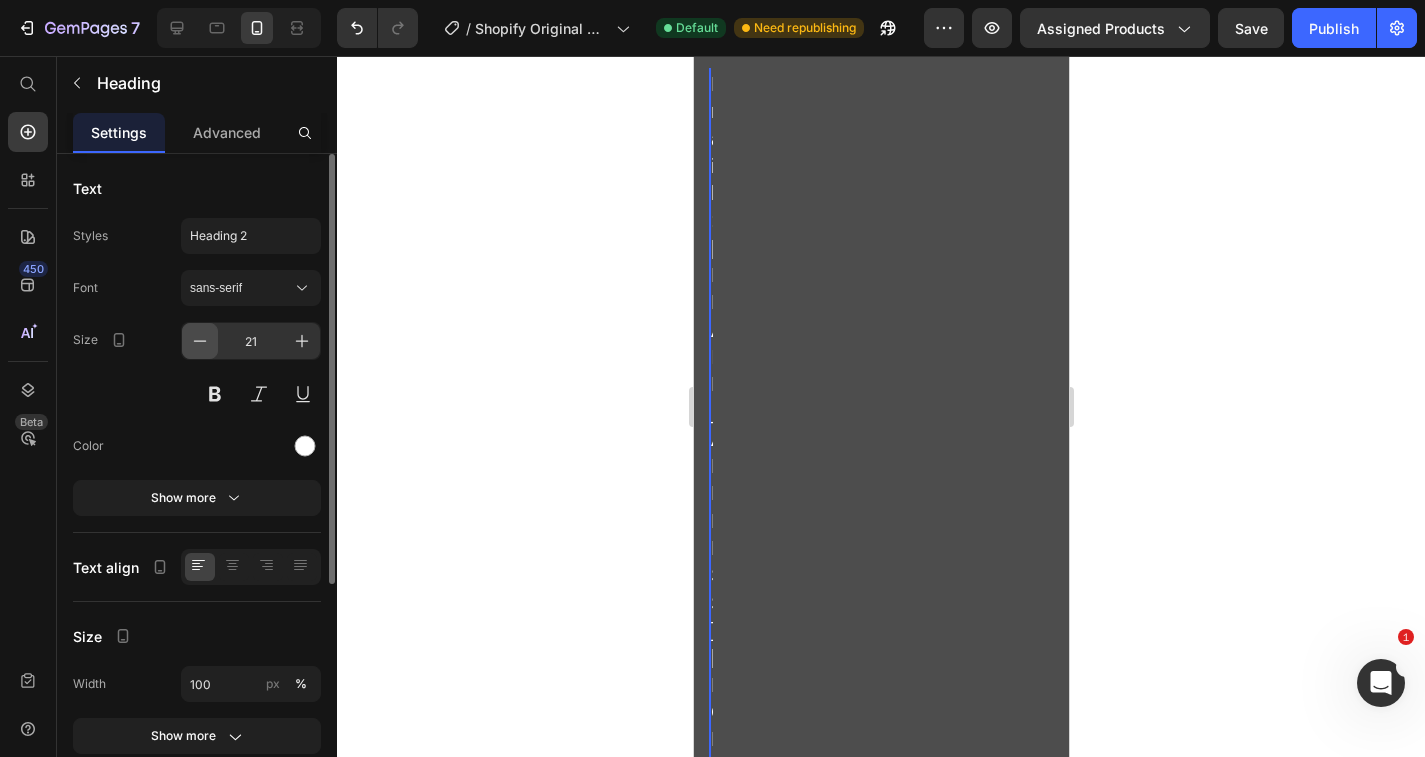 click 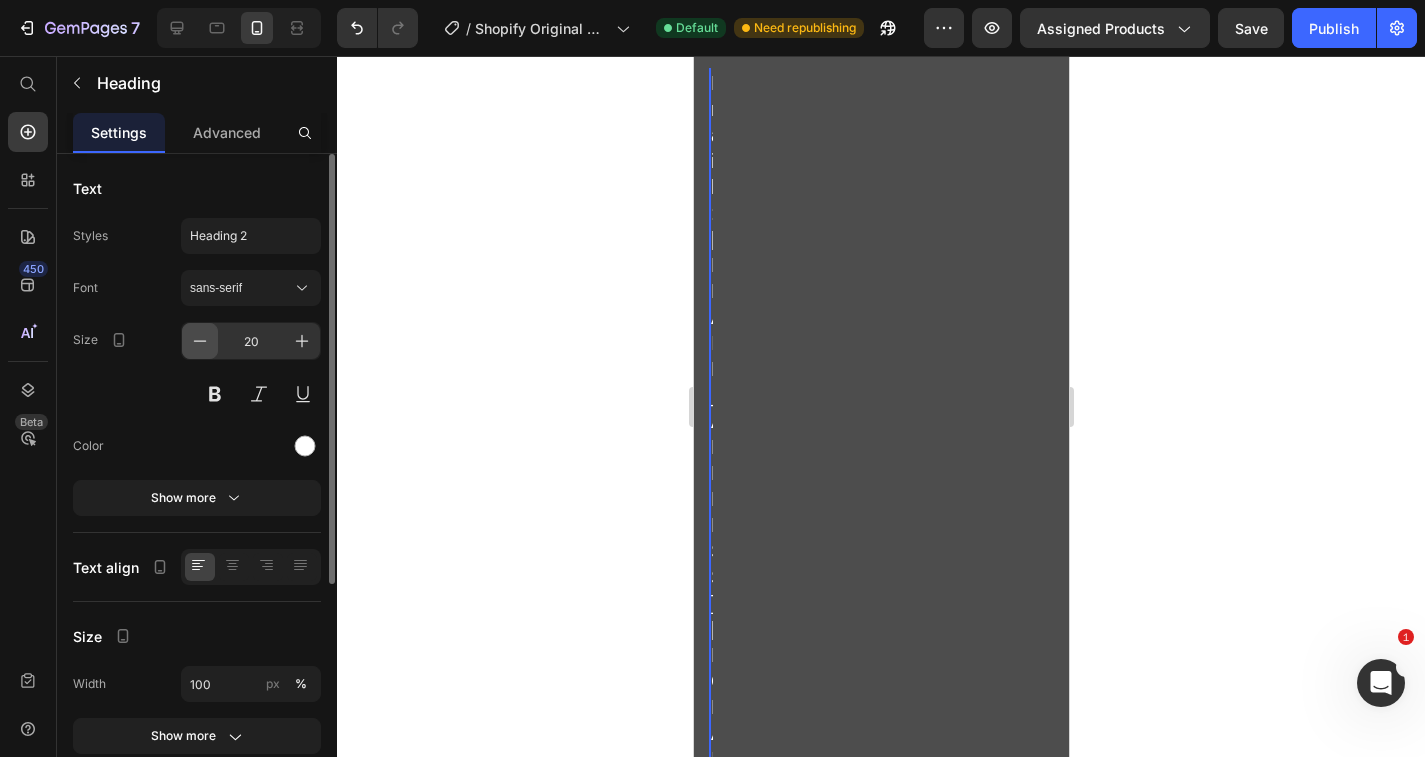 click 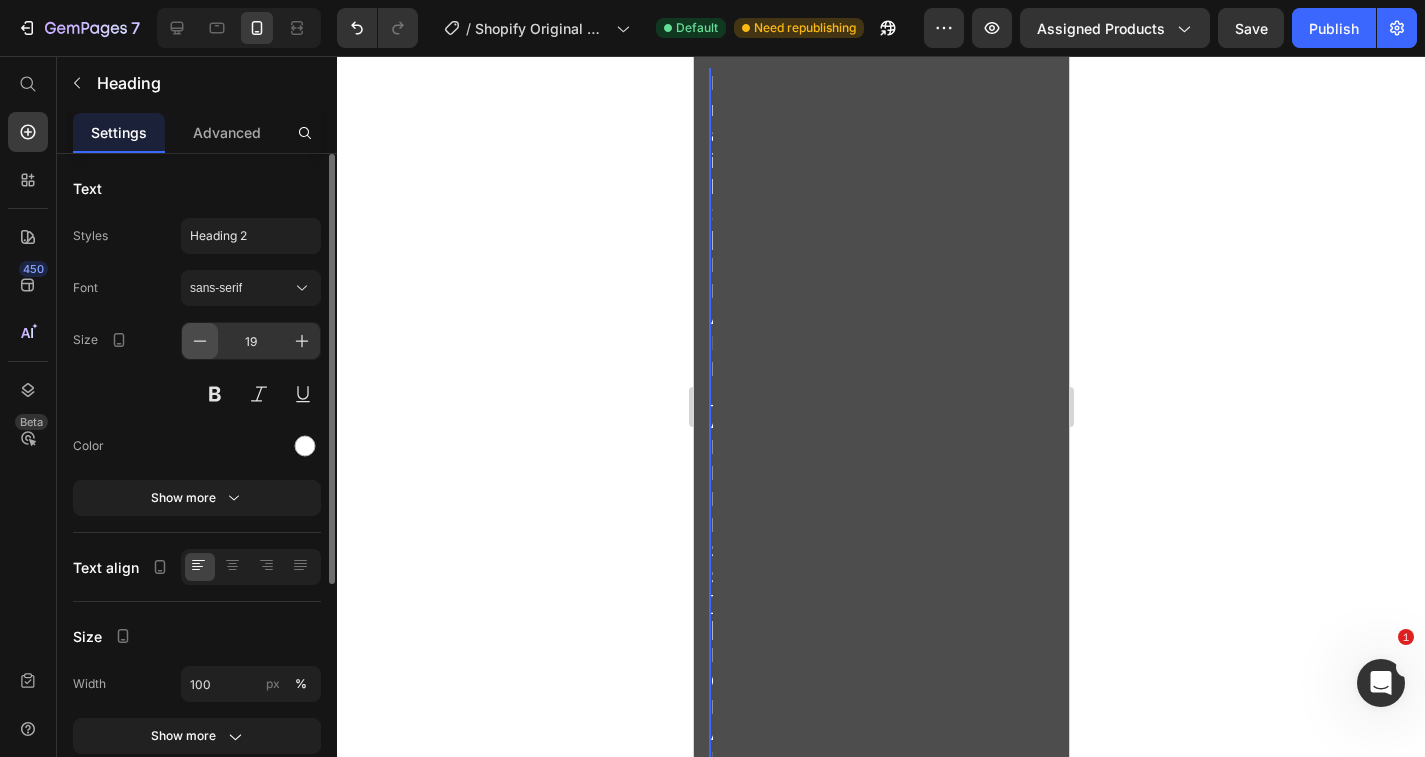 click 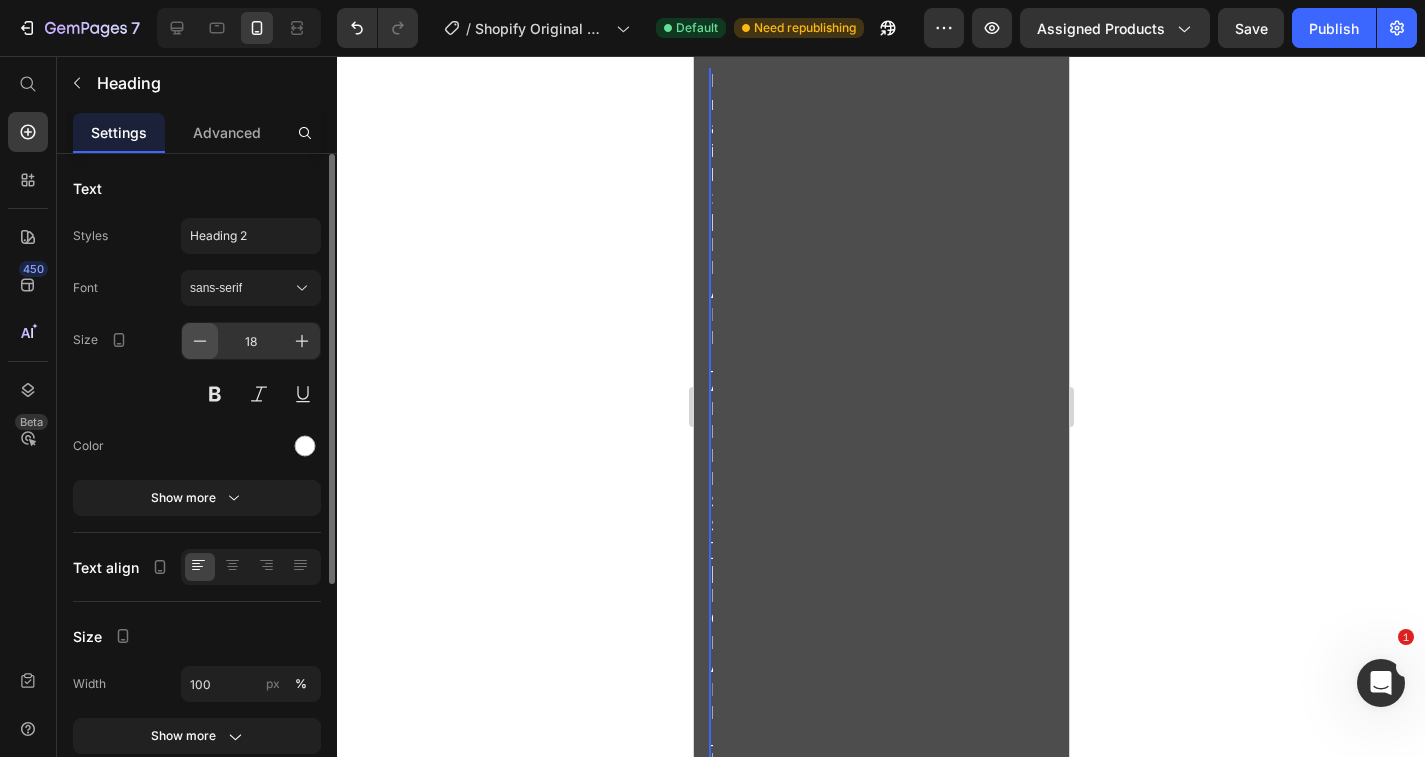 click 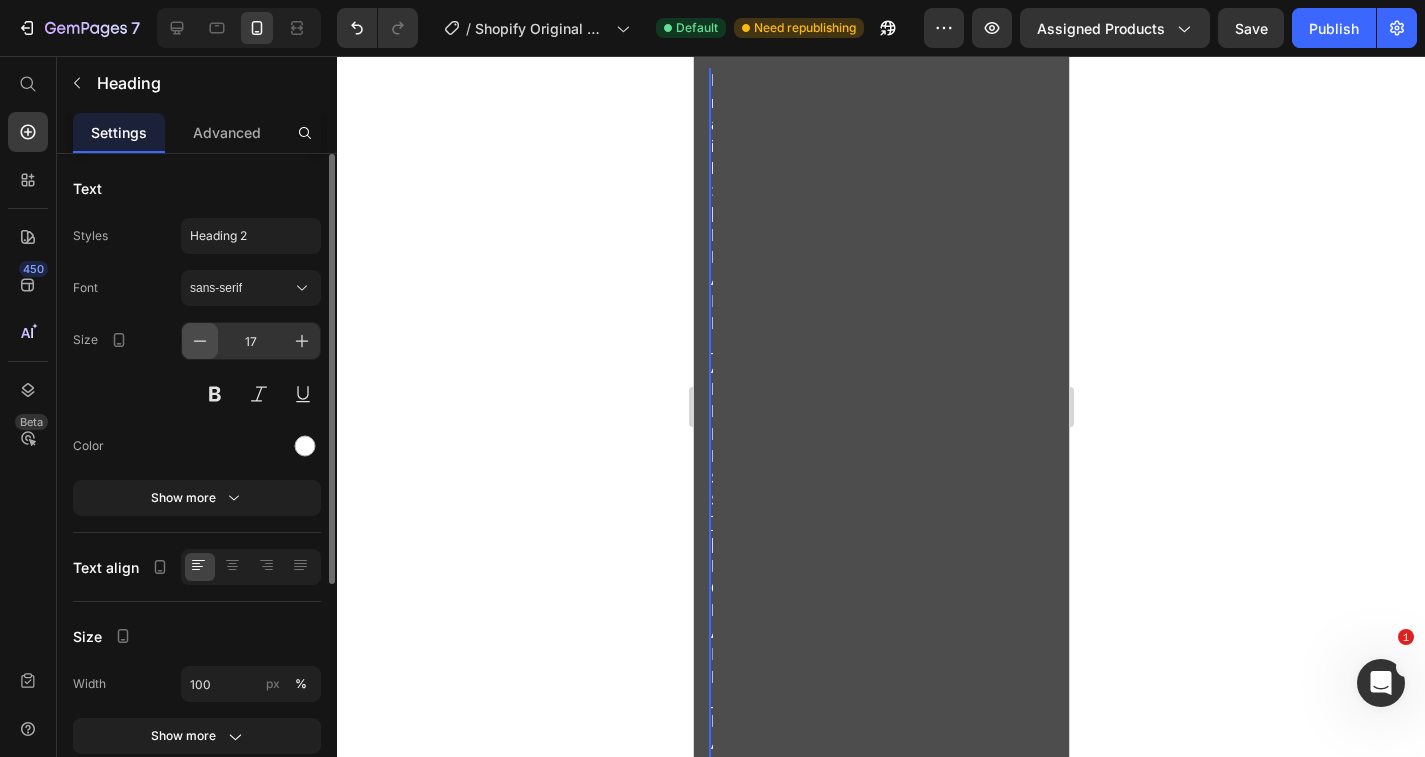 click 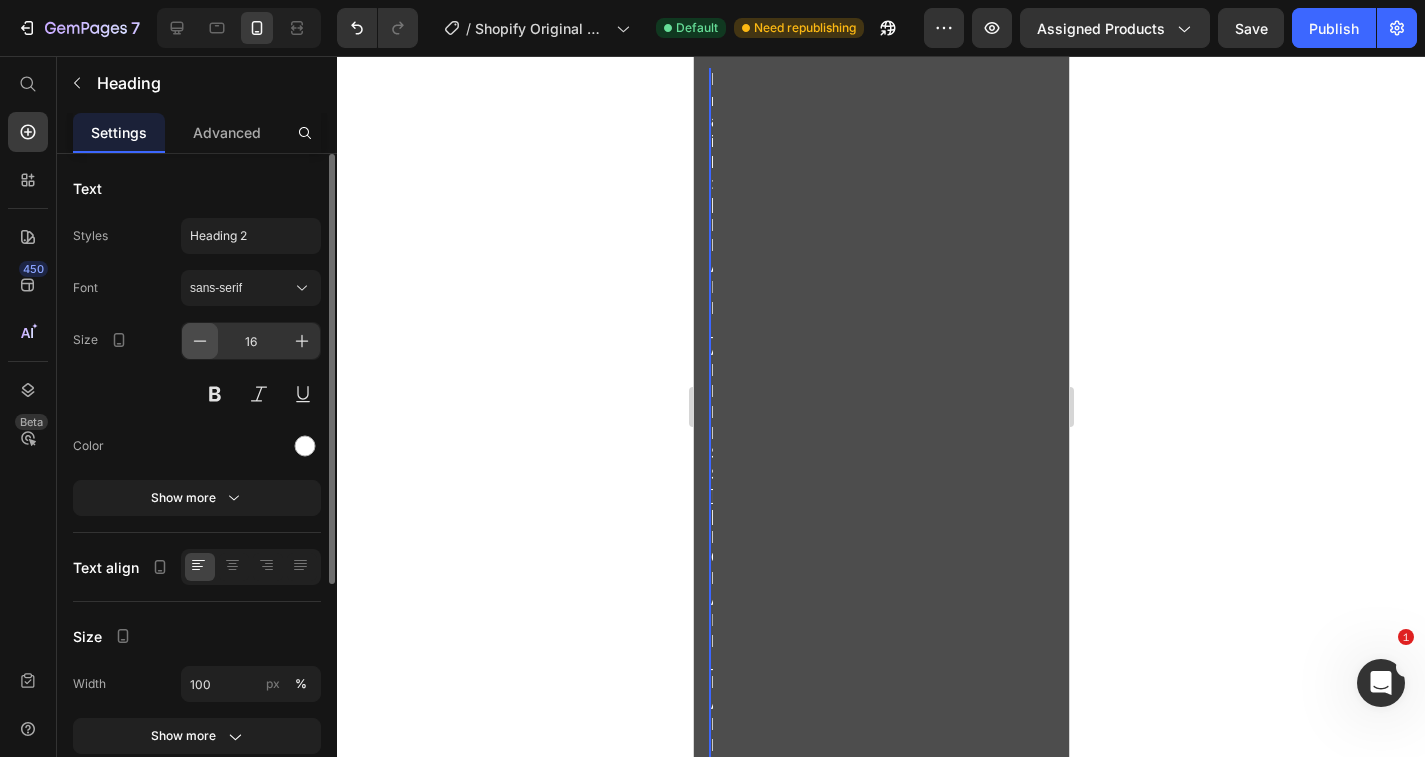 click 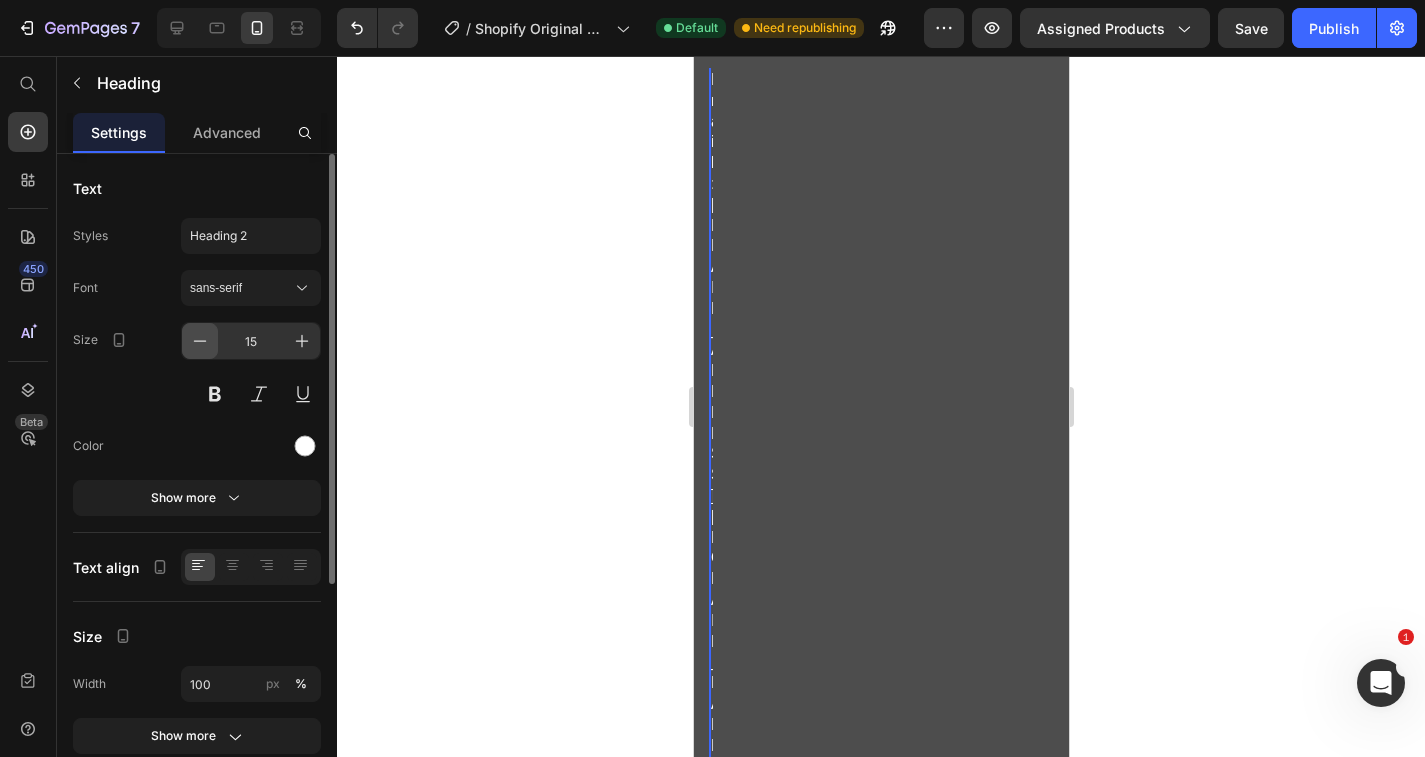 click 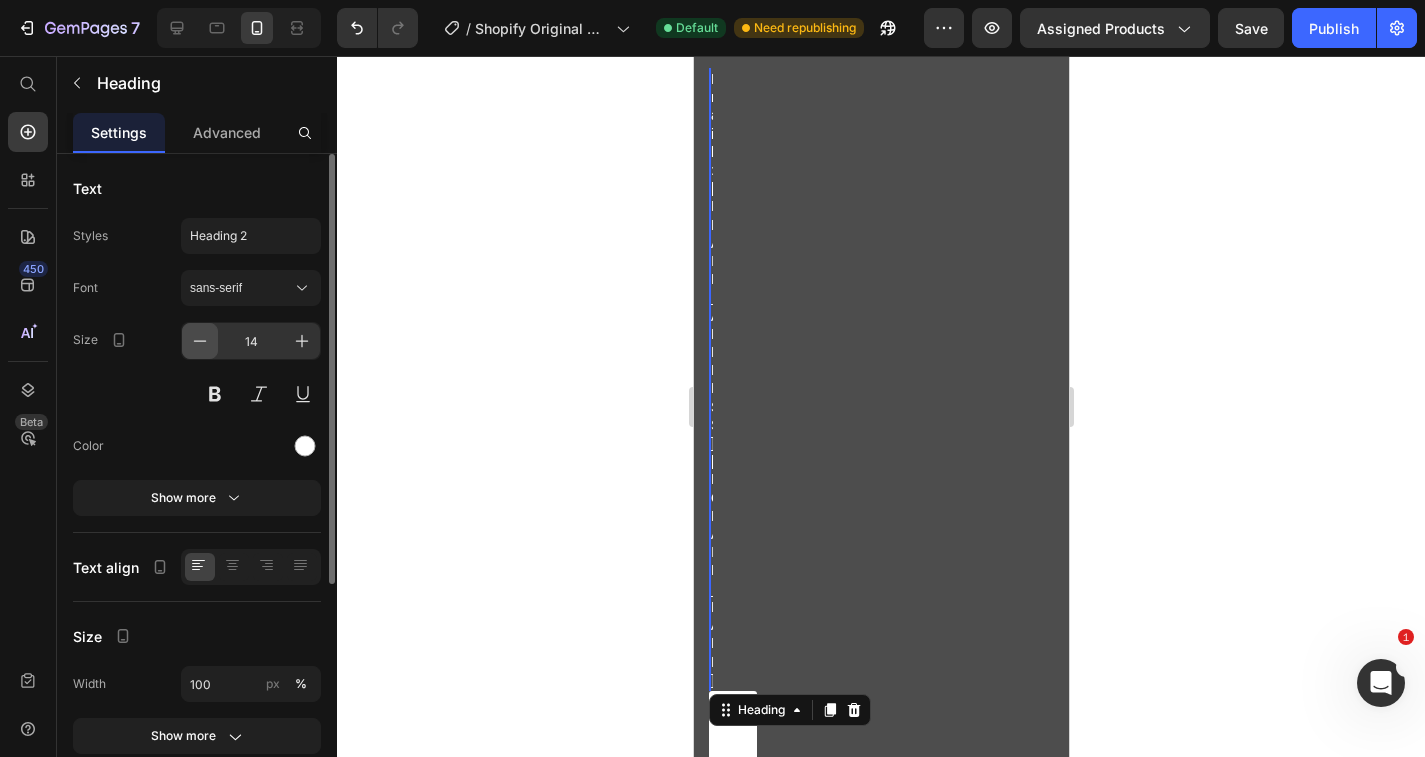 click 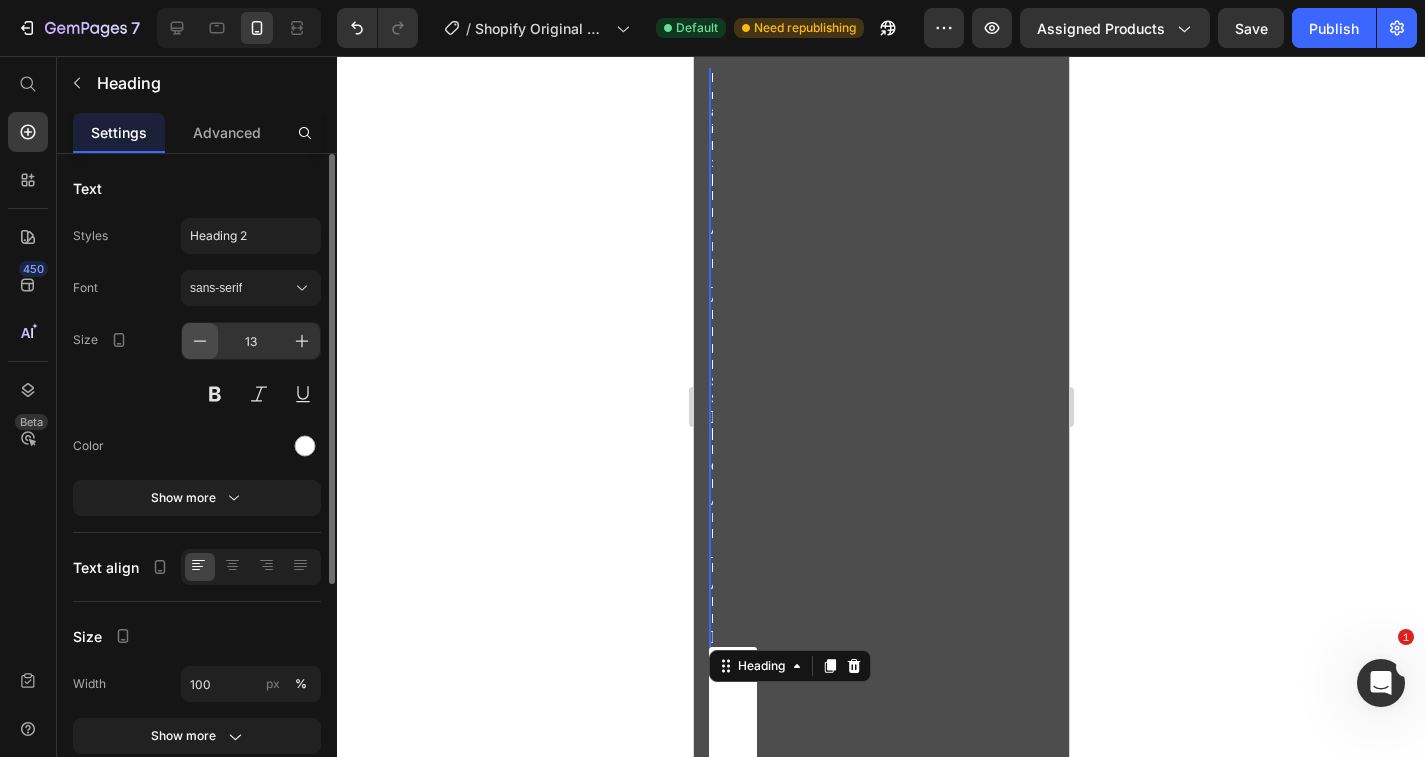 click 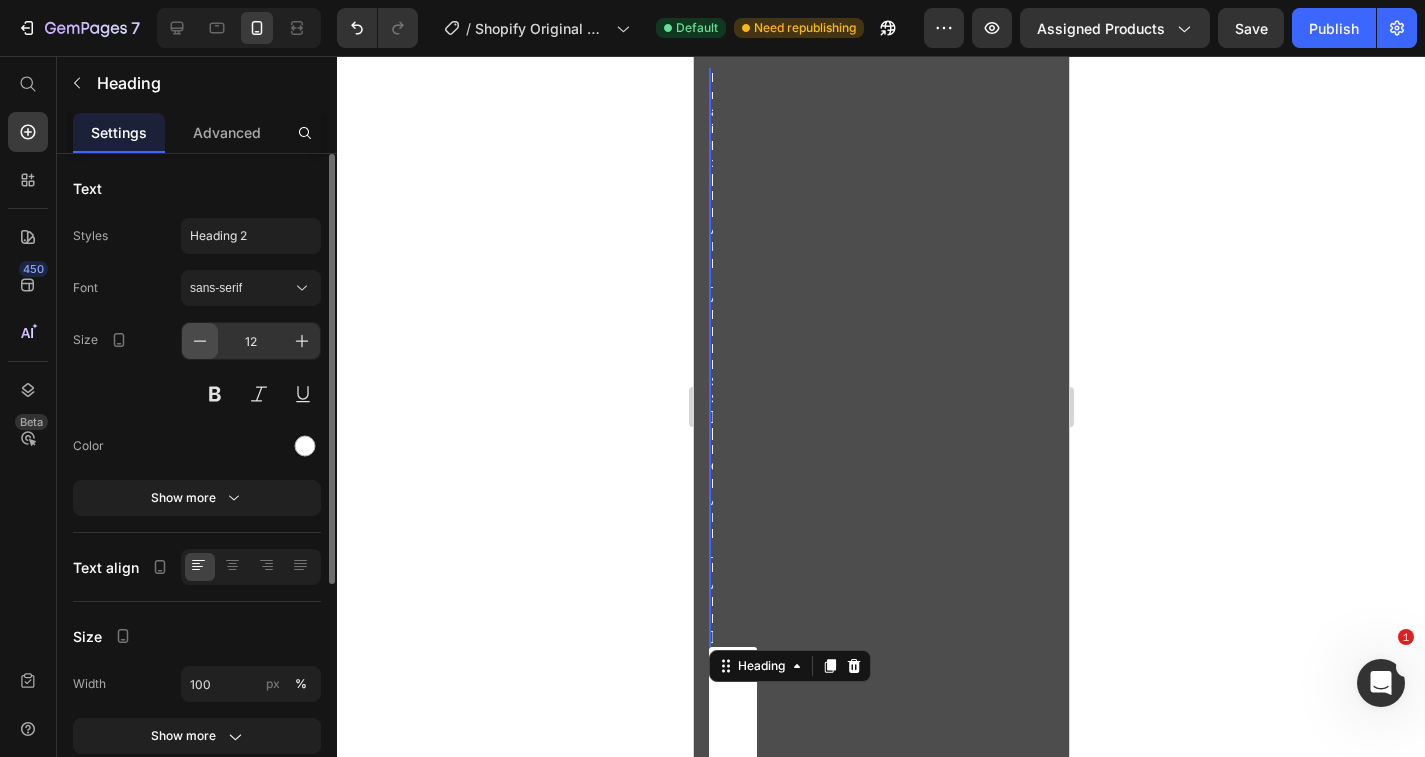 click 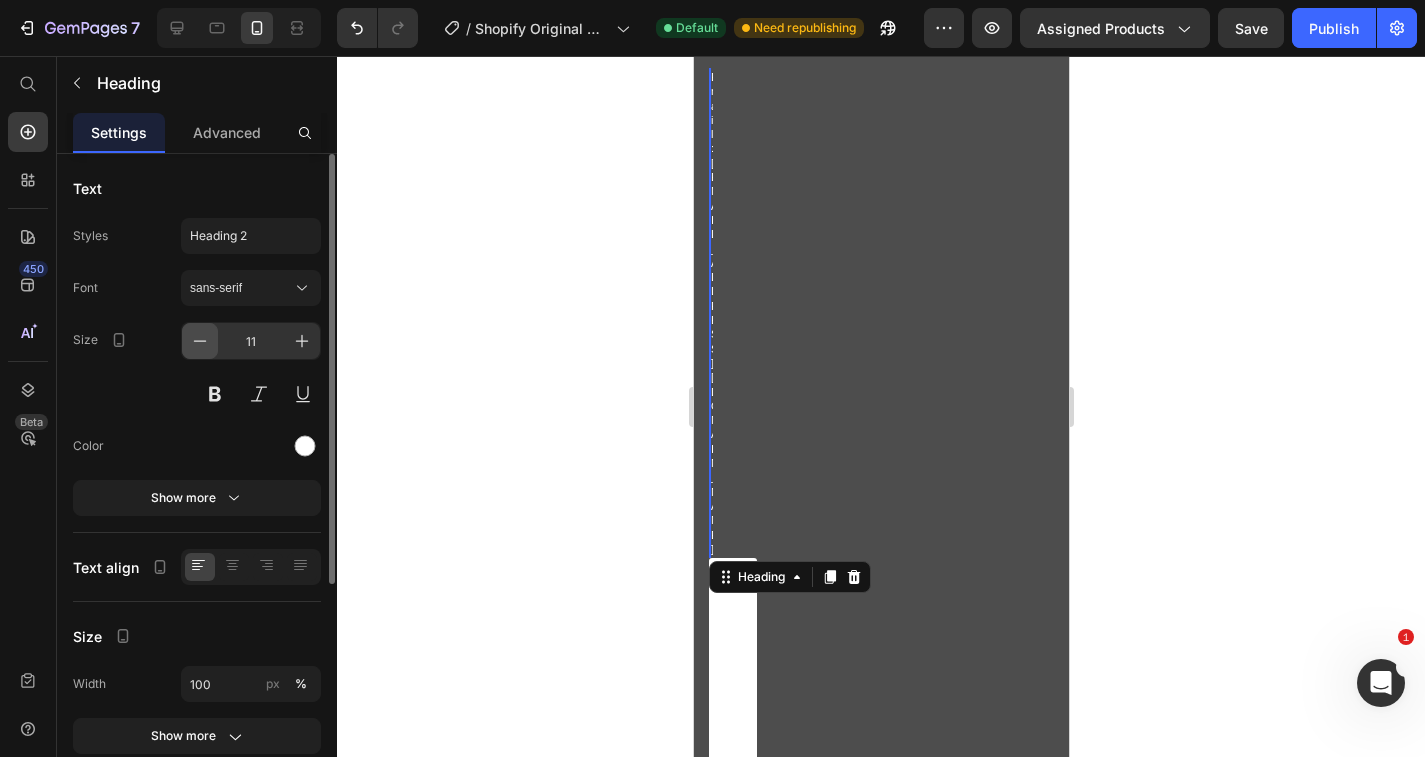 click 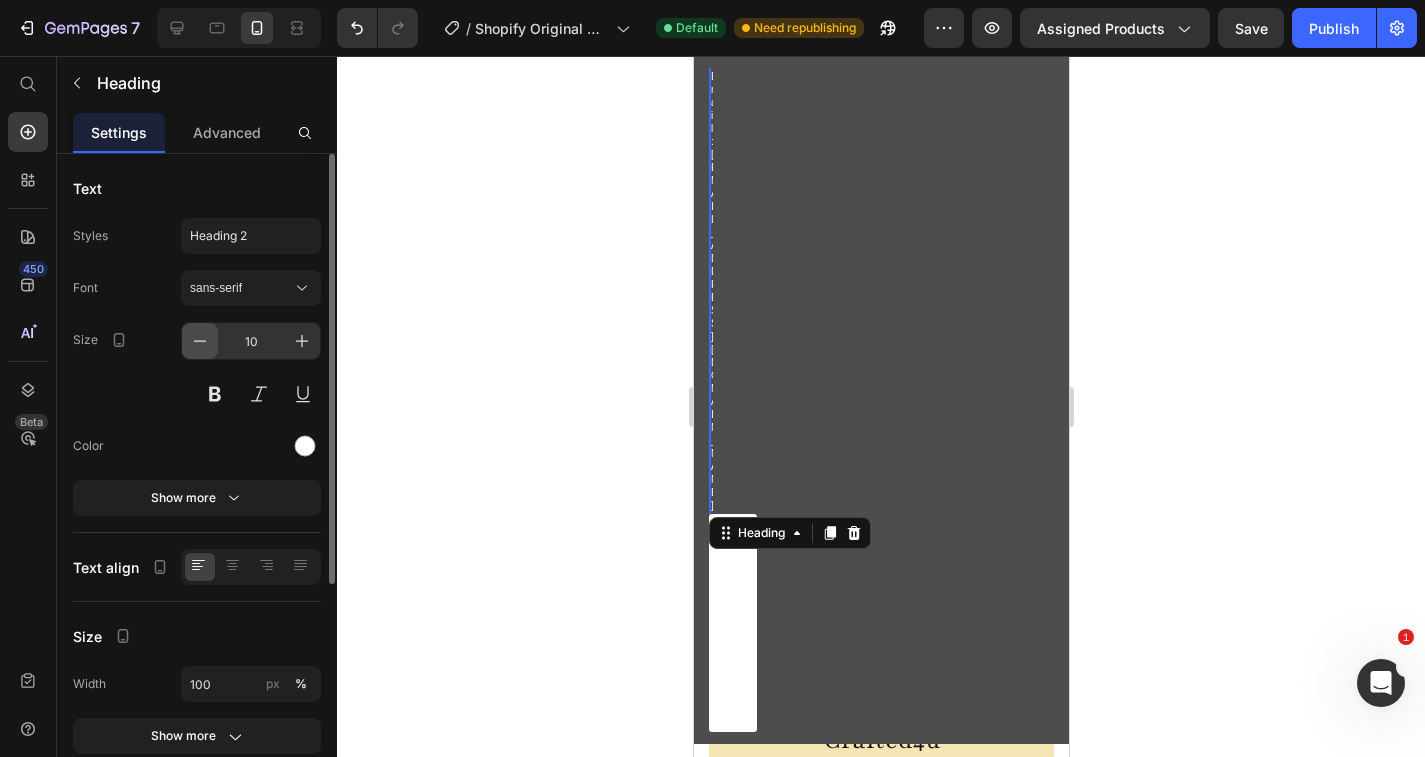 click 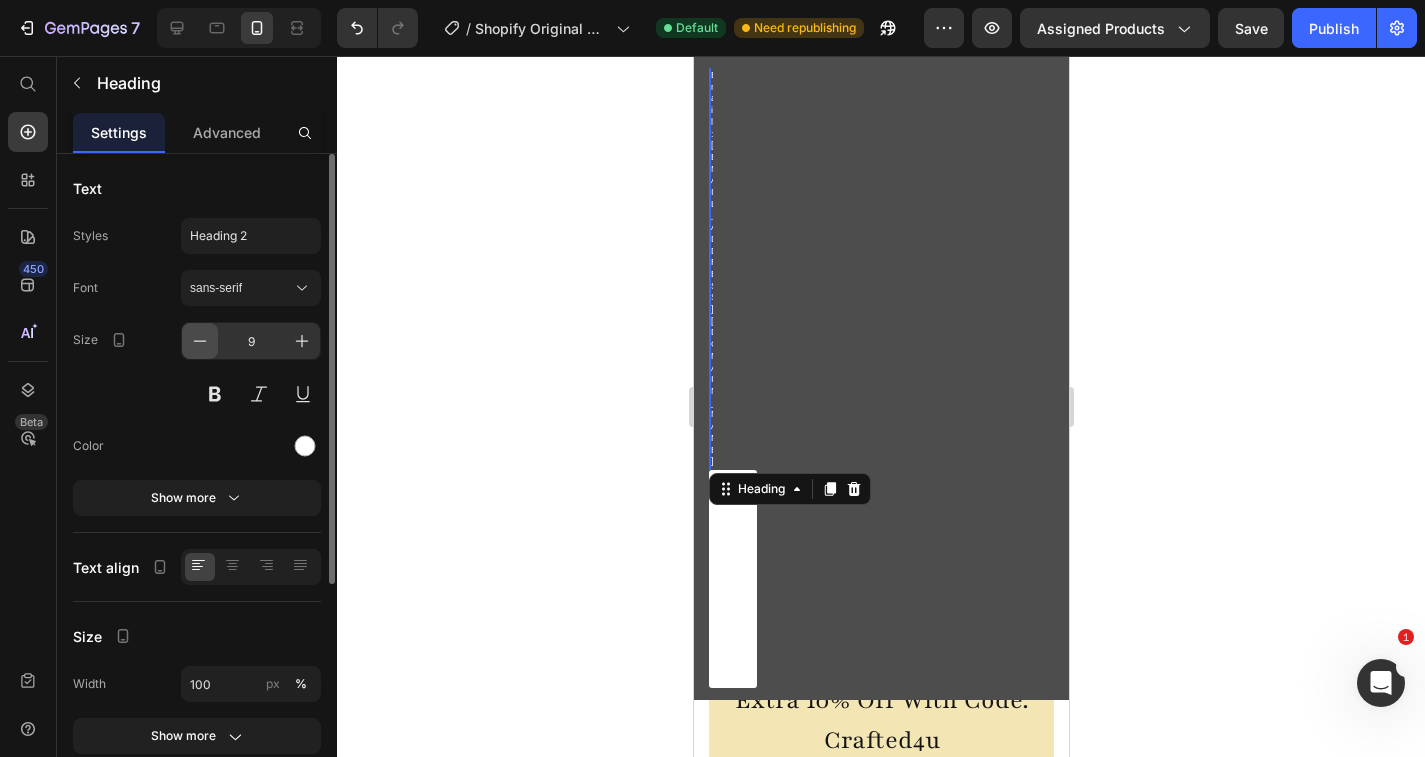 click 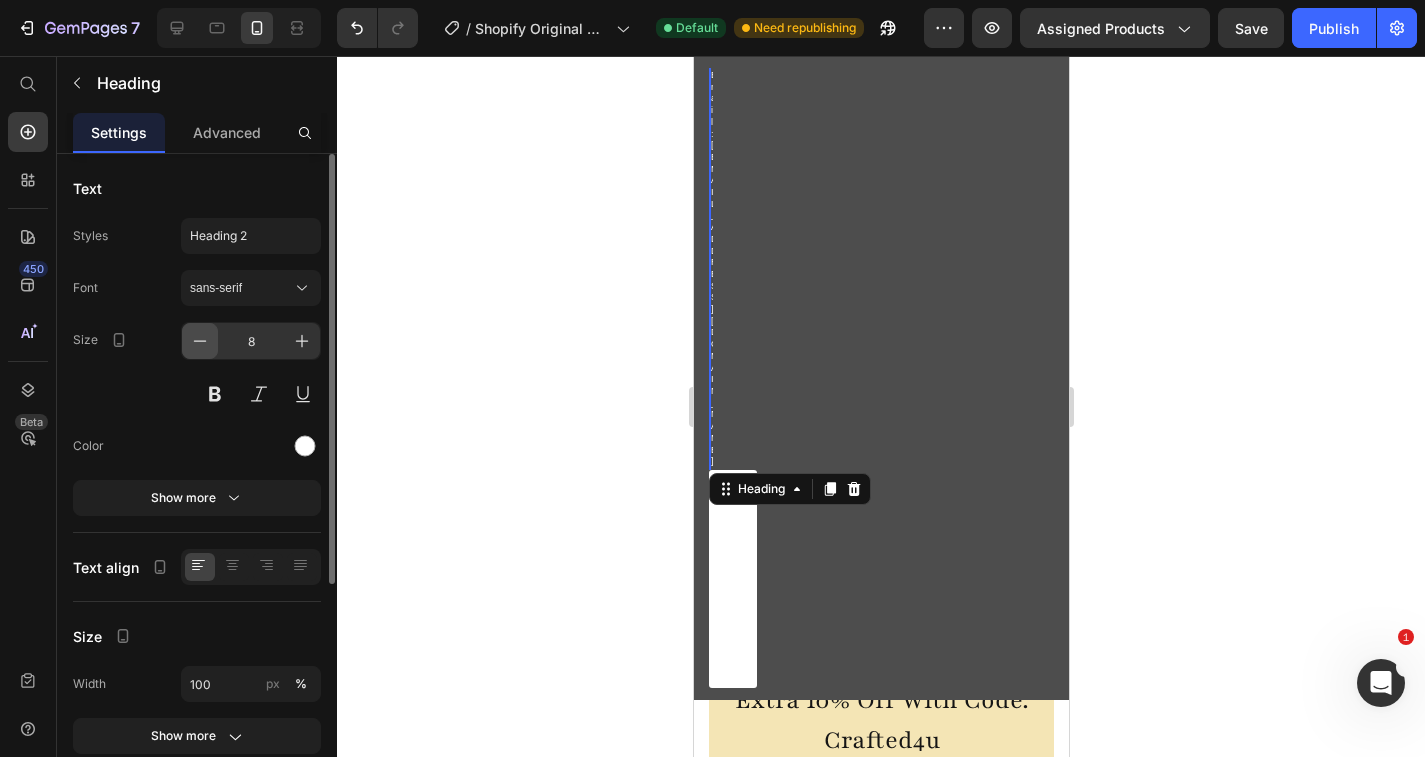 click 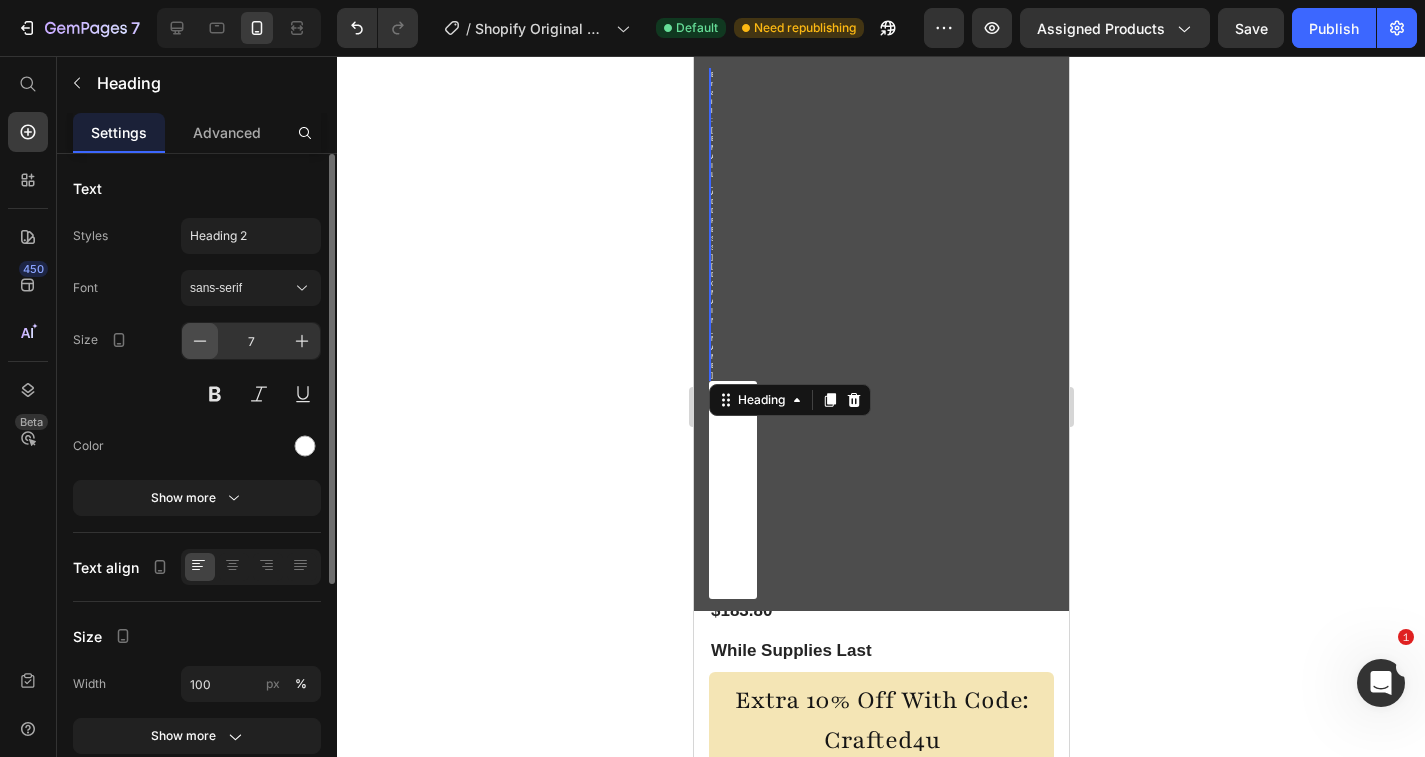 click 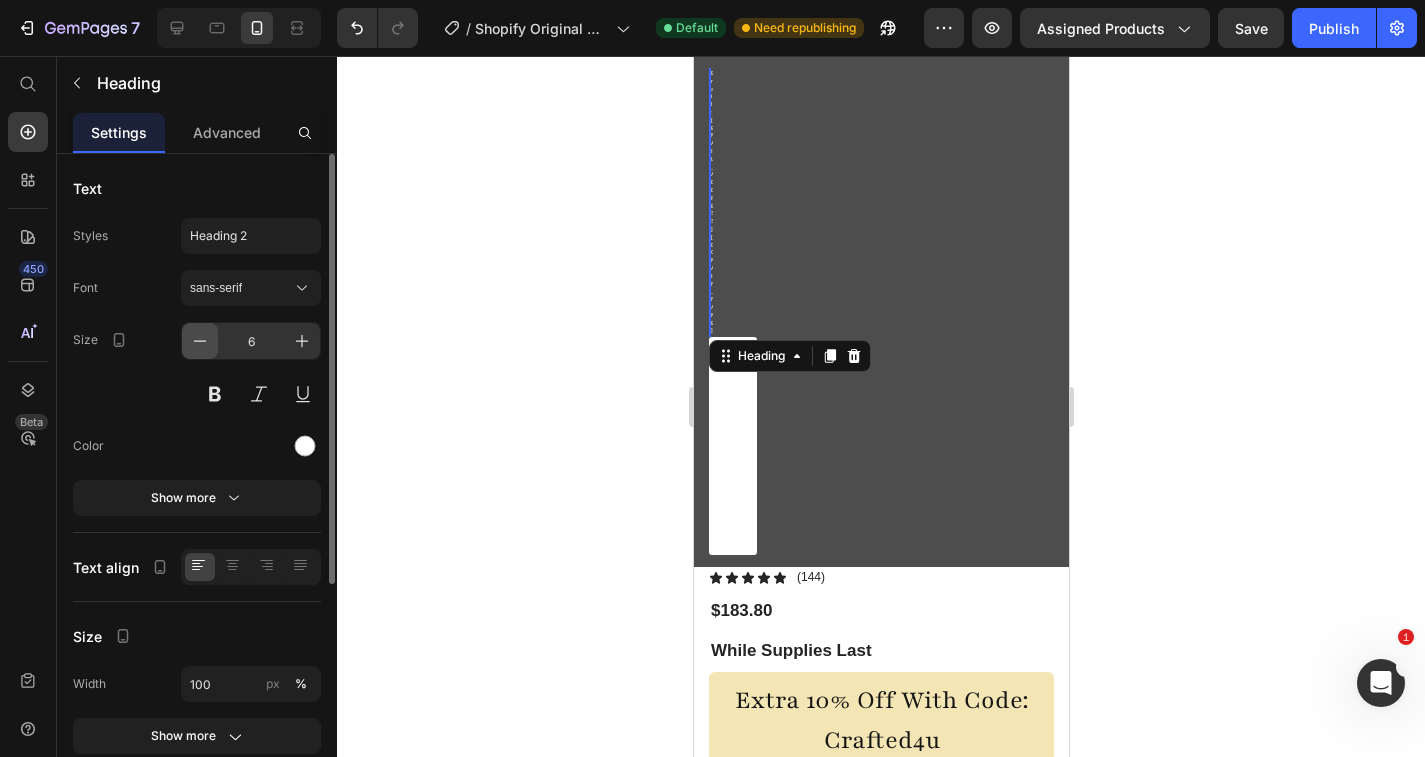 click 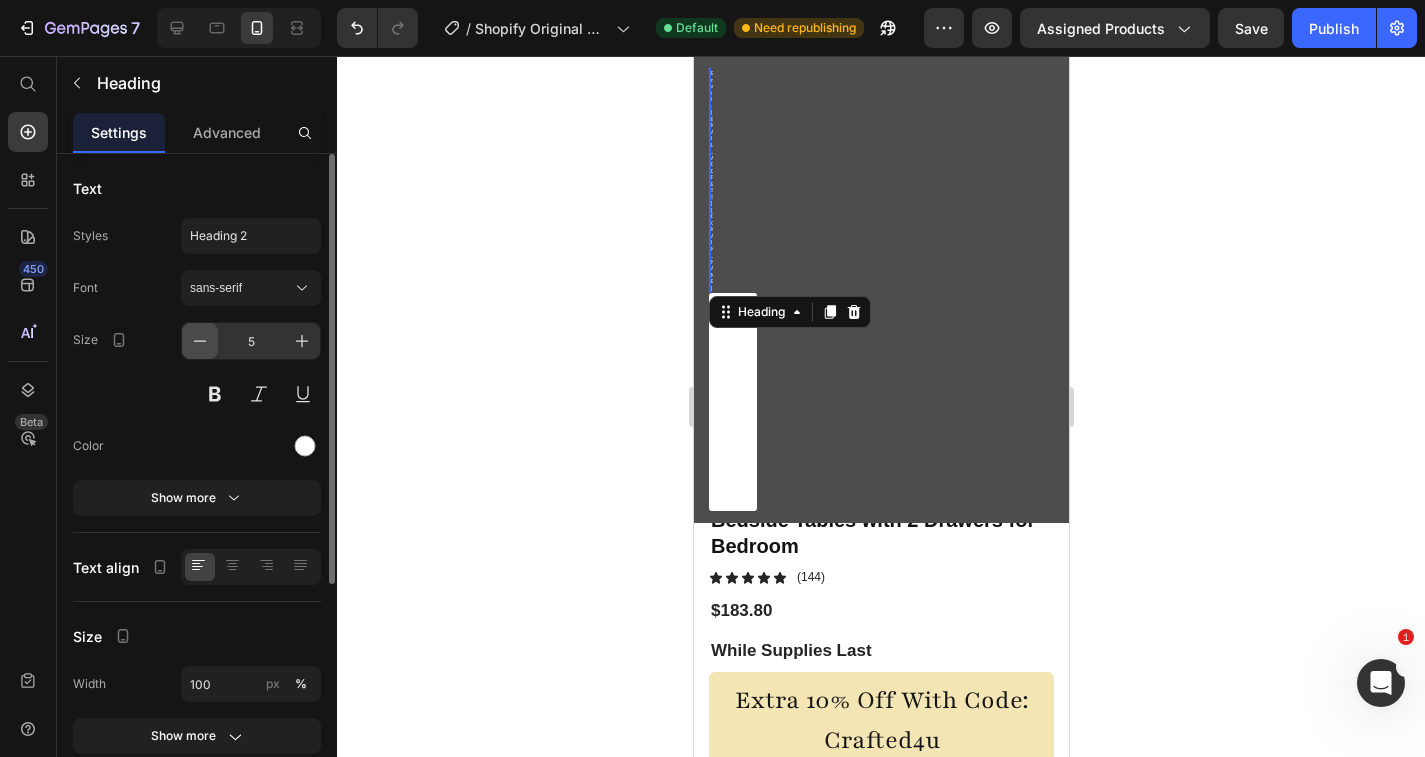 click 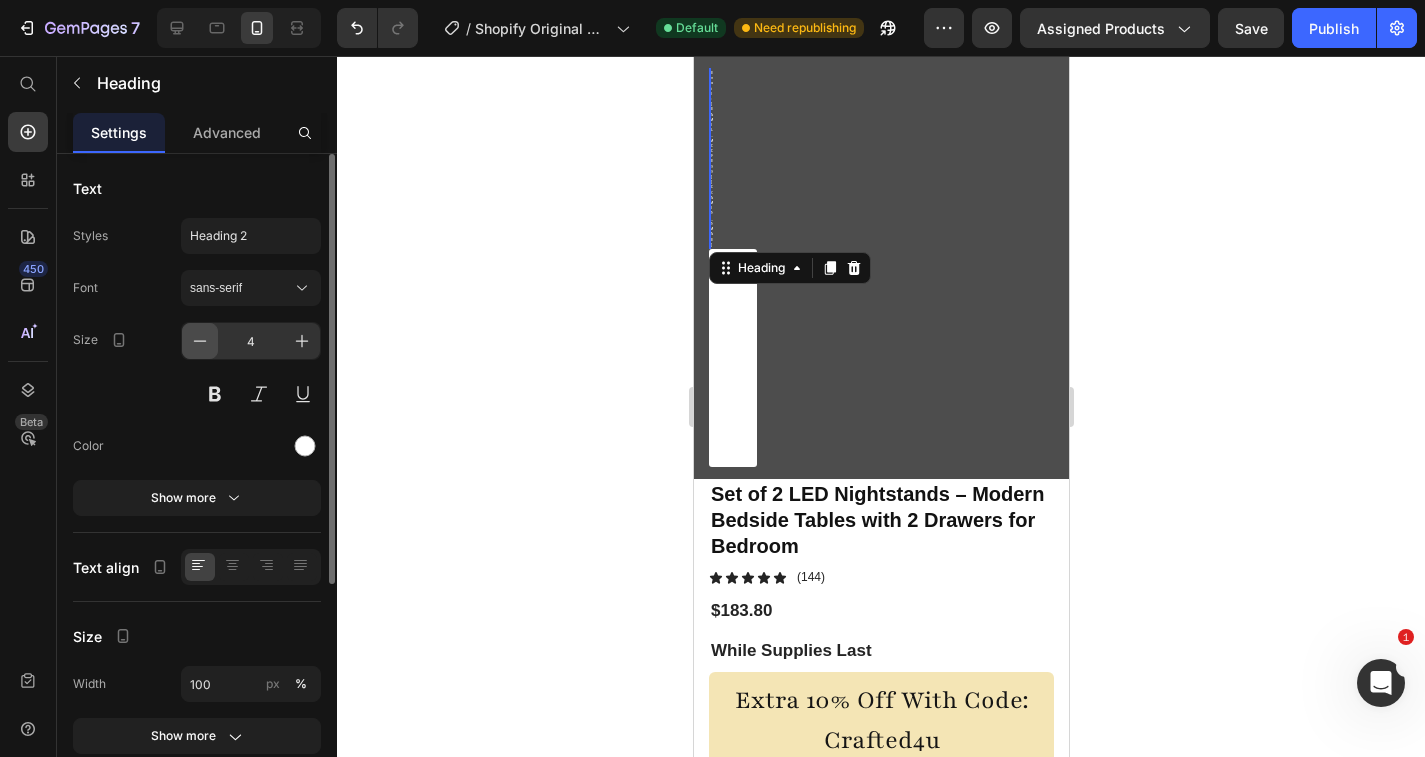 click 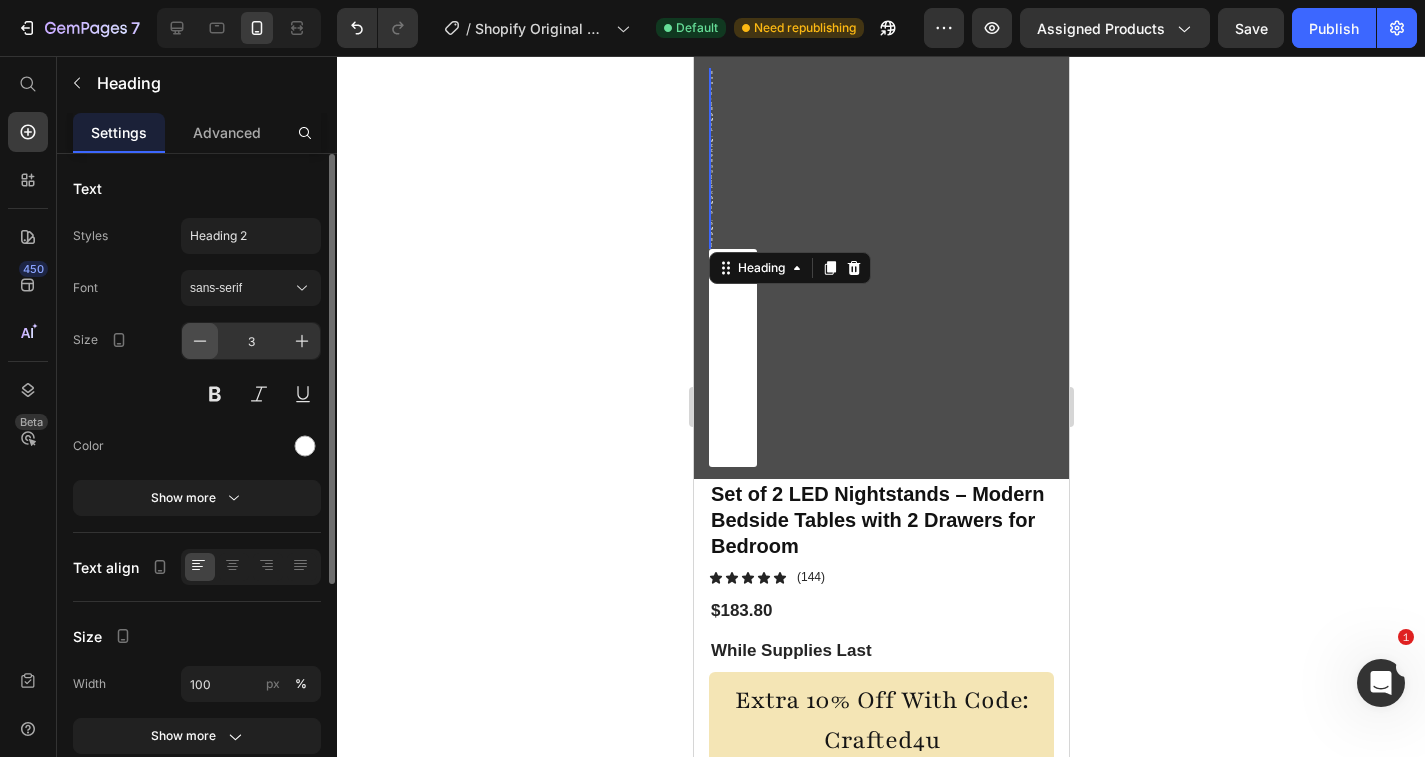 click 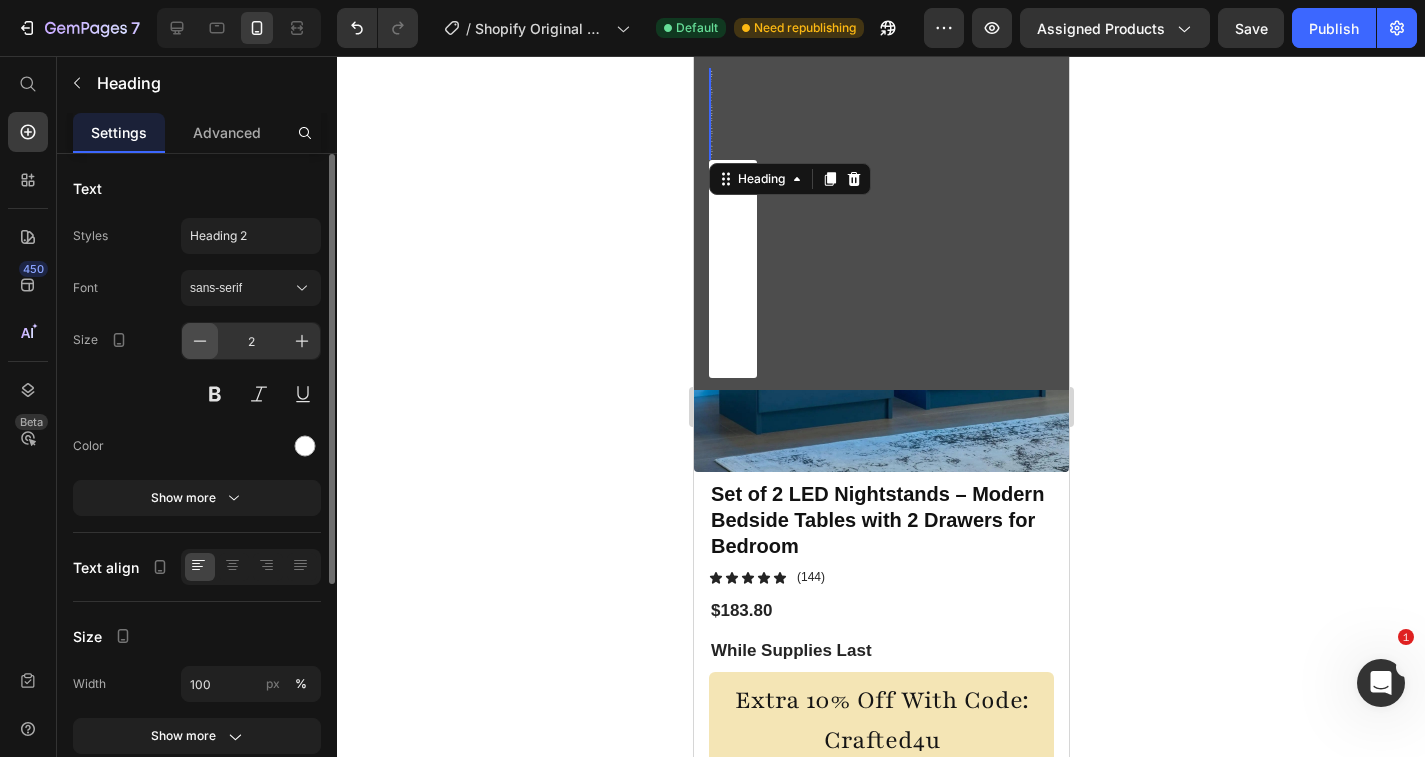 click 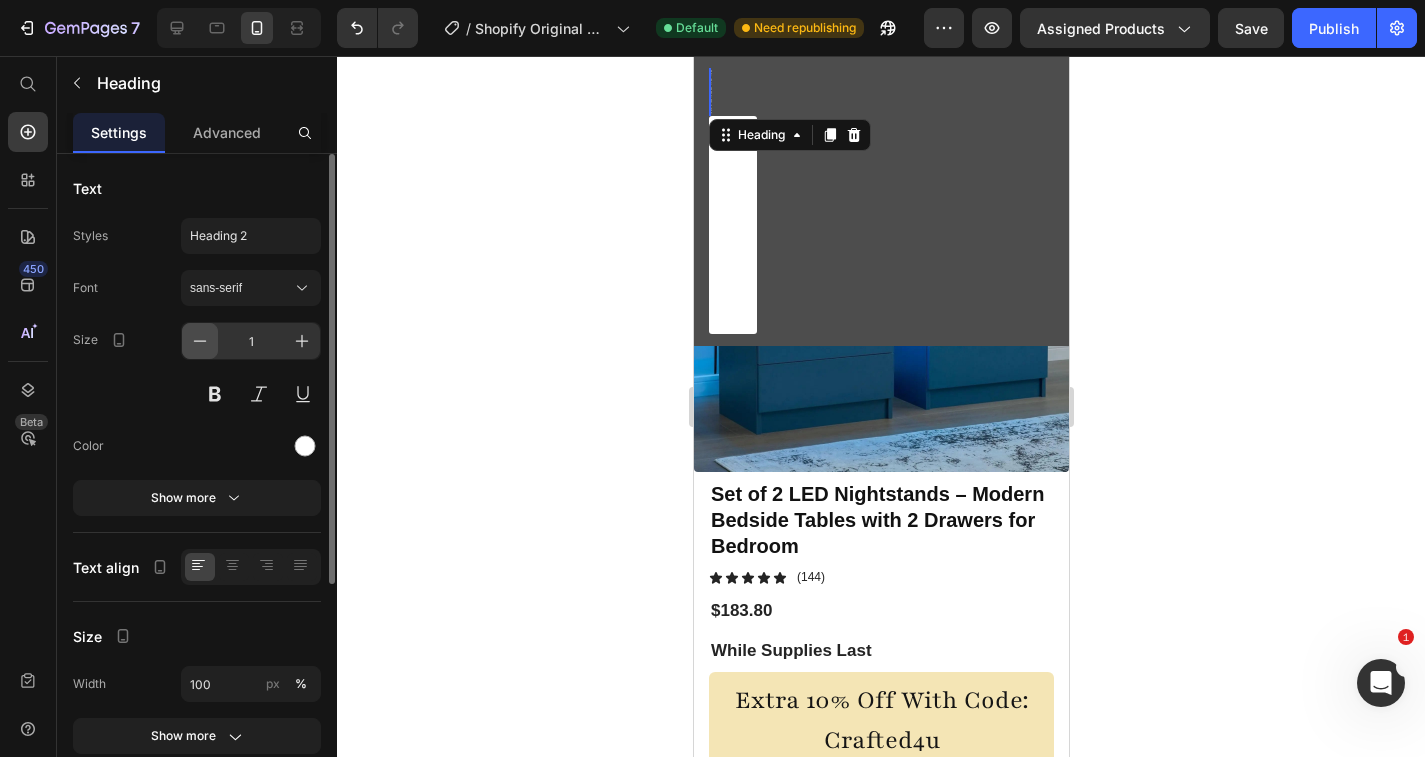 click 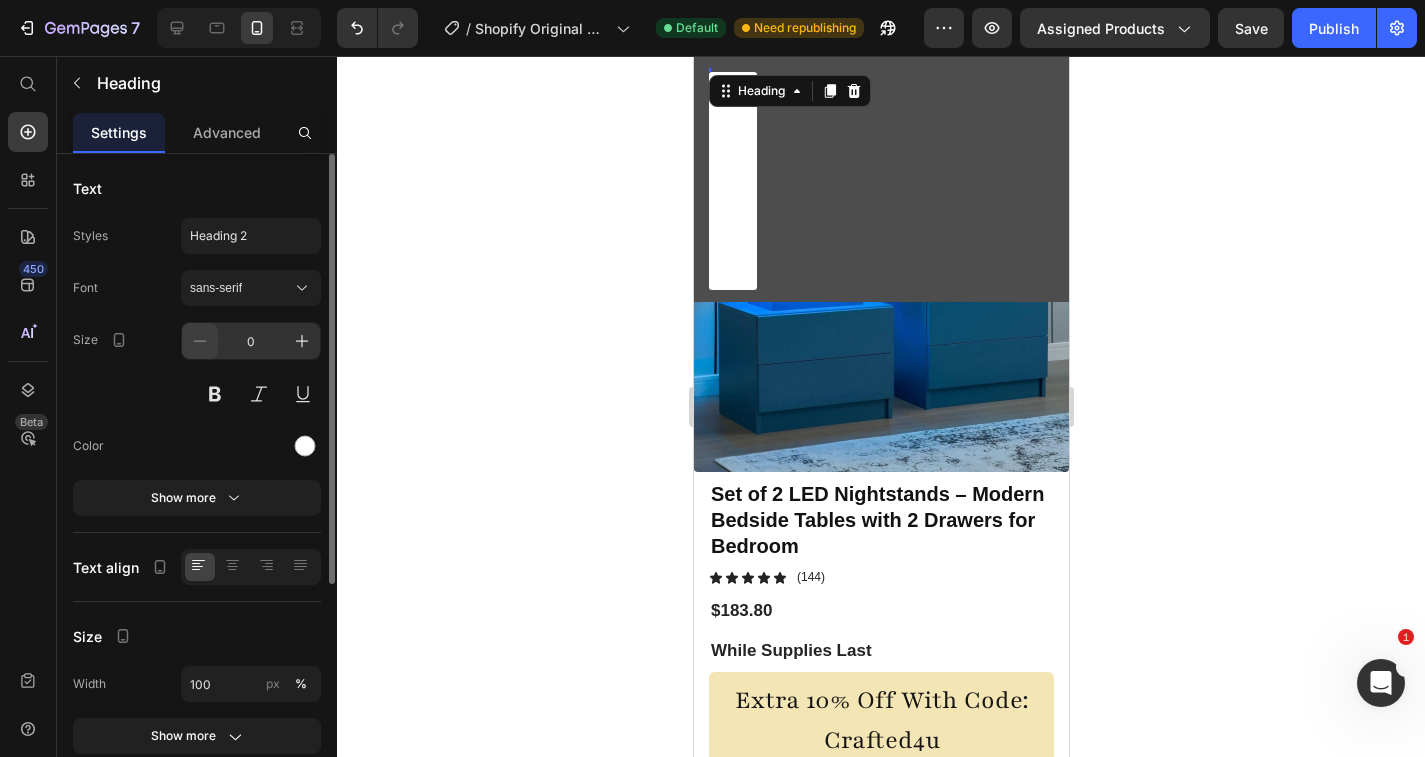click 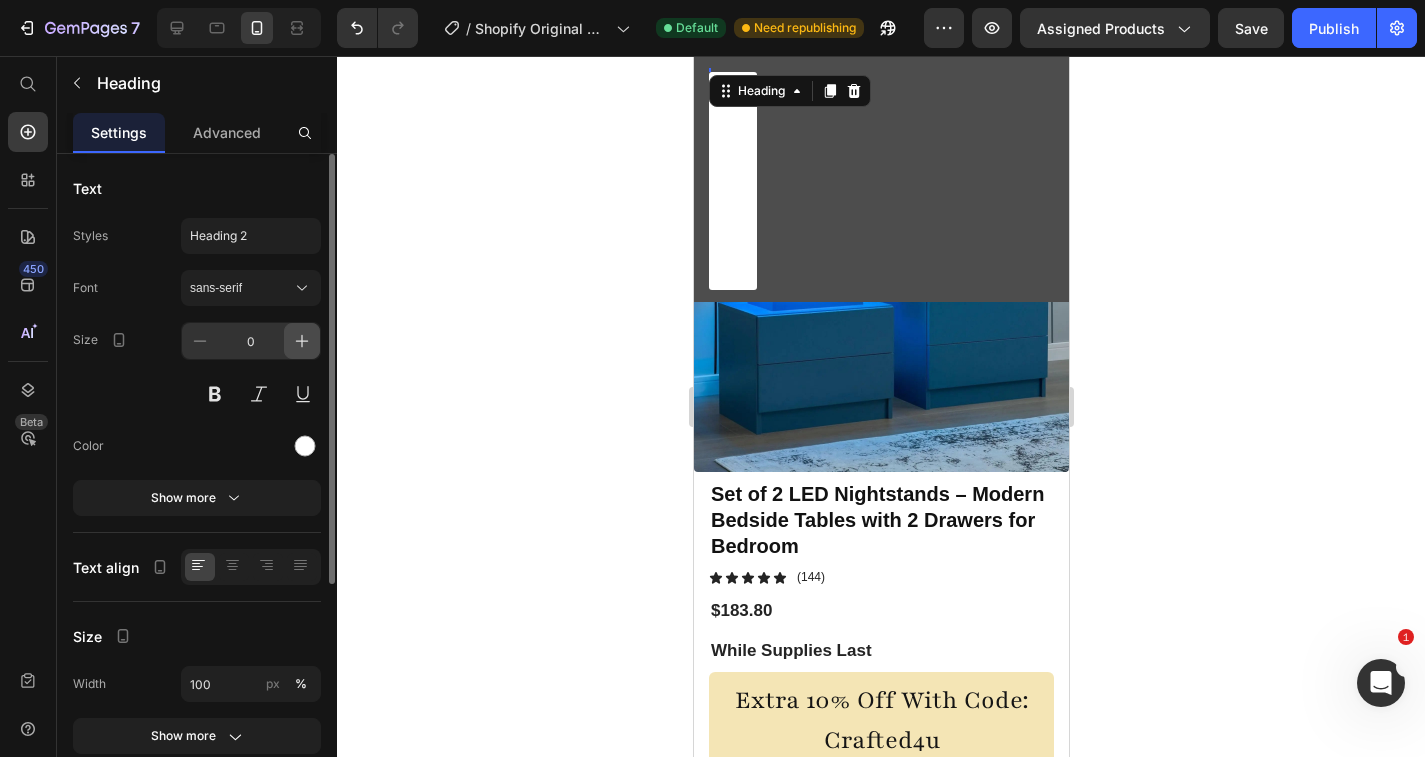 click 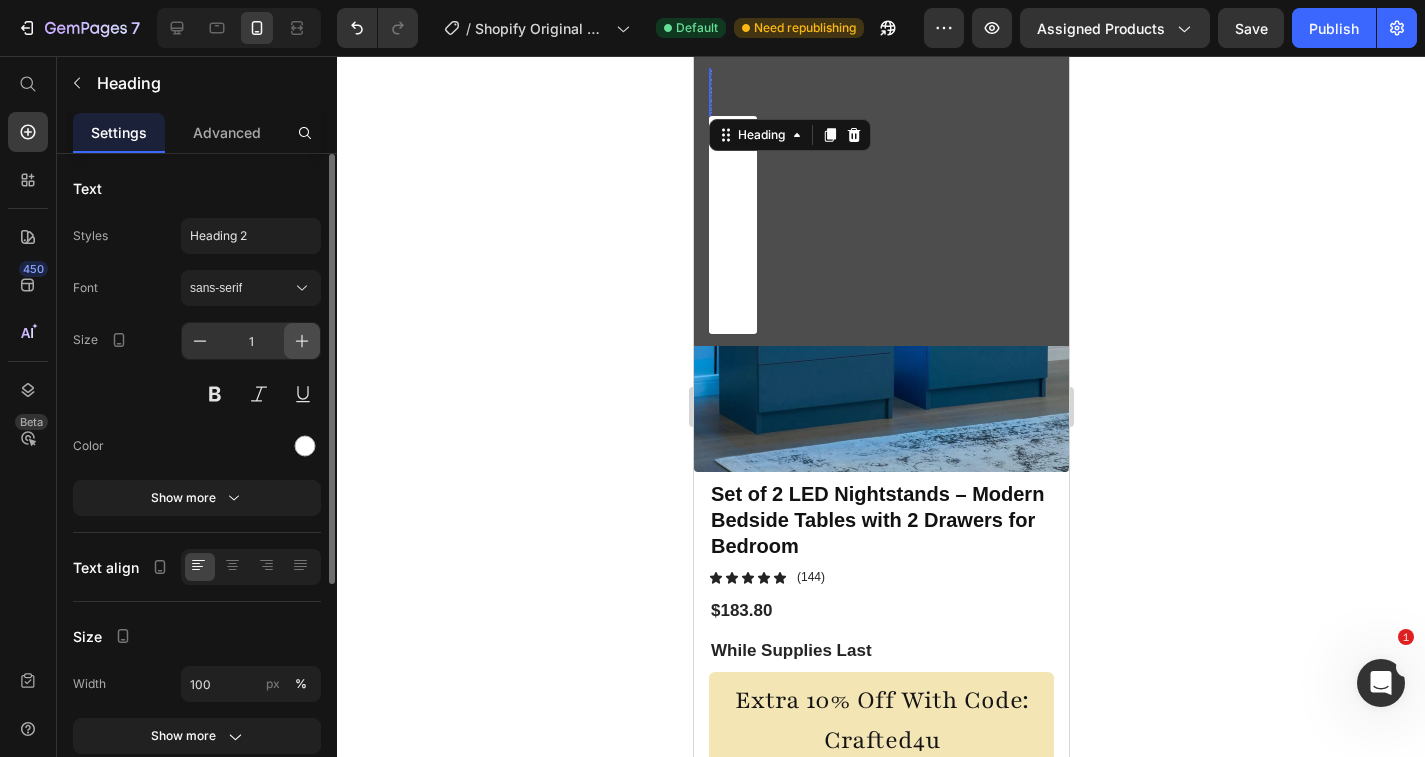 click 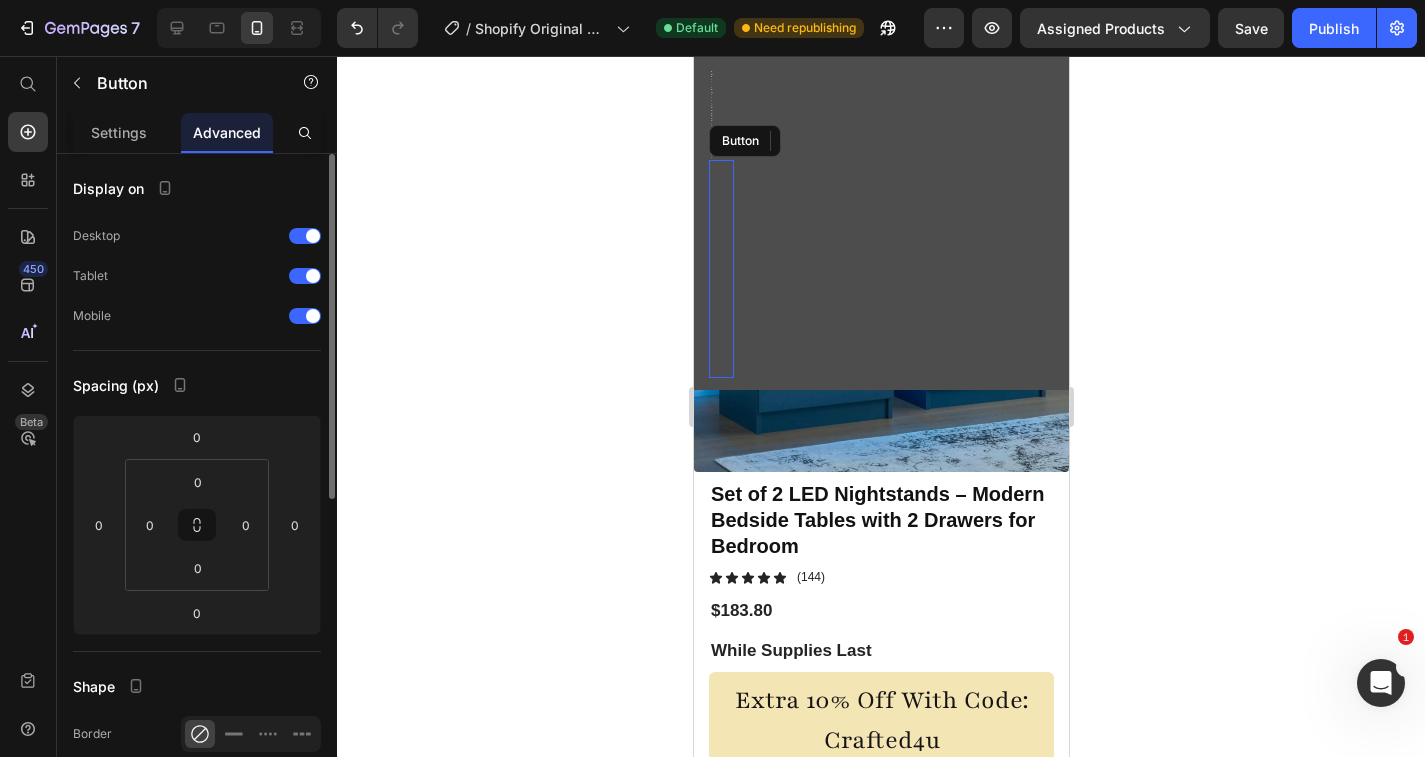 click on "Home Page" at bounding box center [732, 269] 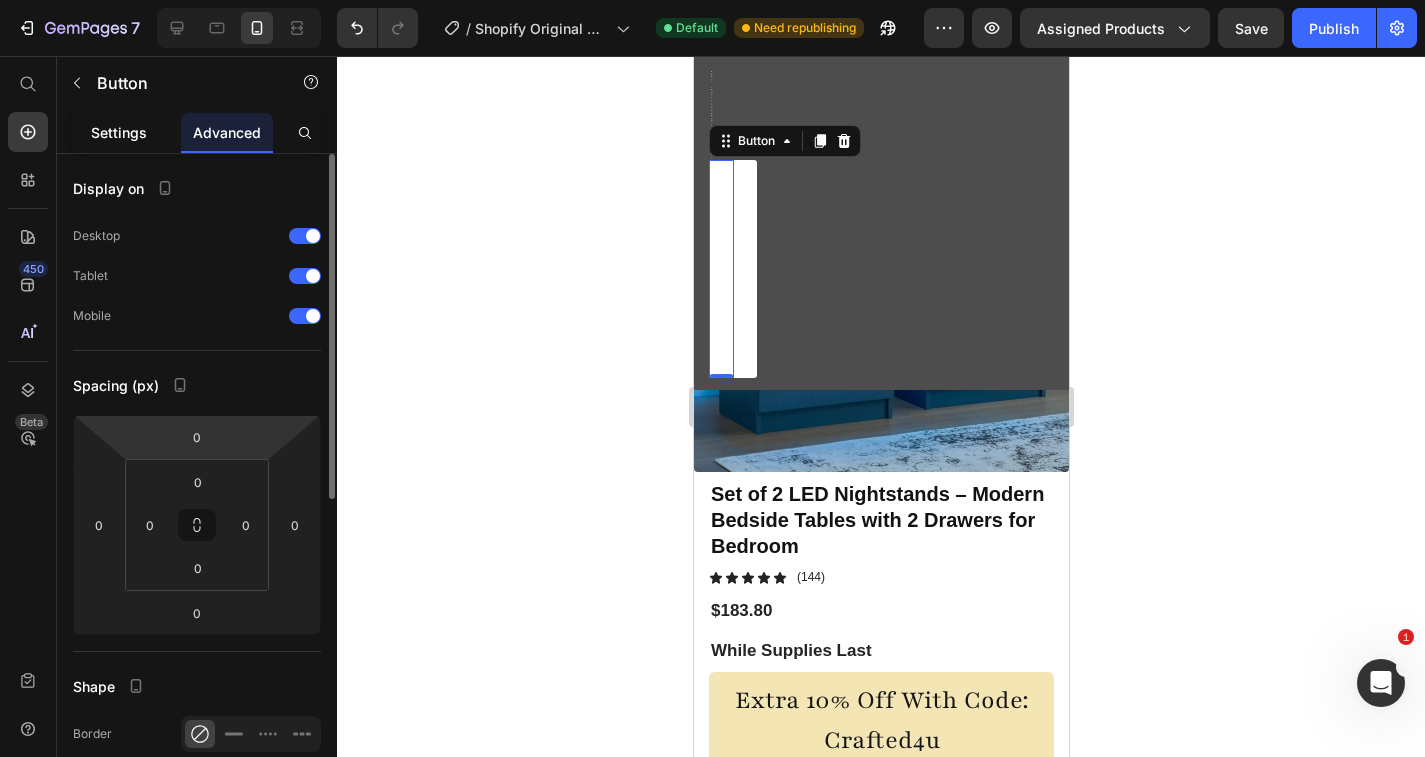 click on "Settings" 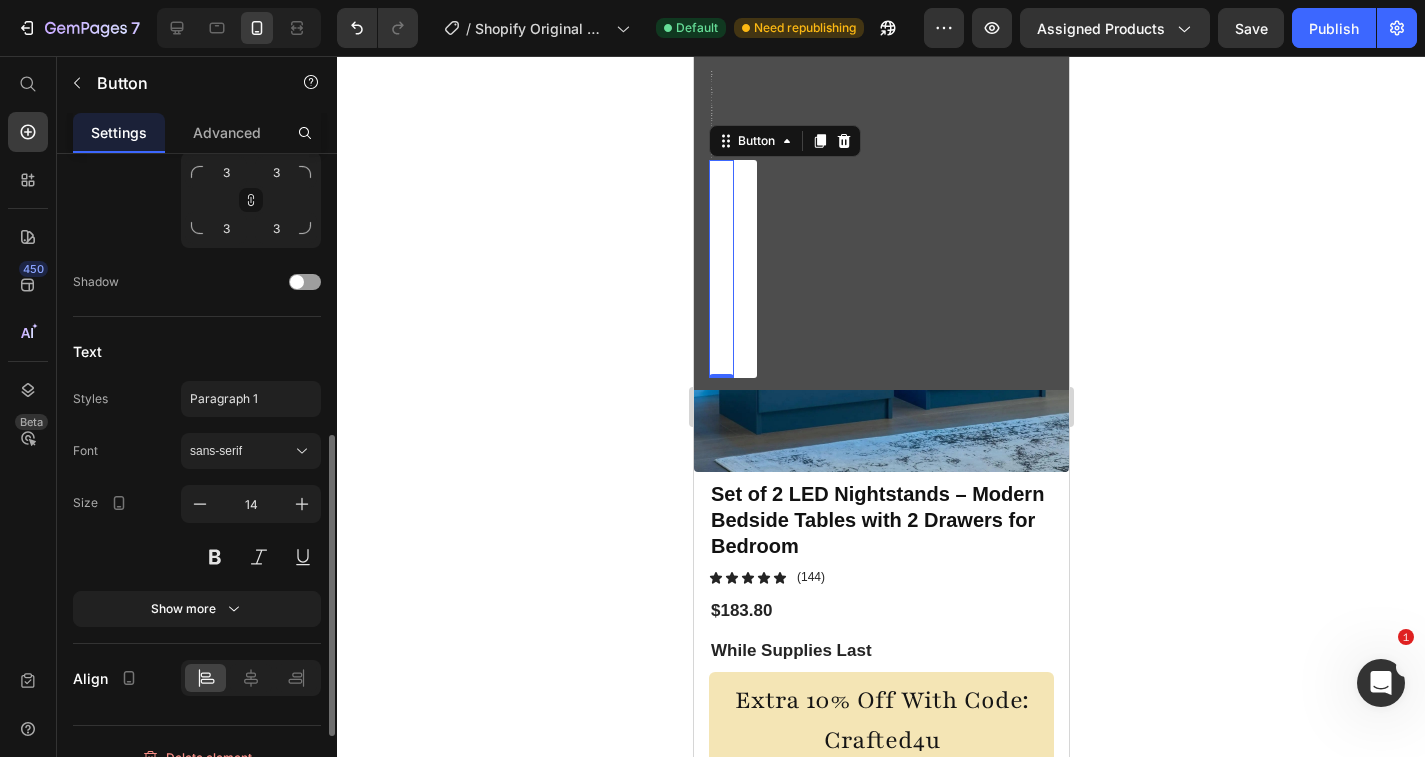 scroll, scrollTop: 785, scrollLeft: 0, axis: vertical 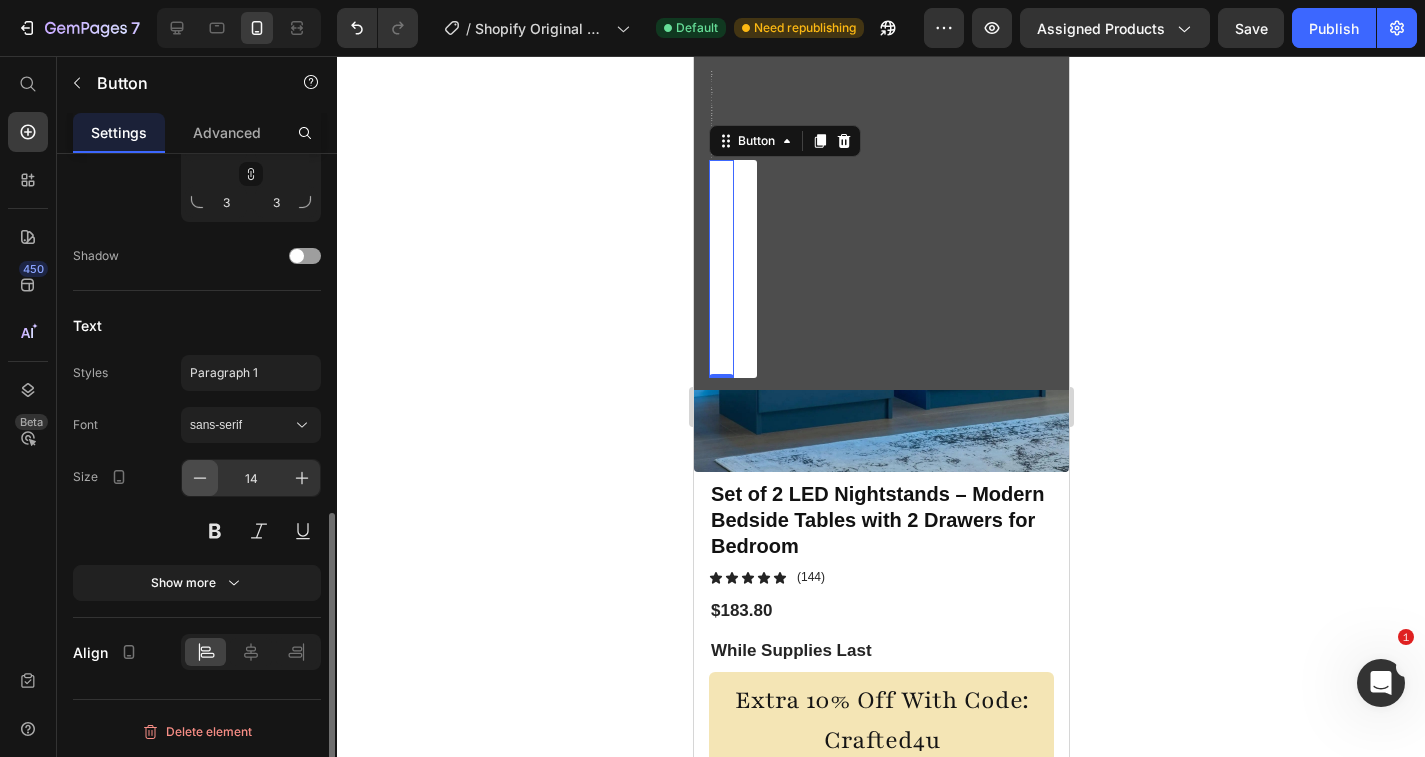 click 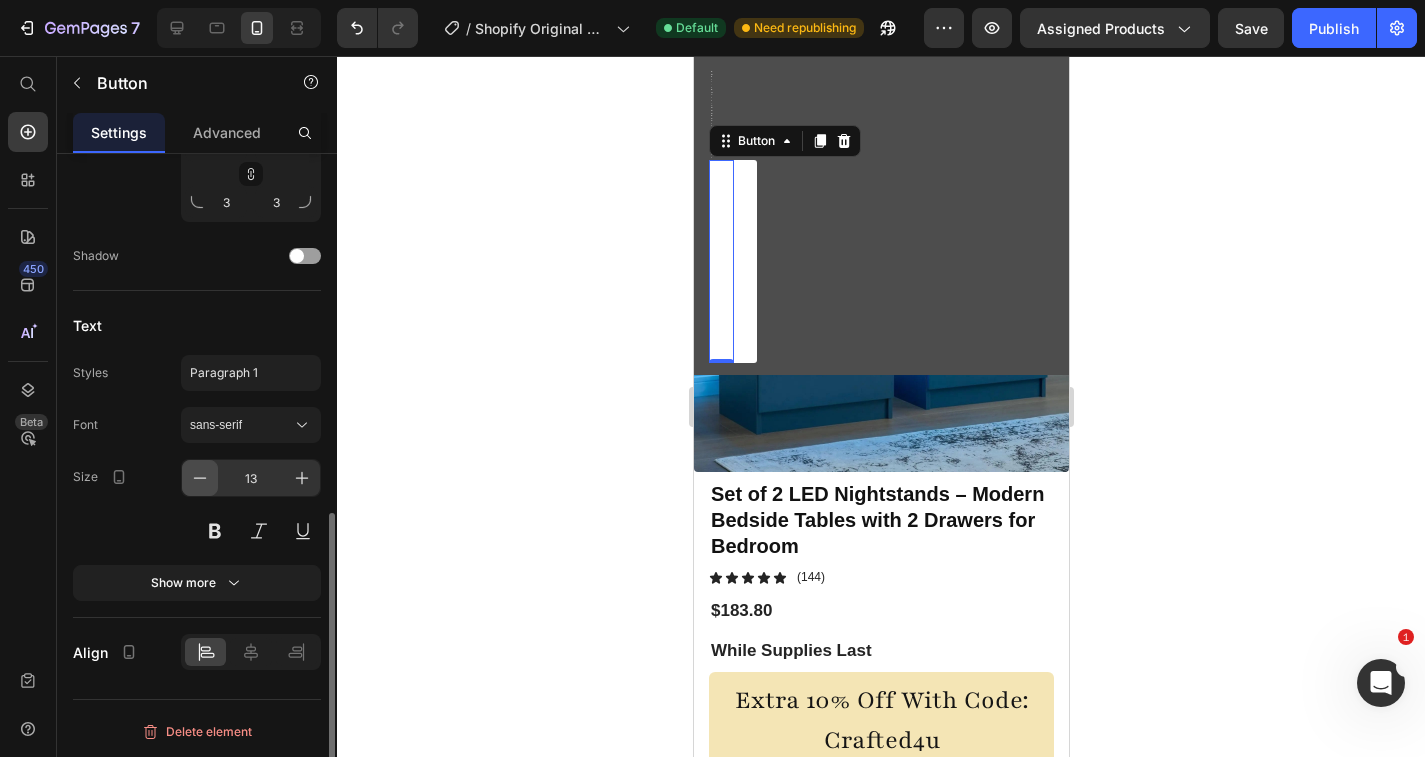 click 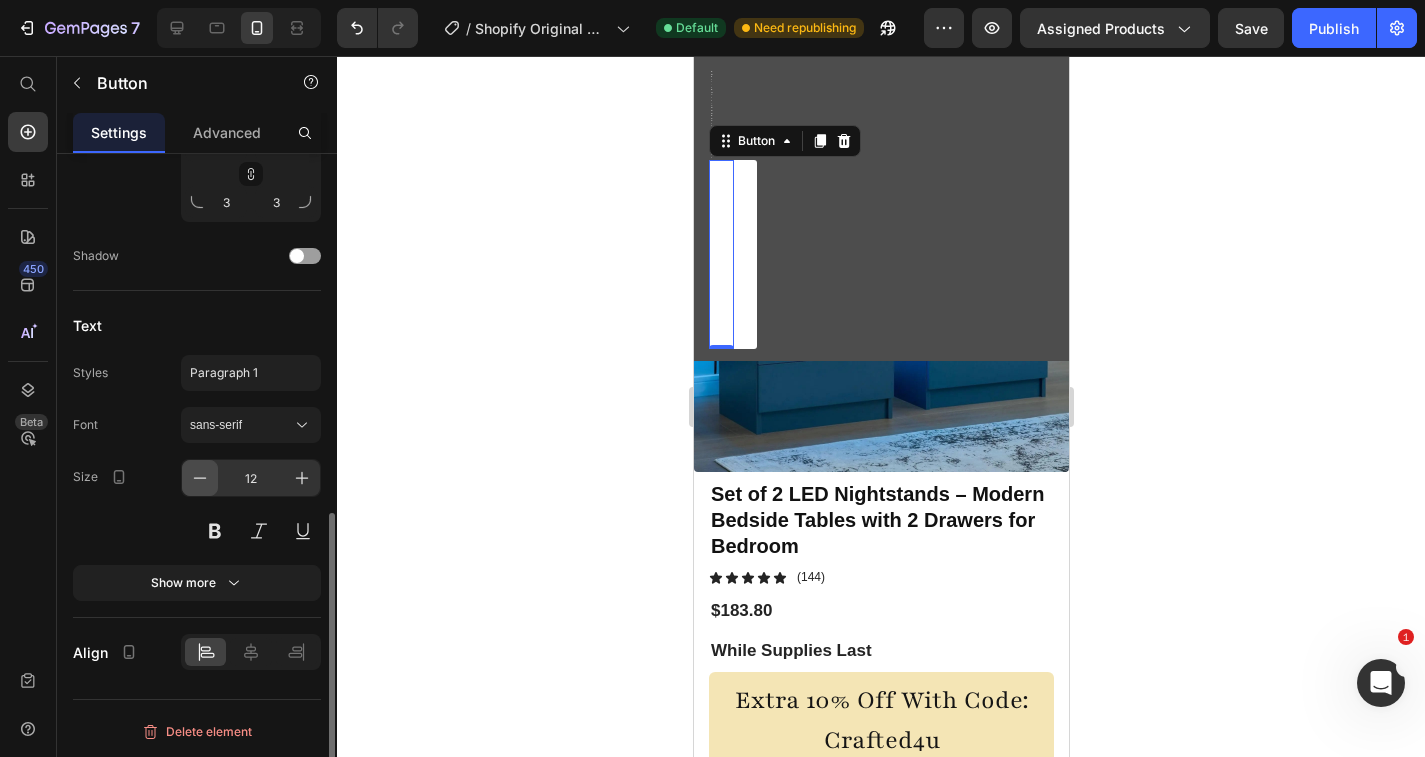 click 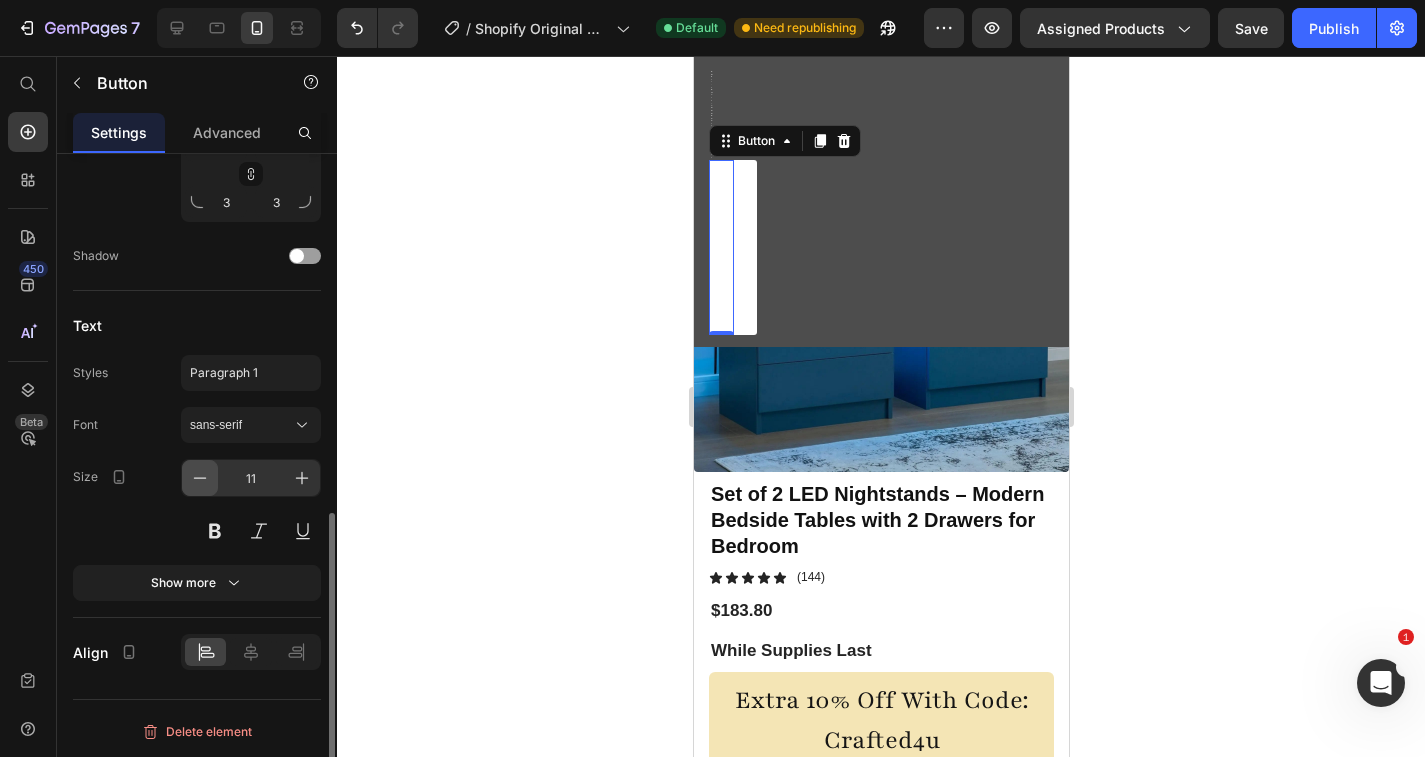 click 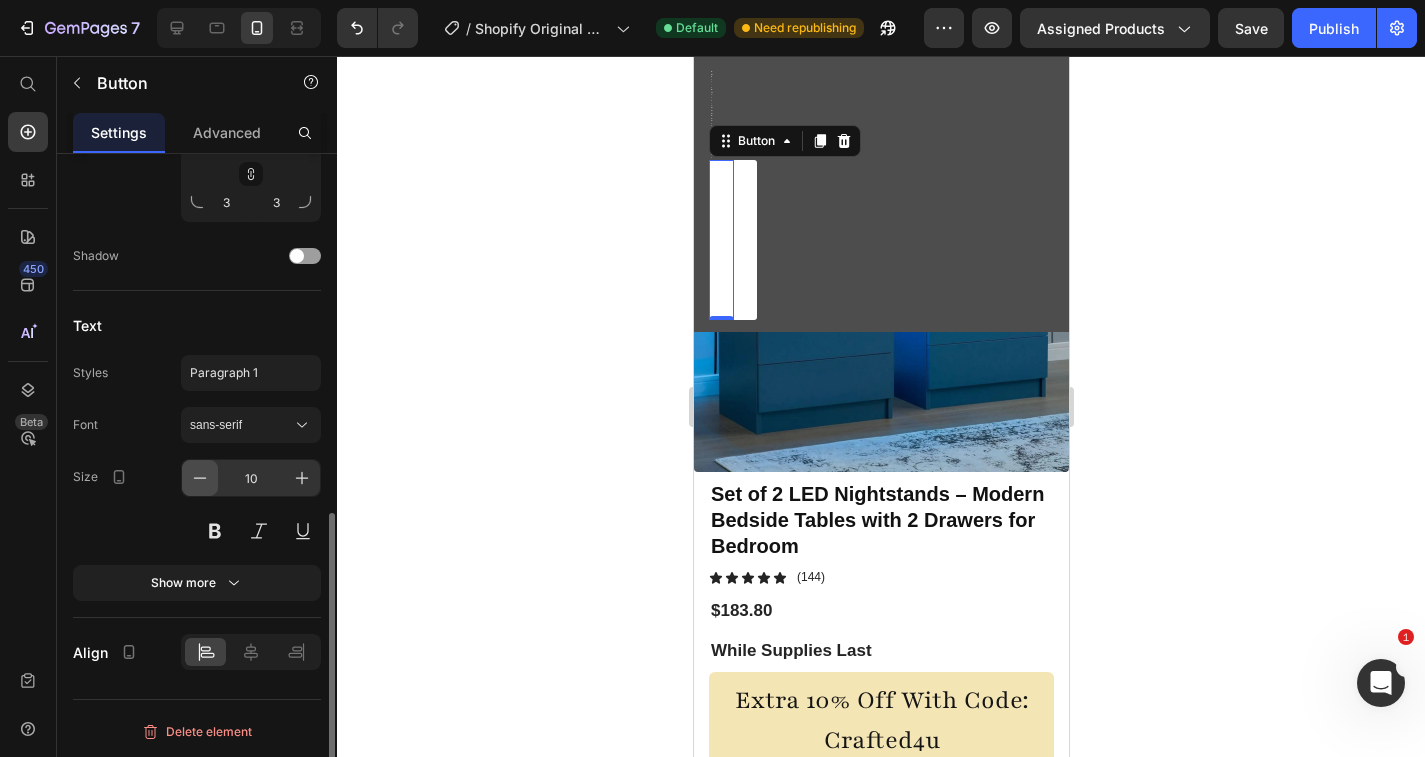 click 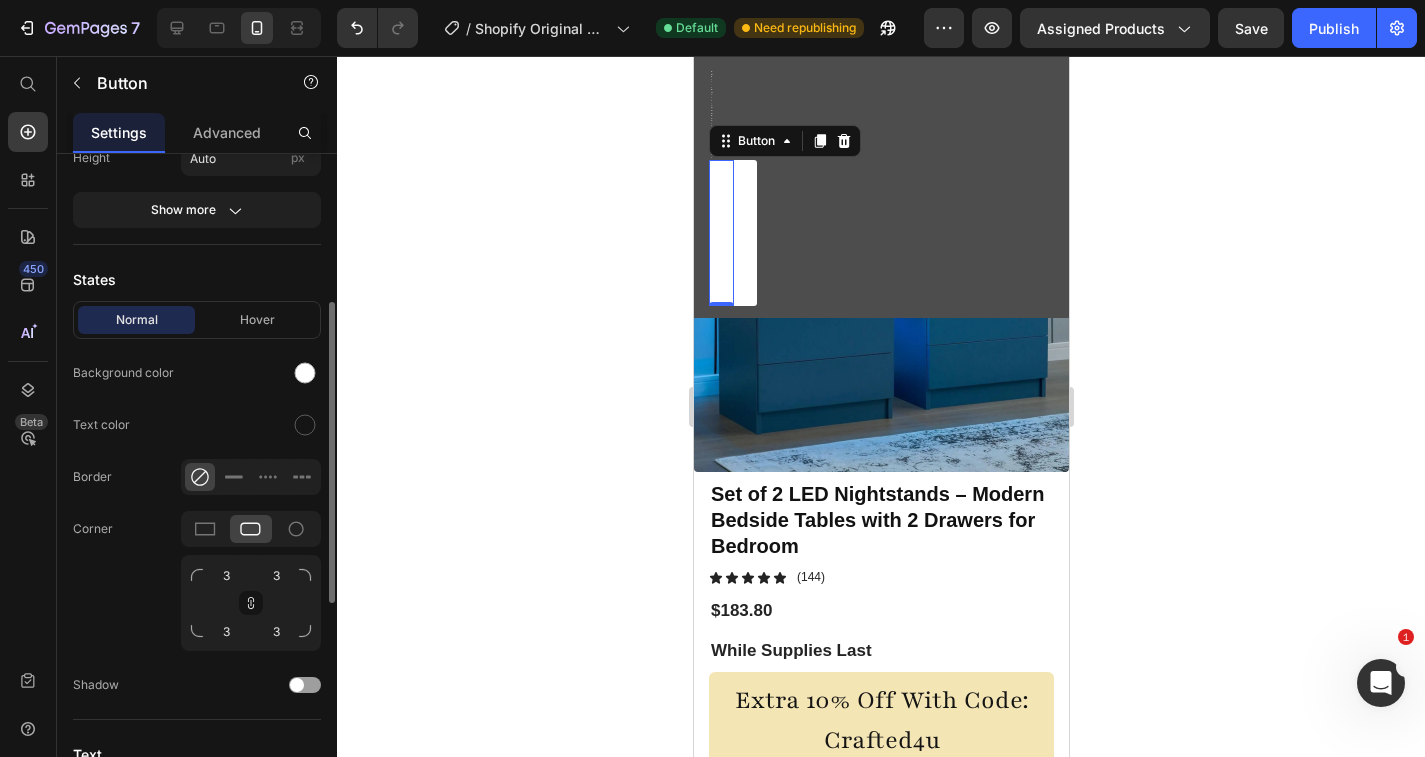 scroll, scrollTop: 374, scrollLeft: 0, axis: vertical 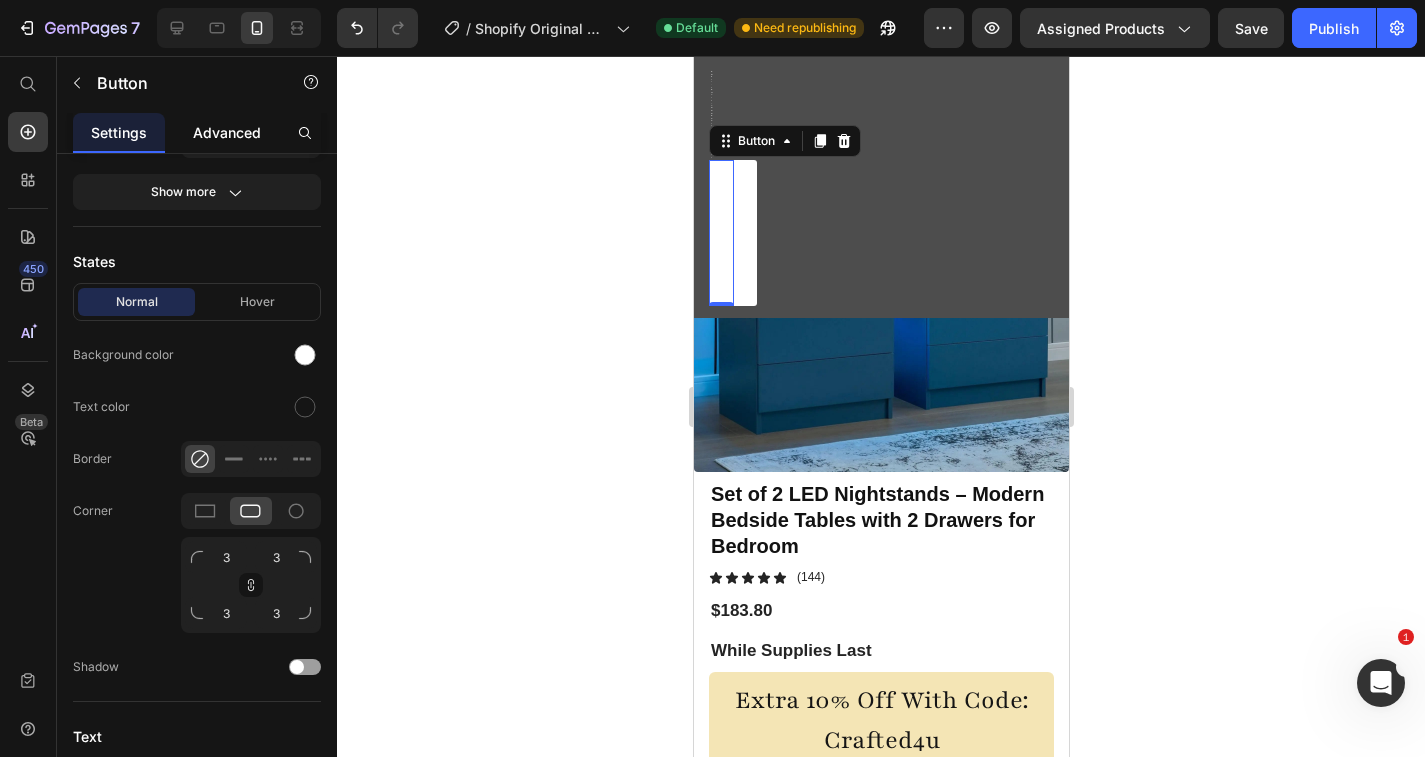 click on "Advanced" 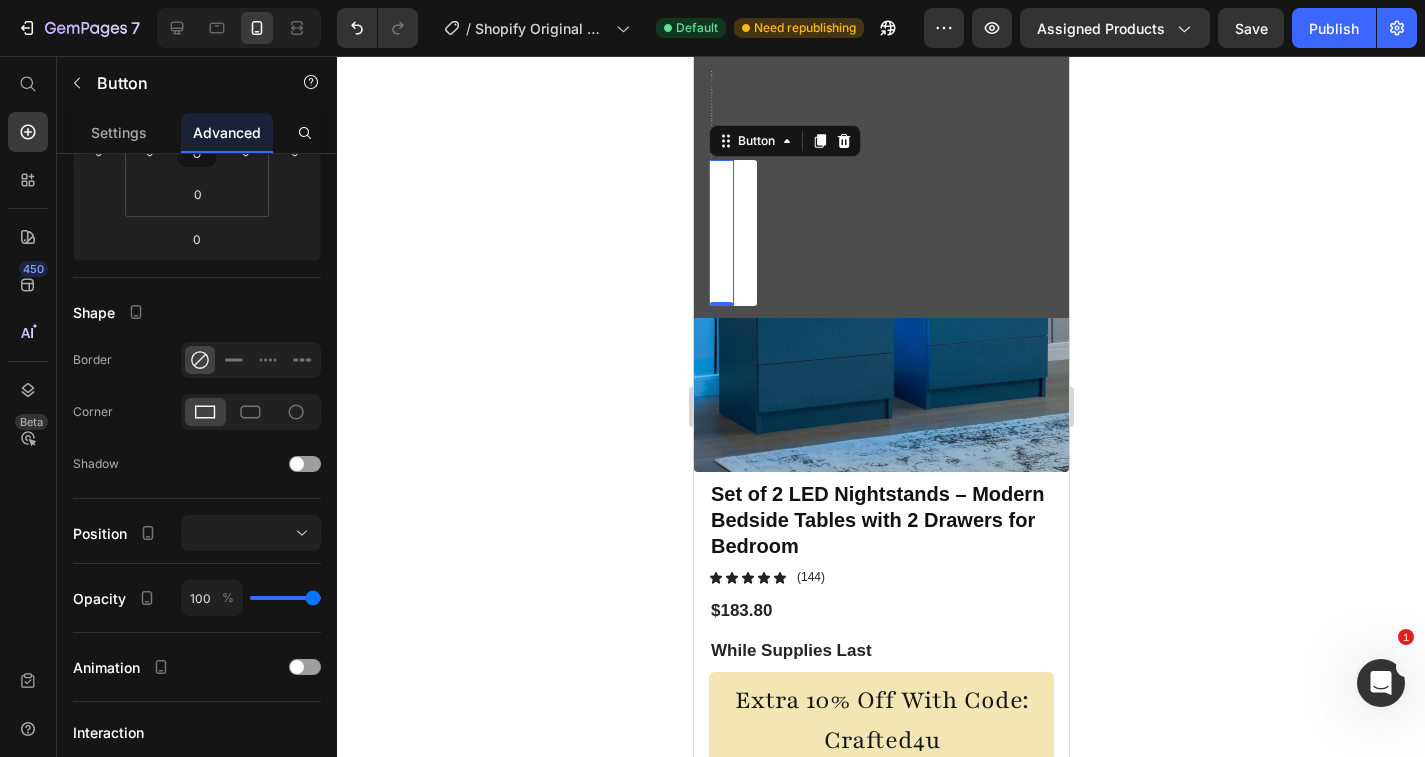 scroll, scrollTop: 0, scrollLeft: 0, axis: both 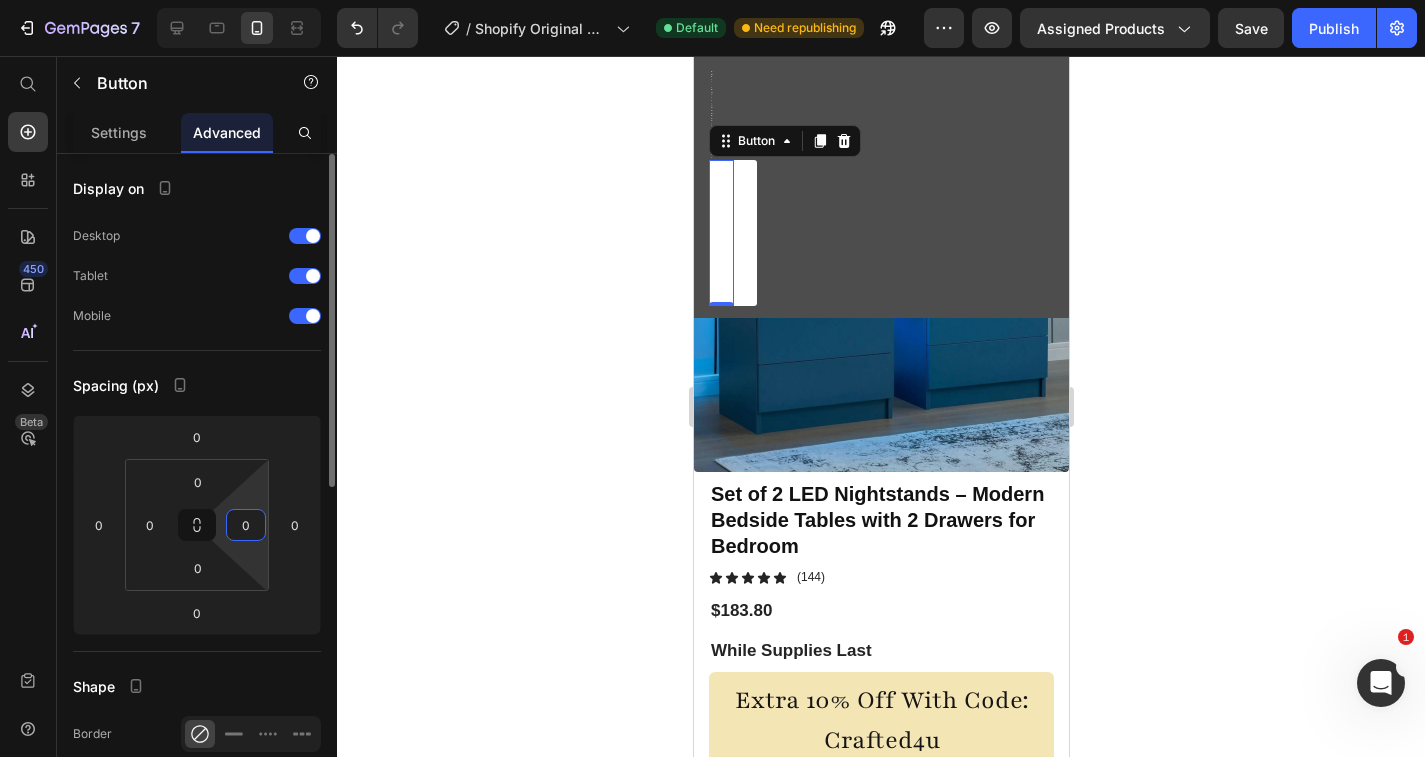 click on "0" at bounding box center [246, 525] 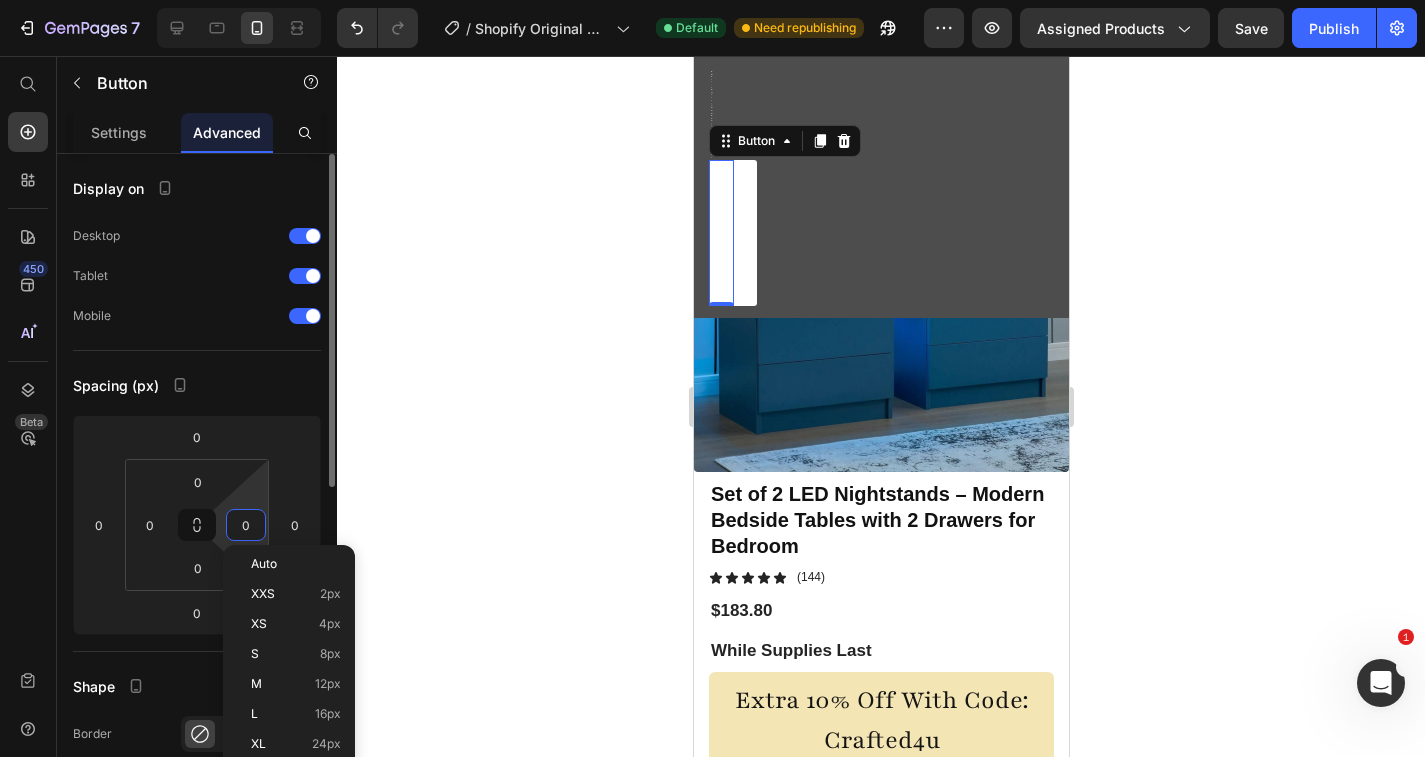 type on "1" 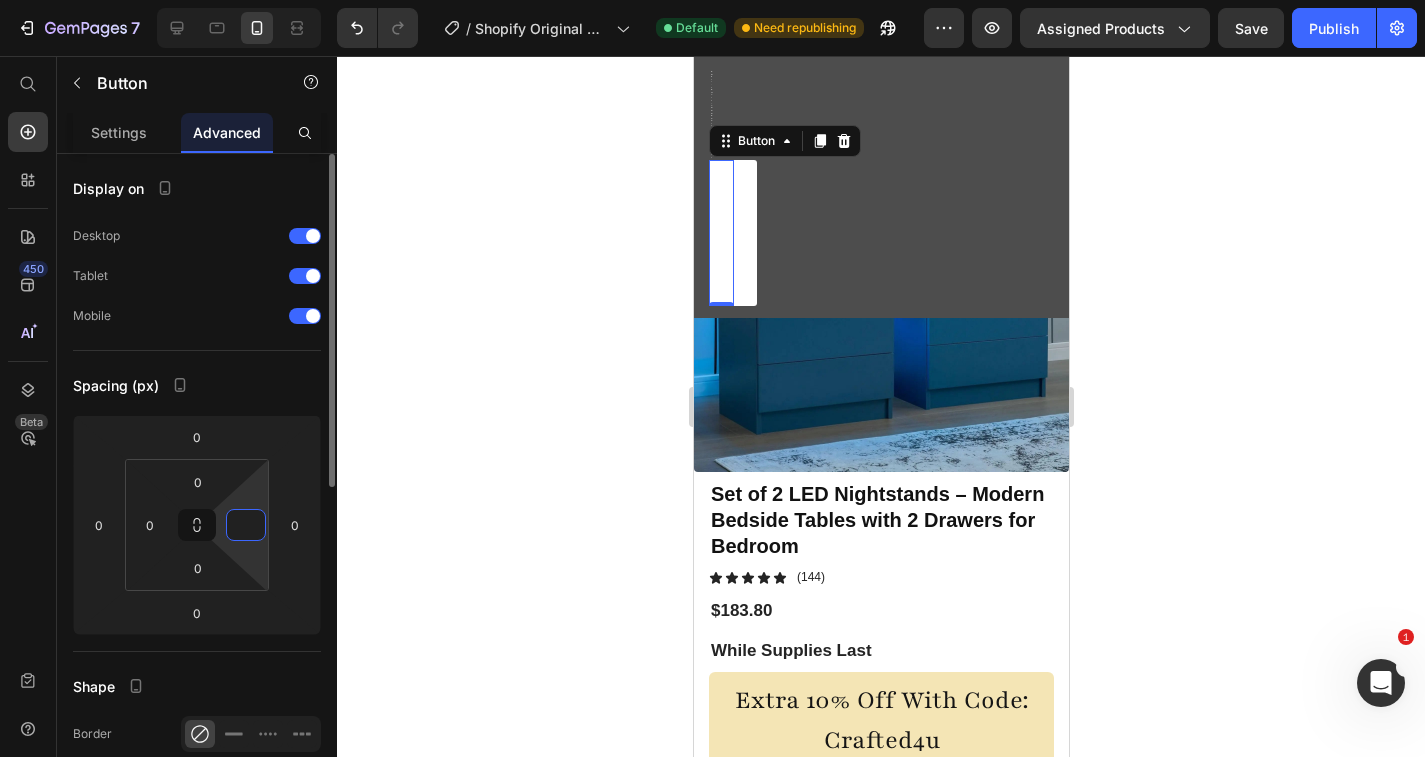 type on "1" 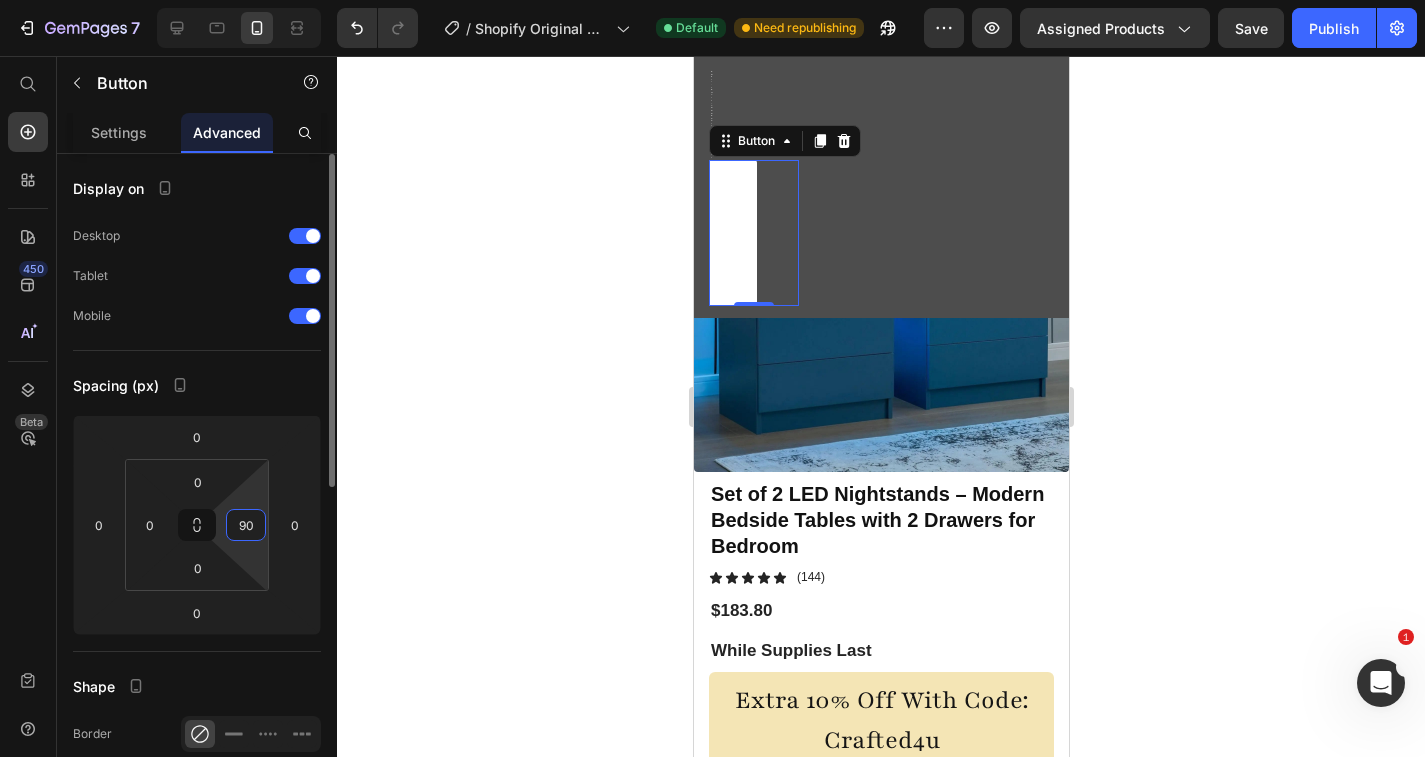 type on "9" 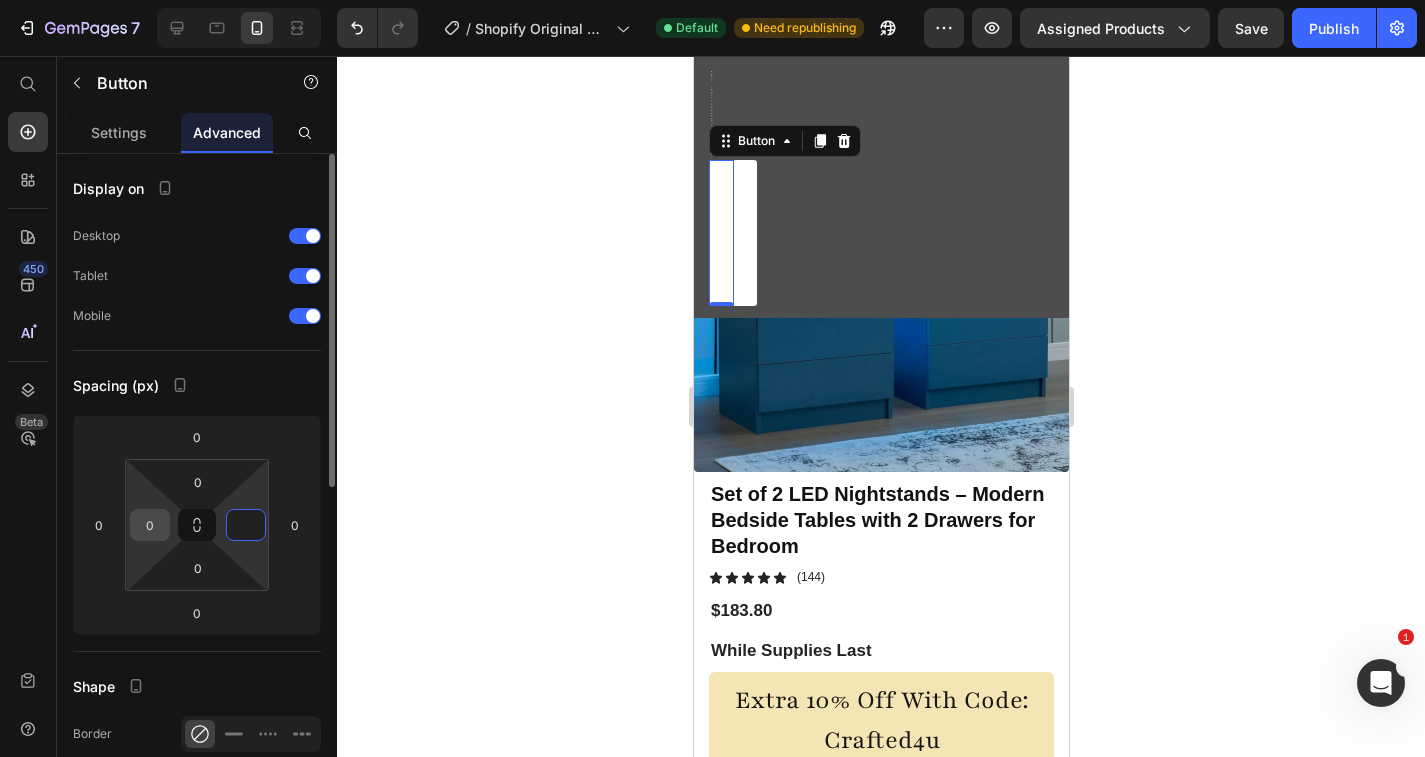 type on "0" 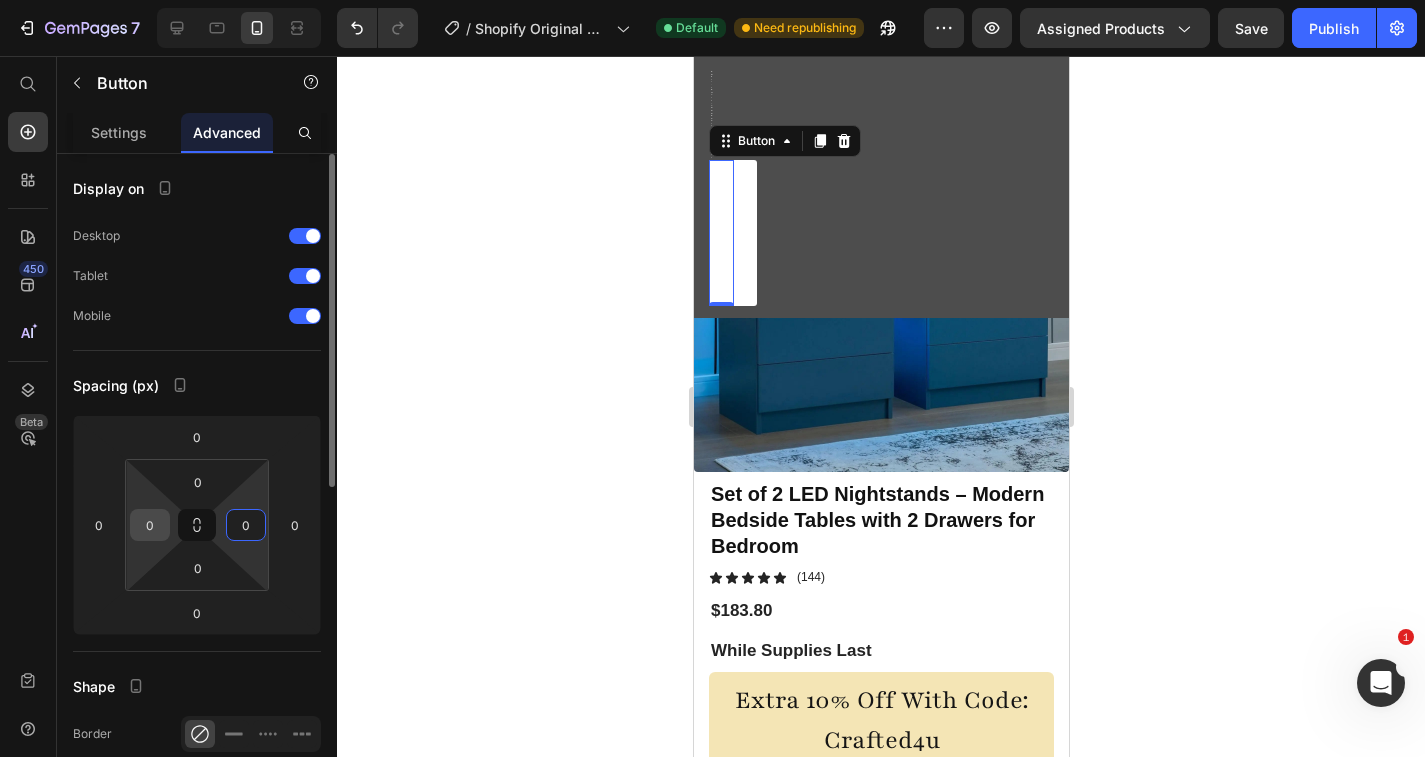 click on "0" at bounding box center (150, 525) 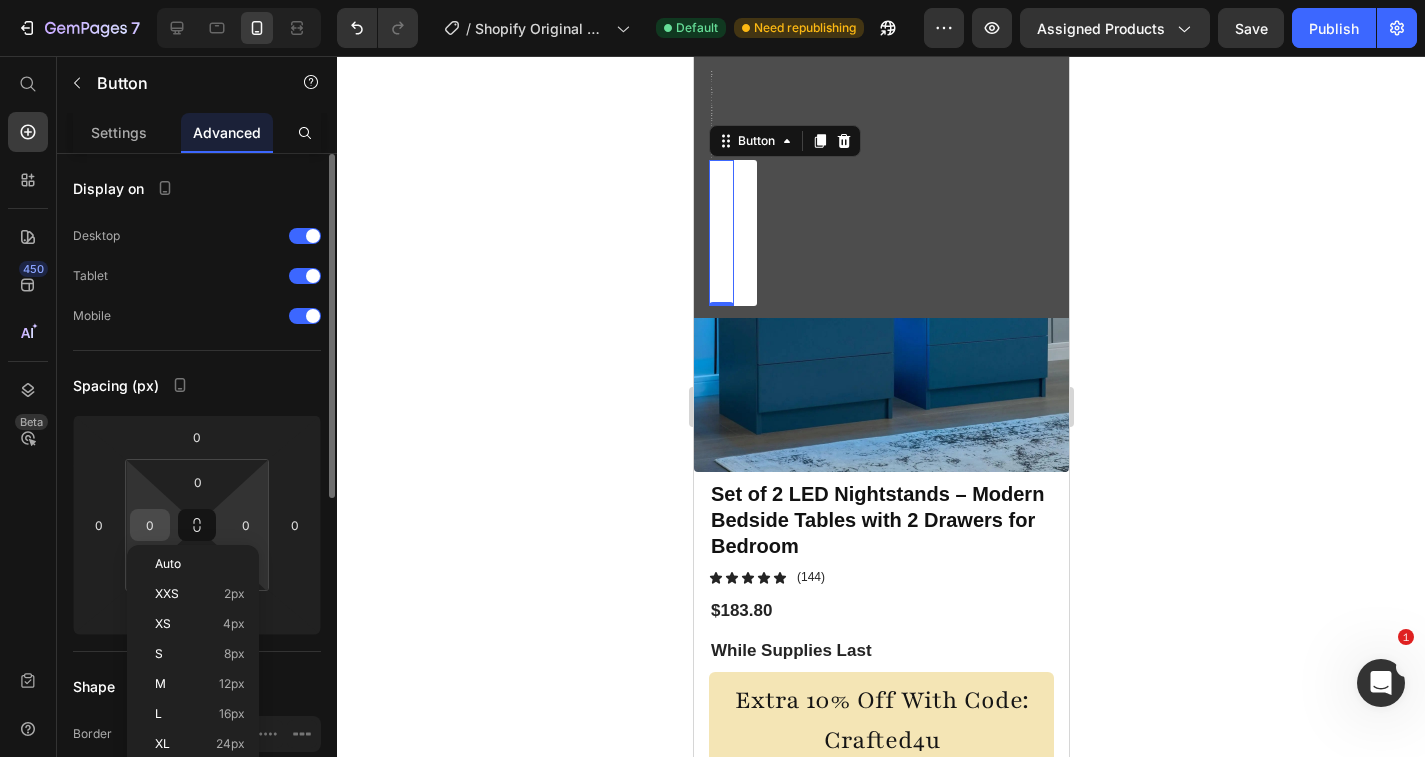 click on "0" at bounding box center [150, 525] 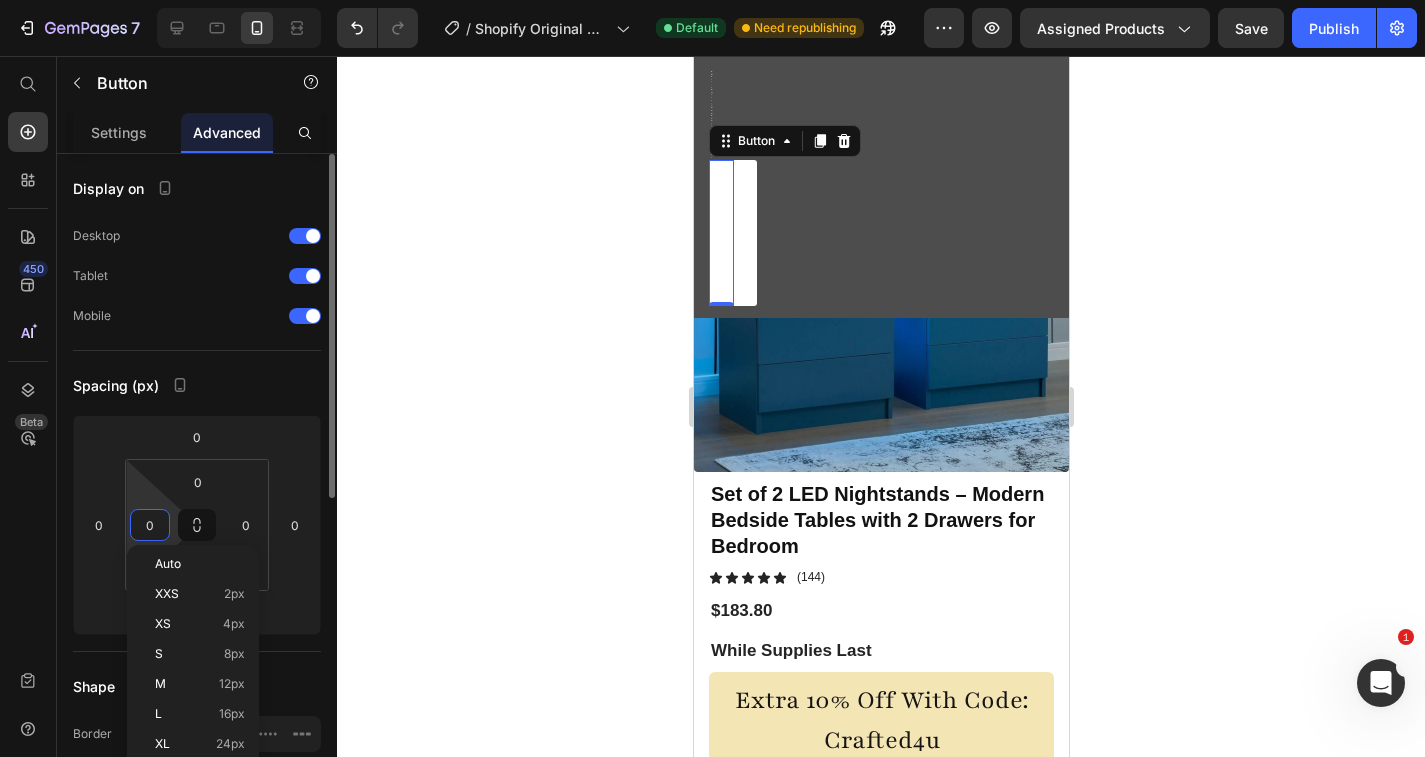 type on "7" 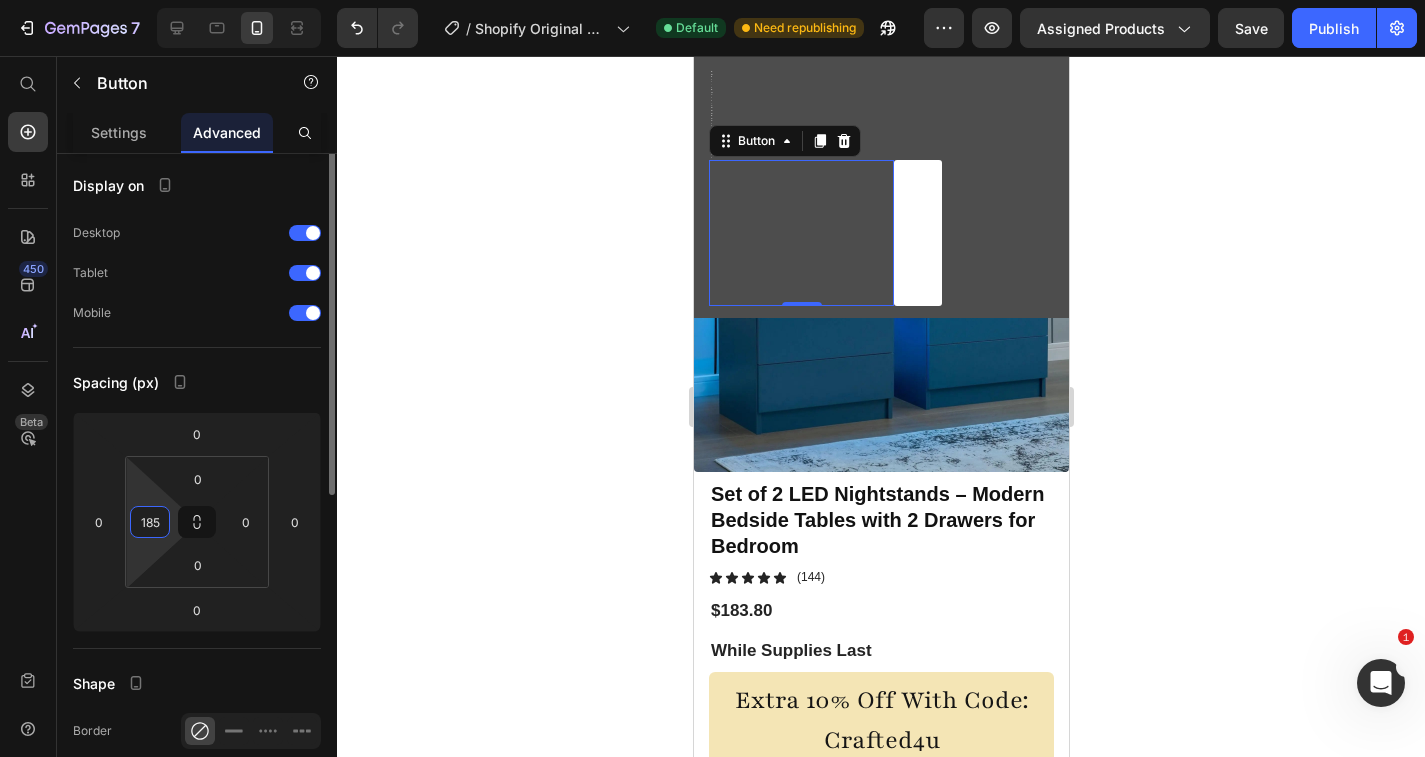 scroll, scrollTop: 0, scrollLeft: 0, axis: both 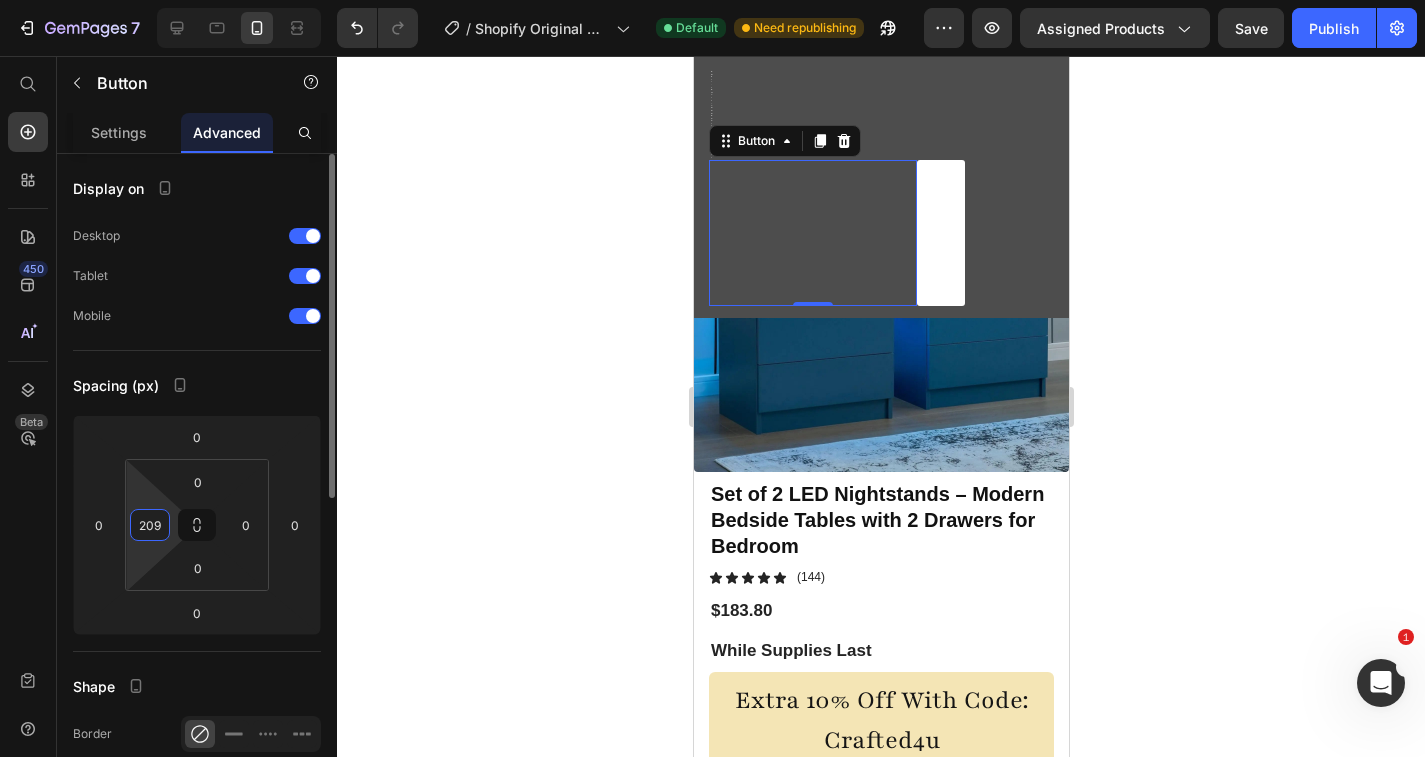 type on "210" 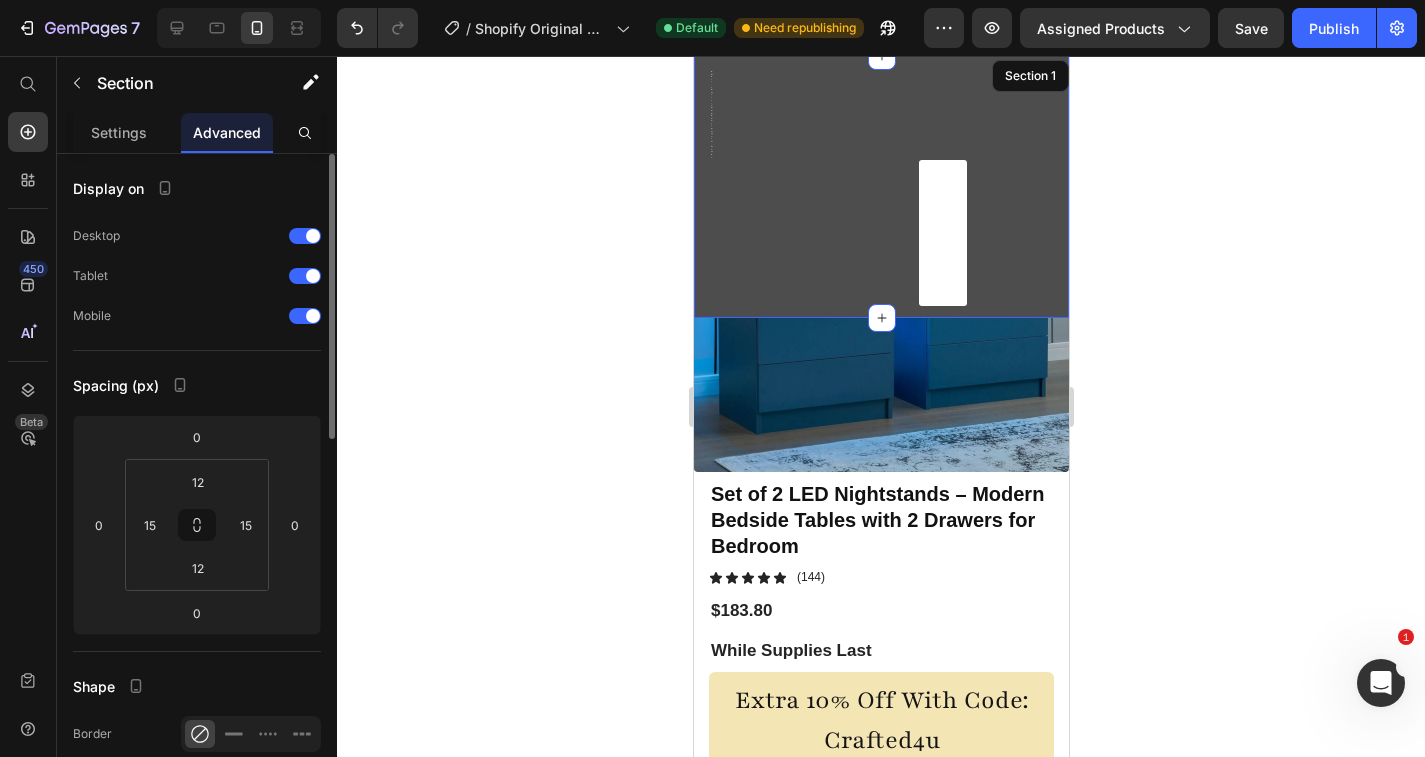 click on "Email: [EMAIL_ADDRESS][DOMAIN_NAME] Heading Home Page Button   0 Row Section 1" at bounding box center [880, 187] 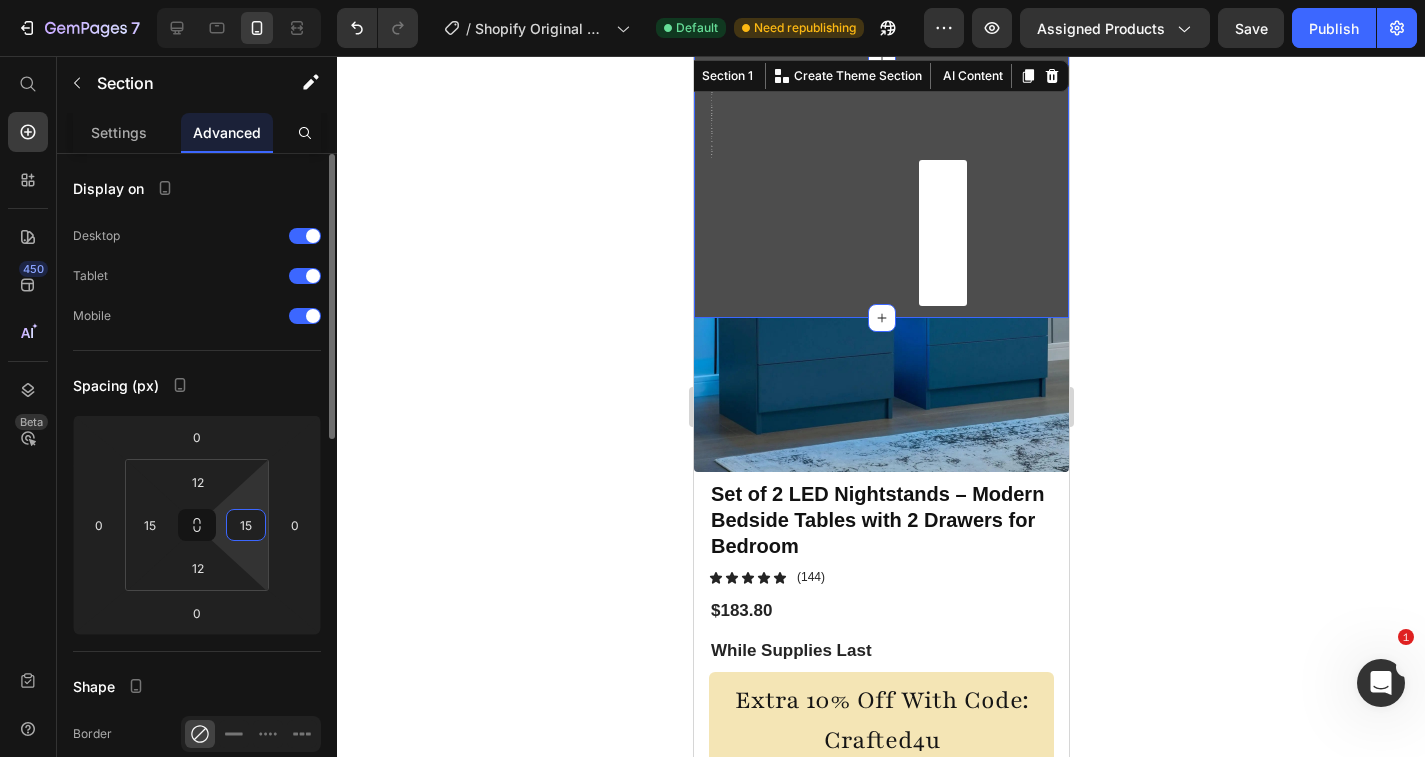 click on "15" at bounding box center (246, 525) 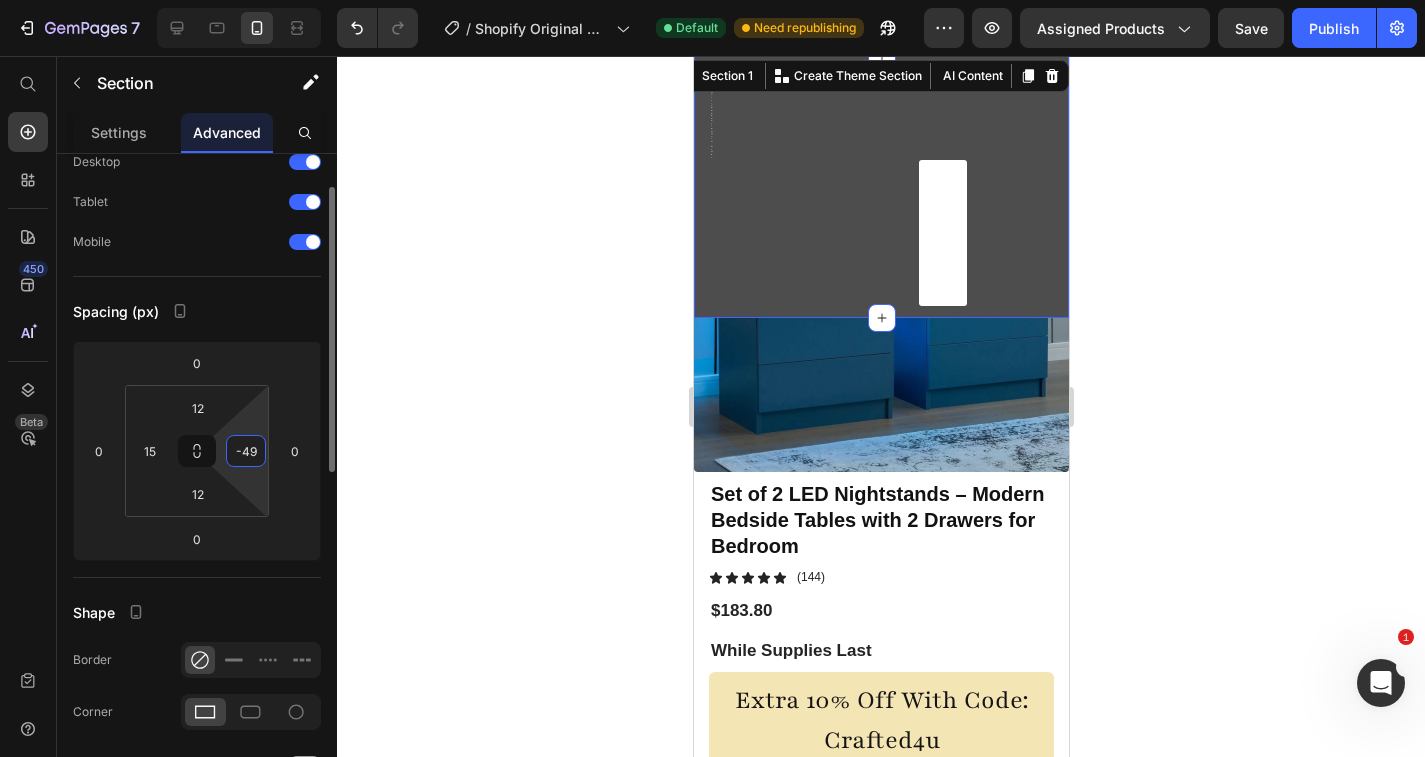 scroll, scrollTop: 75, scrollLeft: 0, axis: vertical 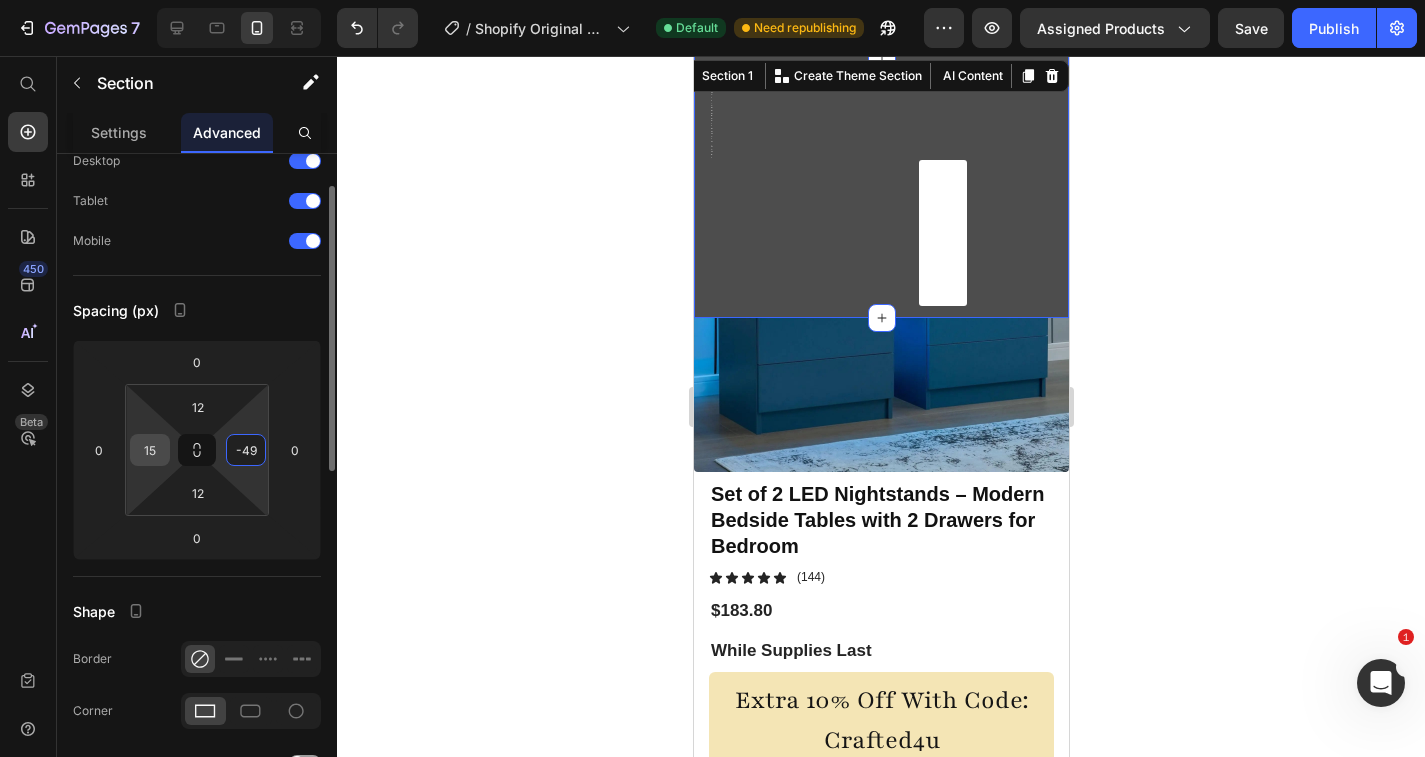 type on "49" 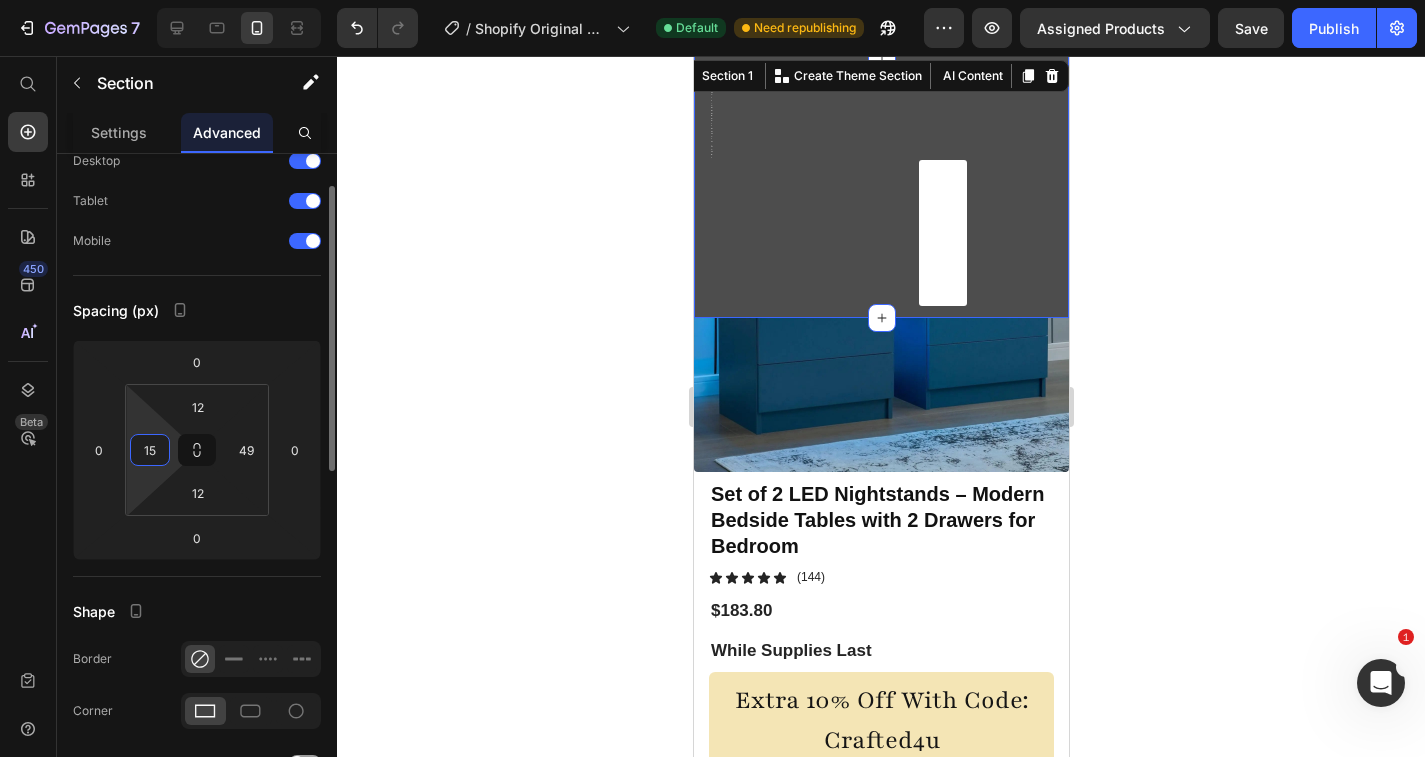 click on "15" at bounding box center (150, 450) 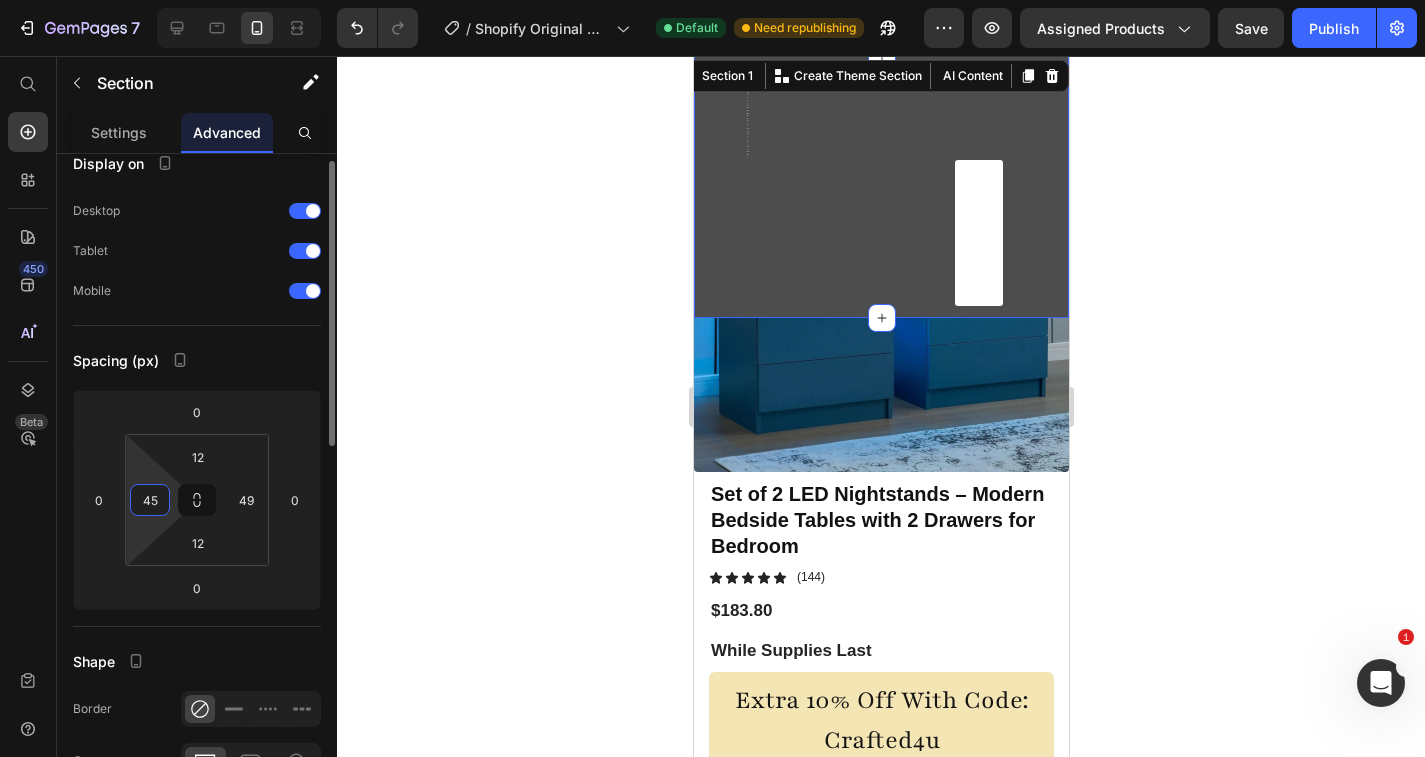 scroll, scrollTop: 30, scrollLeft: 0, axis: vertical 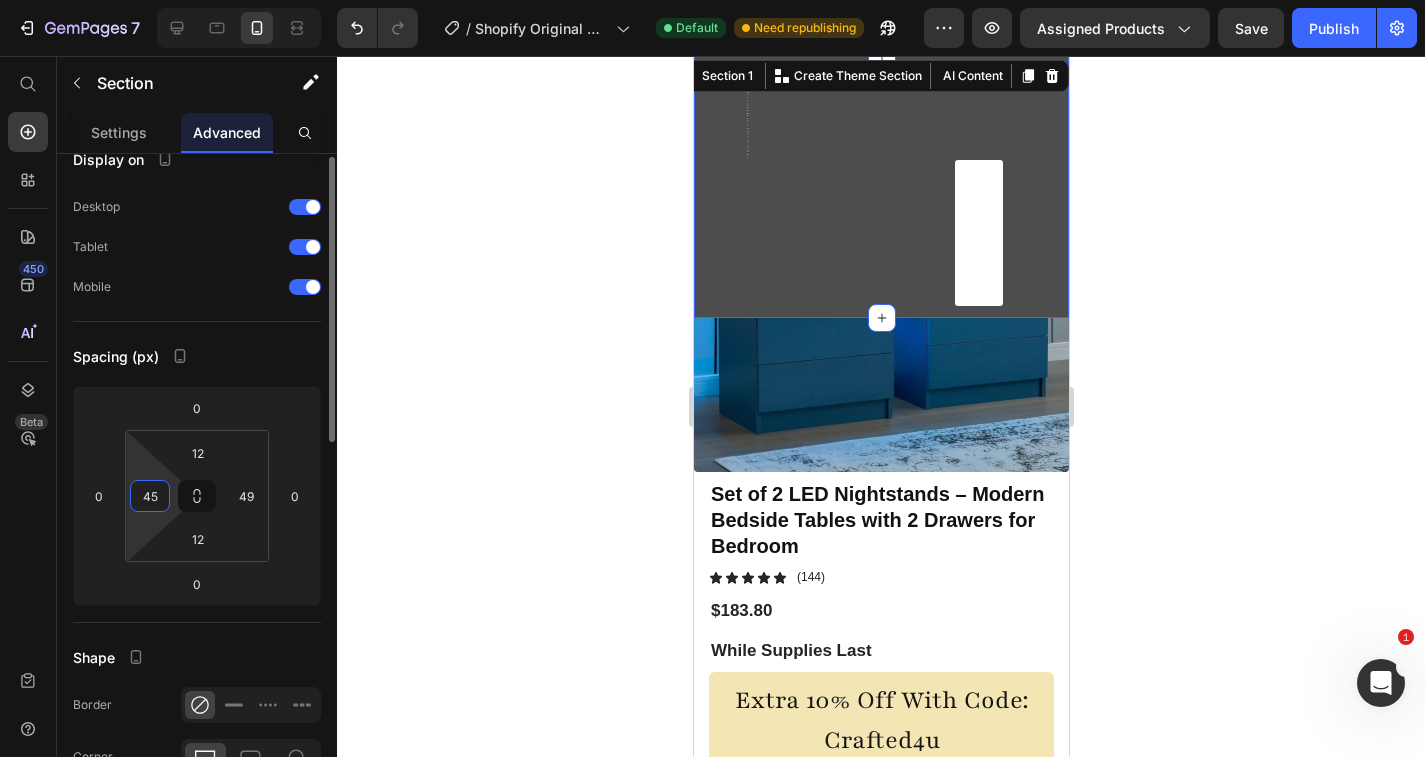 type on "44" 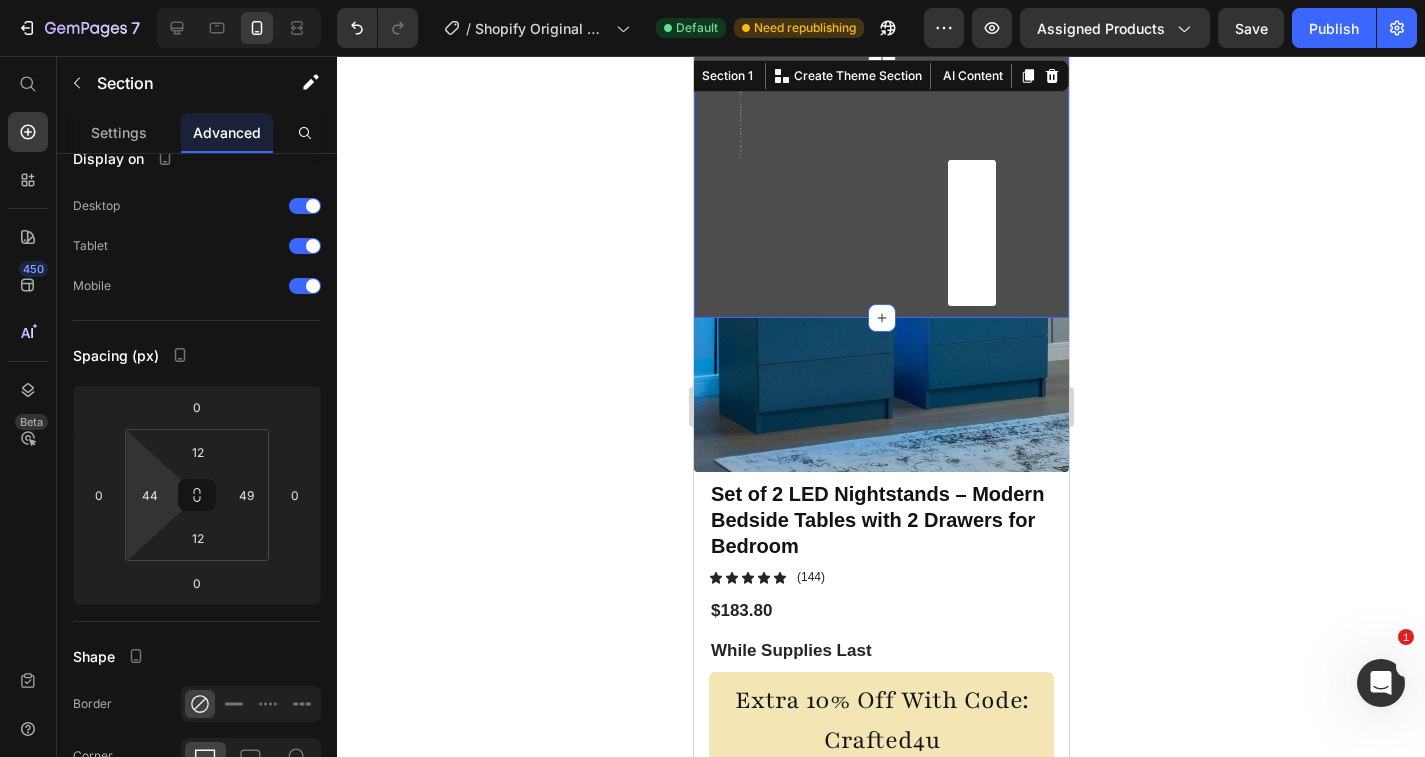 click 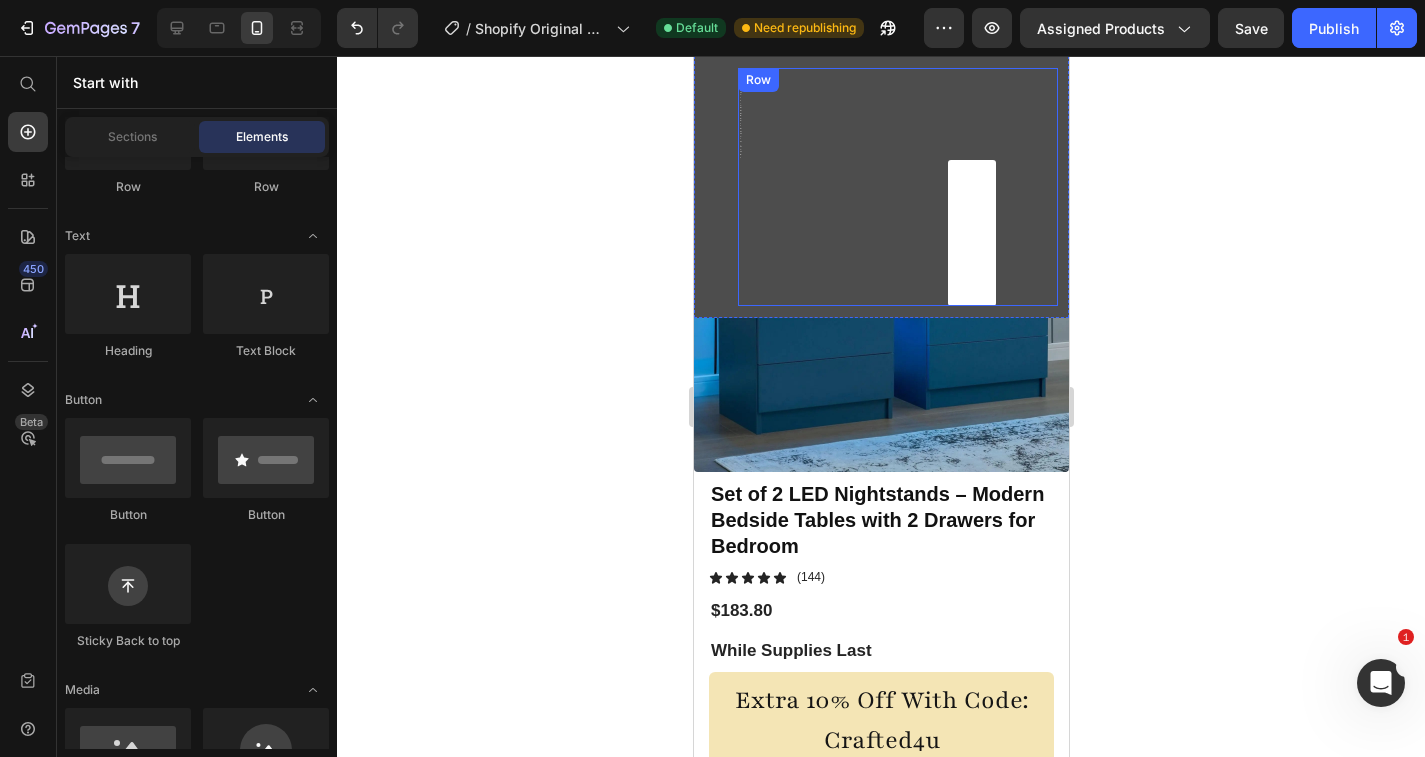 click on "Email: [EMAIL_ADDRESS][DOMAIN_NAME] Heading Home Page Button Row" at bounding box center (897, 187) 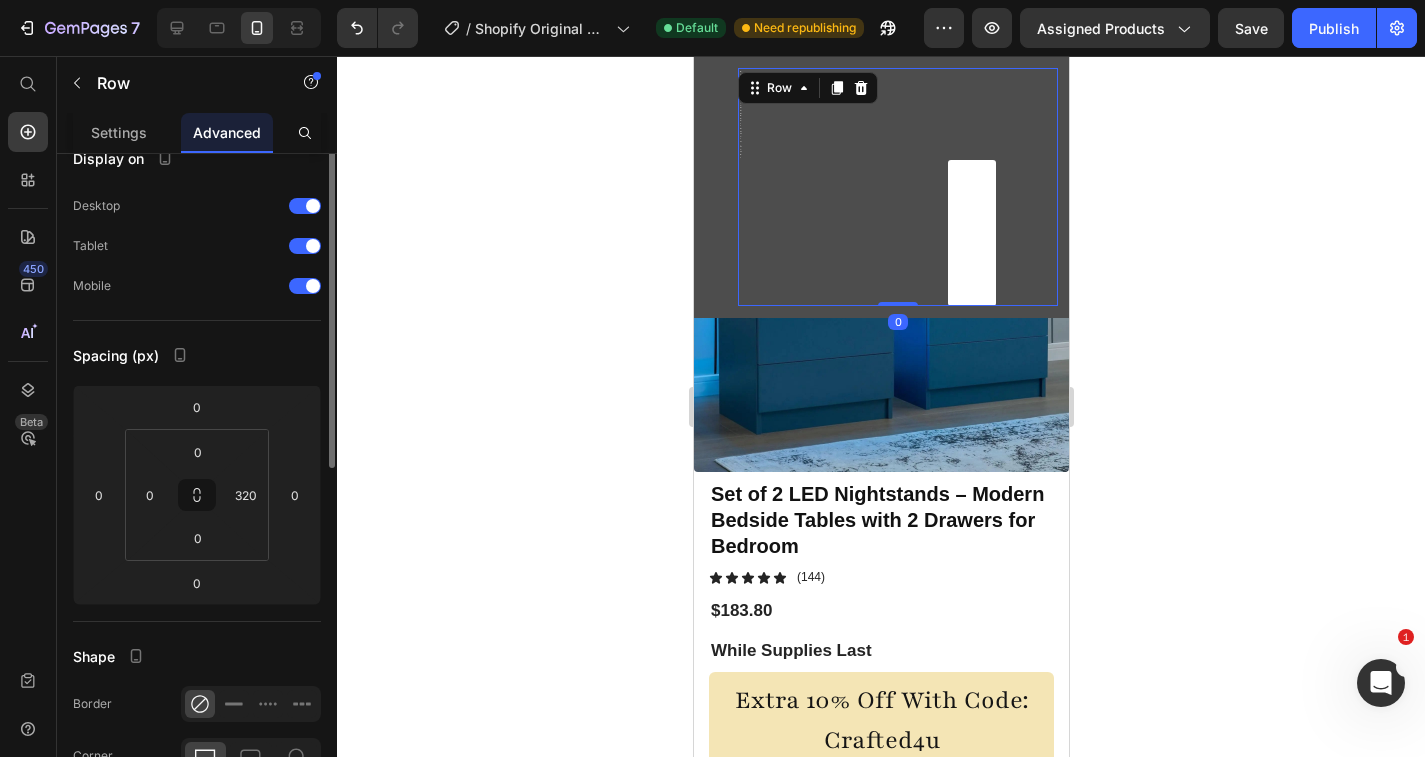 scroll, scrollTop: 0, scrollLeft: 0, axis: both 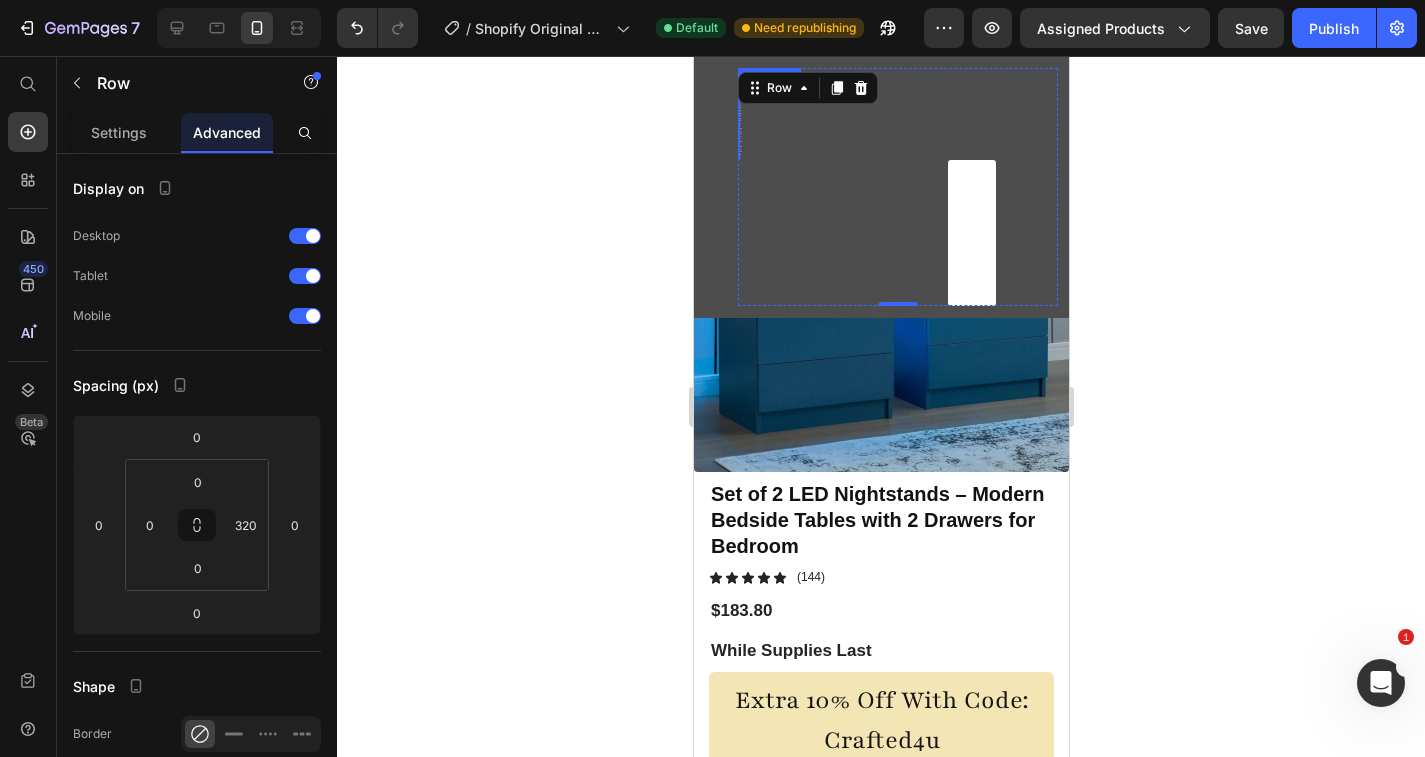 click on "Email: [EMAIL_ADDRESS][DOMAIN_NAME]" at bounding box center [739, 114] 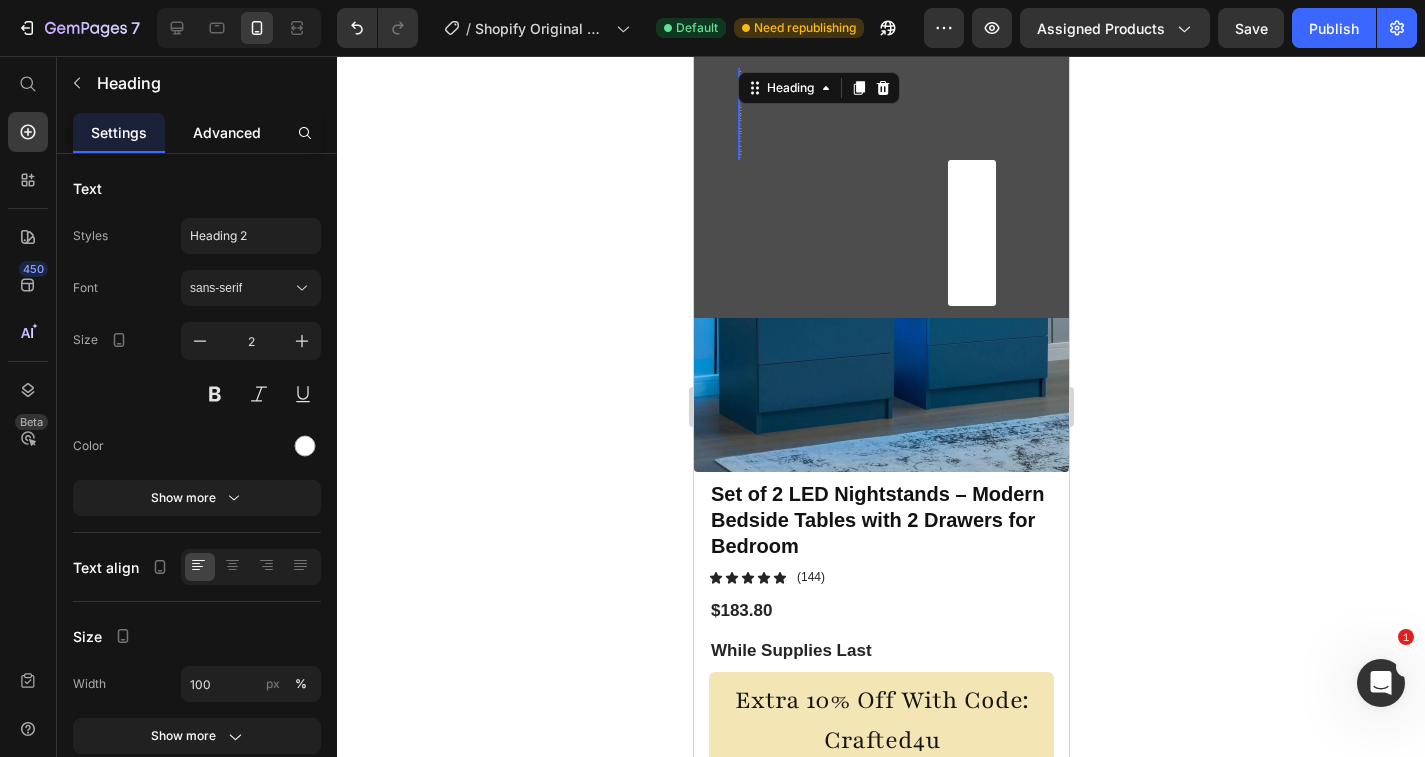 click on "Advanced" 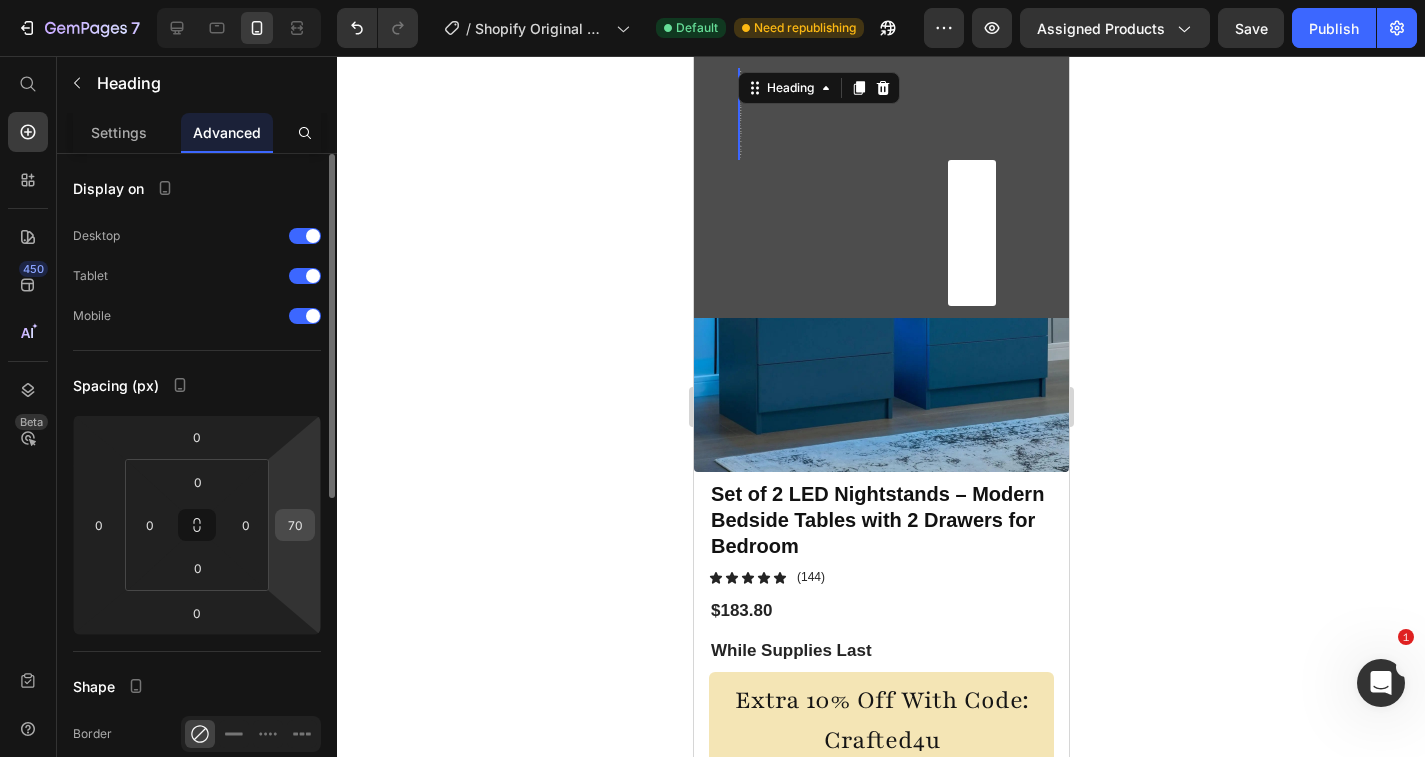 click on "70" at bounding box center (295, 525) 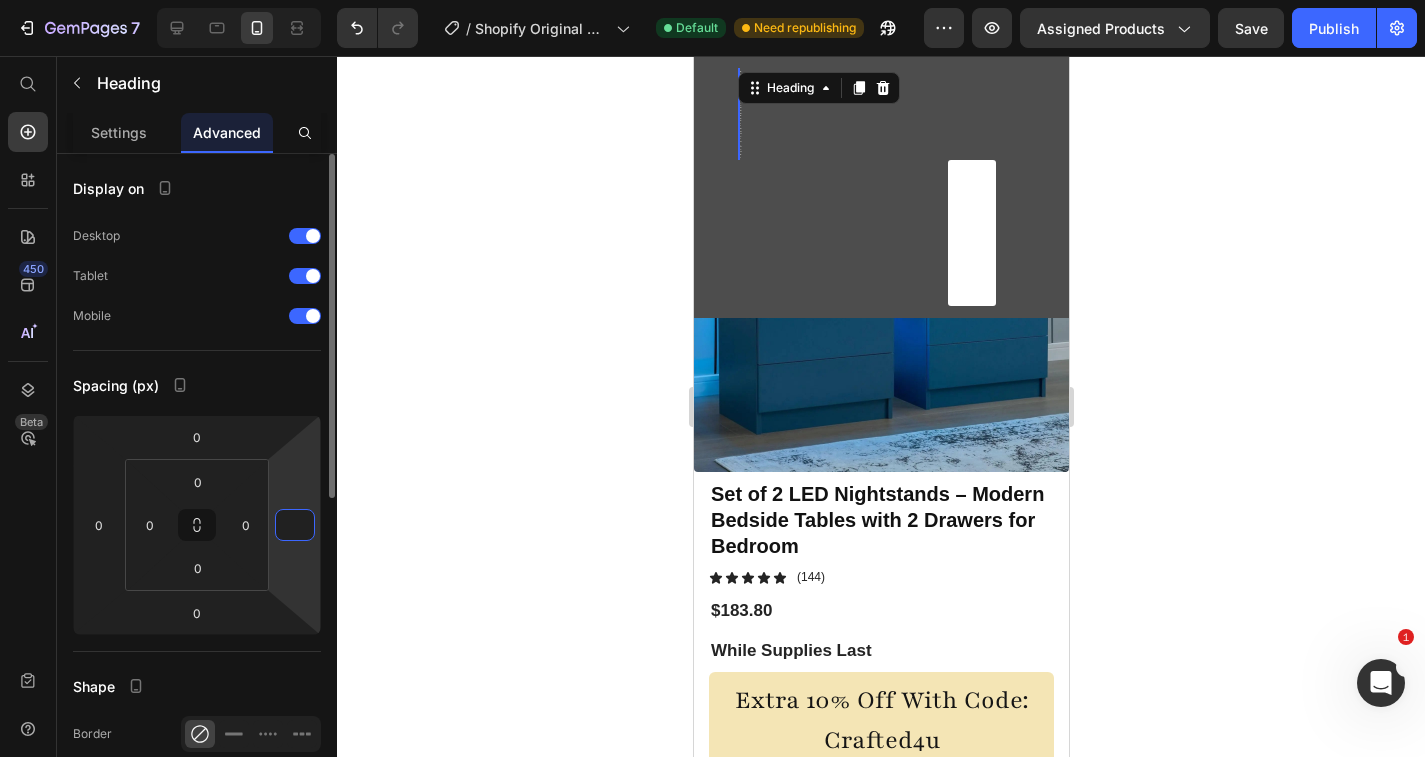 click at bounding box center [295, 525] 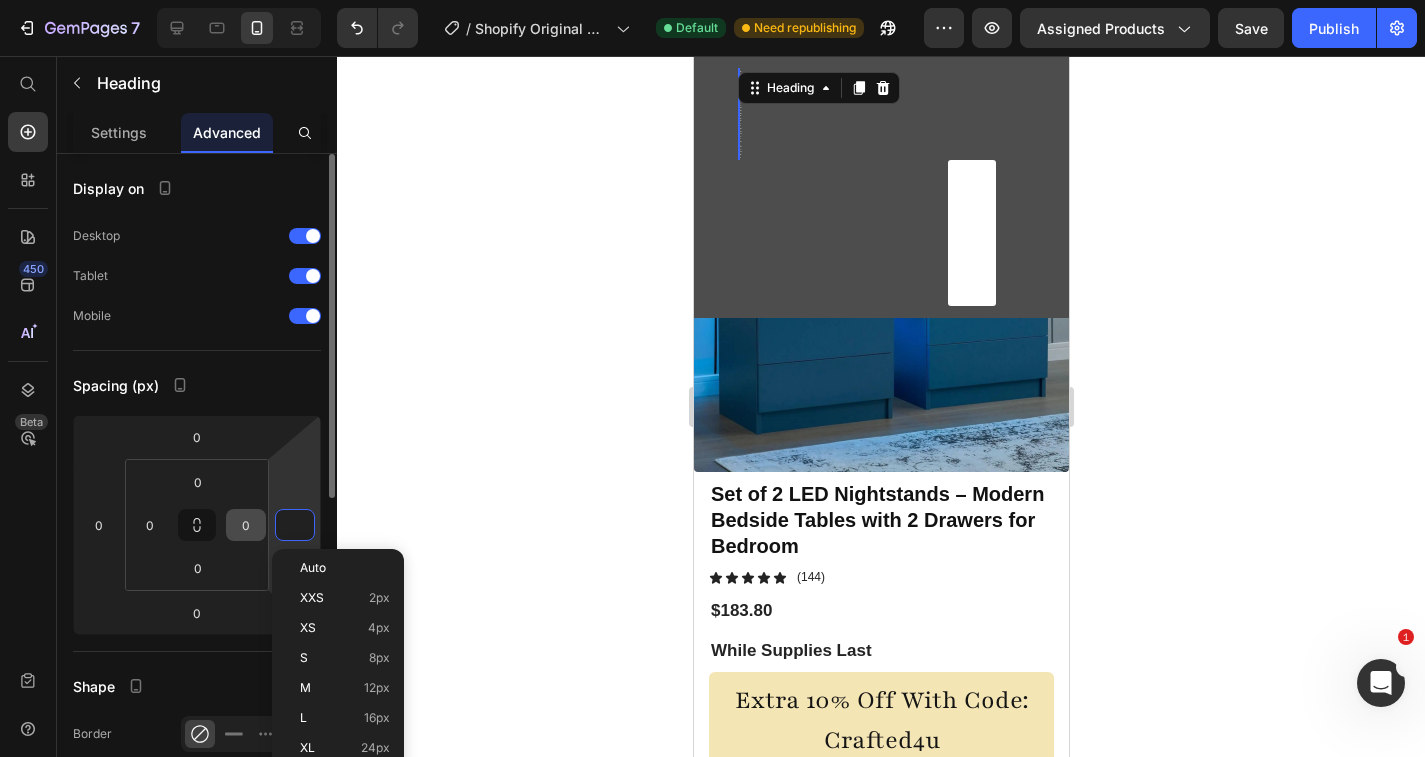 type on "0" 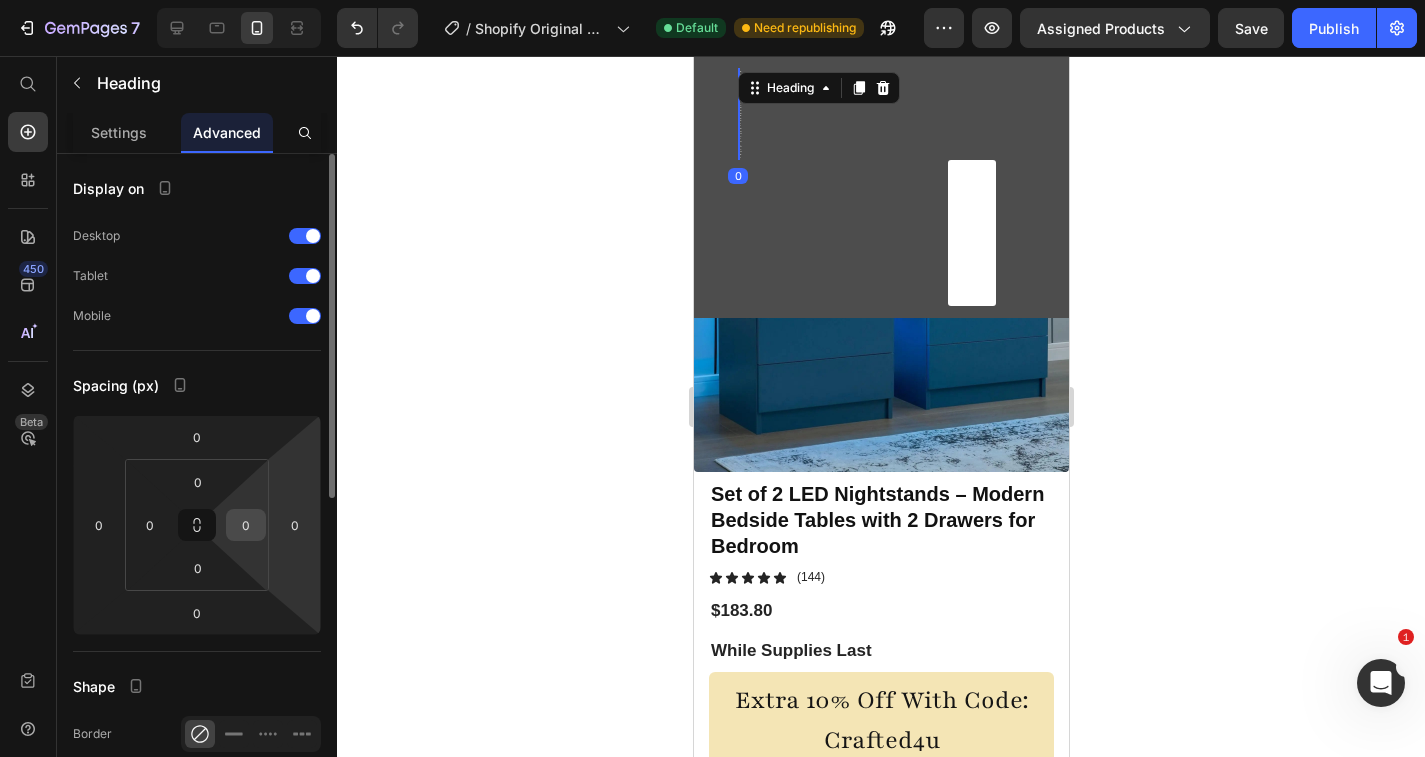 click on "0" at bounding box center (246, 525) 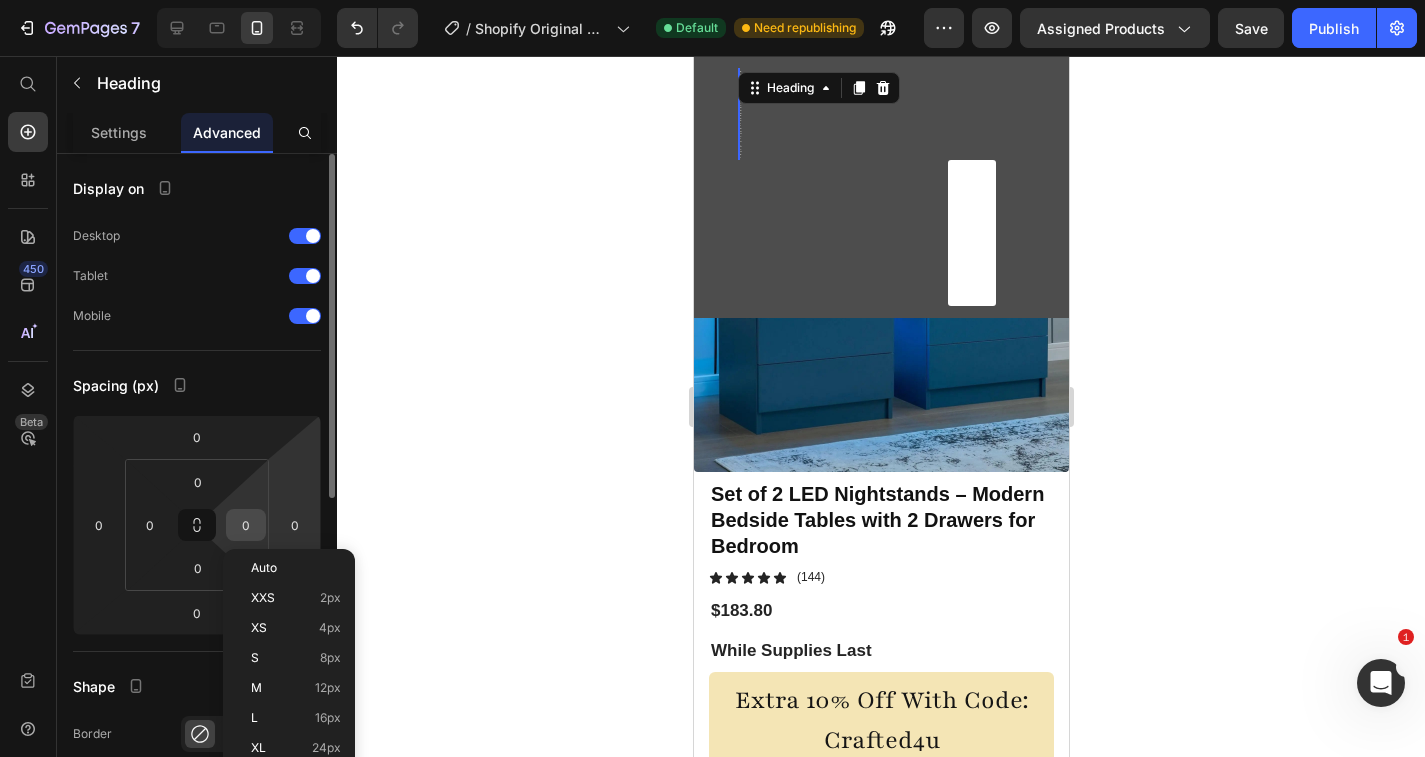 click on "0" at bounding box center (246, 525) 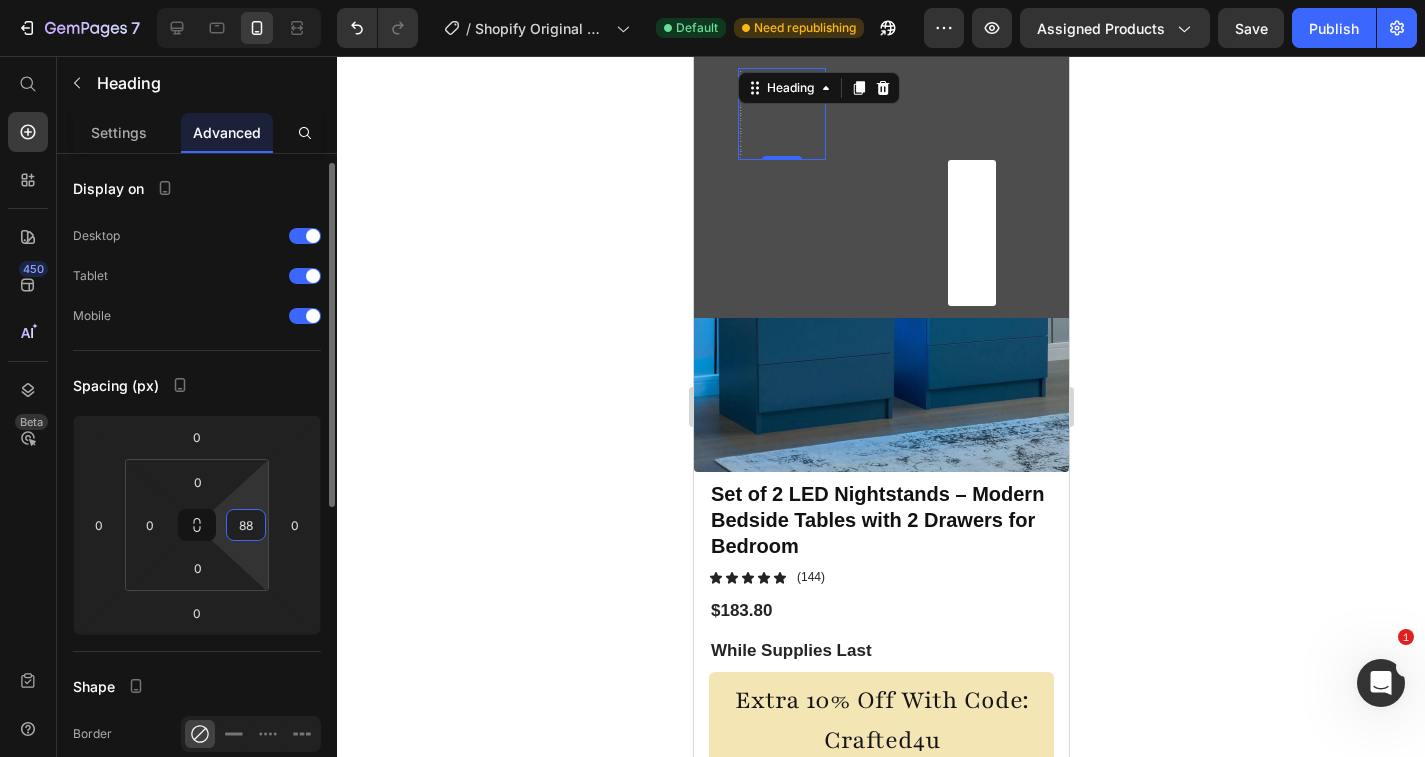 scroll, scrollTop: 0, scrollLeft: 0, axis: both 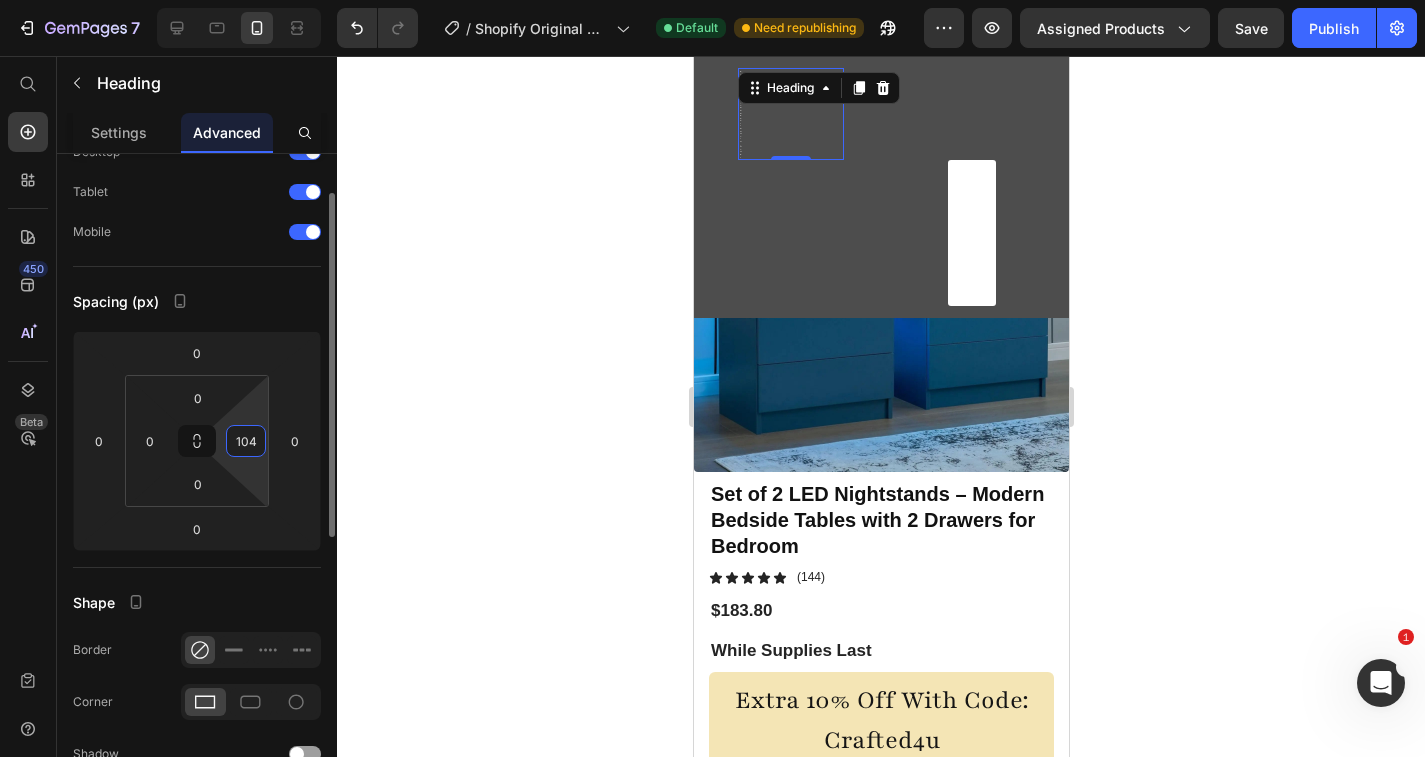 type on "103" 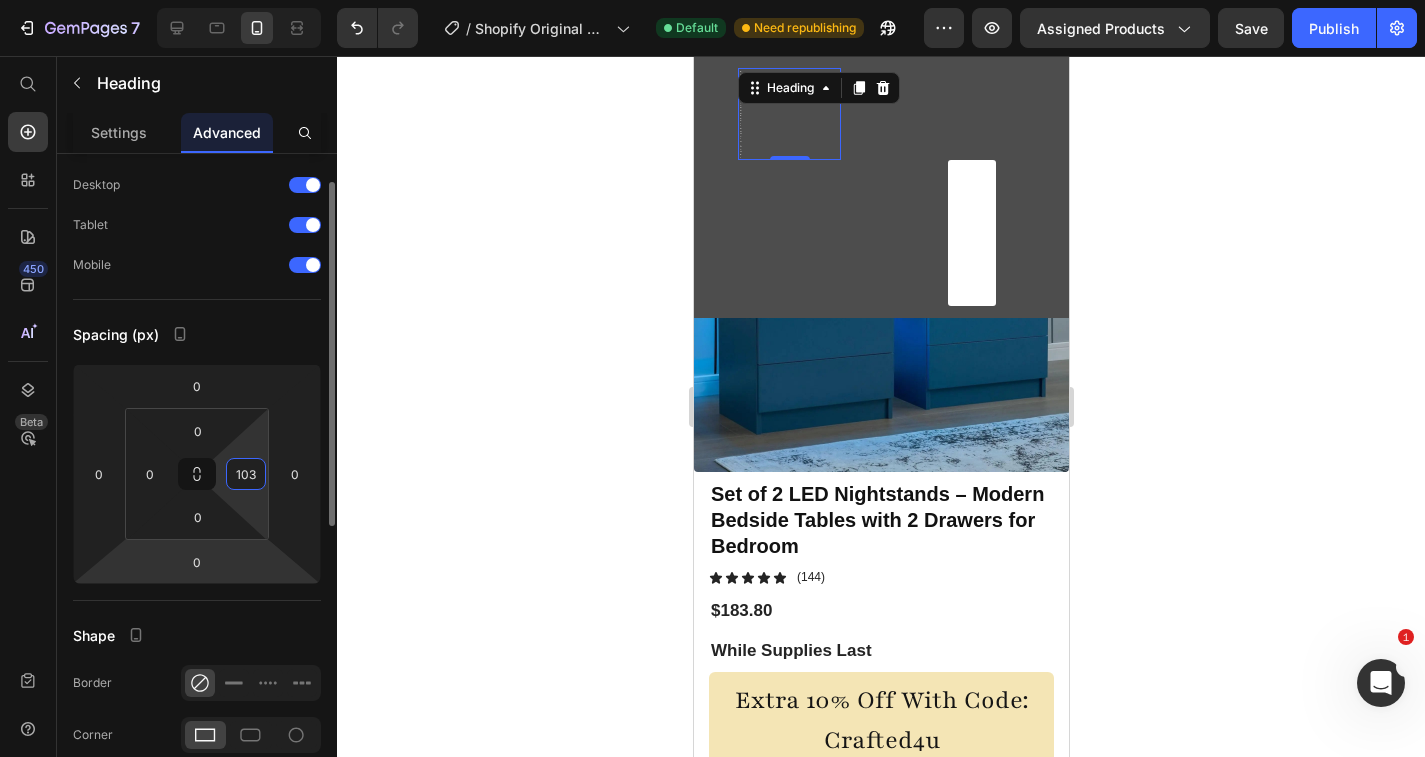 scroll, scrollTop: 0, scrollLeft: 0, axis: both 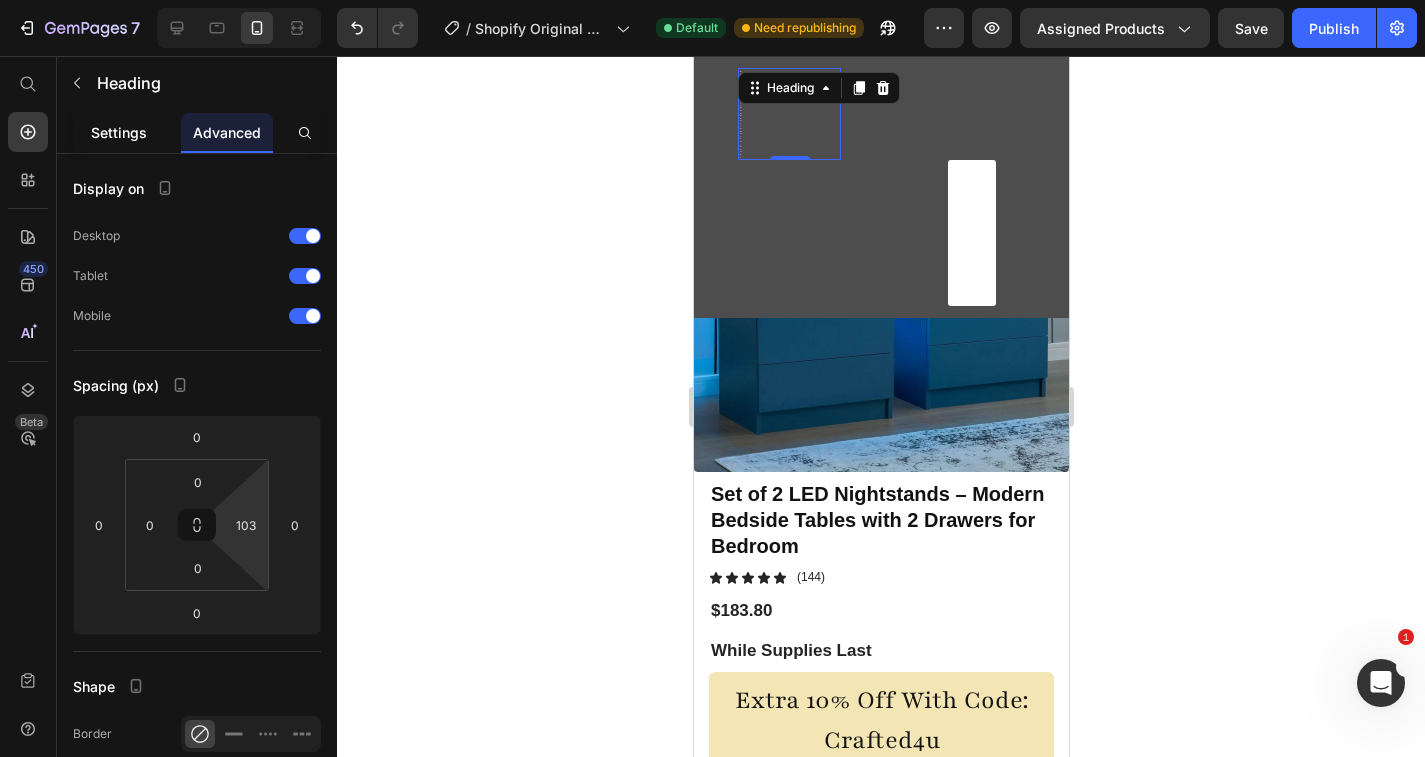 click on "Settings" at bounding box center [119, 132] 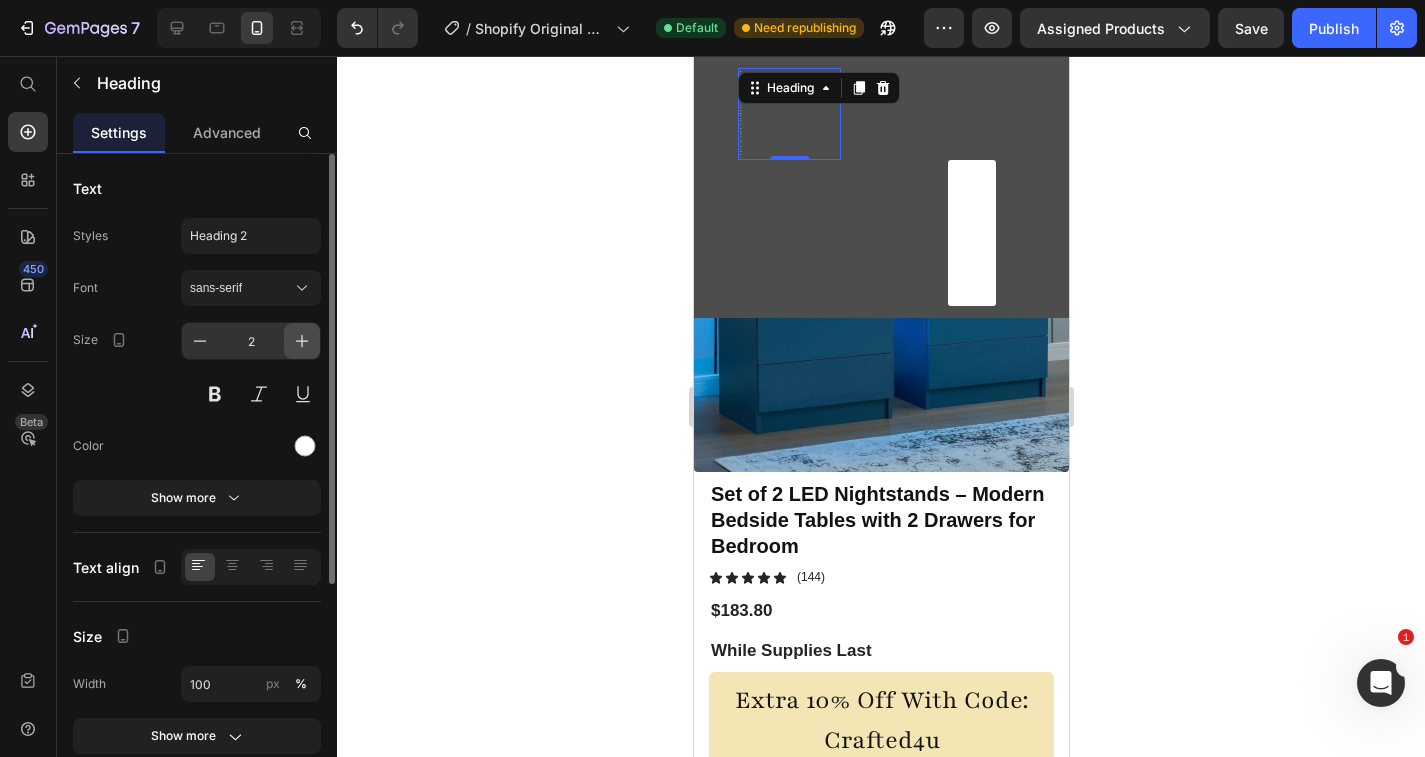 click 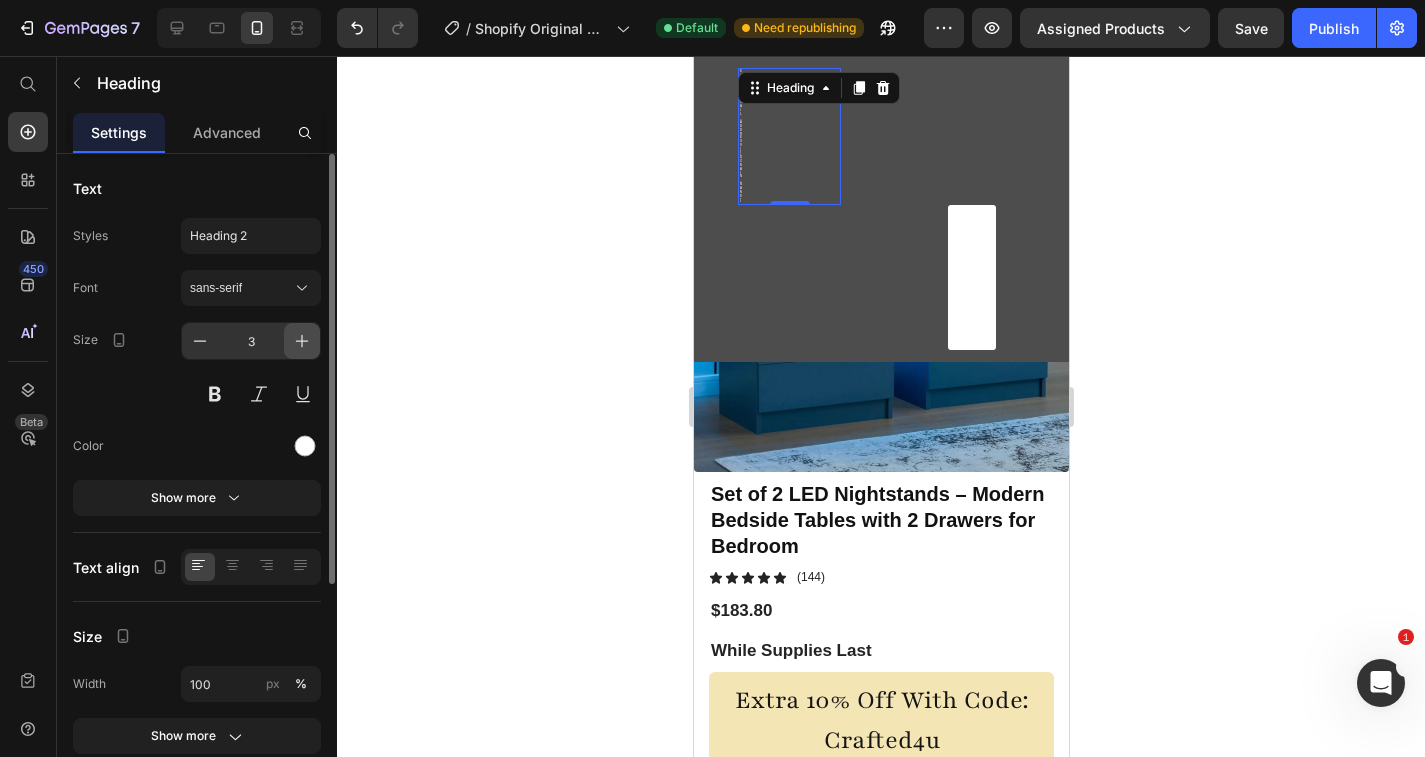 click 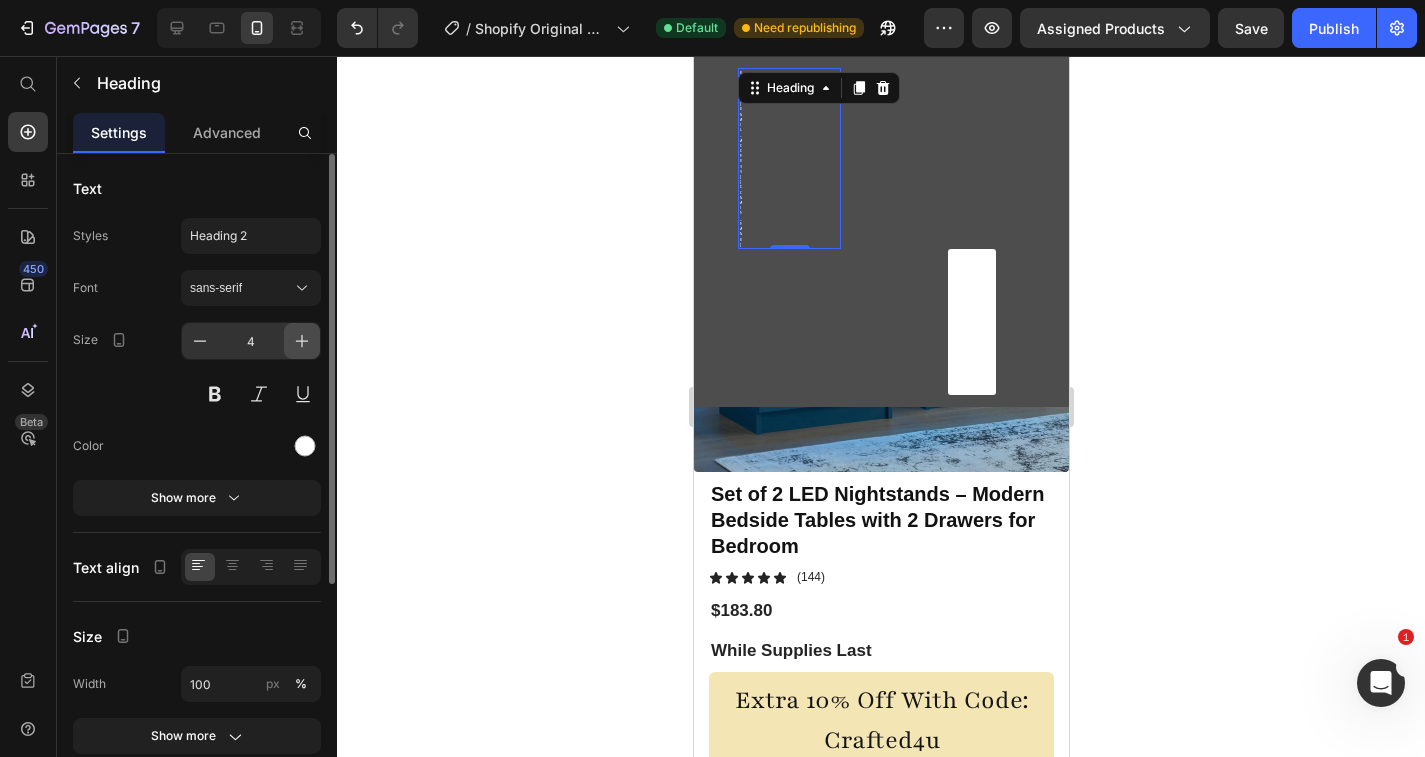 click 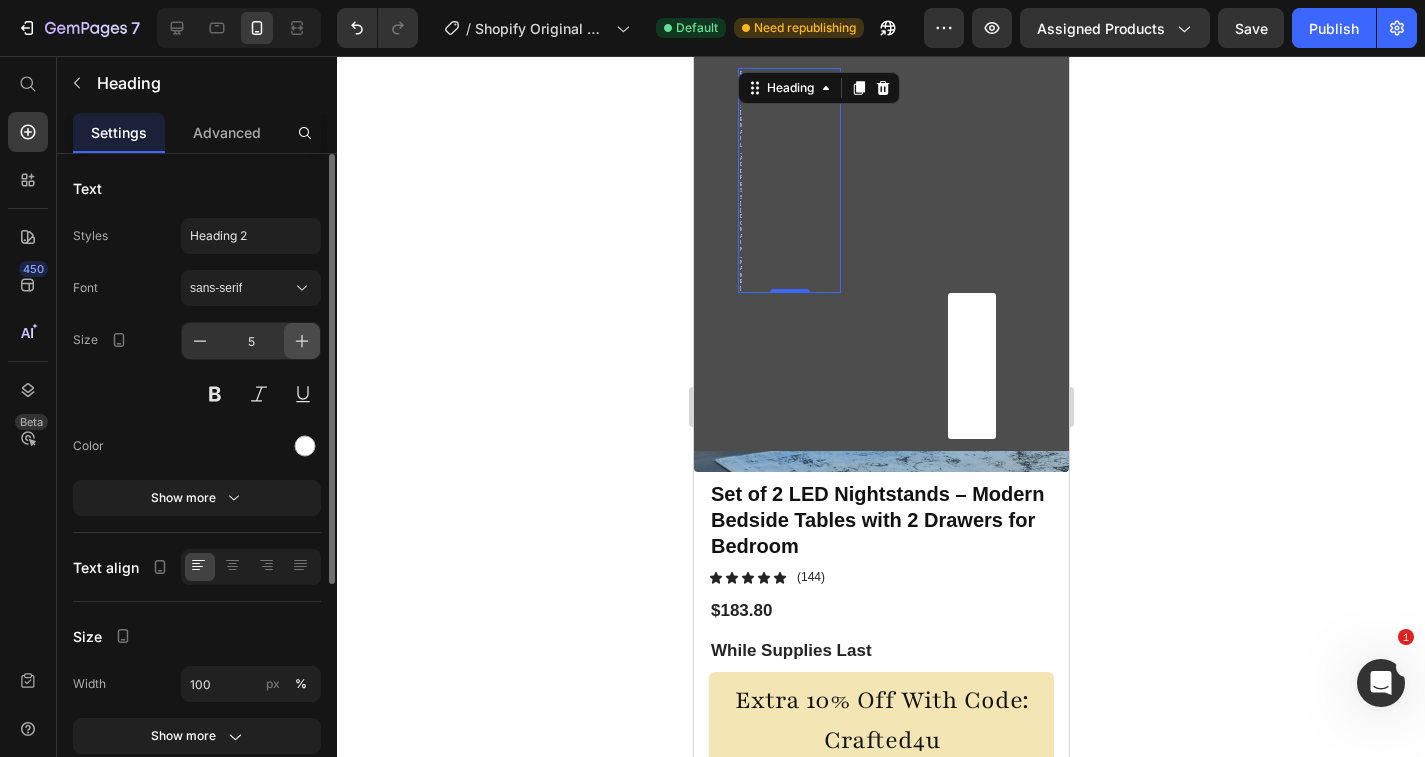 click 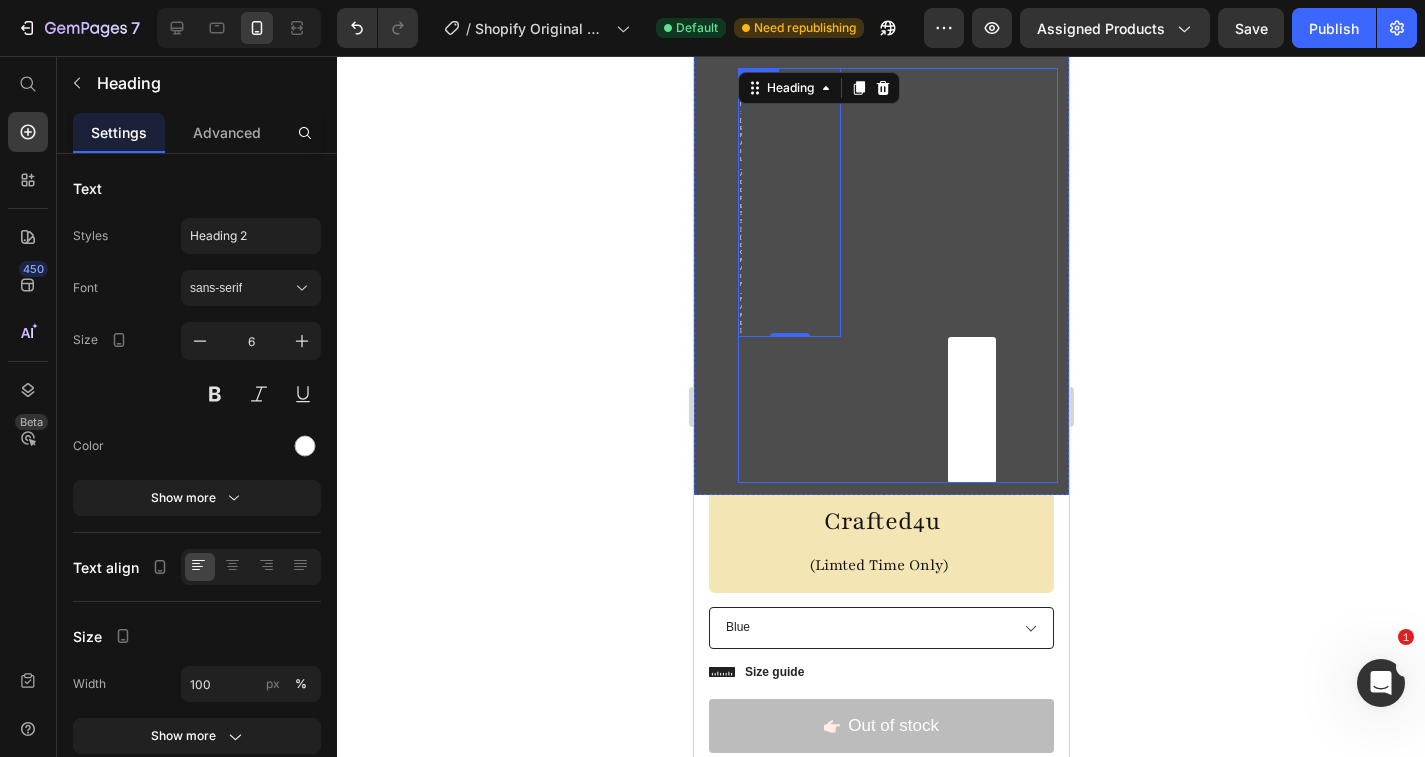 scroll, scrollTop: 0, scrollLeft: 0, axis: both 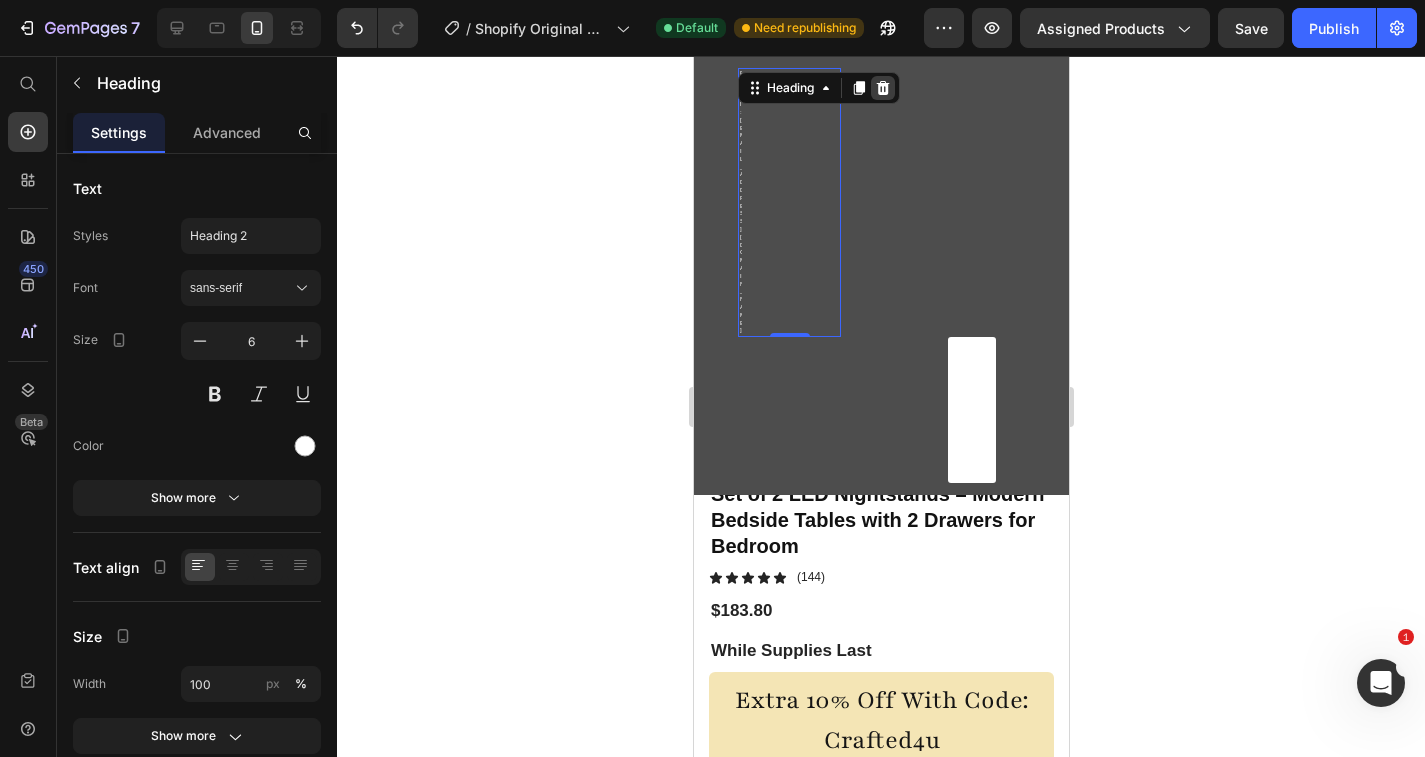 click 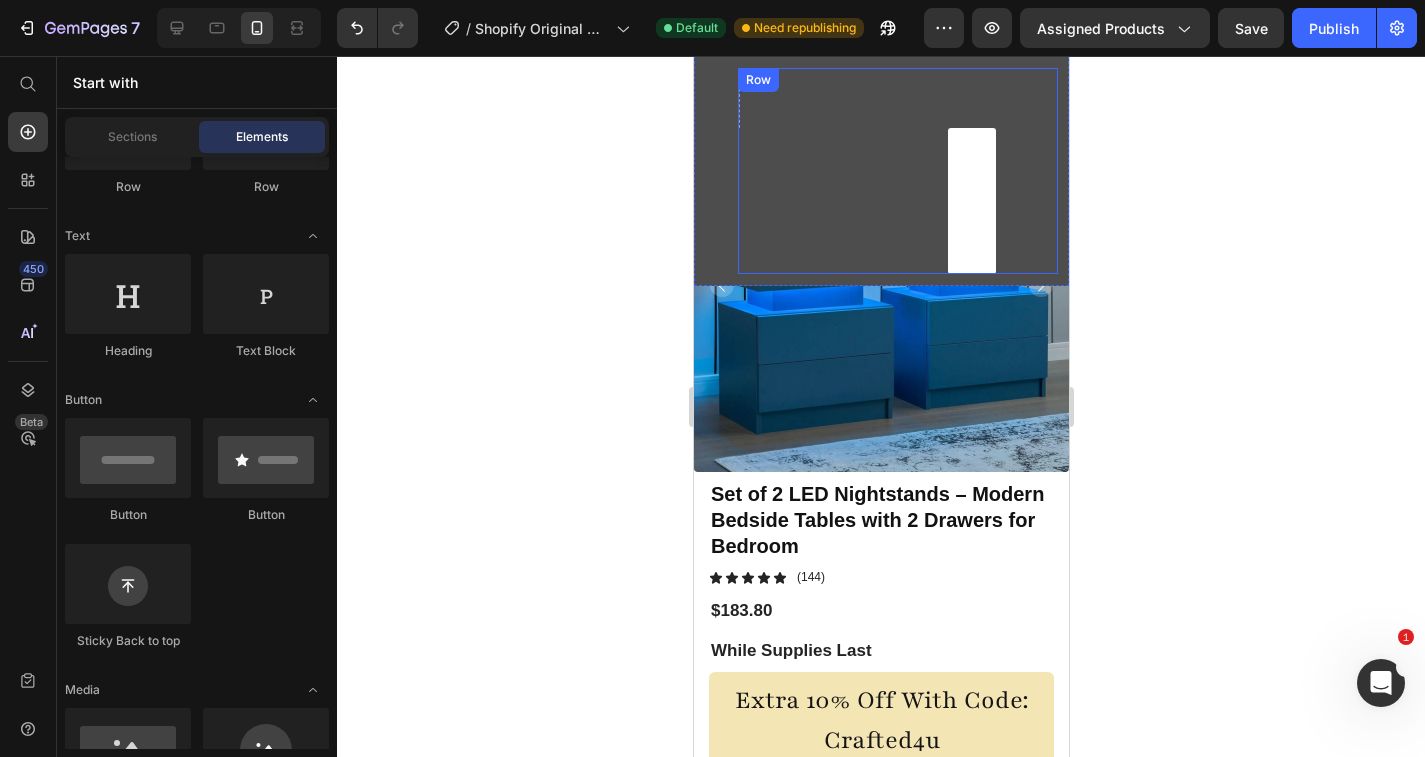 click on "Home Page Button Row" at bounding box center [897, 171] 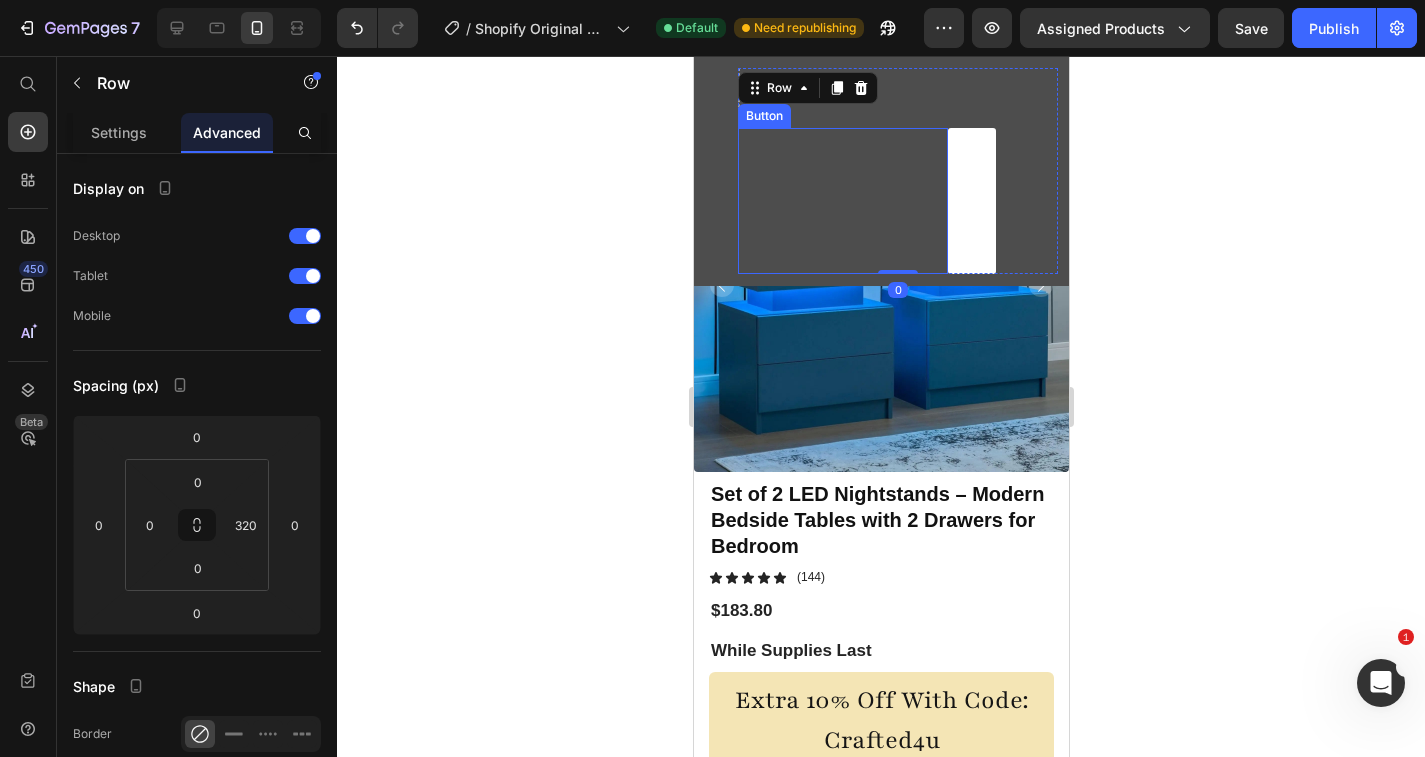 click on "Home Page Button" at bounding box center (842, 201) 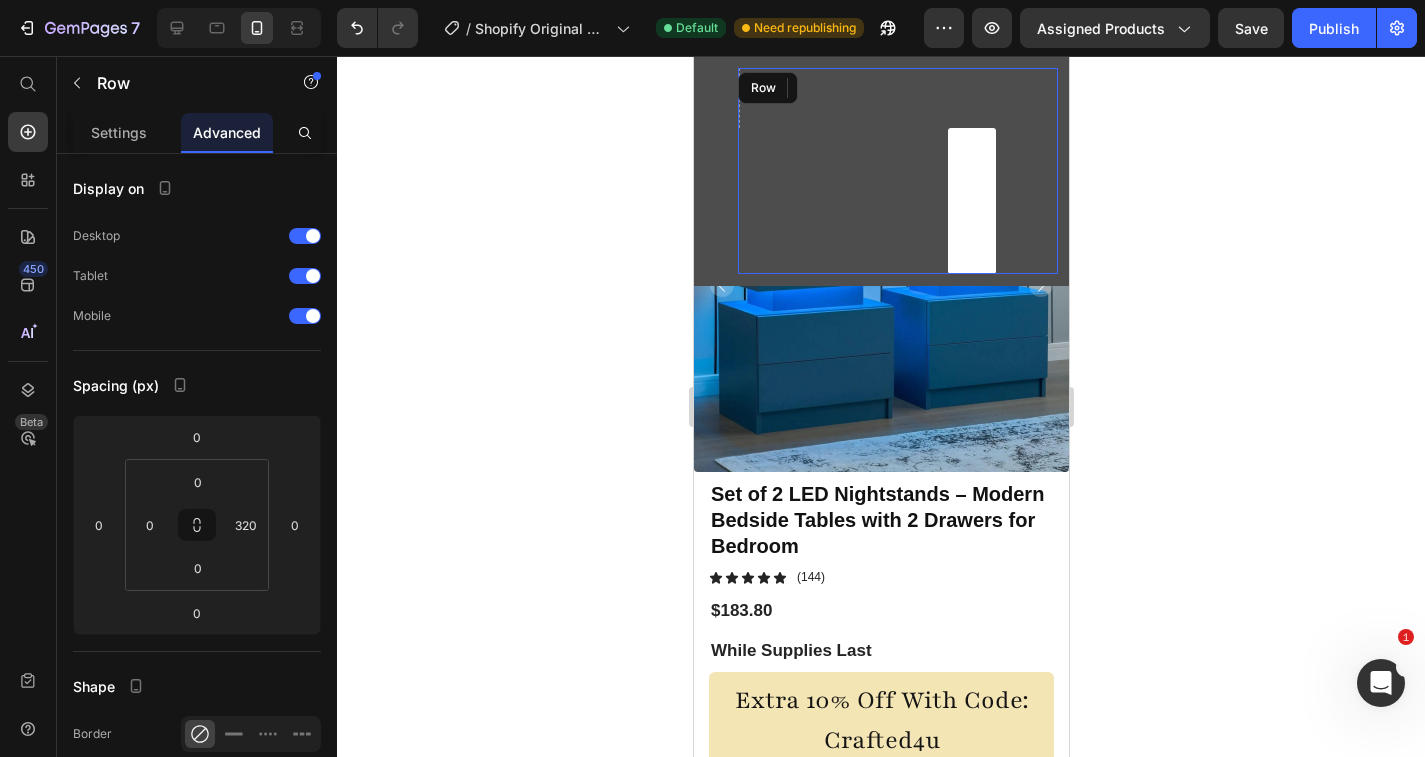 click on "Home Page Button   0 Row" at bounding box center [897, 171] 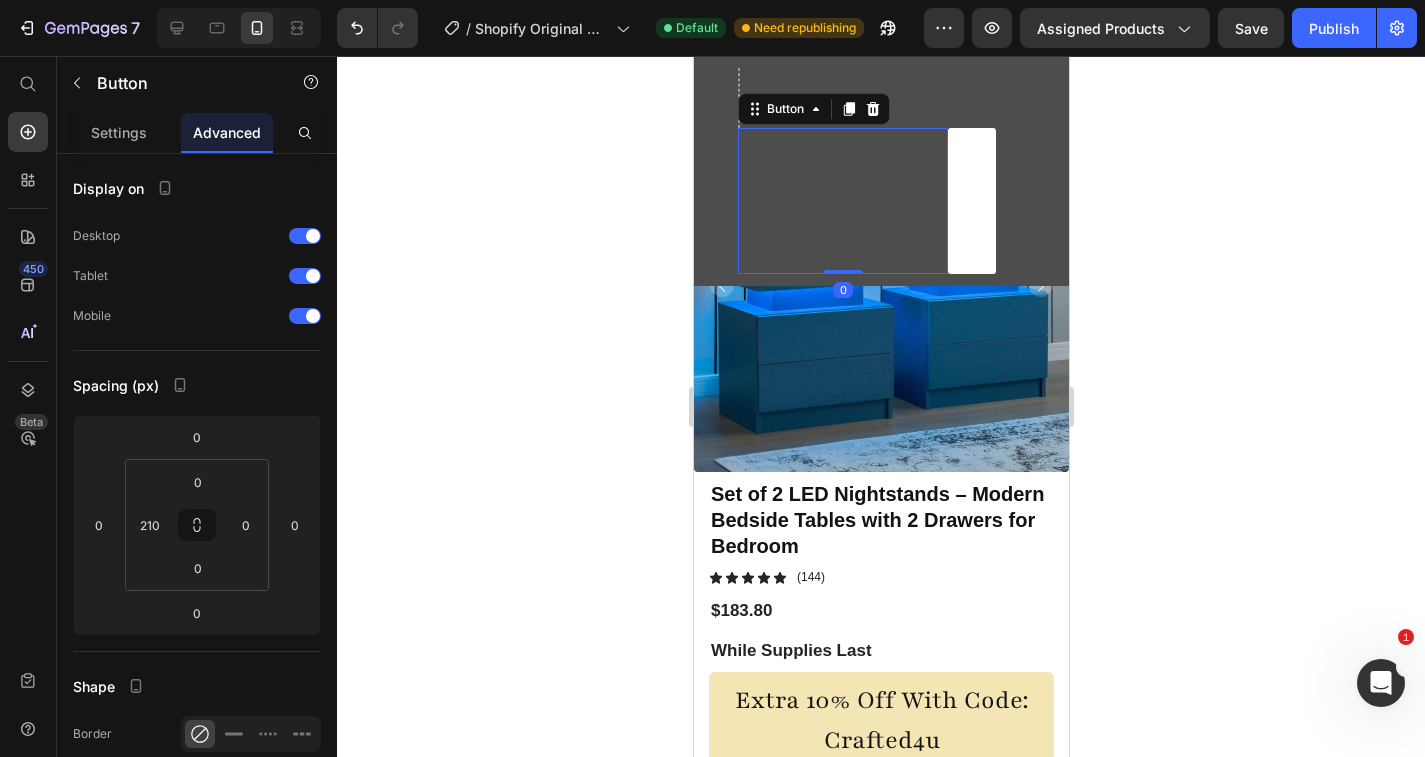 click on "Home Page Button   0" at bounding box center [842, 201] 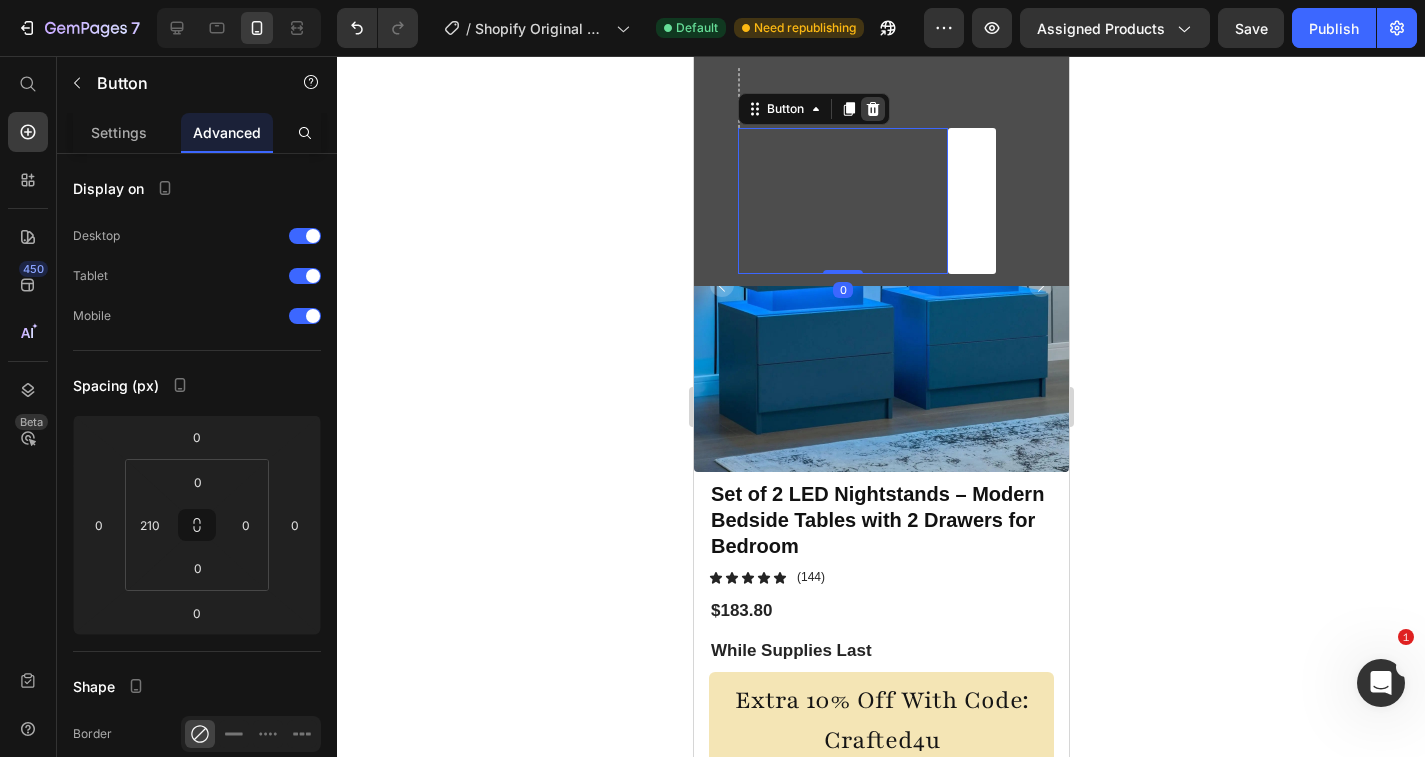 click 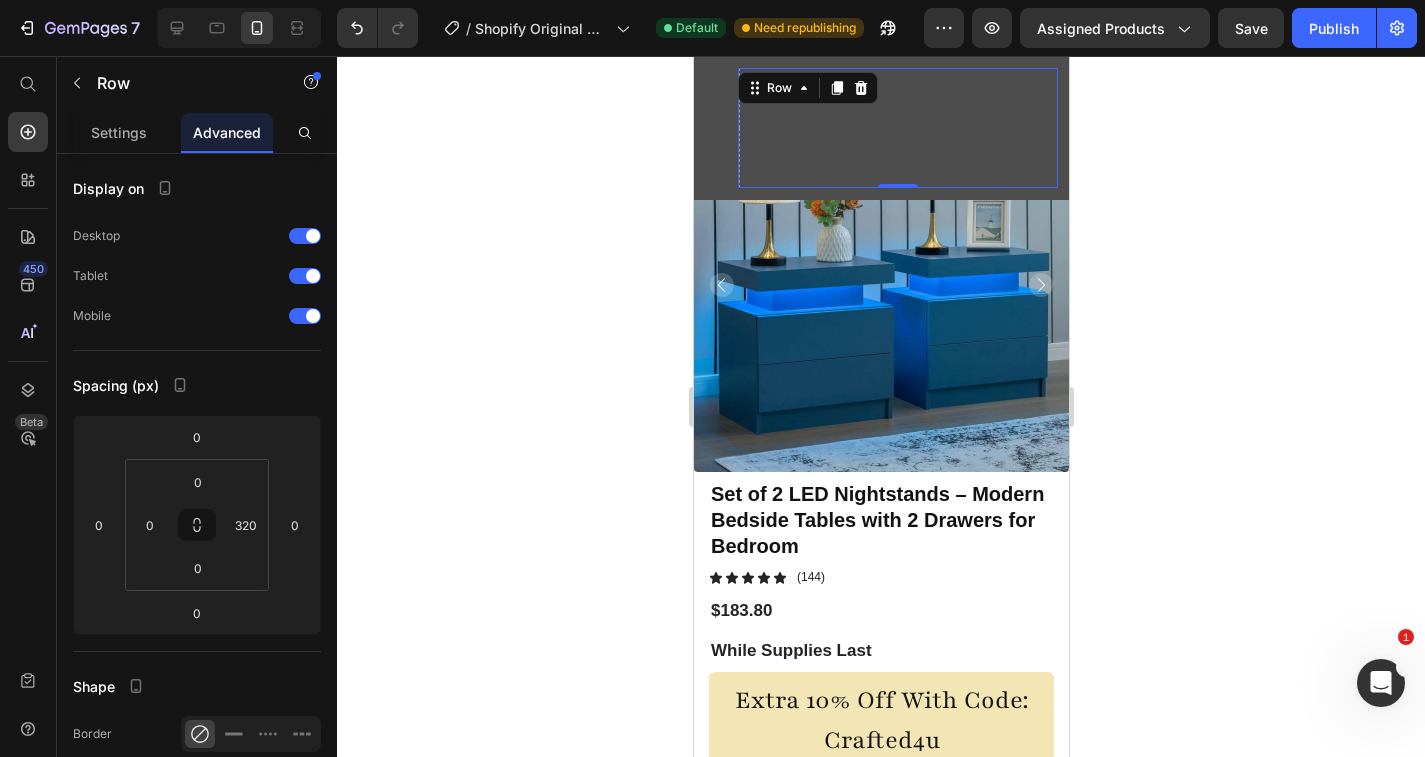 scroll, scrollTop: 0, scrollLeft: 0, axis: both 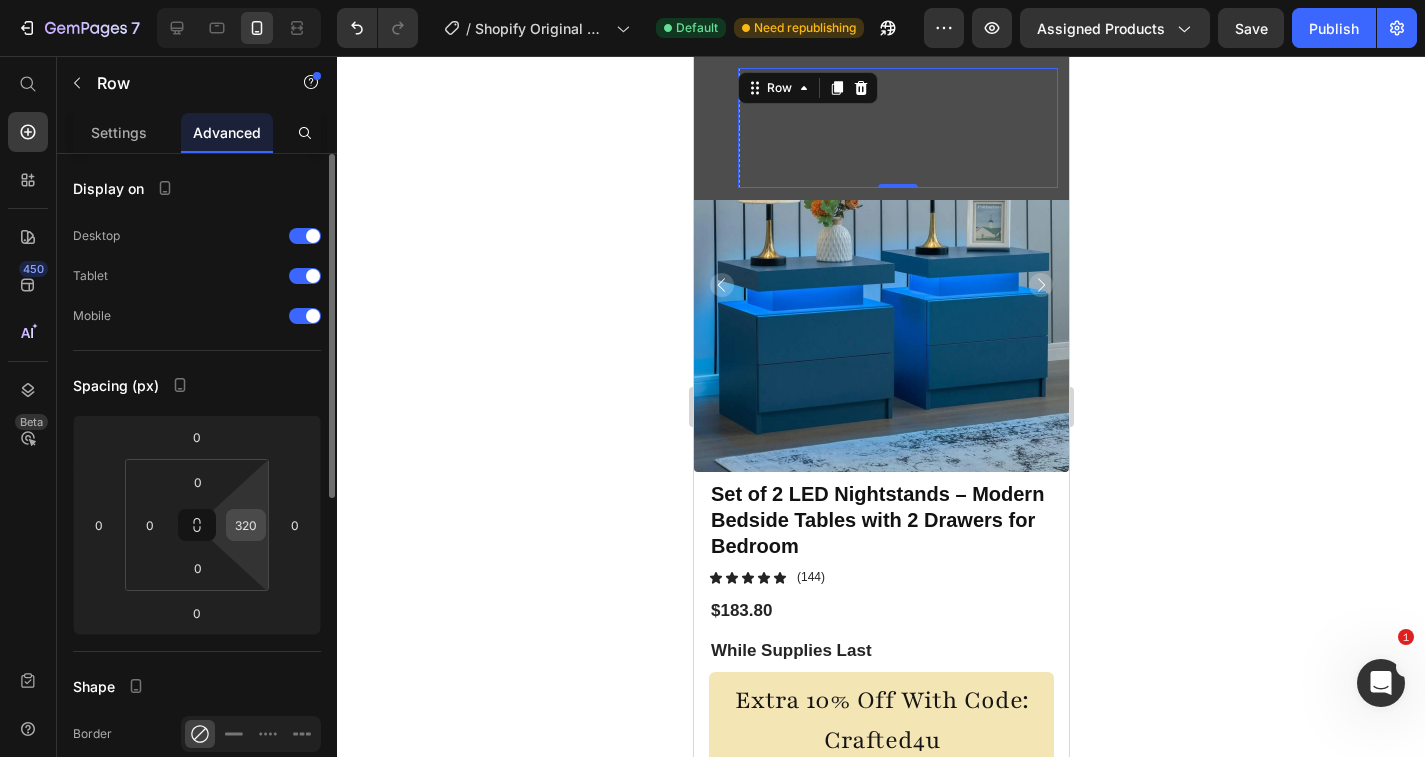 click on "320" at bounding box center [246, 525] 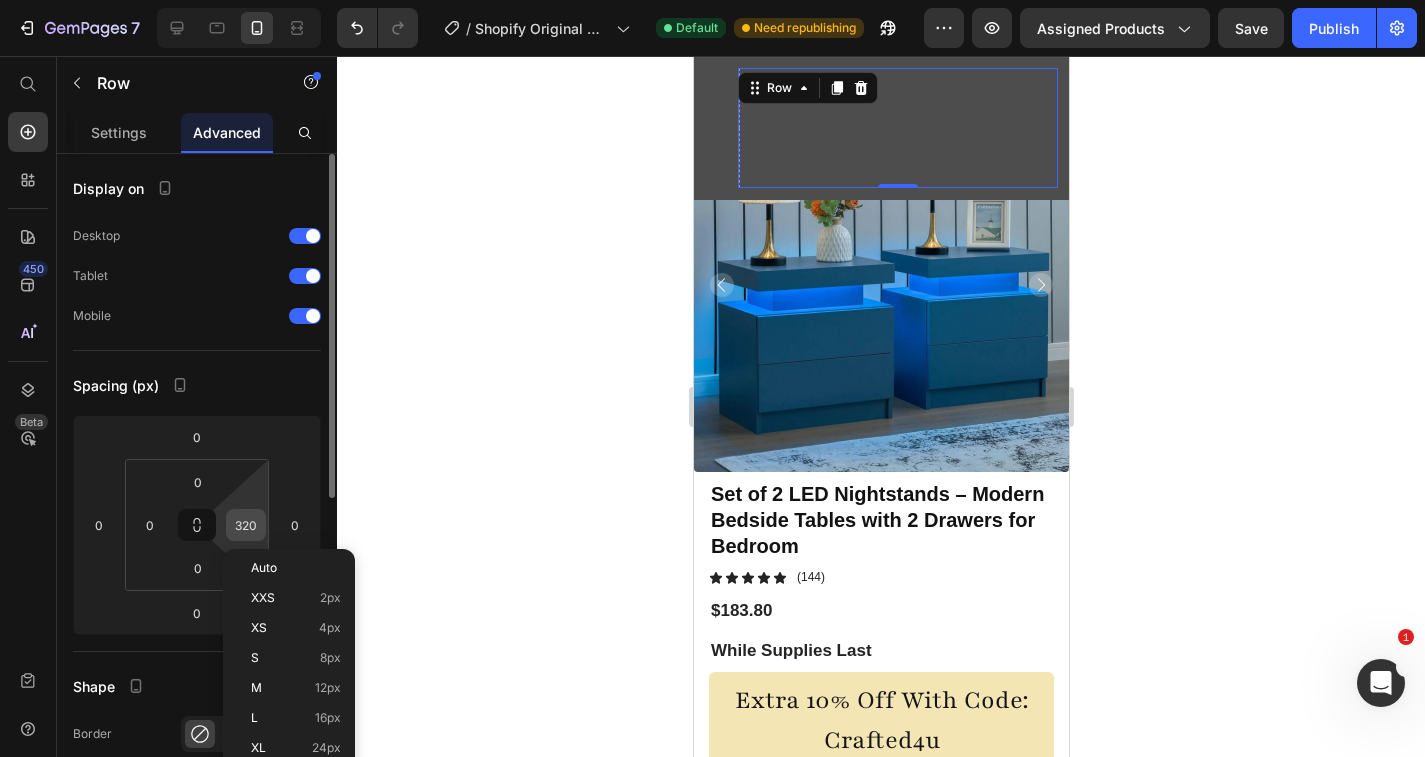 click on "320" at bounding box center [246, 525] 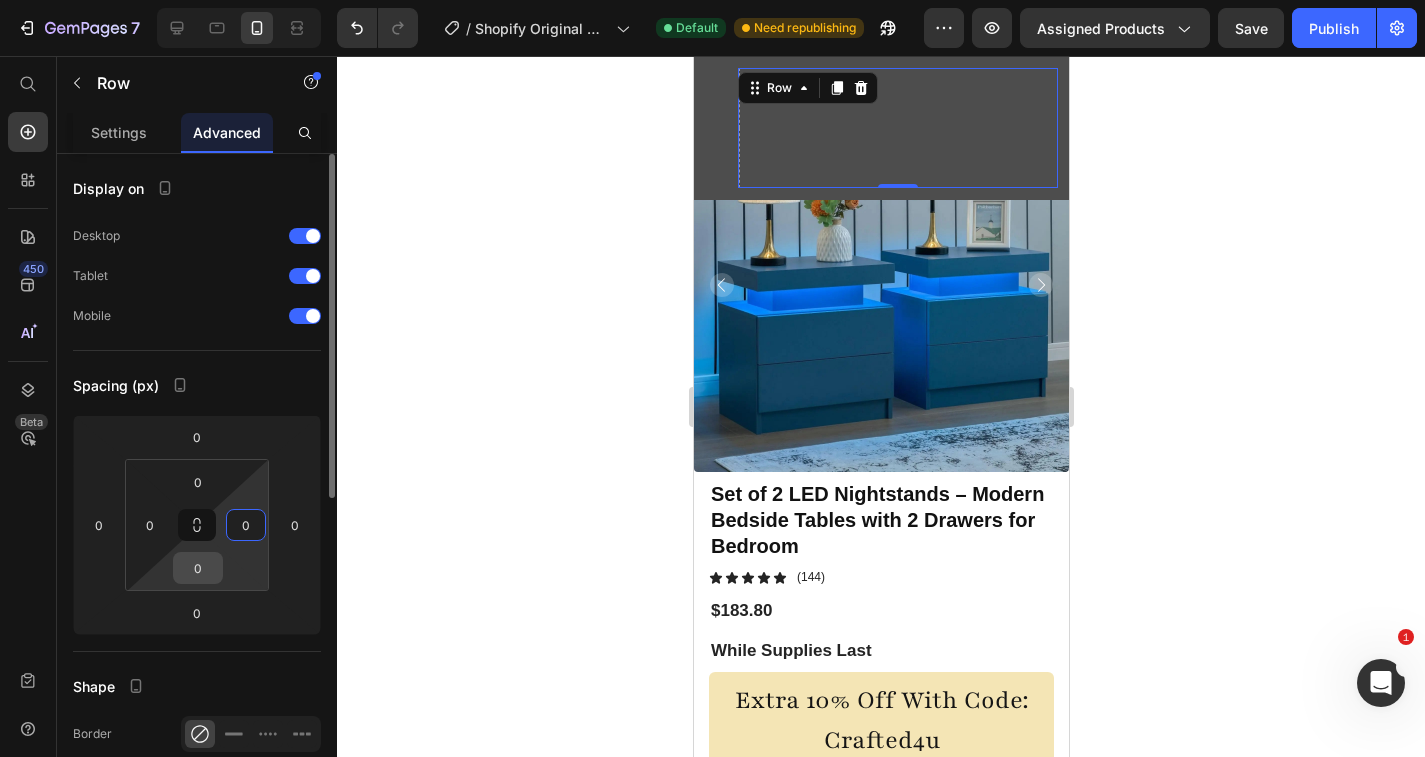 type on "0" 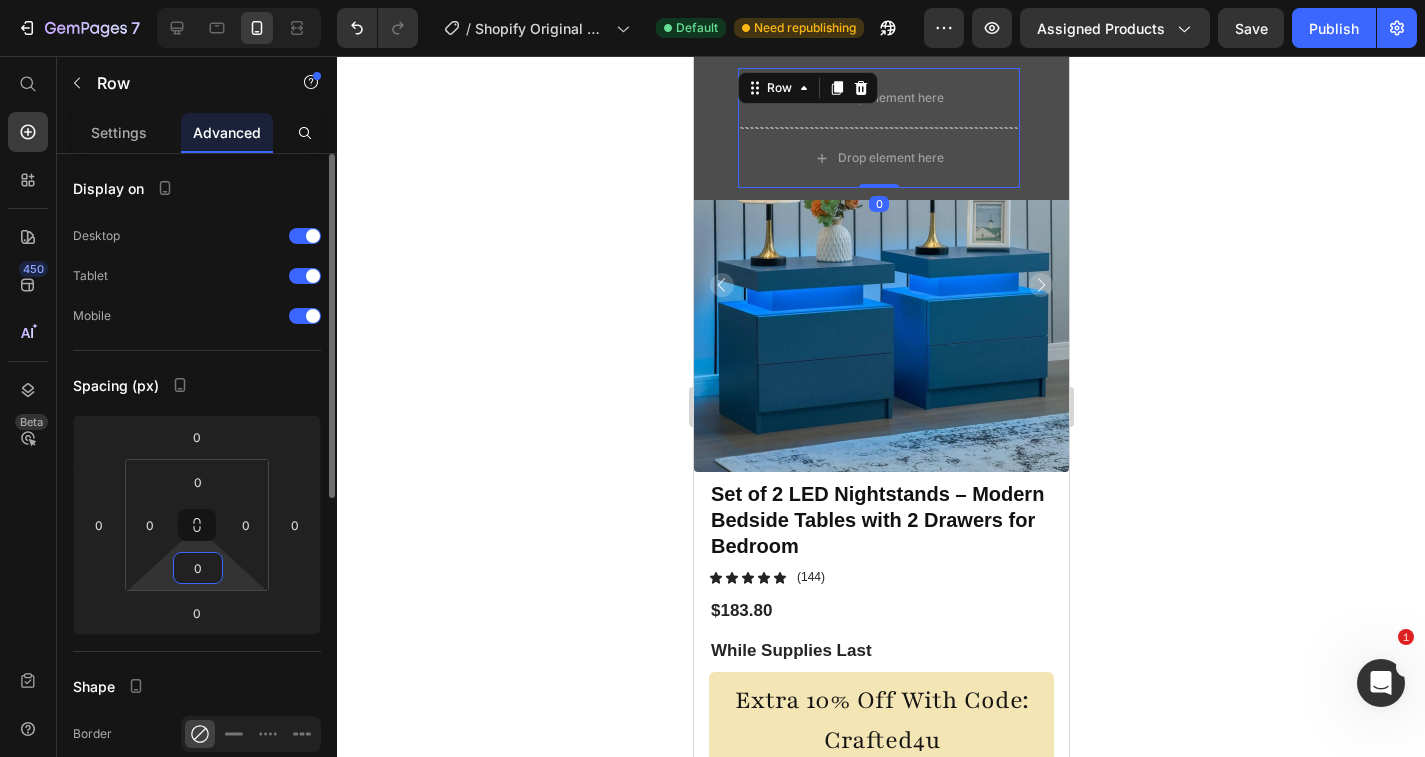 click on "0" at bounding box center [198, 568] 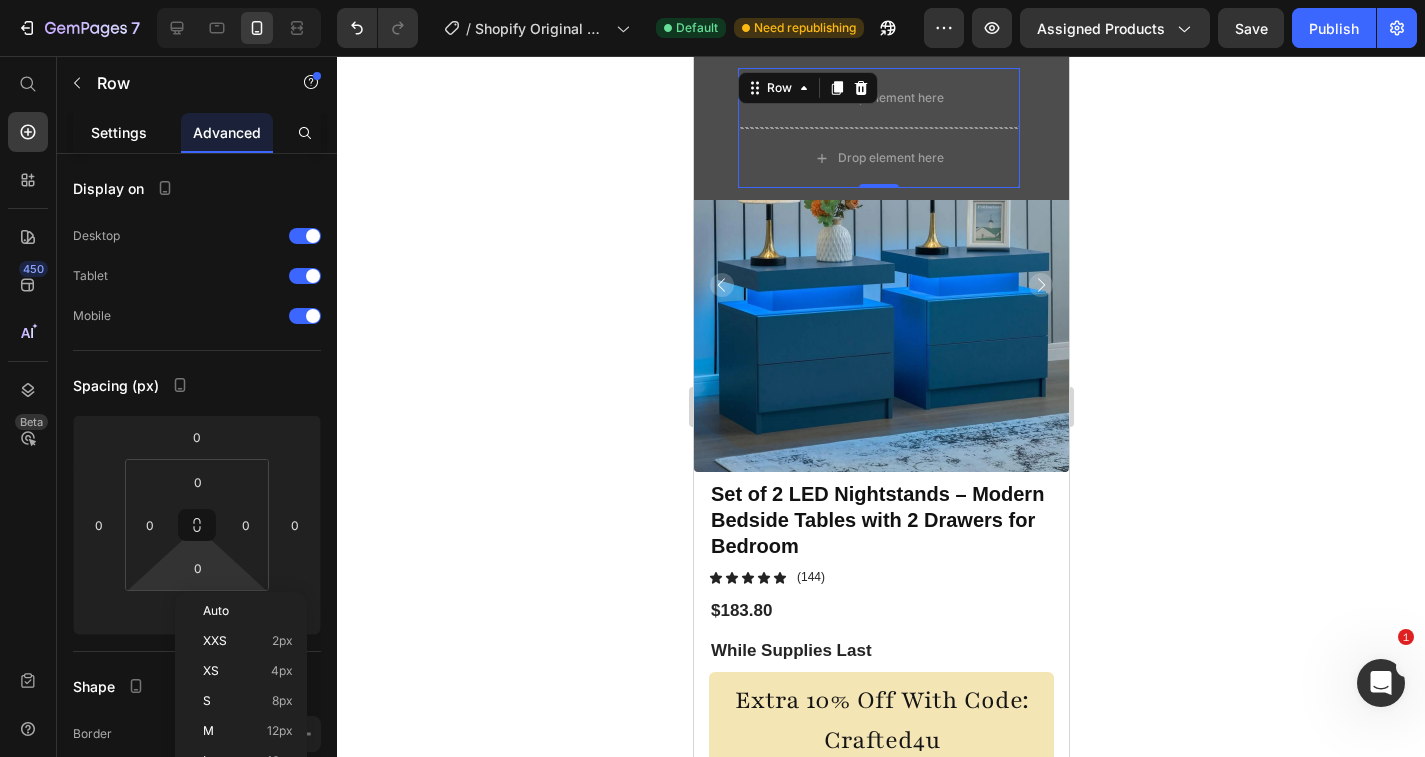 click on "Settings" 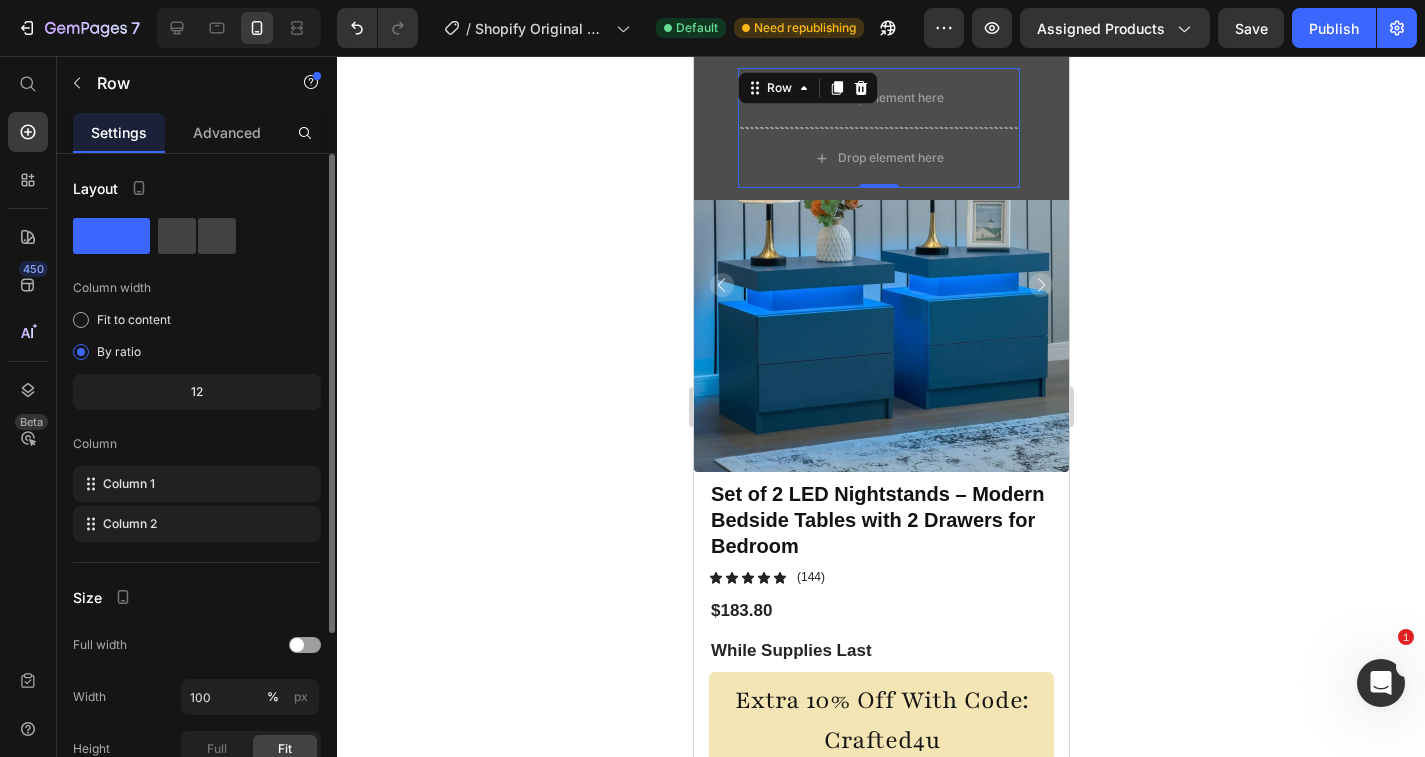 click 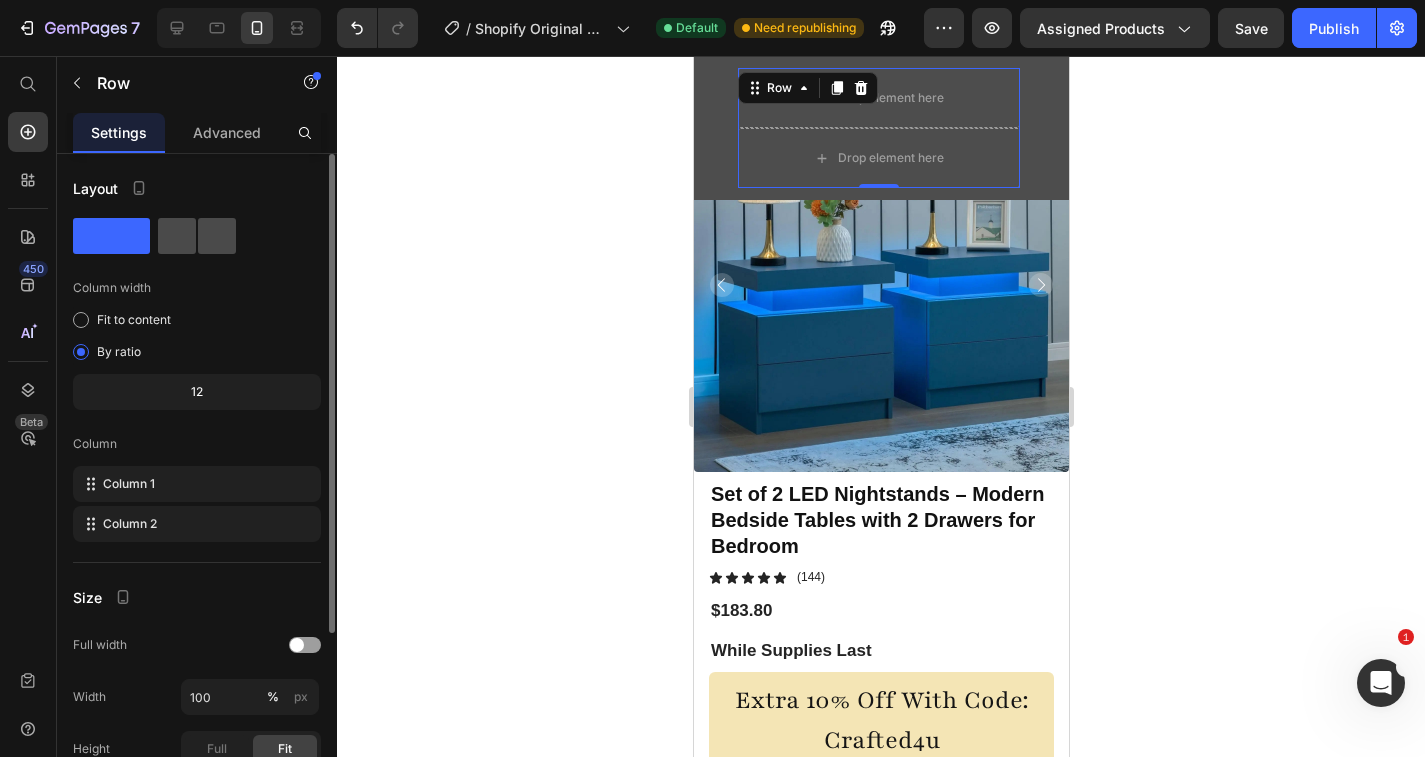 click 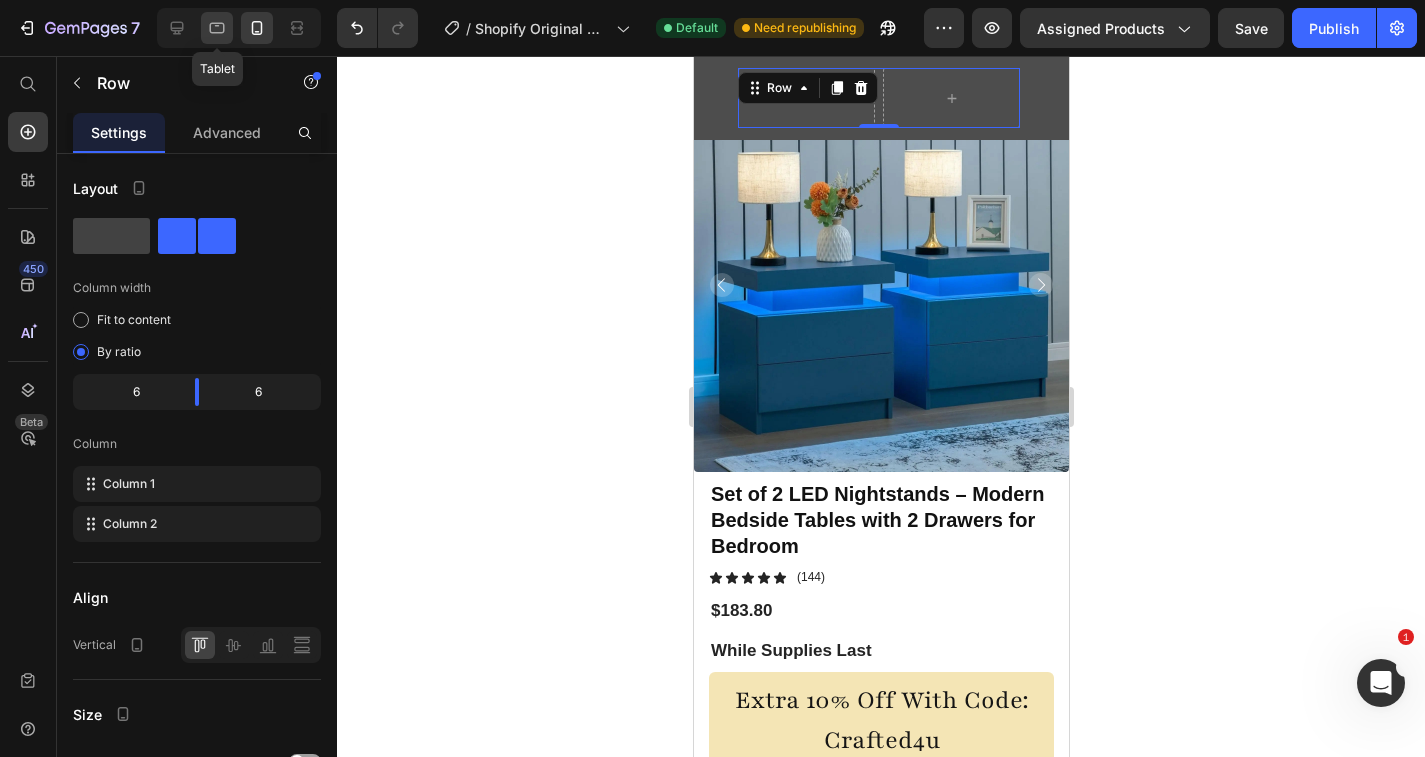 click 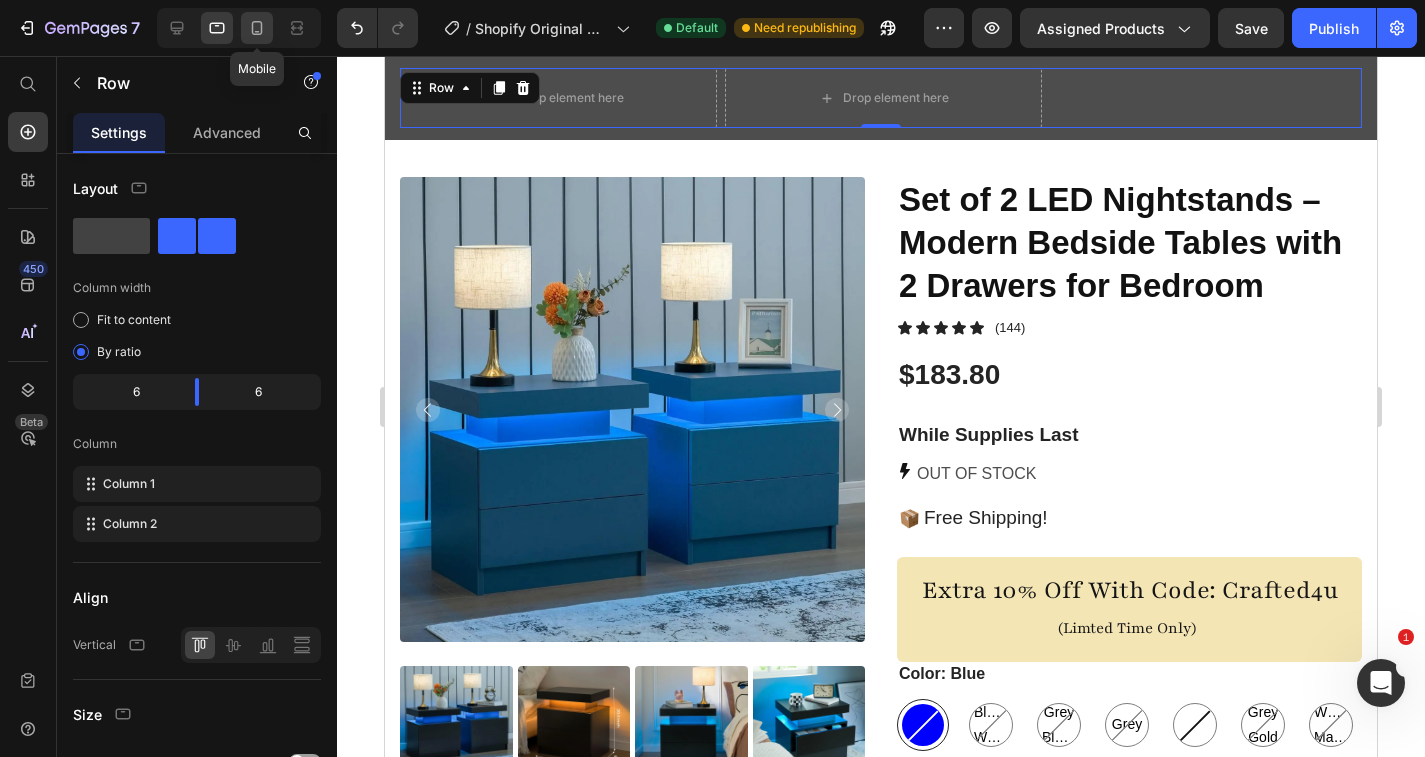 click 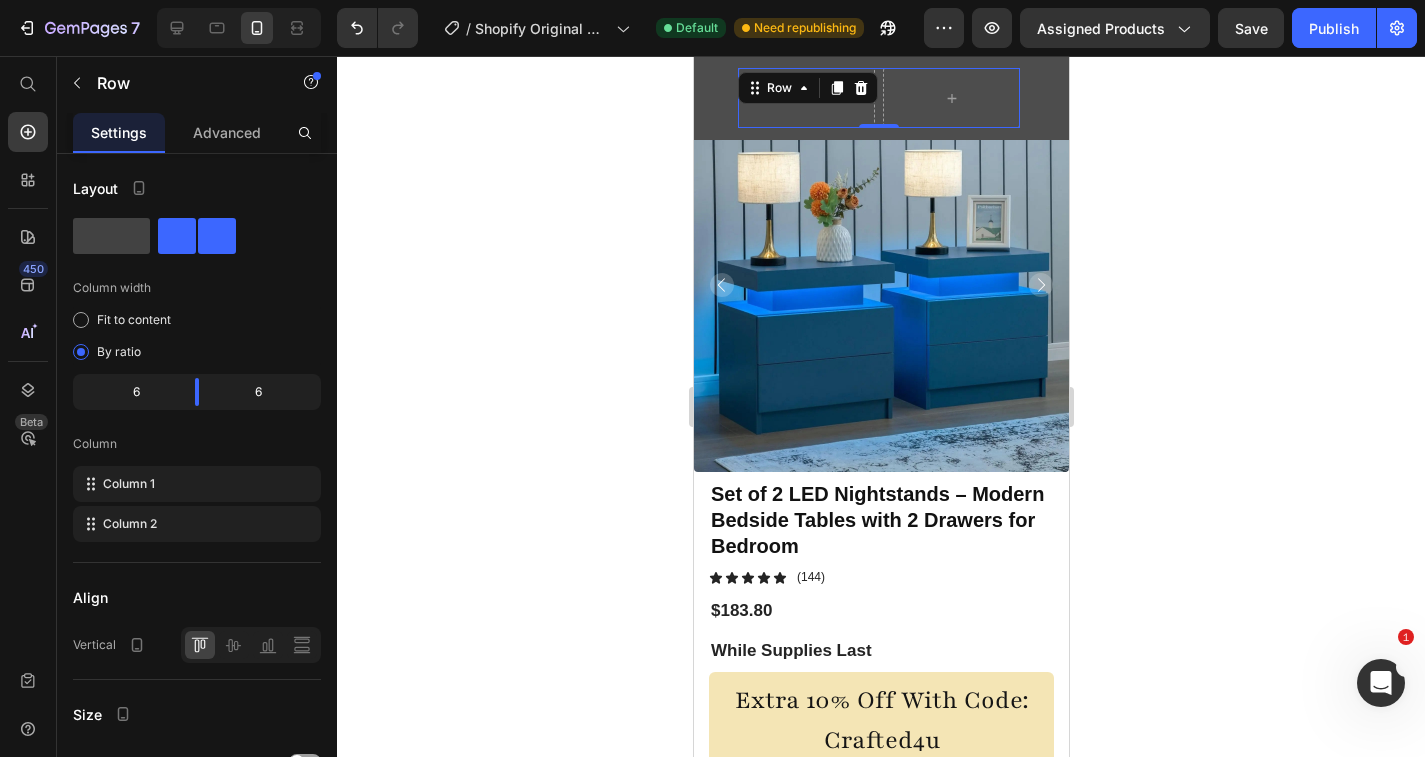 click at bounding box center [239, 28] 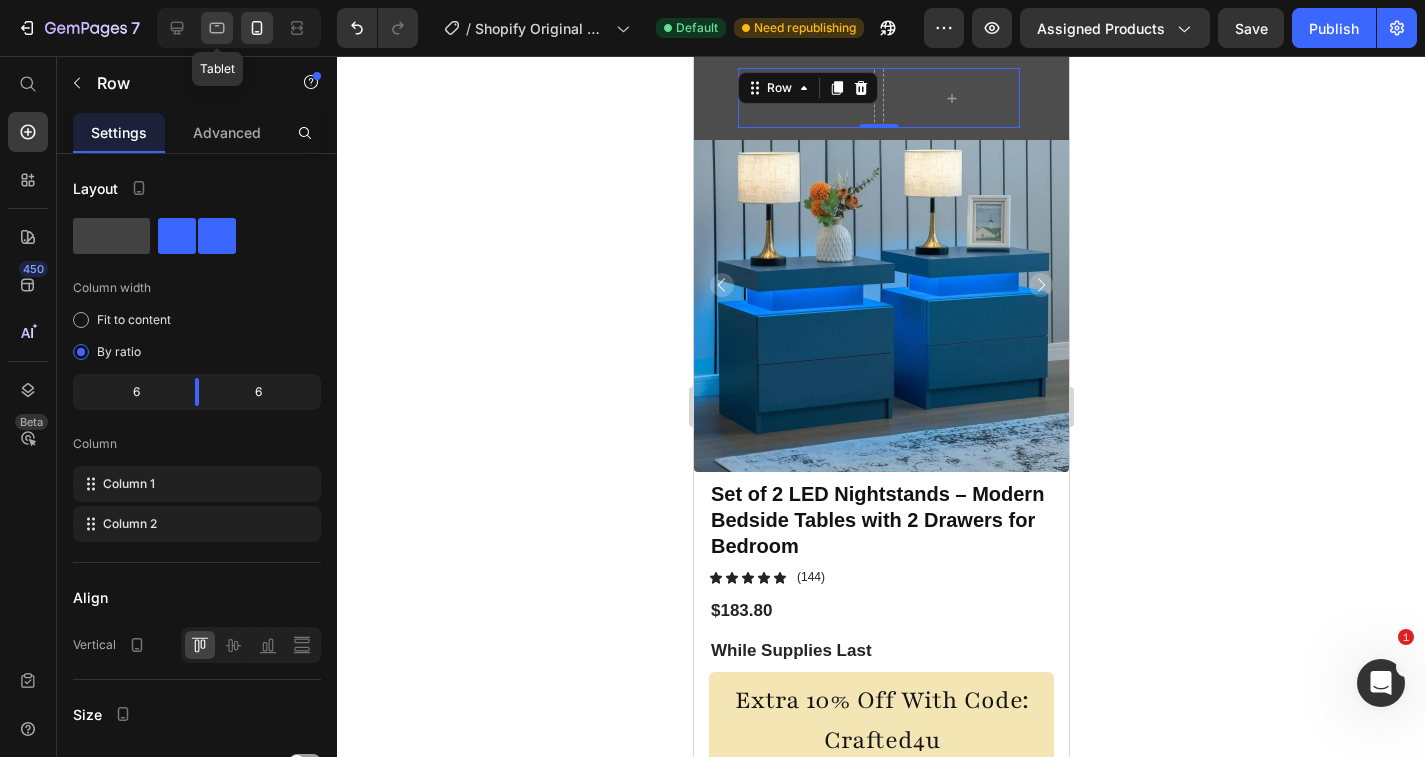 click 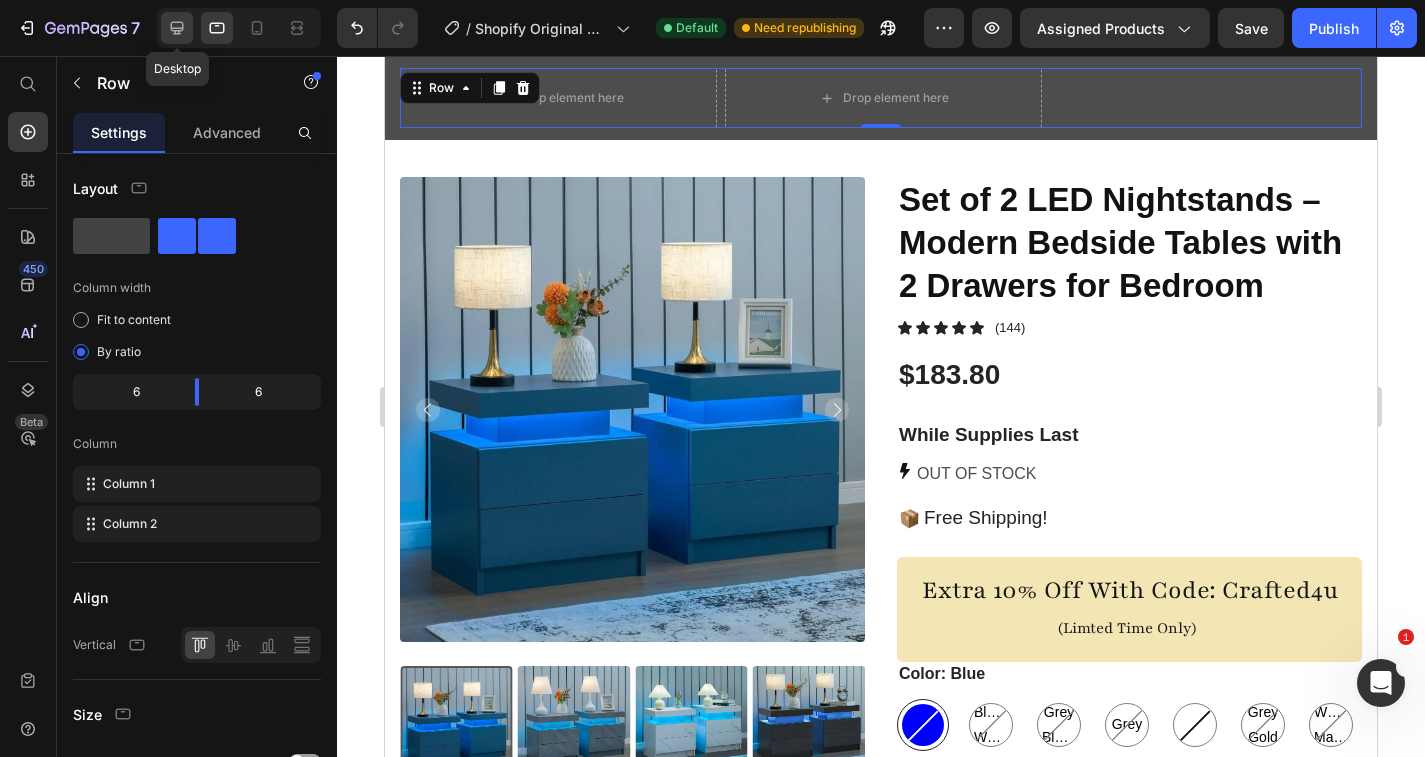 click 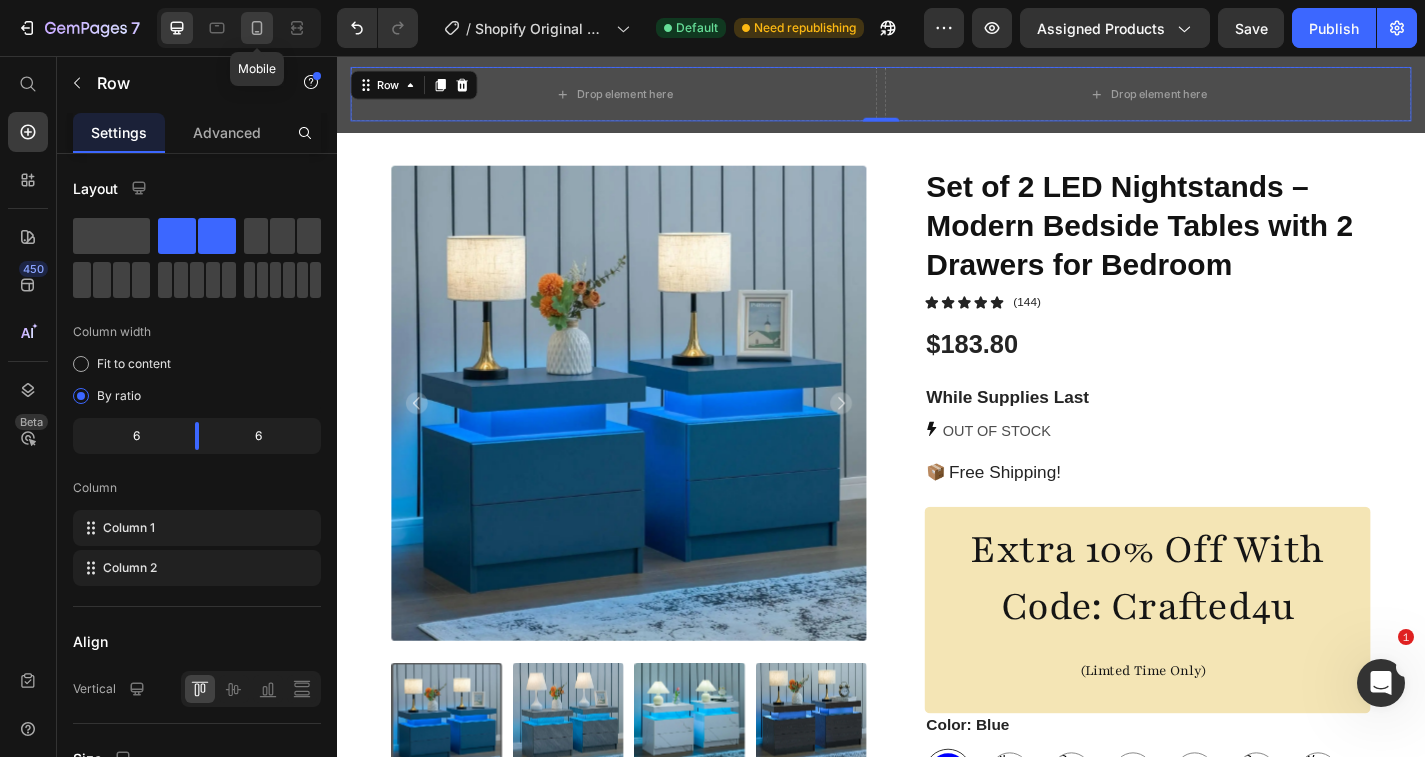 click 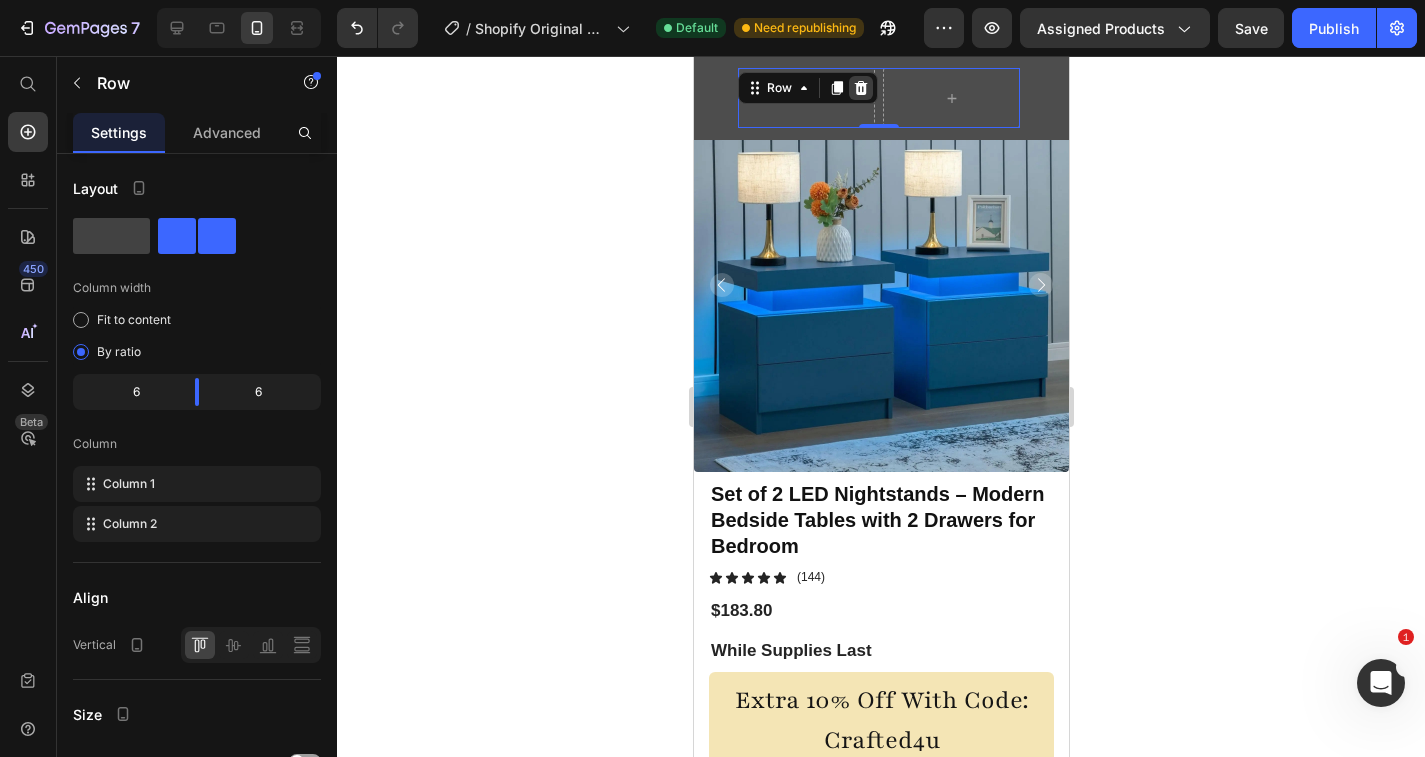 click 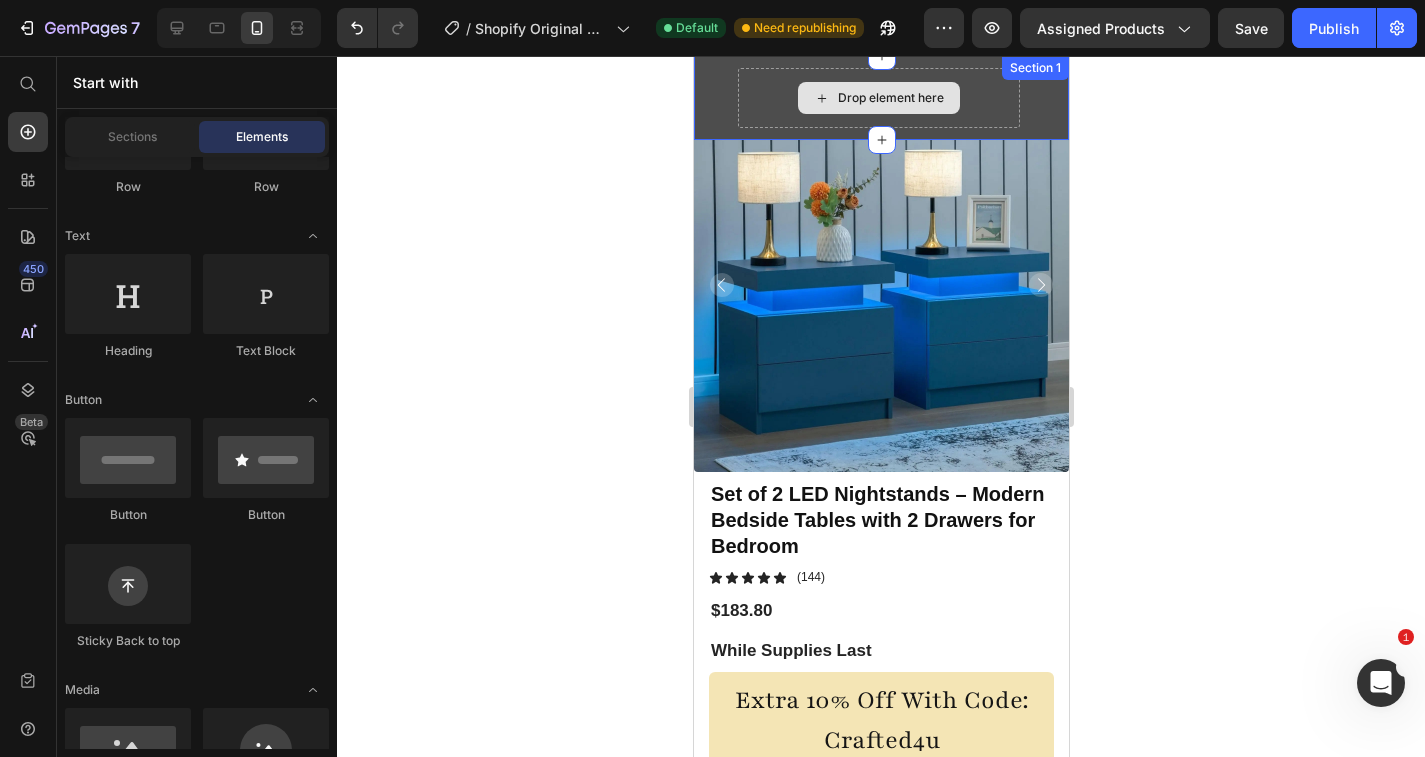 click on "Drop element here" at bounding box center [890, 98] 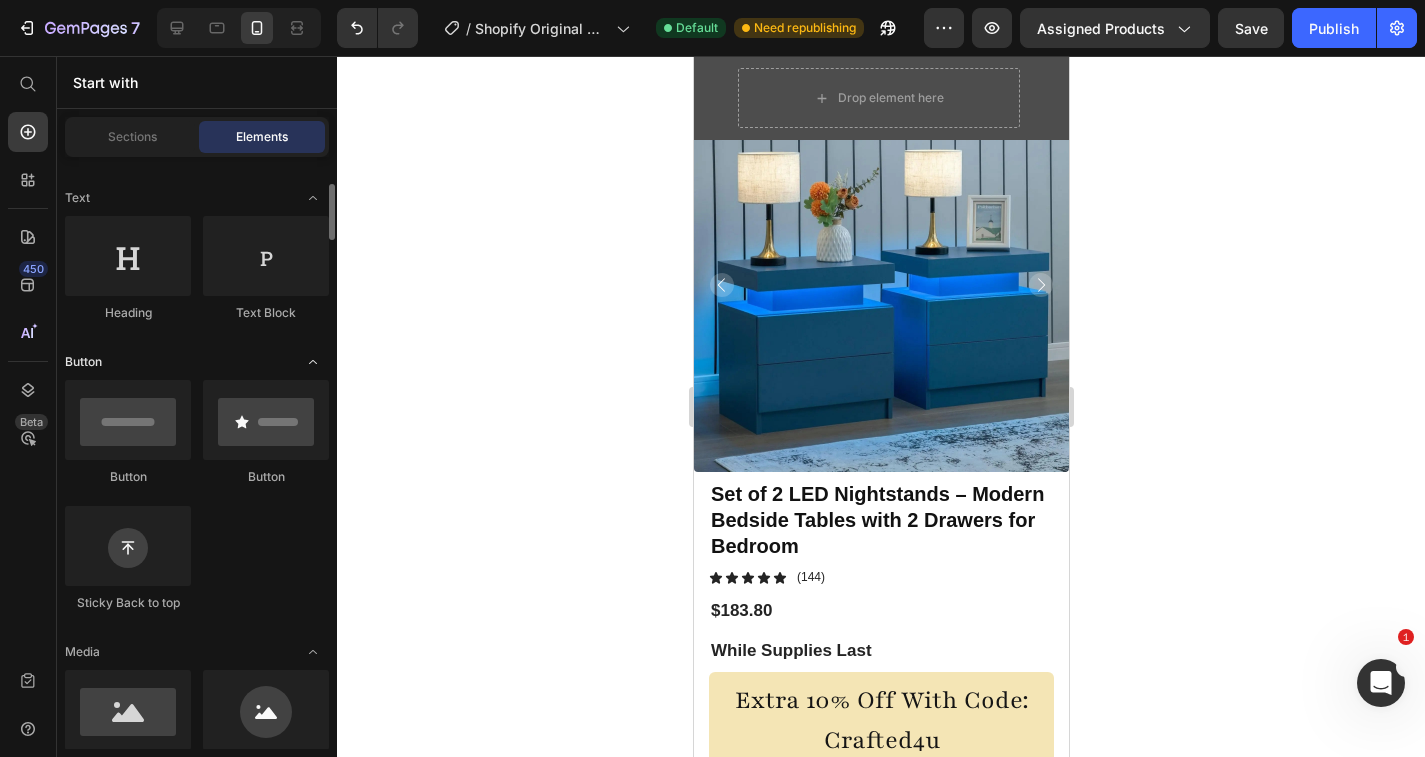 scroll, scrollTop: 276, scrollLeft: 0, axis: vertical 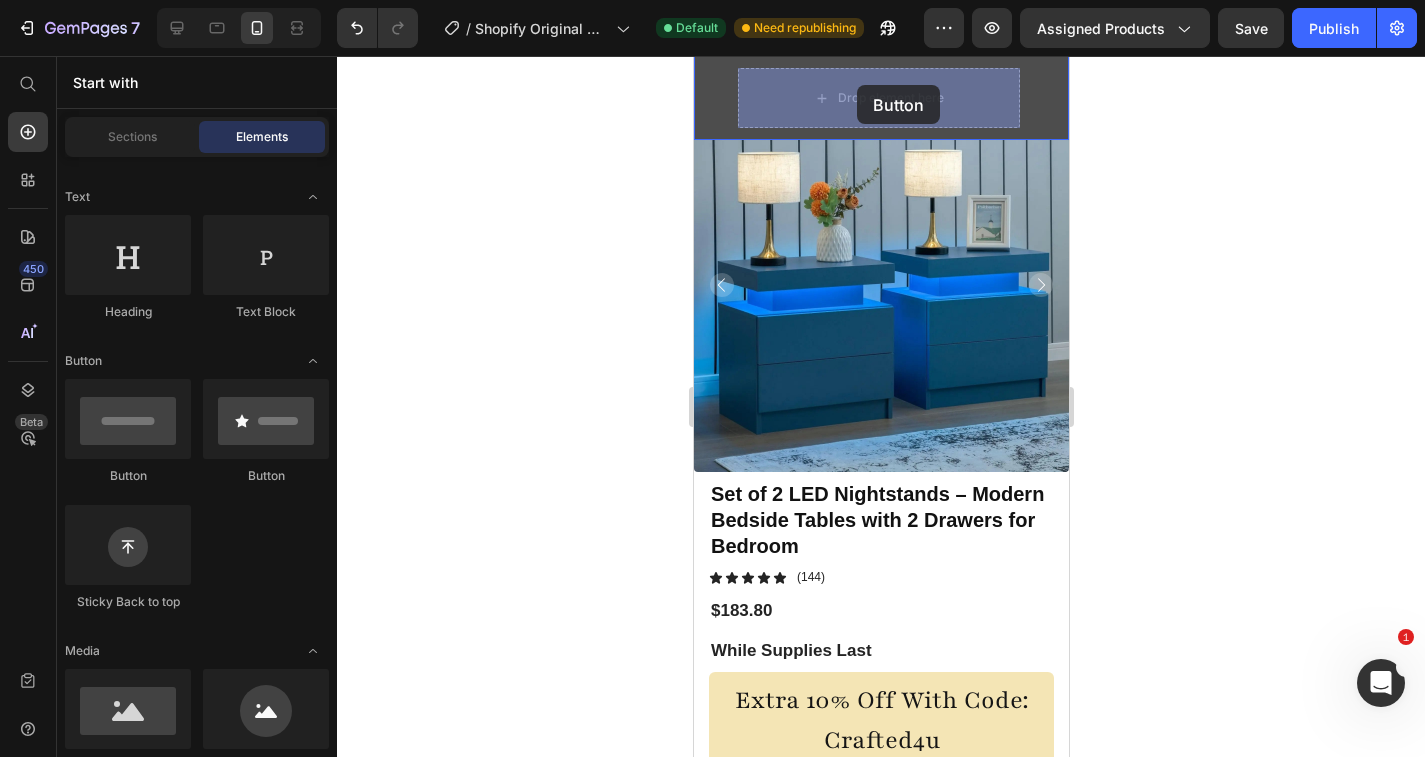 drag, startPoint x: 836, startPoint y: 481, endPoint x: 856, endPoint y: 85, distance: 396.50473 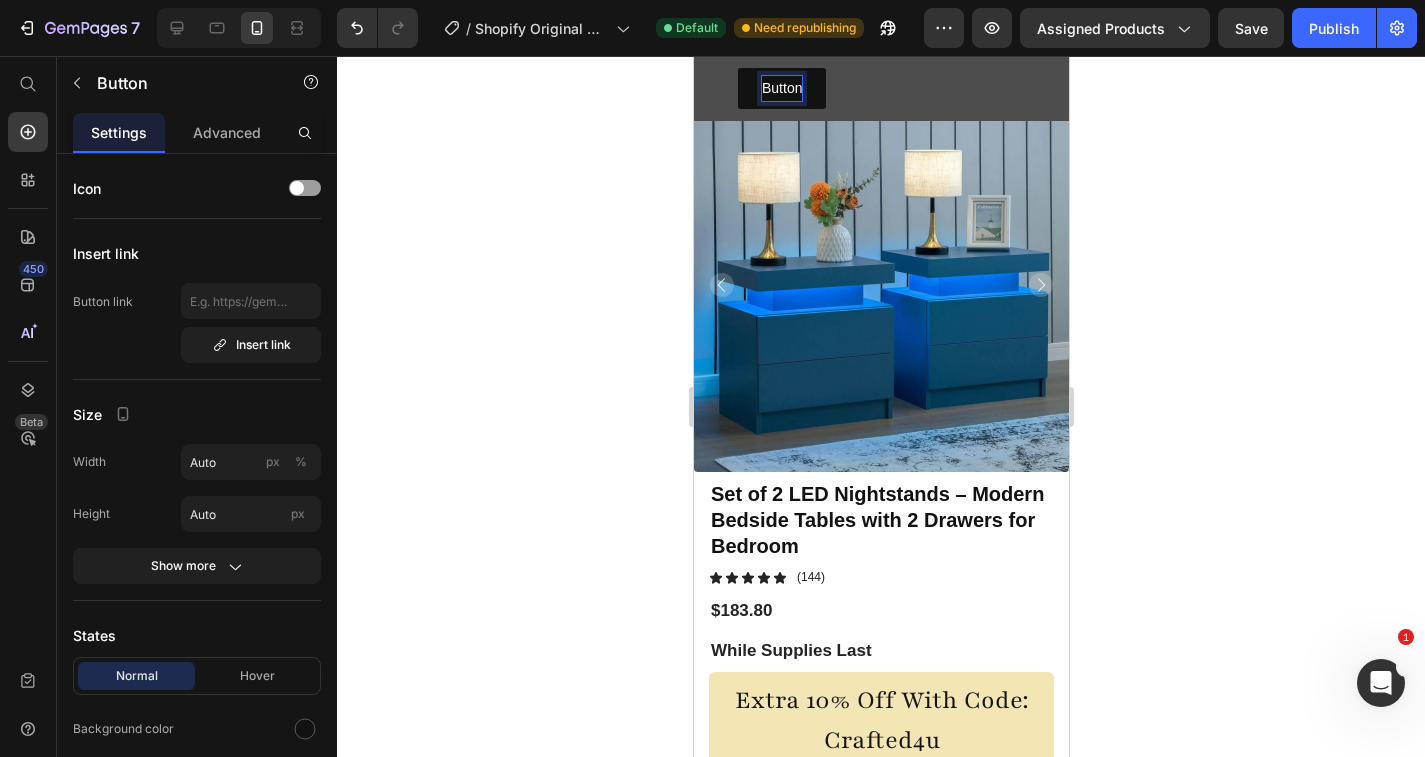 click on "Button Button   0" at bounding box center [878, 88] 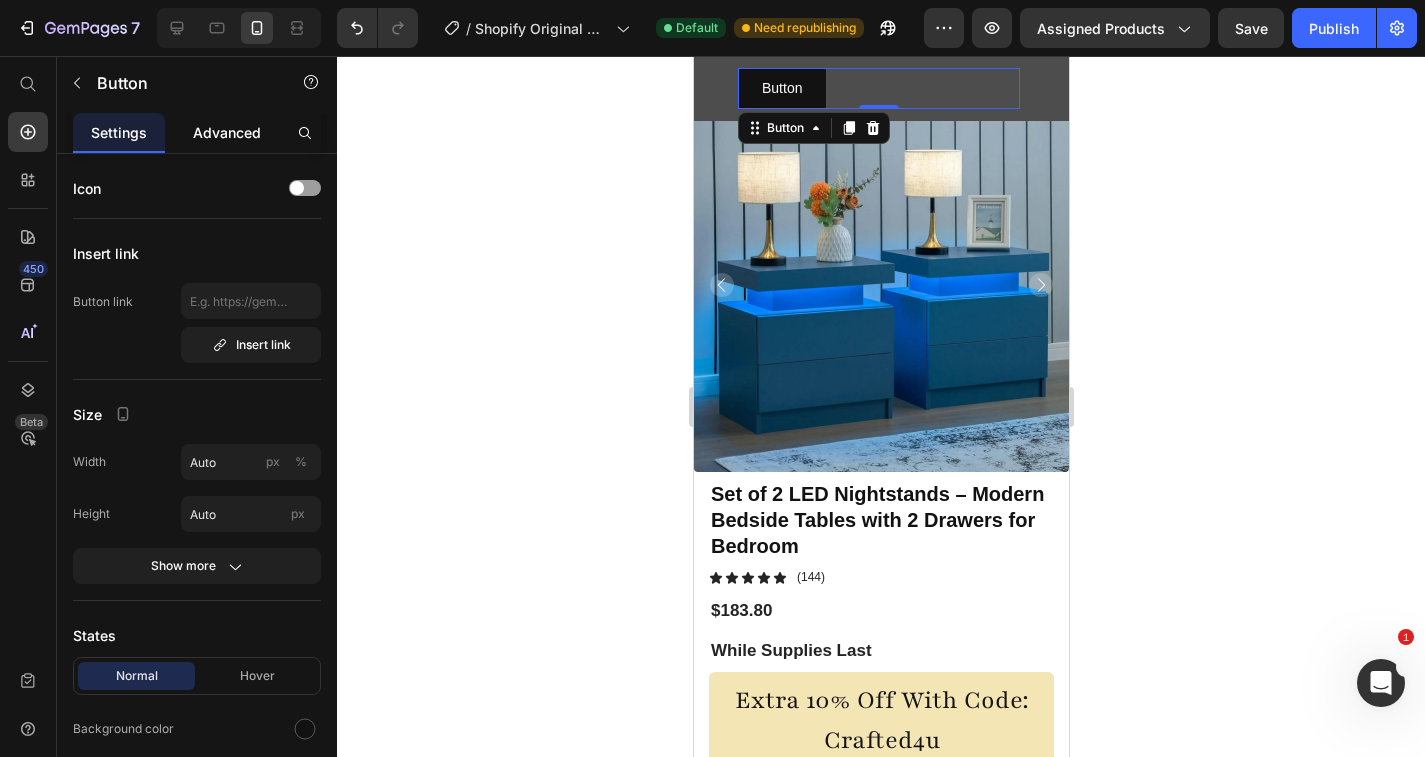 click on "Advanced" at bounding box center (227, 132) 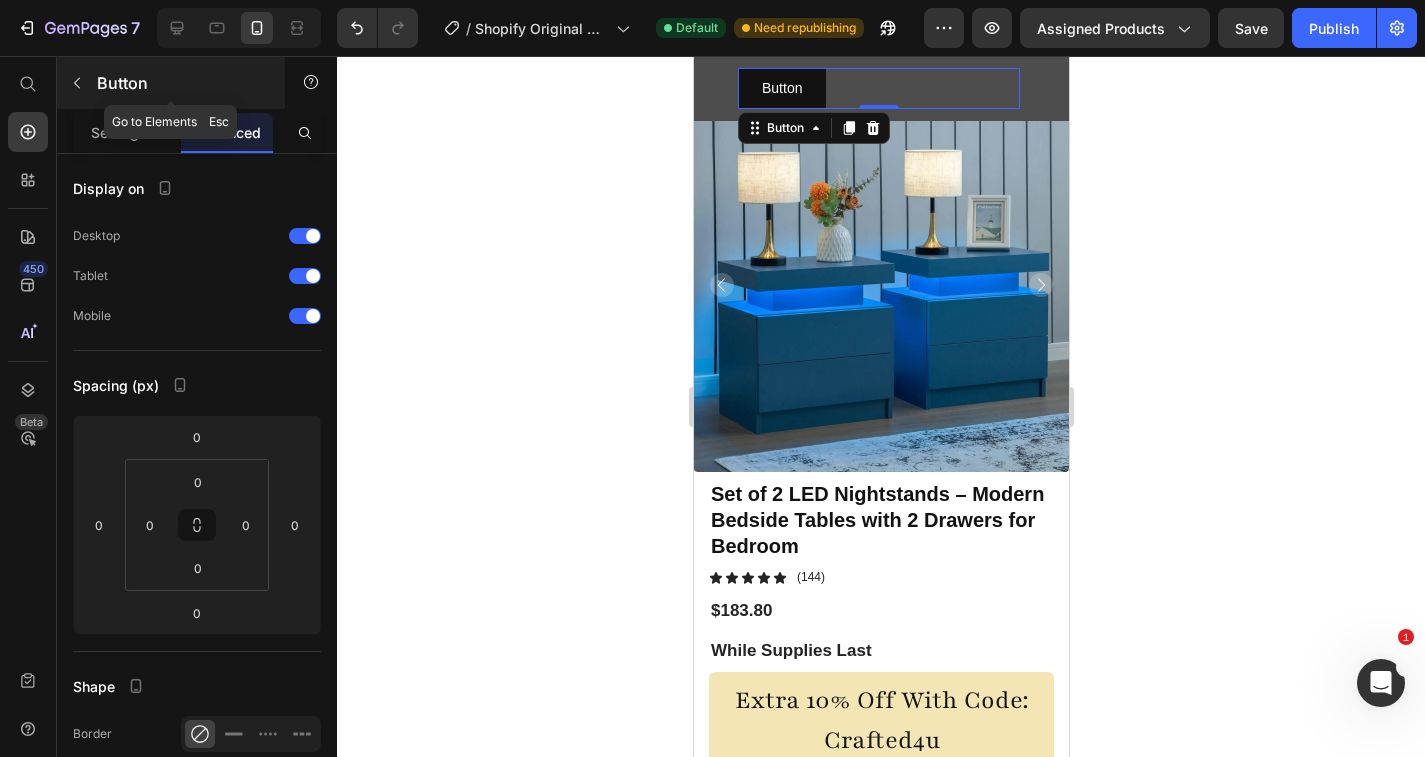 click on "Button" at bounding box center [171, 83] 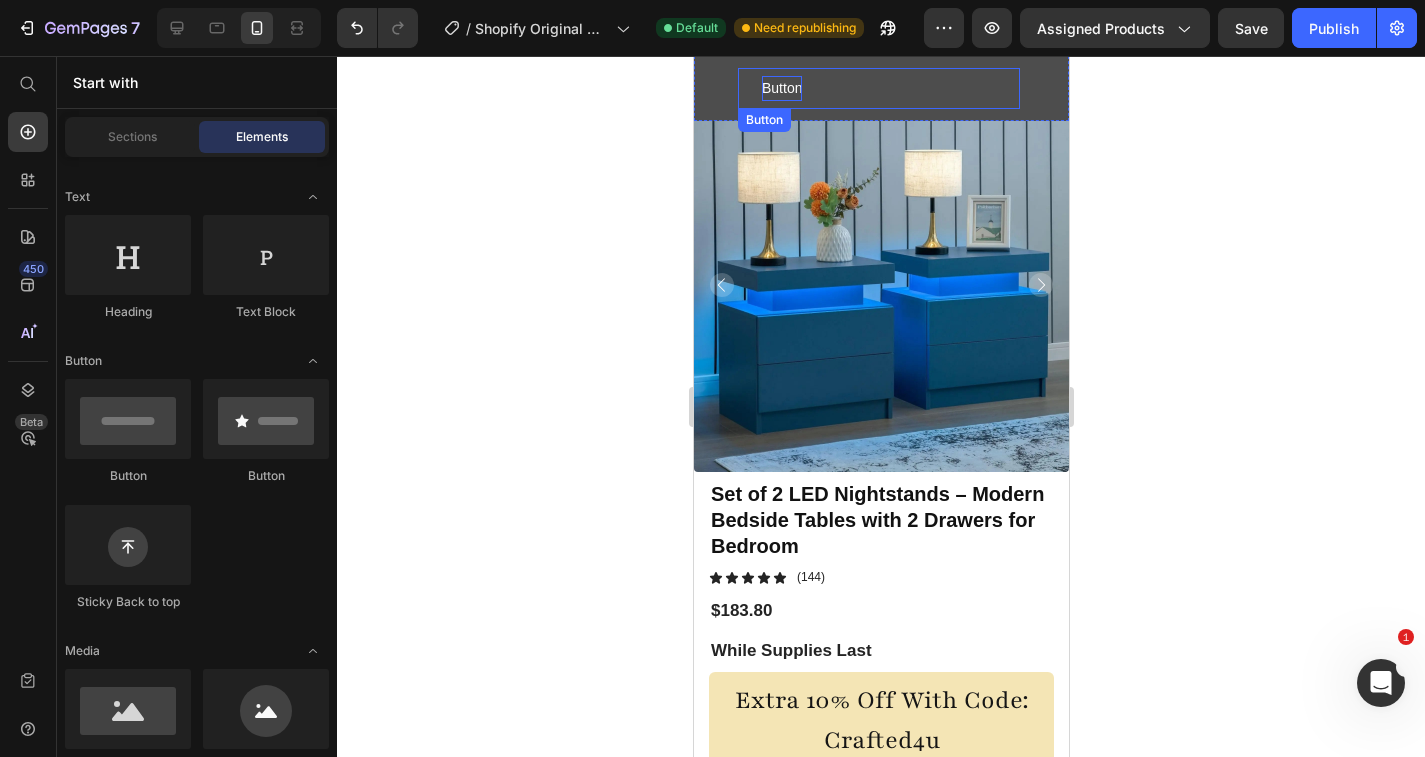 click on "Button" at bounding box center (781, 88) 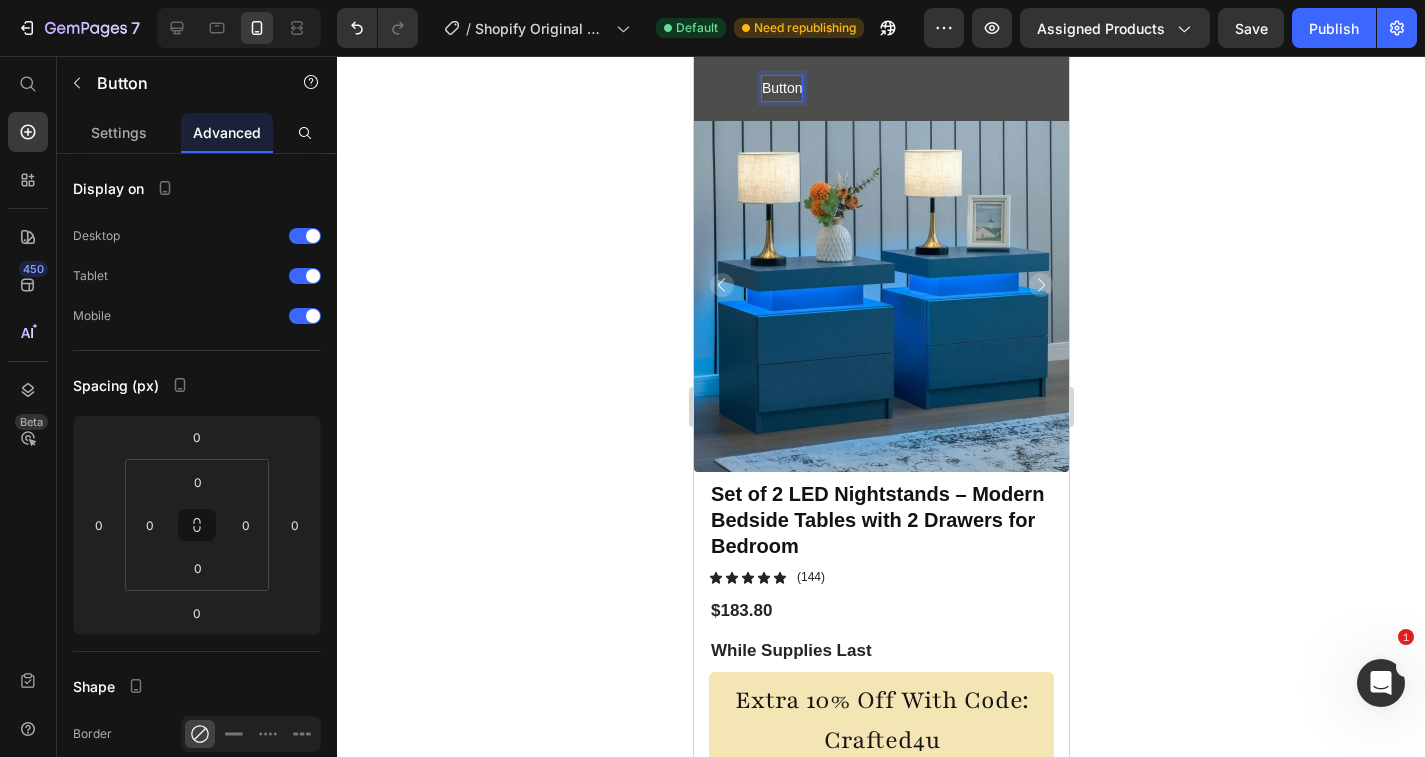 click on "Button" at bounding box center (781, 88) 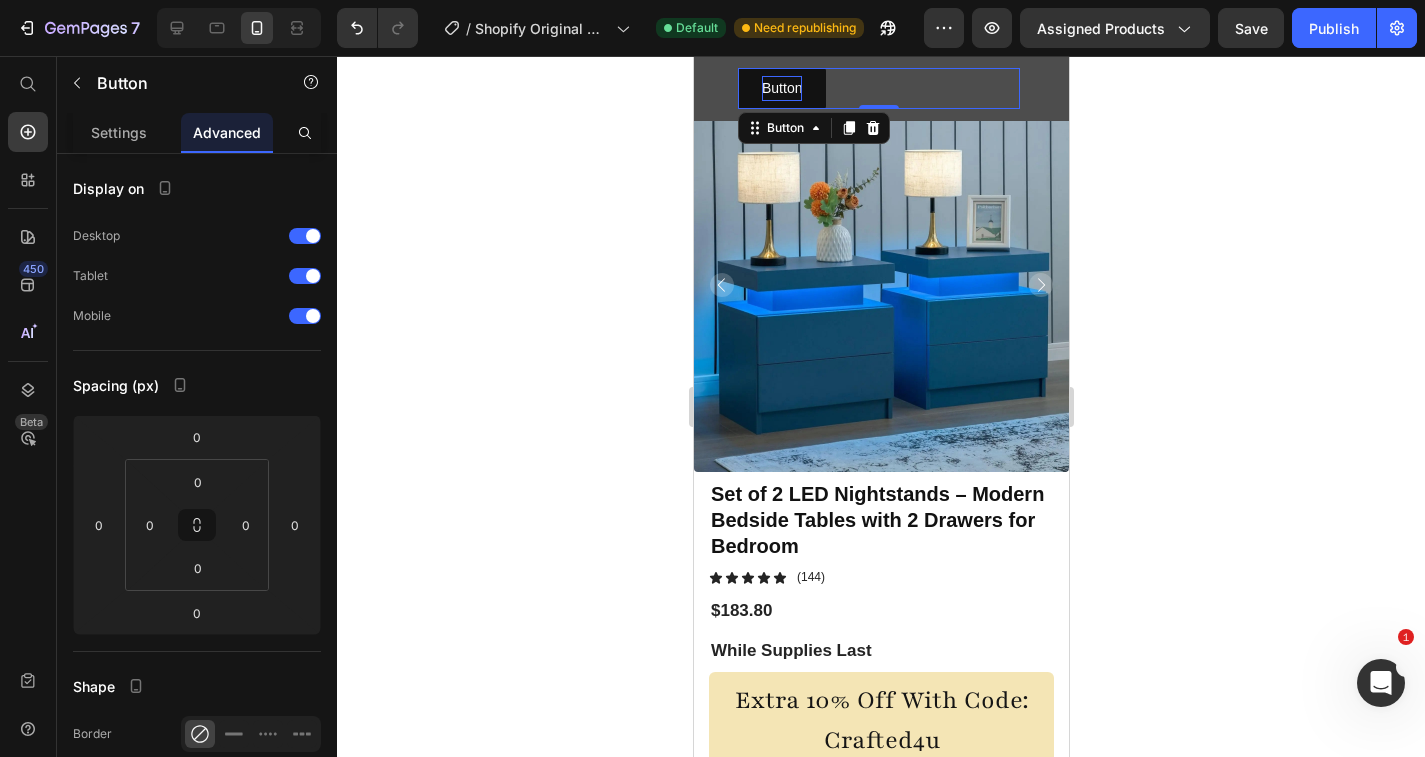 click on "Button" at bounding box center (781, 88) 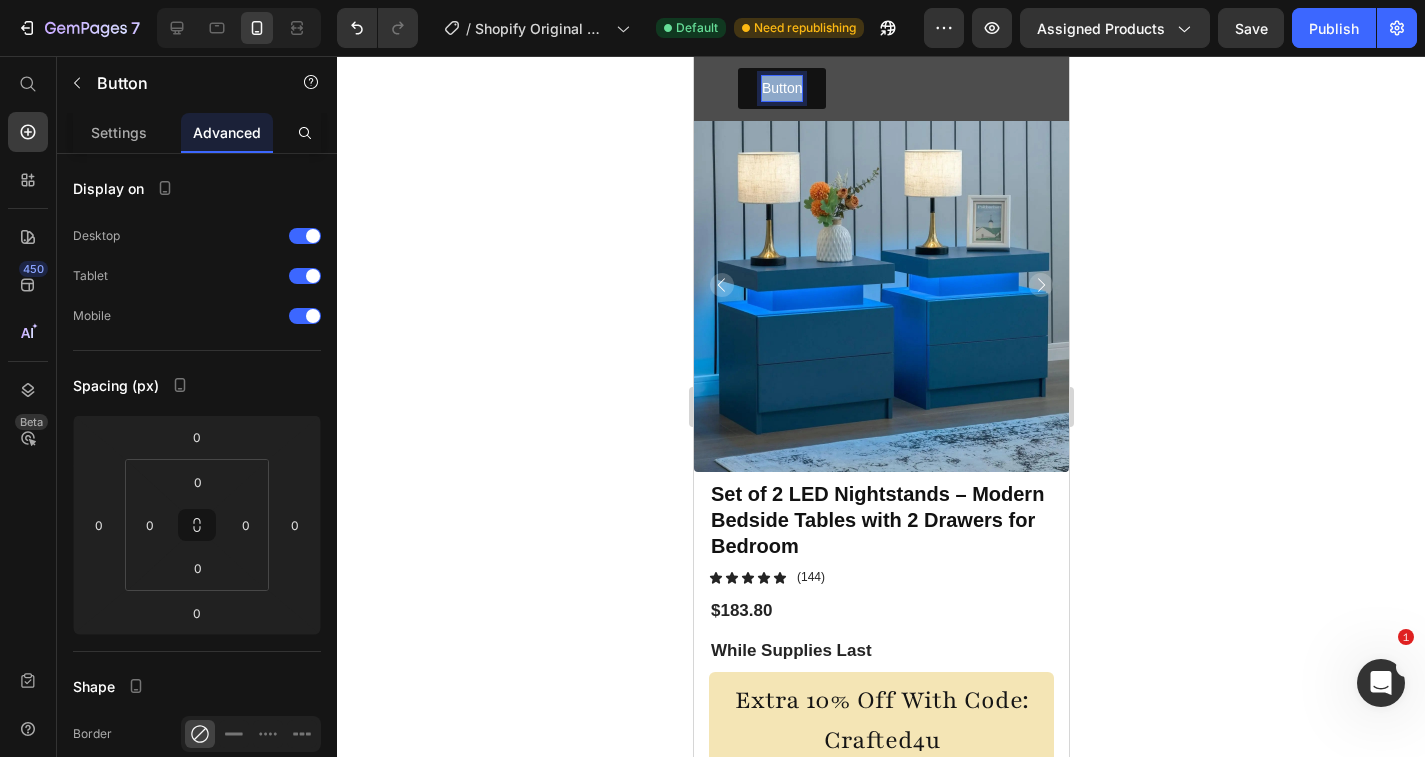 click on "Button" at bounding box center [781, 88] 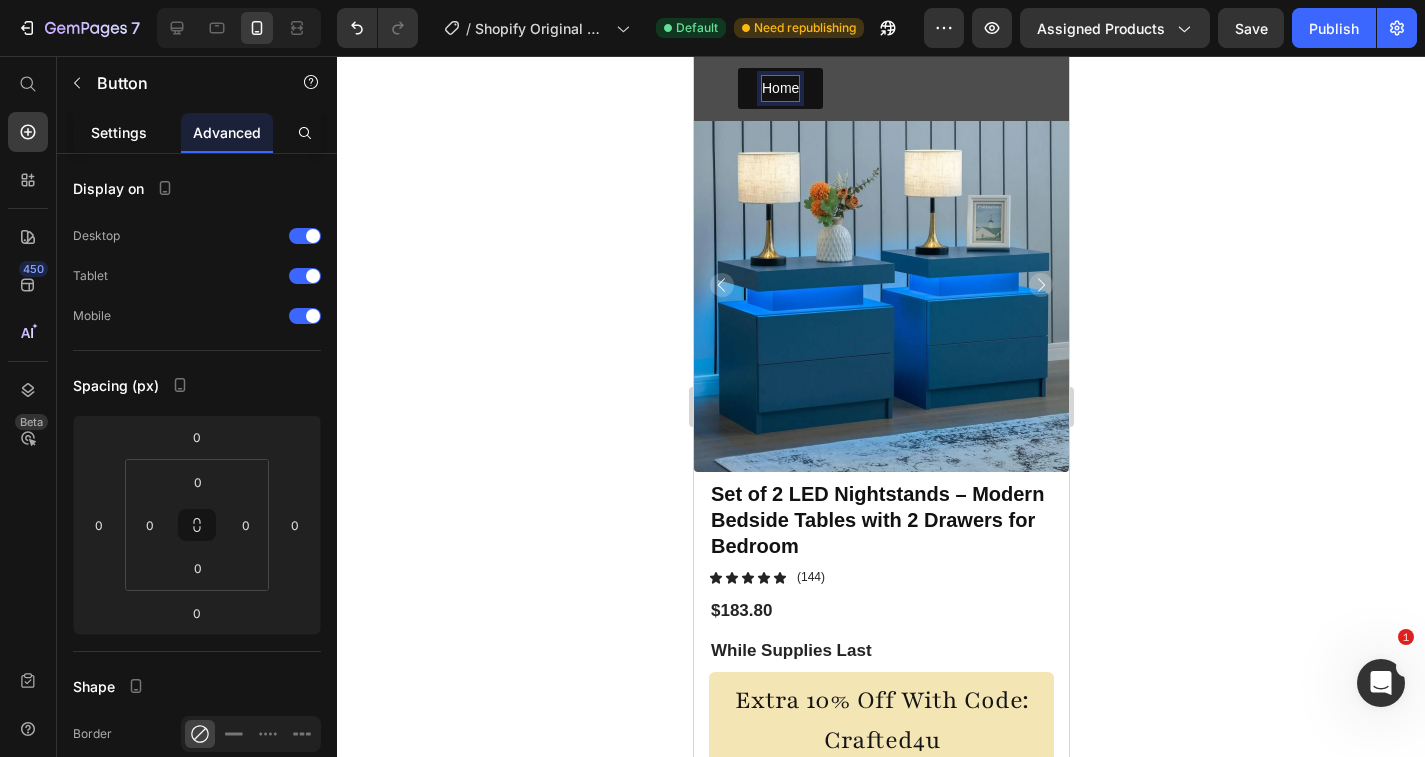 click on "Settings" 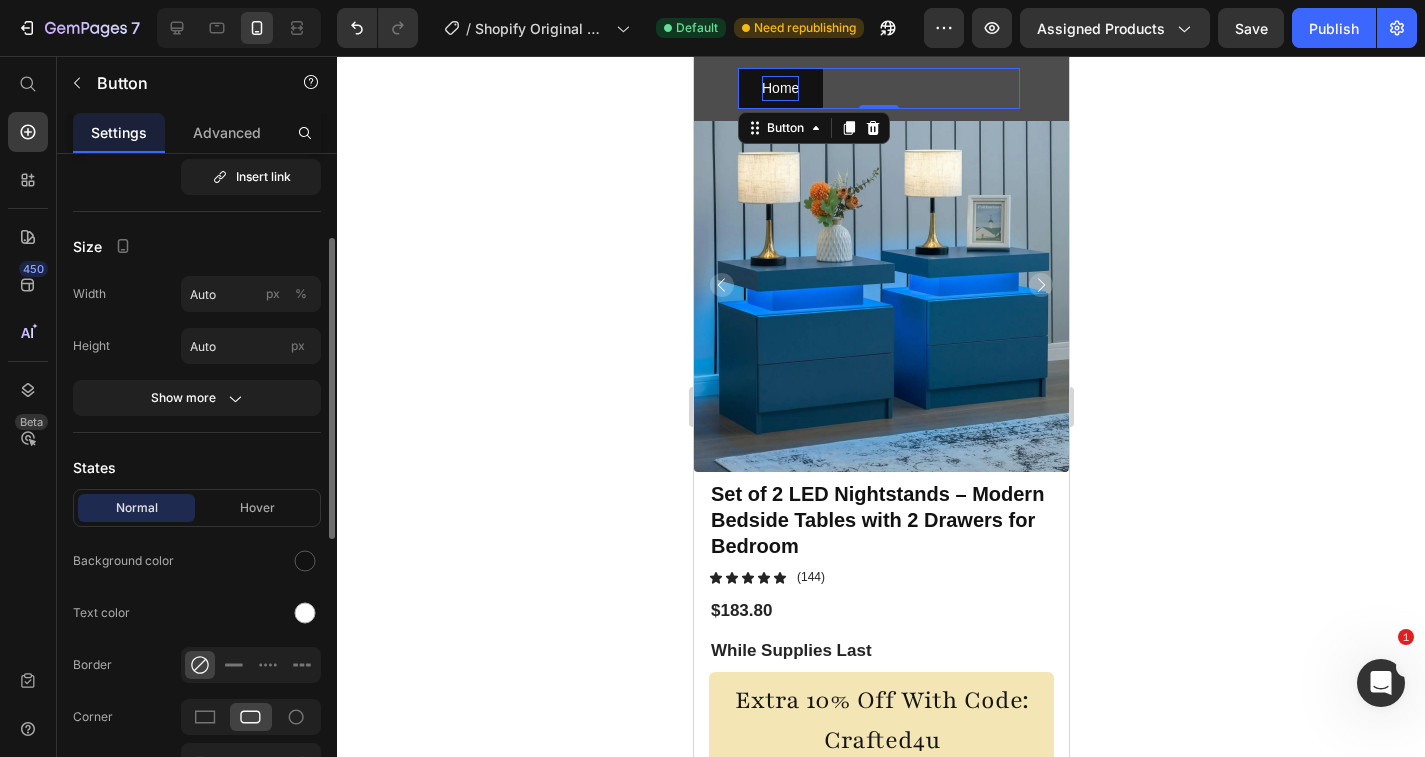 scroll, scrollTop: 173, scrollLeft: 0, axis: vertical 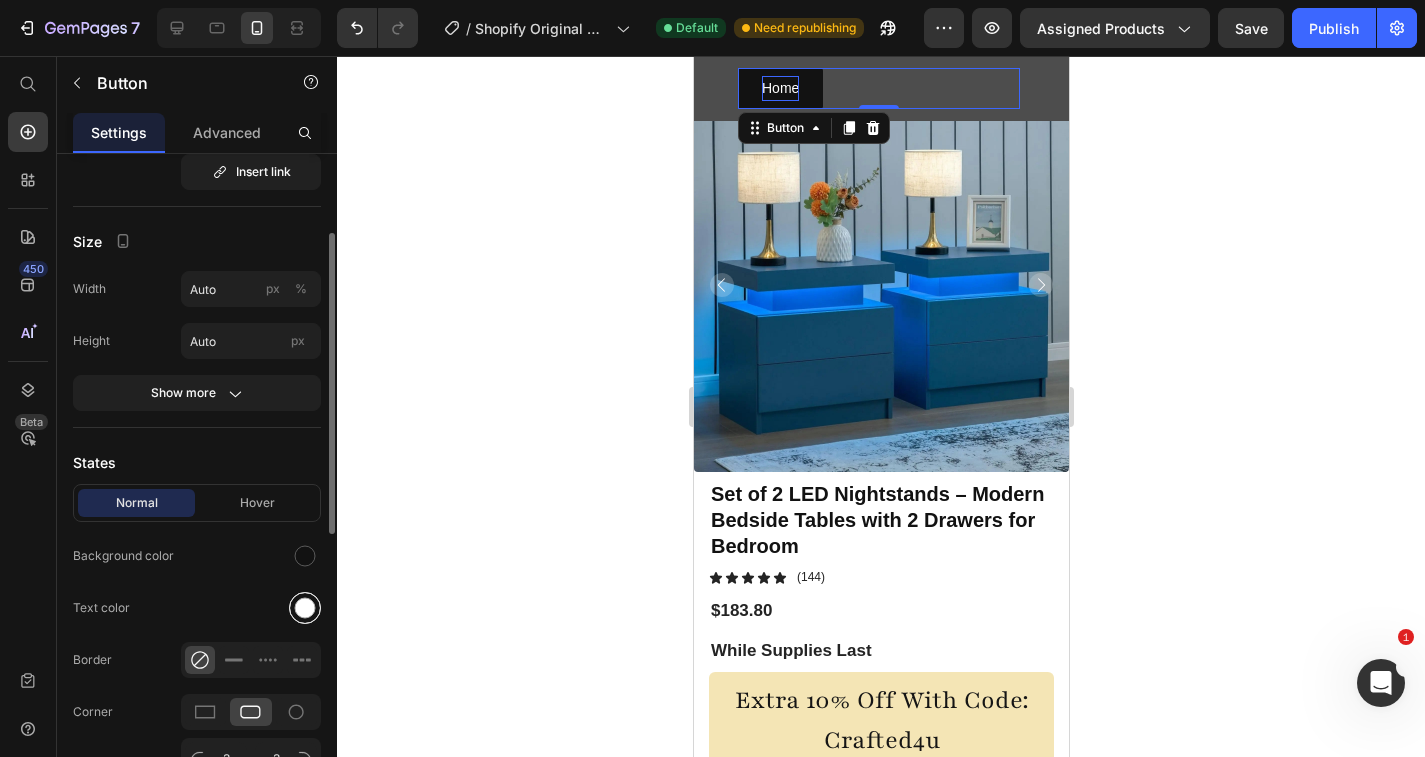 click at bounding box center [305, 608] 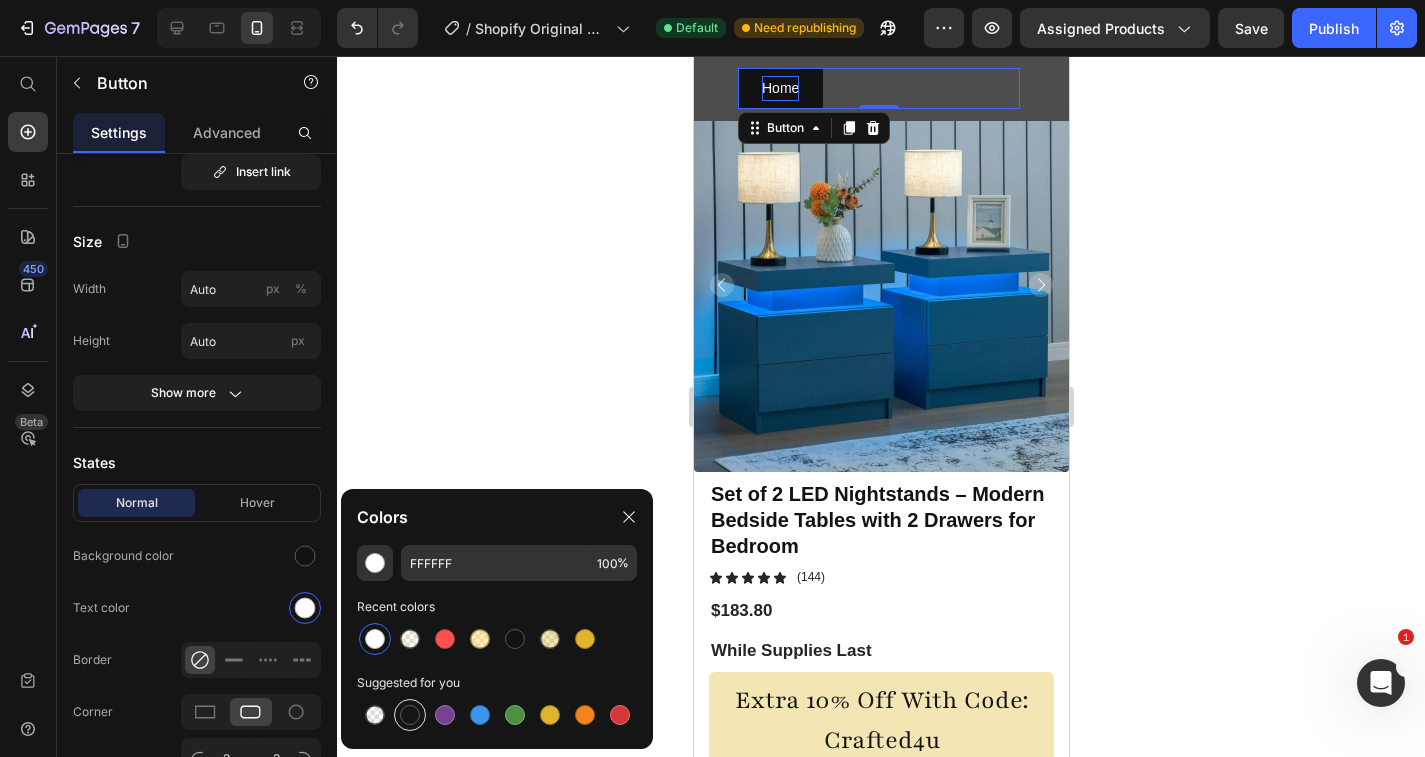click at bounding box center (410, 715) 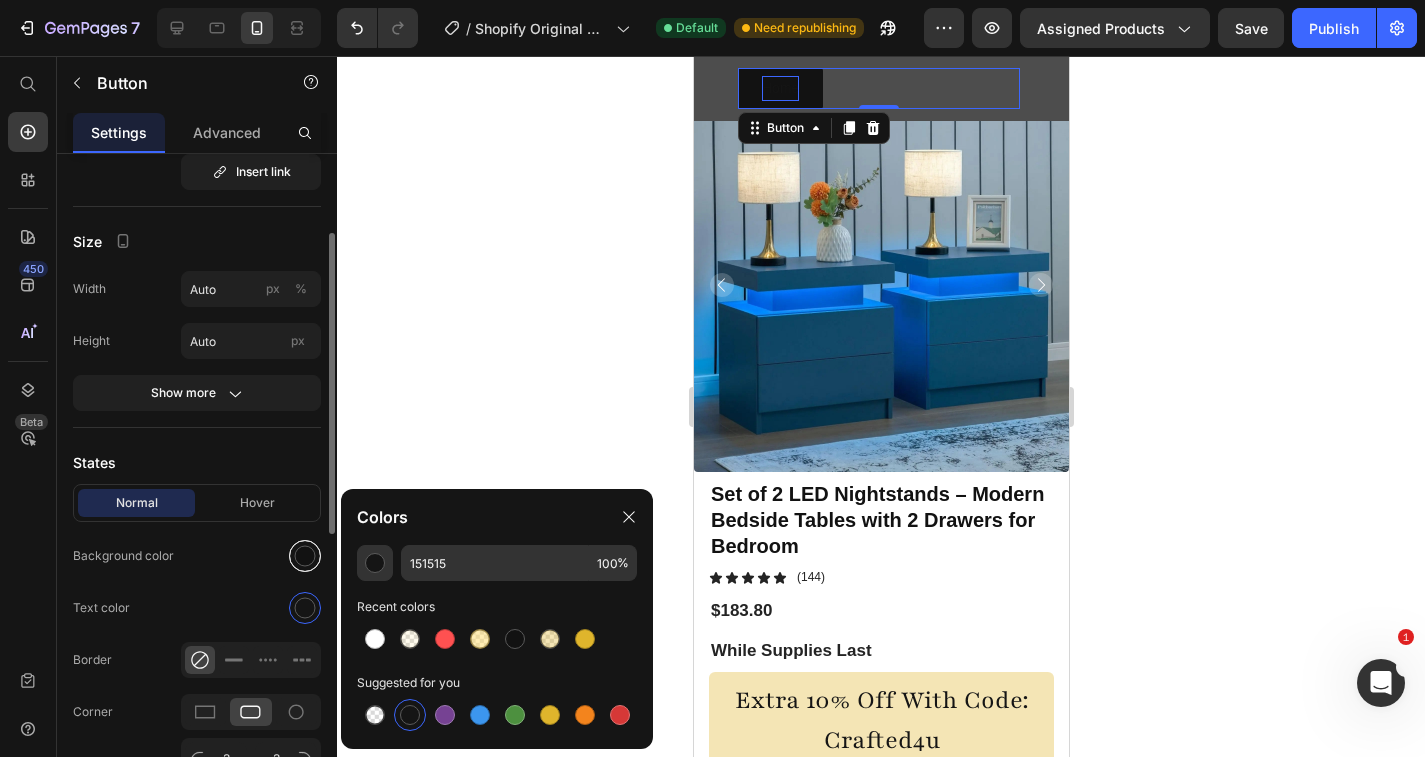 click at bounding box center [305, 556] 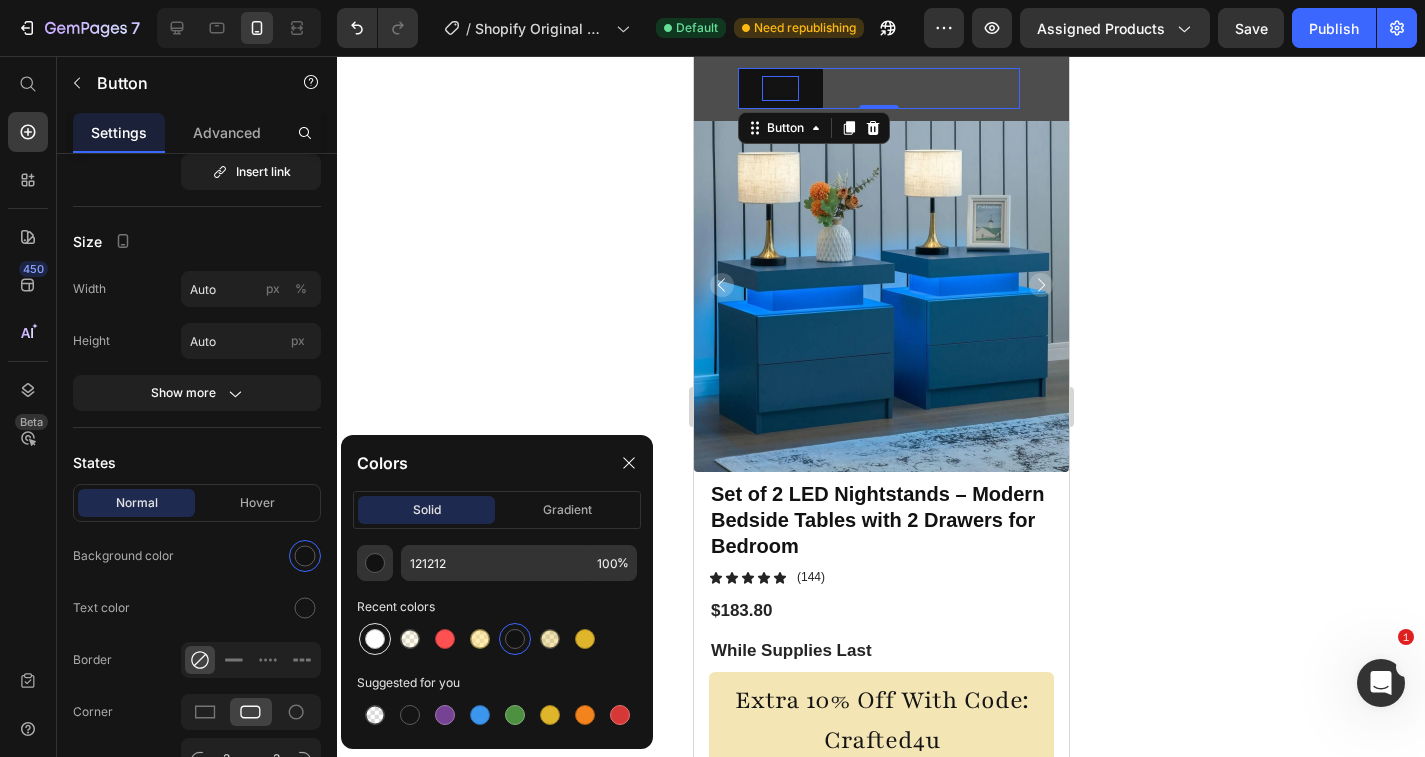 click at bounding box center (375, 639) 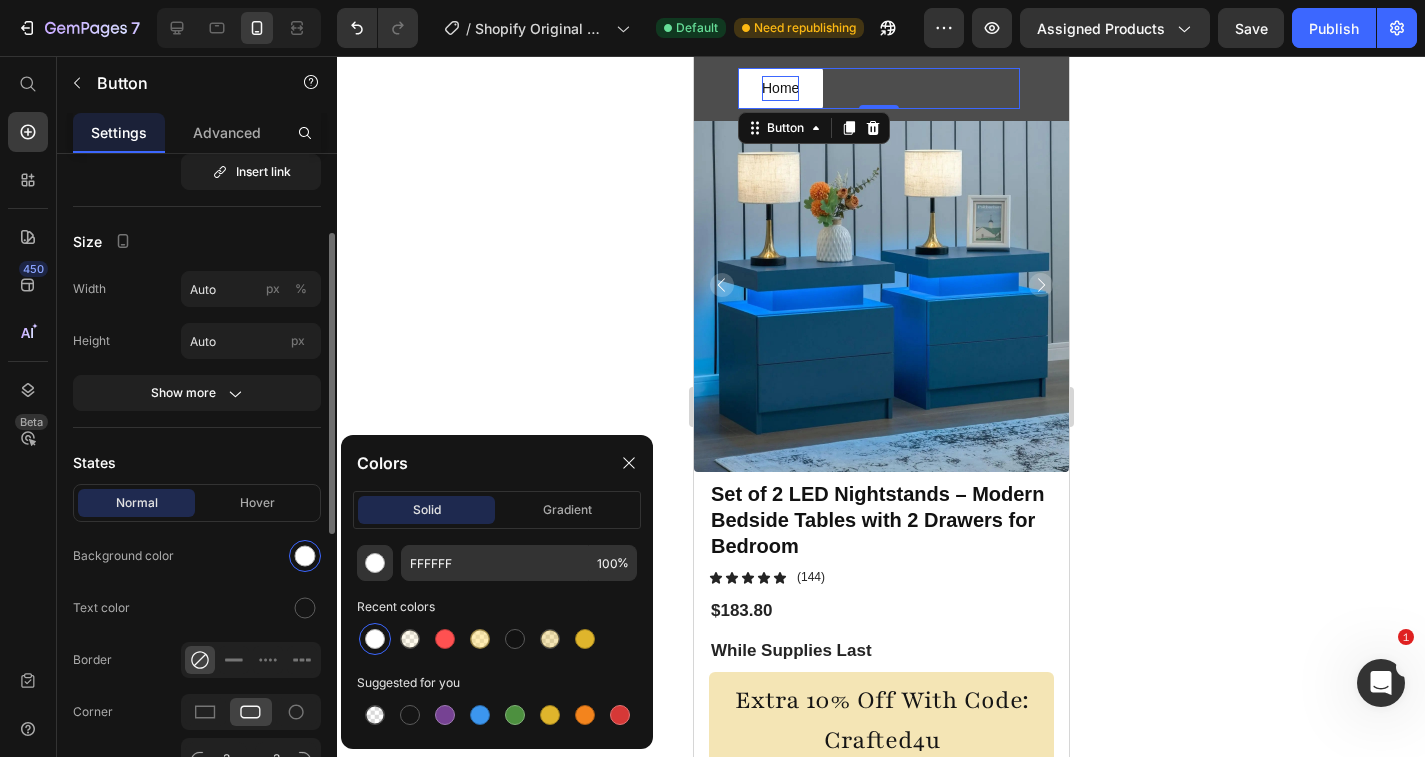click at bounding box center (251, 556) 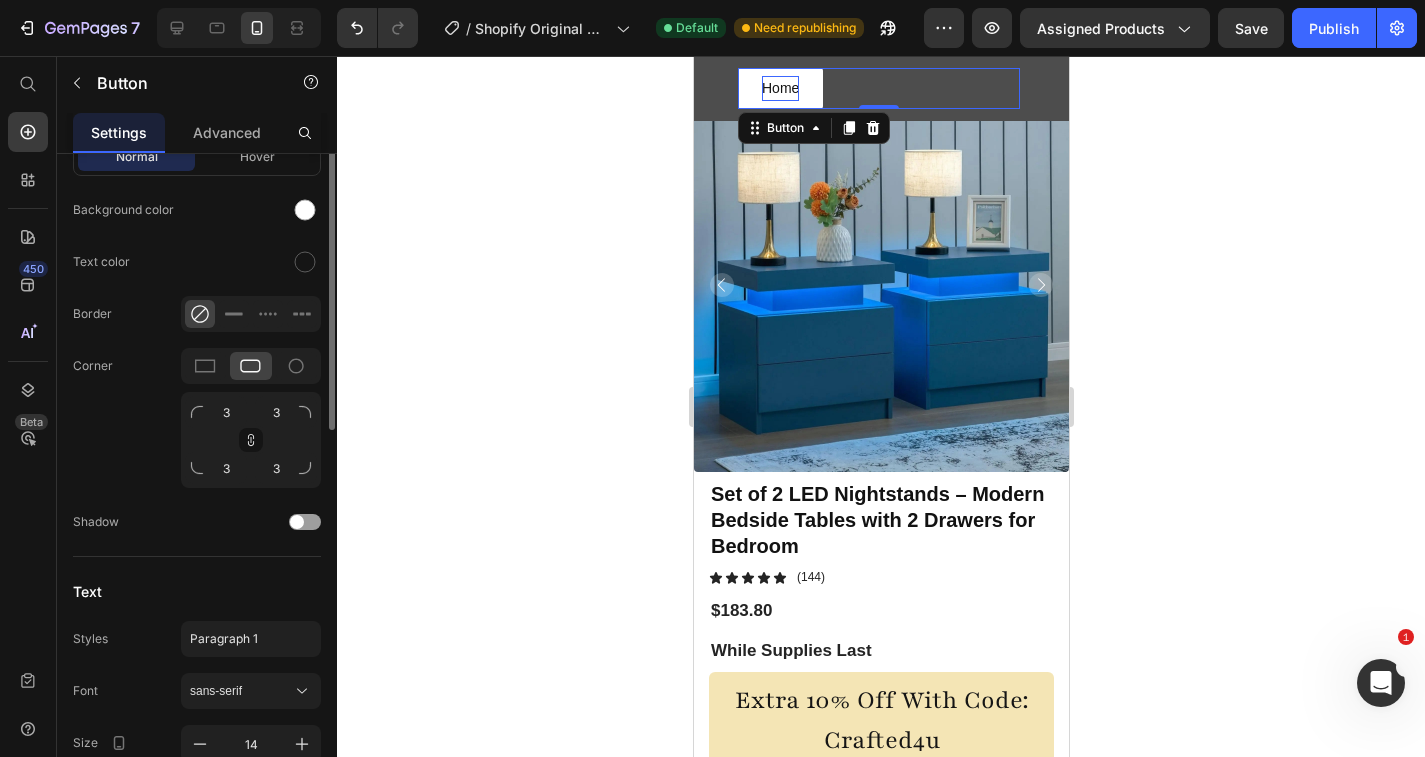 scroll, scrollTop: 785, scrollLeft: 0, axis: vertical 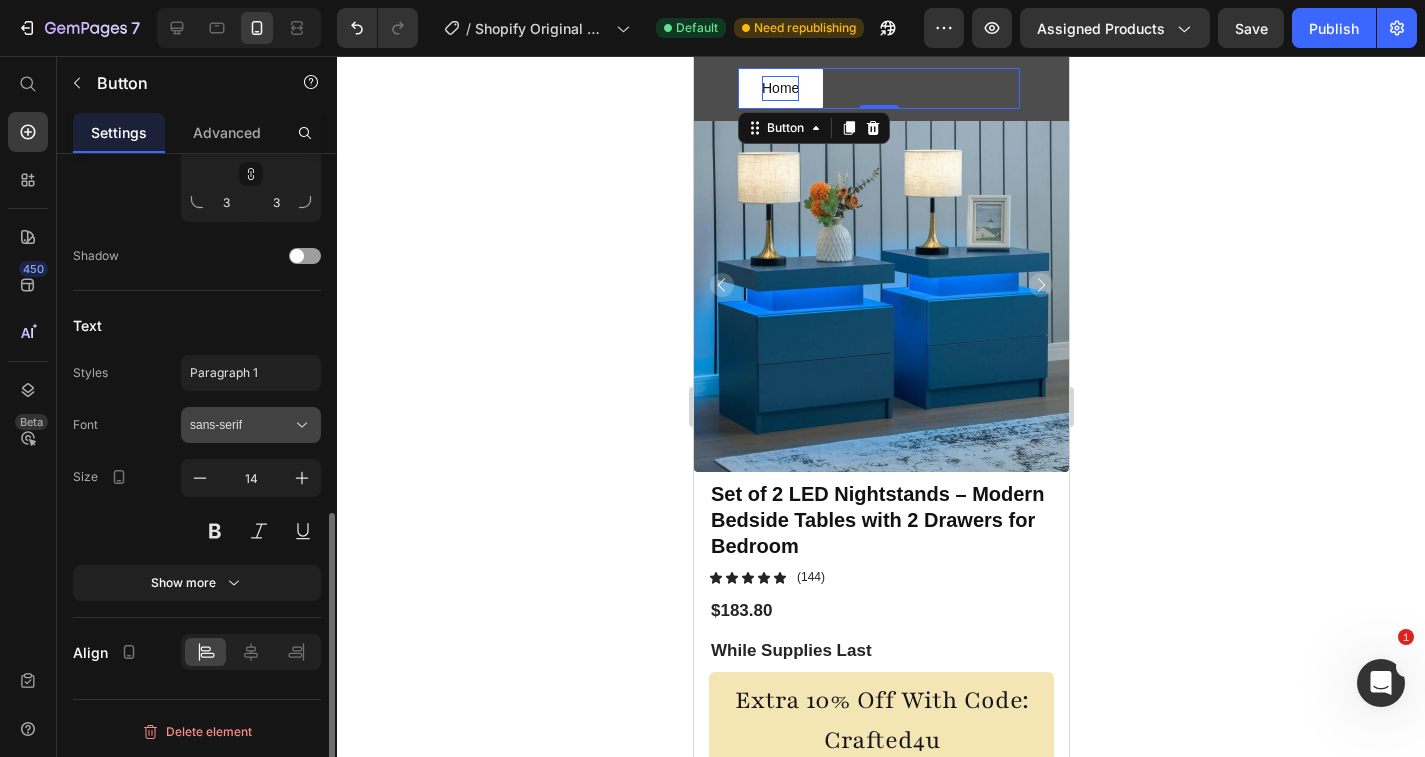 click on "sans-serif" at bounding box center [241, 425] 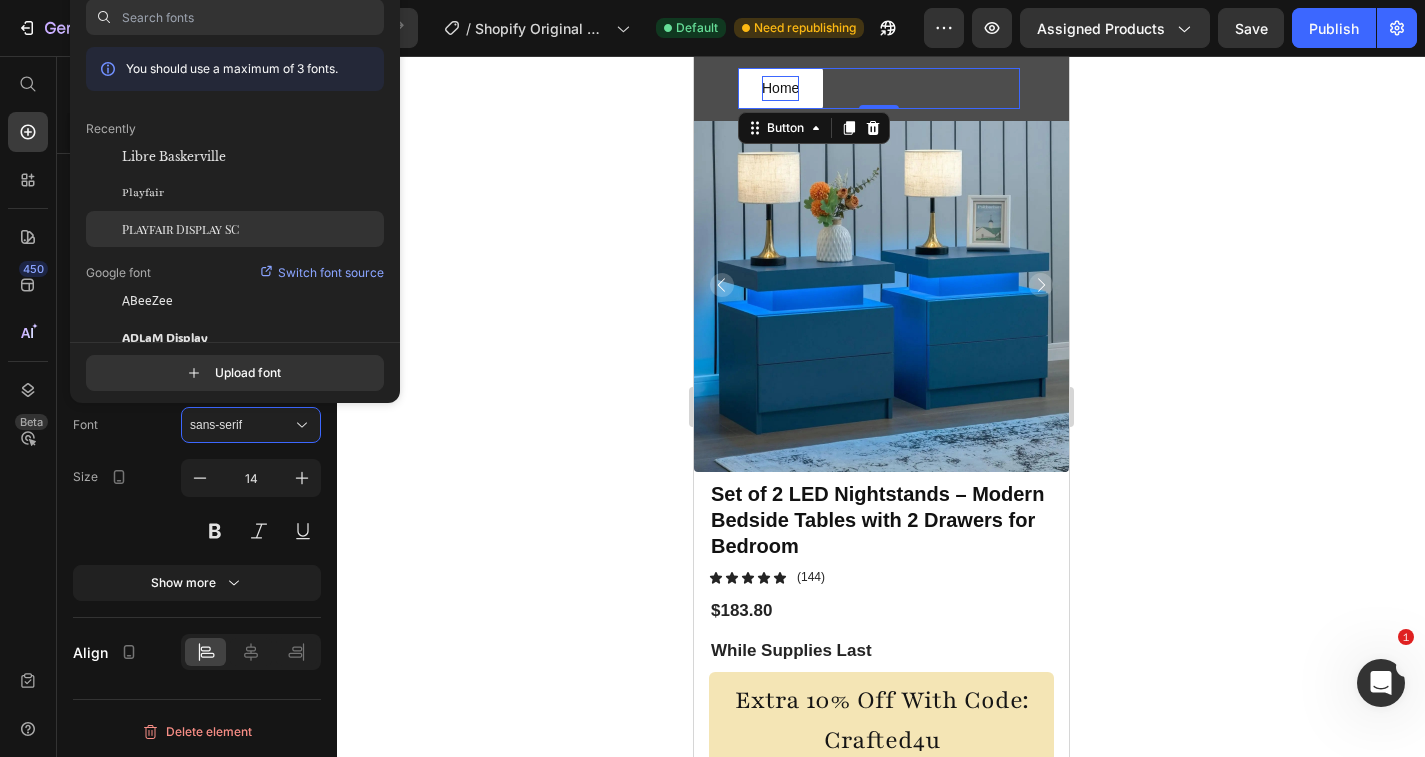 click on "Playfair Display SC" 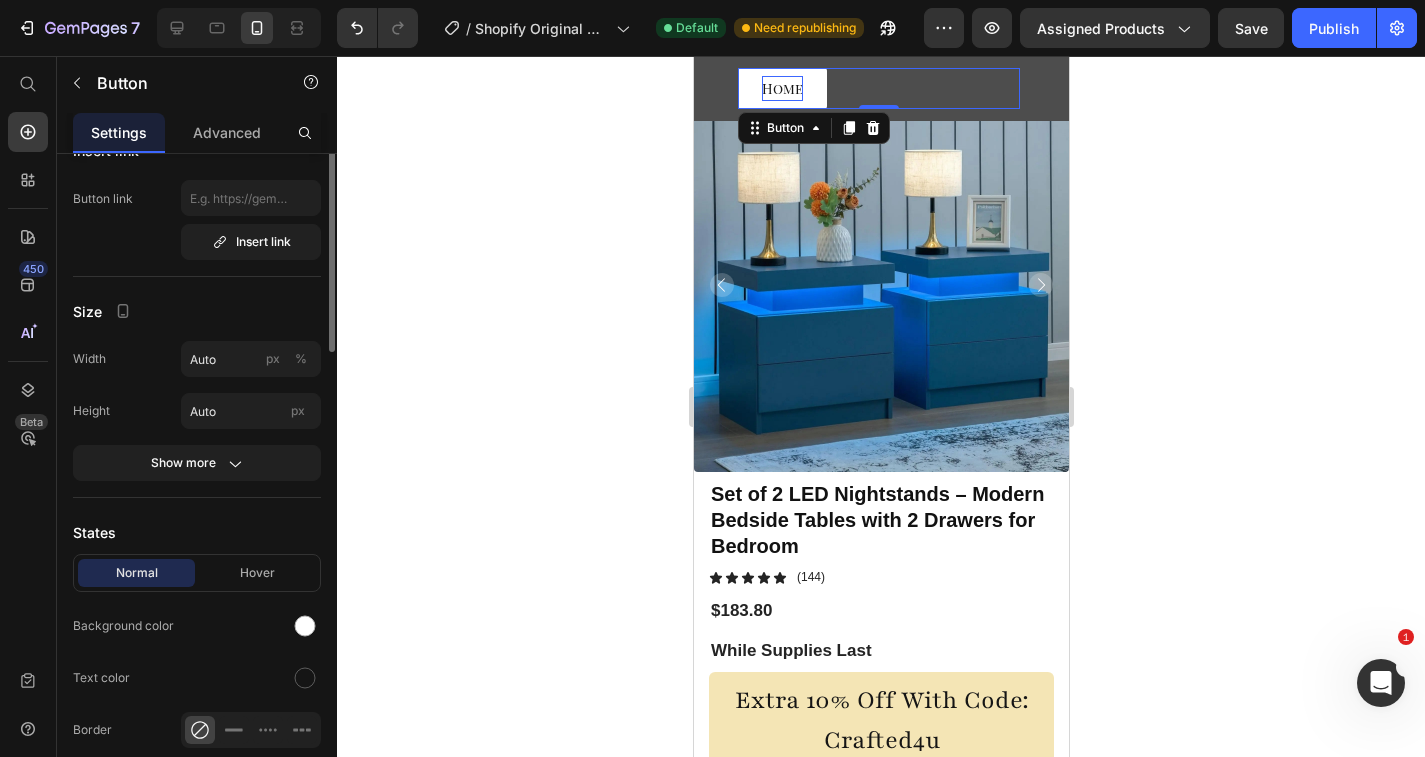 scroll, scrollTop: 0, scrollLeft: 0, axis: both 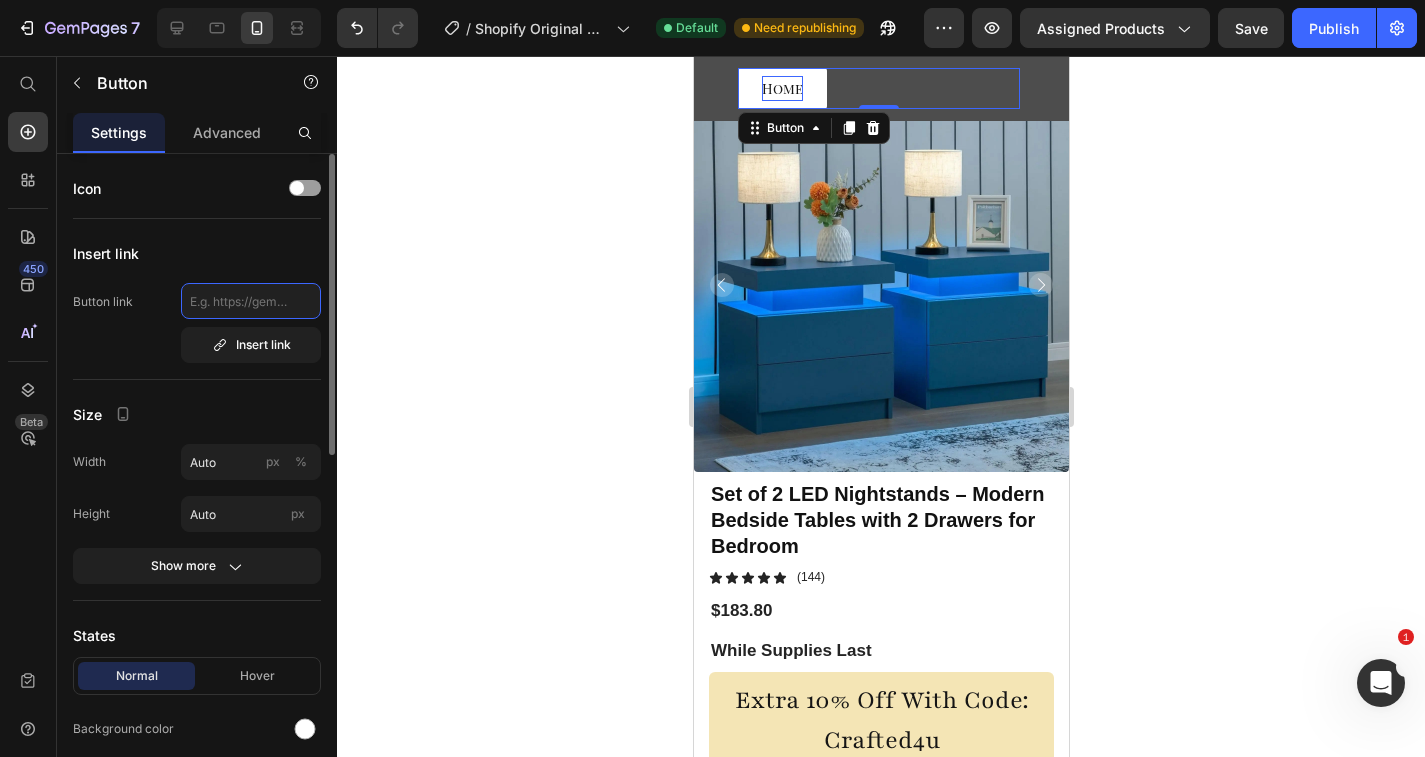 click 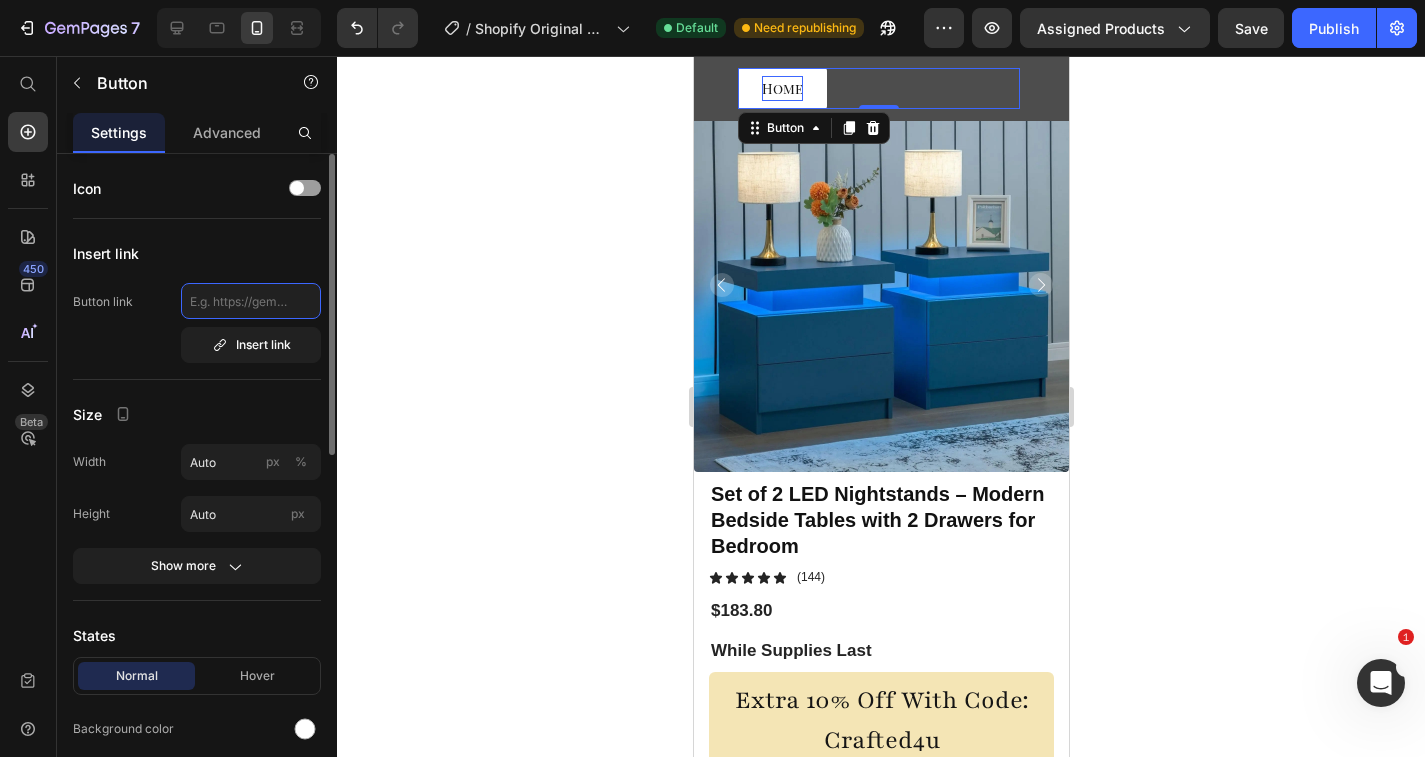 paste on "[URL][DOMAIN_NAME]" 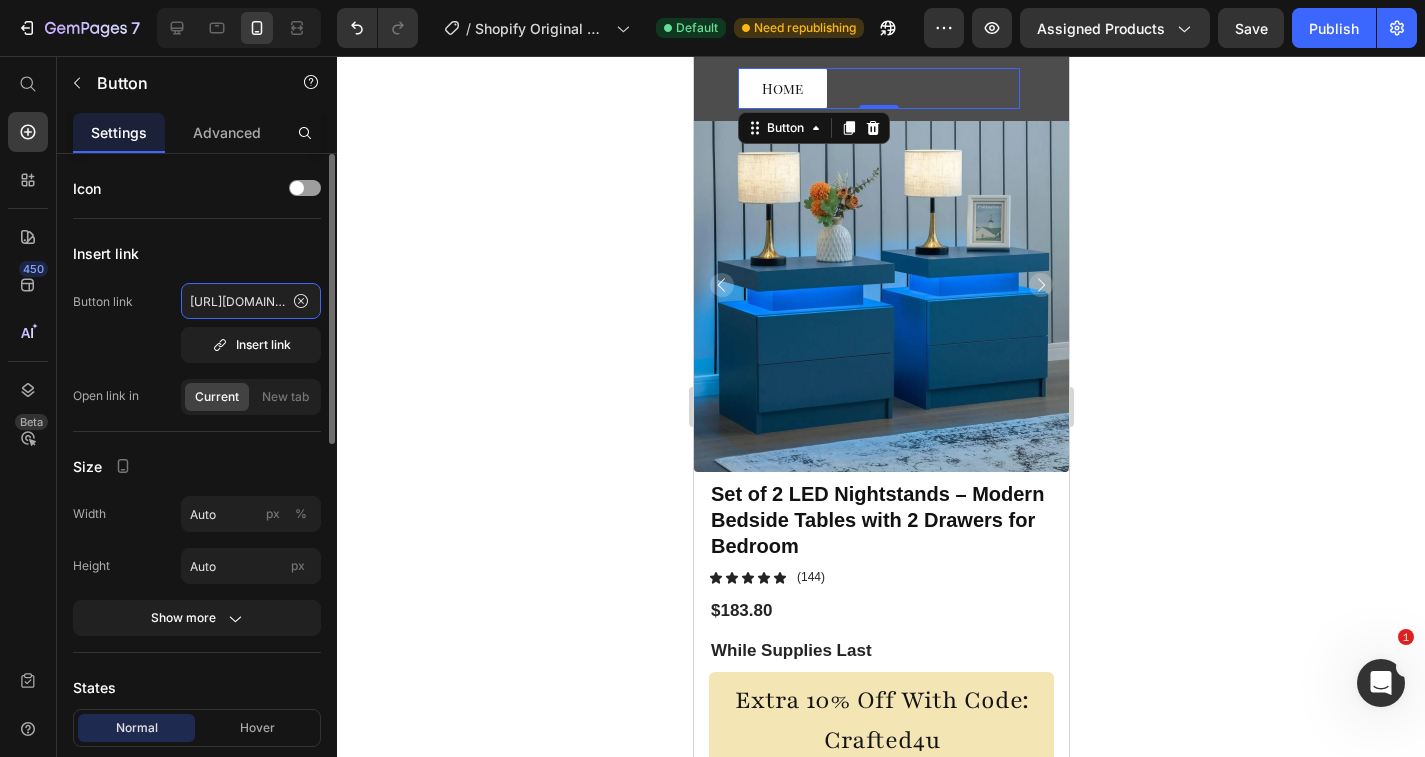 type on "[URL][DOMAIN_NAME]" 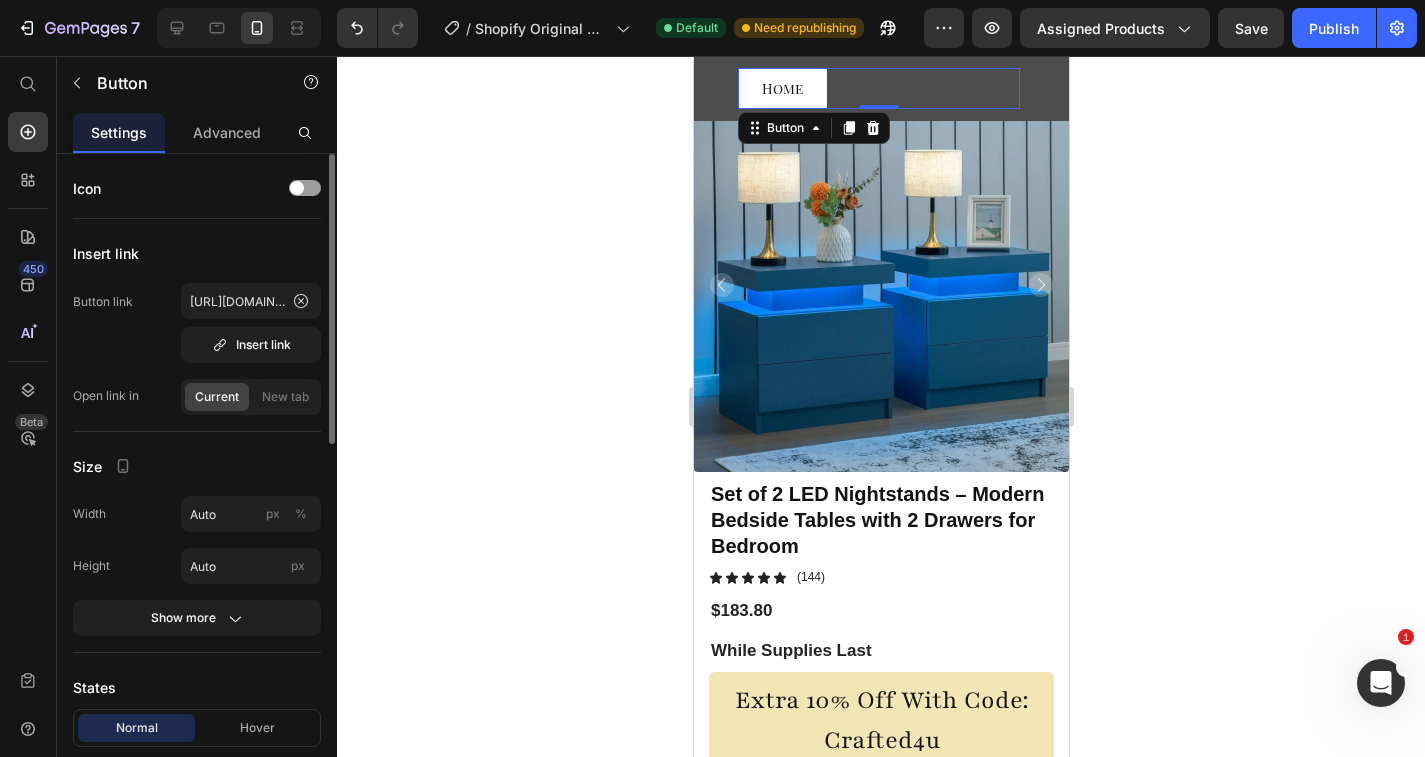 click on "Button link [URL][DOMAIN_NAME]  Insert link   Open link in  Current New tab" at bounding box center [197, 349] 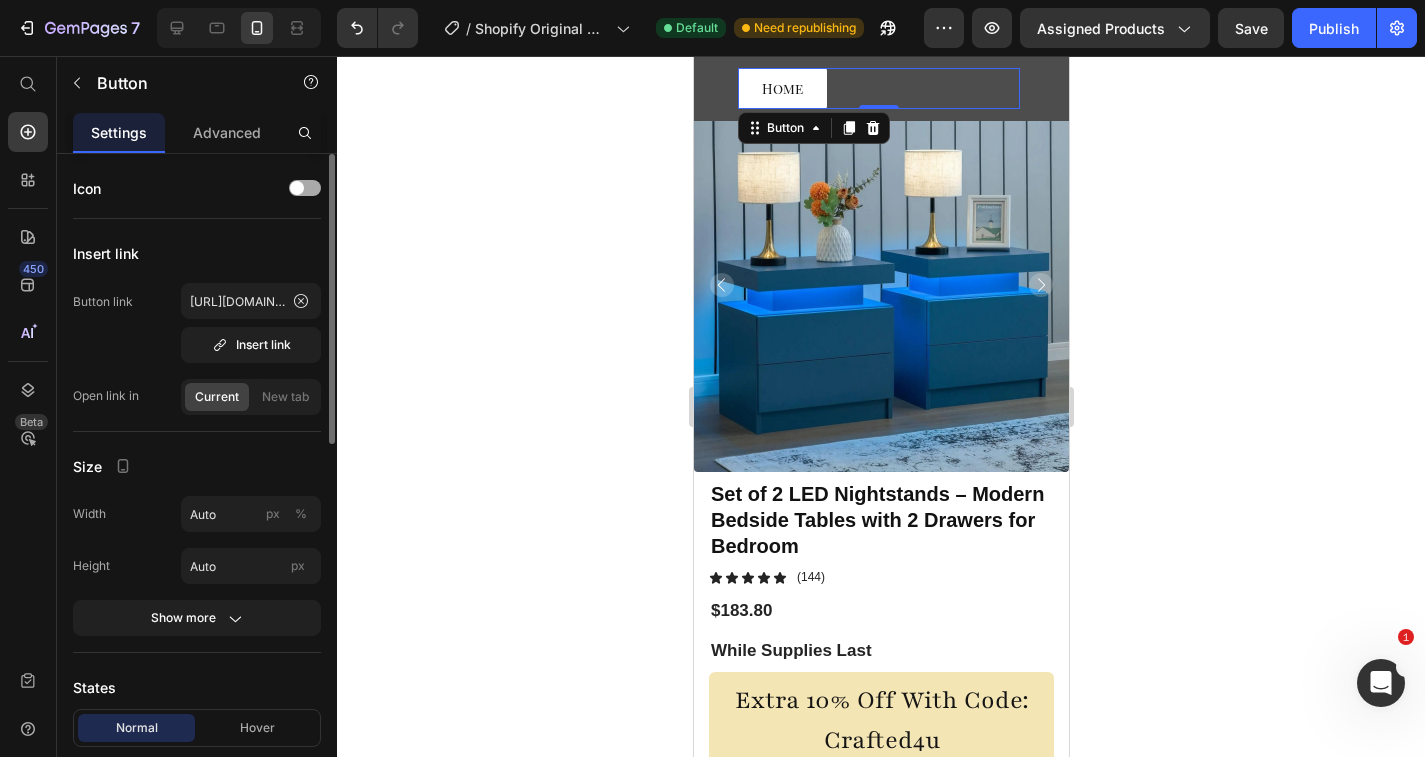 click at bounding box center (305, 188) 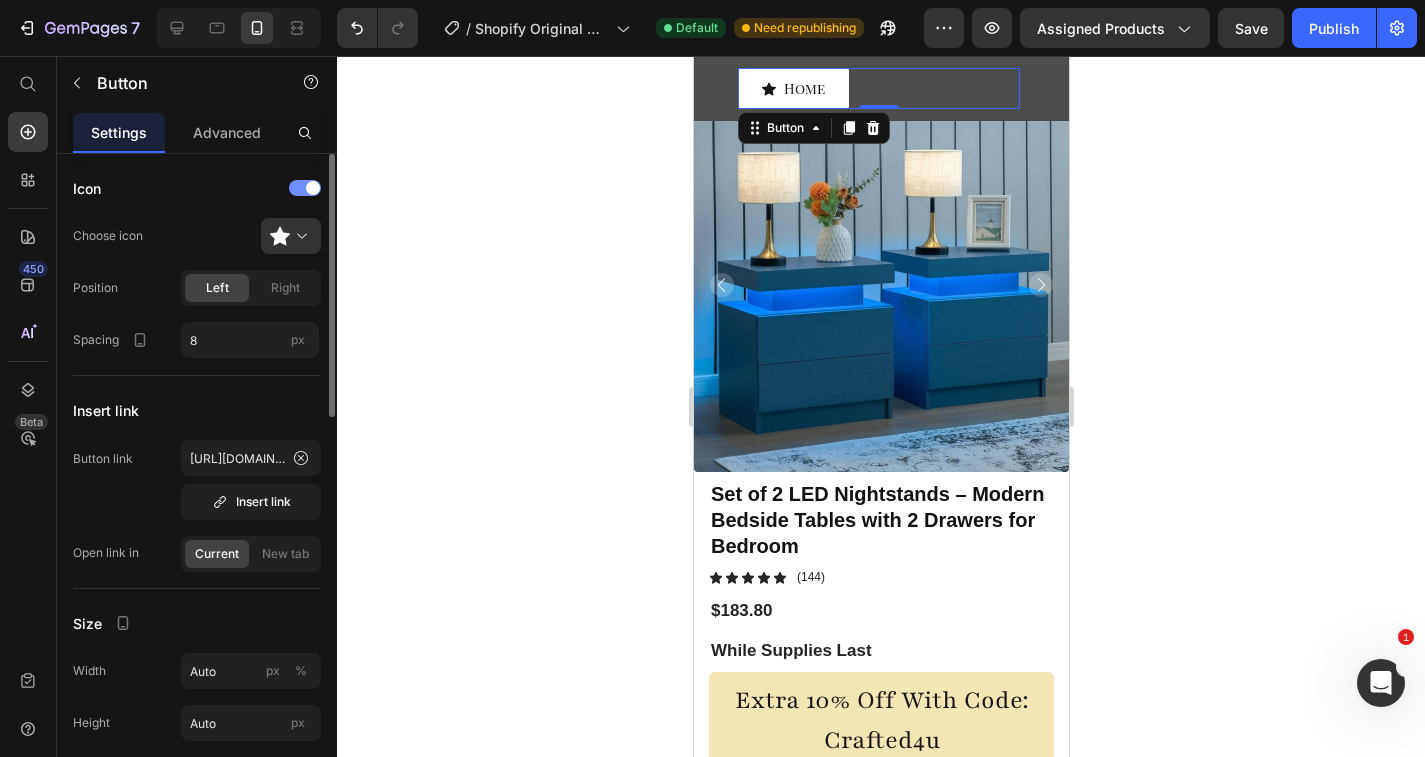 click at bounding box center [313, 188] 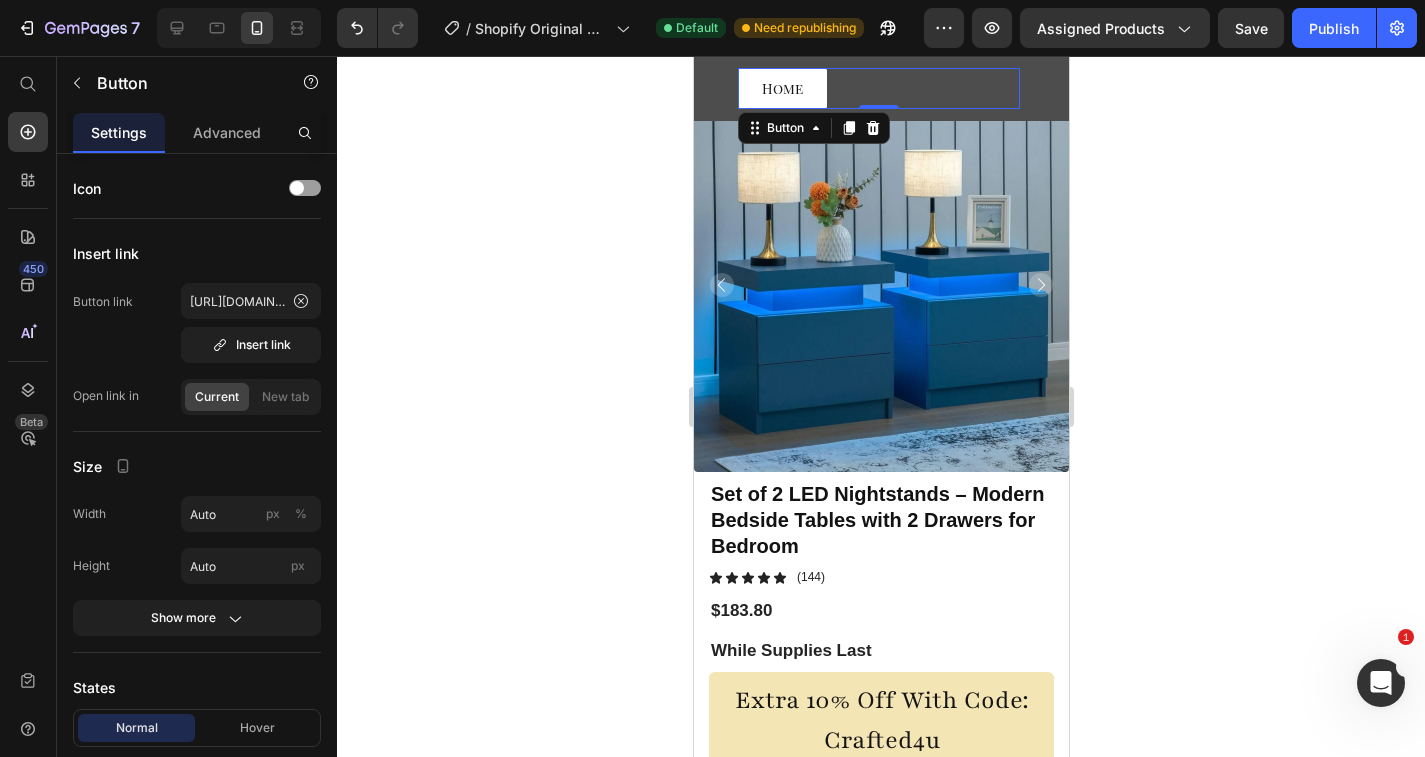 click 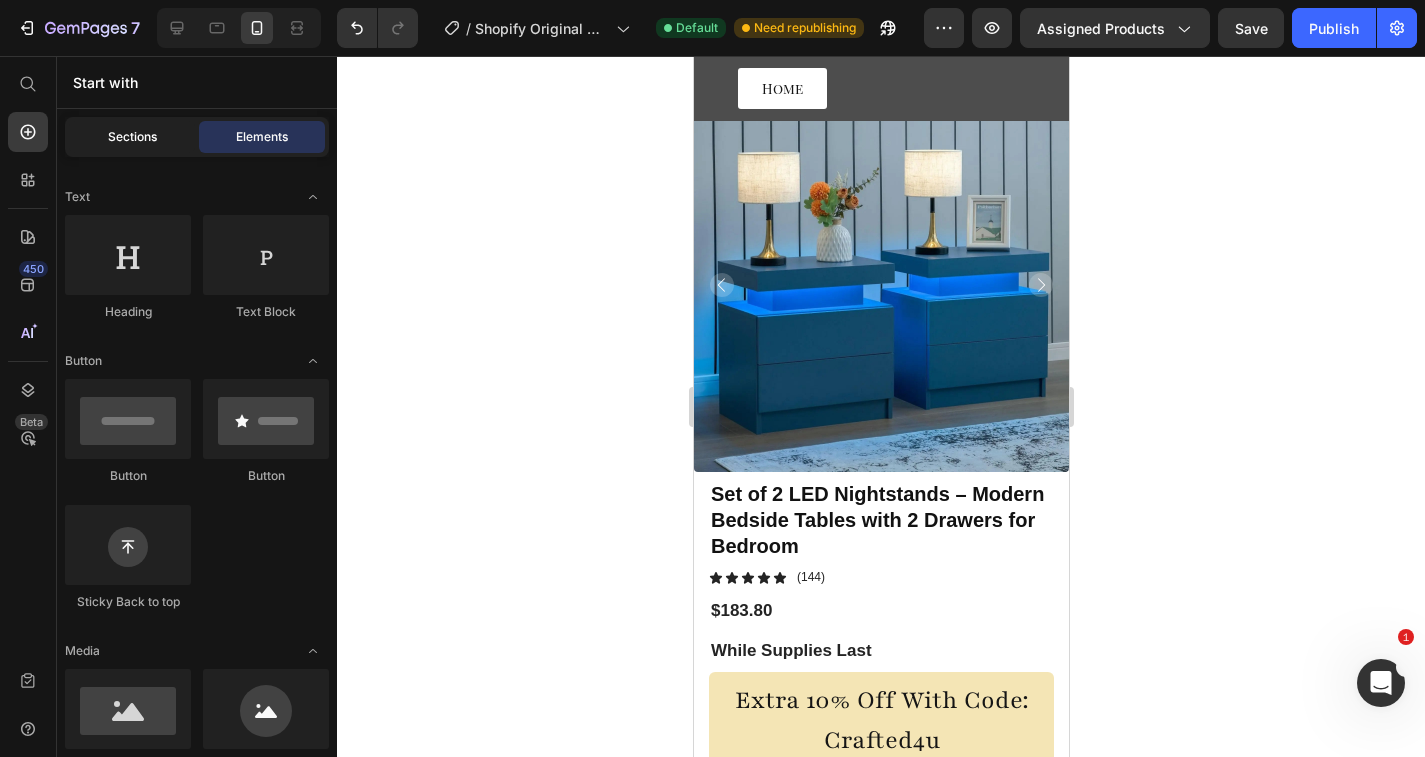 click on "Sections" 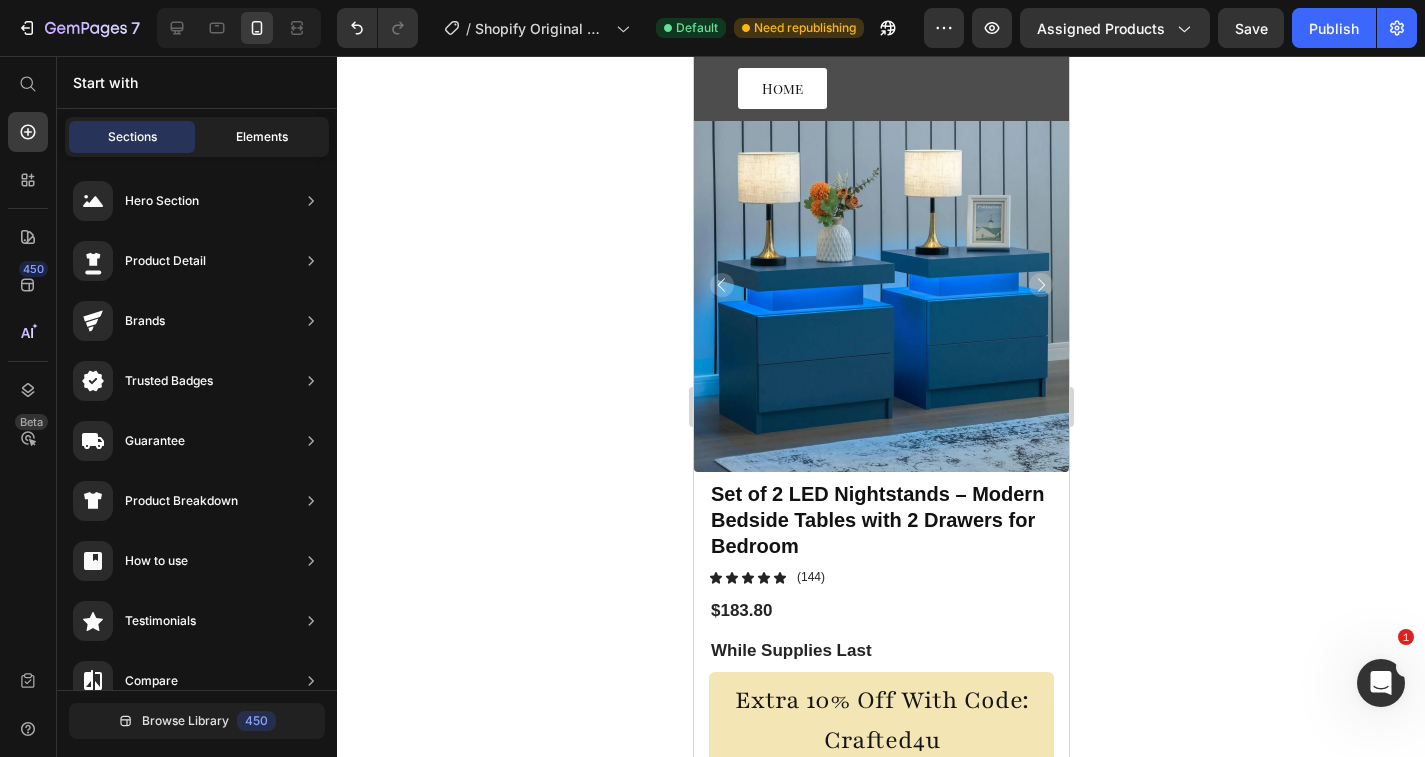 click on "Elements" at bounding box center (262, 137) 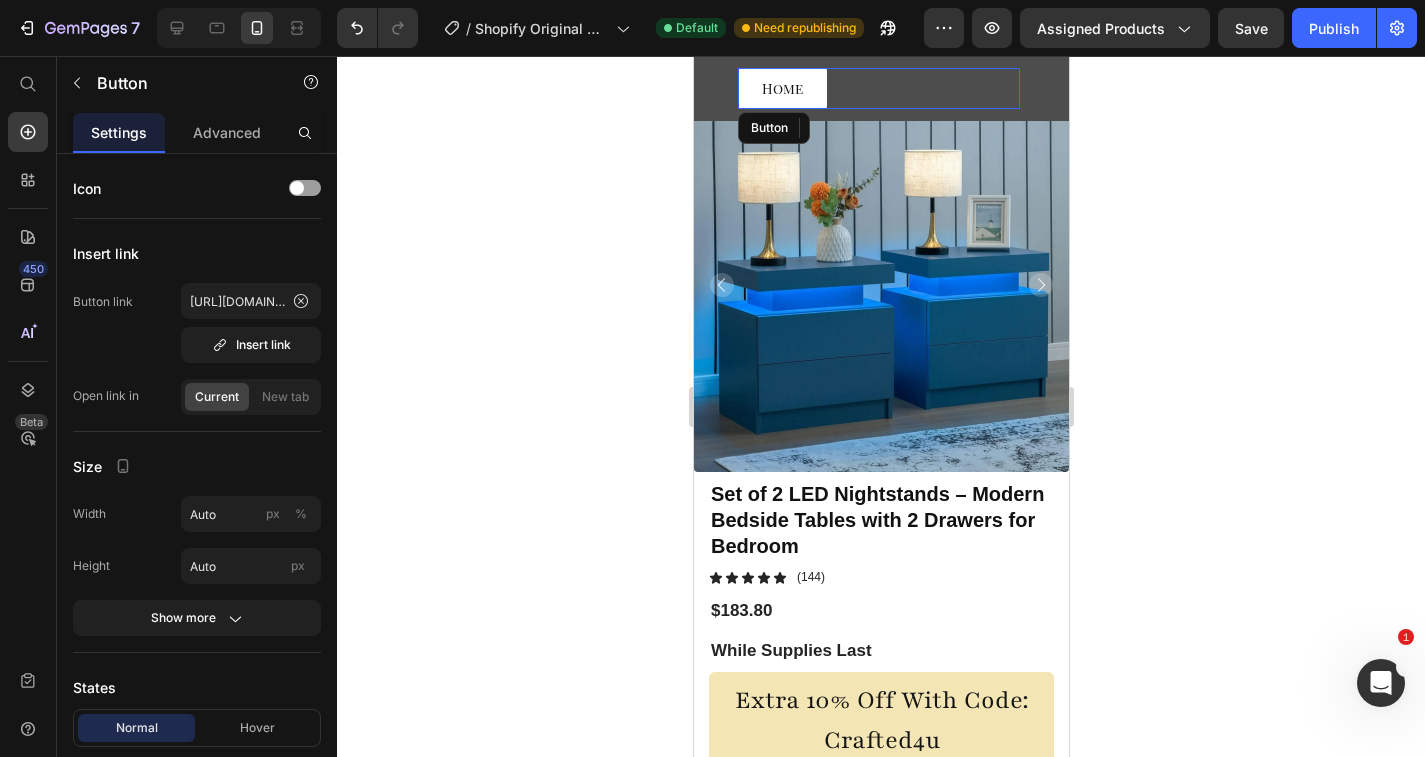 click on "Home Button" at bounding box center (878, 88) 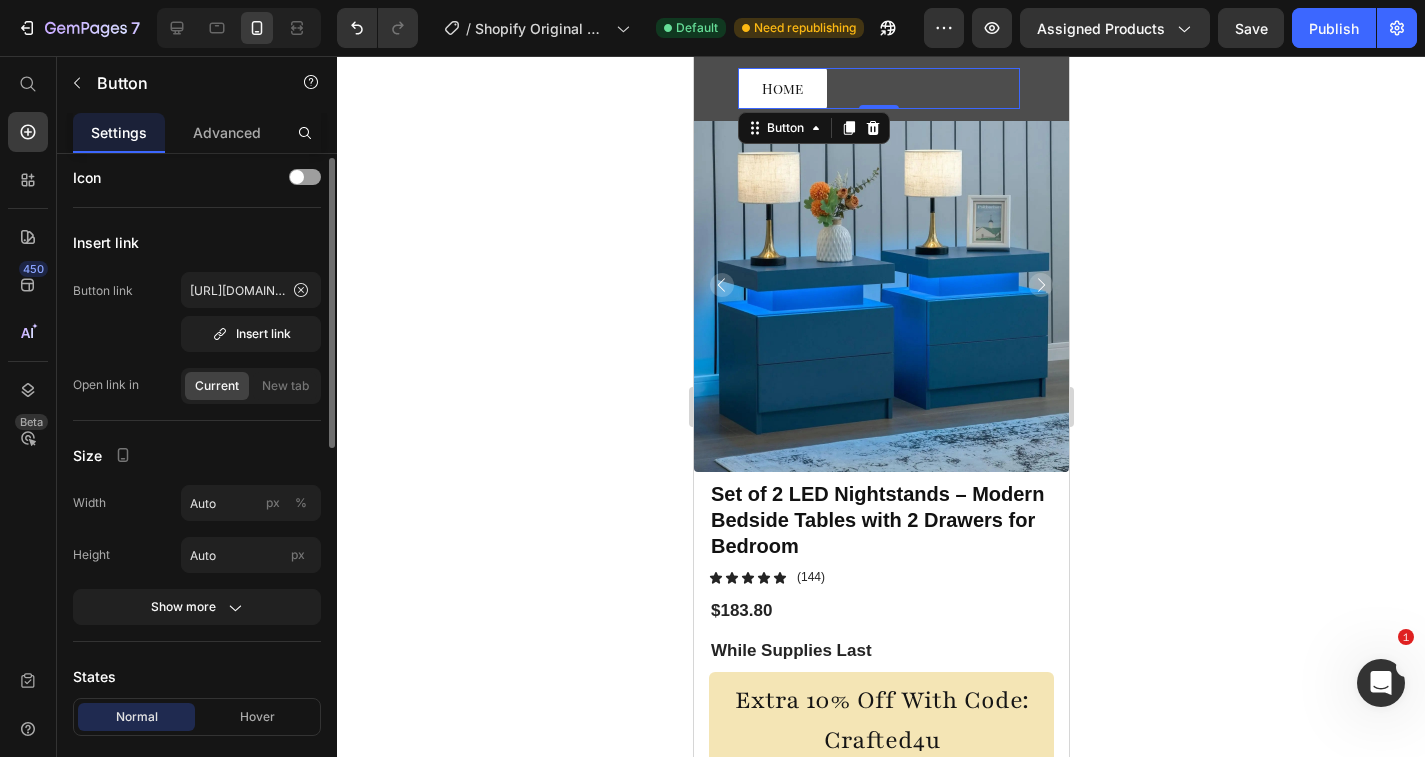 scroll, scrollTop: 0, scrollLeft: 0, axis: both 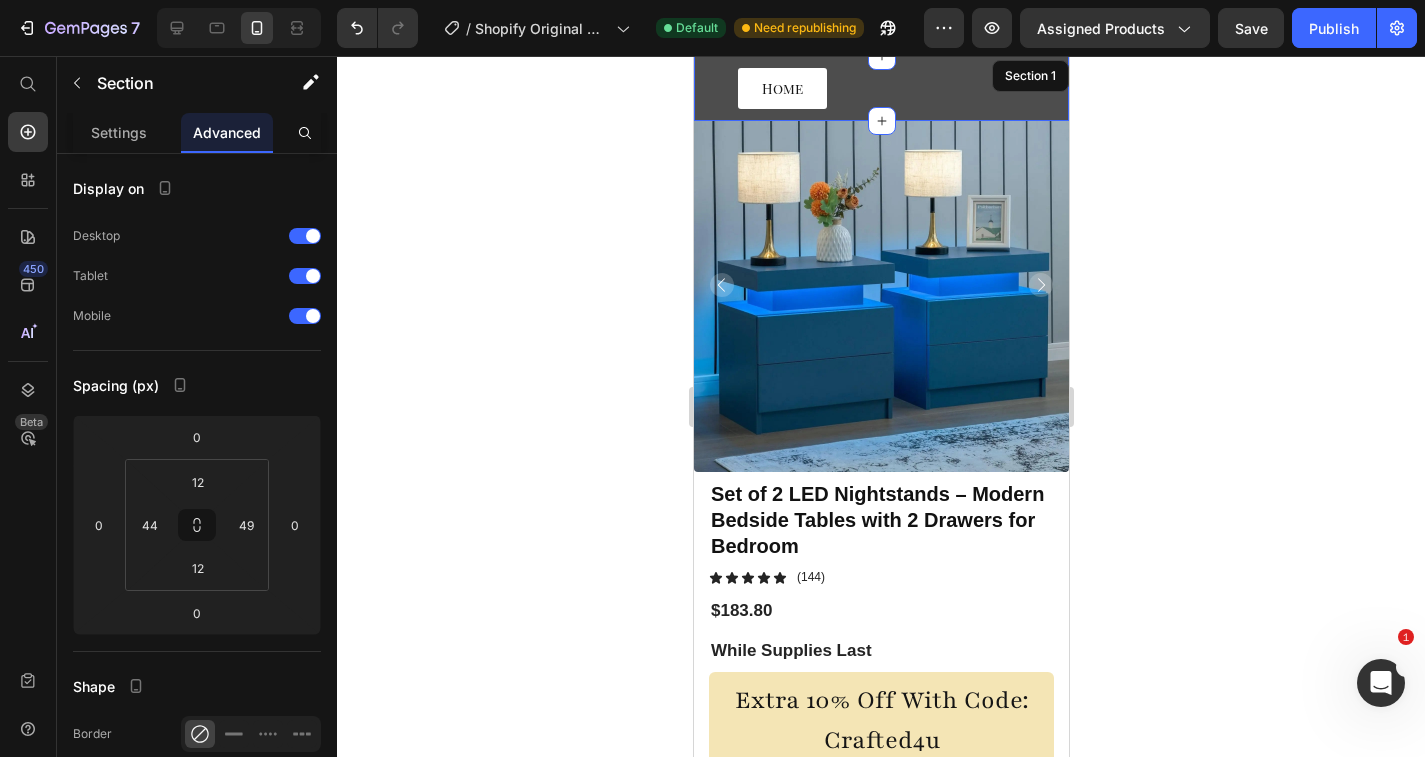 click on "Home Button   0 Section 1" at bounding box center [880, 88] 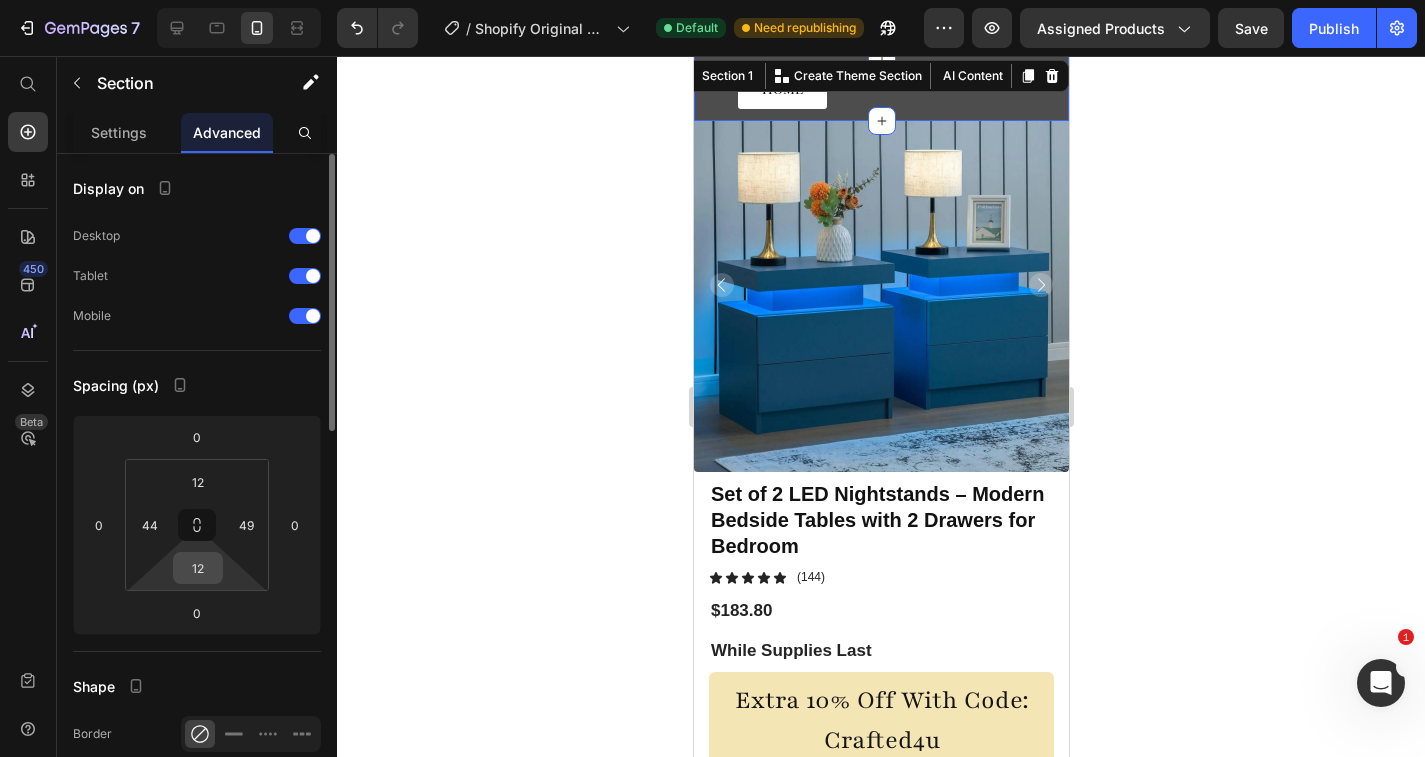 click on "12" at bounding box center [198, 568] 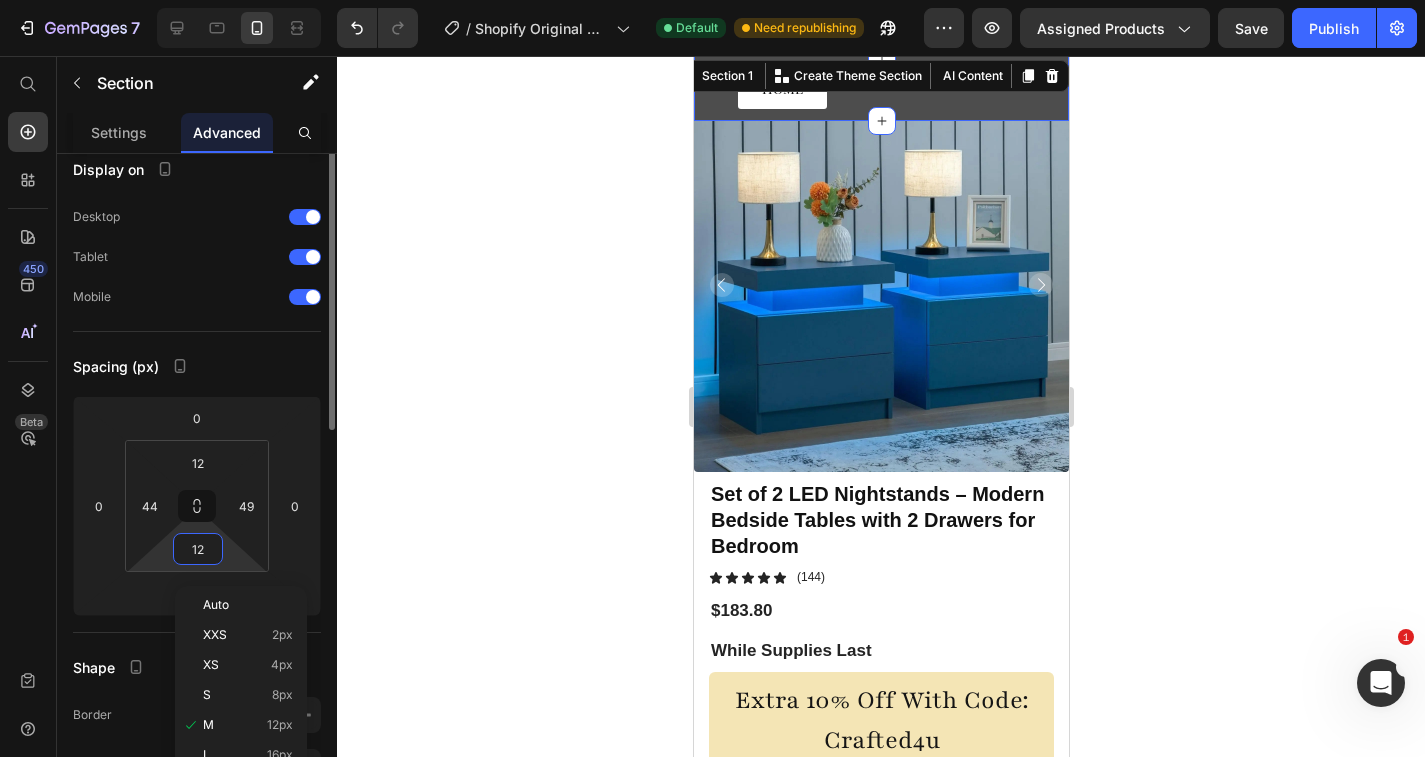 scroll, scrollTop: 22, scrollLeft: 0, axis: vertical 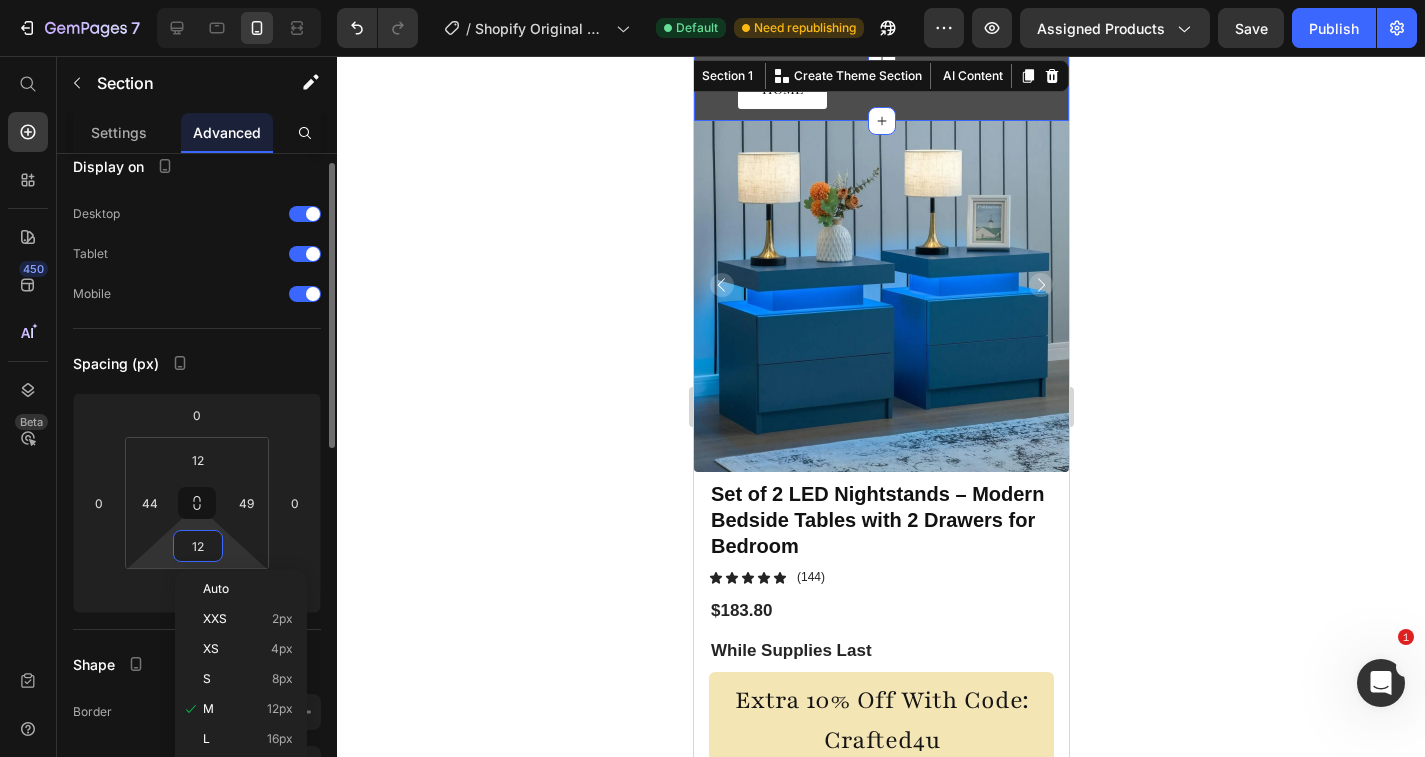 click on "12" at bounding box center [198, 546] 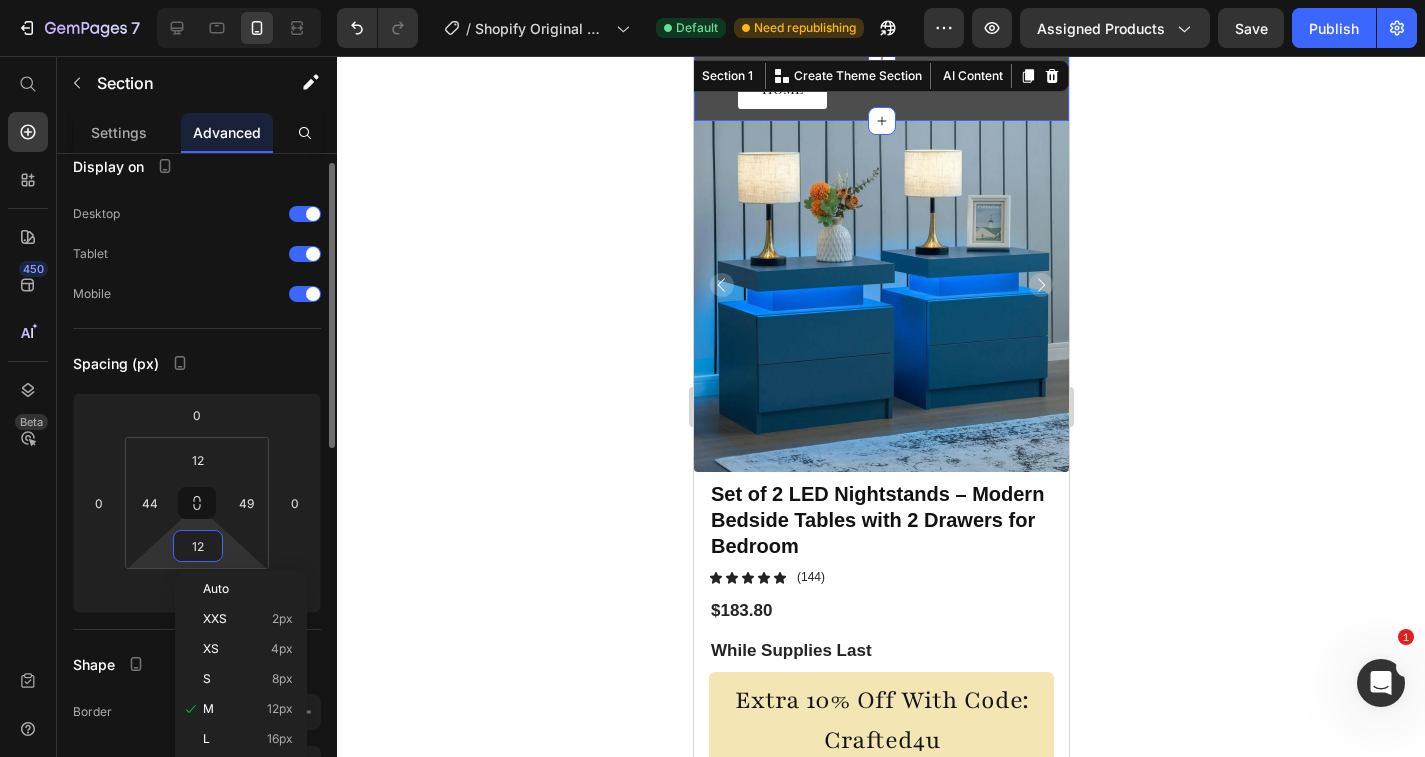 type on "1" 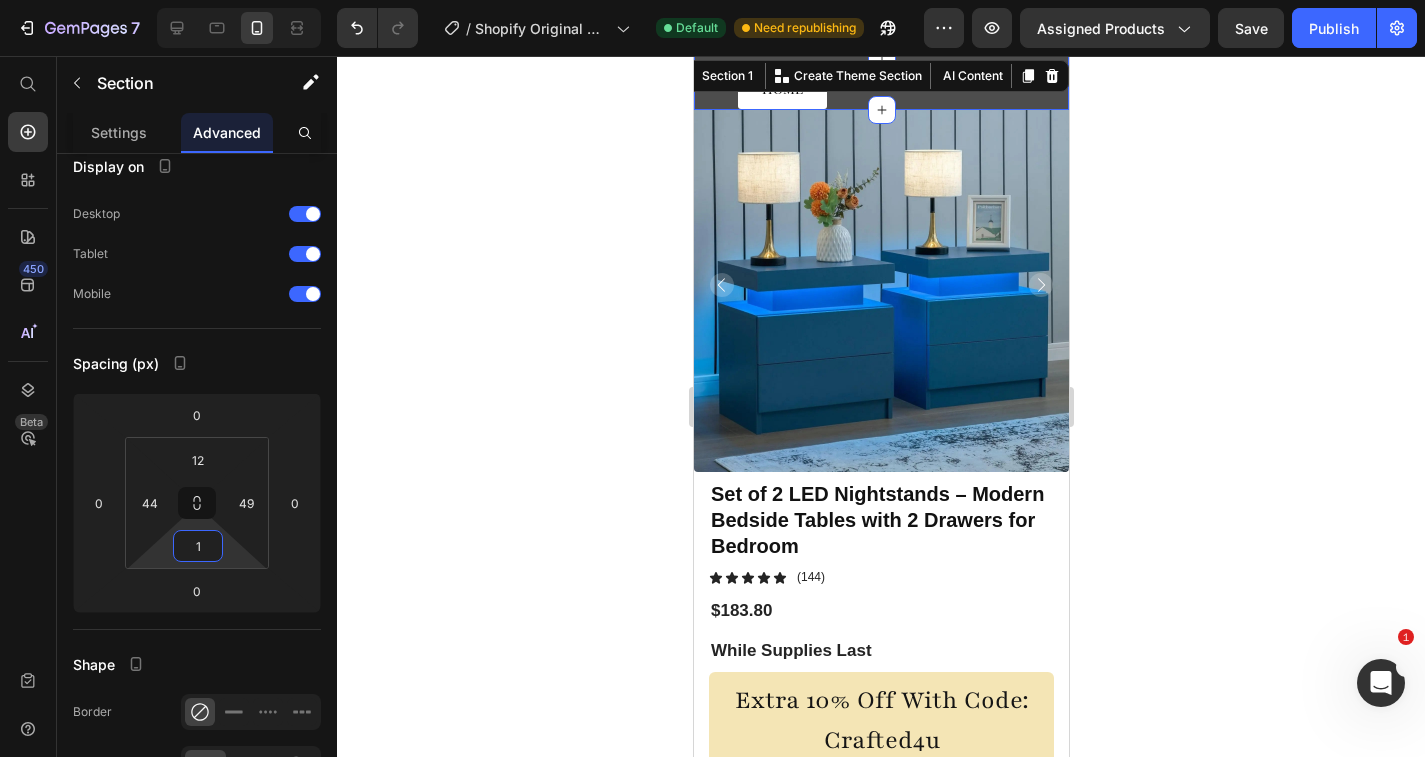 click 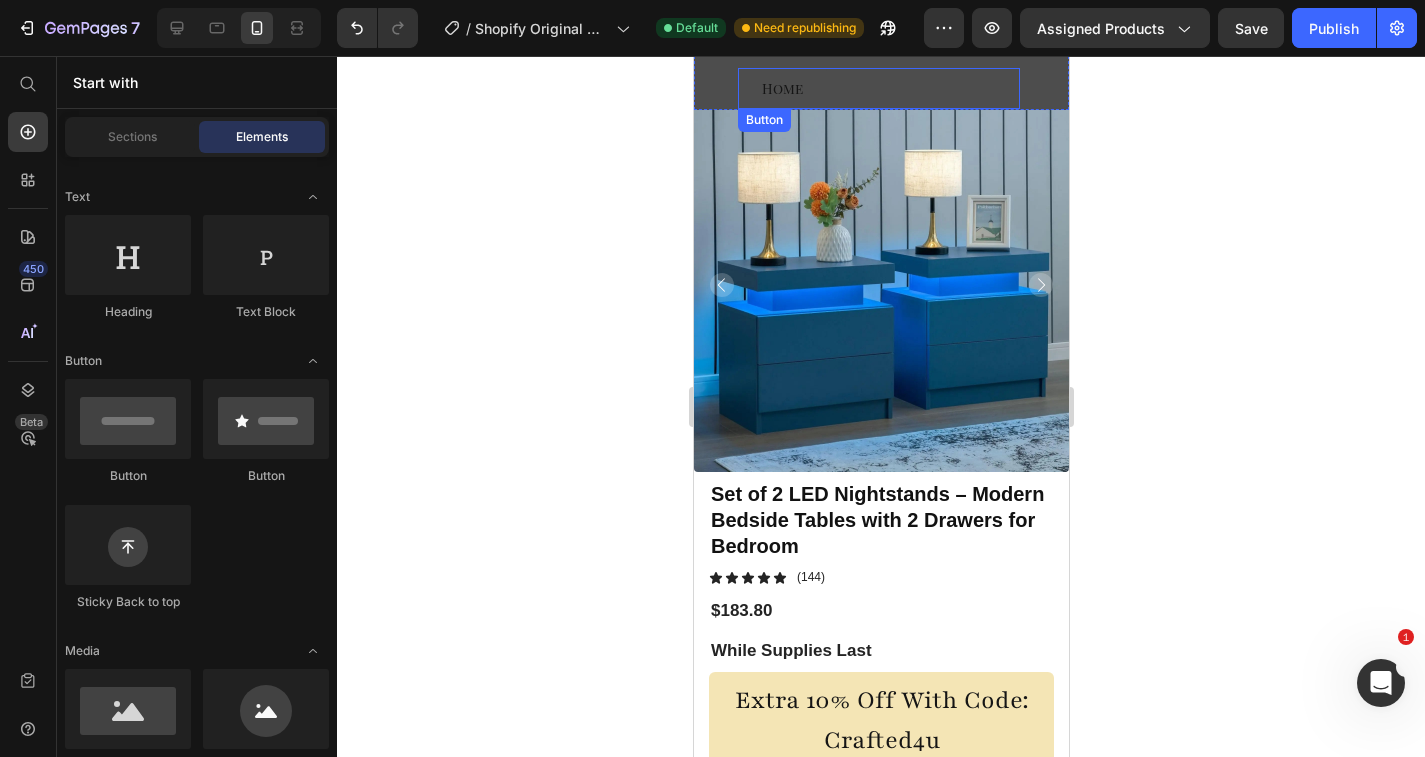 click on "Home" at bounding box center (781, 88) 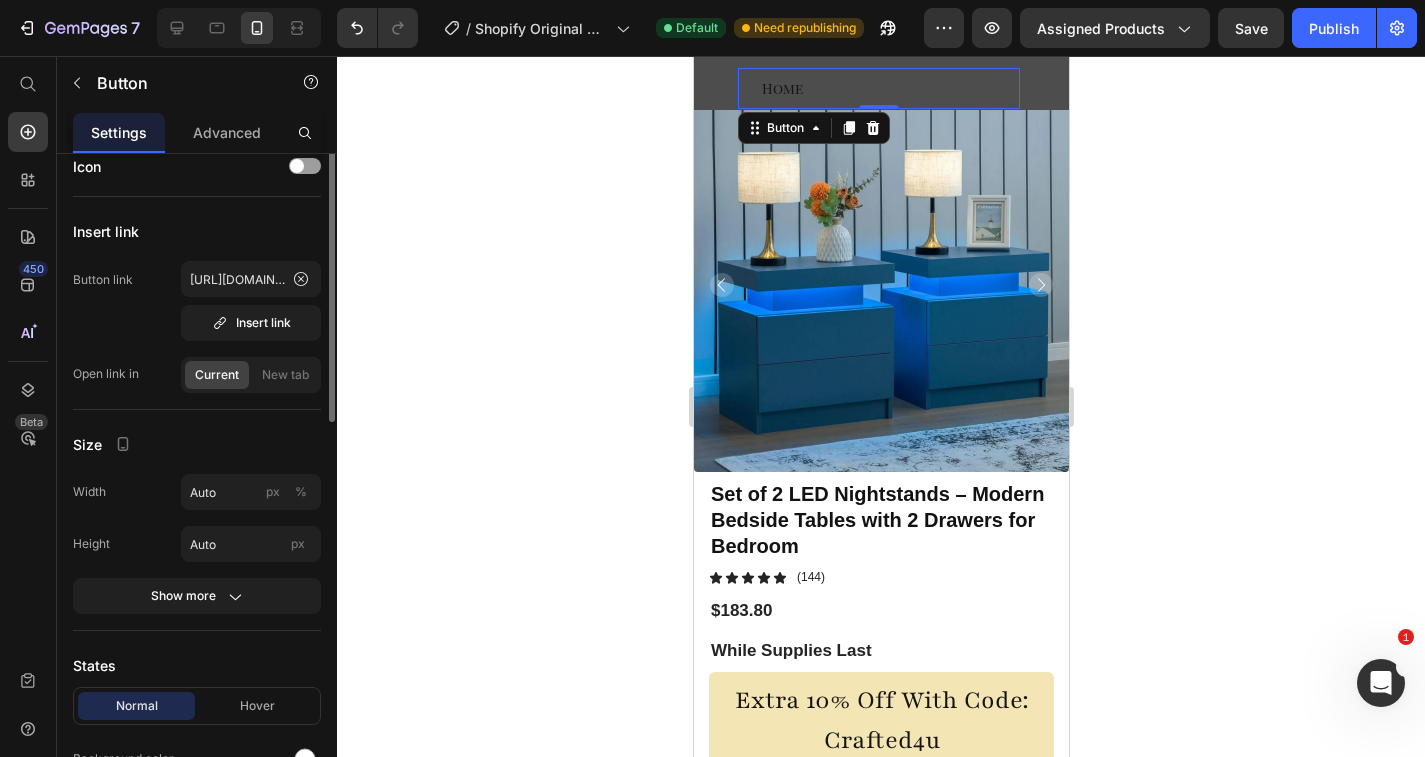 scroll, scrollTop: 0, scrollLeft: 0, axis: both 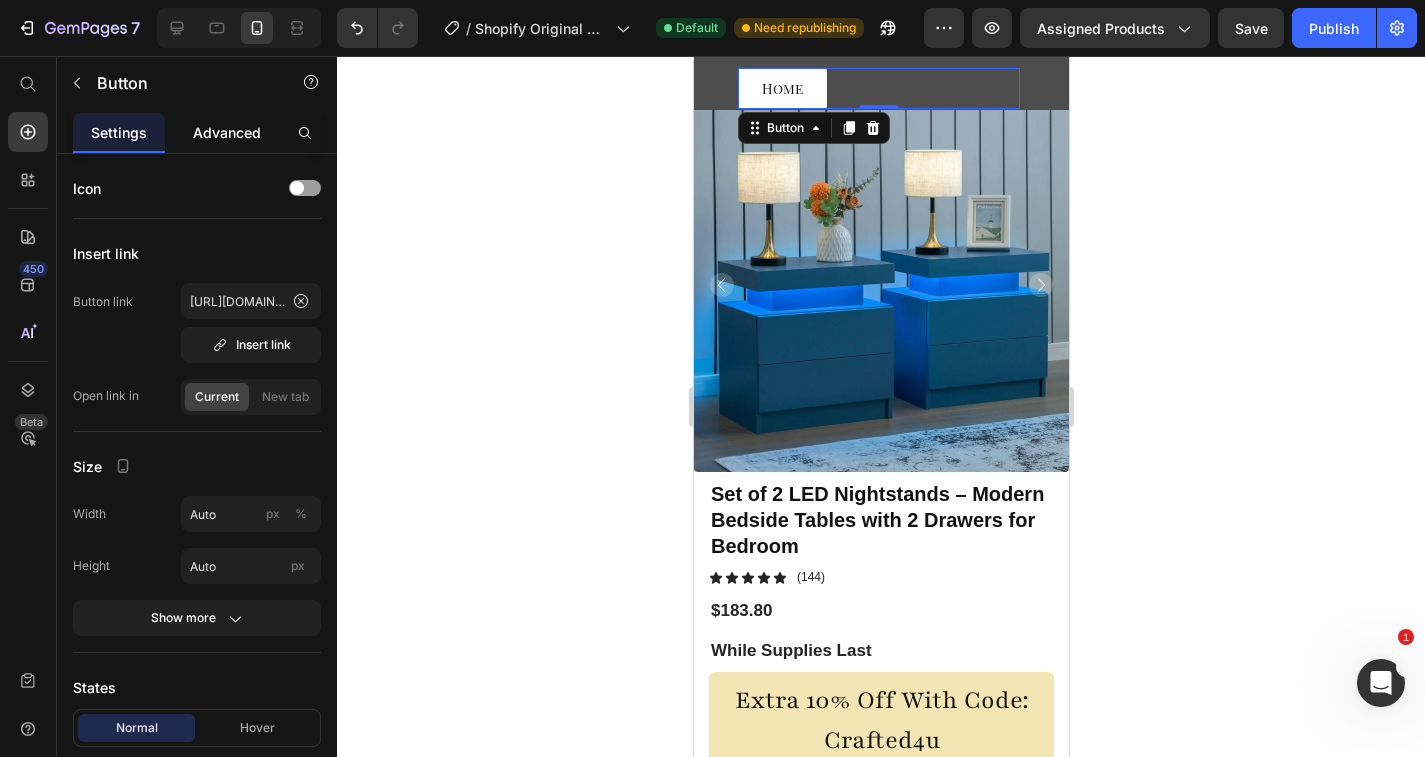 click on "Advanced" at bounding box center [227, 132] 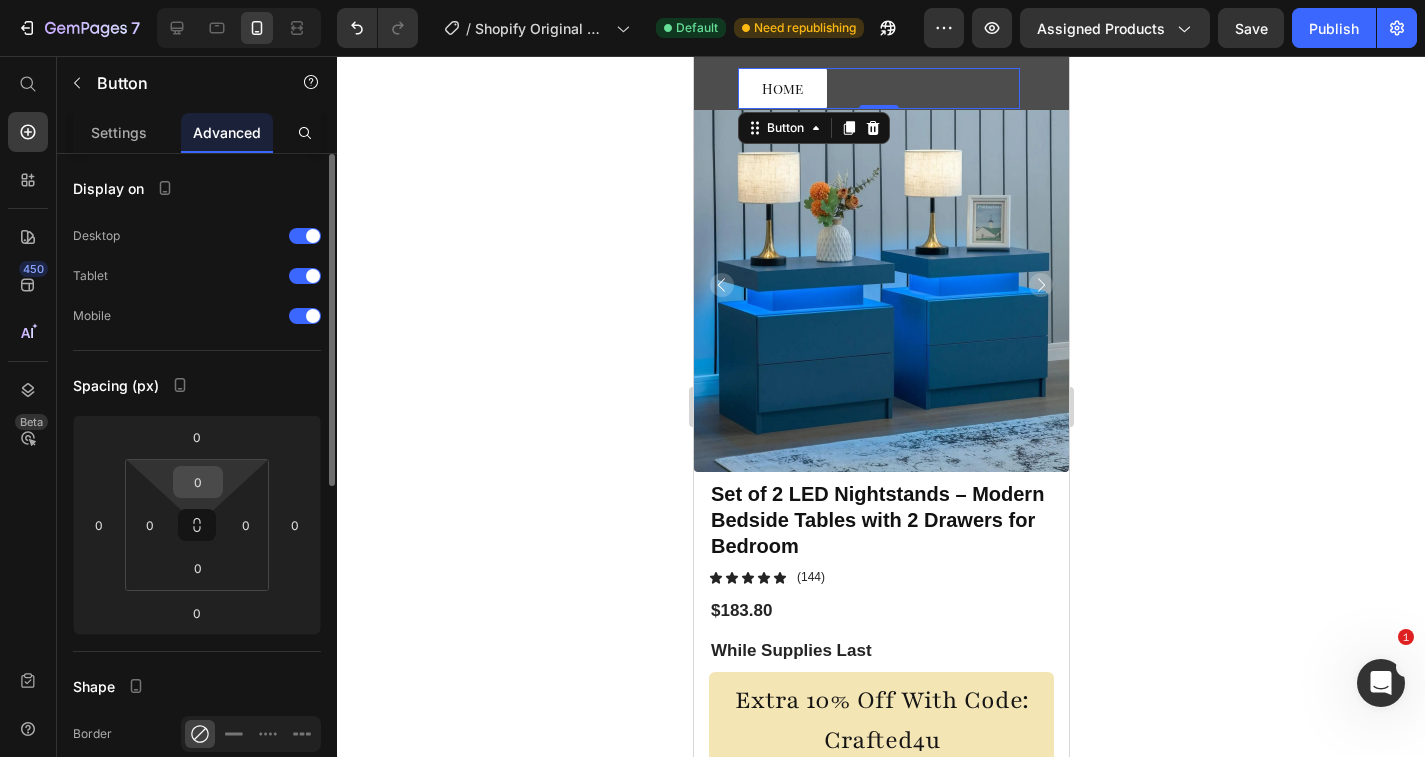 click on "0" at bounding box center (198, 482) 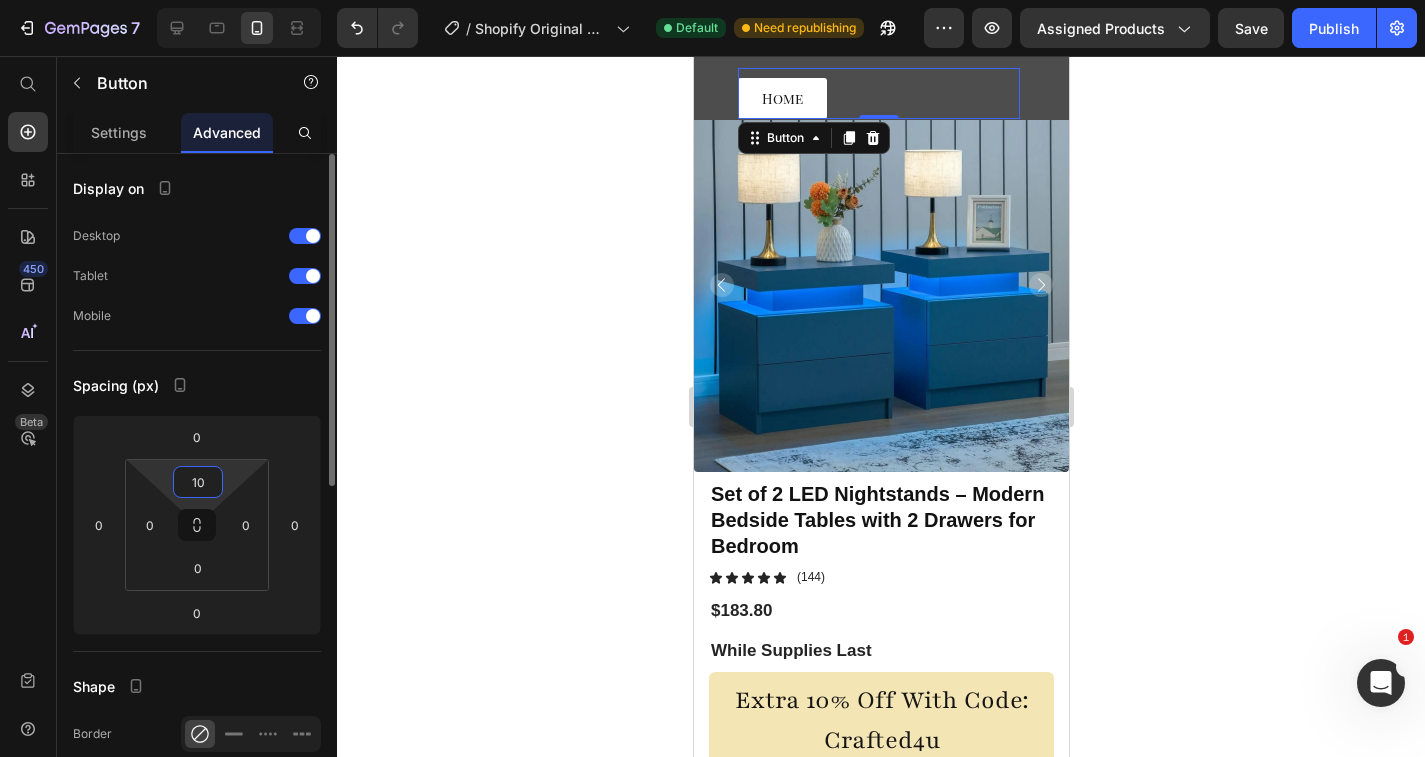 type on "1" 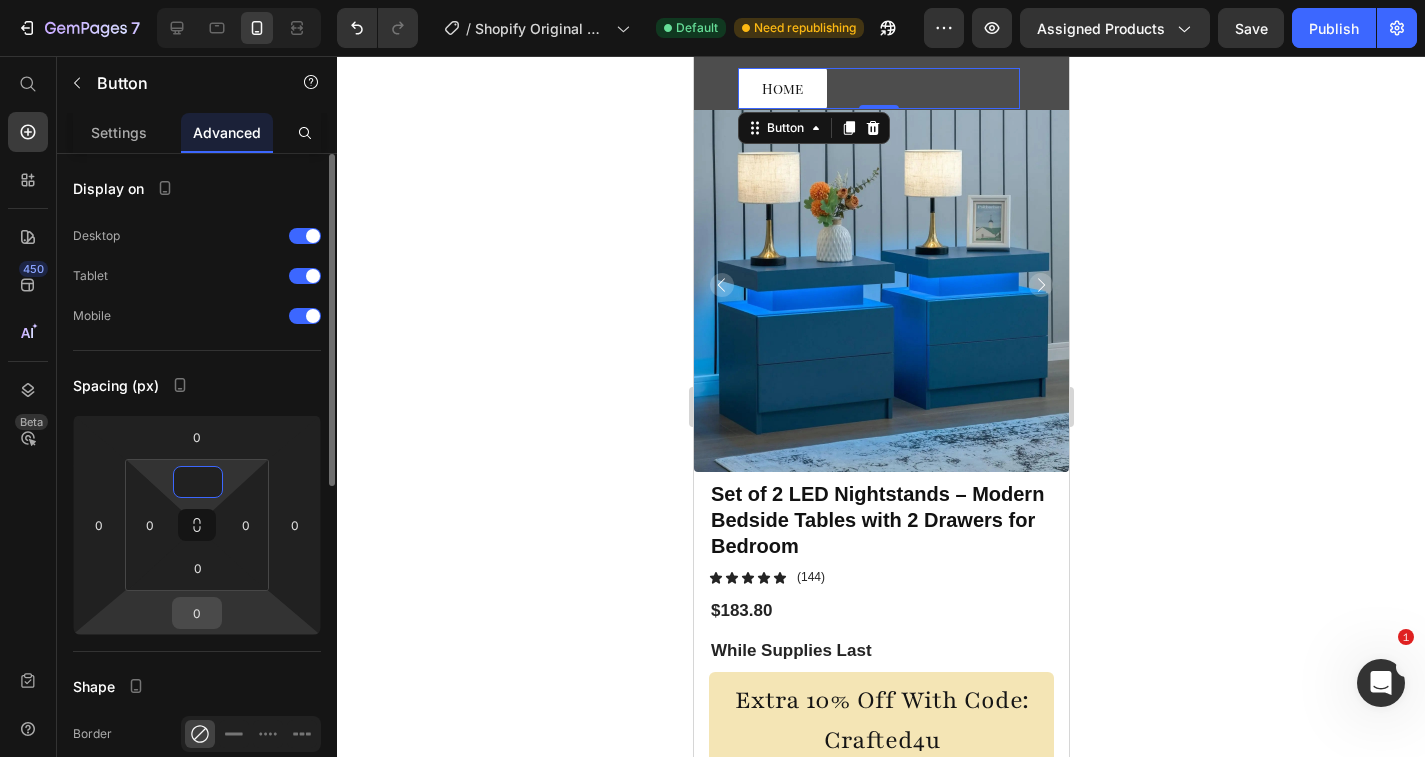 type on "0" 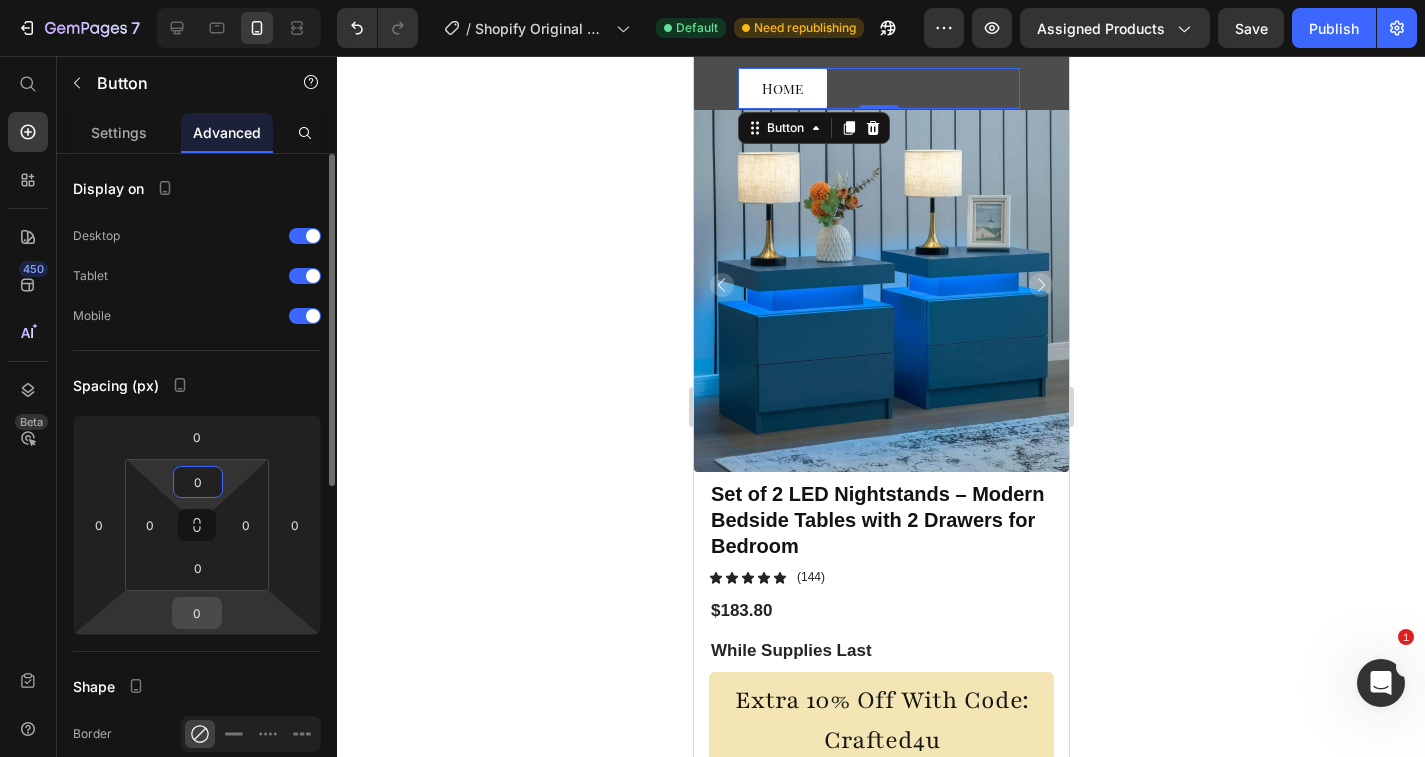 click on "0" at bounding box center (197, 613) 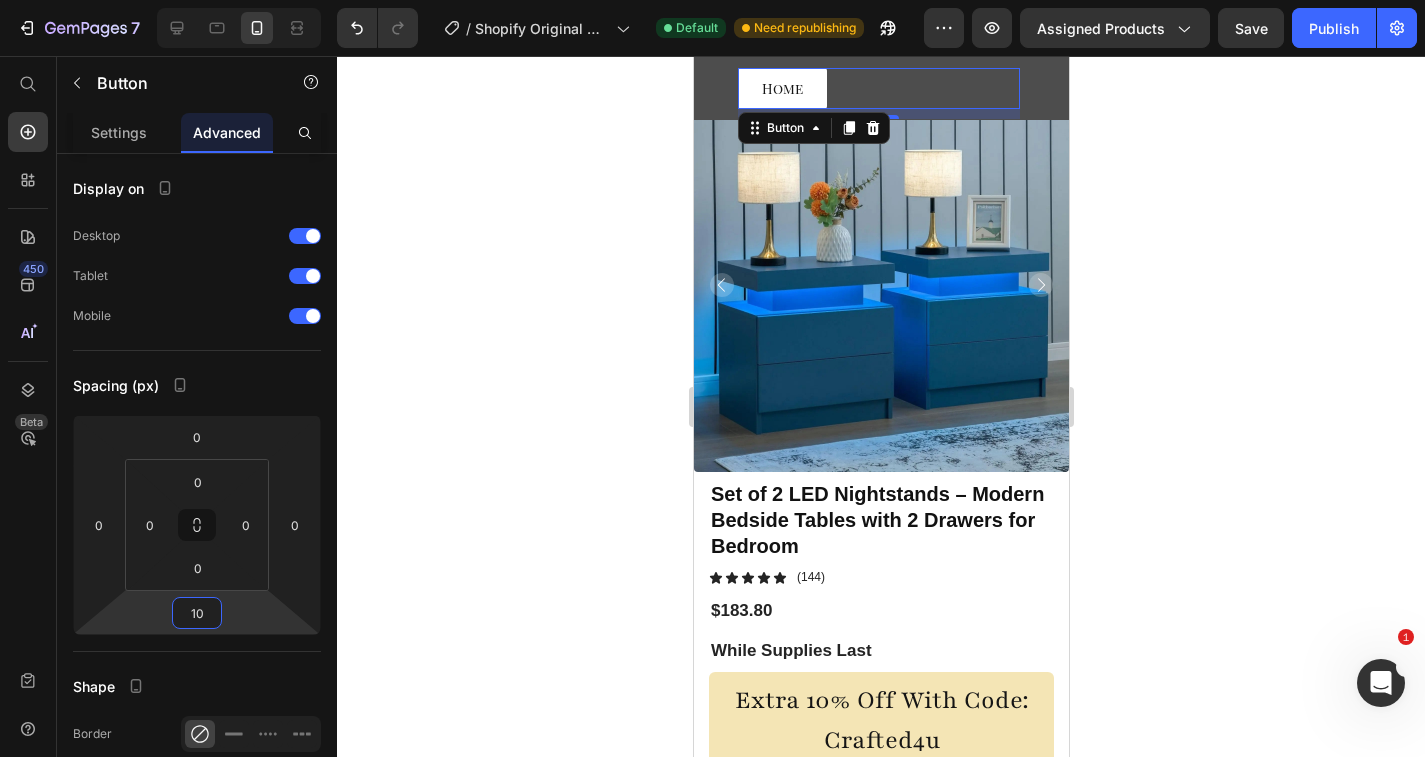 type on "10" 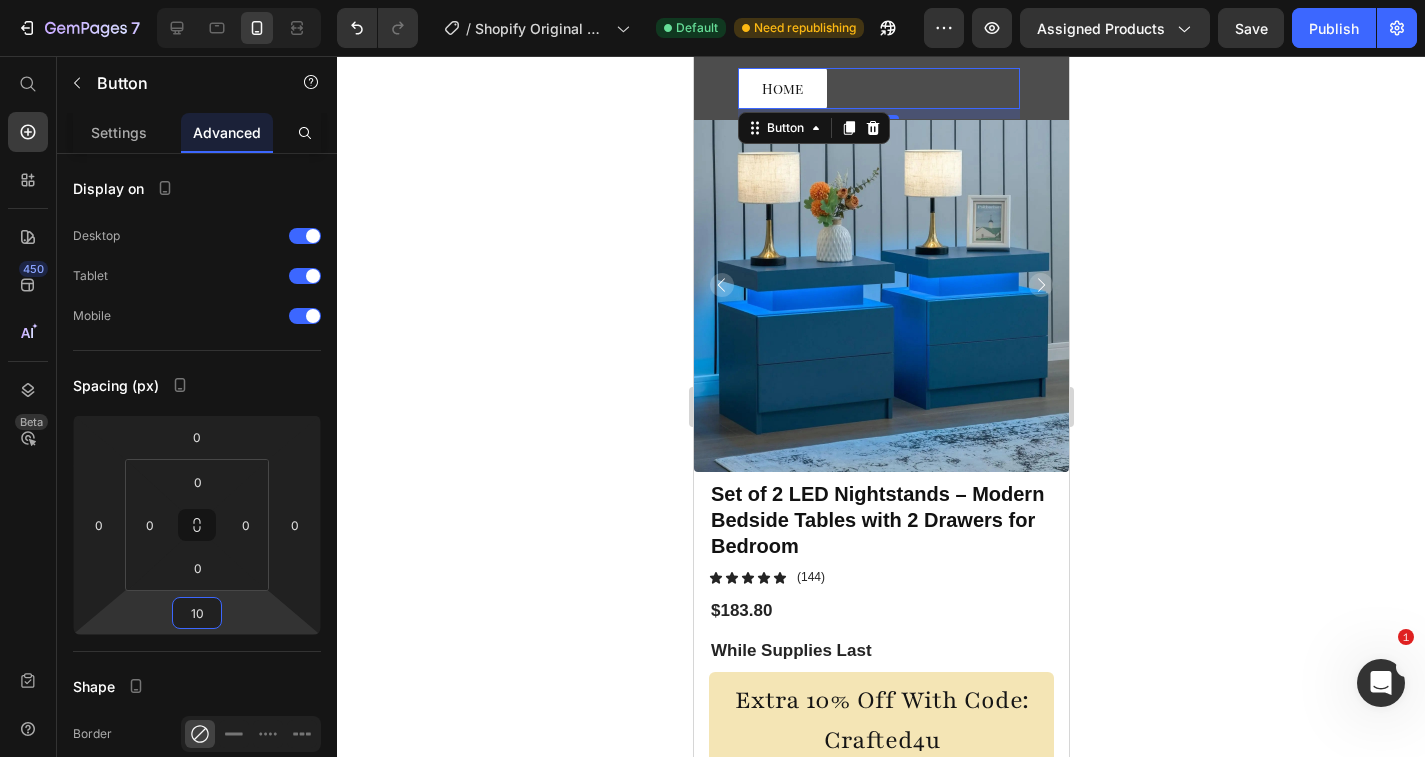 click 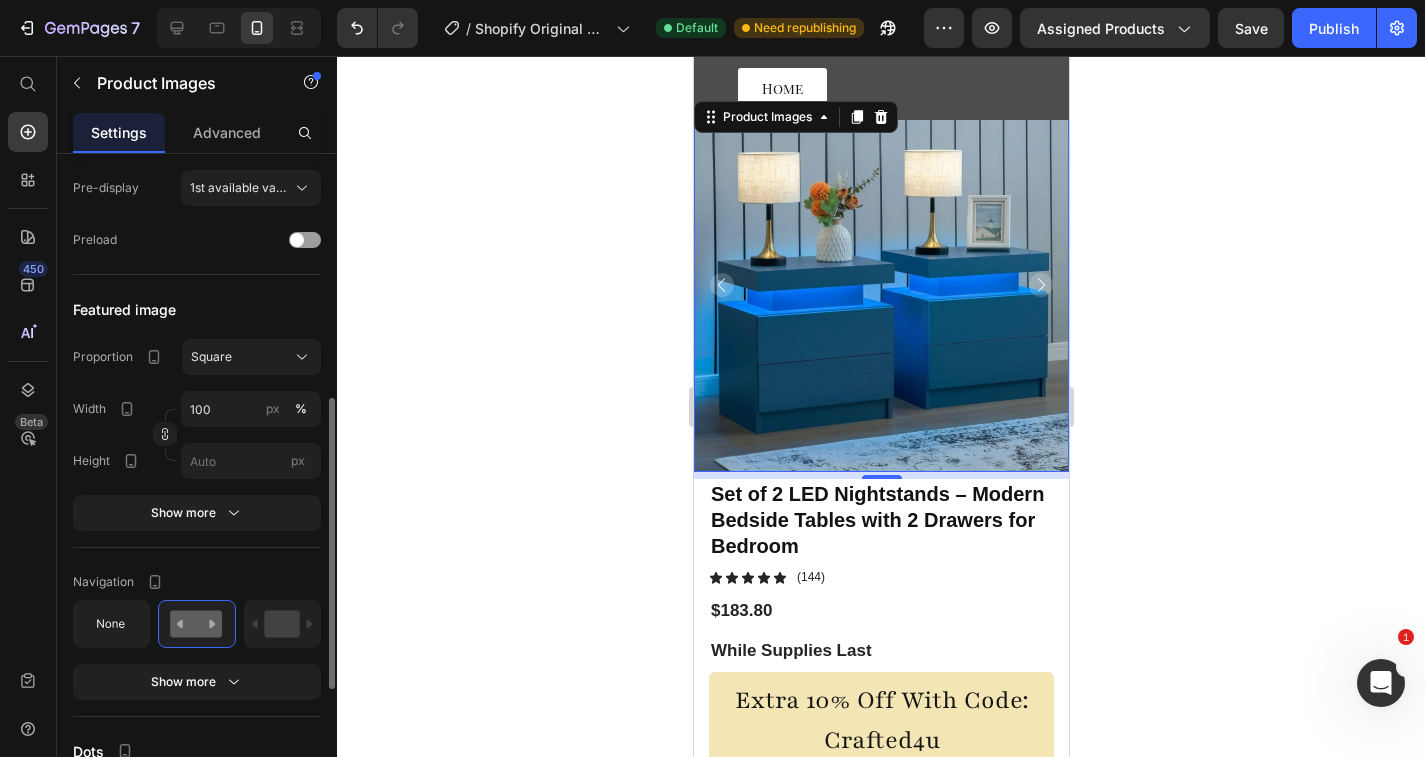 scroll, scrollTop: 543, scrollLeft: 0, axis: vertical 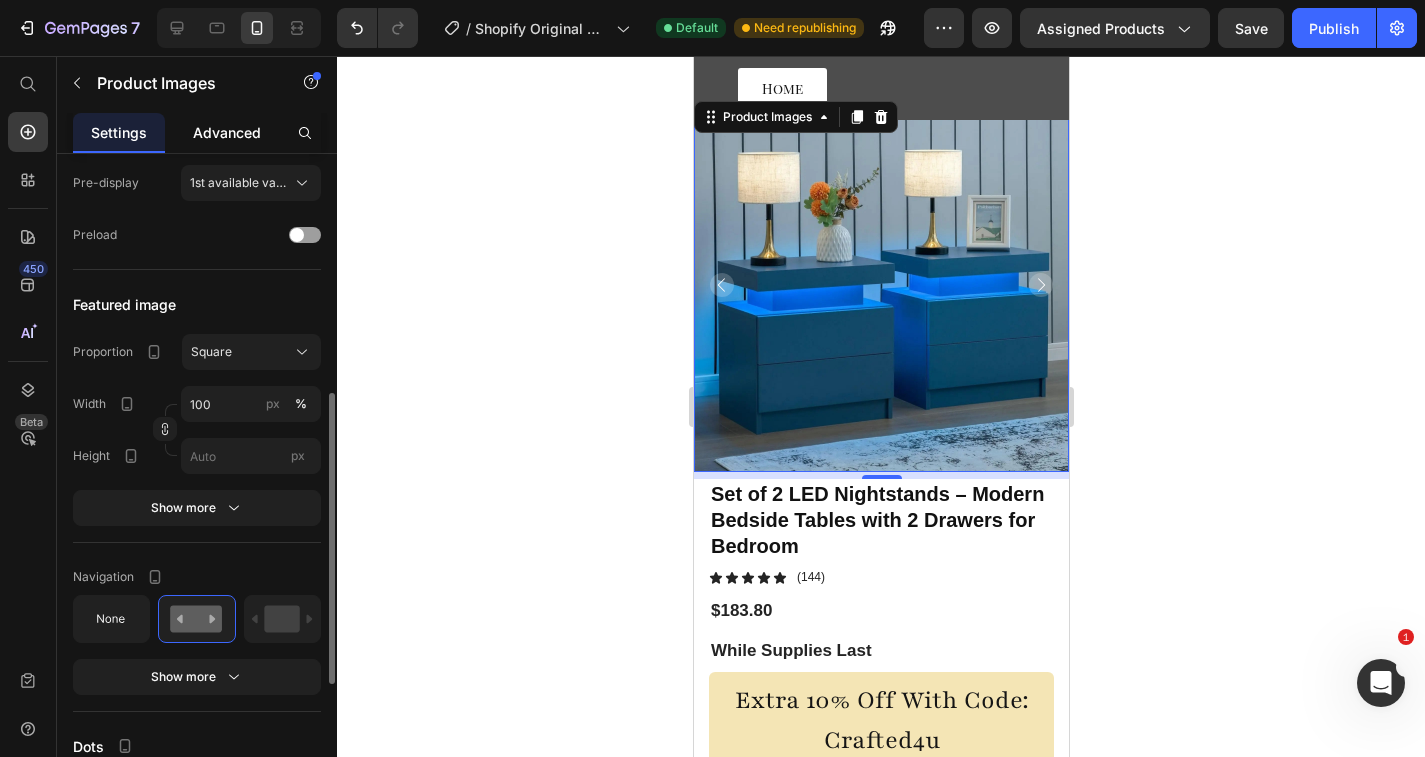 click on "Advanced" at bounding box center (227, 132) 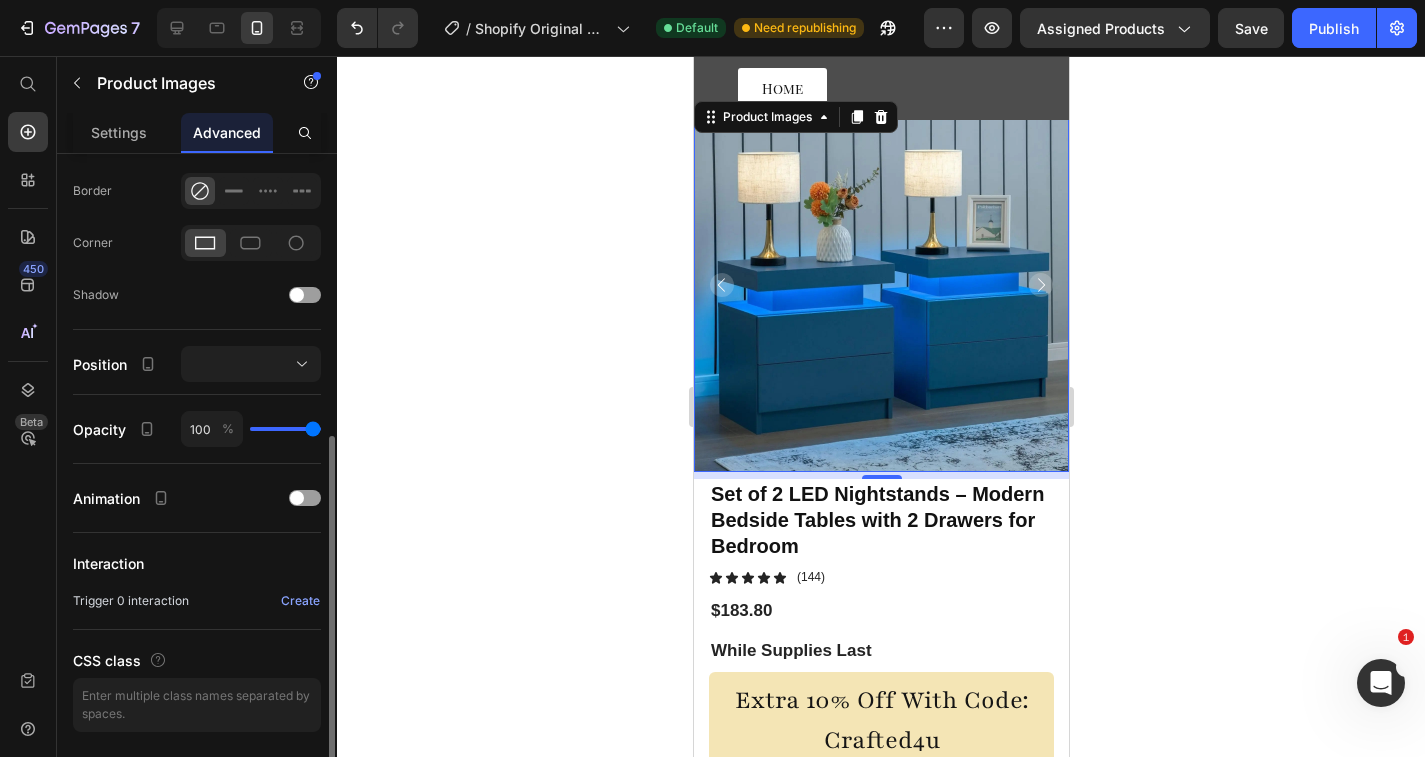 scroll, scrollTop: 0, scrollLeft: 0, axis: both 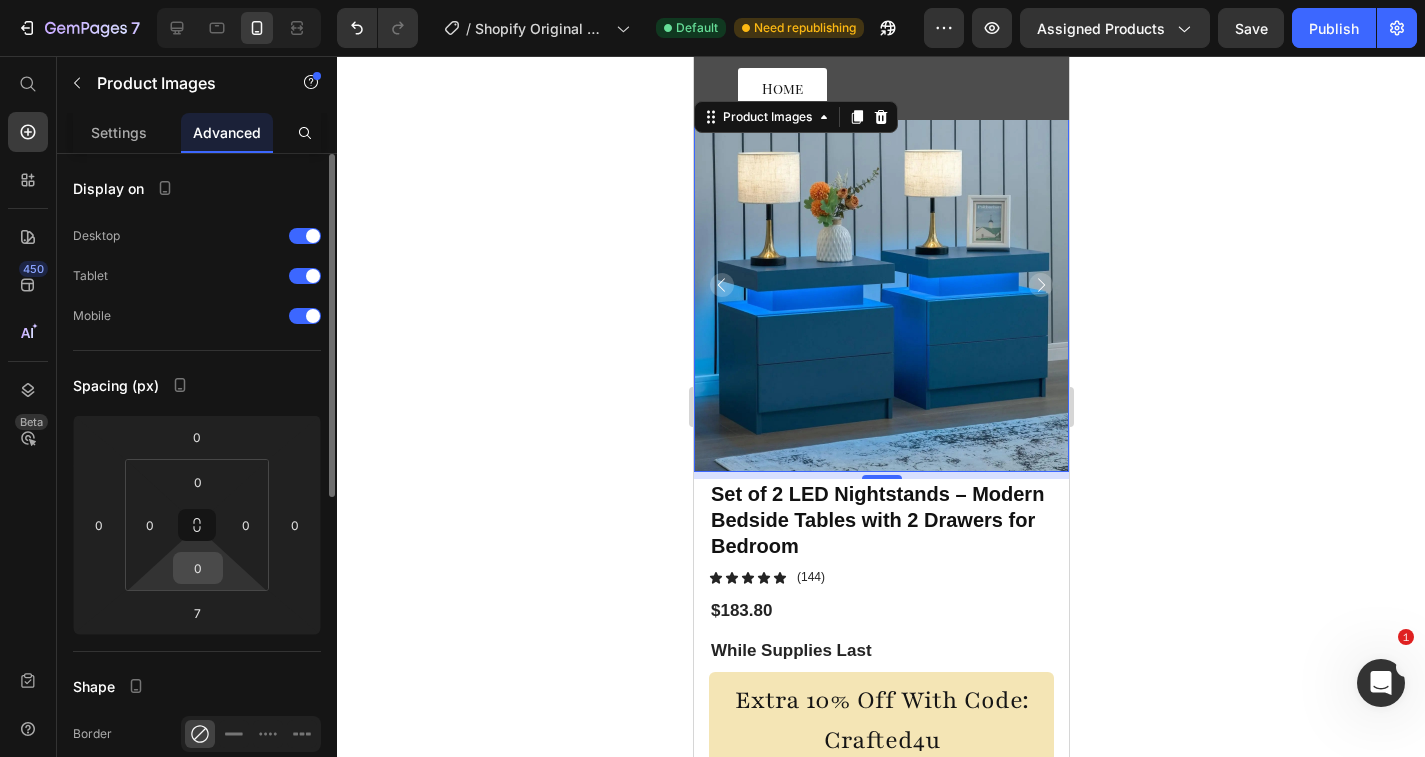 click on "0" at bounding box center (198, 568) 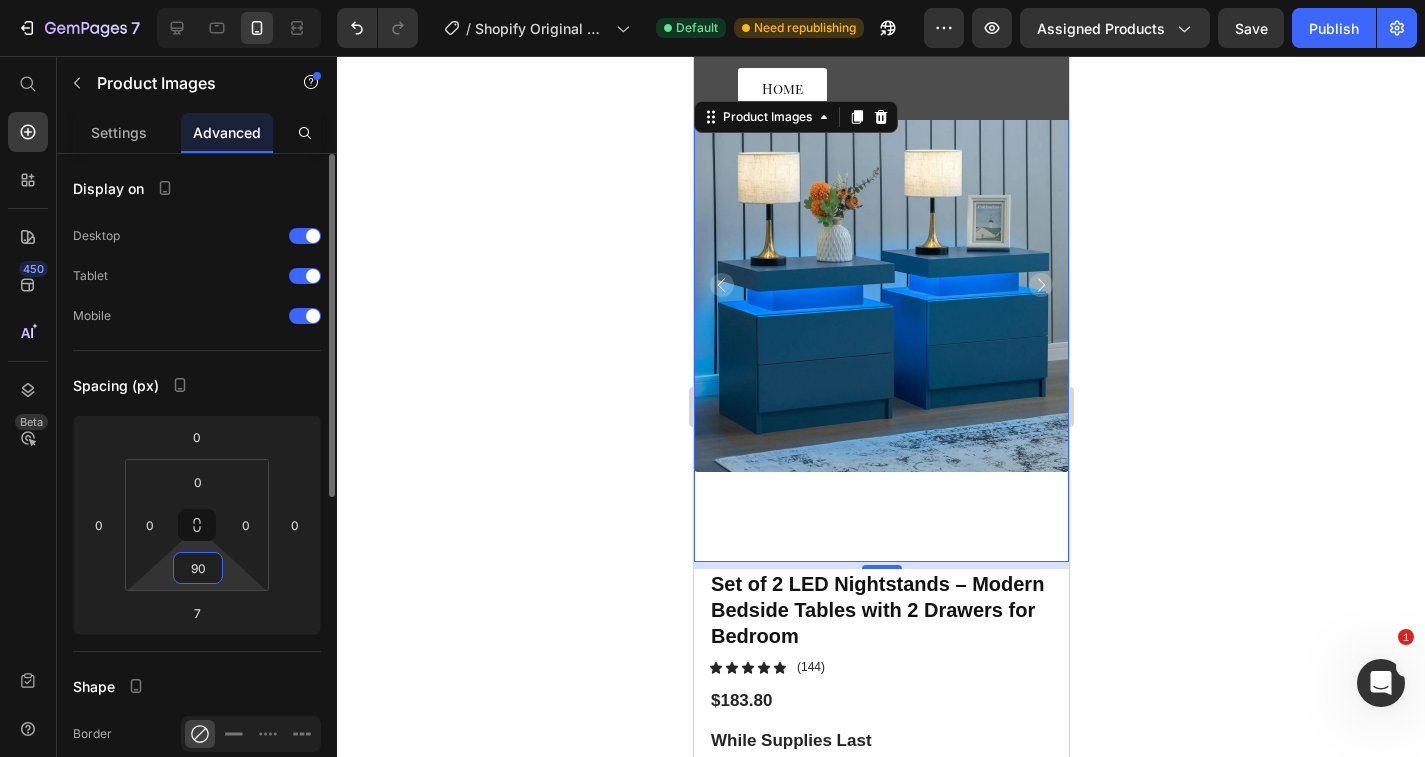 type on "9" 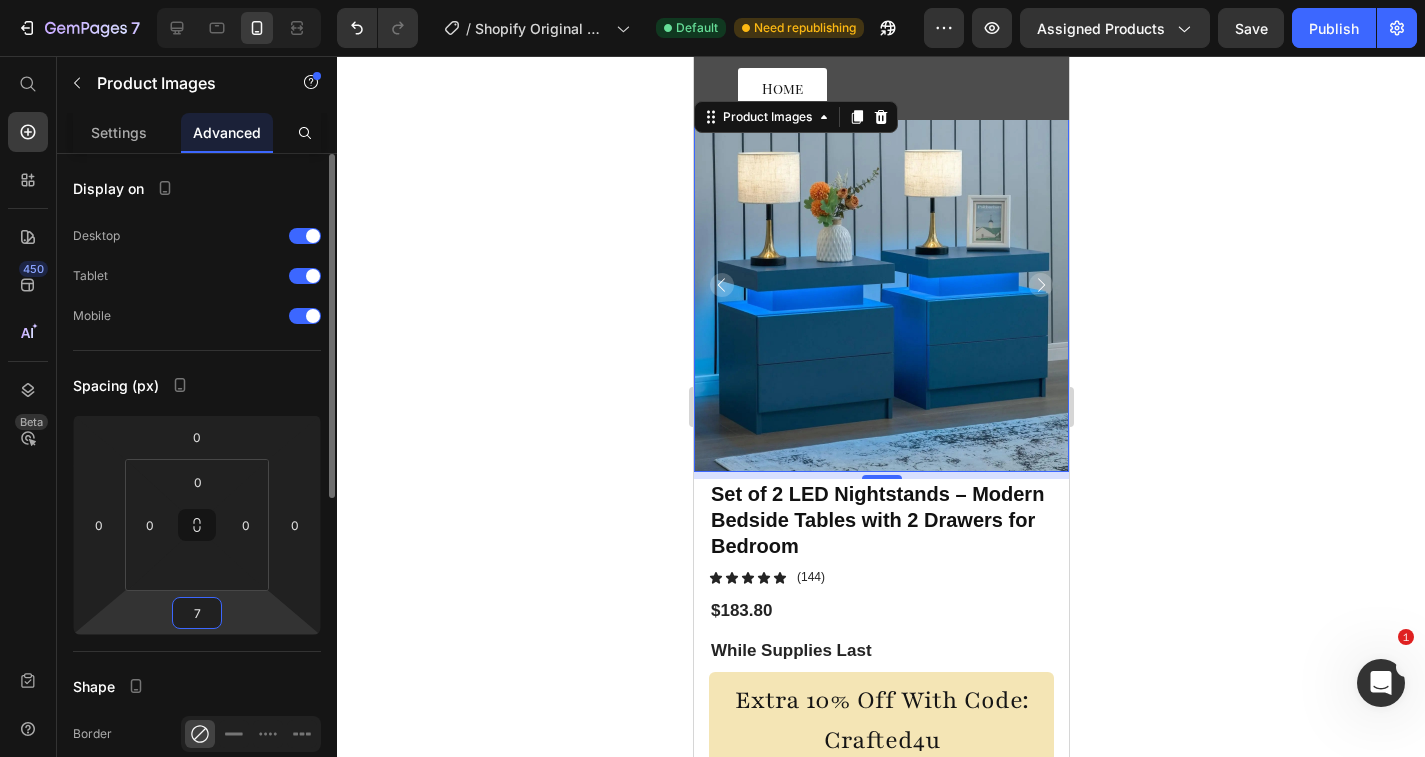 type on "0" 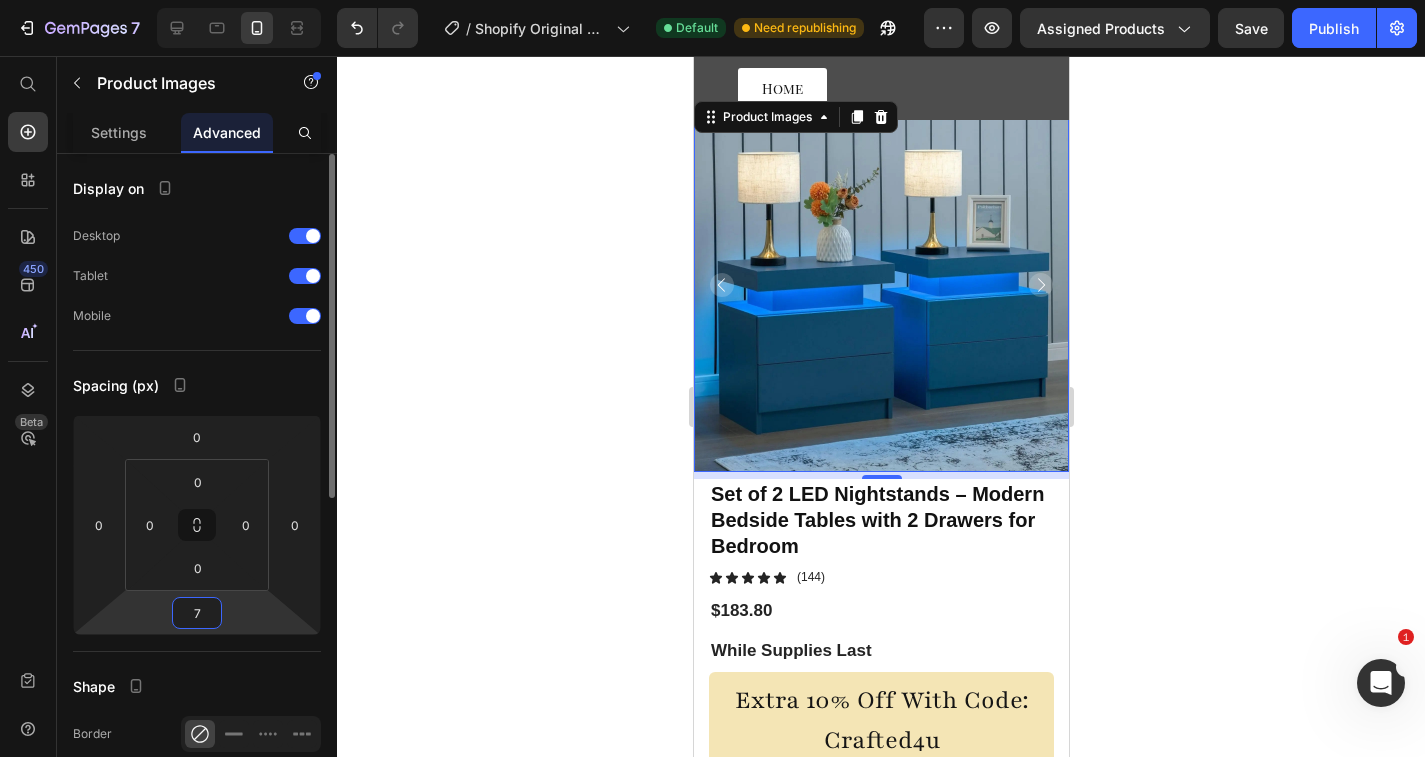 click on "7   /  Shopify Original Product Template Default Need republishing Preview Assigned Products  Save   Publish  450 Beta Start with Sections Elements Hero Section Product Detail Brands Trusted Badges Guarantee Product Breakdown How to use Testimonials Compare Bundle FAQs Social Proof Brand Story Product List Collection Blog List Contact Sticky Add to Cart Custom Footer Browse Library 450 Layout
Row
Row
Row
Row Text
Heading
Text Block Button
Button
Button
Sticky Back to top Media" at bounding box center (712, 0) 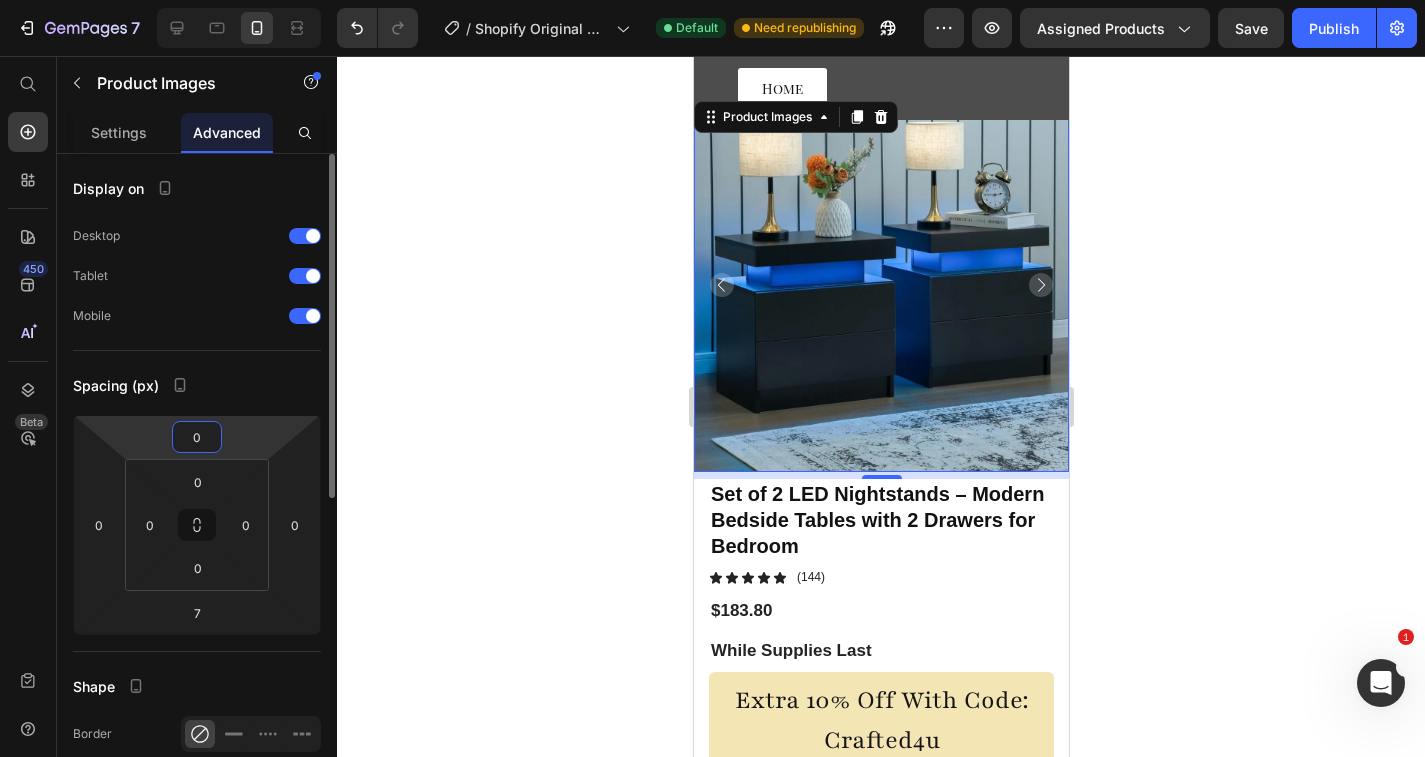 click on "0" at bounding box center [197, 437] 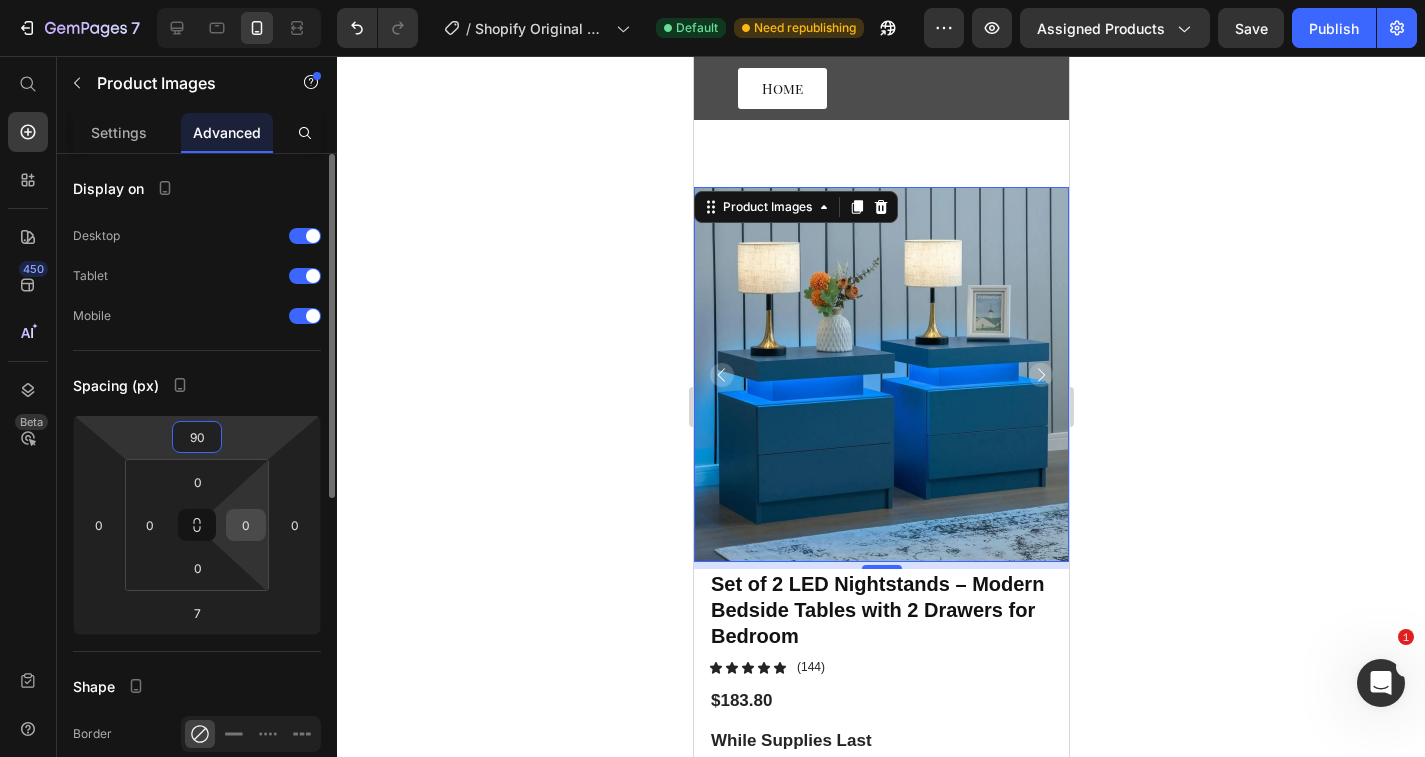 type on "9" 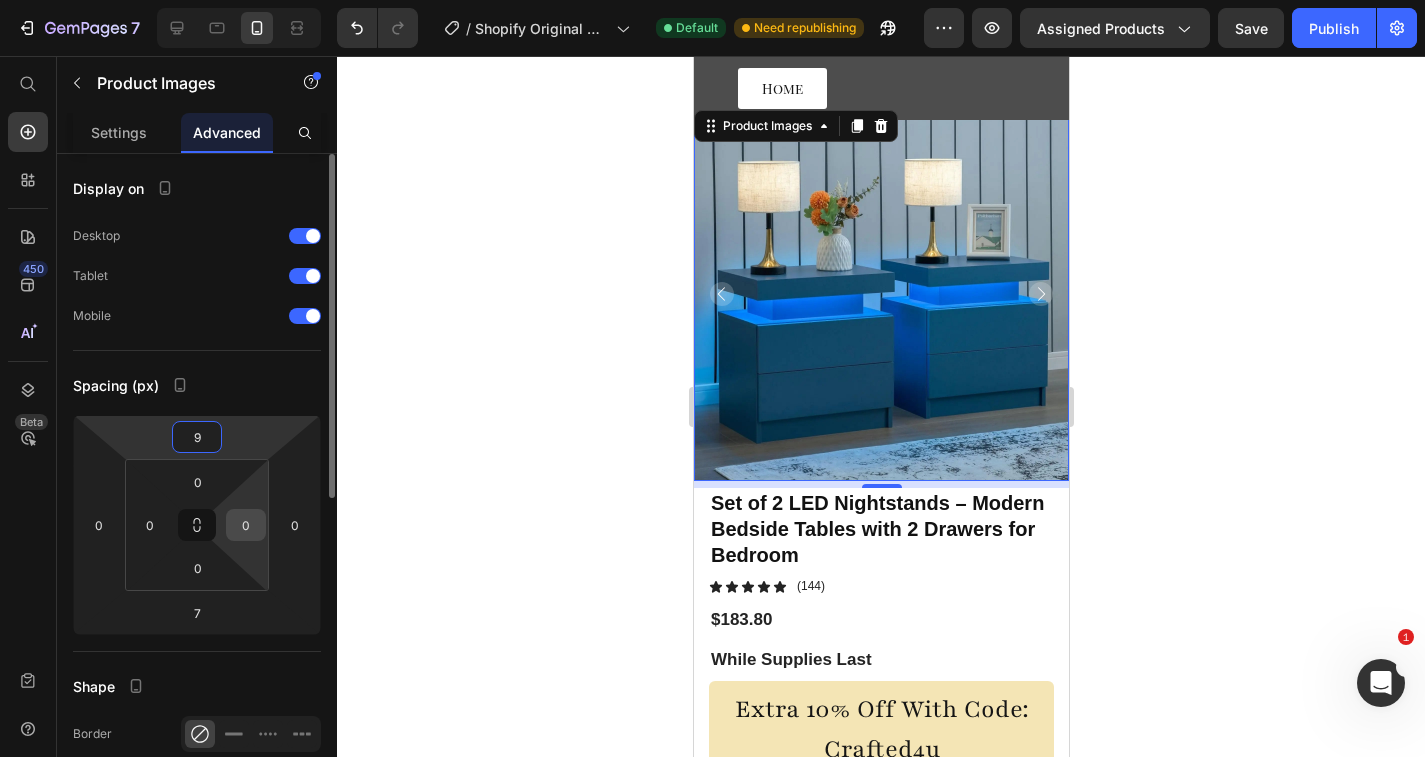 type 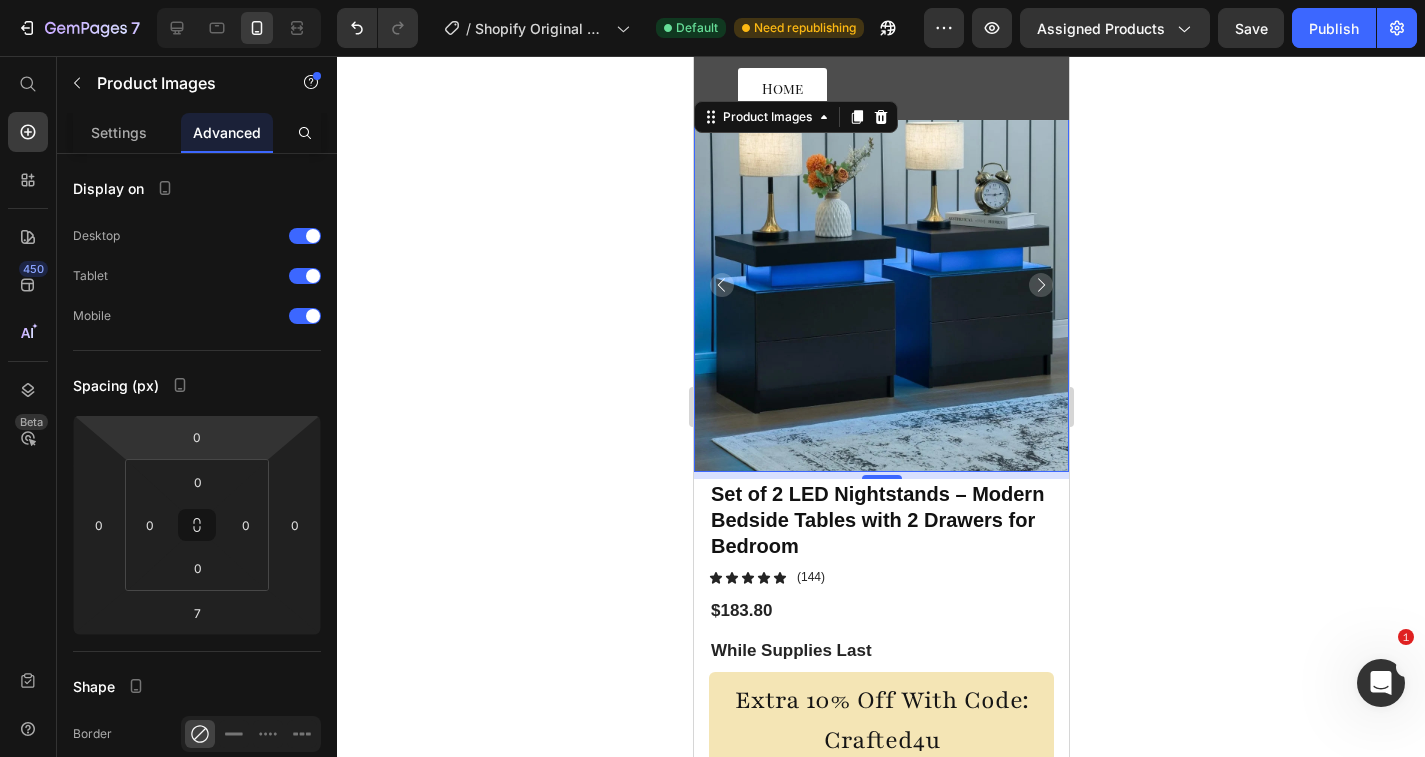 click 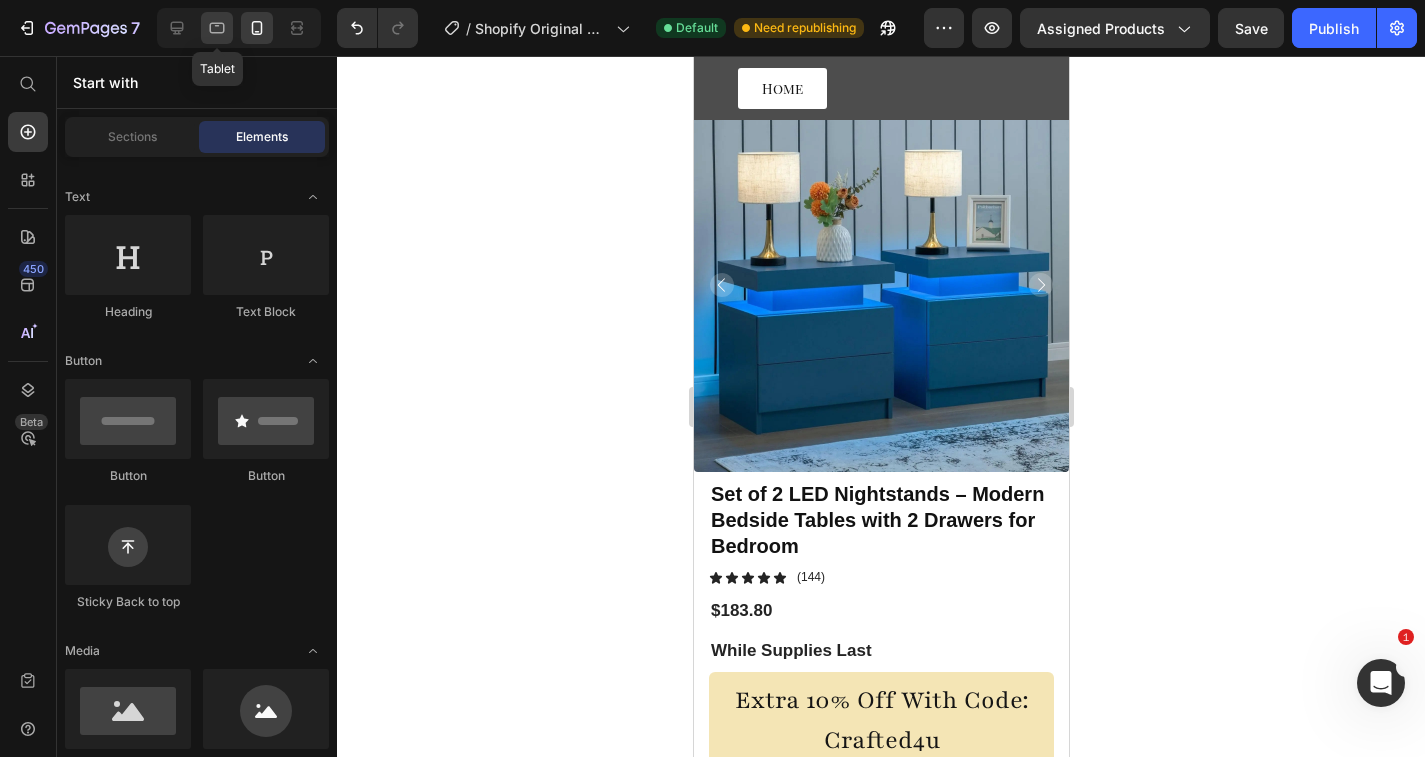 click 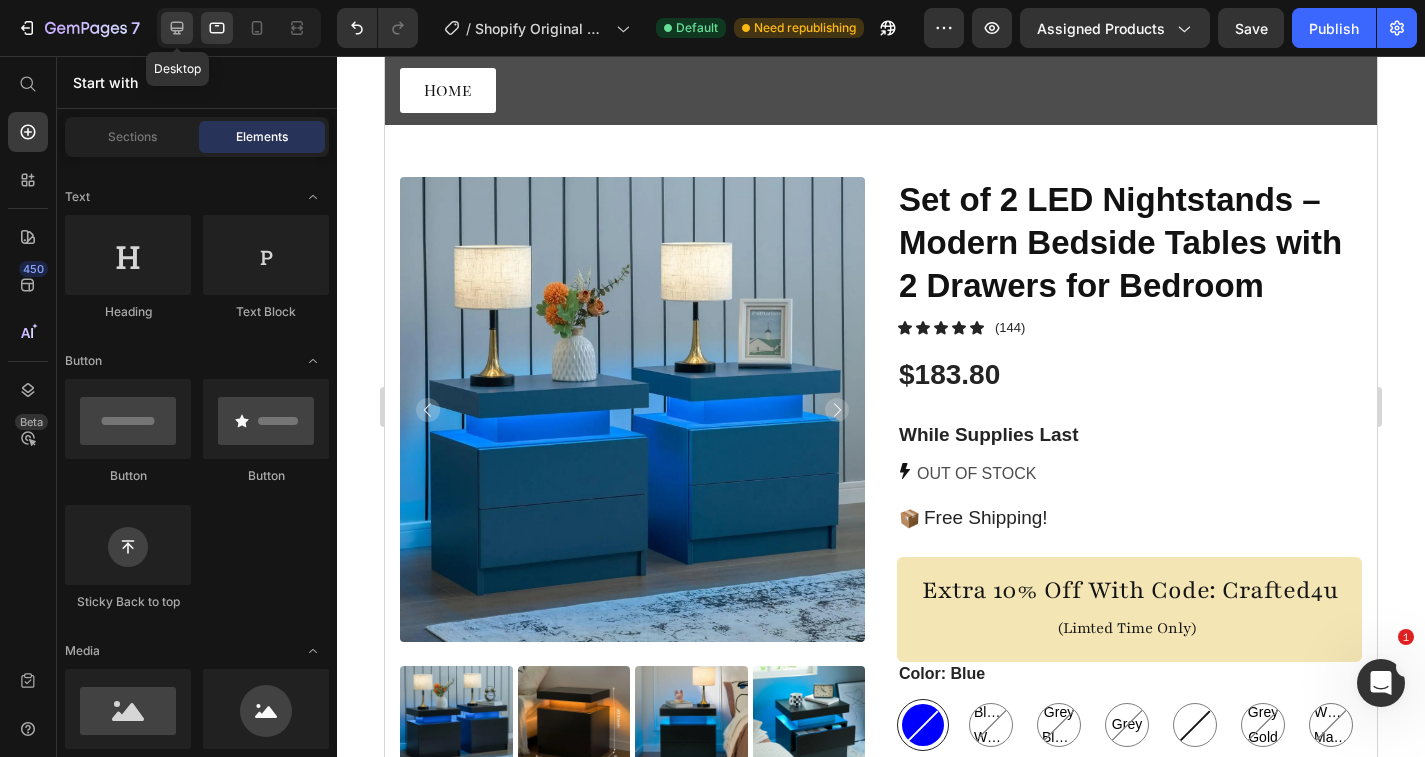click 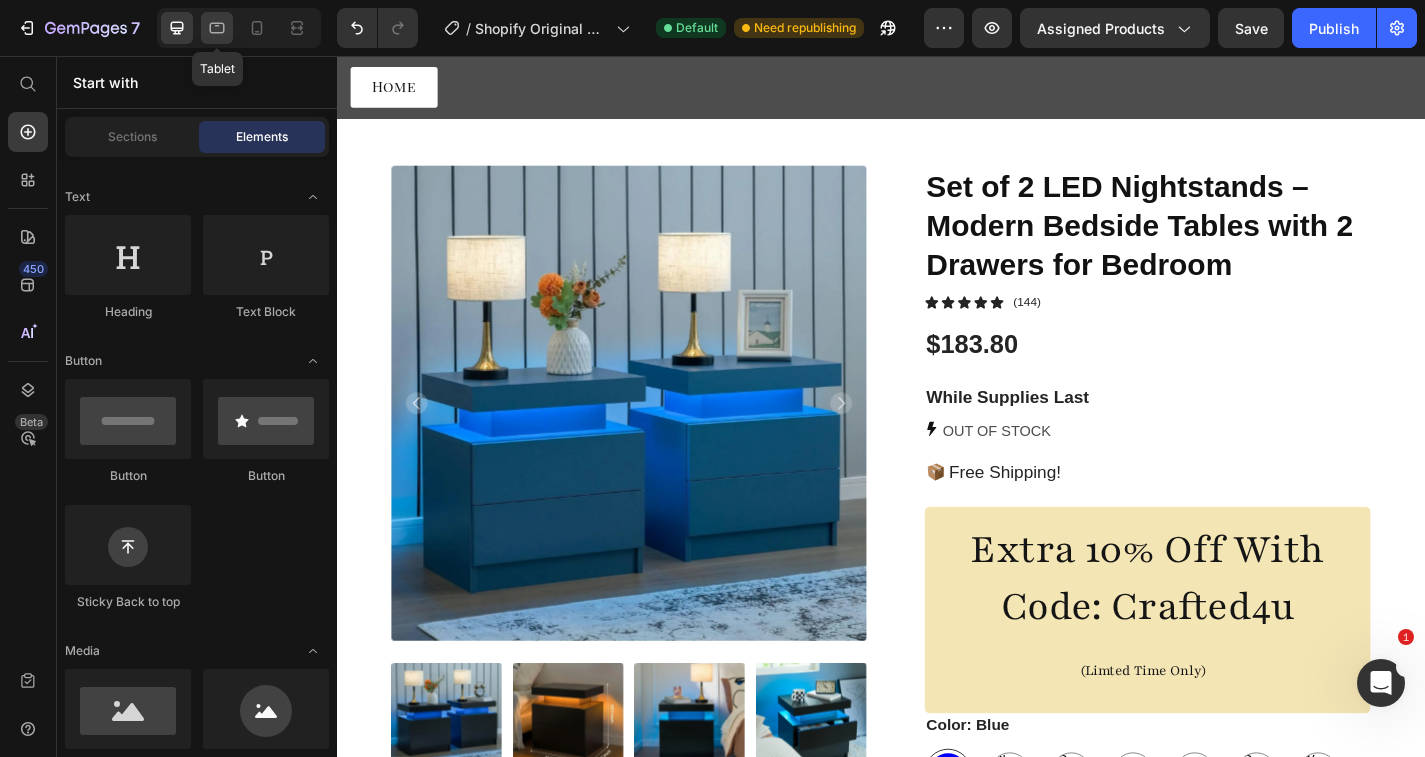 click 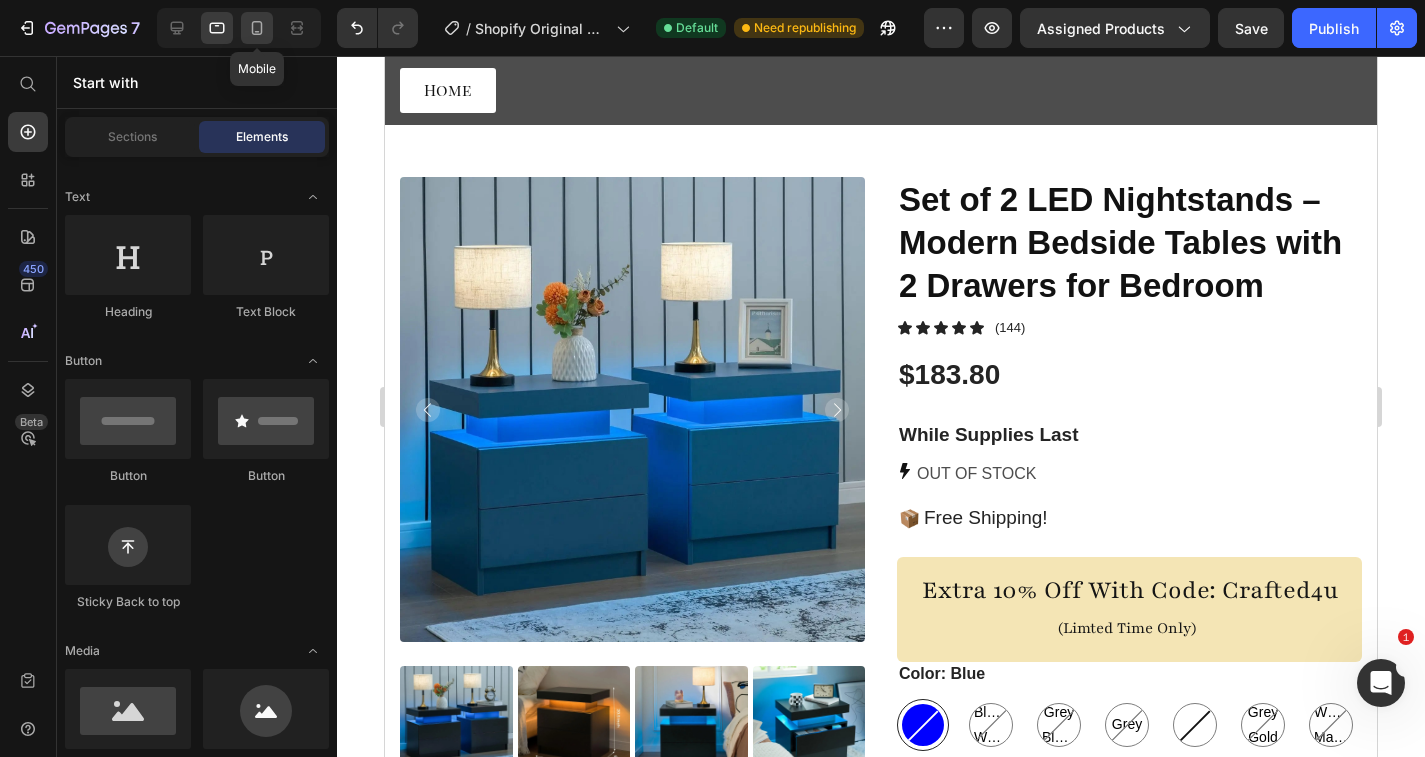 click 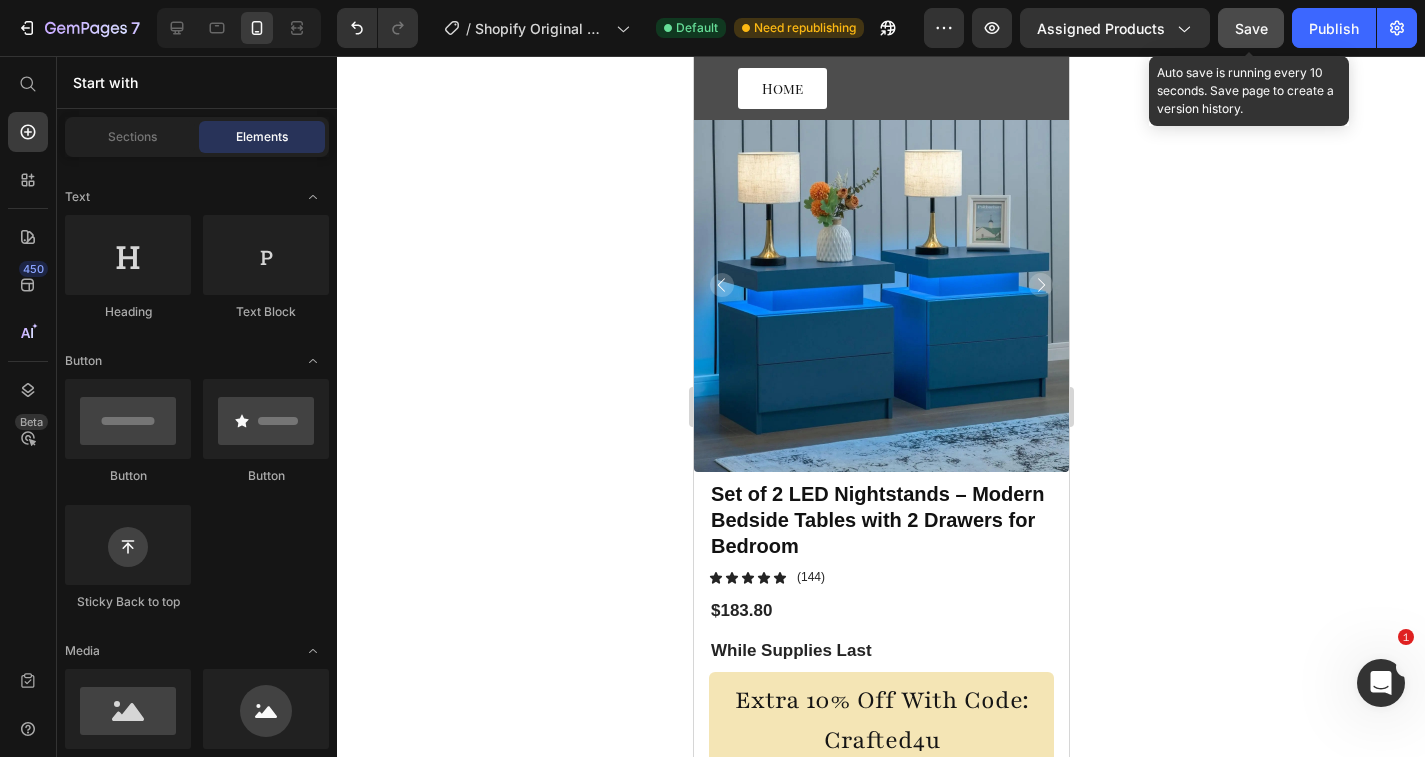 click on "Save" at bounding box center [1251, 28] 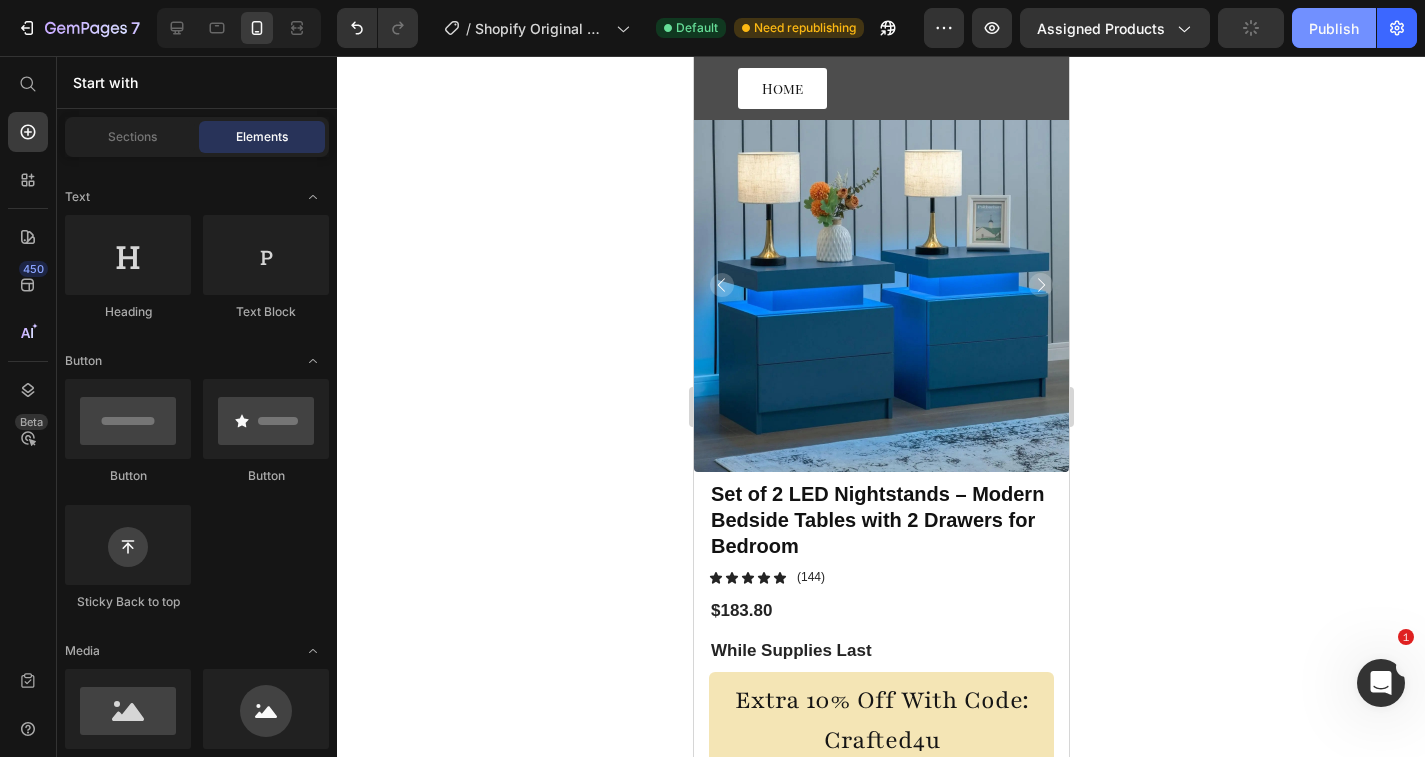 click on "Publish" at bounding box center [1334, 28] 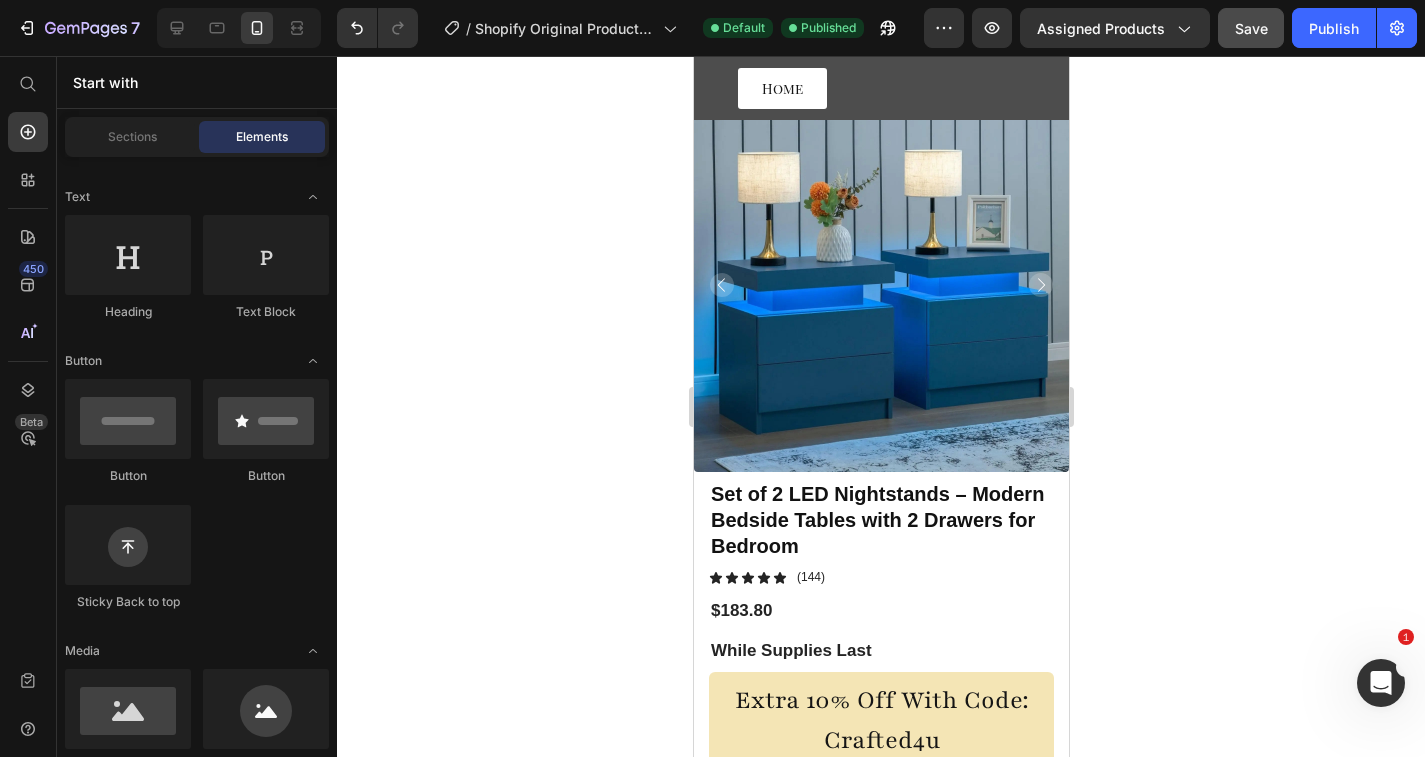 click 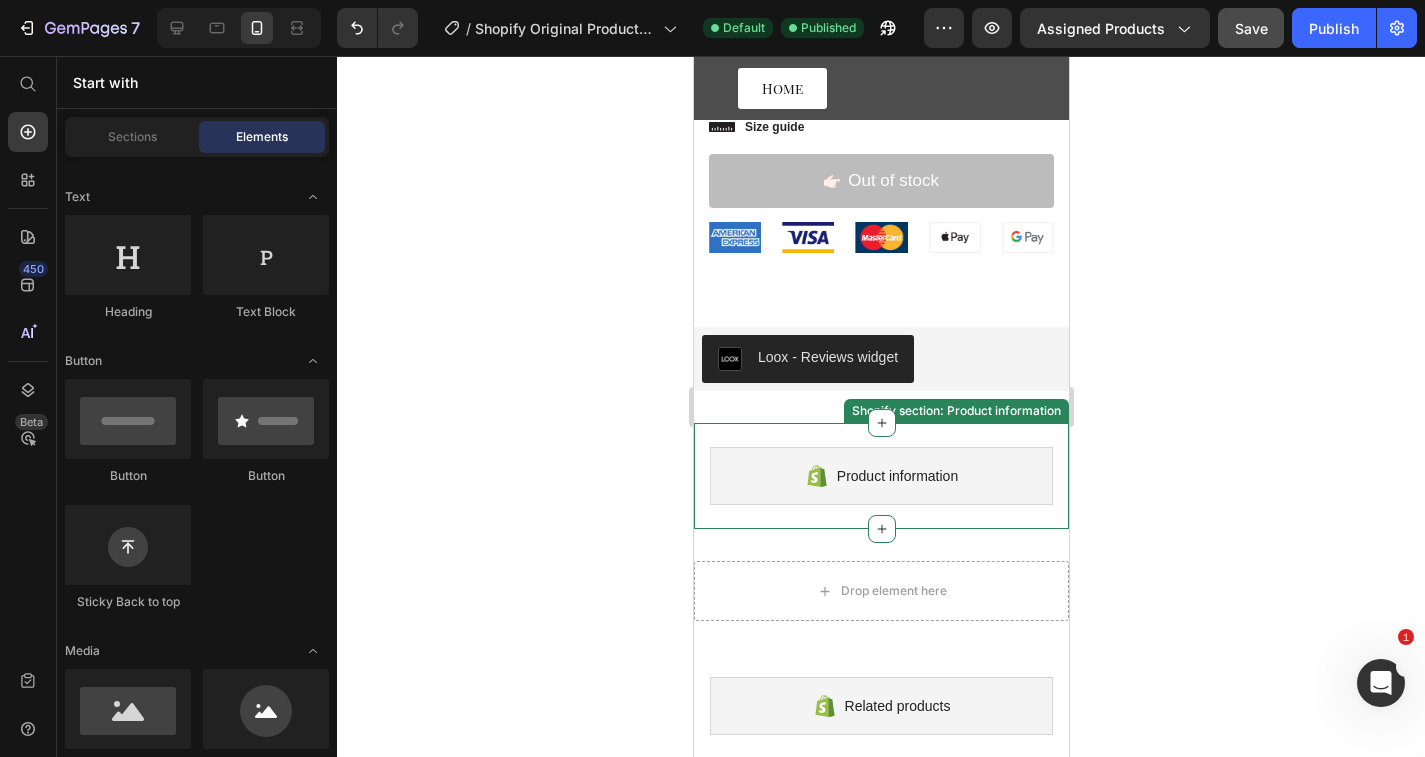 scroll, scrollTop: 736, scrollLeft: 0, axis: vertical 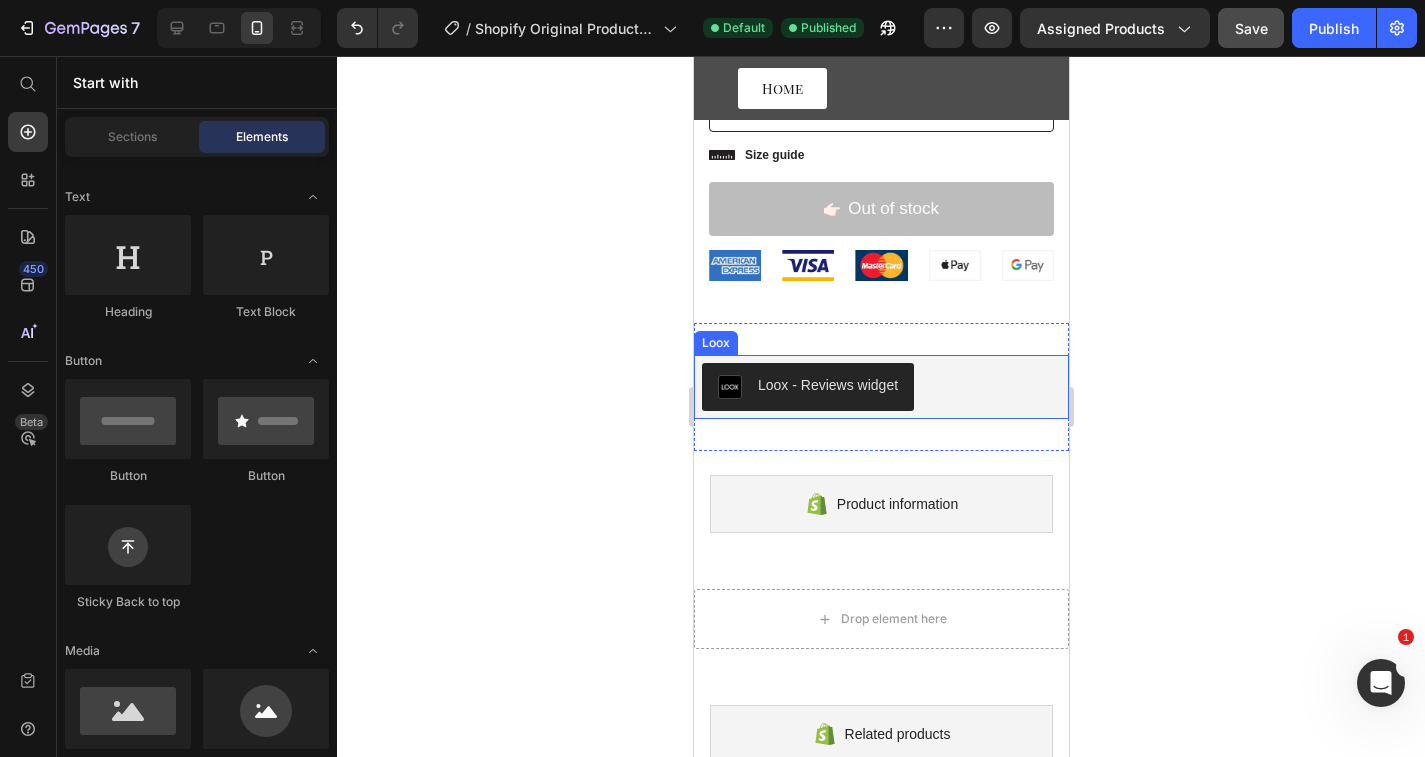 click on "Loox - Reviews widget" at bounding box center (880, 387) 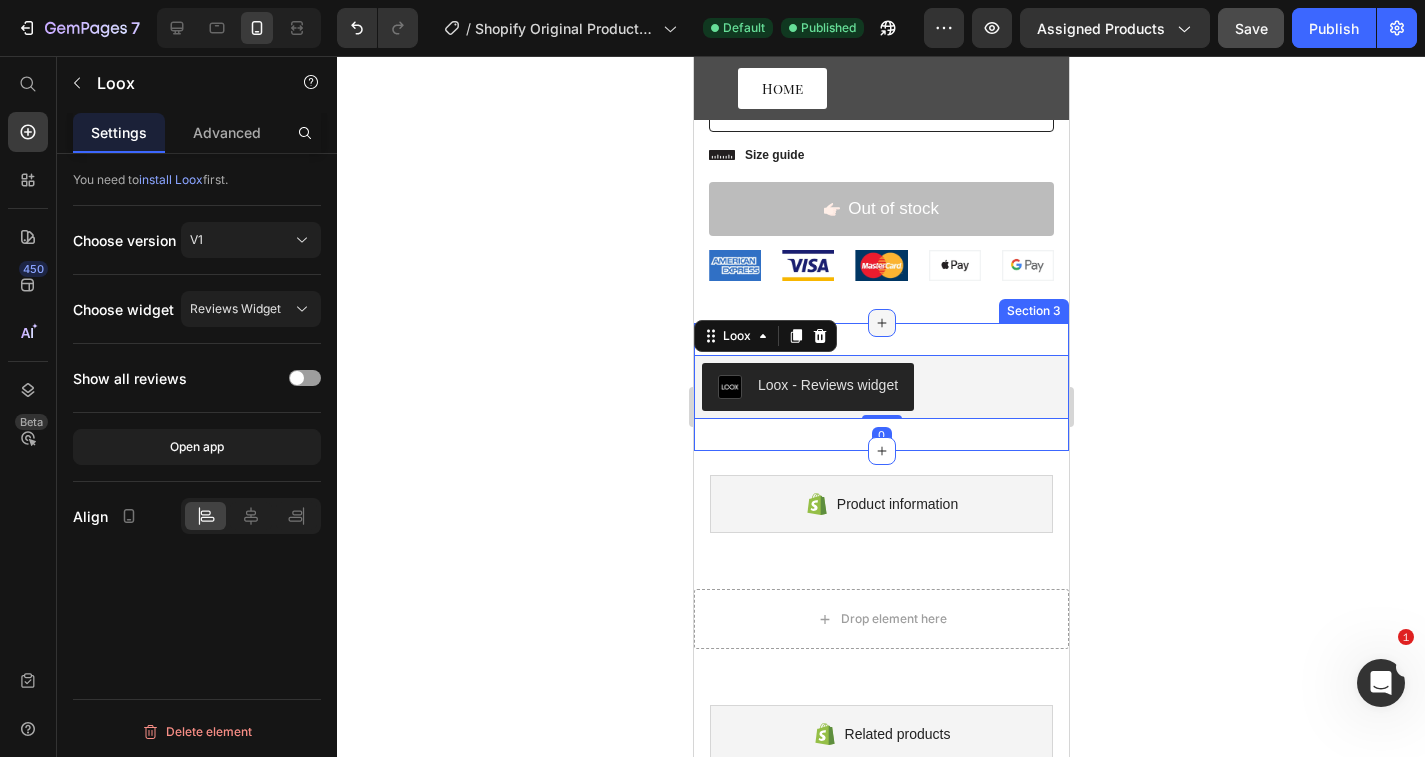 click 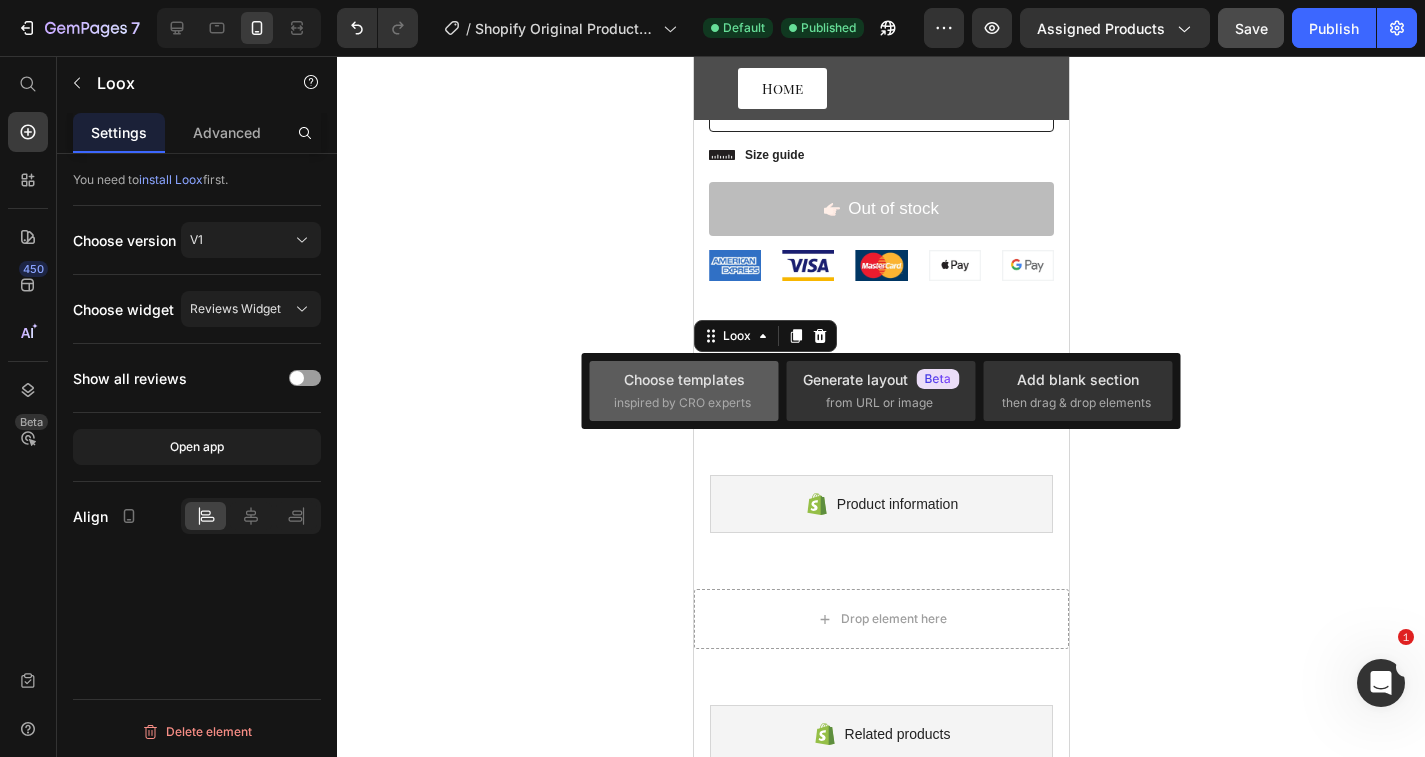 click on "Choose templates  inspired by CRO experts" at bounding box center (684, 390) 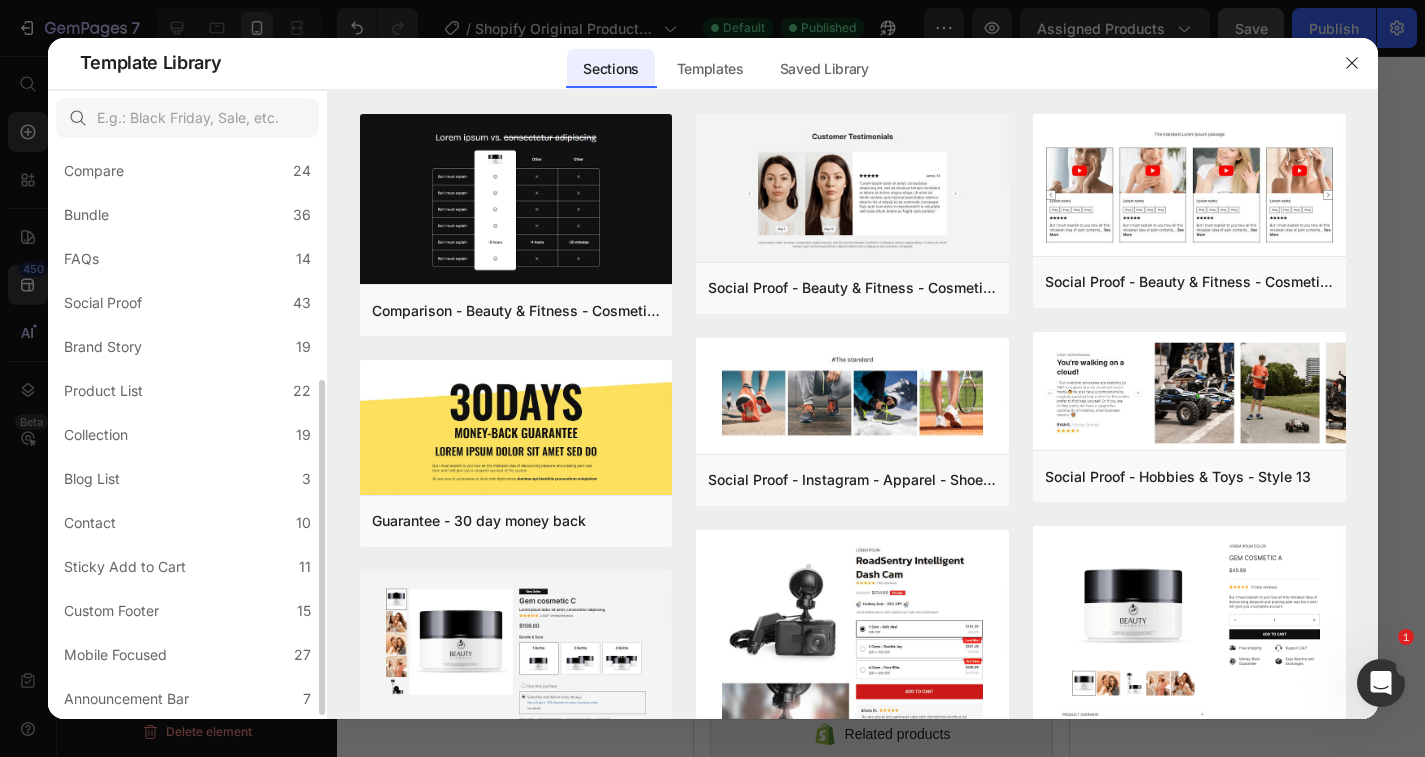 scroll, scrollTop: 0, scrollLeft: 0, axis: both 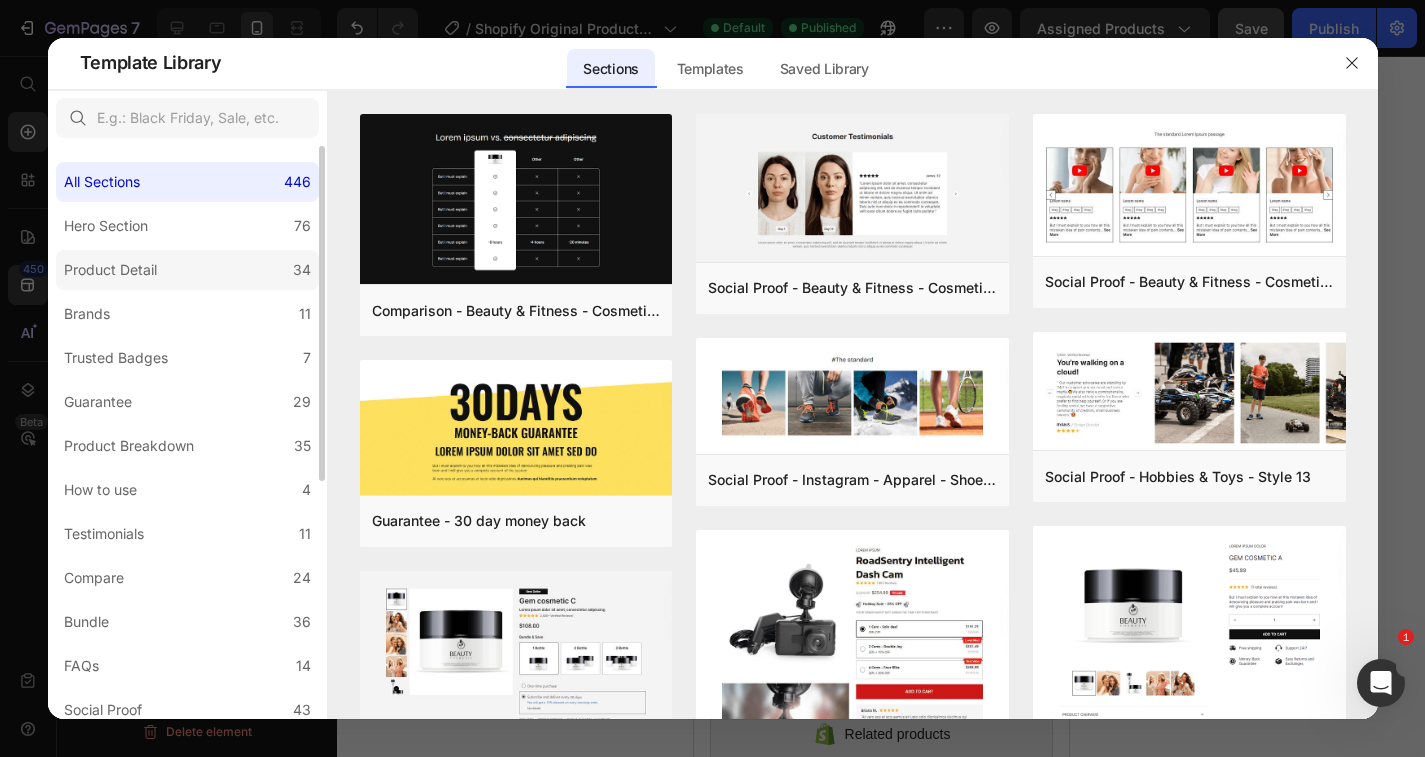 click on "Product Detail 34" 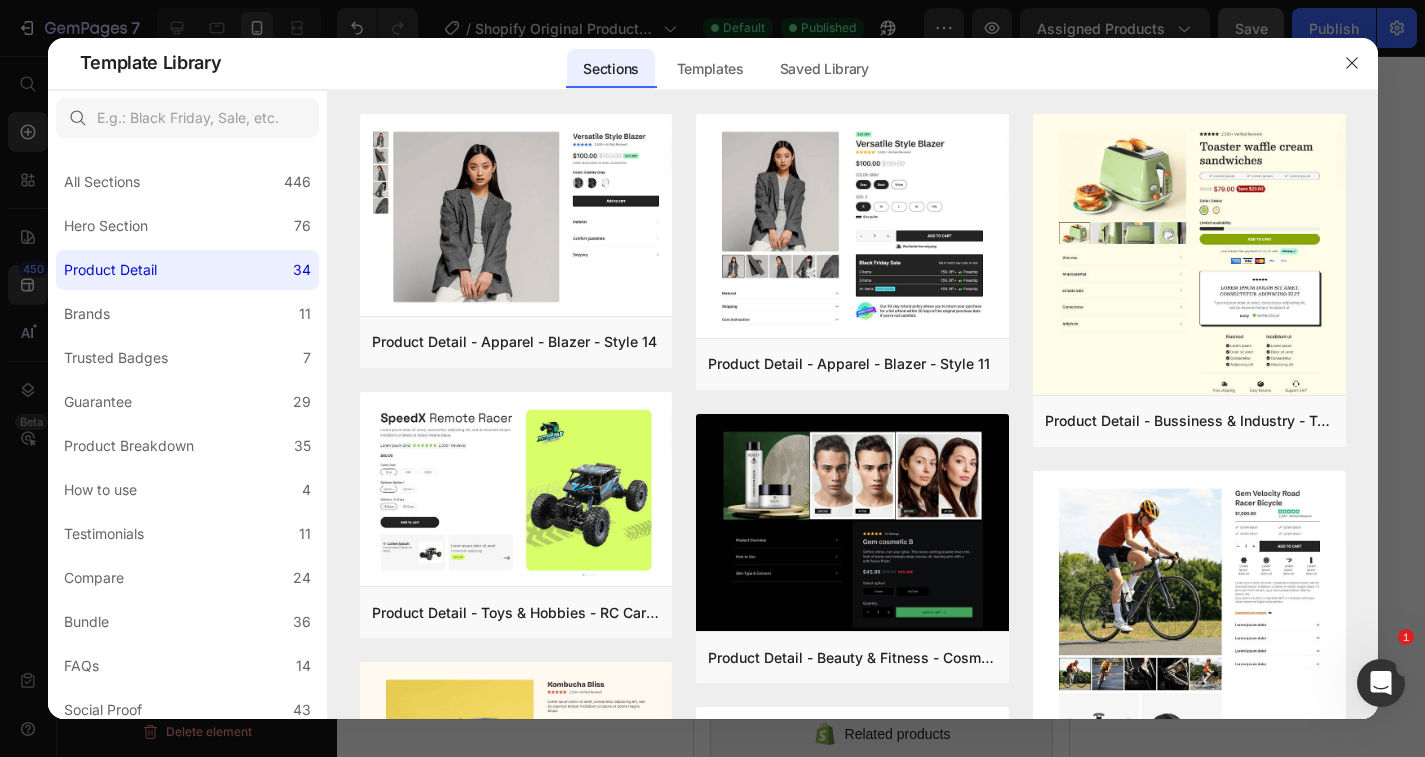 scroll, scrollTop: 0, scrollLeft: 0, axis: both 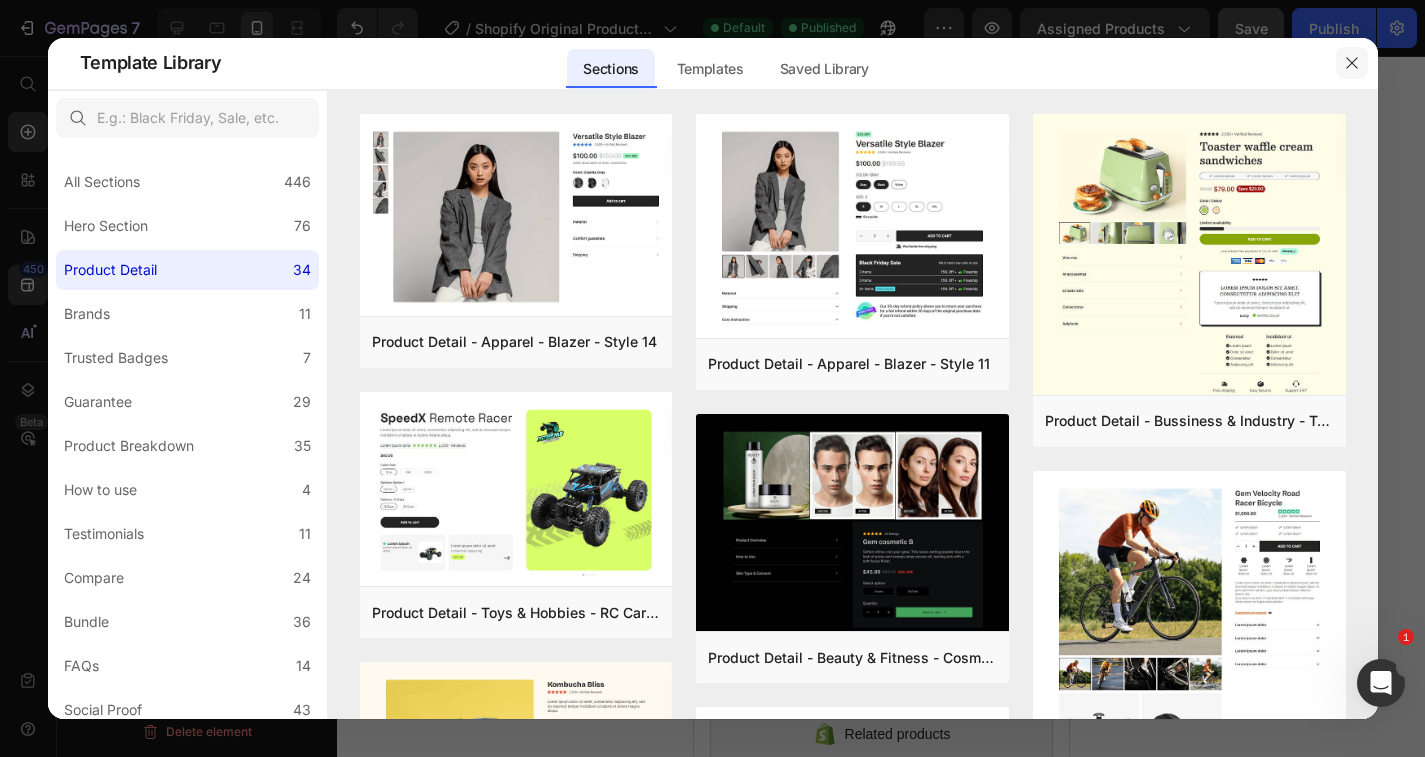 click 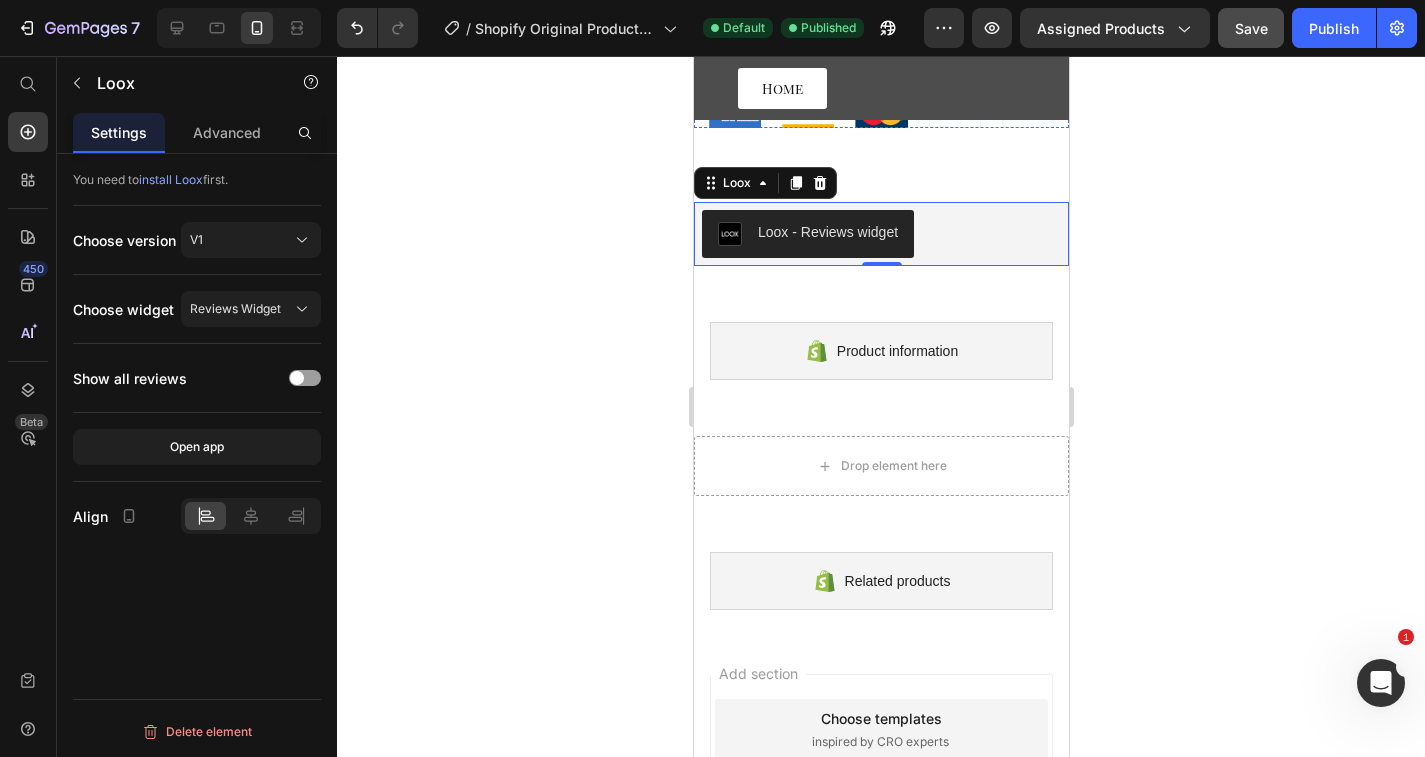 scroll, scrollTop: 892, scrollLeft: 0, axis: vertical 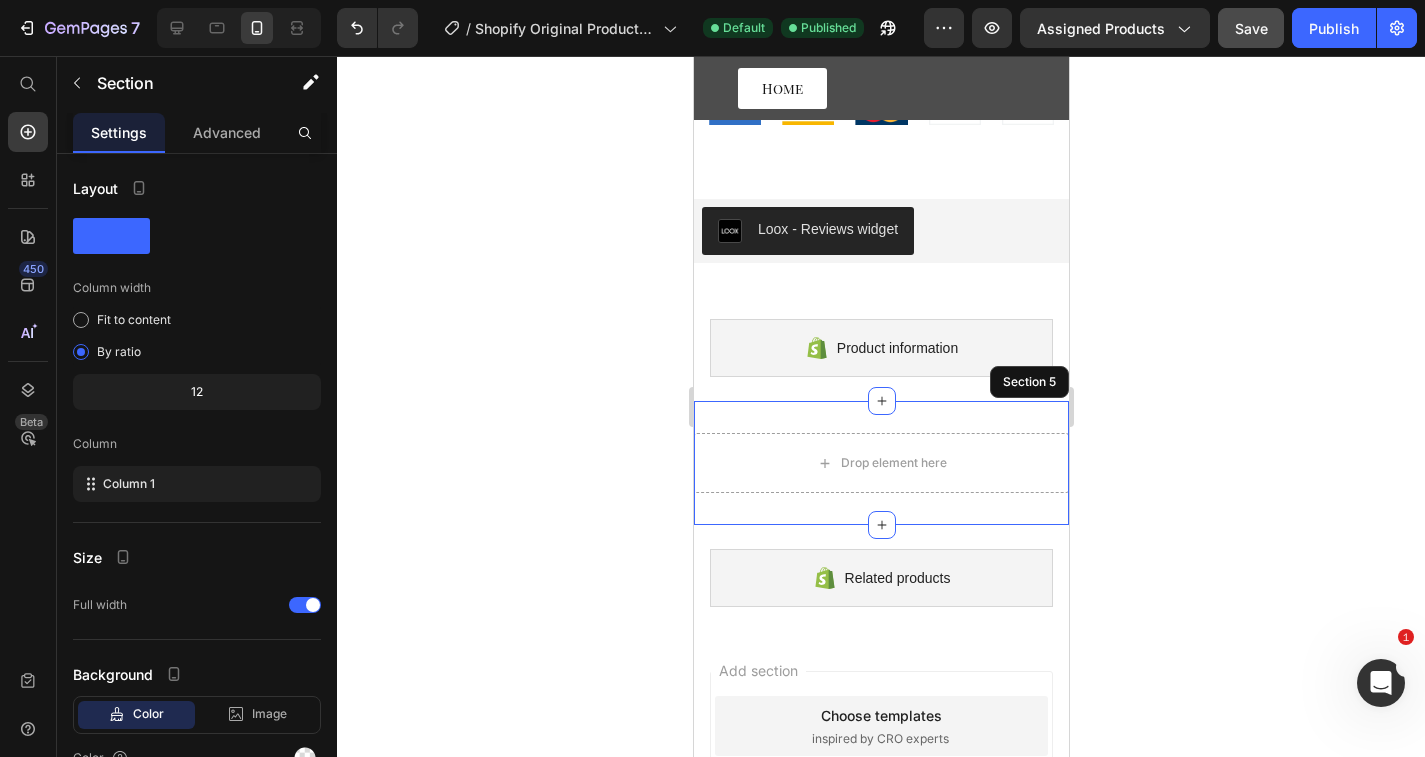 click on "Drop element here Section 5" at bounding box center [880, 463] 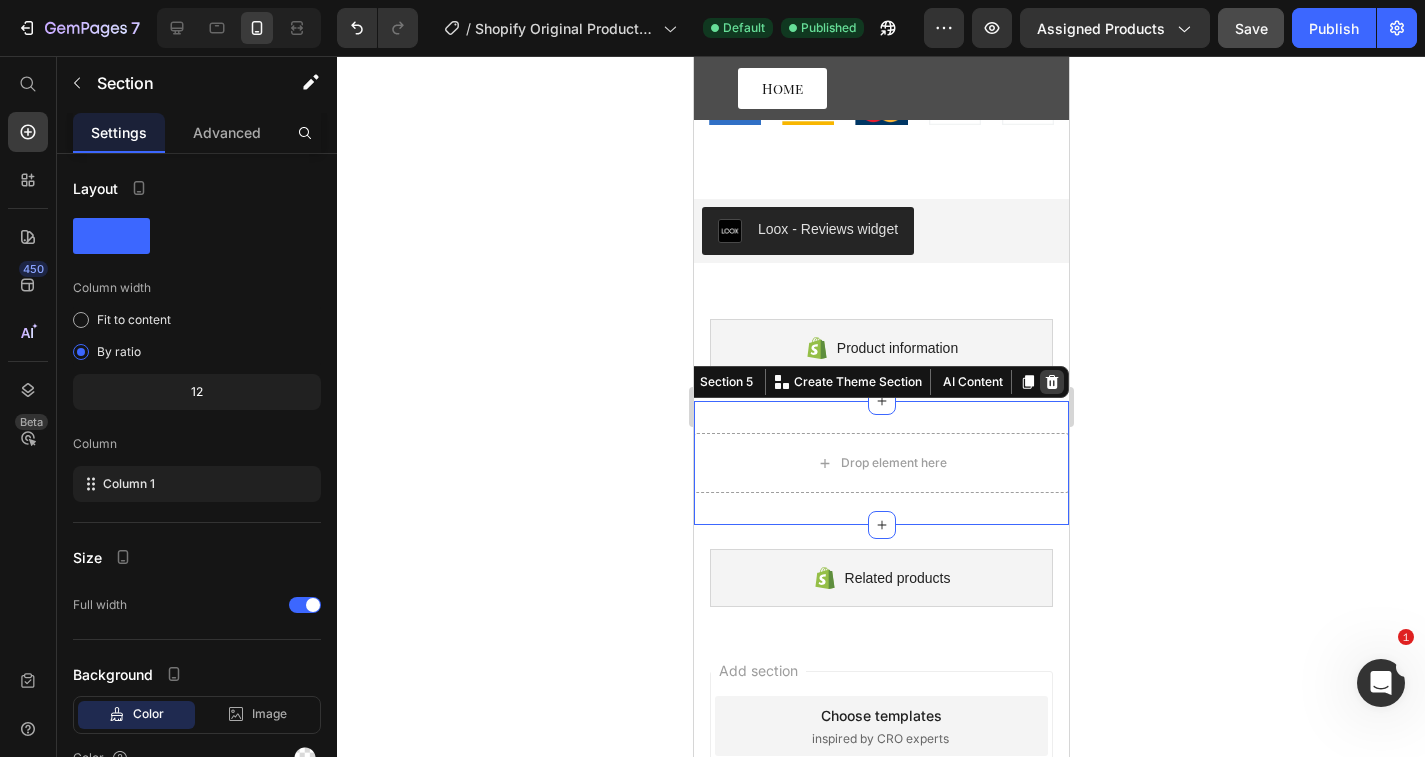 click 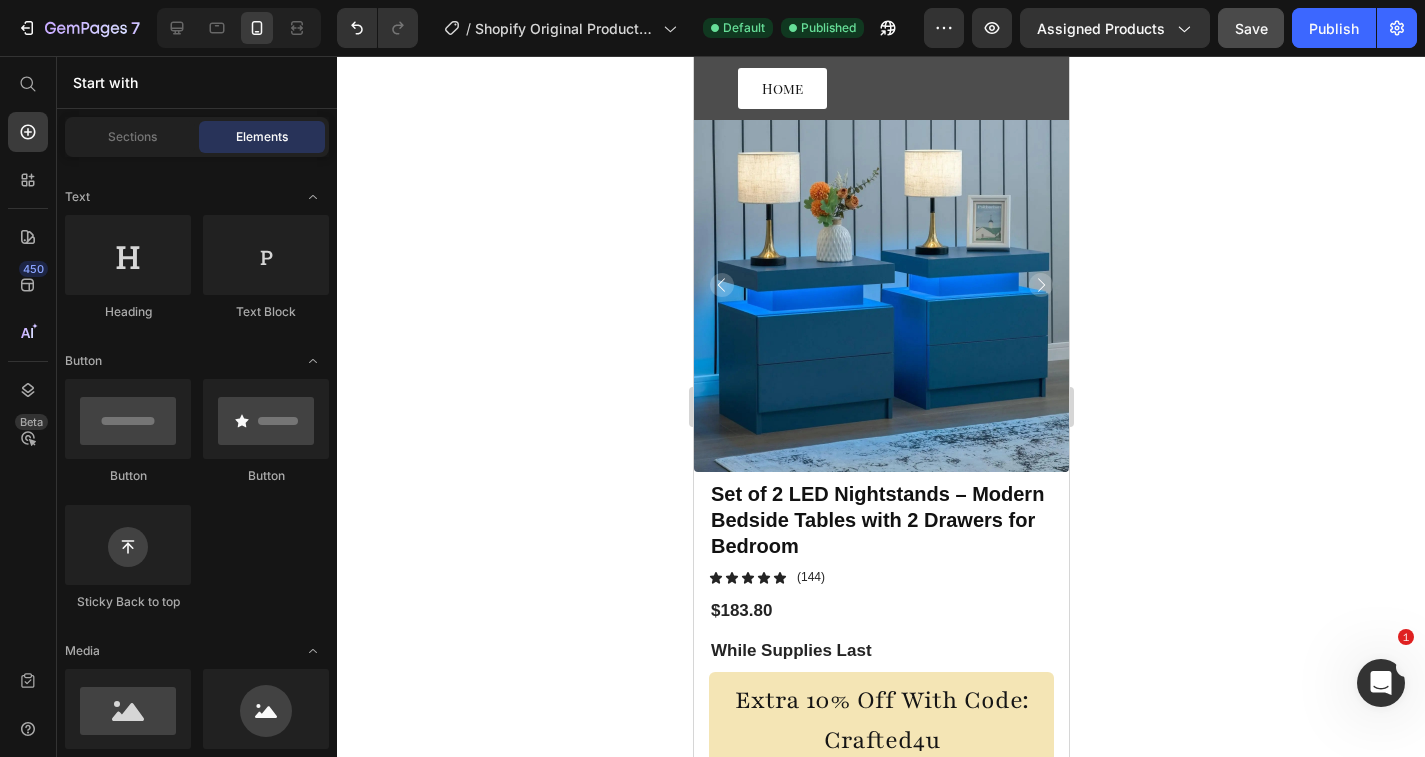 scroll, scrollTop: 0, scrollLeft: 0, axis: both 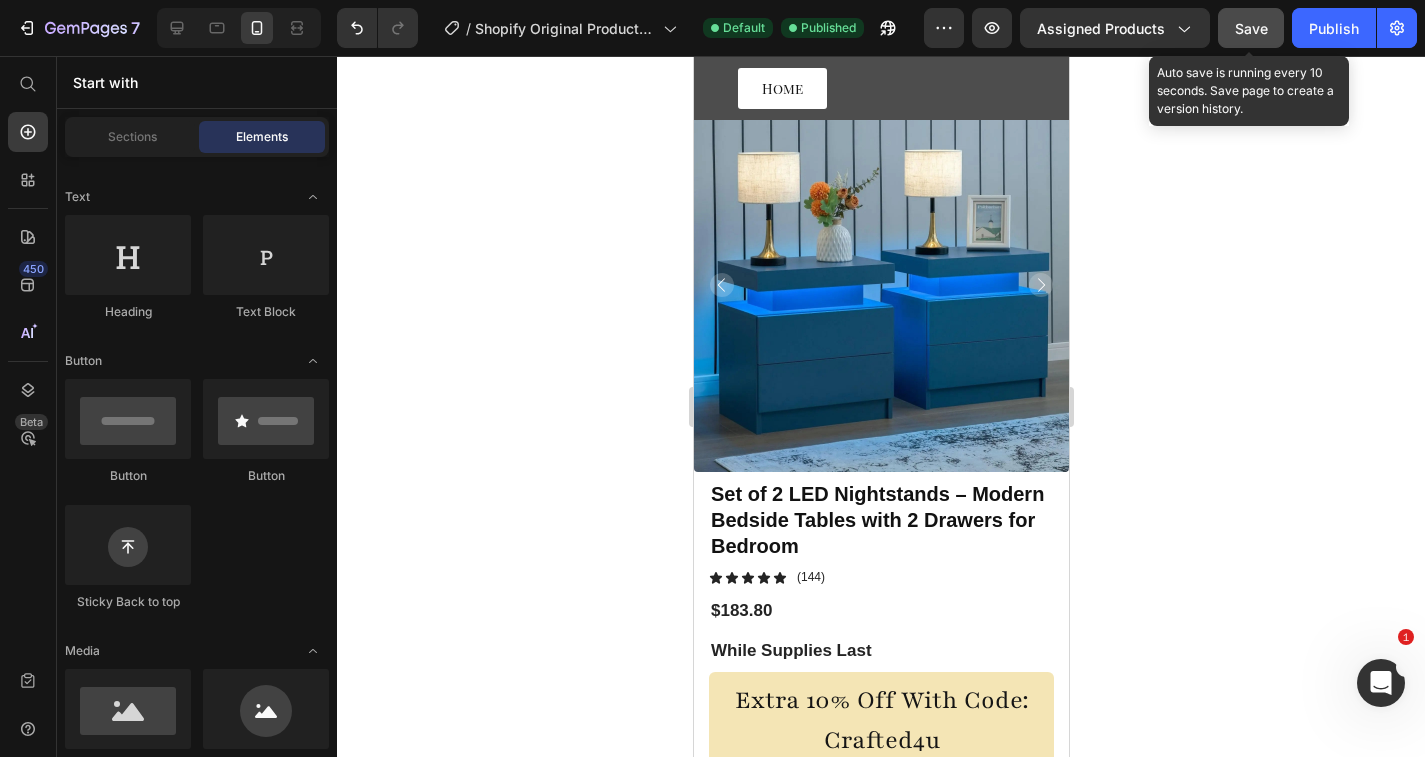 click on "Save" 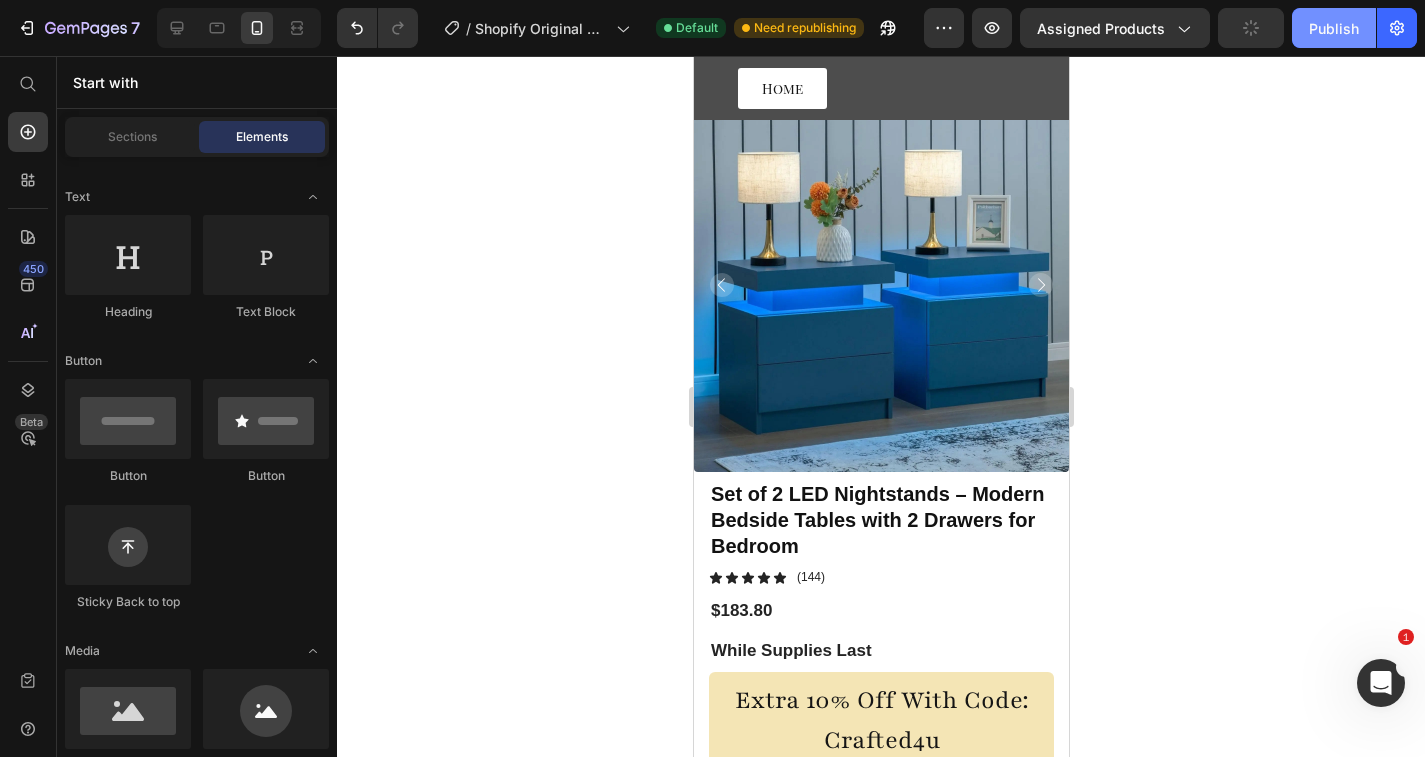 click on "Publish" at bounding box center (1334, 28) 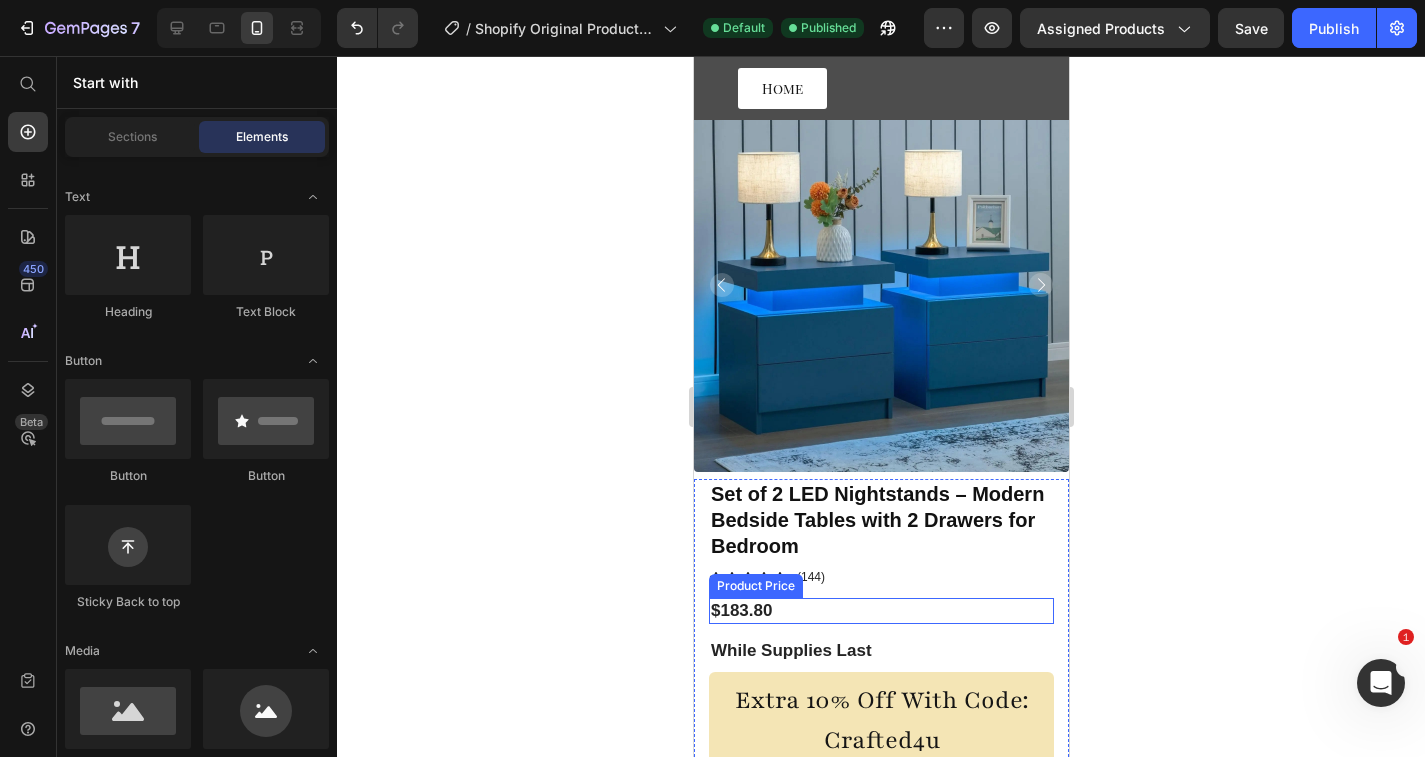 scroll, scrollTop: 0, scrollLeft: 0, axis: both 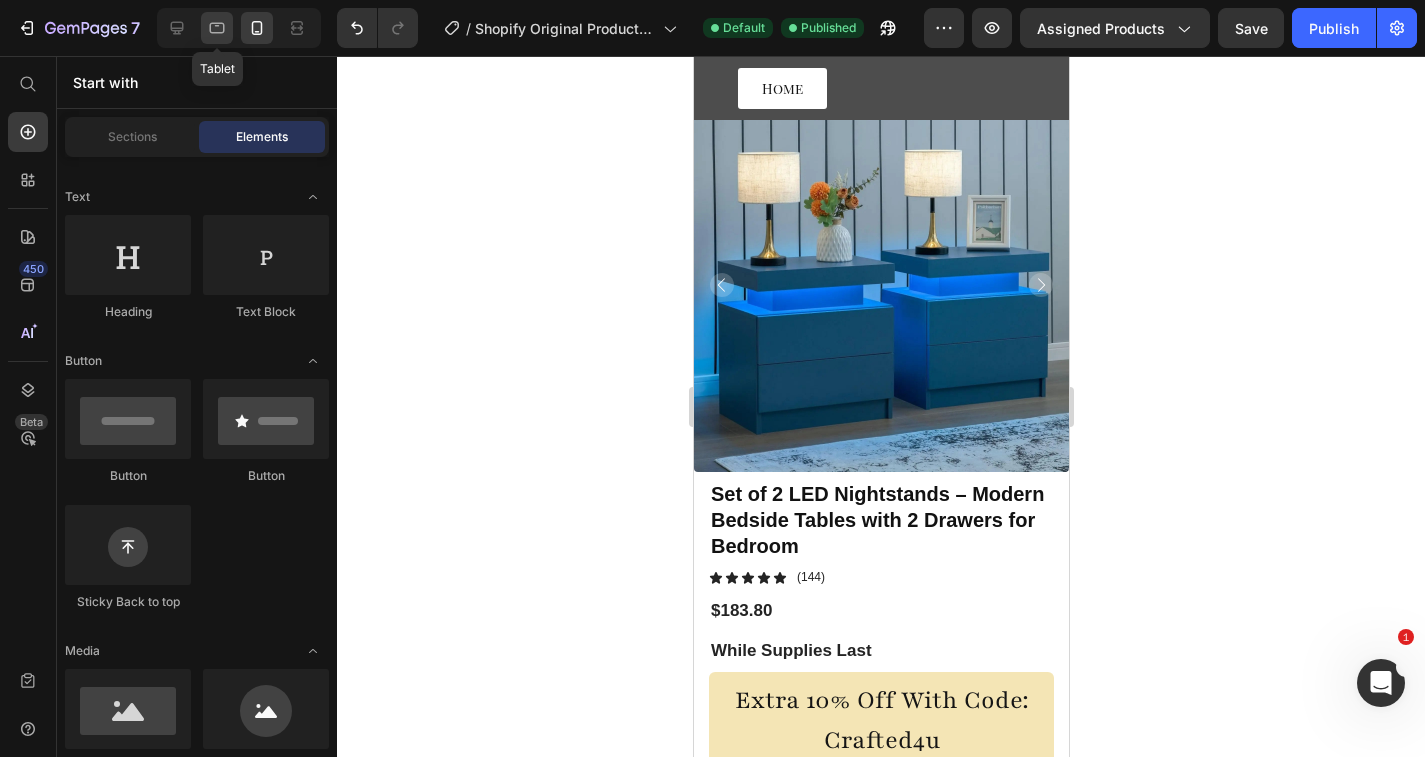 click 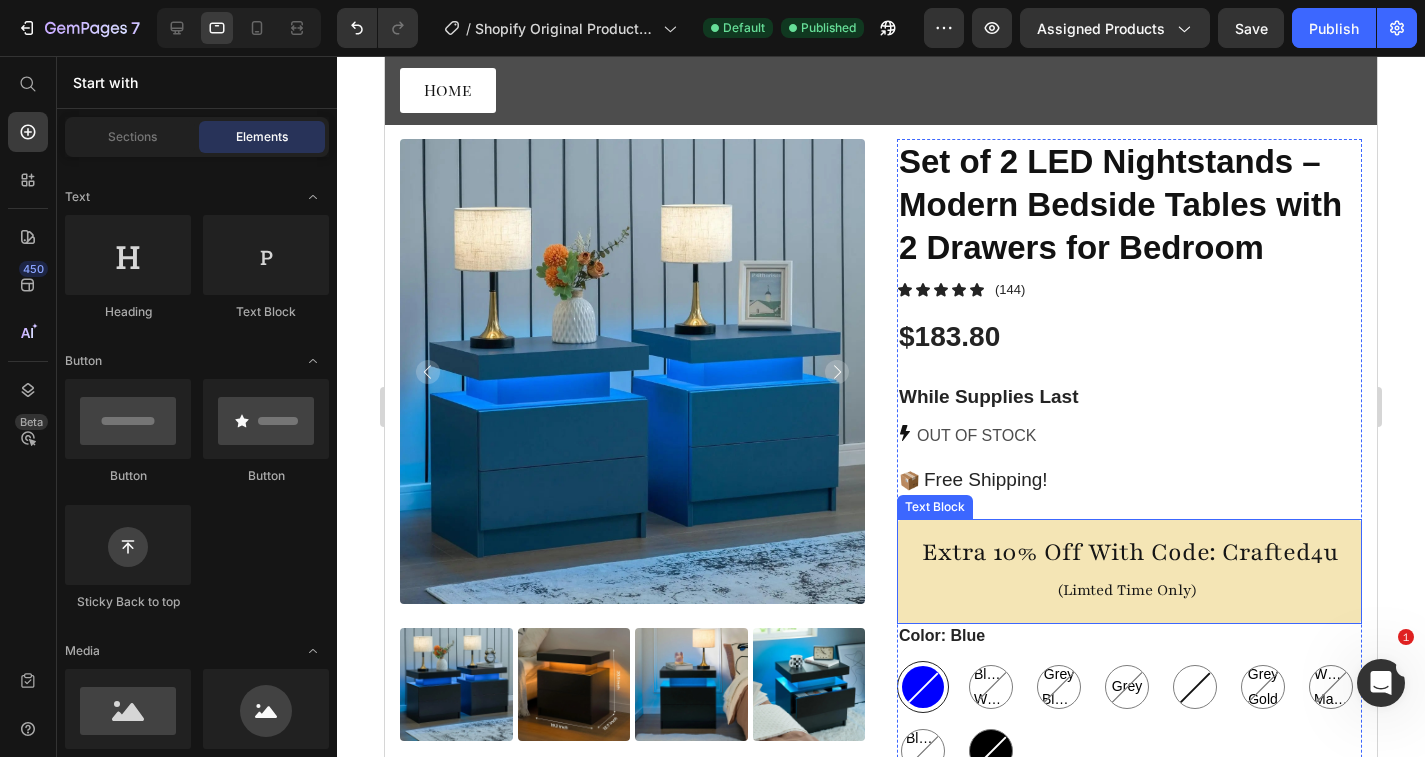 scroll, scrollTop: 47, scrollLeft: 0, axis: vertical 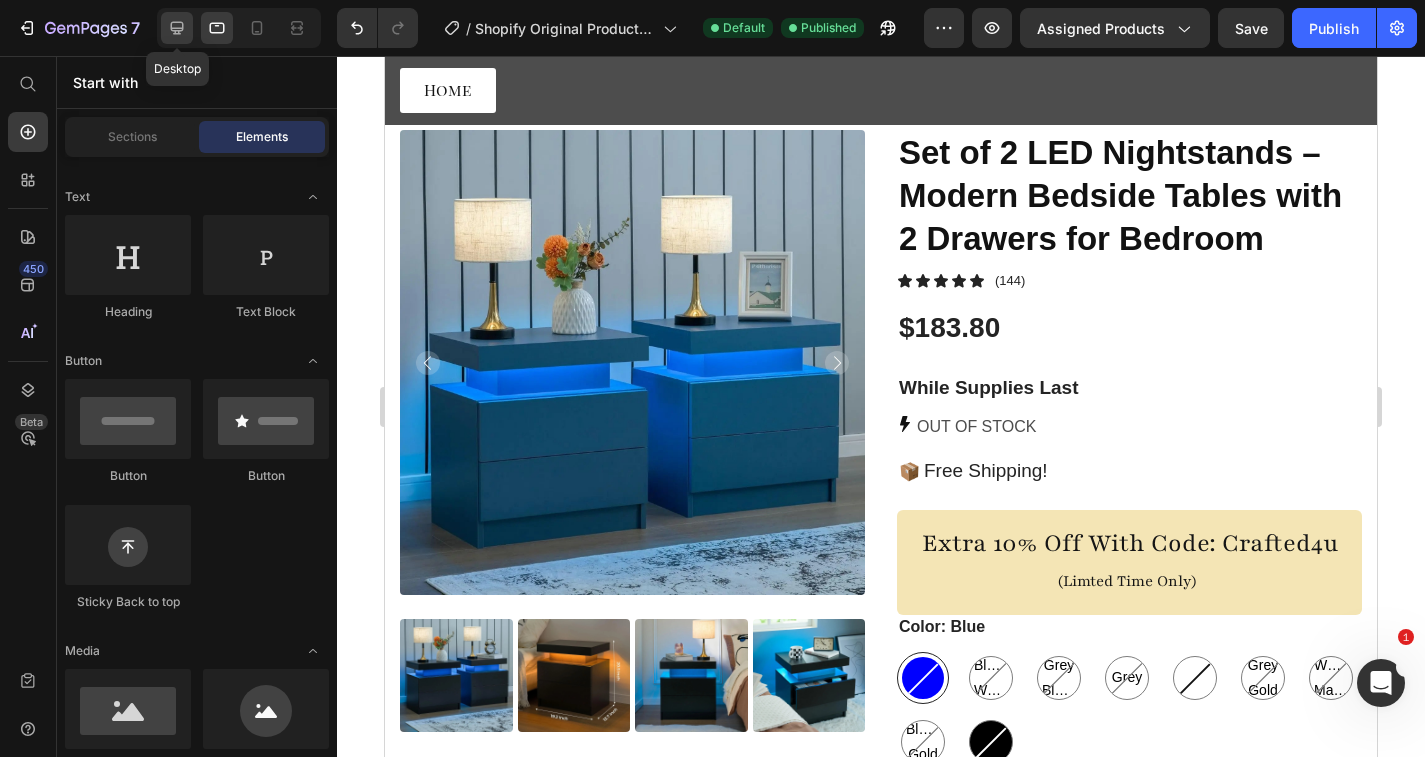 click 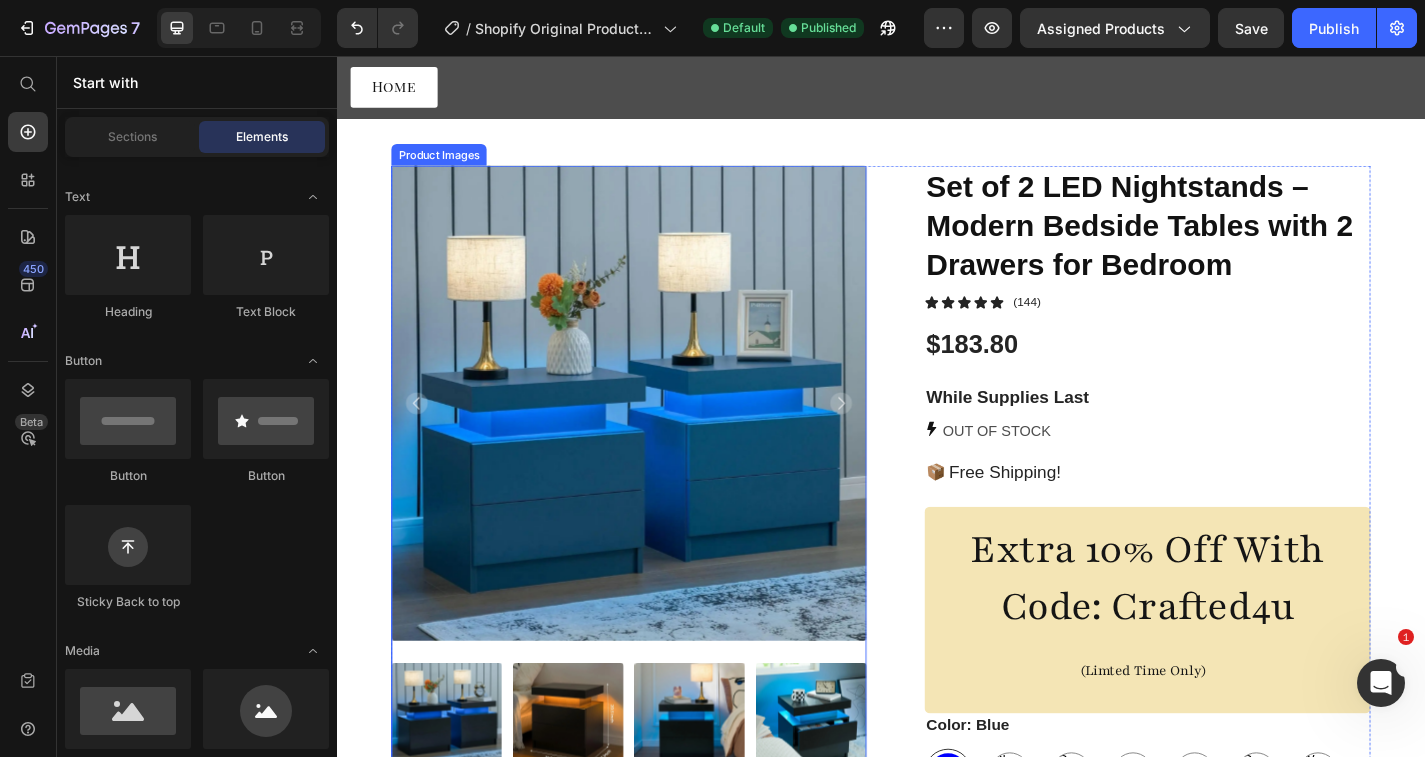 scroll, scrollTop: 0, scrollLeft: 0, axis: both 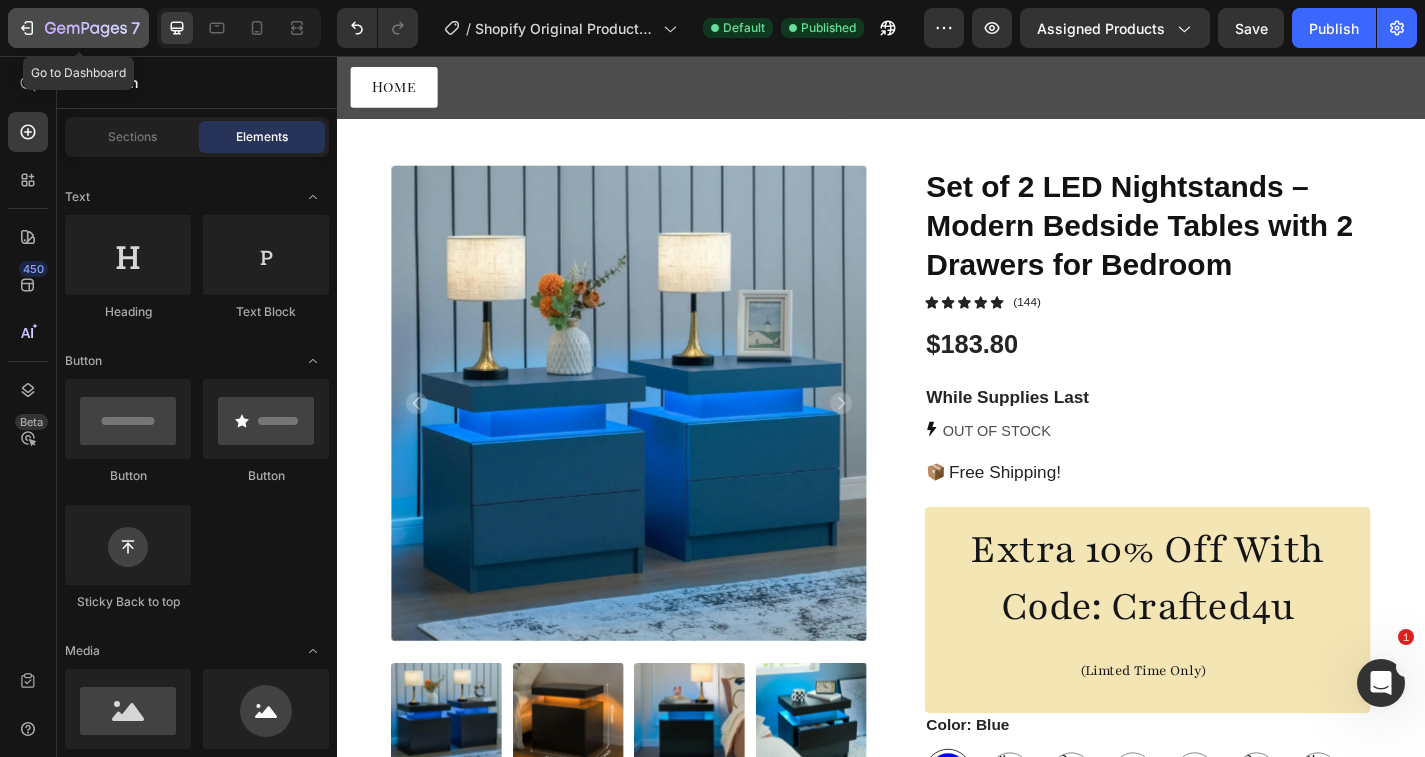 click 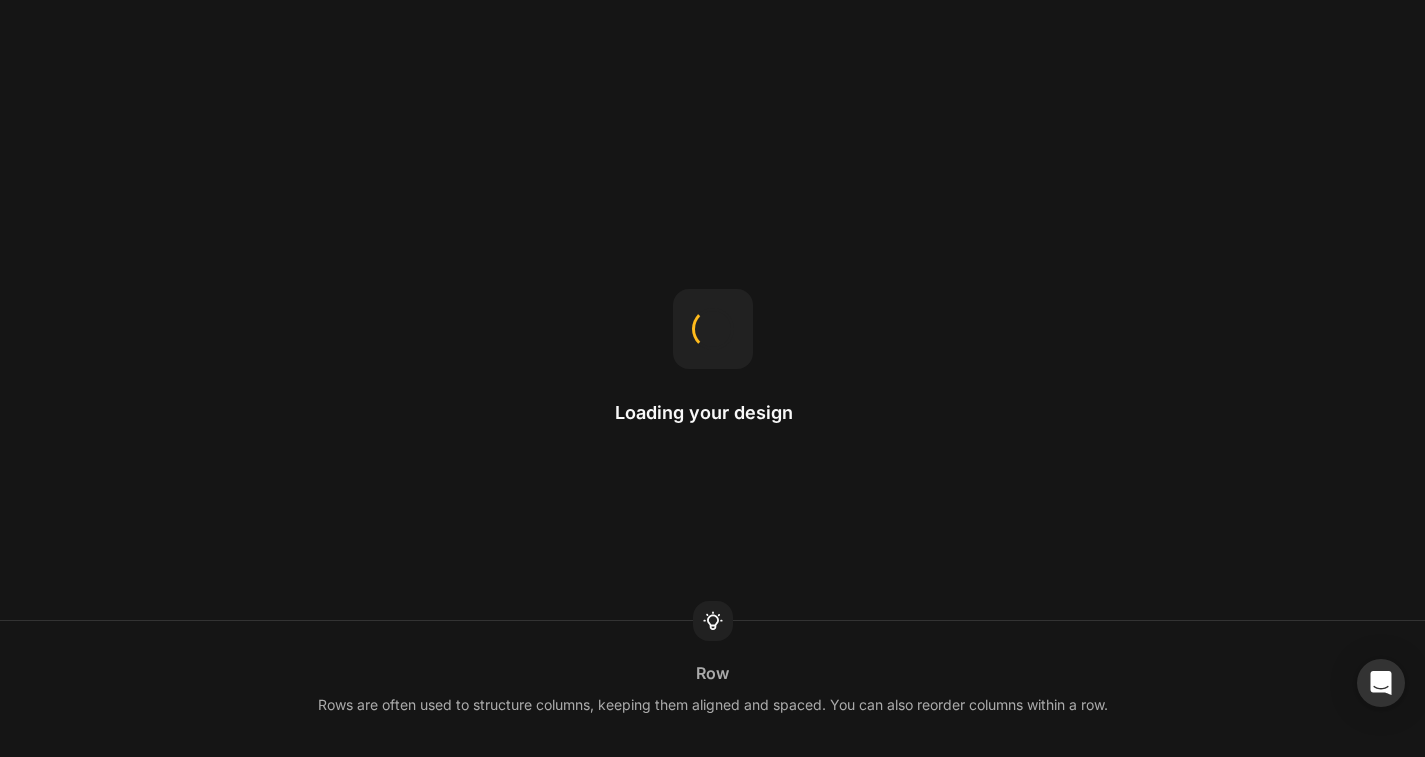 scroll, scrollTop: 0, scrollLeft: 0, axis: both 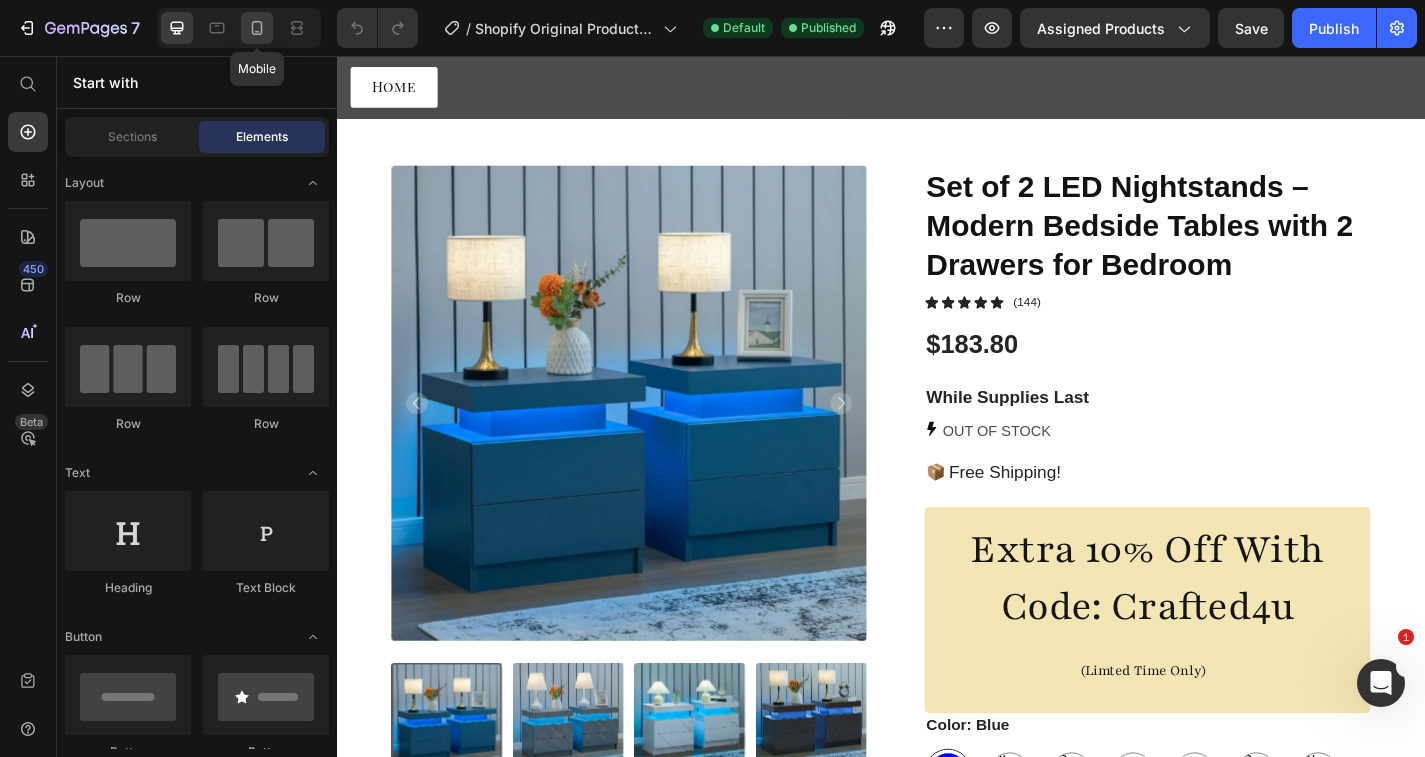 click 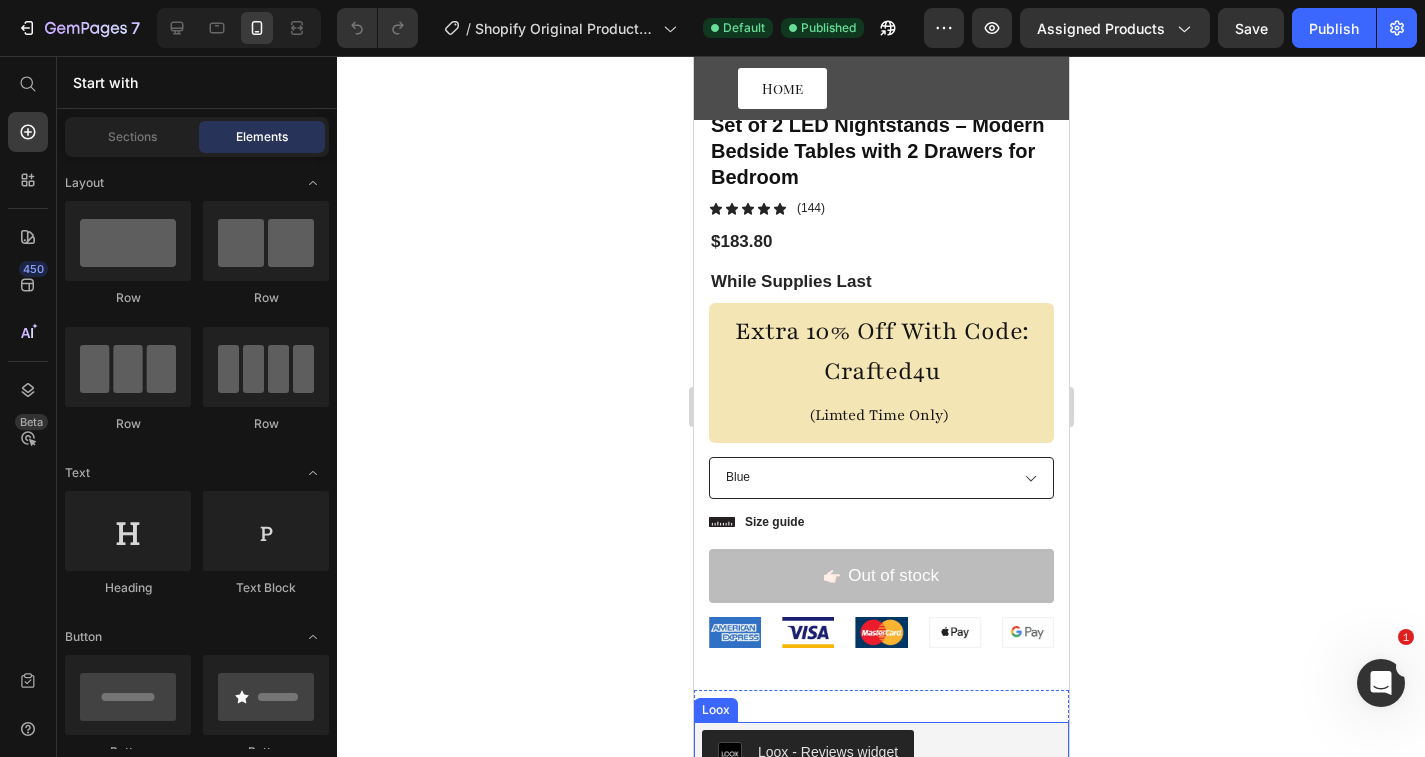 scroll, scrollTop: 368, scrollLeft: 0, axis: vertical 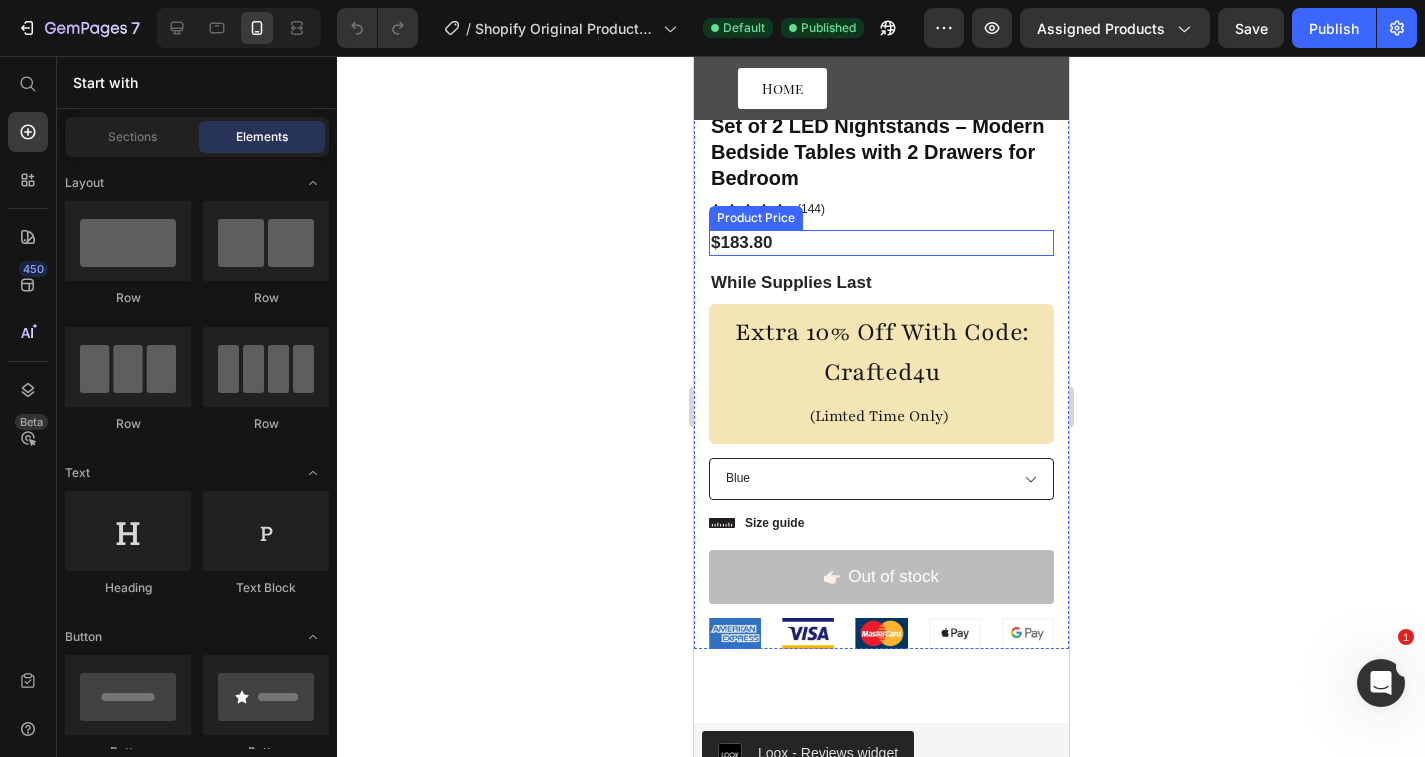 click on "$183.80" at bounding box center [880, 243] 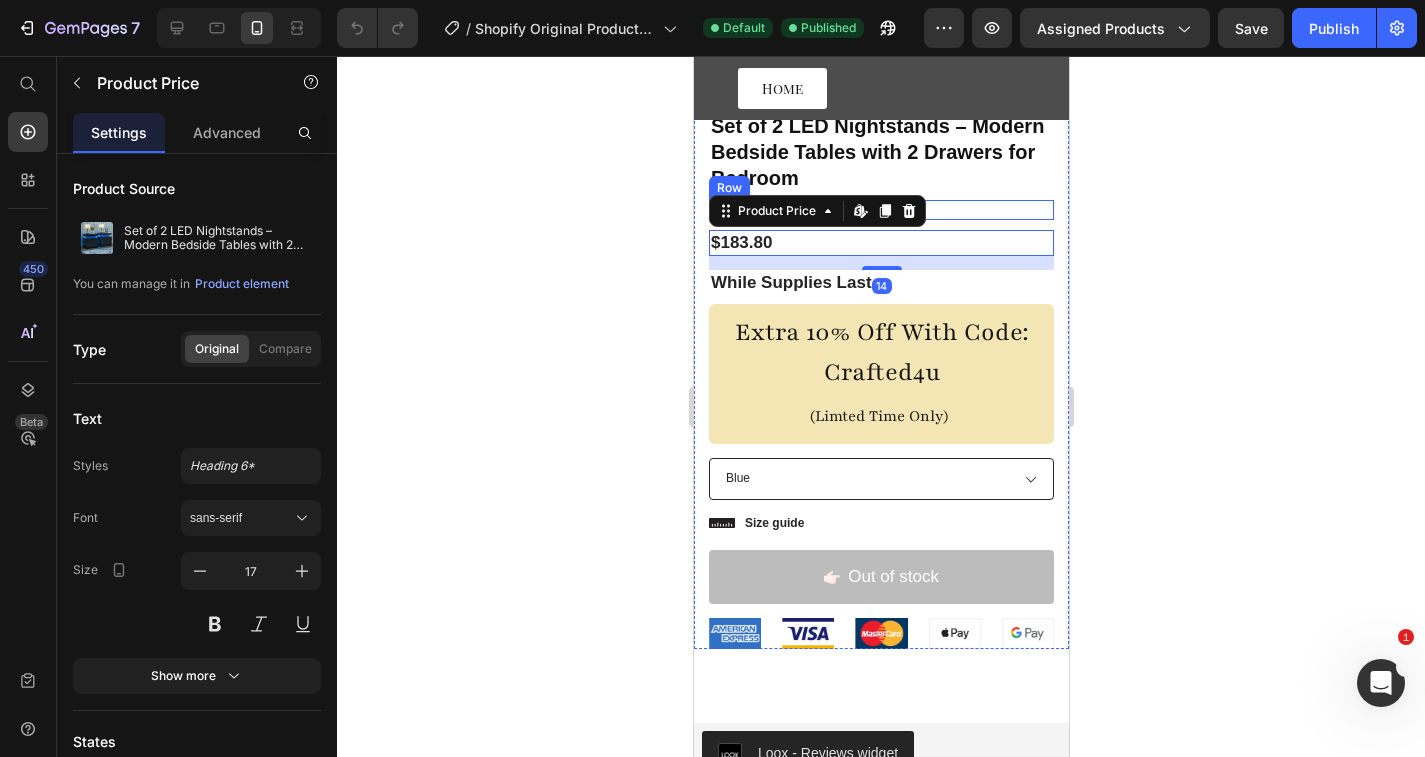 click on "Icon Icon Icon Icon Icon Icon List (144) Text Block Row" at bounding box center (880, 210) 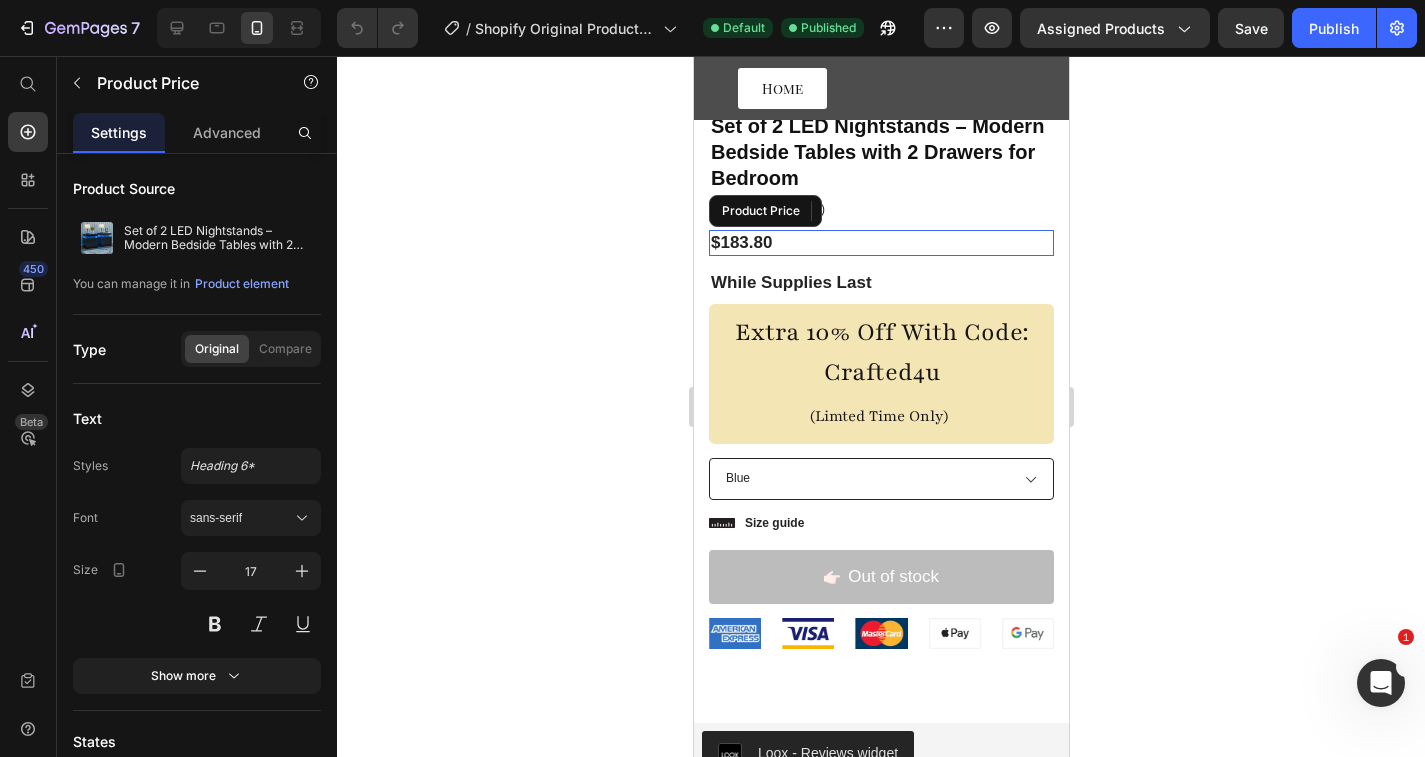 click on "$183.80" at bounding box center (880, 243) 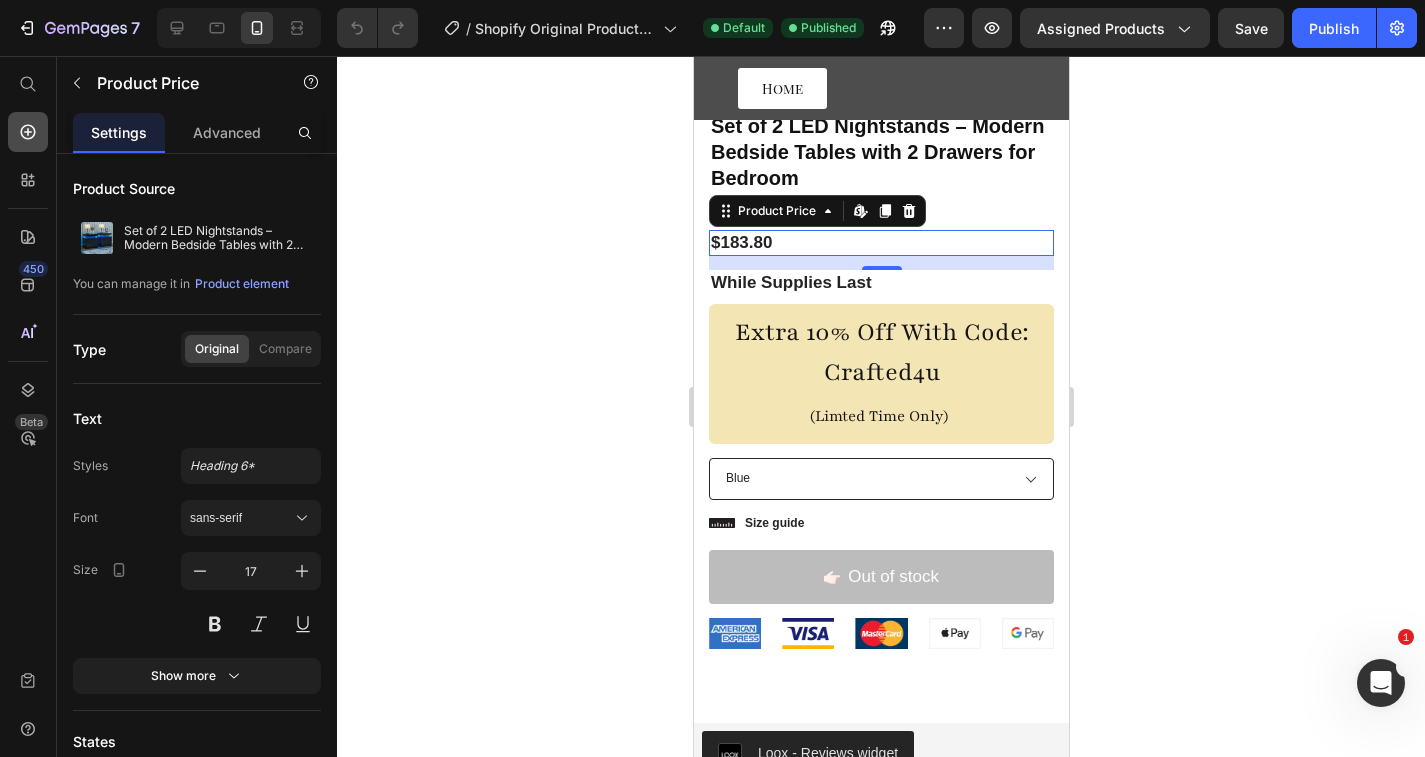 click 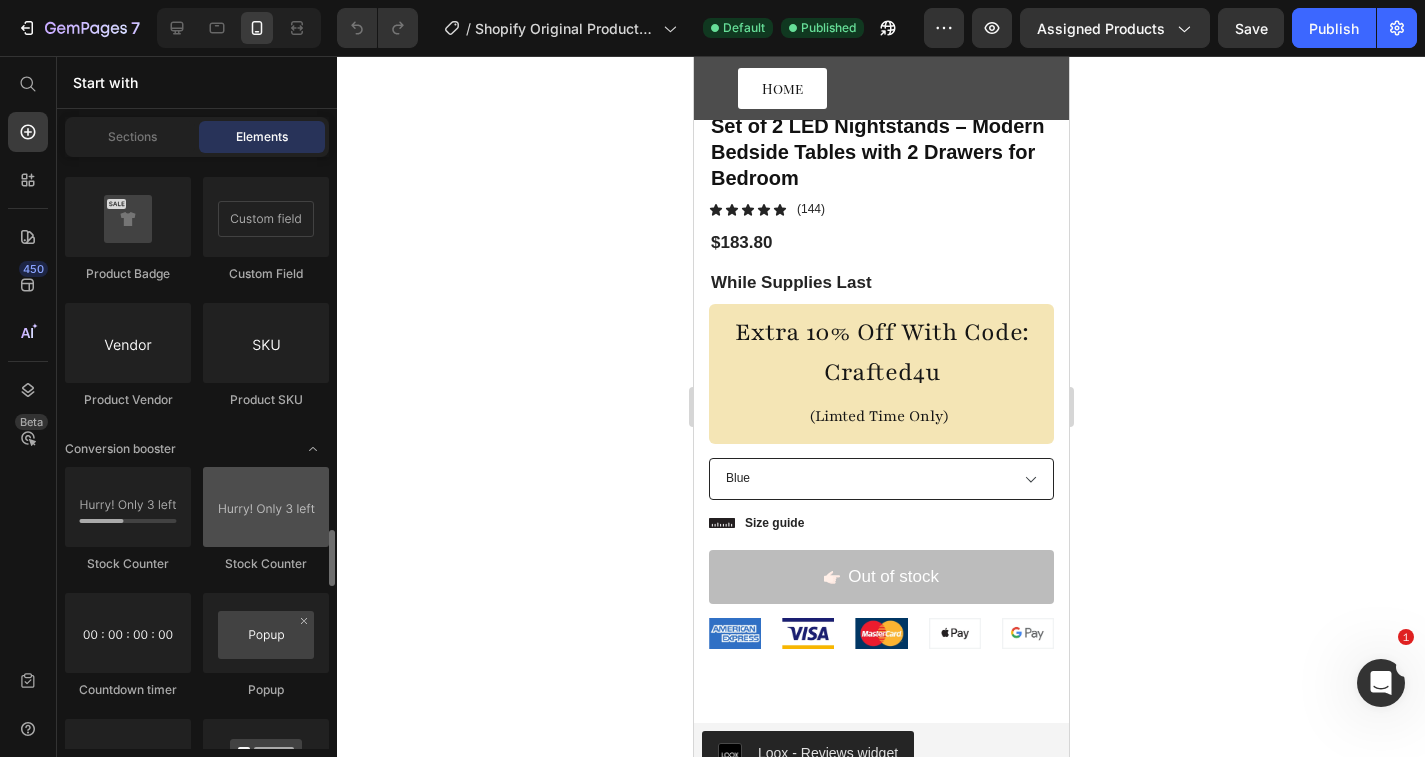 scroll, scrollTop: 3965, scrollLeft: 0, axis: vertical 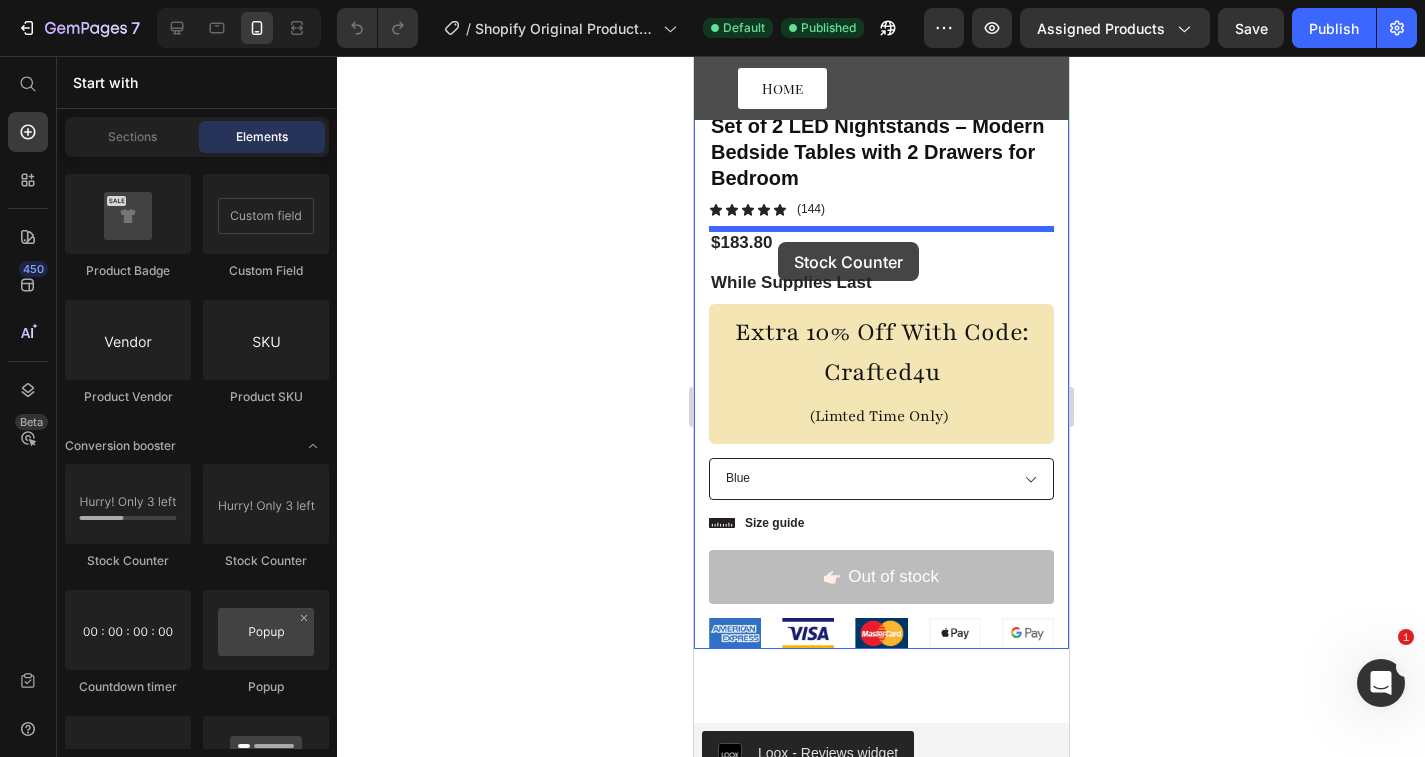 drag, startPoint x: 930, startPoint y: 588, endPoint x: 777, endPoint y: 242, distance: 378.31863 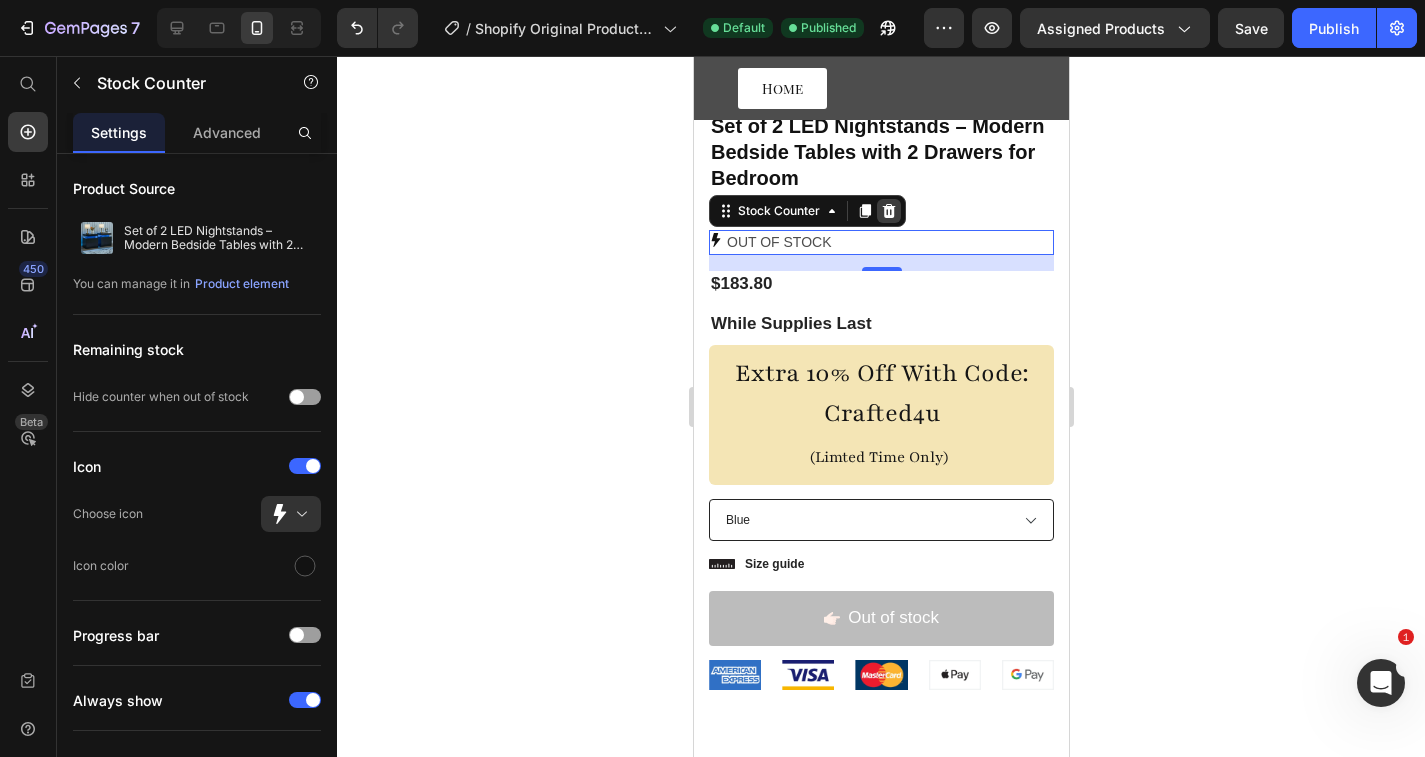 click 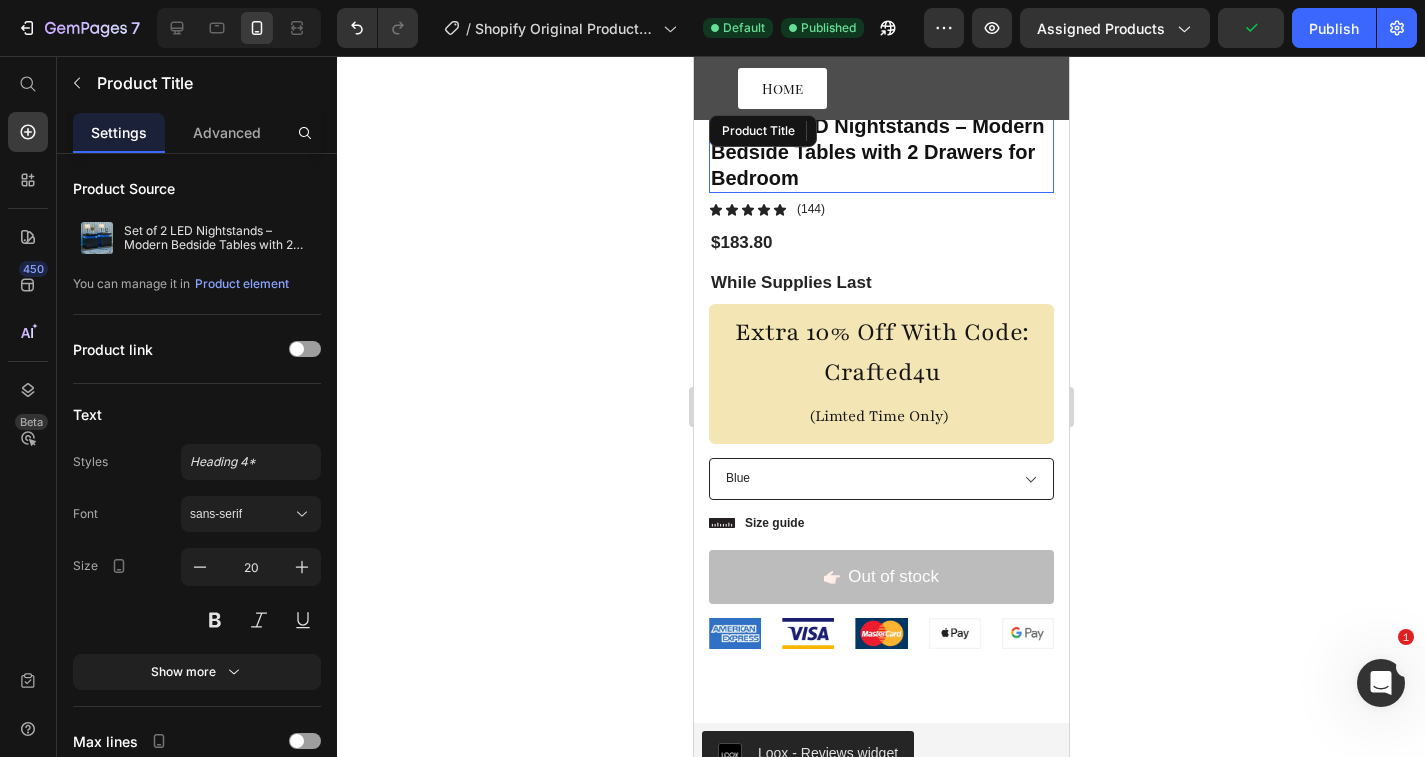 click on "Set of 2 LED Nightstands – Modern Bedside Tables with 2 Drawers for Bedroom Product Title" at bounding box center (880, 152) 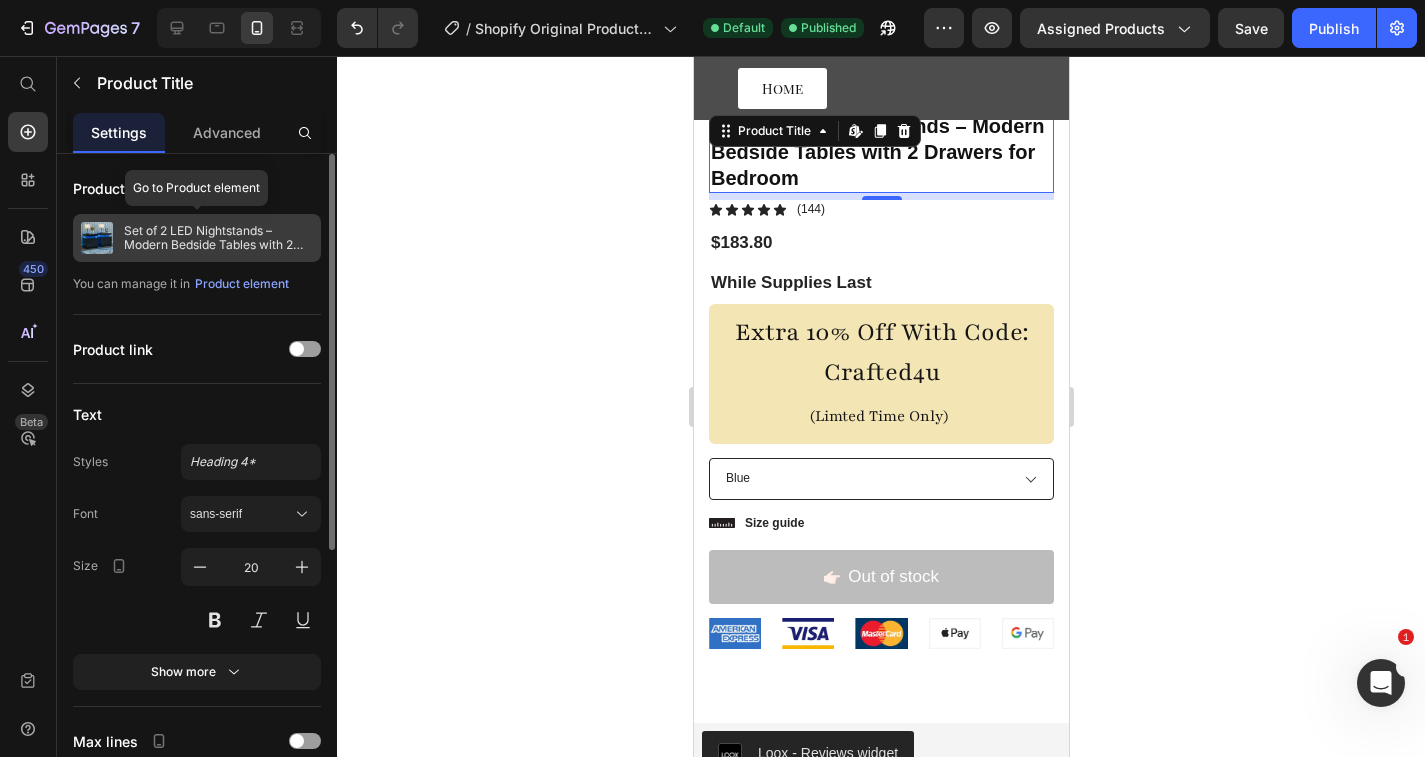 click on "Set of 2 LED Nightstands – Modern Bedside Tables with 2 Drawers for Bedroom" 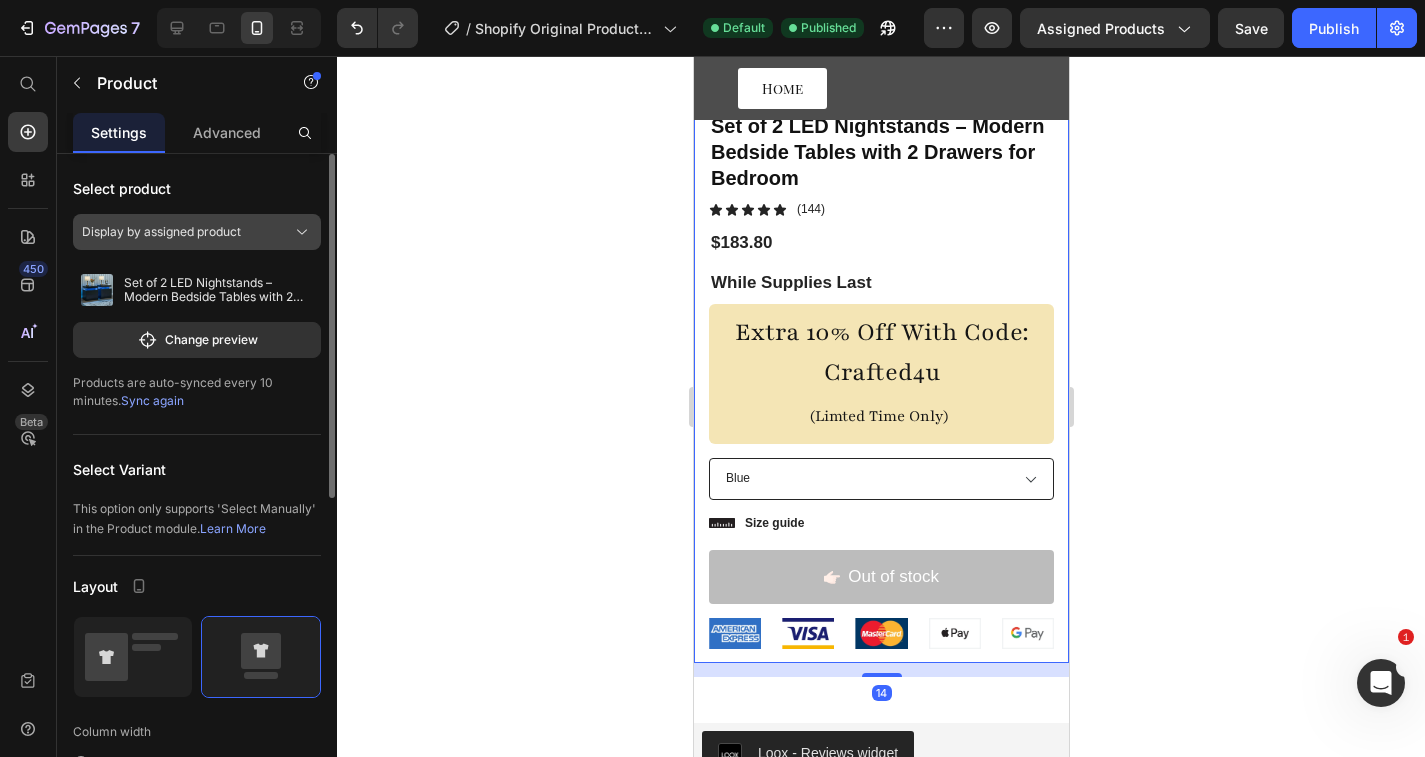 click on "Display by assigned product" at bounding box center [197, 232] 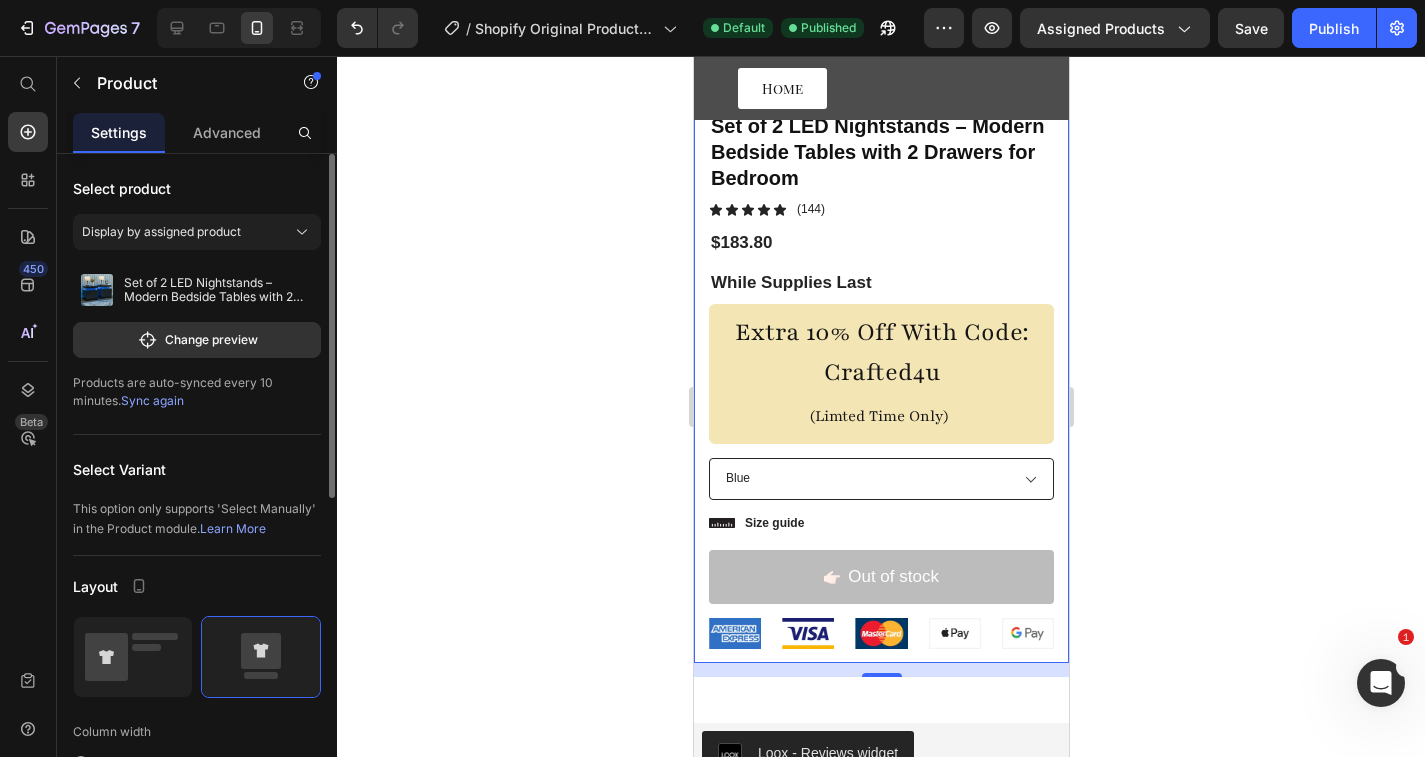 click on "Display by assigned product" at bounding box center (197, 236) 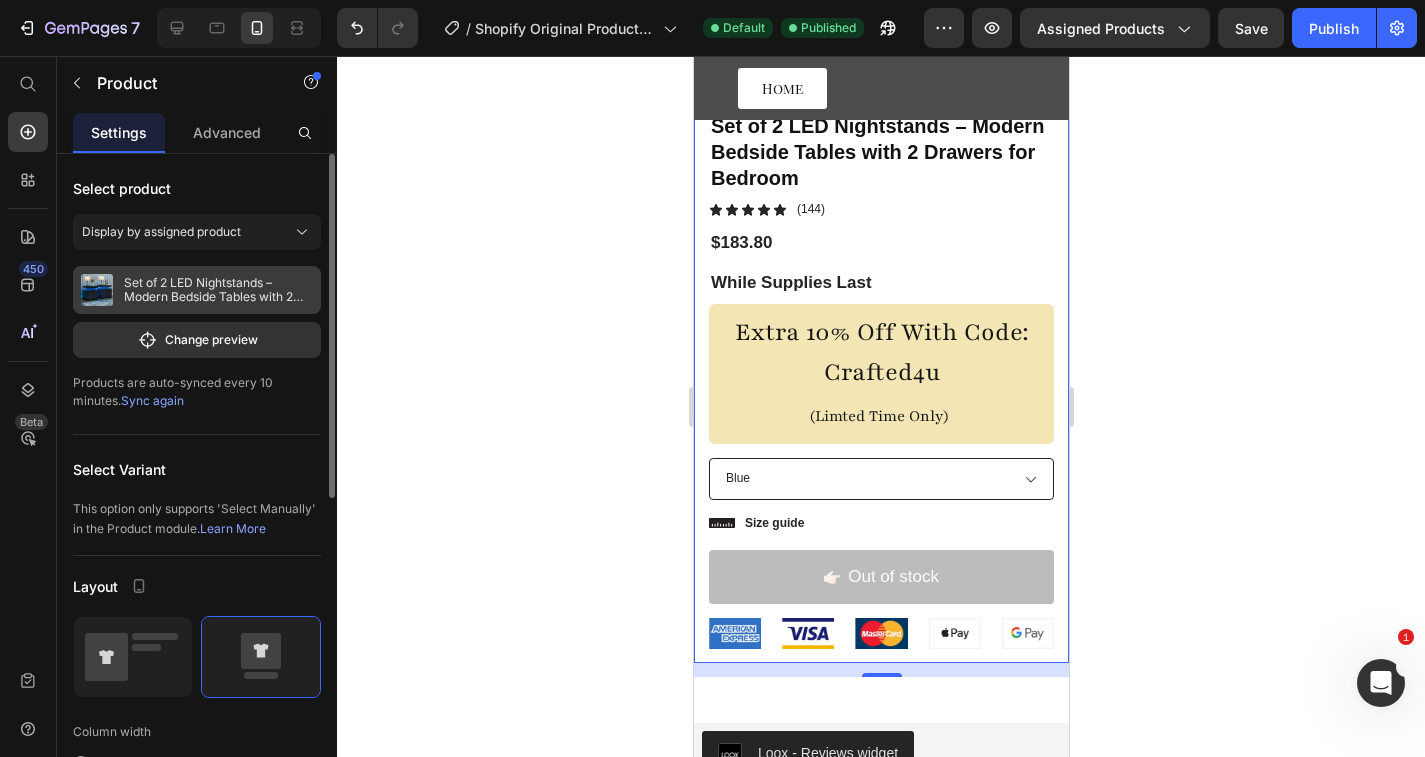 click on "Set of 2 LED Nightstands – Modern Bedside Tables with 2 Drawers for Bedroom" at bounding box center [218, 290] 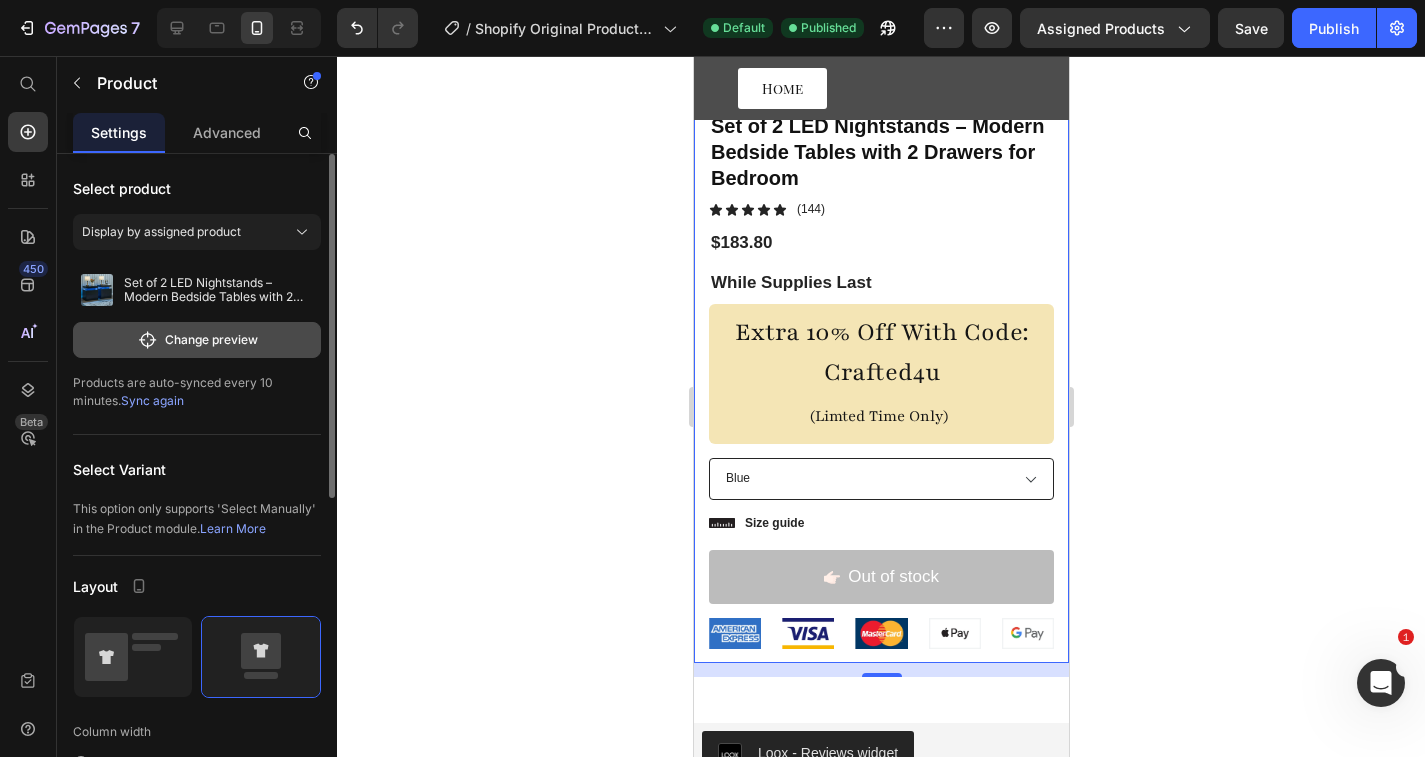 click on "Change preview" 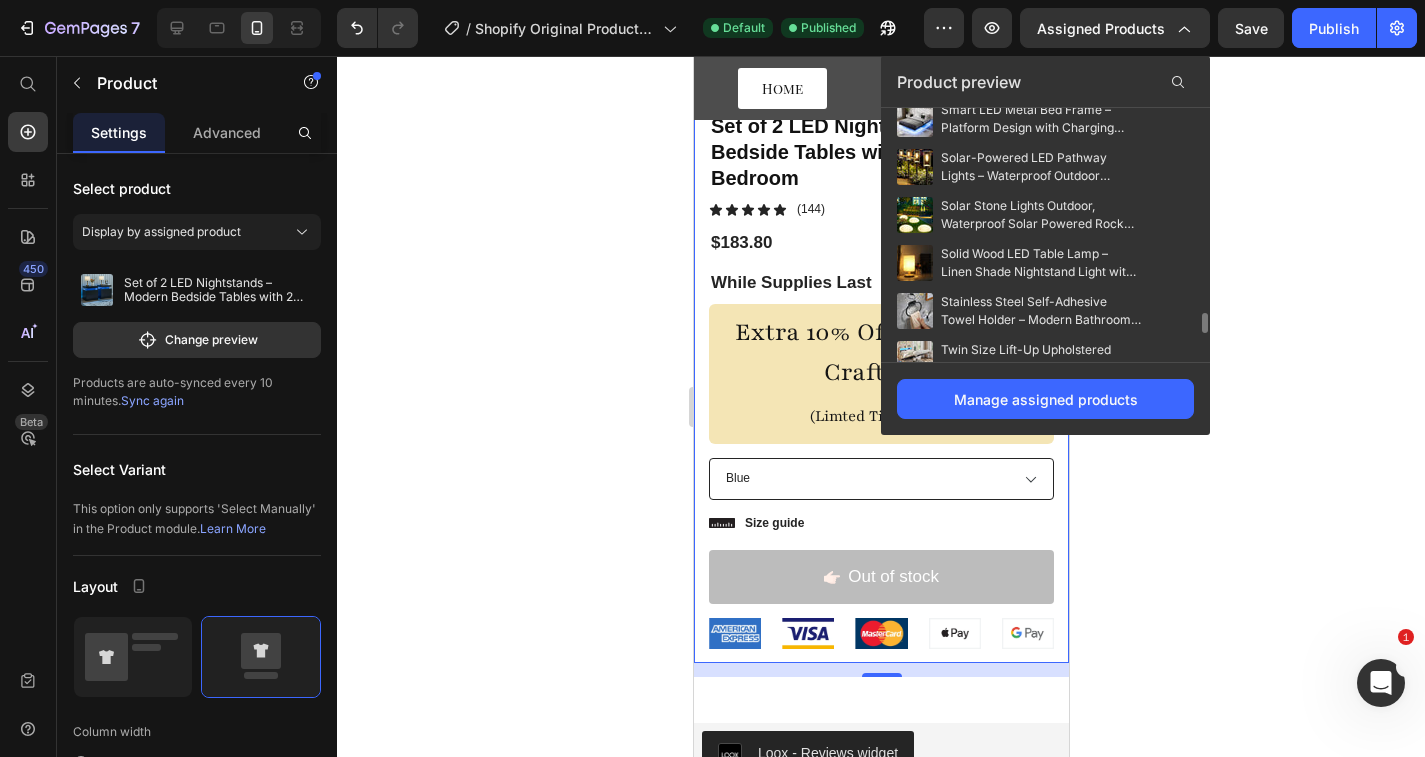 scroll, scrollTop: 2515, scrollLeft: 0, axis: vertical 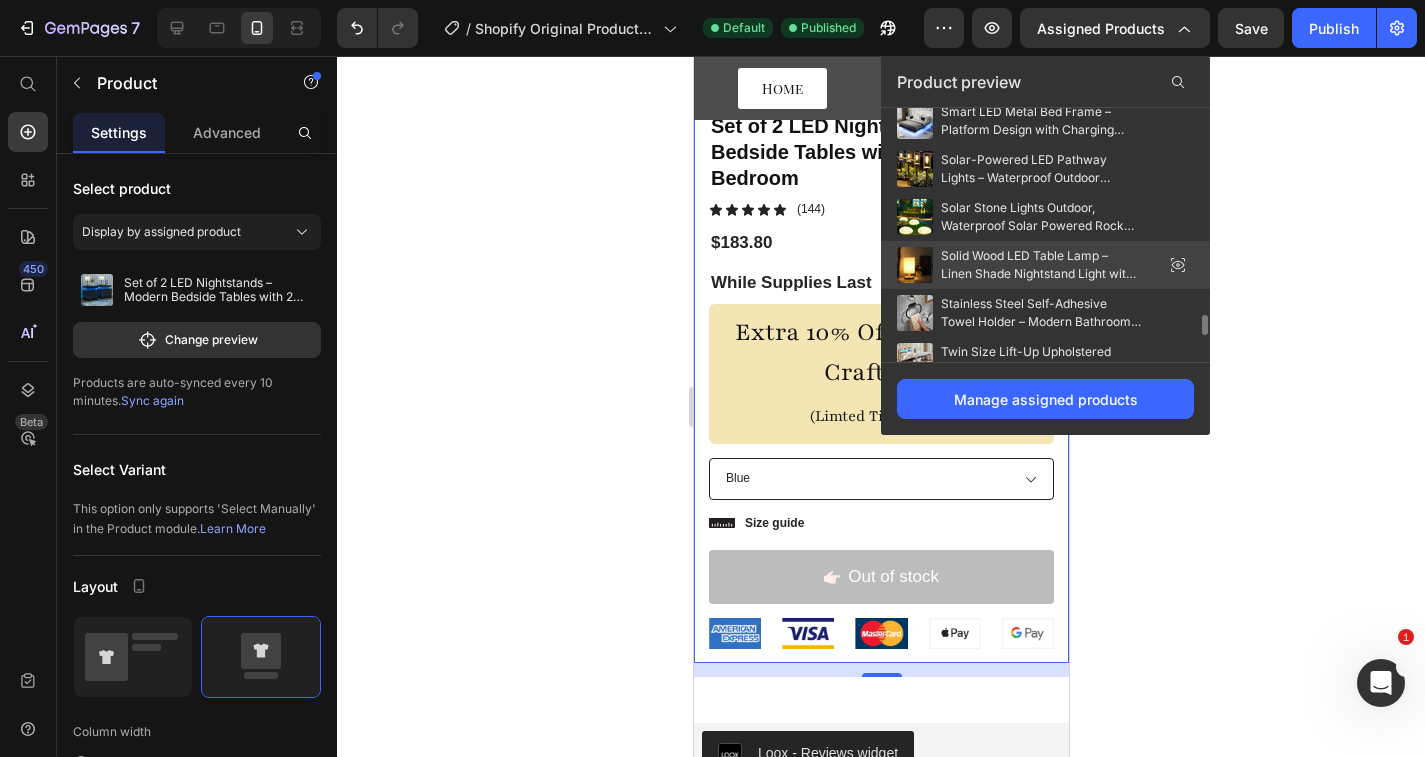 click on "Solid Wood LED Table Lamp – Linen Shade Nightstand Light with USB Power & Eye-Care Illumination" at bounding box center [1041, 265] 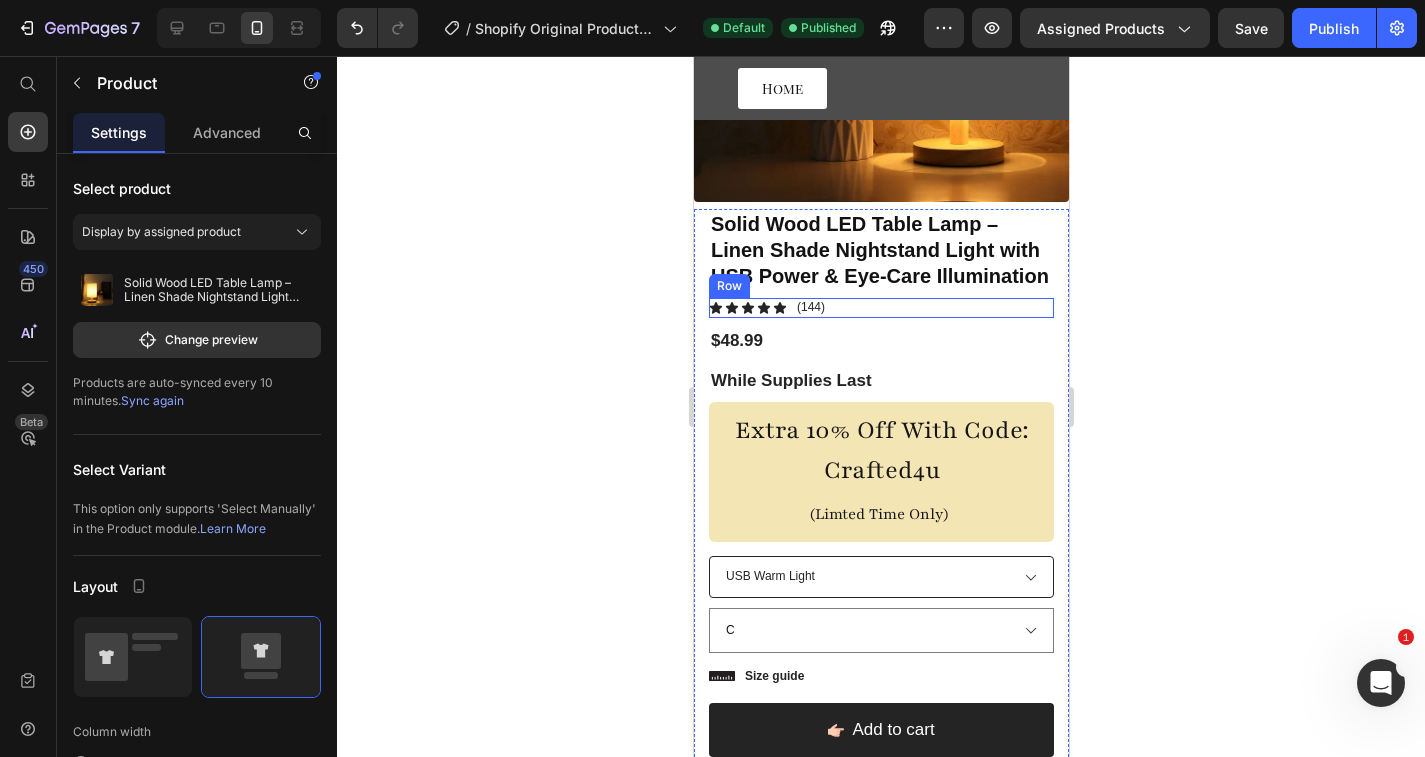 scroll, scrollTop: 288, scrollLeft: 0, axis: vertical 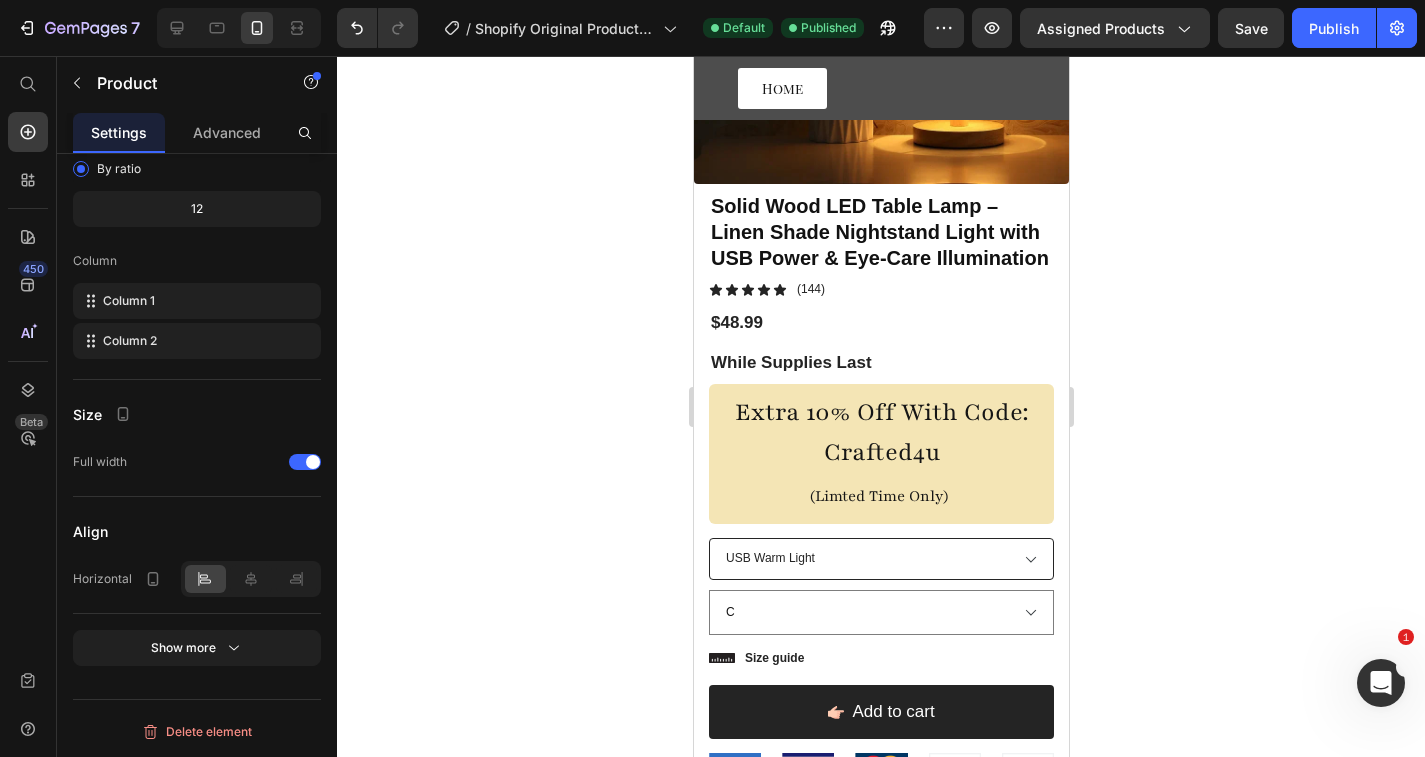 click at bounding box center (239, 28) 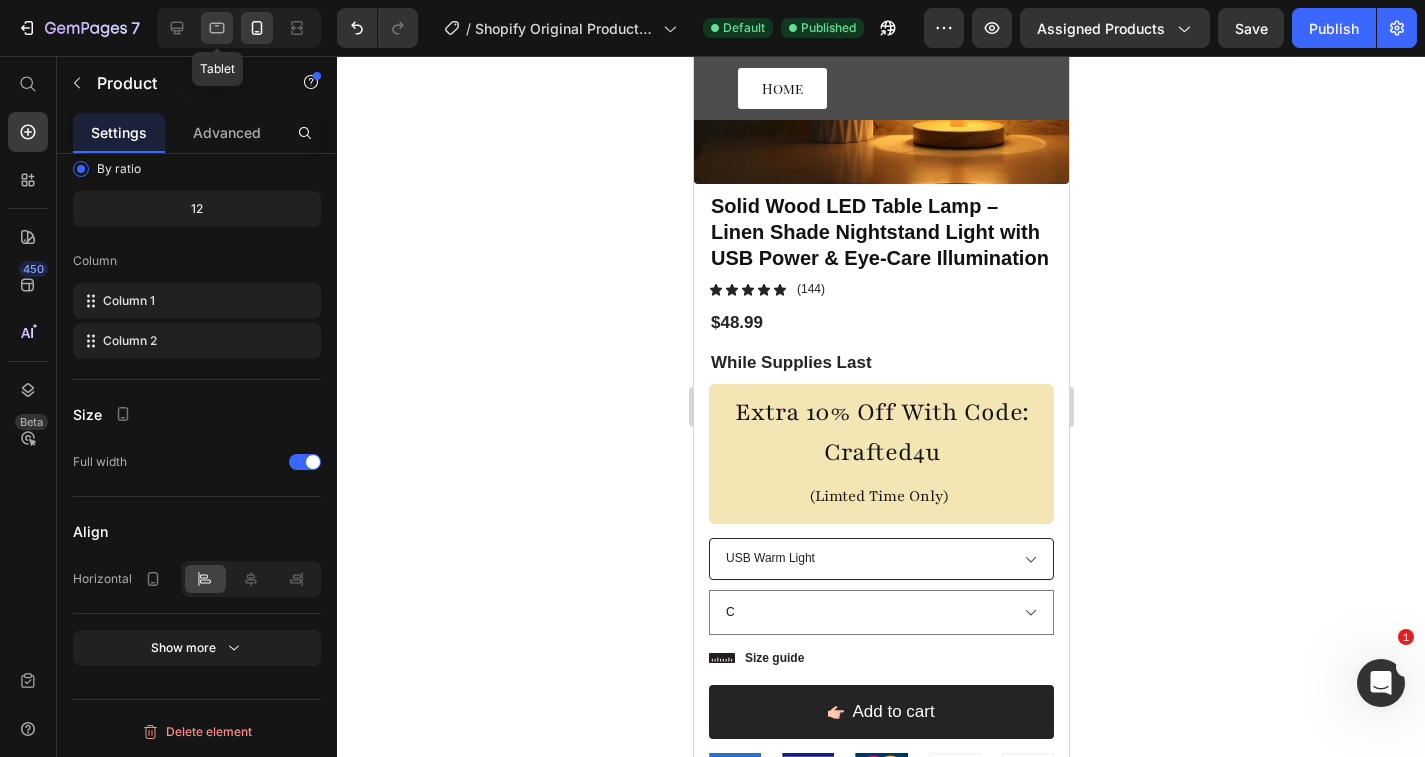 click 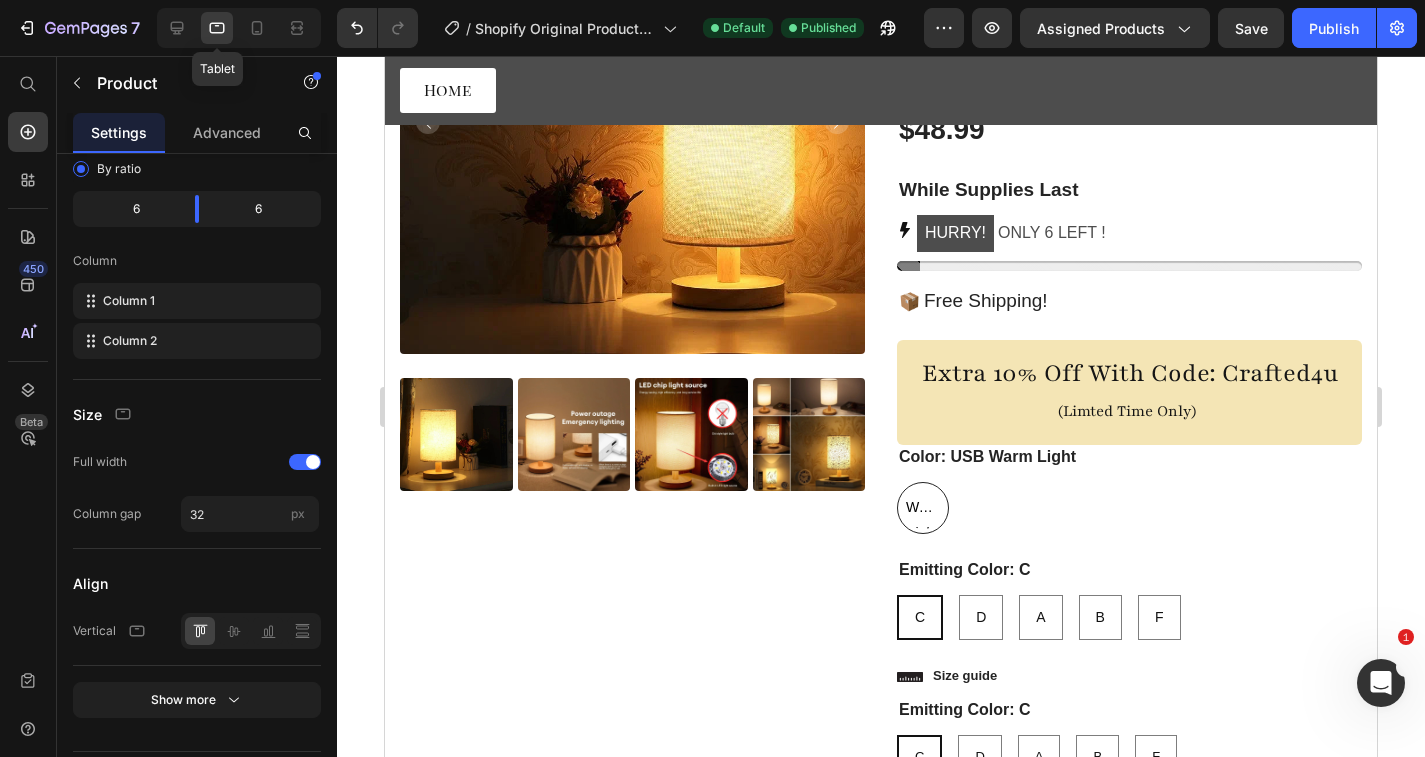 radio on "false" 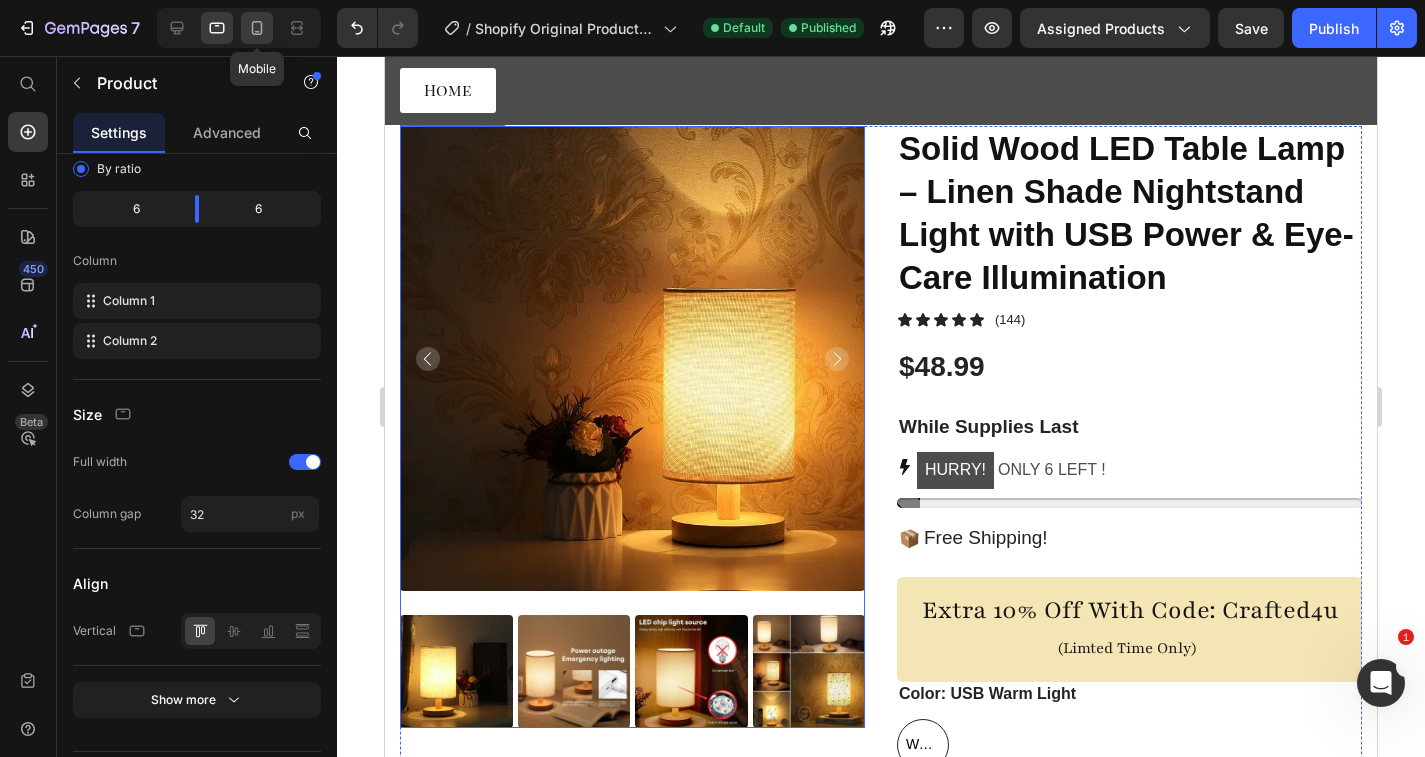 click 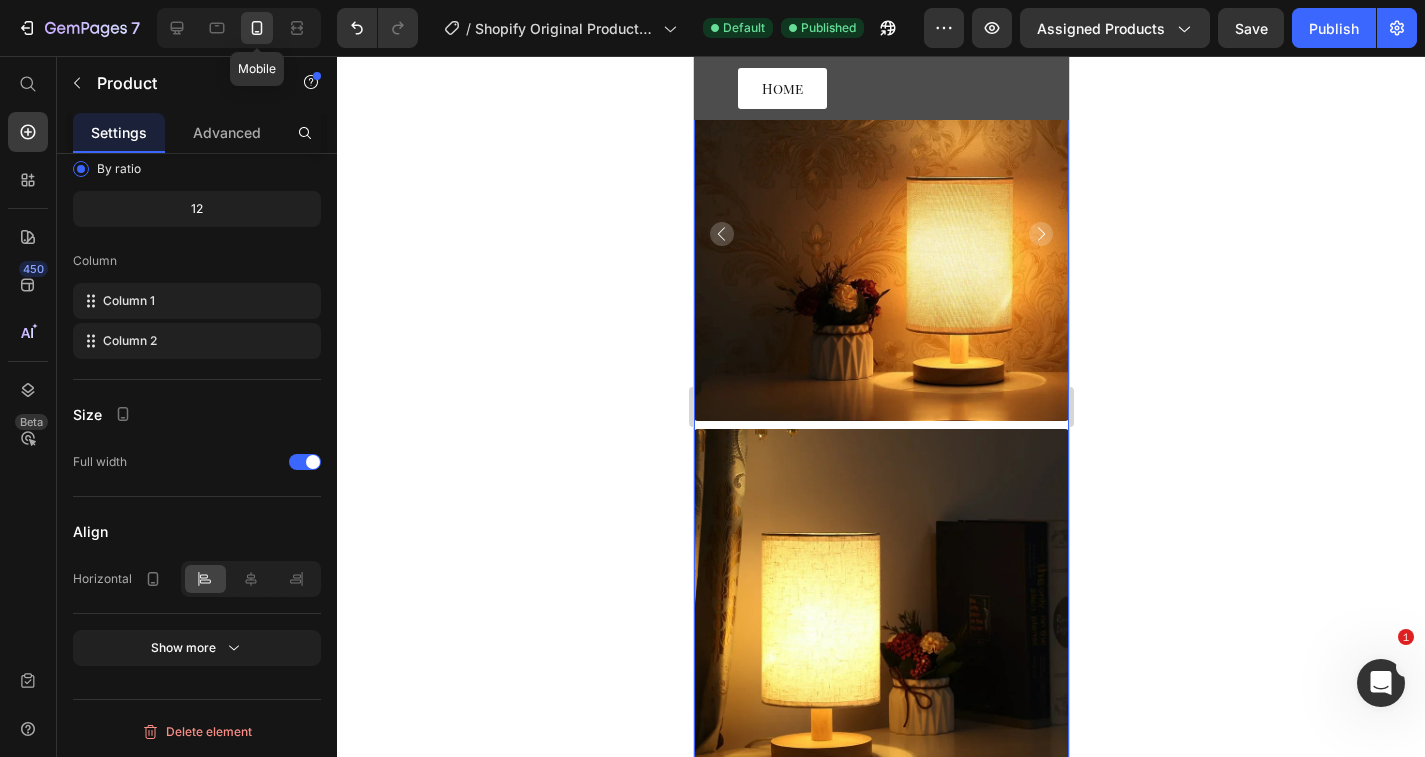 scroll, scrollTop: 0, scrollLeft: 0, axis: both 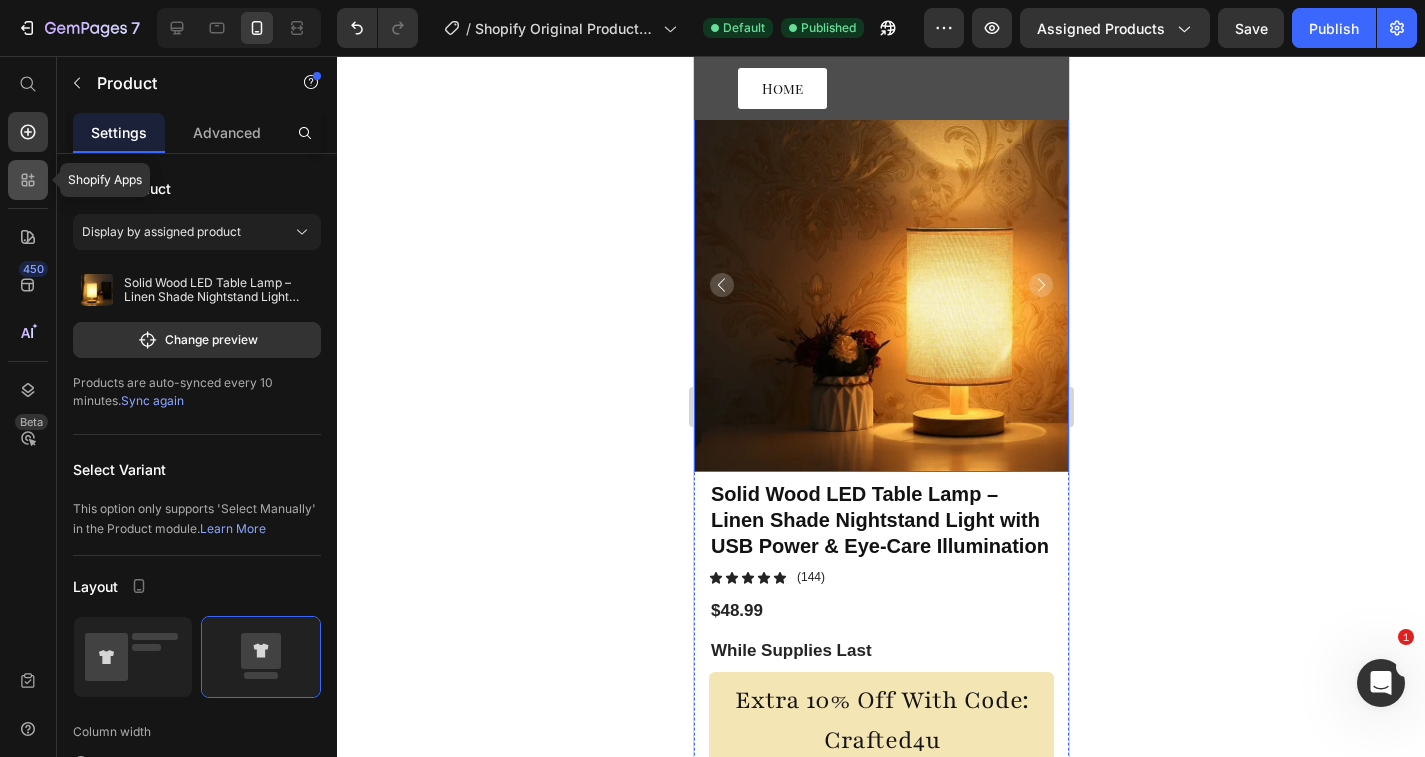 click 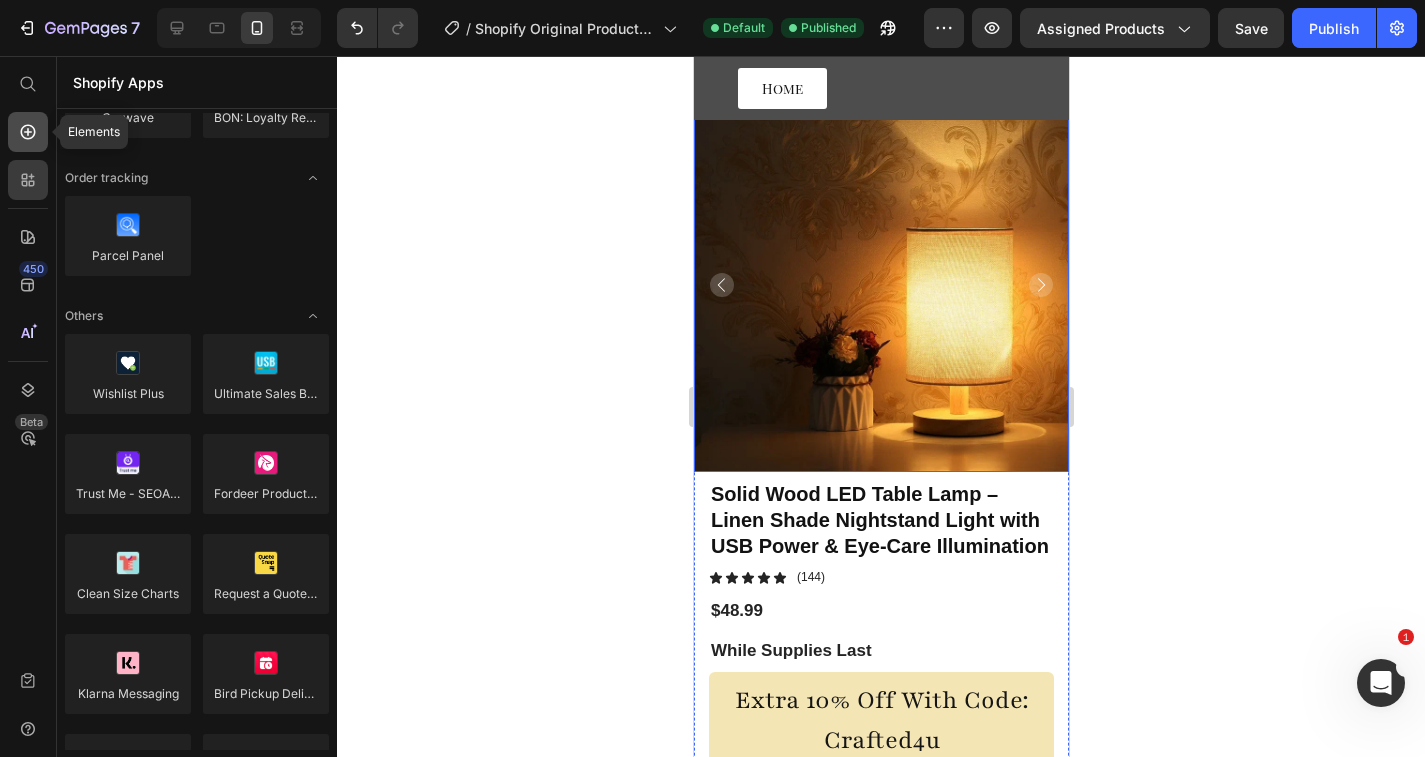 click 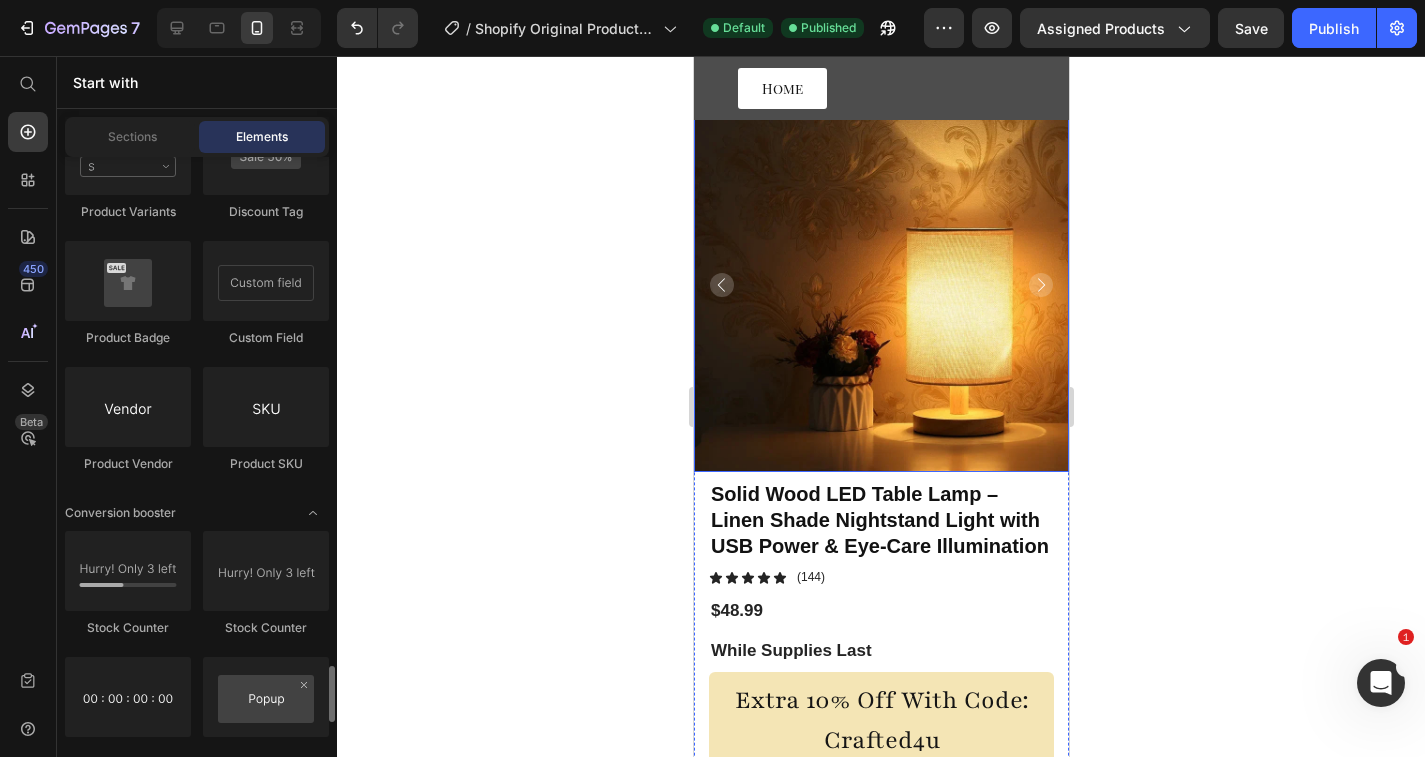 scroll, scrollTop: 4042, scrollLeft: 0, axis: vertical 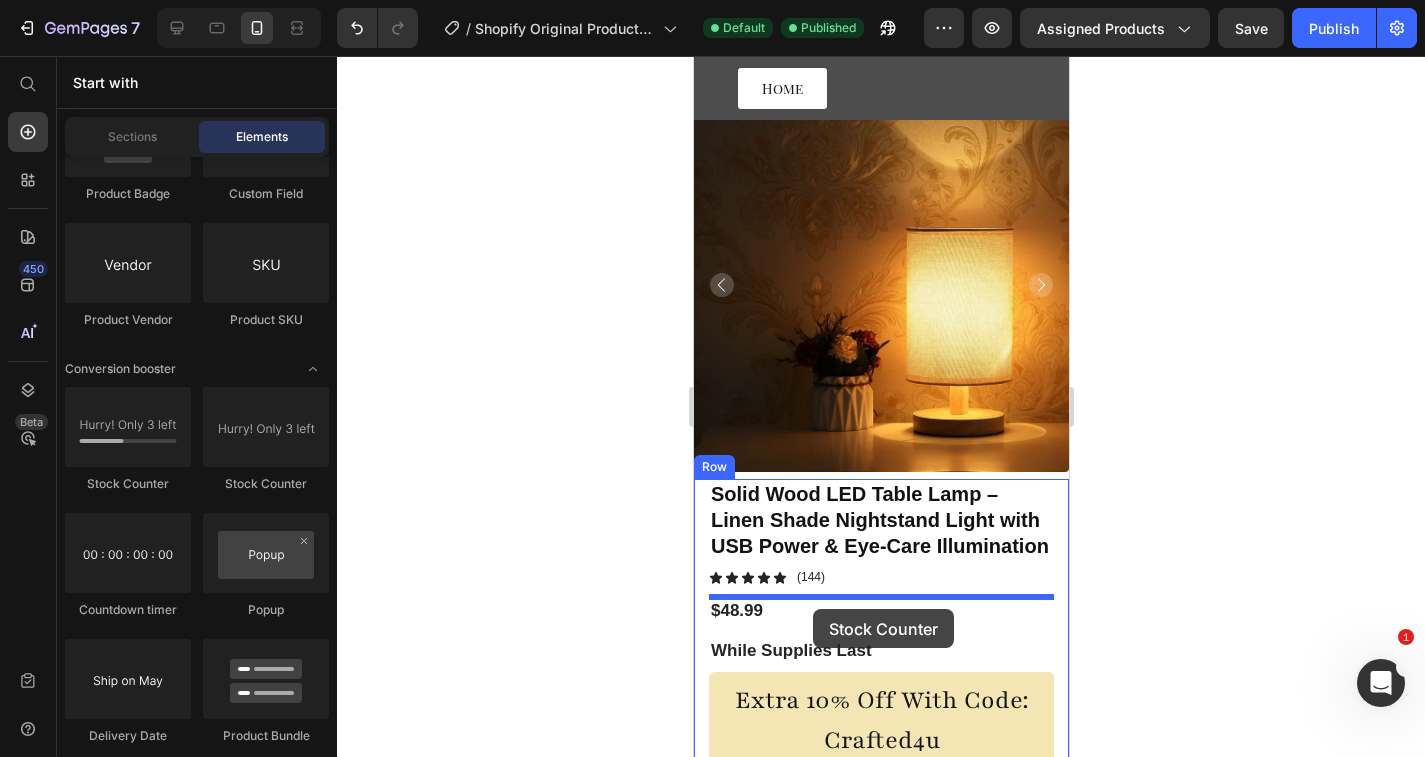 drag, startPoint x: 856, startPoint y: 511, endPoint x: 812, endPoint y: 609, distance: 107.42439 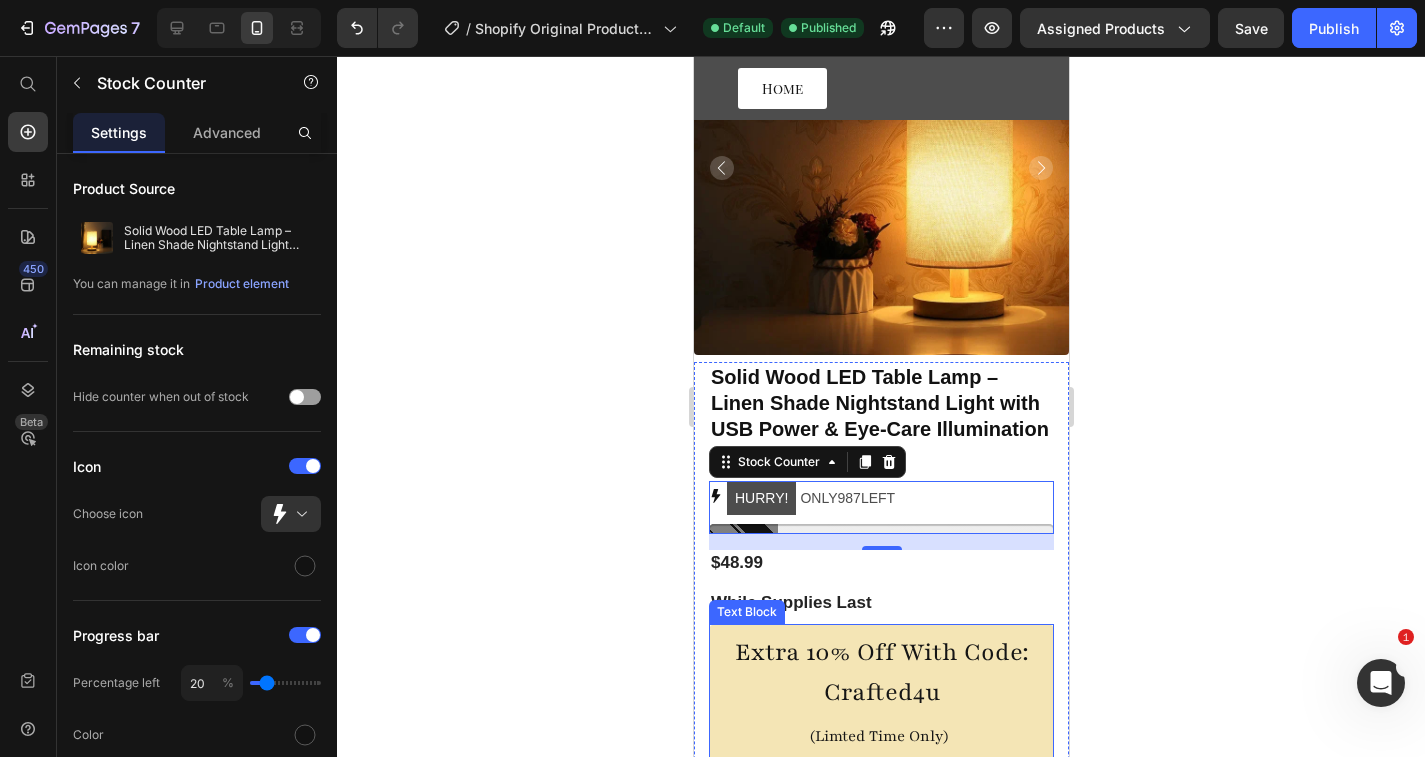scroll, scrollTop: 116, scrollLeft: 0, axis: vertical 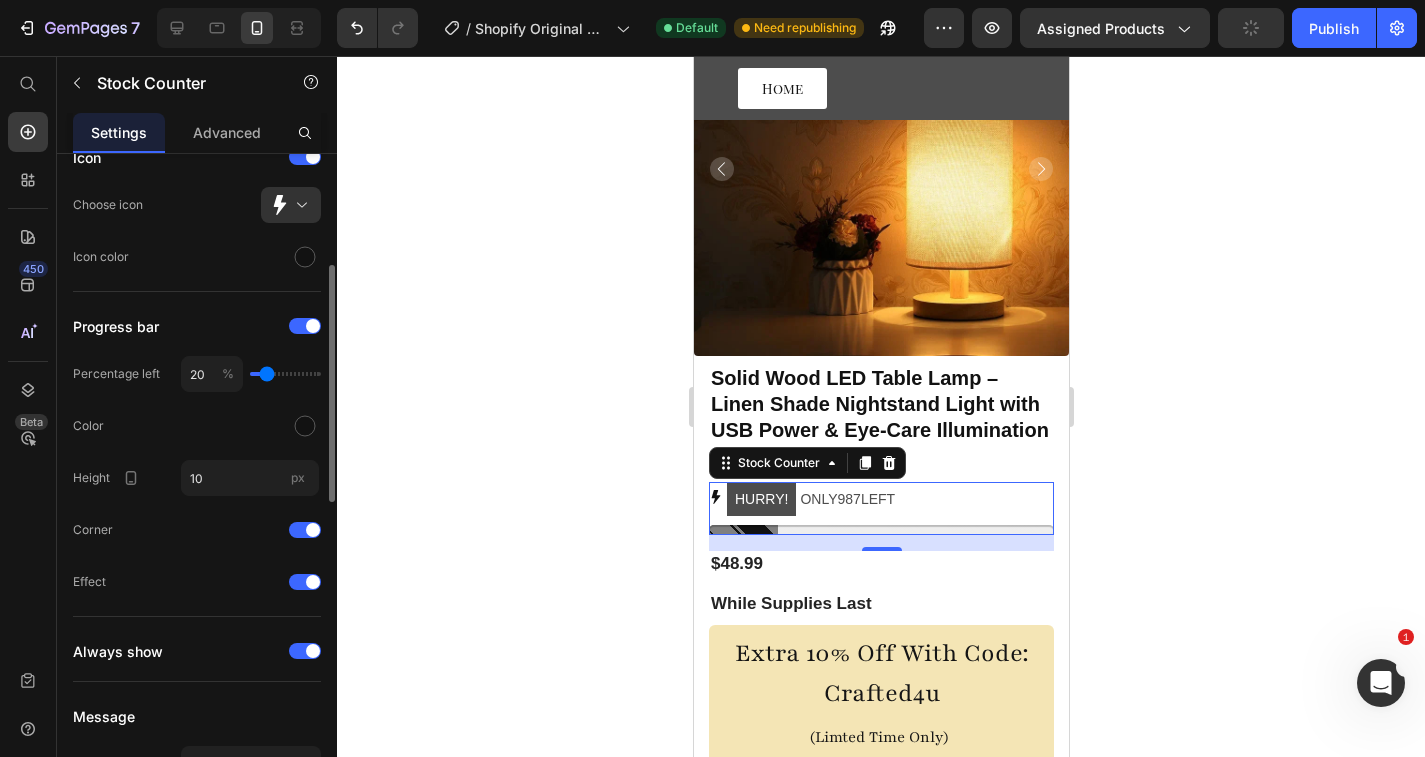 type on "16" 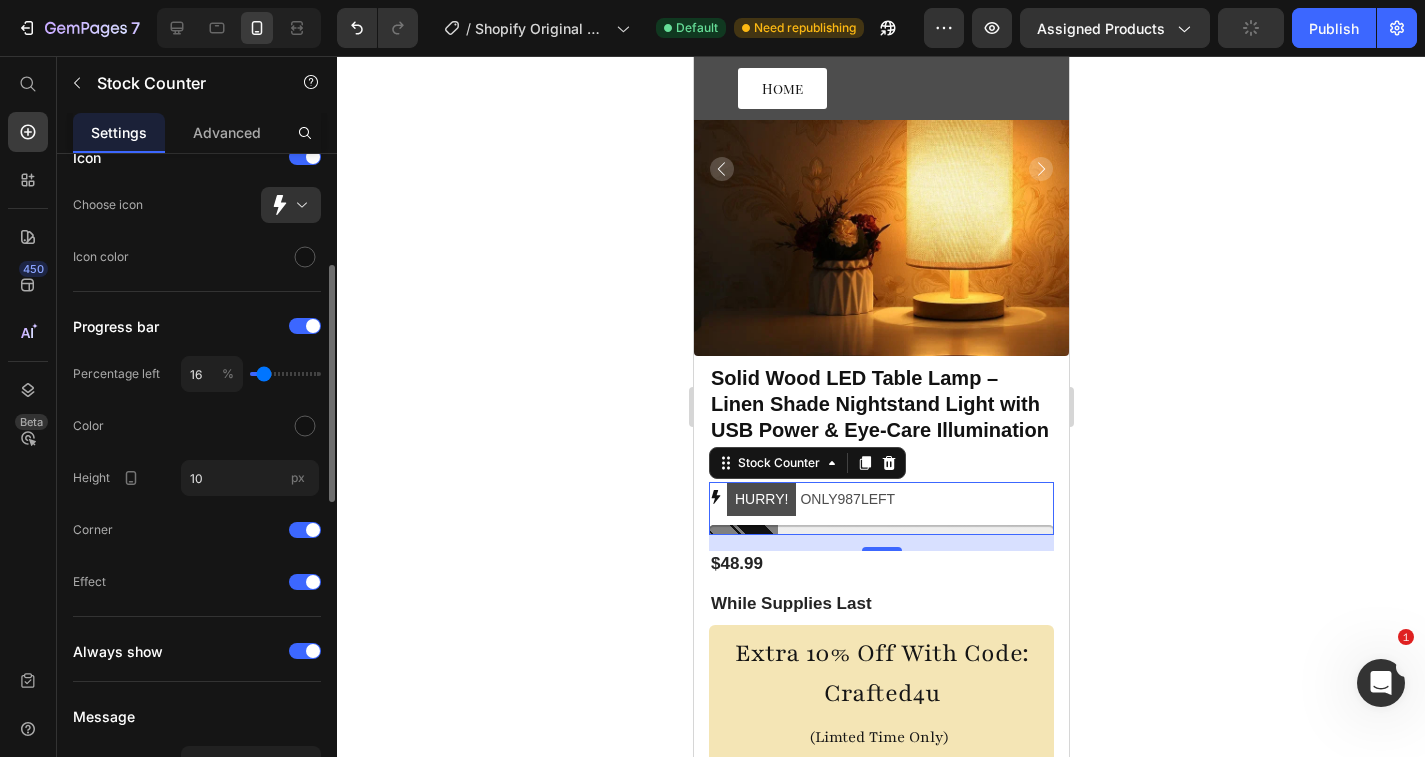 type on "15" 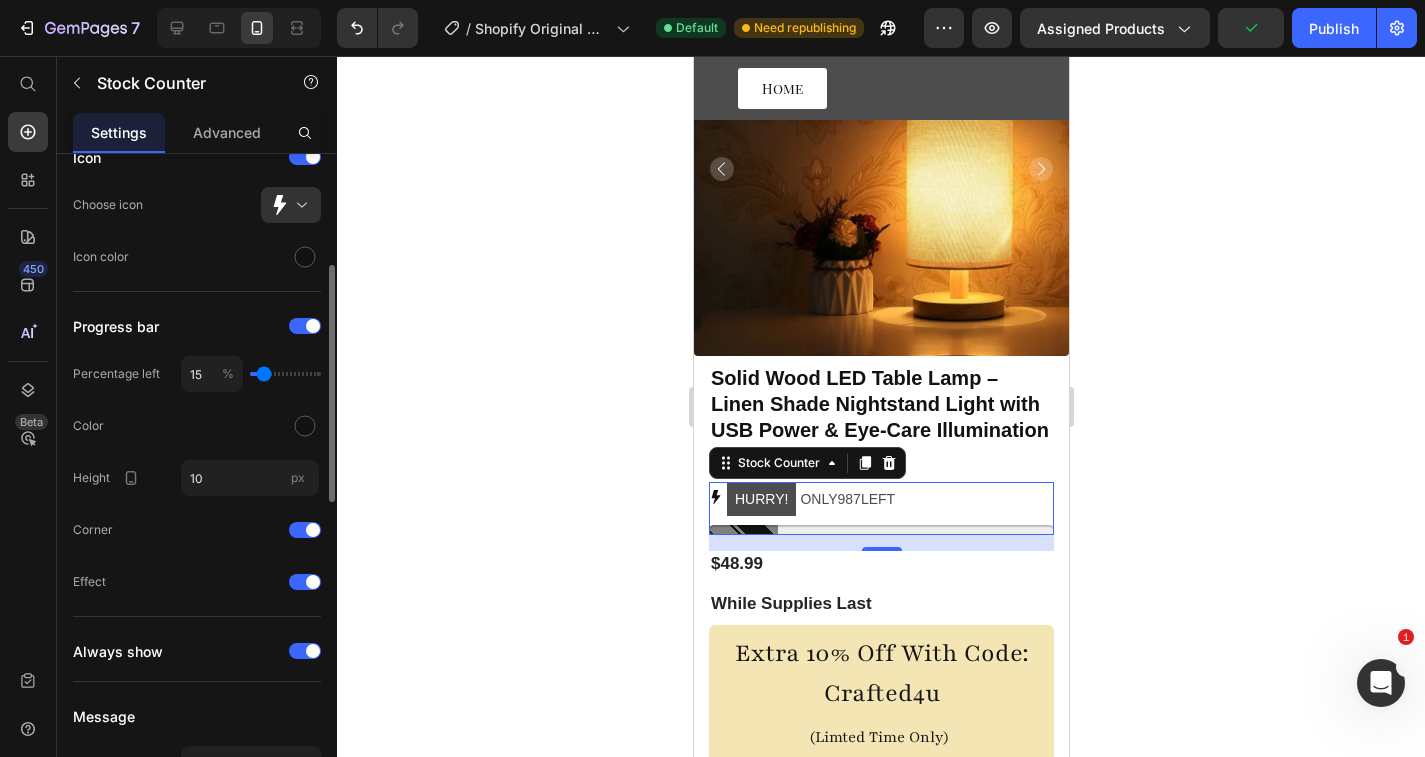 type on "13" 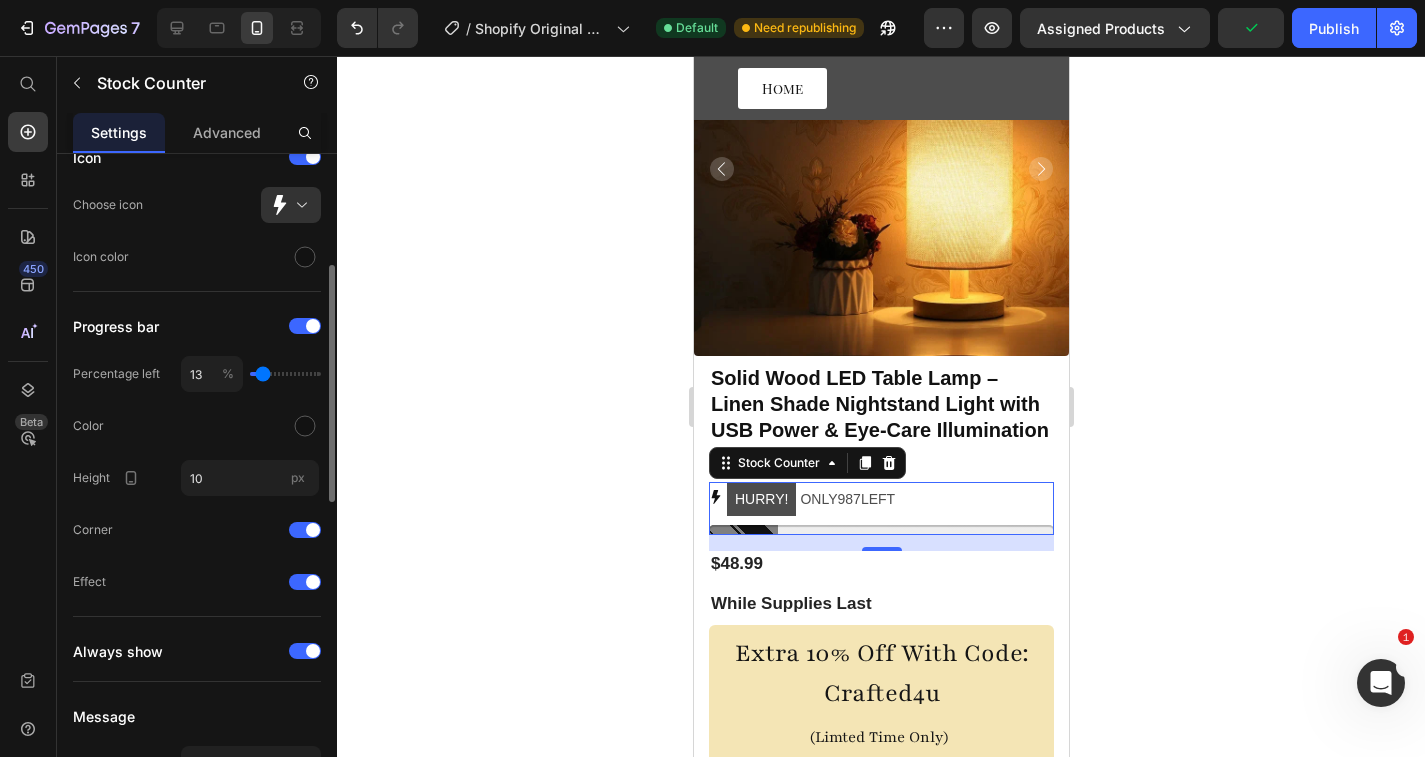 type on "11" 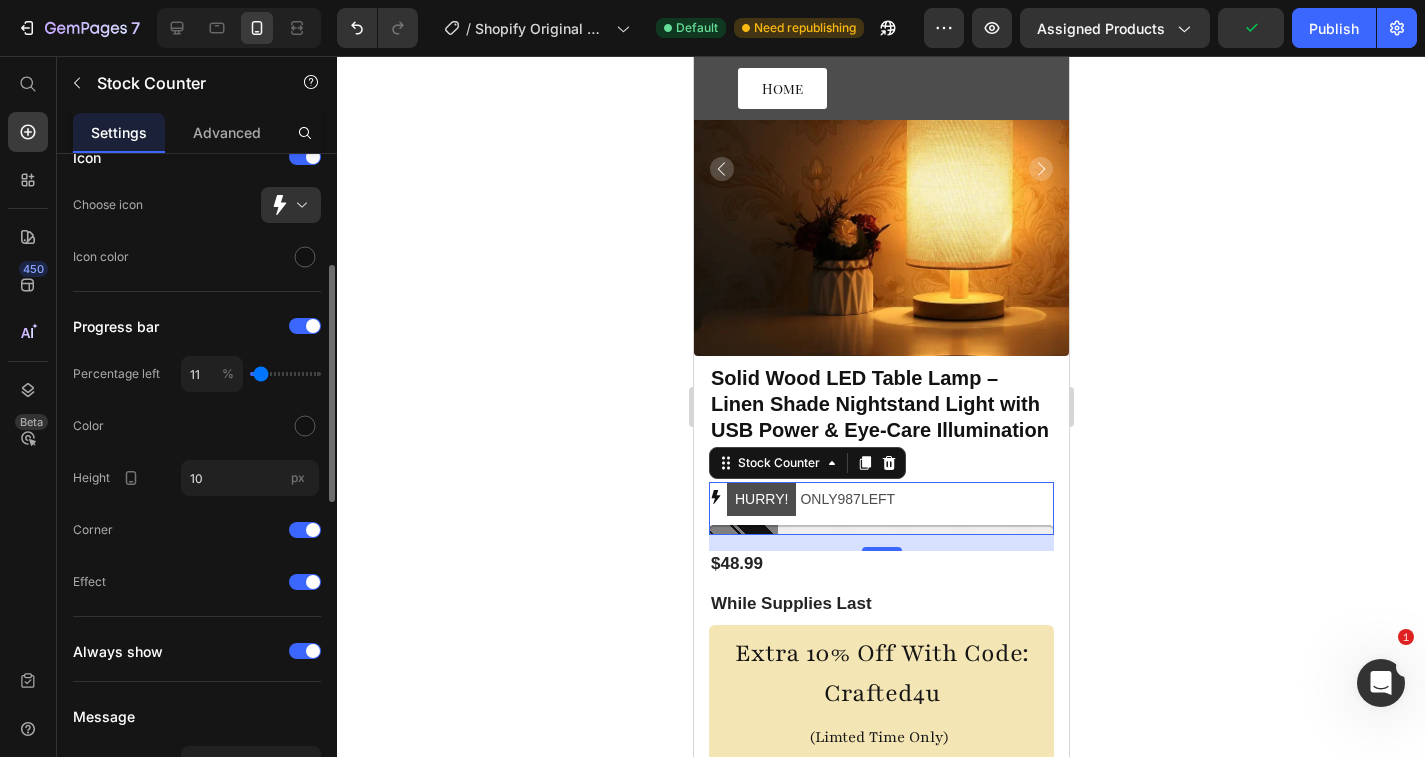 type on "11" 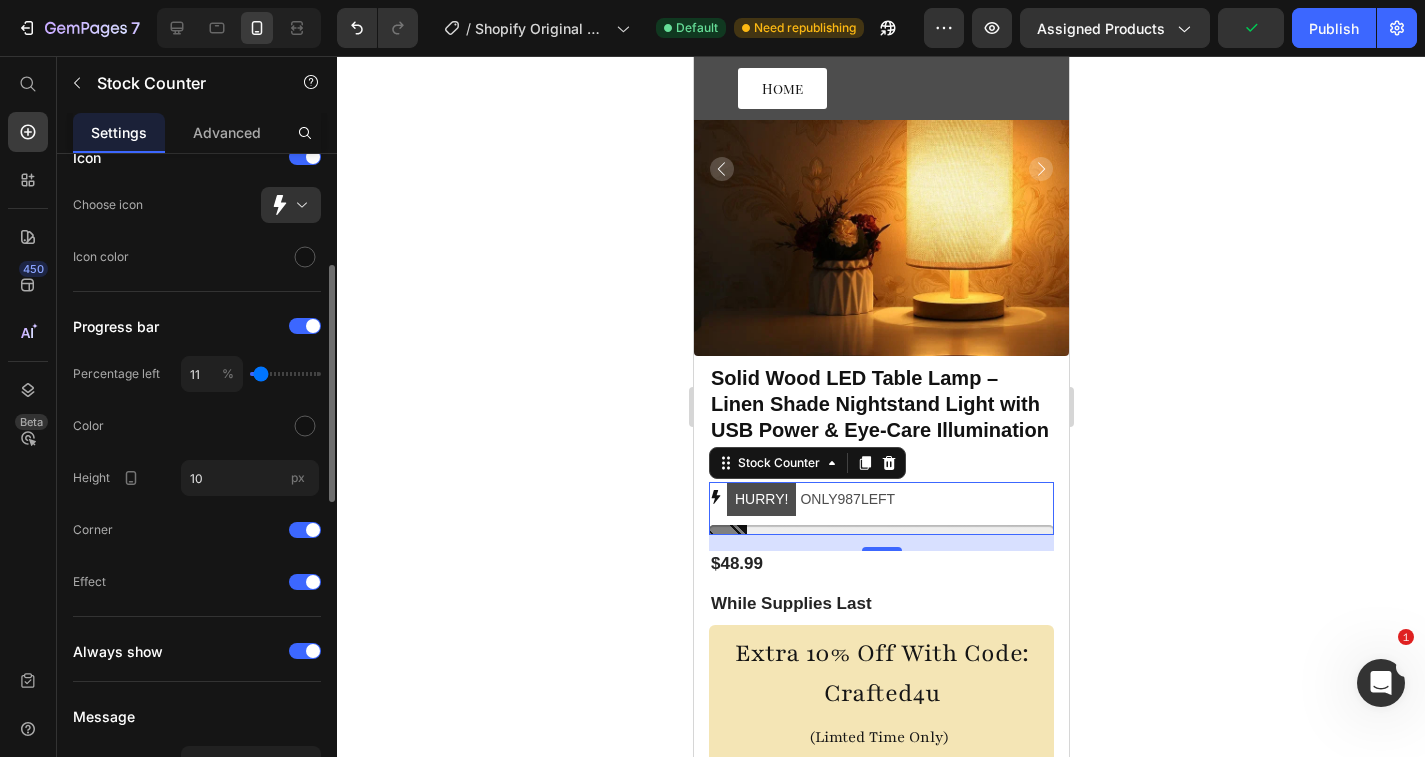 type on "16" 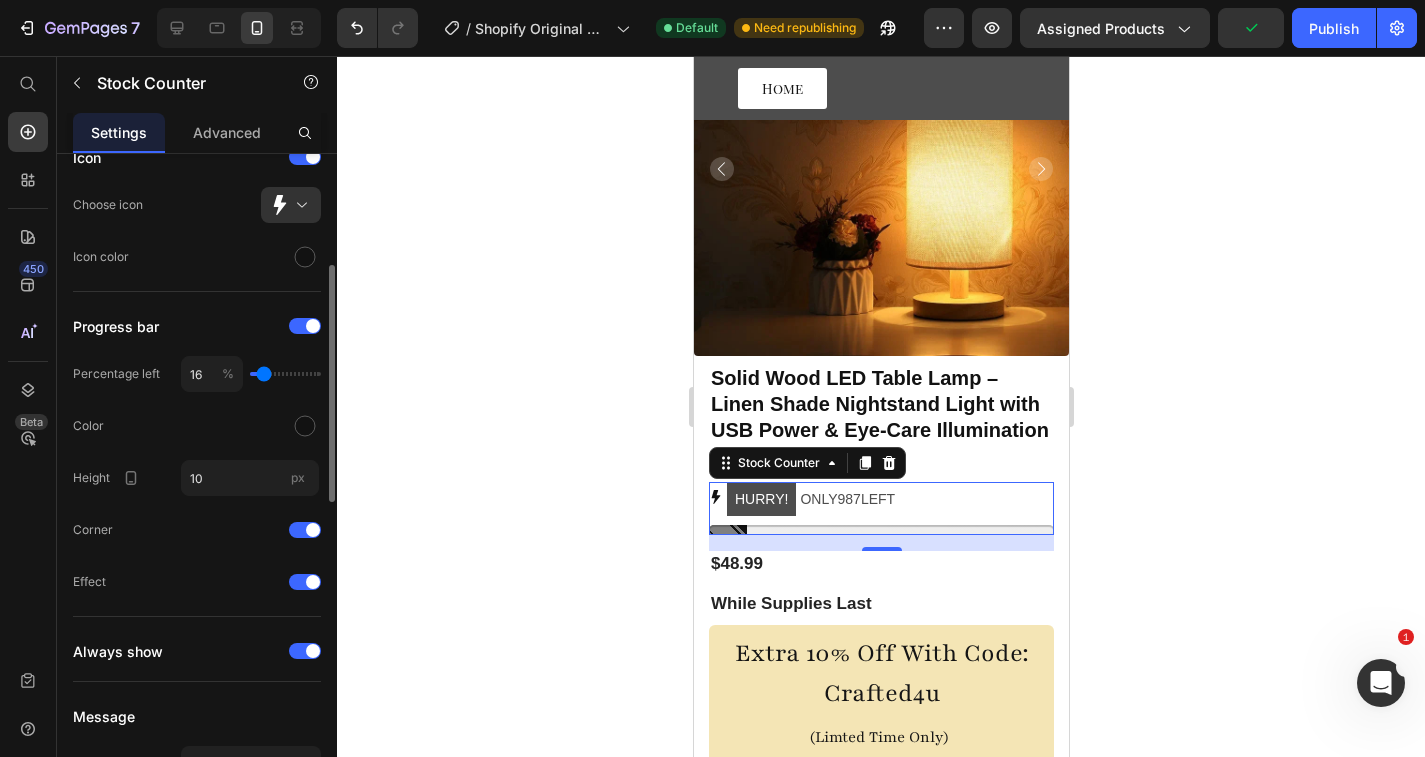 type on "15" 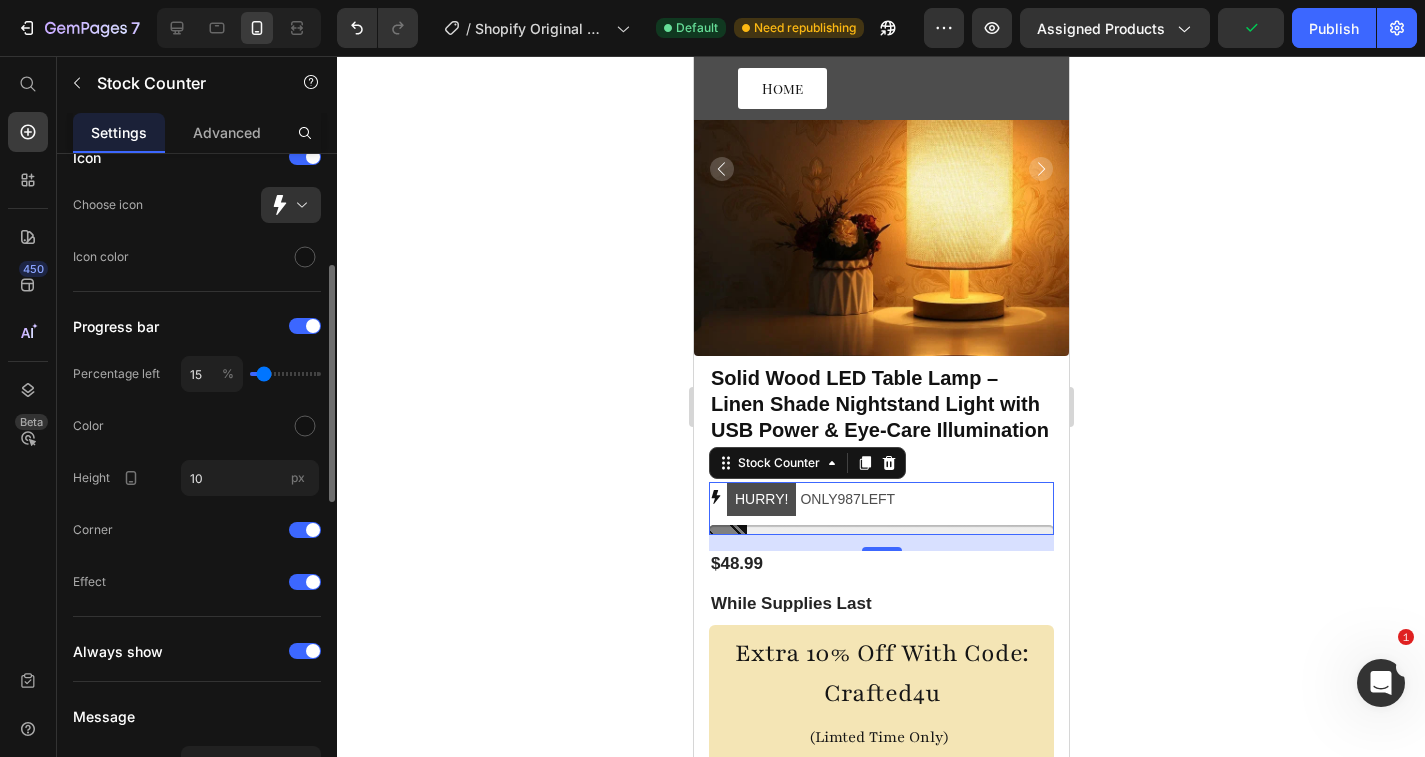 type on "13" 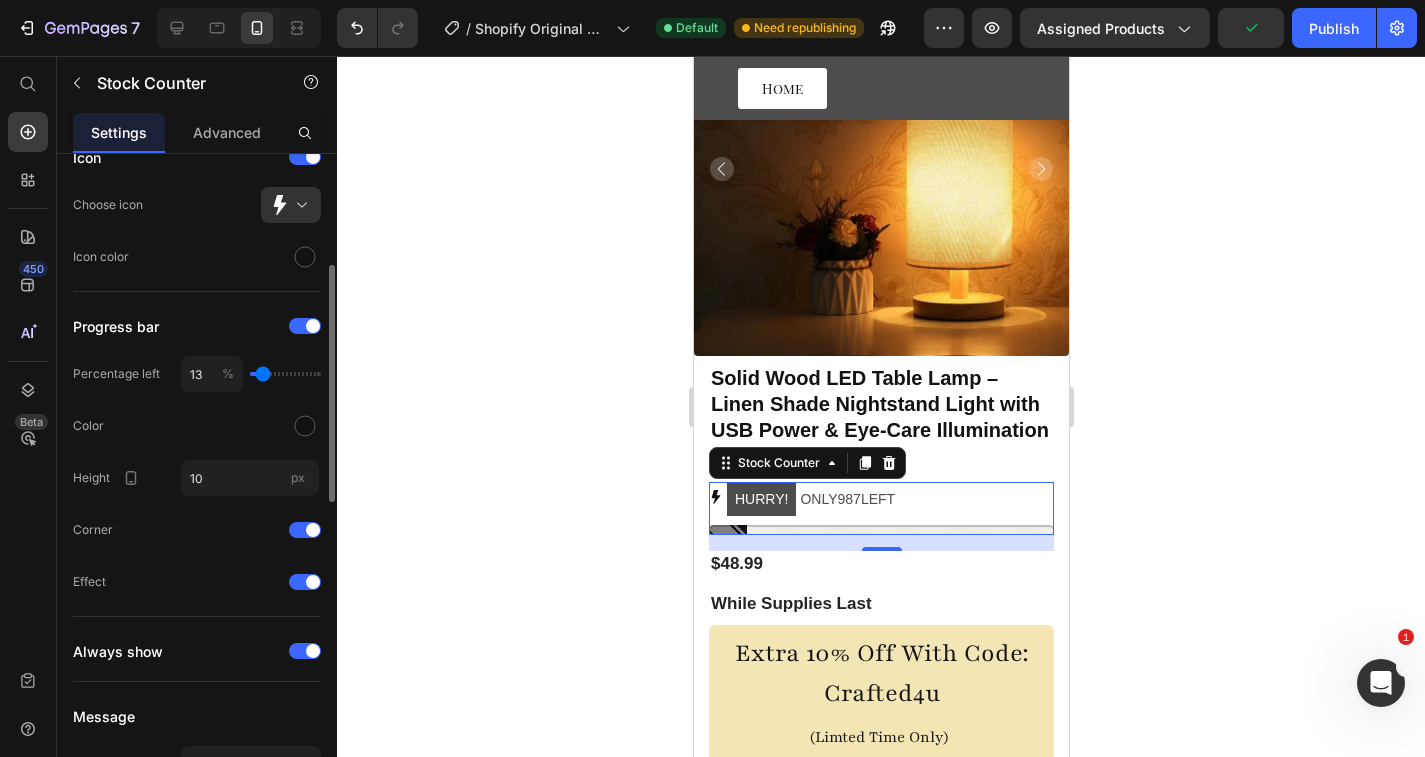 type on "11" 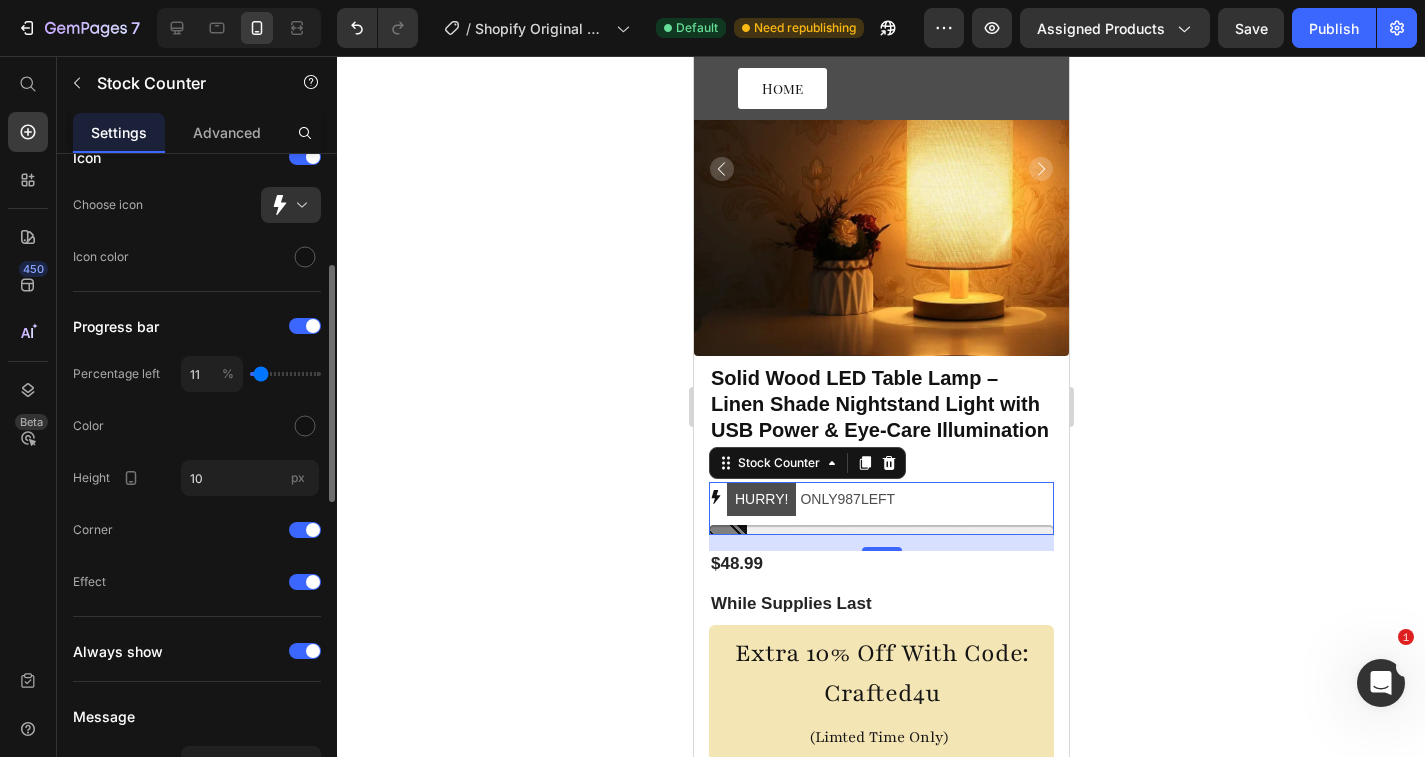 click at bounding box center [285, 374] 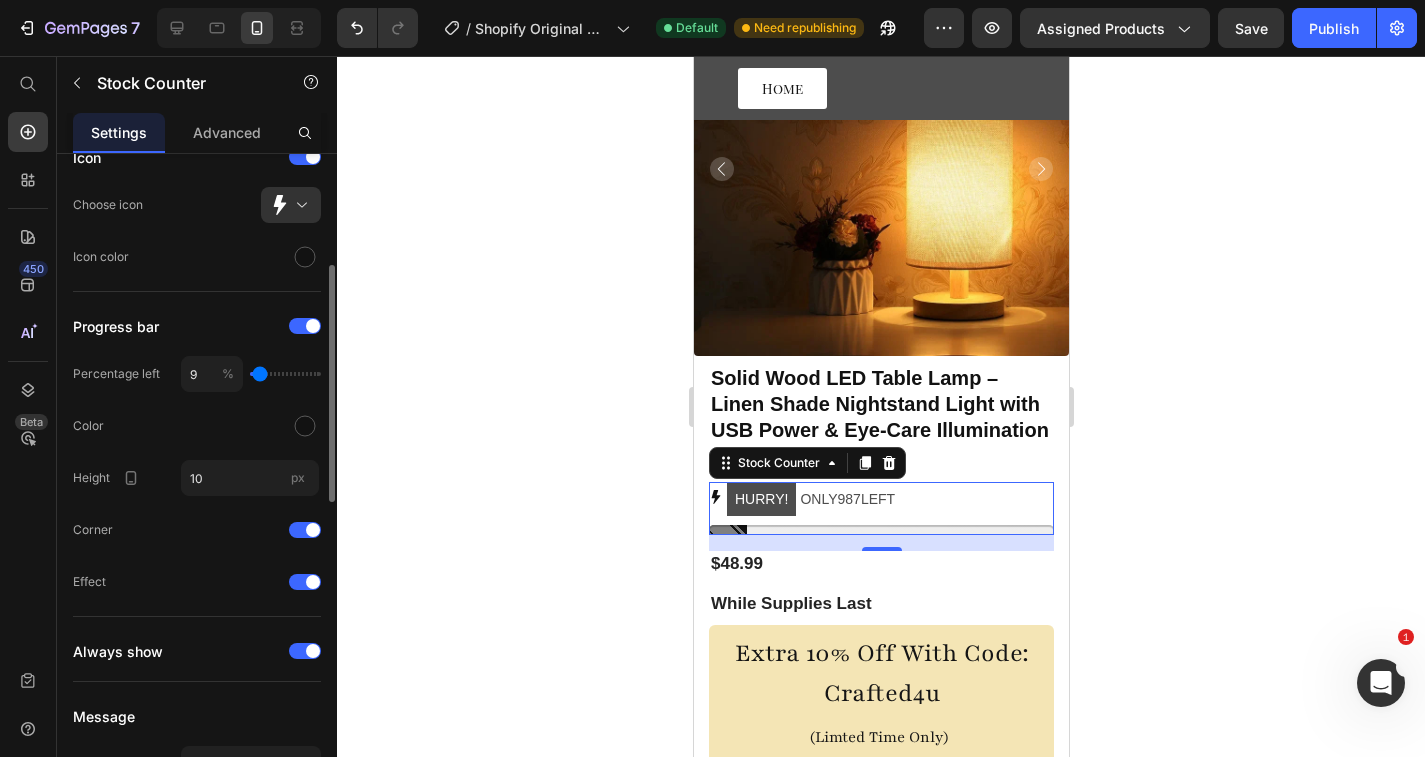 type on "8" 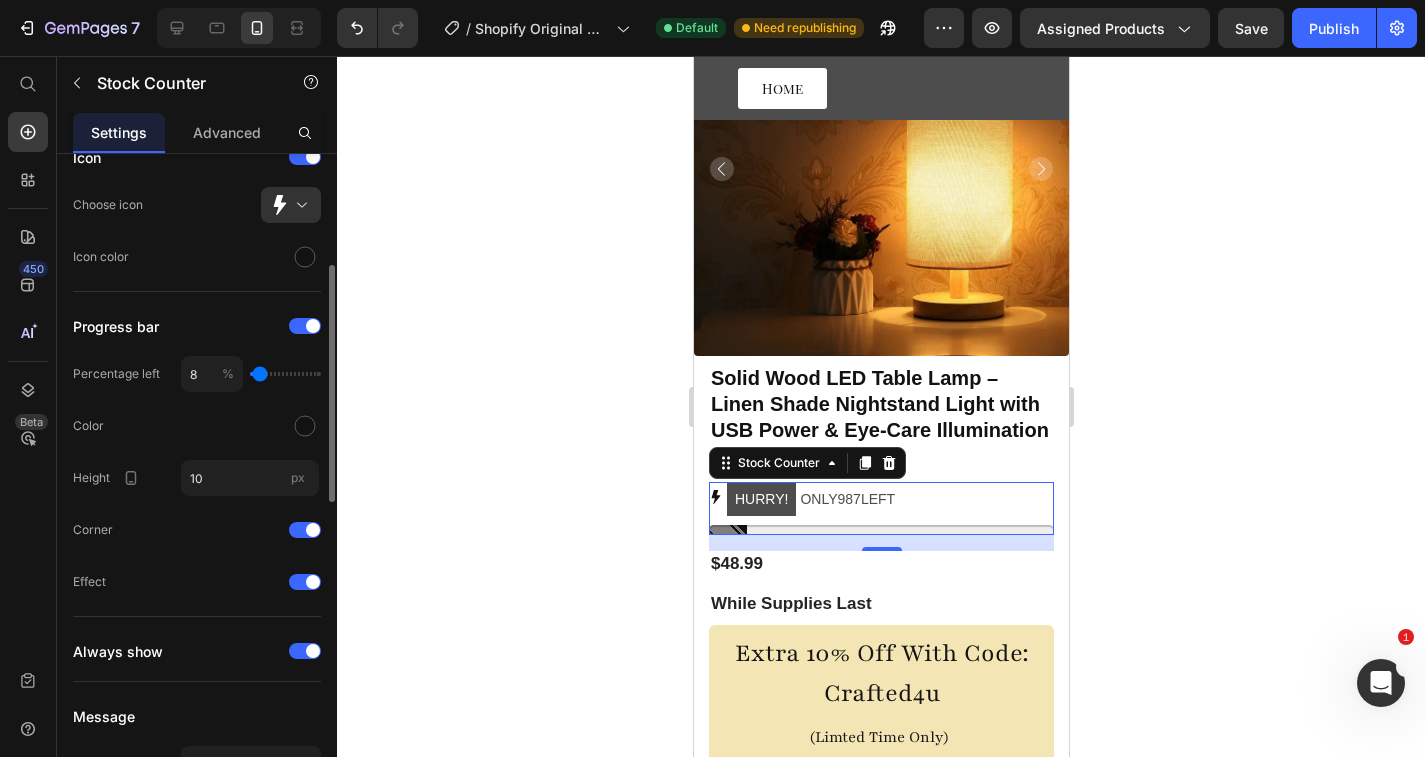 type on "6" 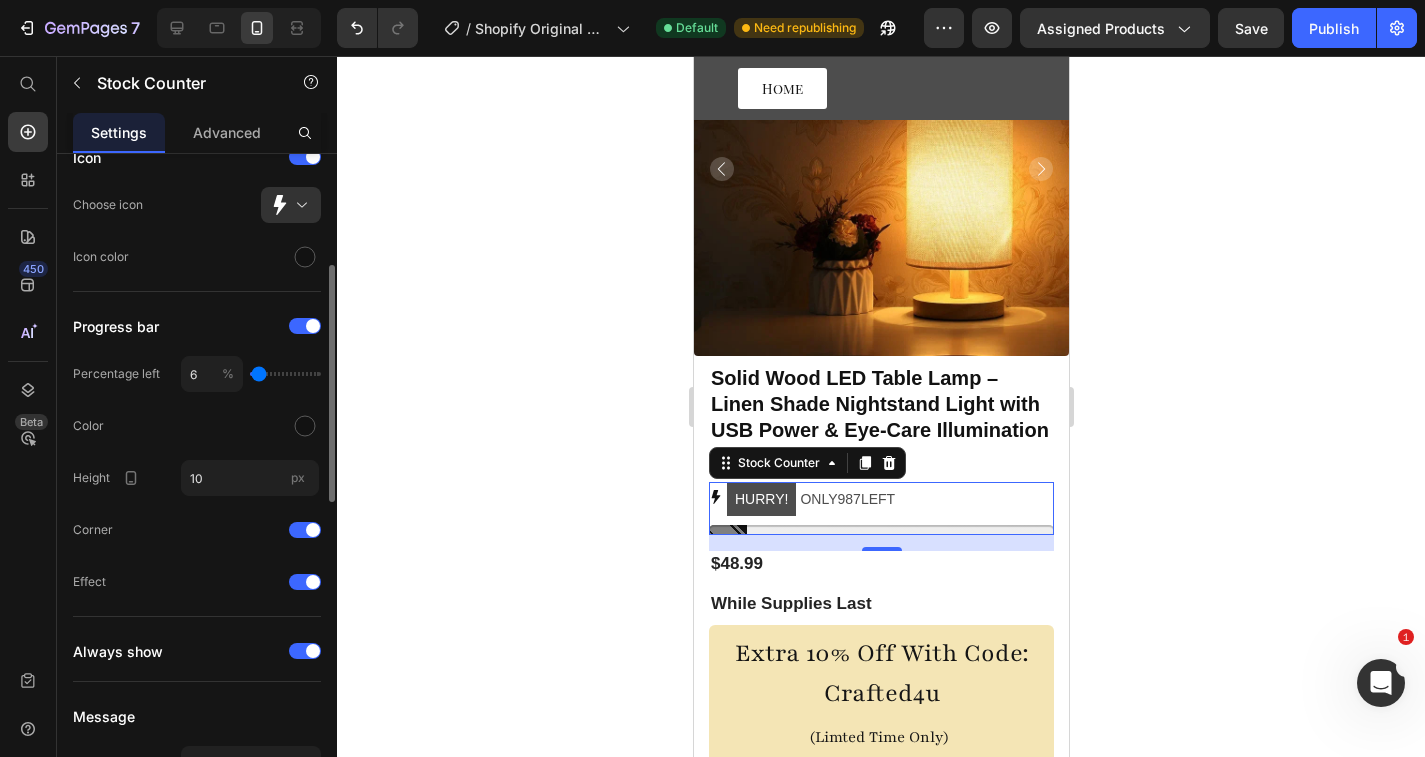 type on "5" 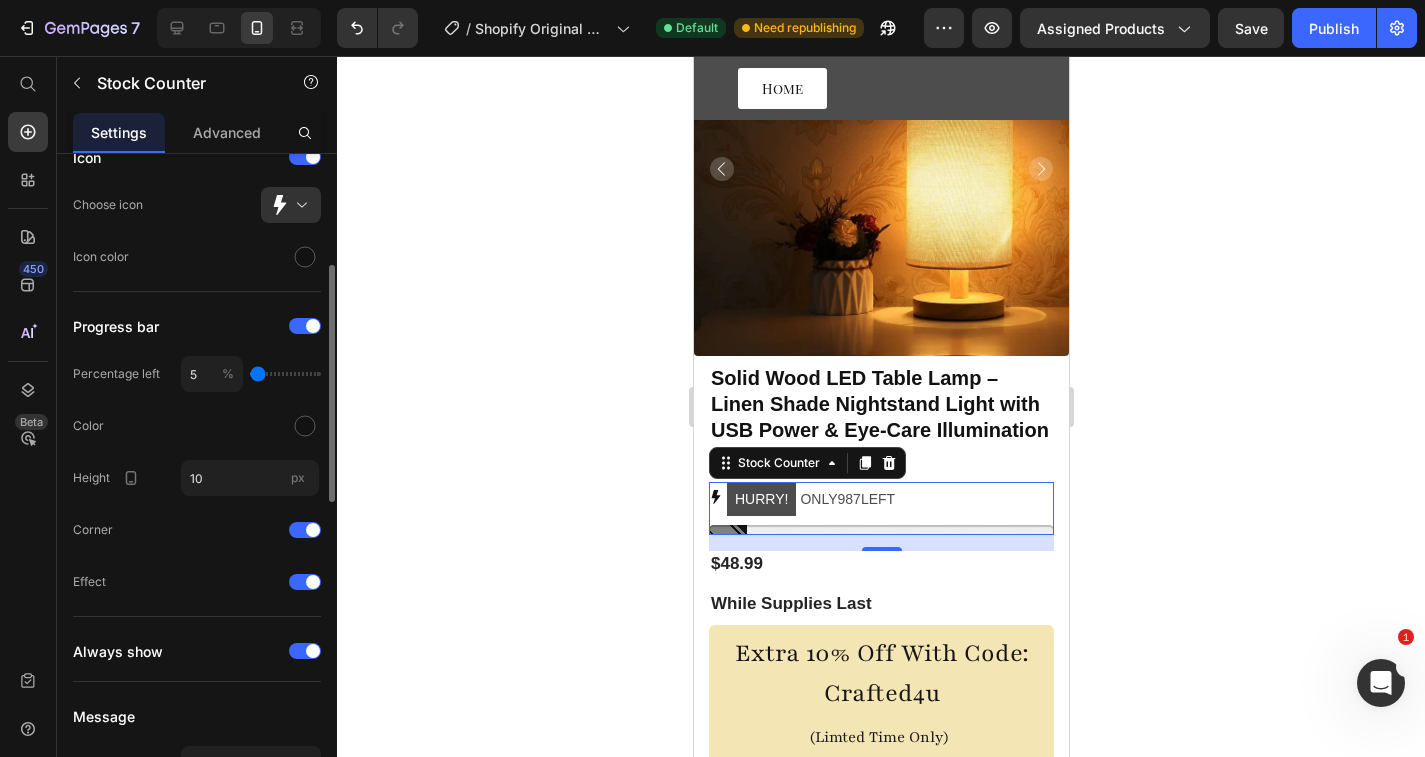 type on "5" 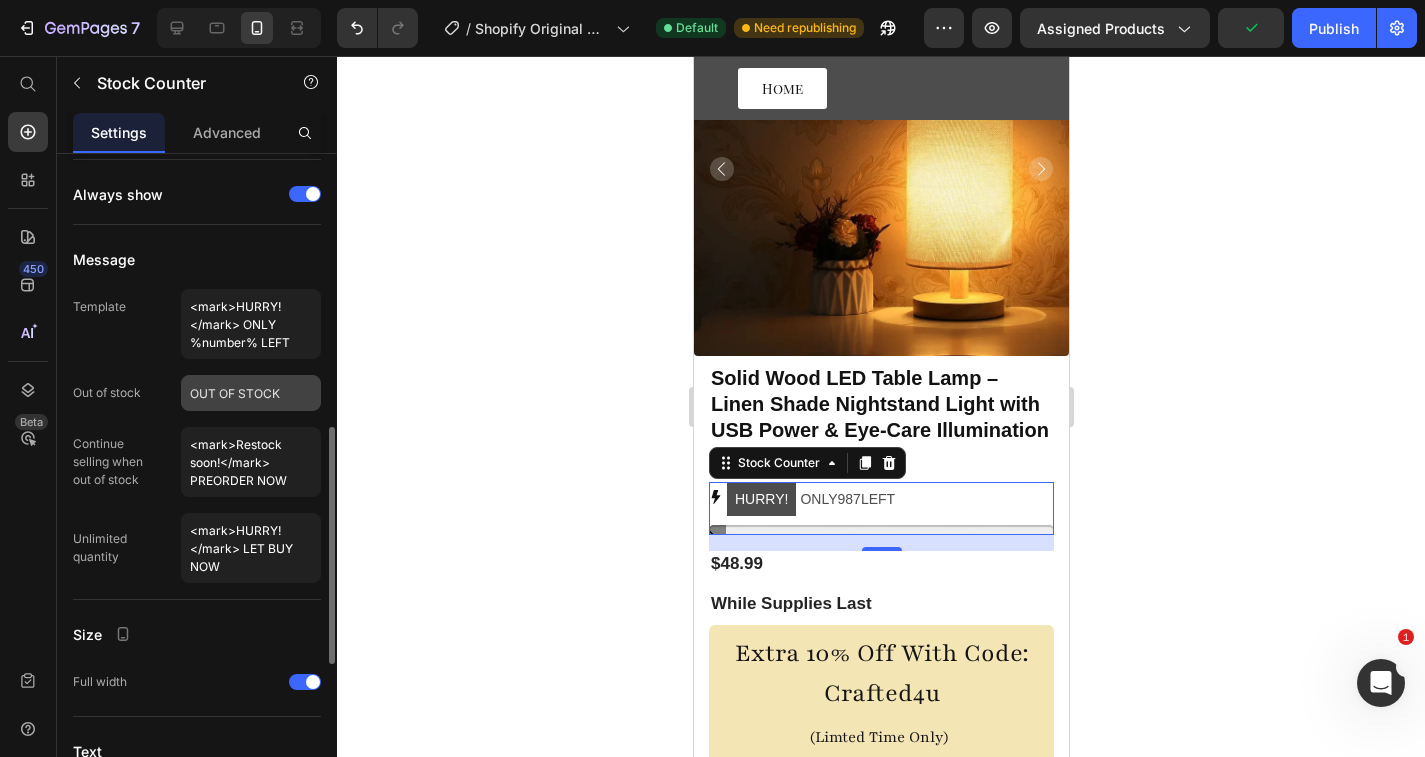 scroll, scrollTop: 764, scrollLeft: 0, axis: vertical 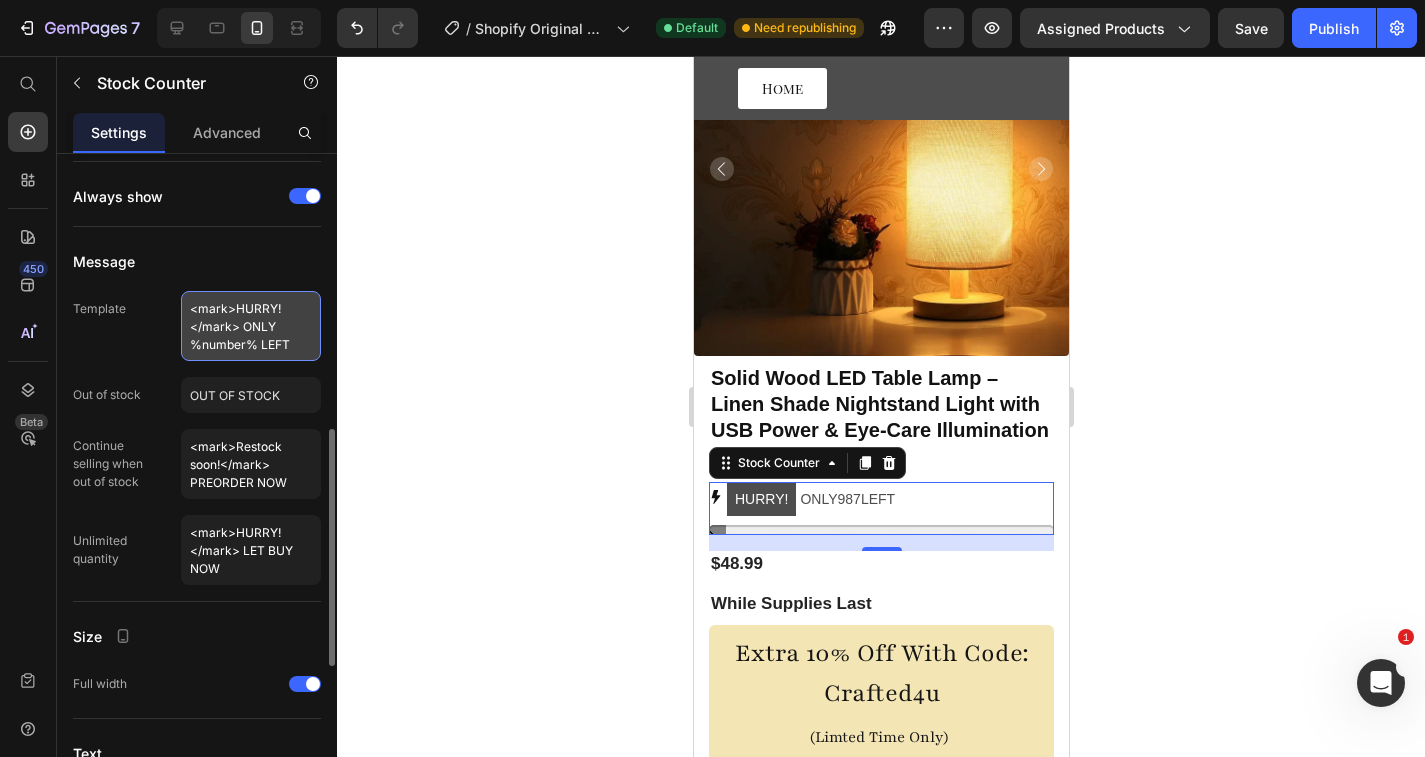 drag, startPoint x: 260, startPoint y: 348, endPoint x: 195, endPoint y: 351, distance: 65.06919 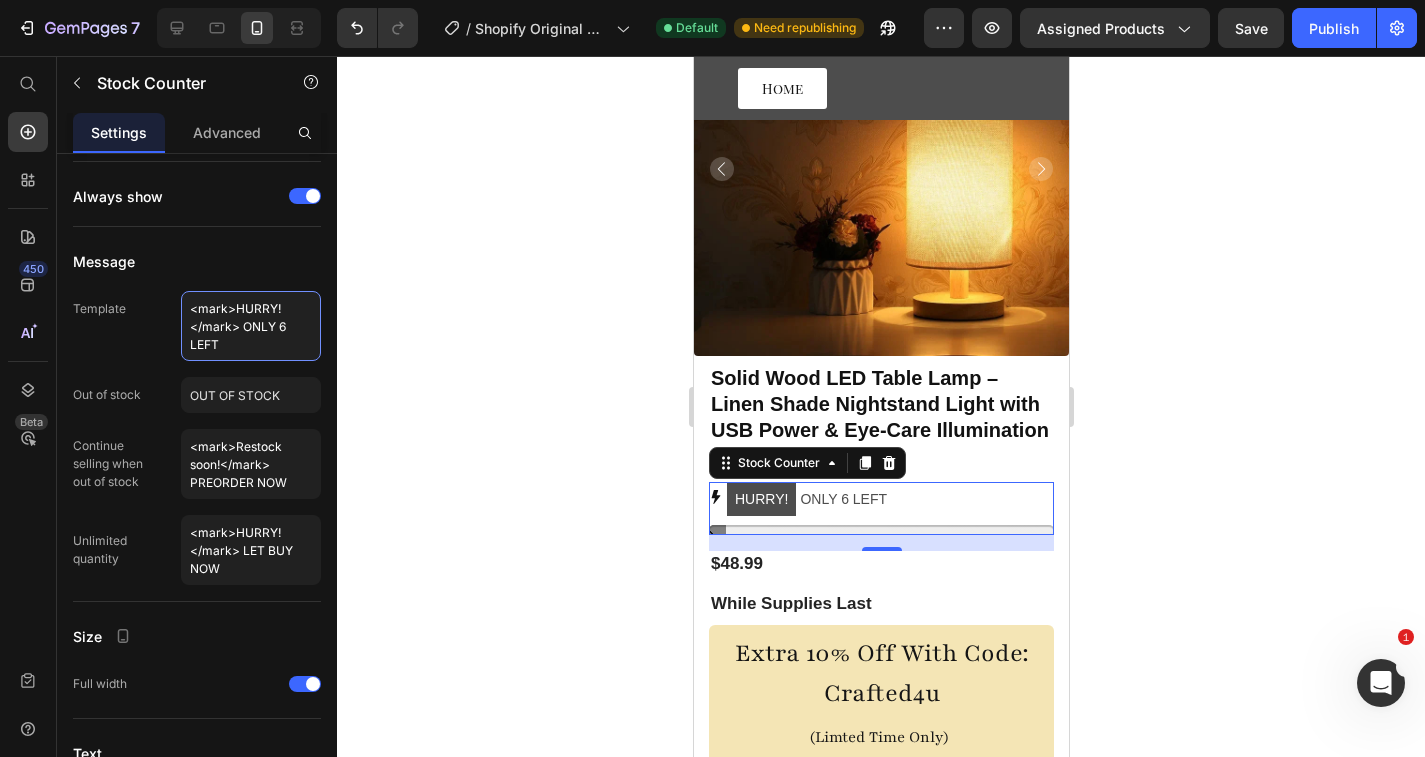 type on "<mark>HURRY!</mark> ONLY 6 LEFT" 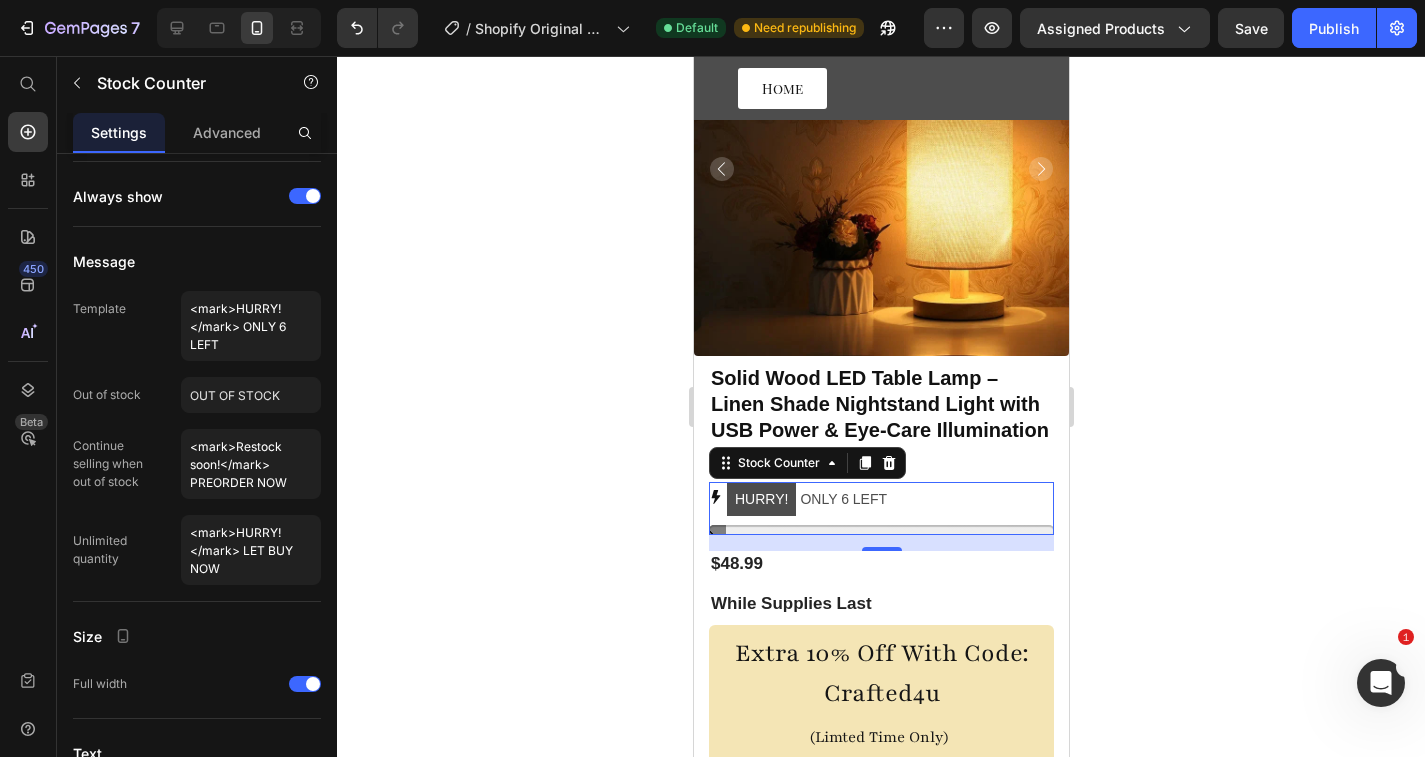 click 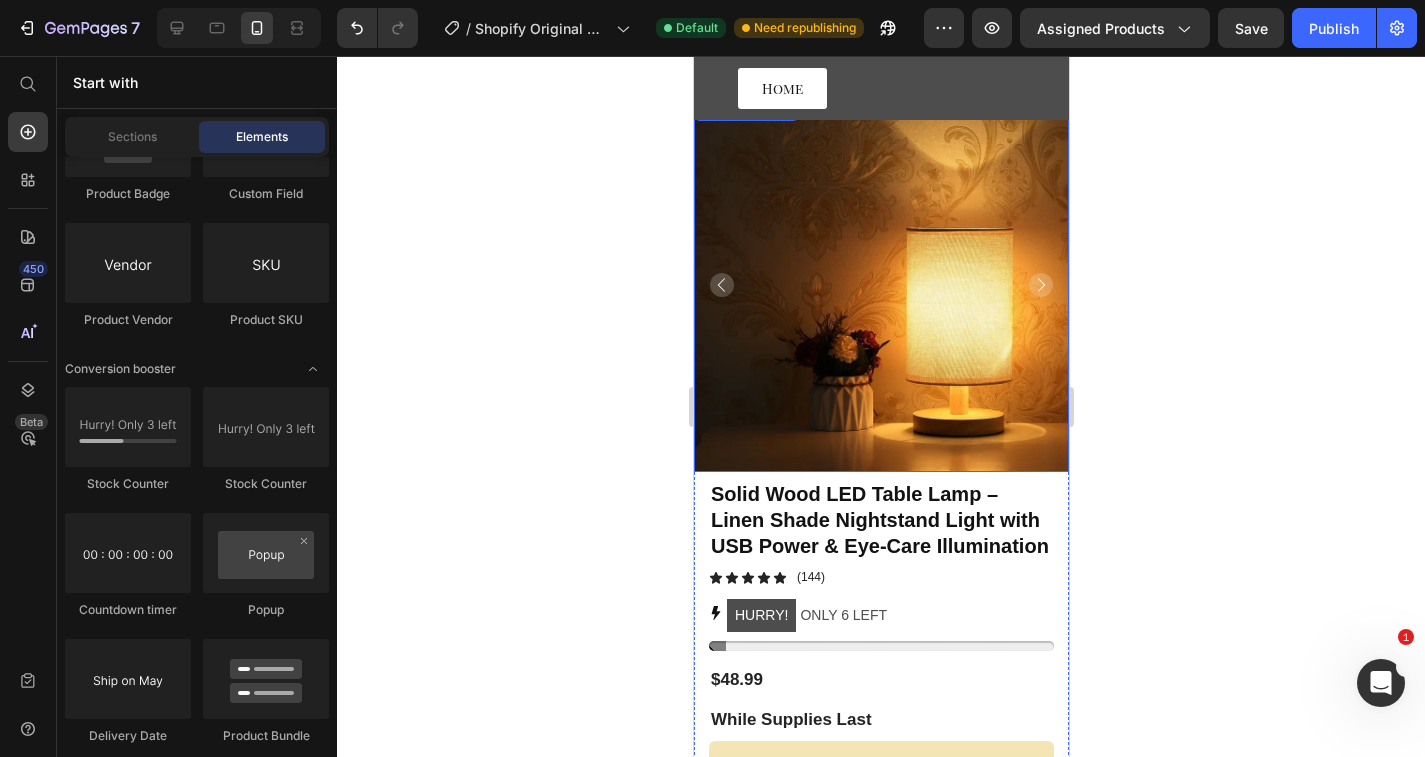 scroll, scrollTop: 0, scrollLeft: 0, axis: both 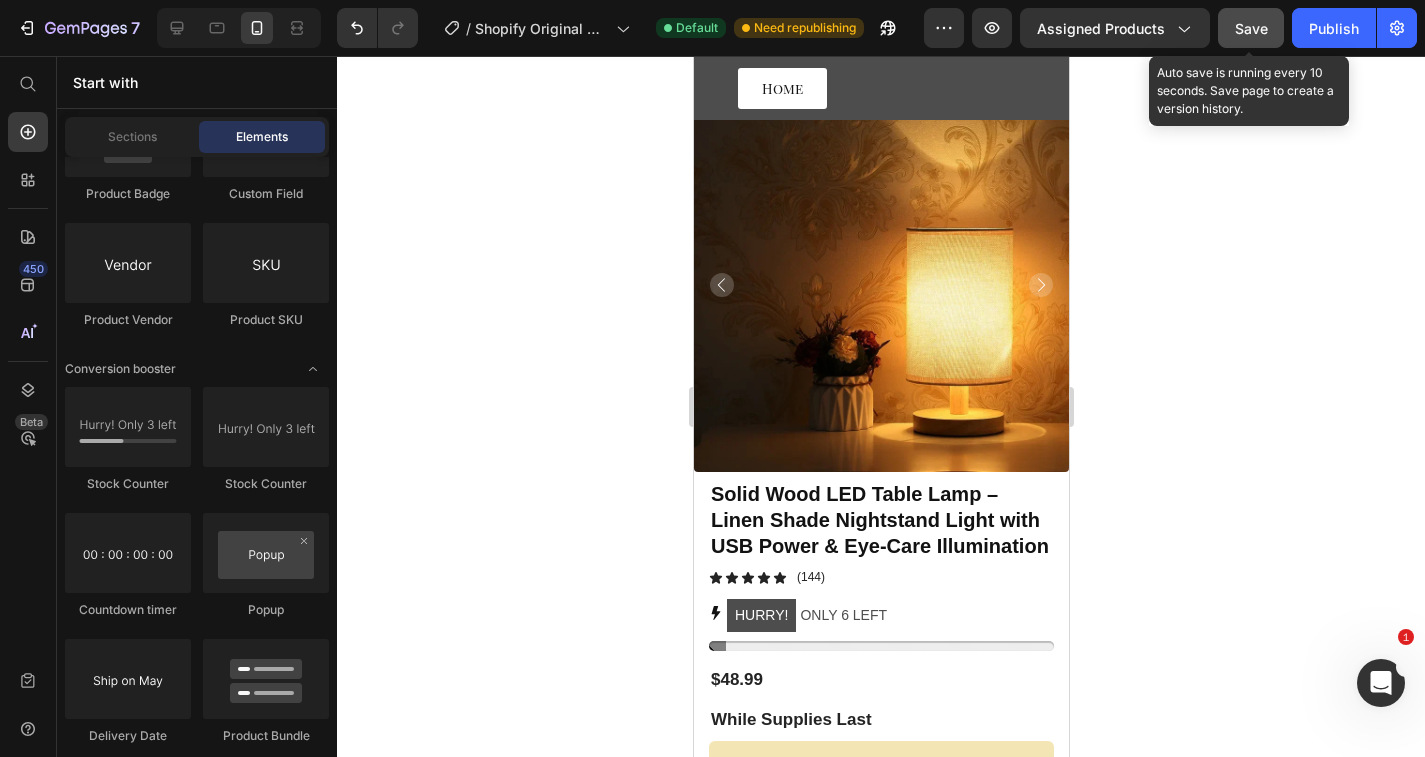 click on "Save" 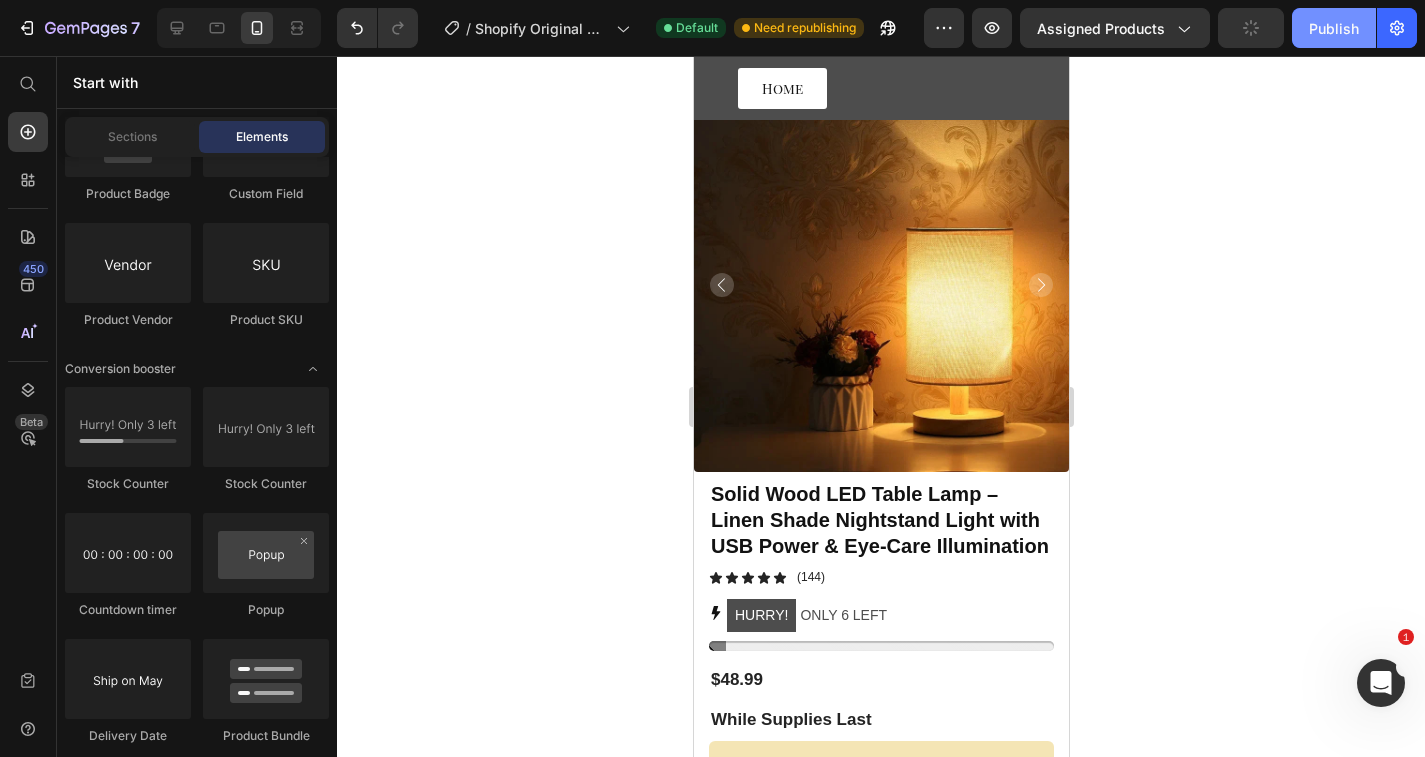 click on "Publish" at bounding box center [1334, 28] 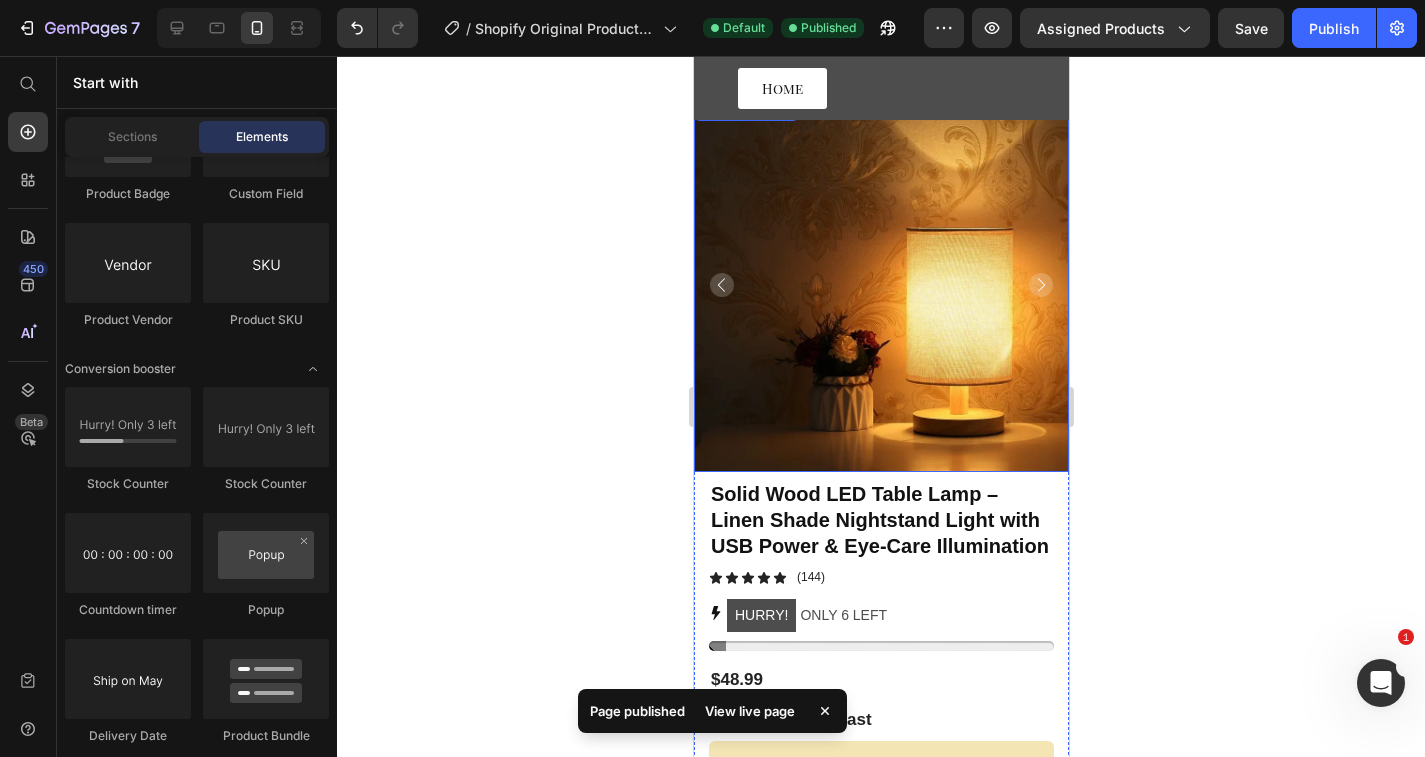 scroll, scrollTop: 0, scrollLeft: 0, axis: both 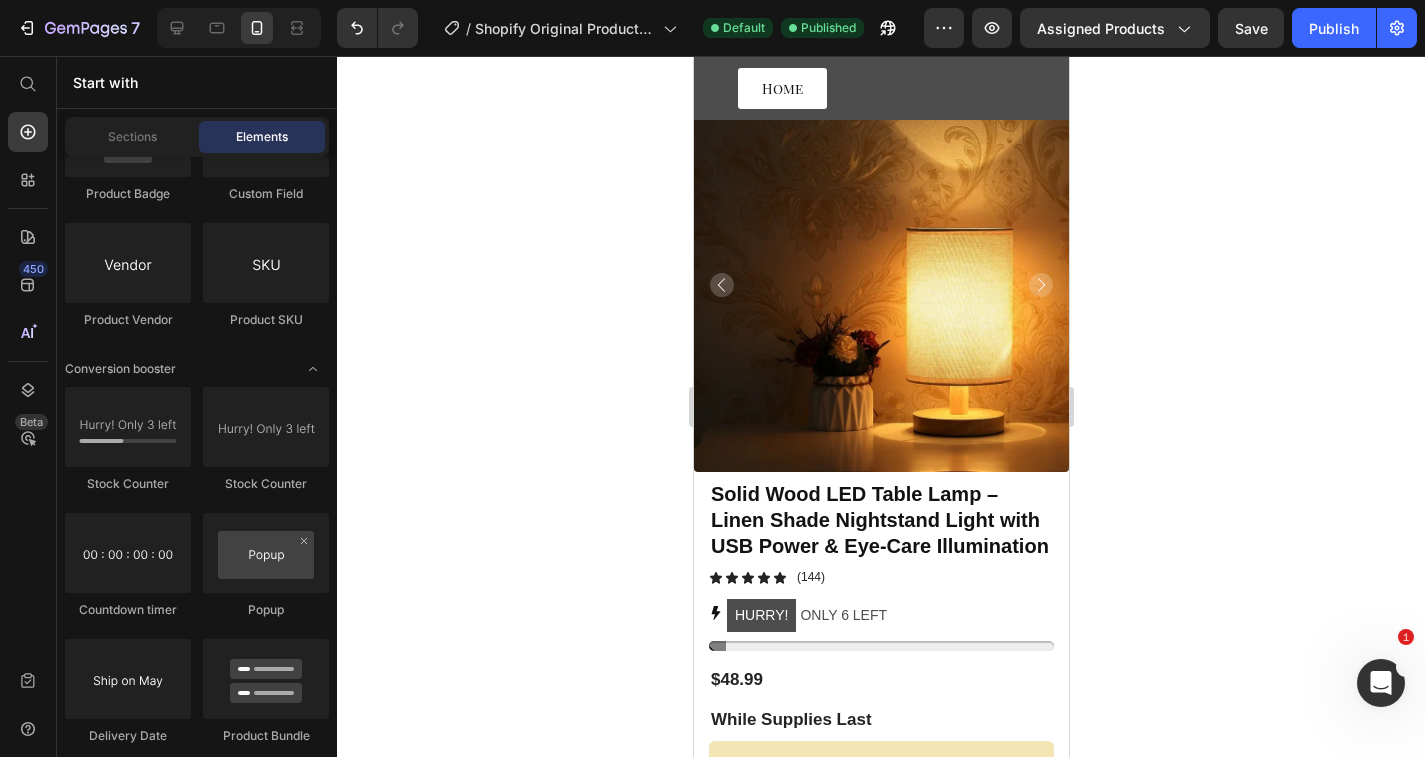 click 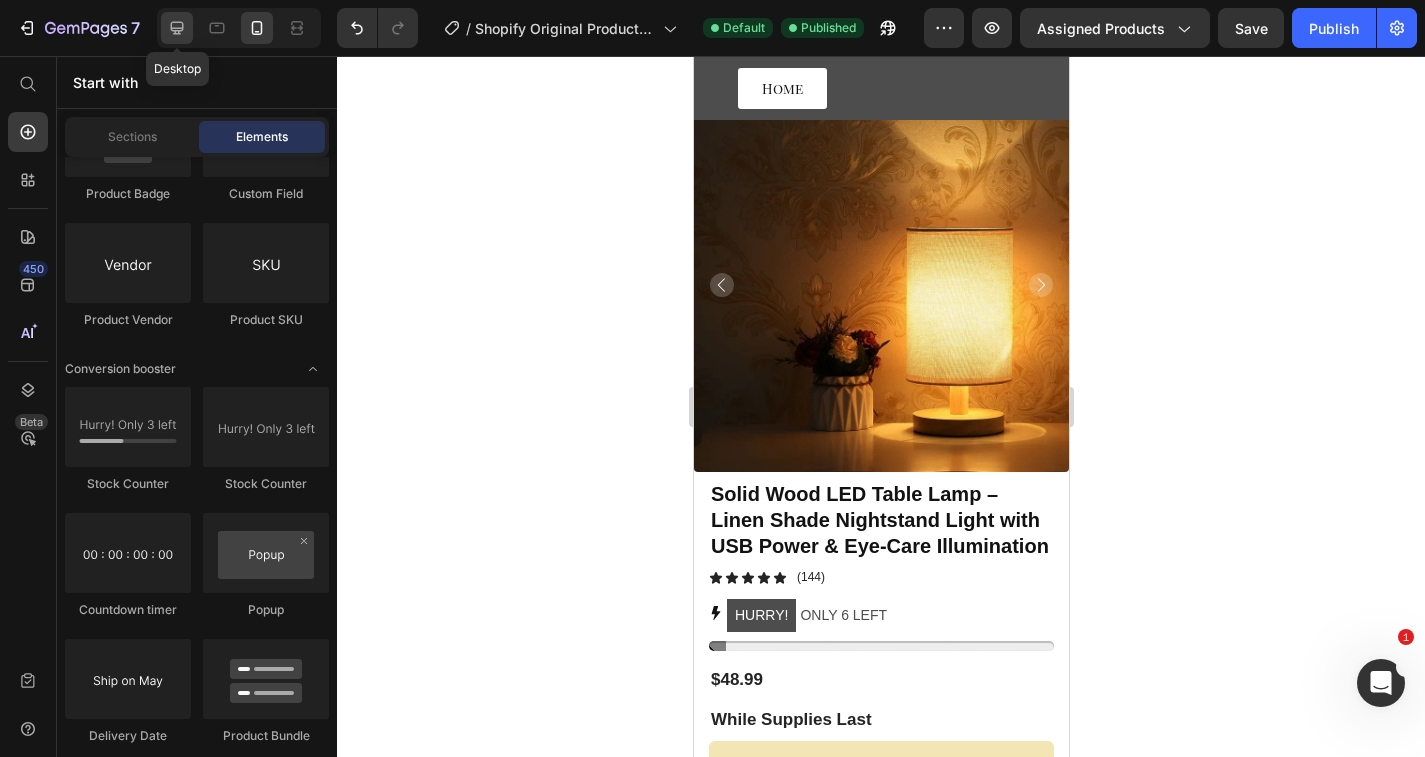 click 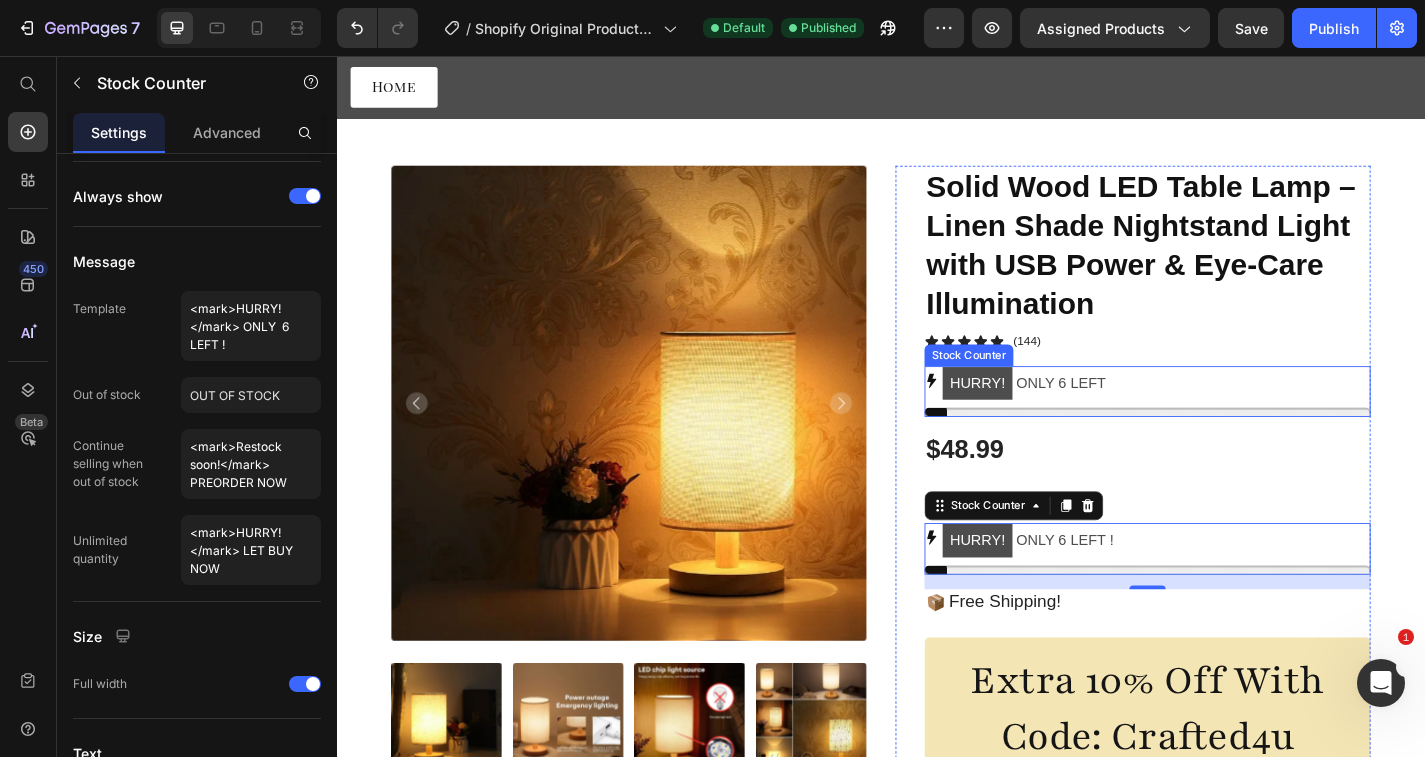 click on "HURRY!  ONLY 6 LEFT" at bounding box center [1231, 426] 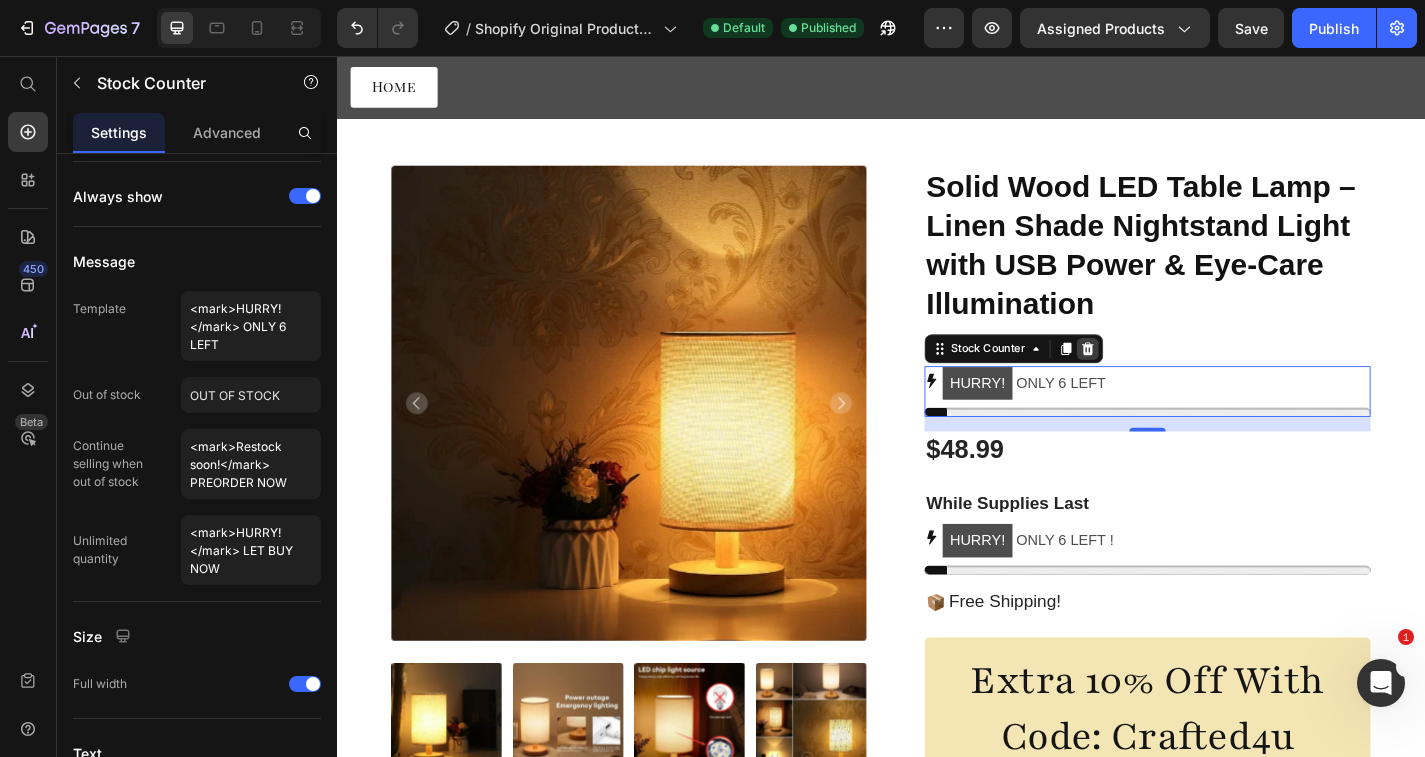 click 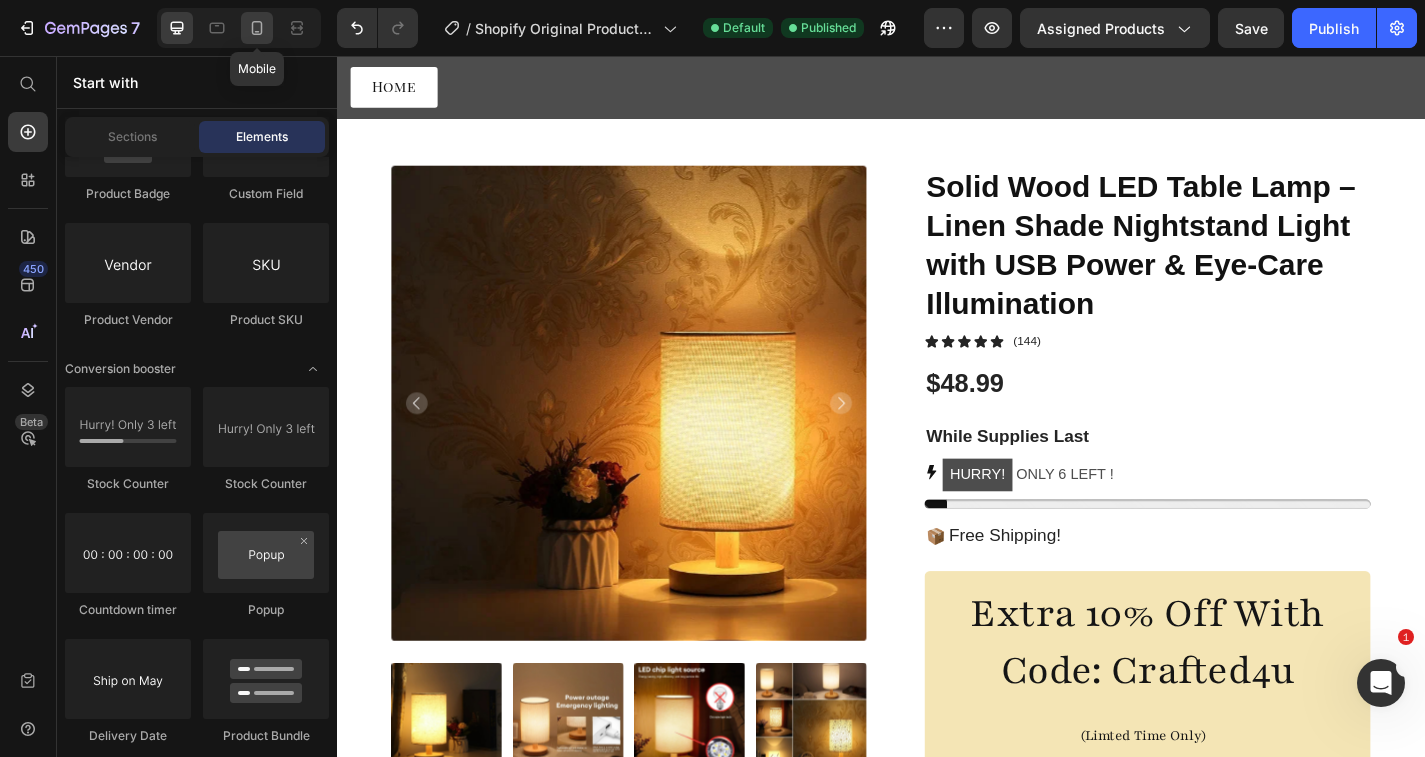 click 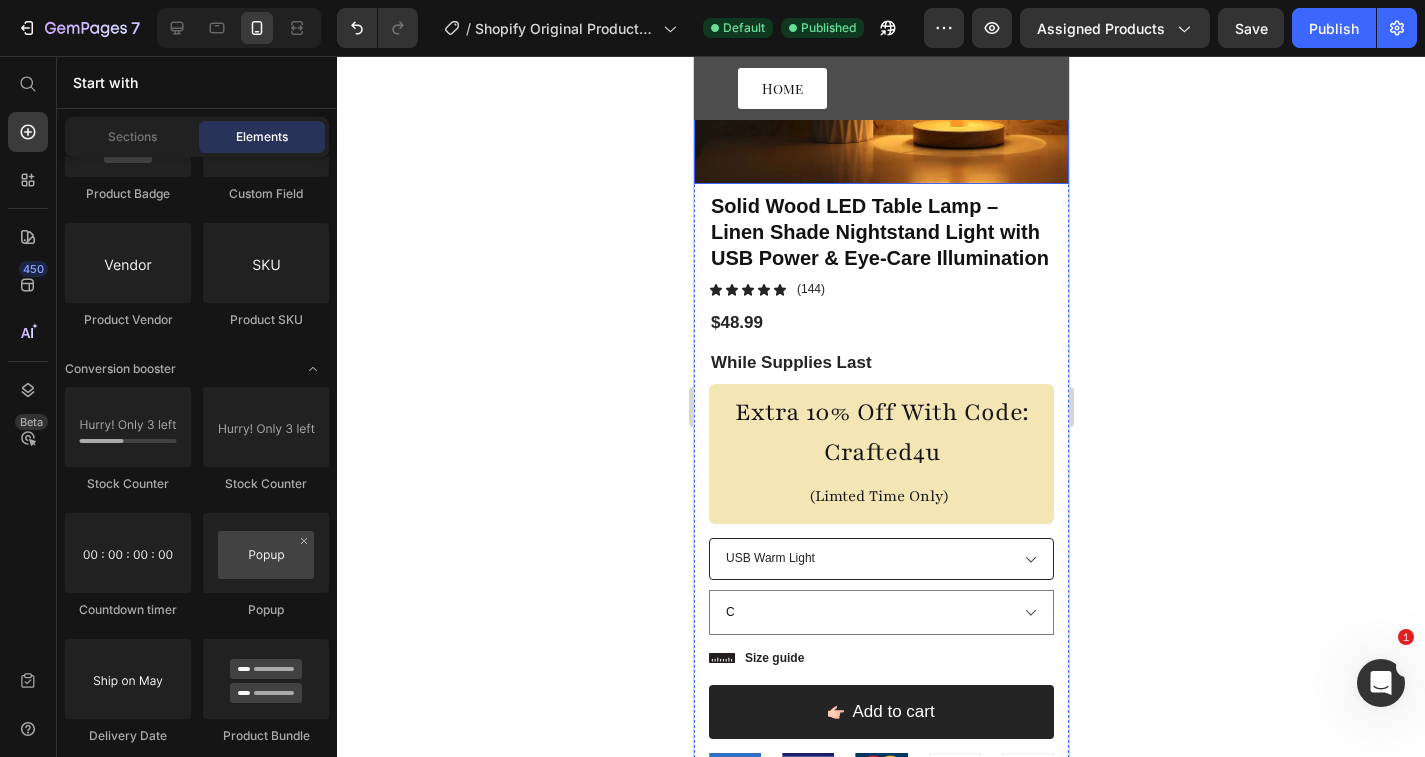 scroll, scrollTop: 291, scrollLeft: 0, axis: vertical 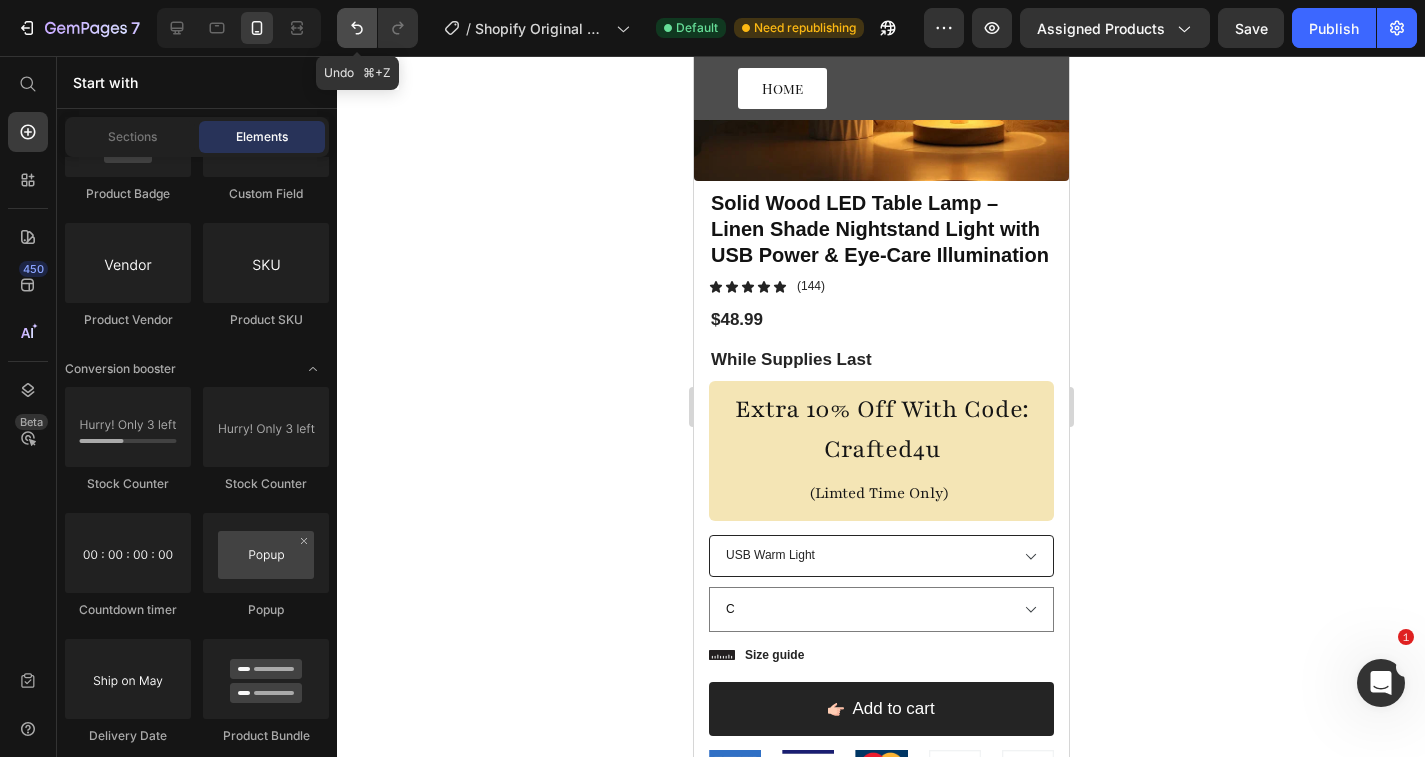 click 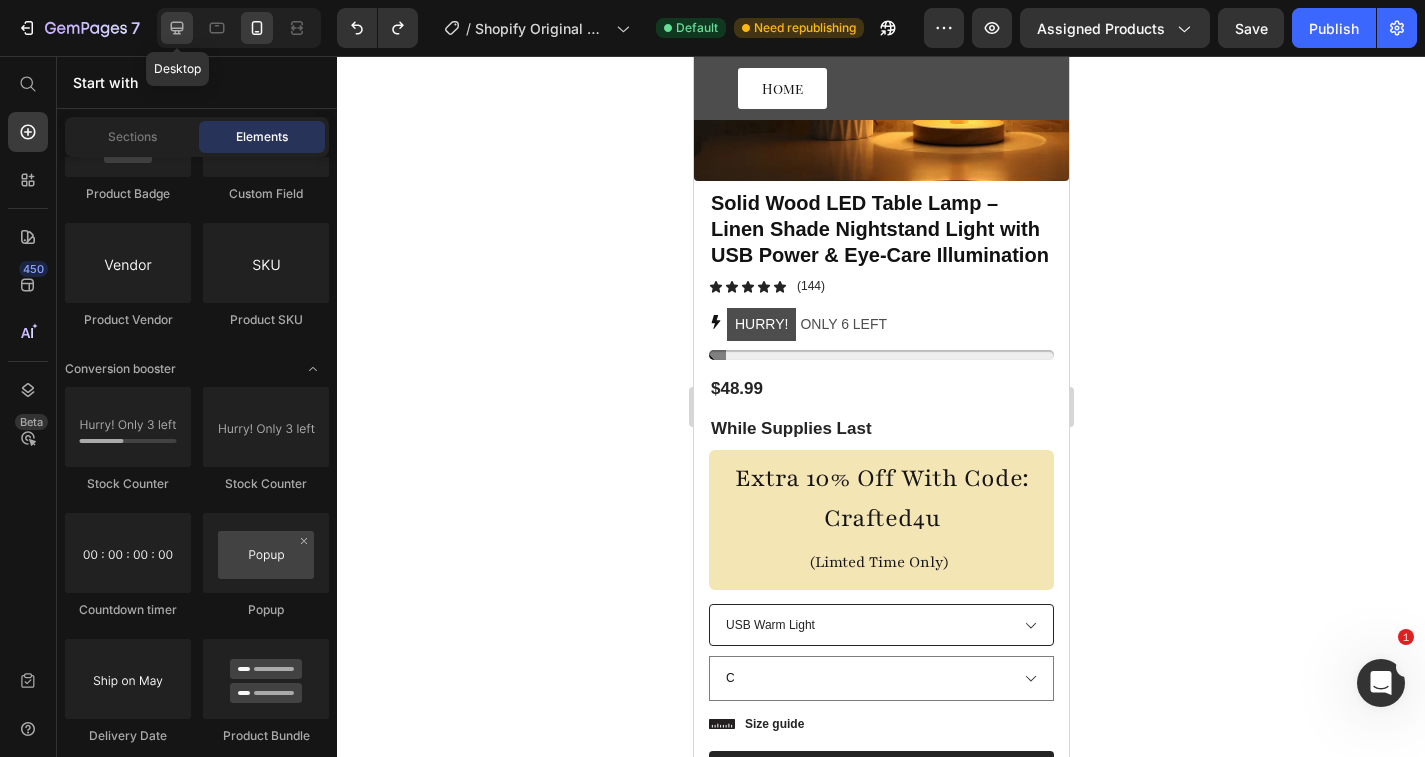 click 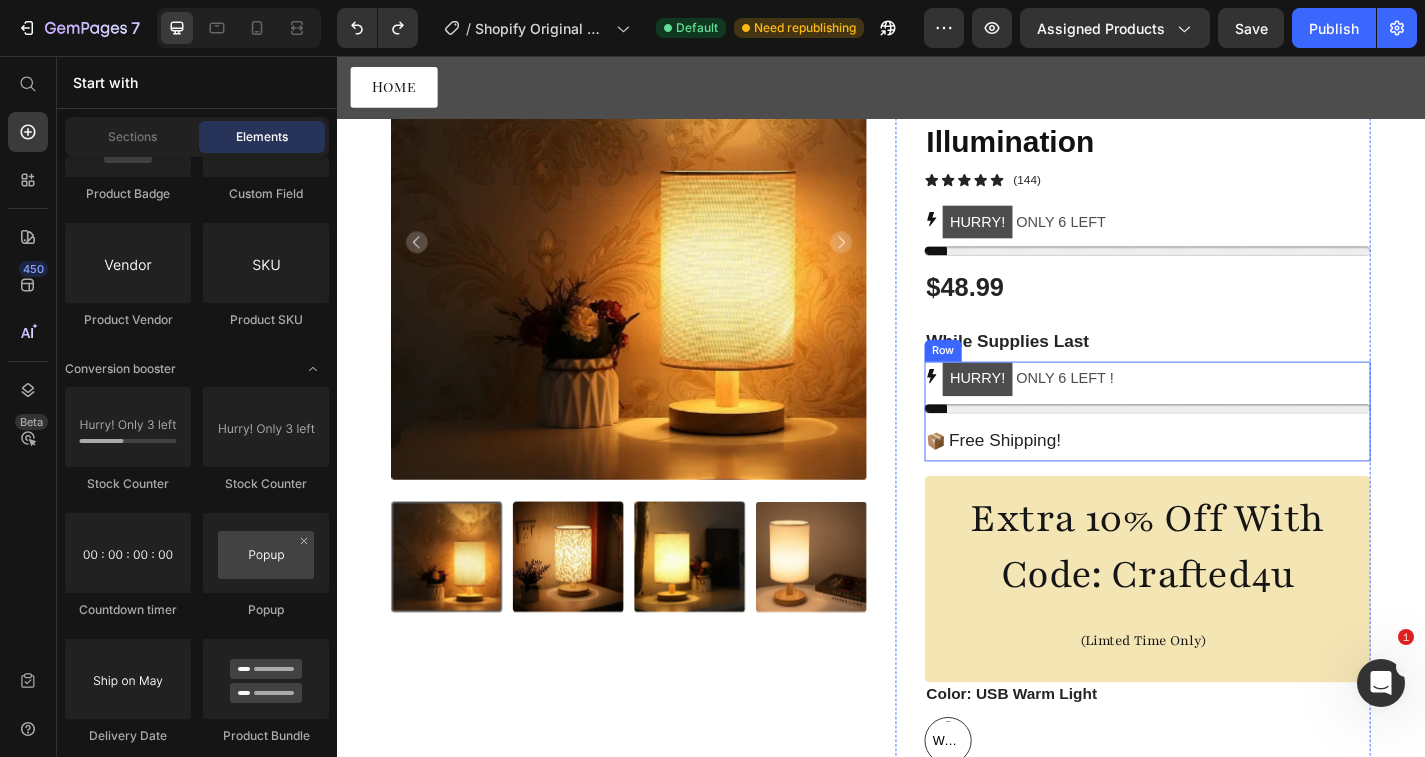scroll, scrollTop: 163, scrollLeft: 0, axis: vertical 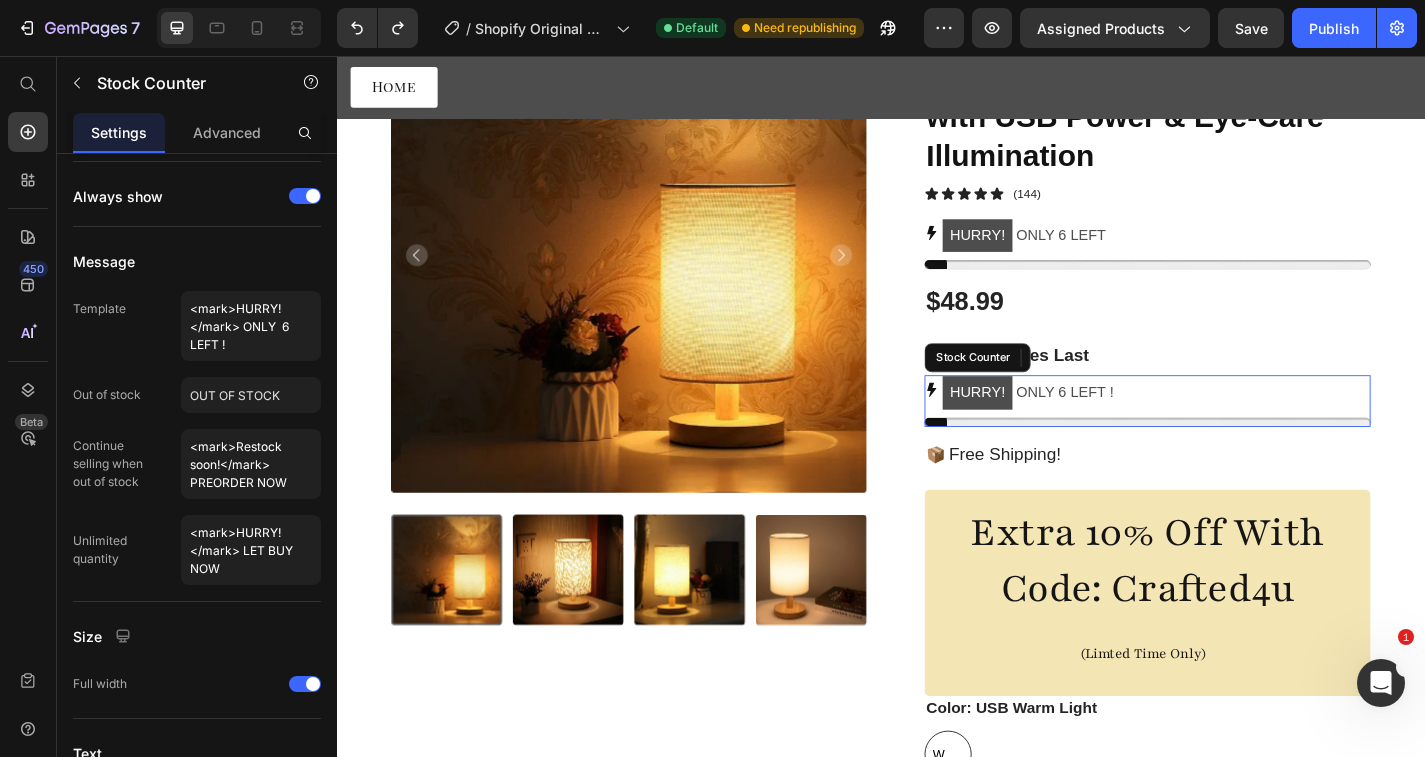 click at bounding box center [1231, 460] 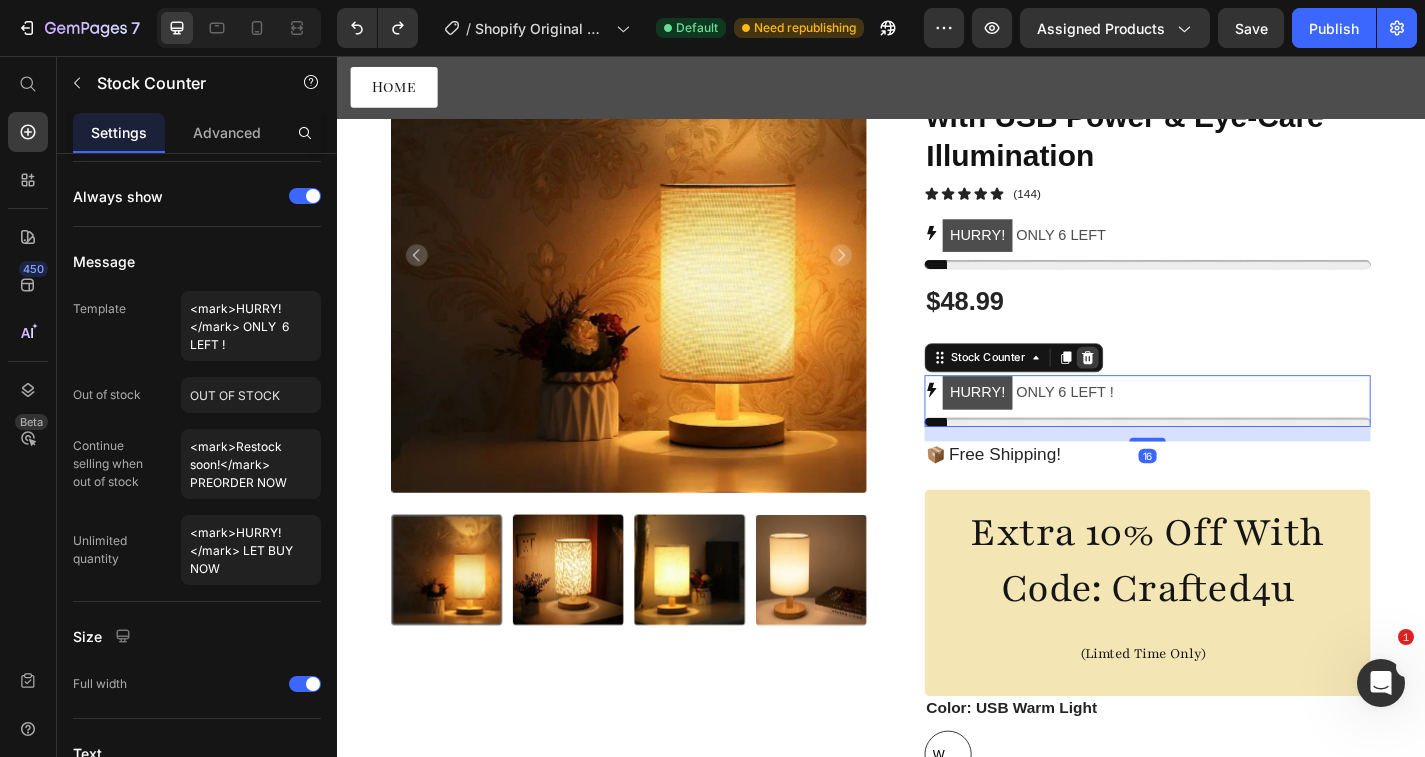 click 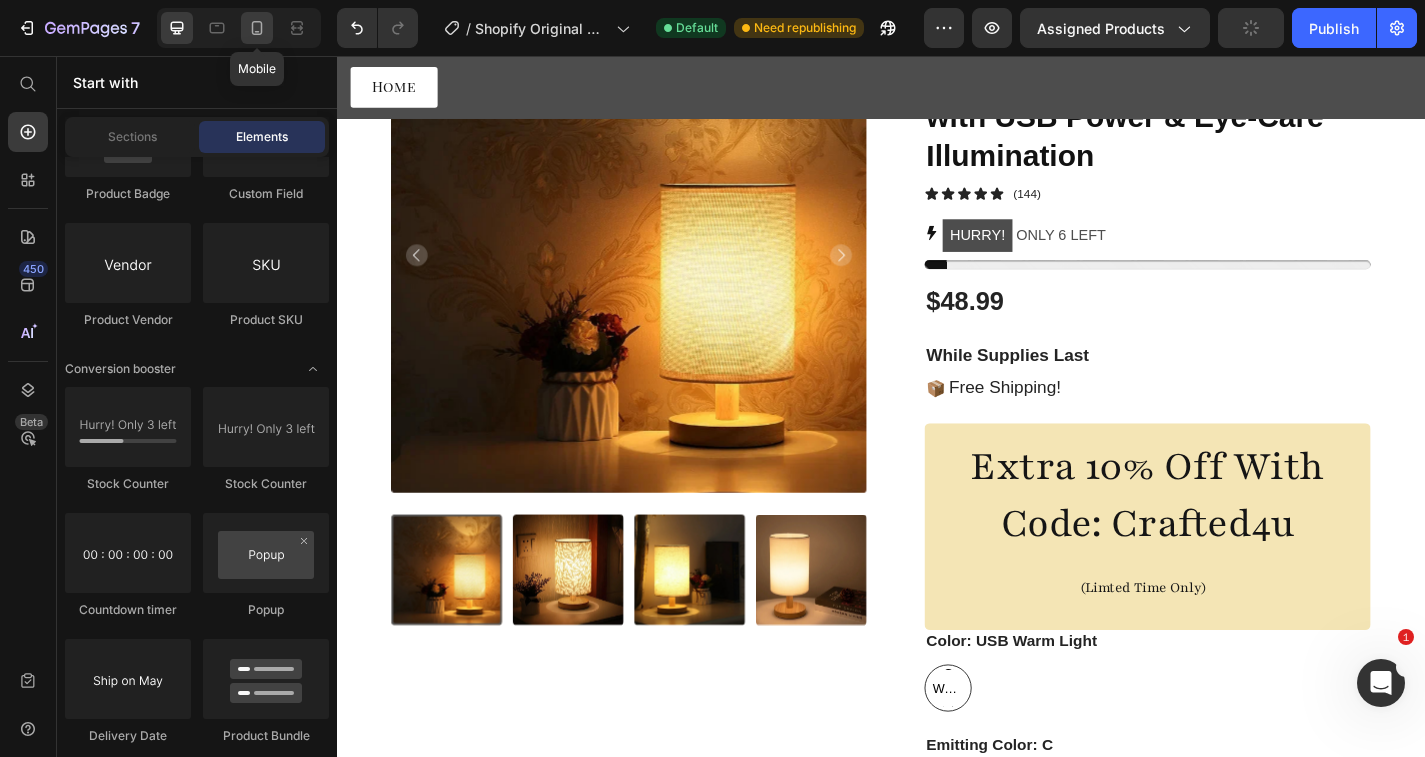 click 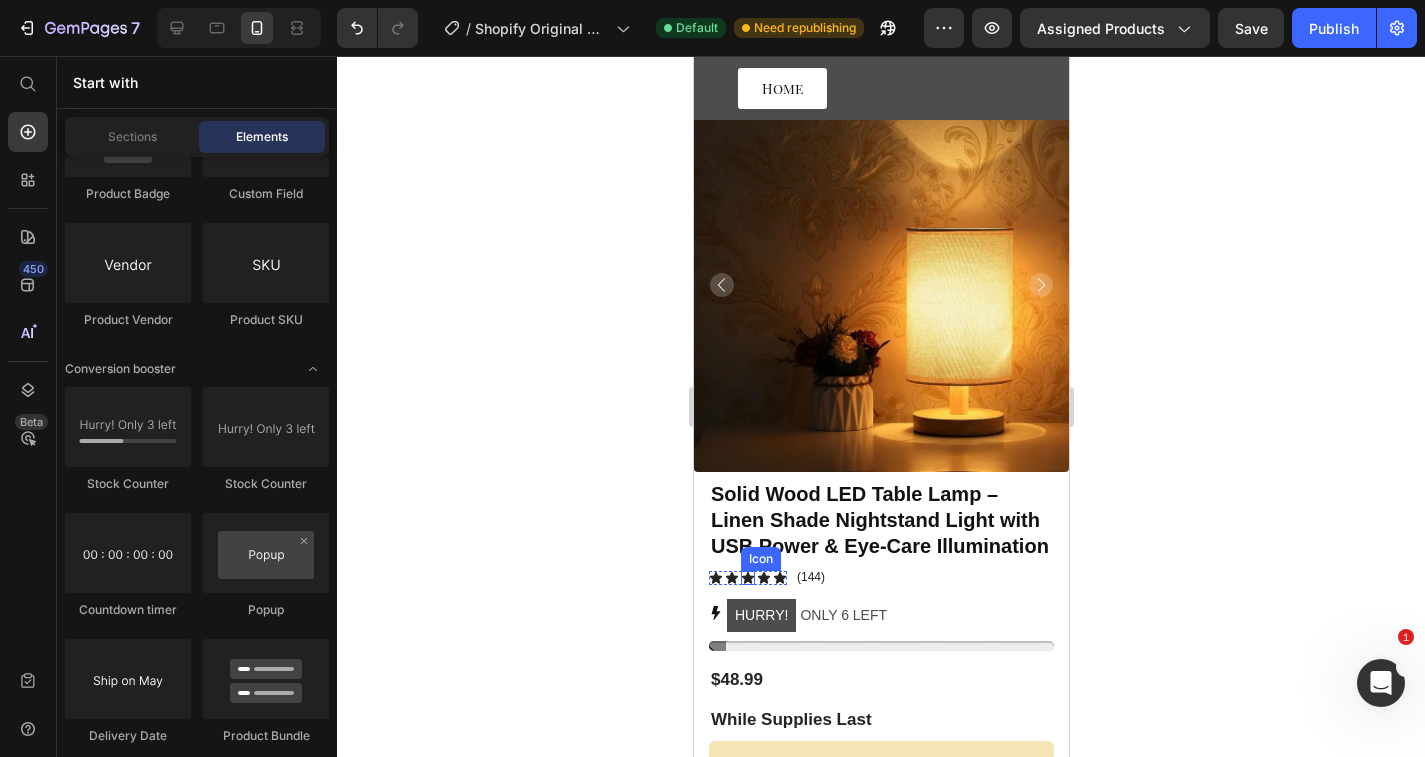 scroll, scrollTop: 0, scrollLeft: 0, axis: both 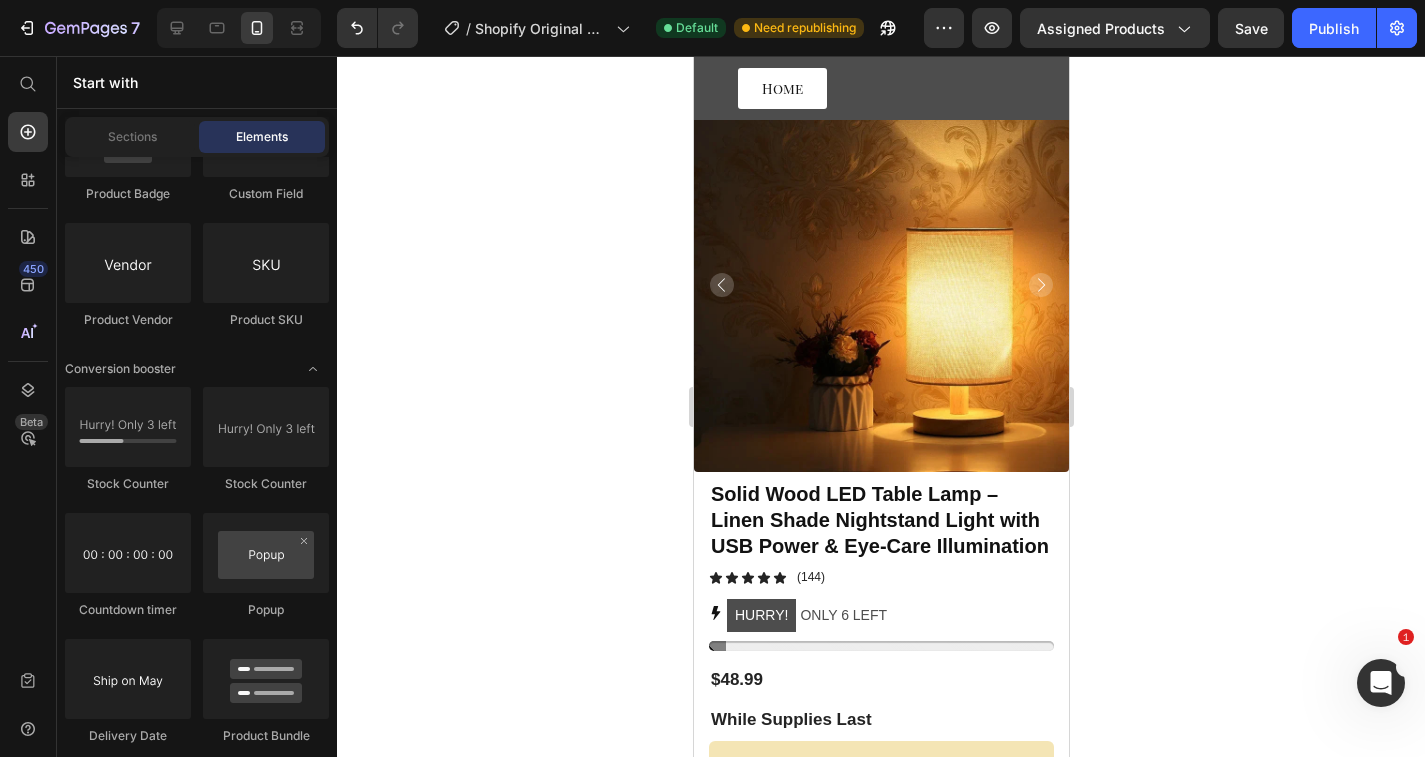 click 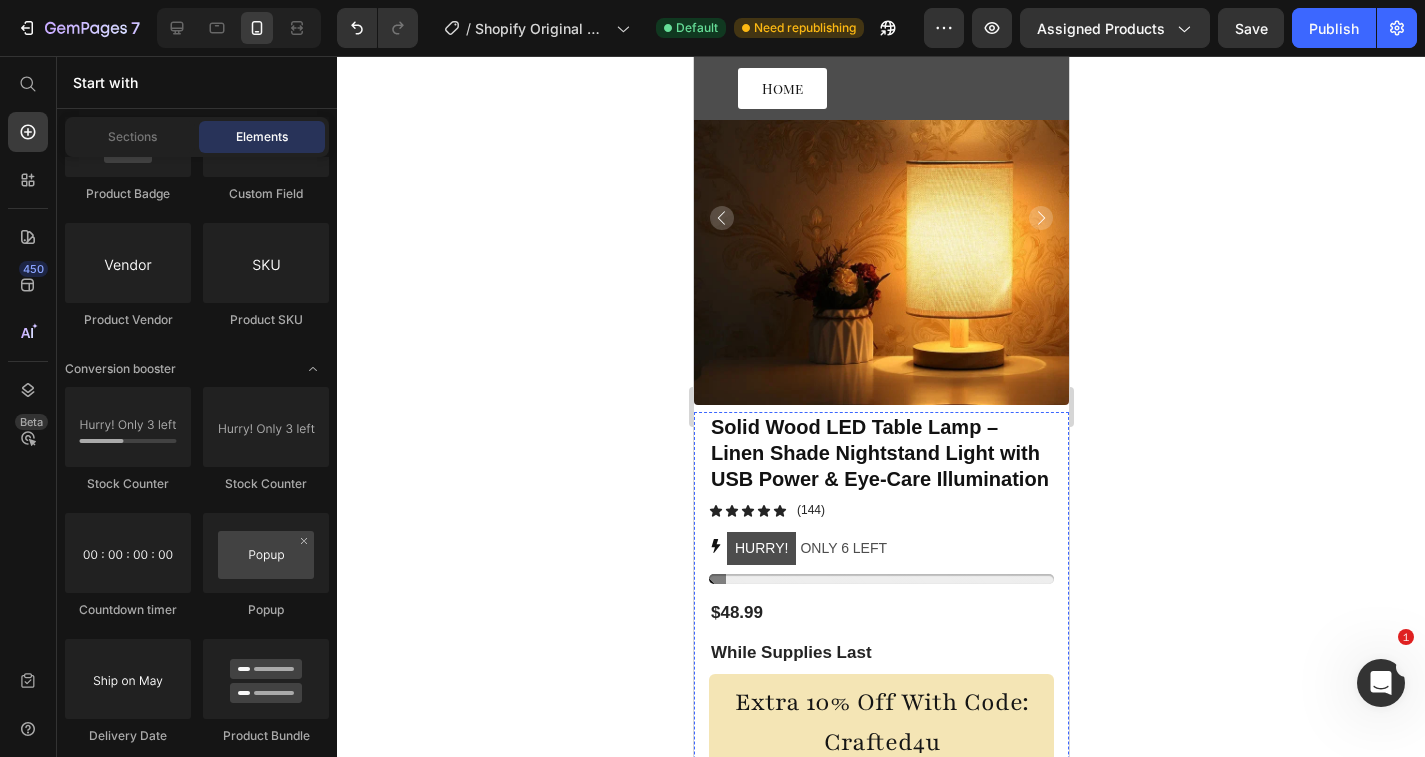 scroll, scrollTop: 0, scrollLeft: 0, axis: both 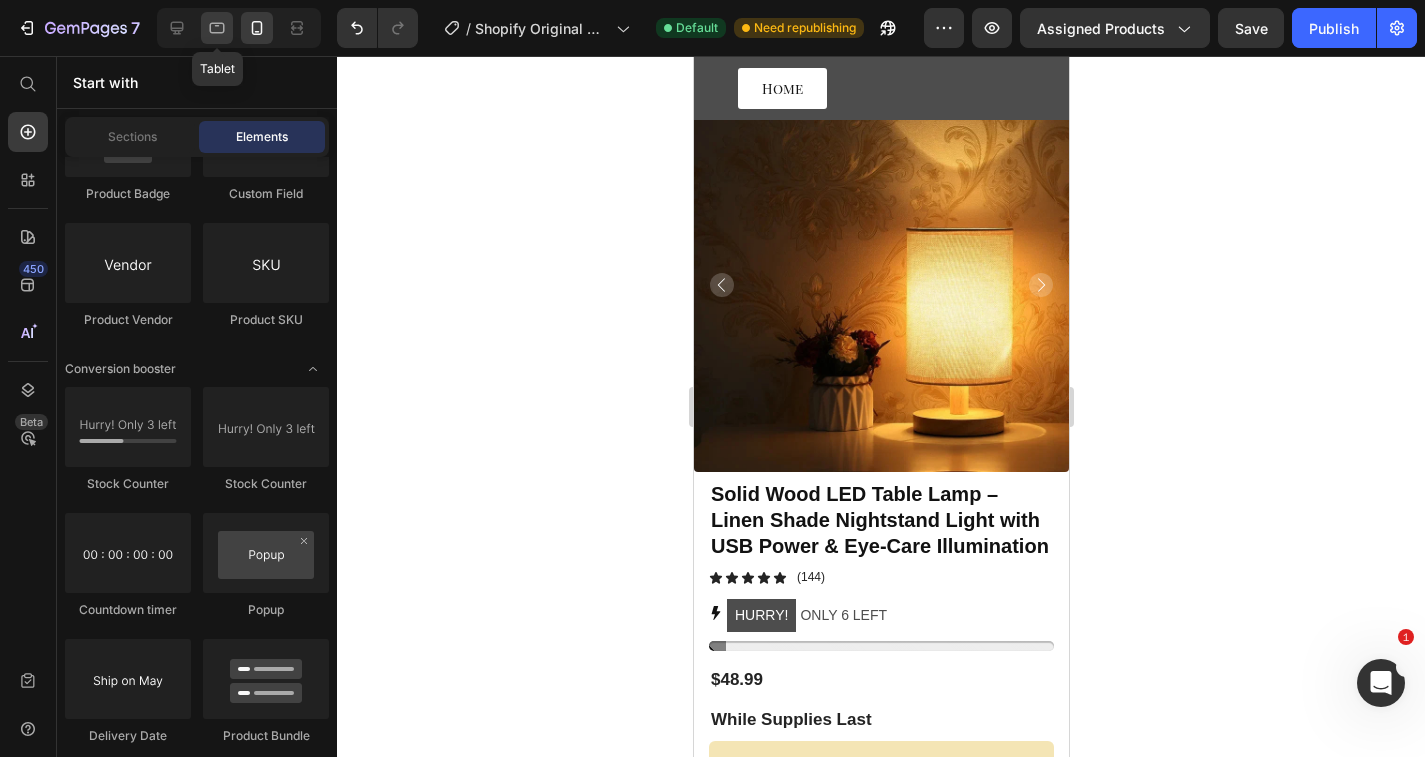 click 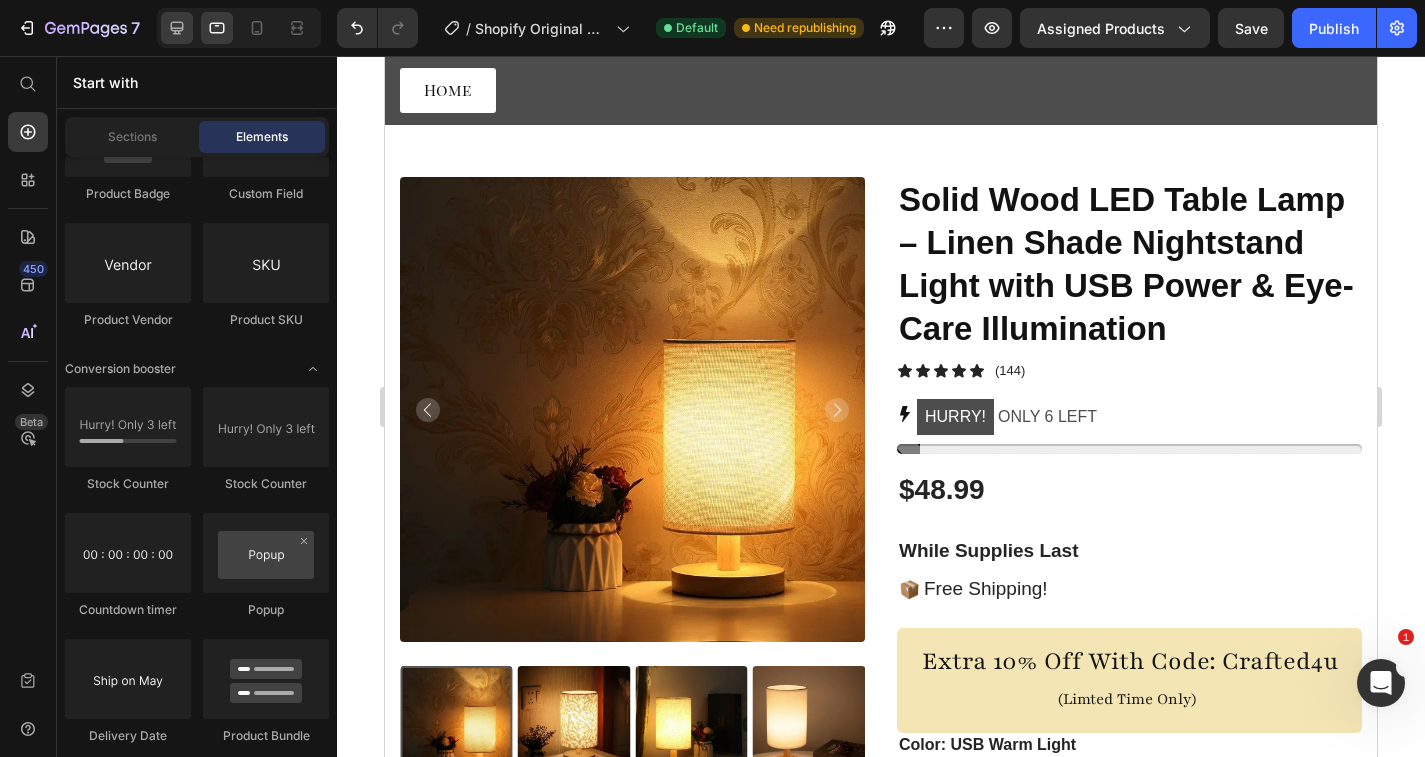 click 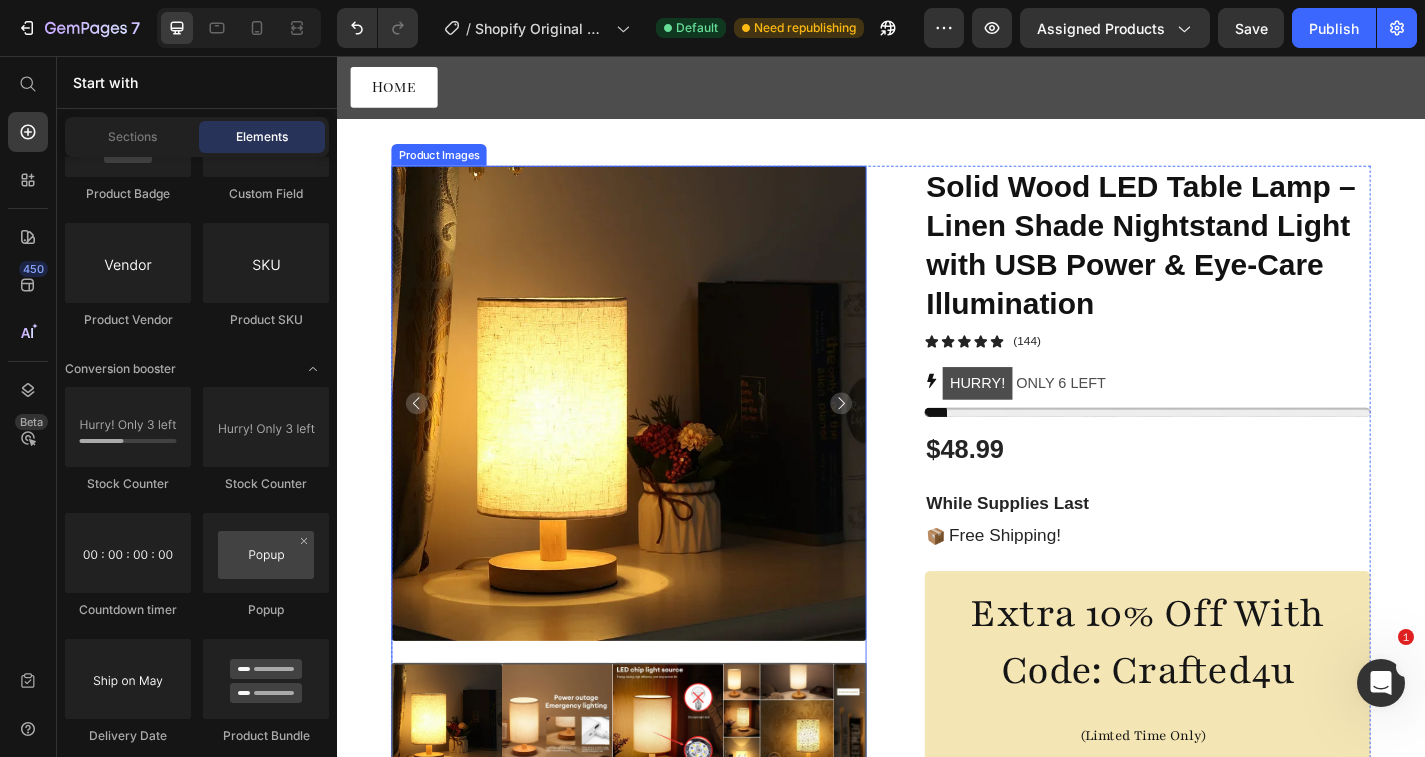 radio on "false" 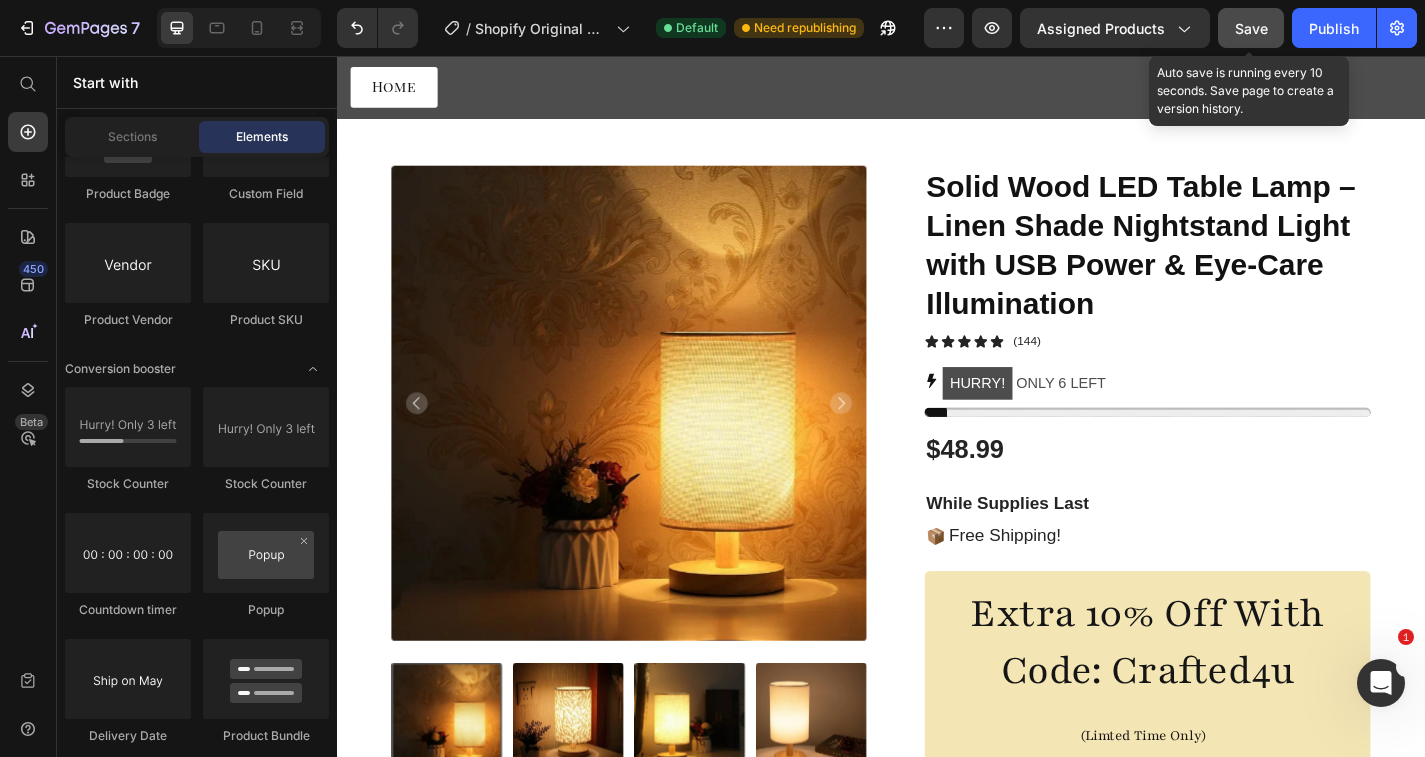 click on "Save" 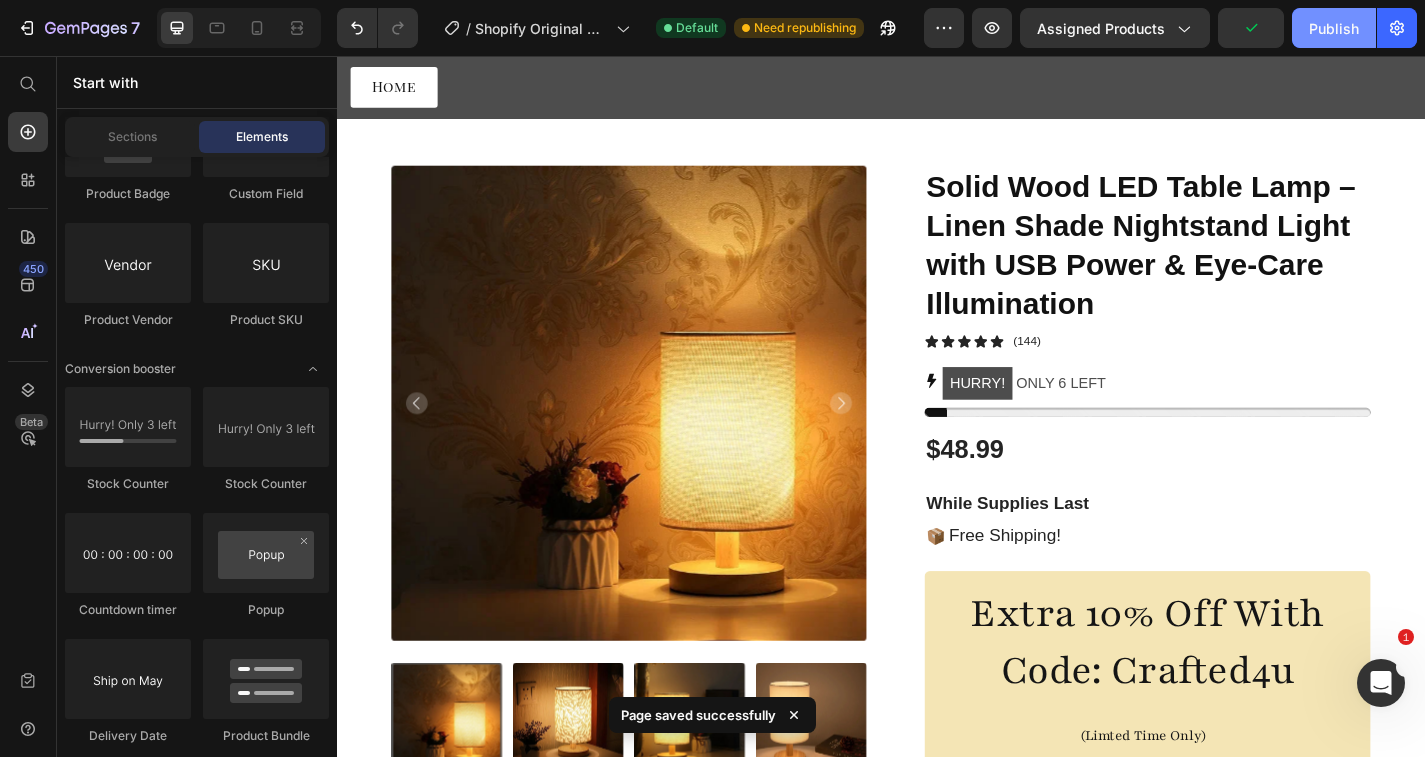 click on "Publish" at bounding box center [1334, 28] 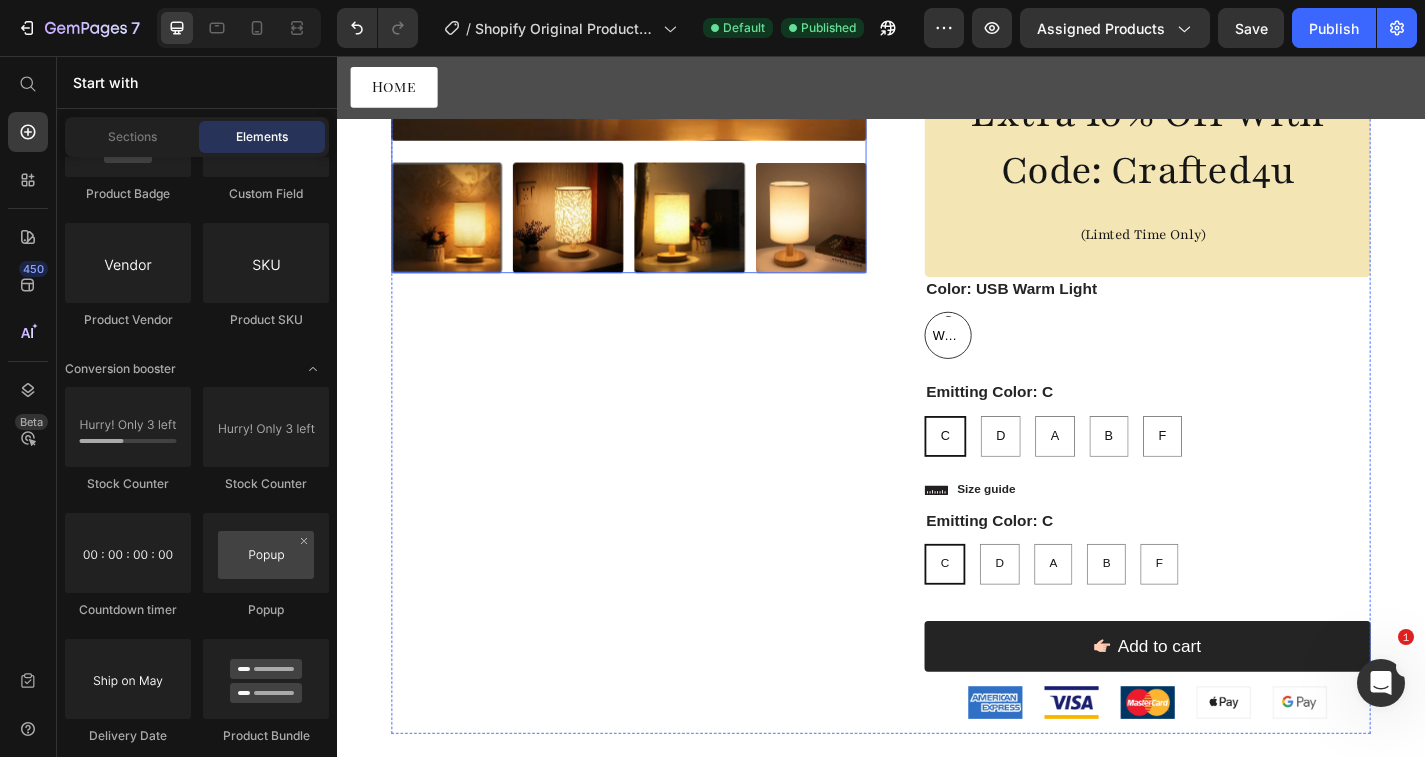 scroll, scrollTop: 562, scrollLeft: 0, axis: vertical 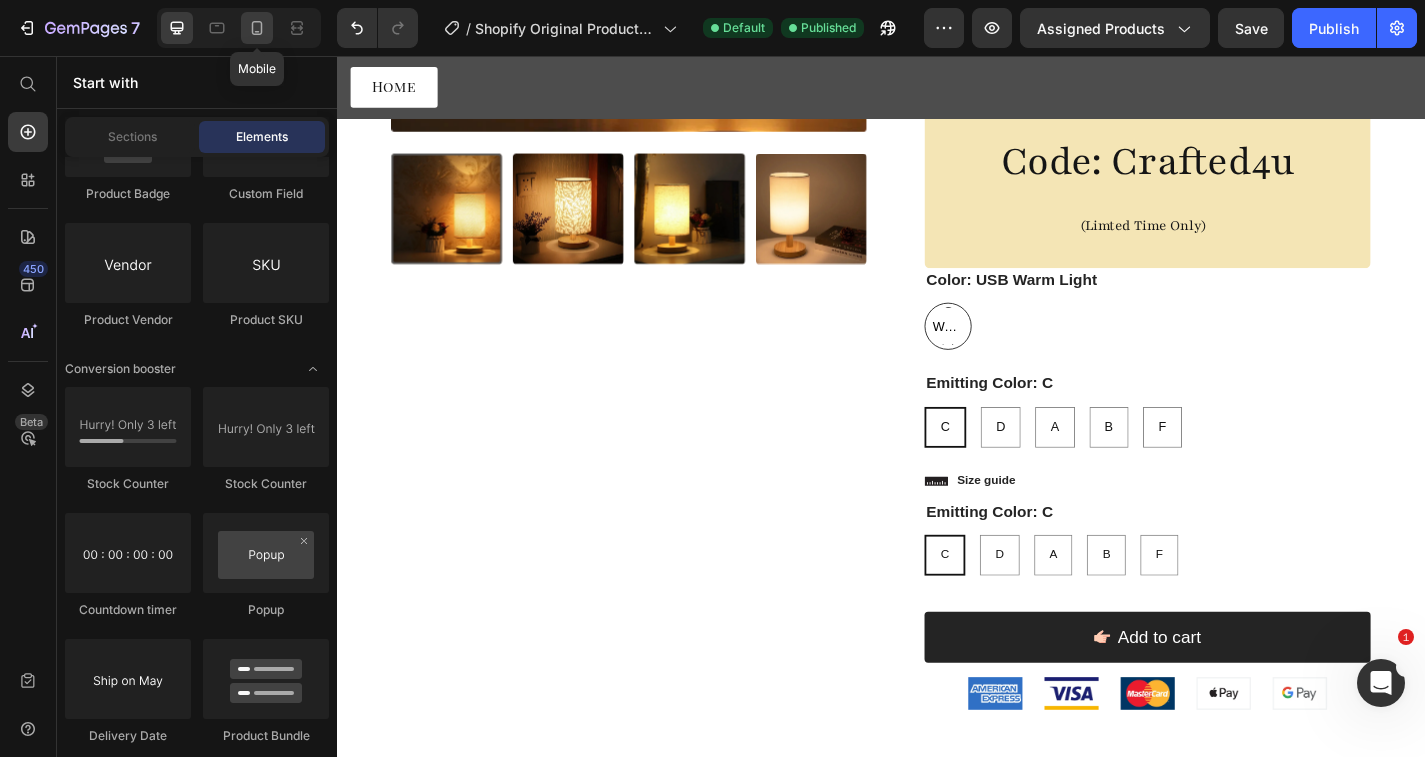 click 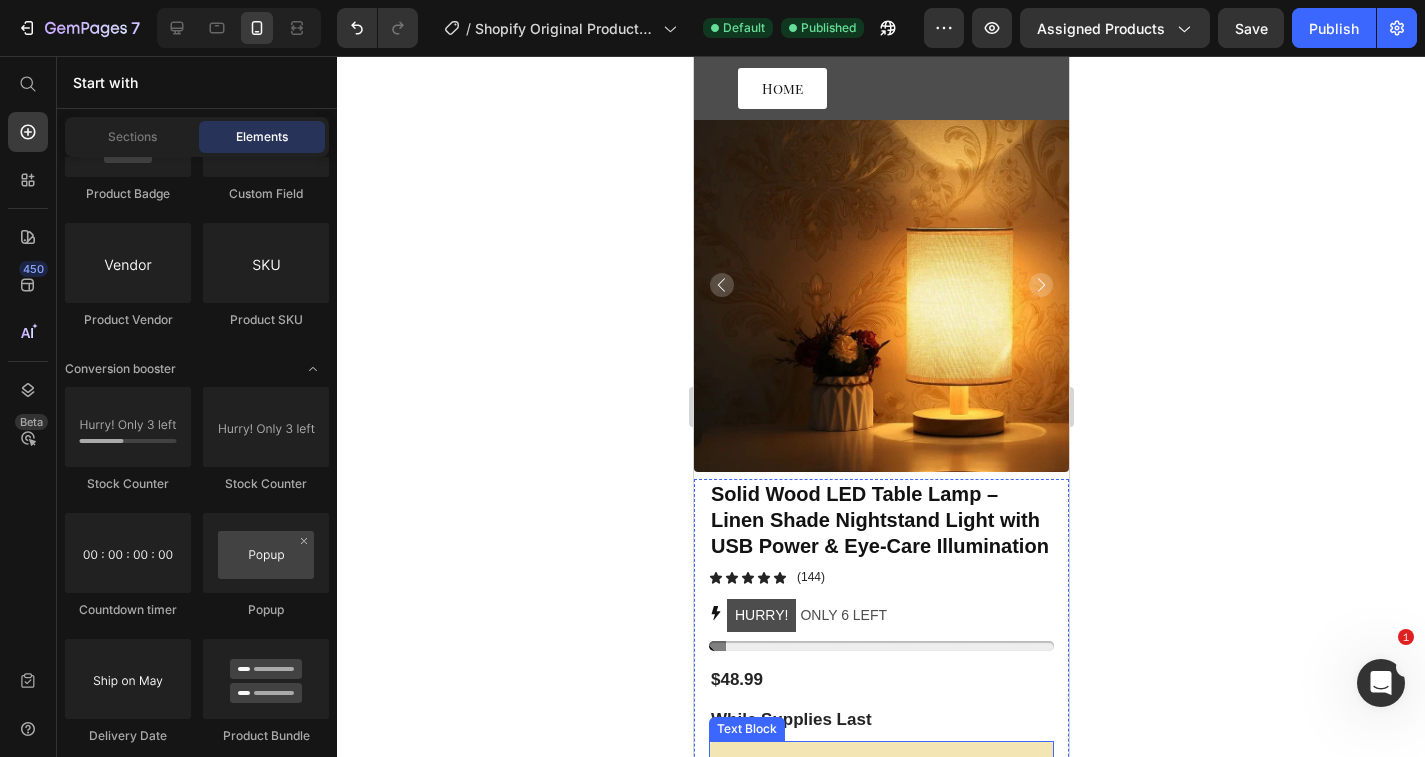 scroll, scrollTop: 0, scrollLeft: 0, axis: both 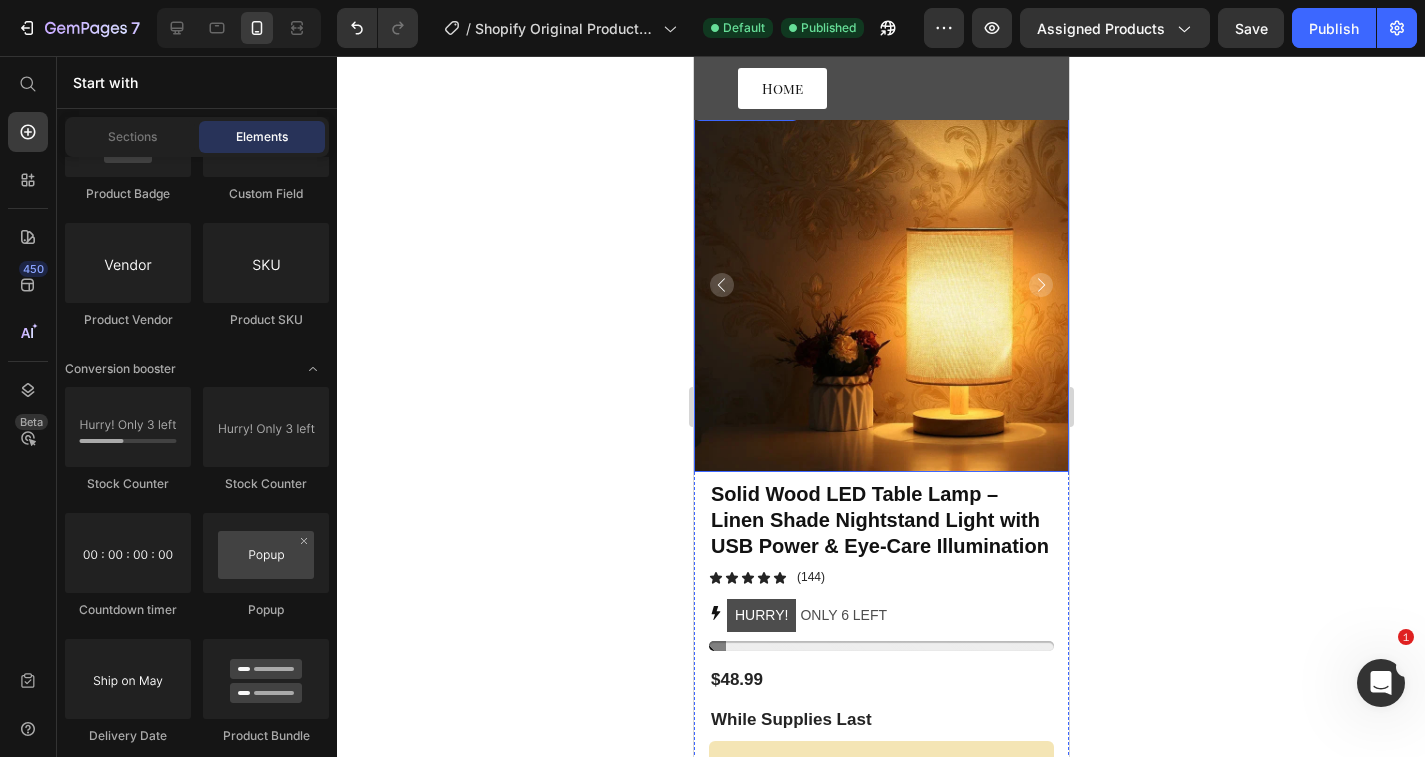 click at bounding box center (880, 284) 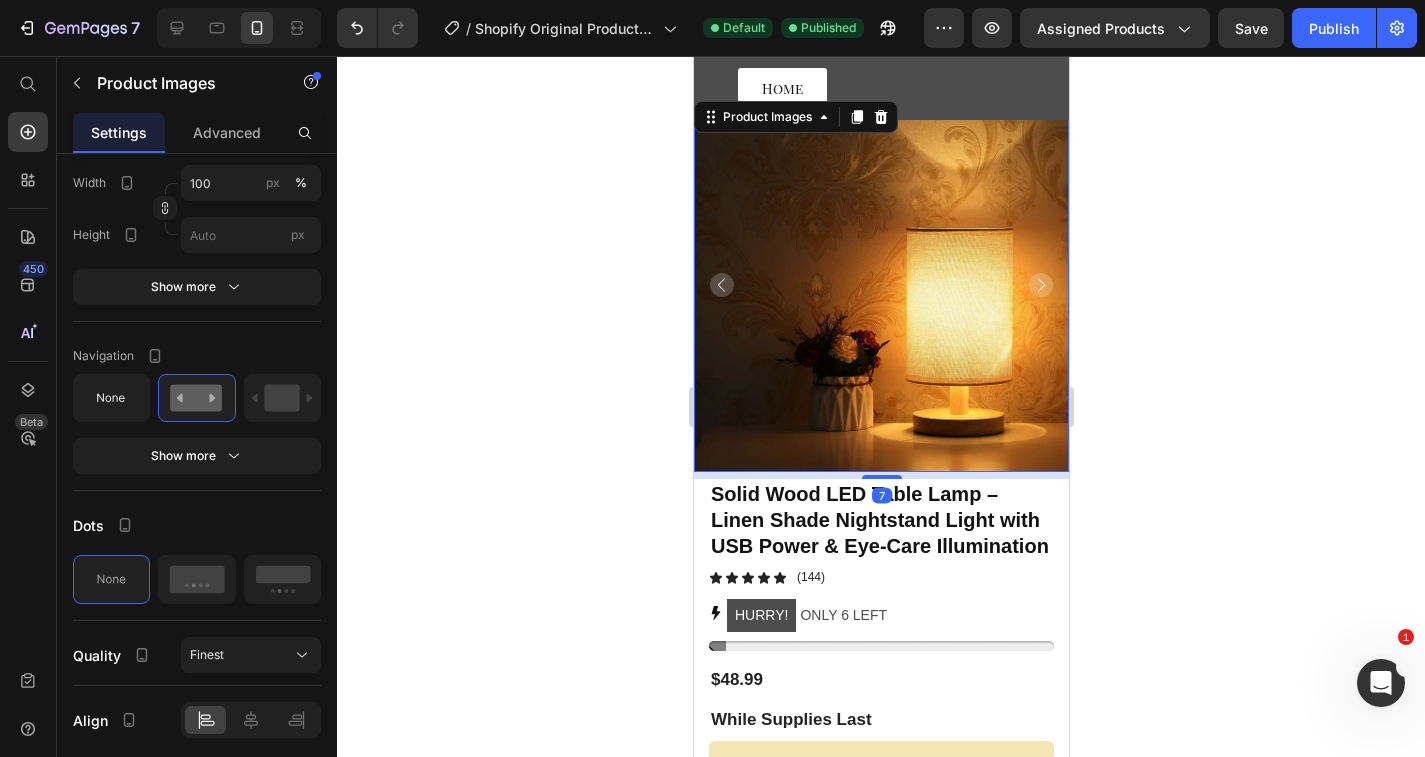 scroll, scrollTop: 0, scrollLeft: 0, axis: both 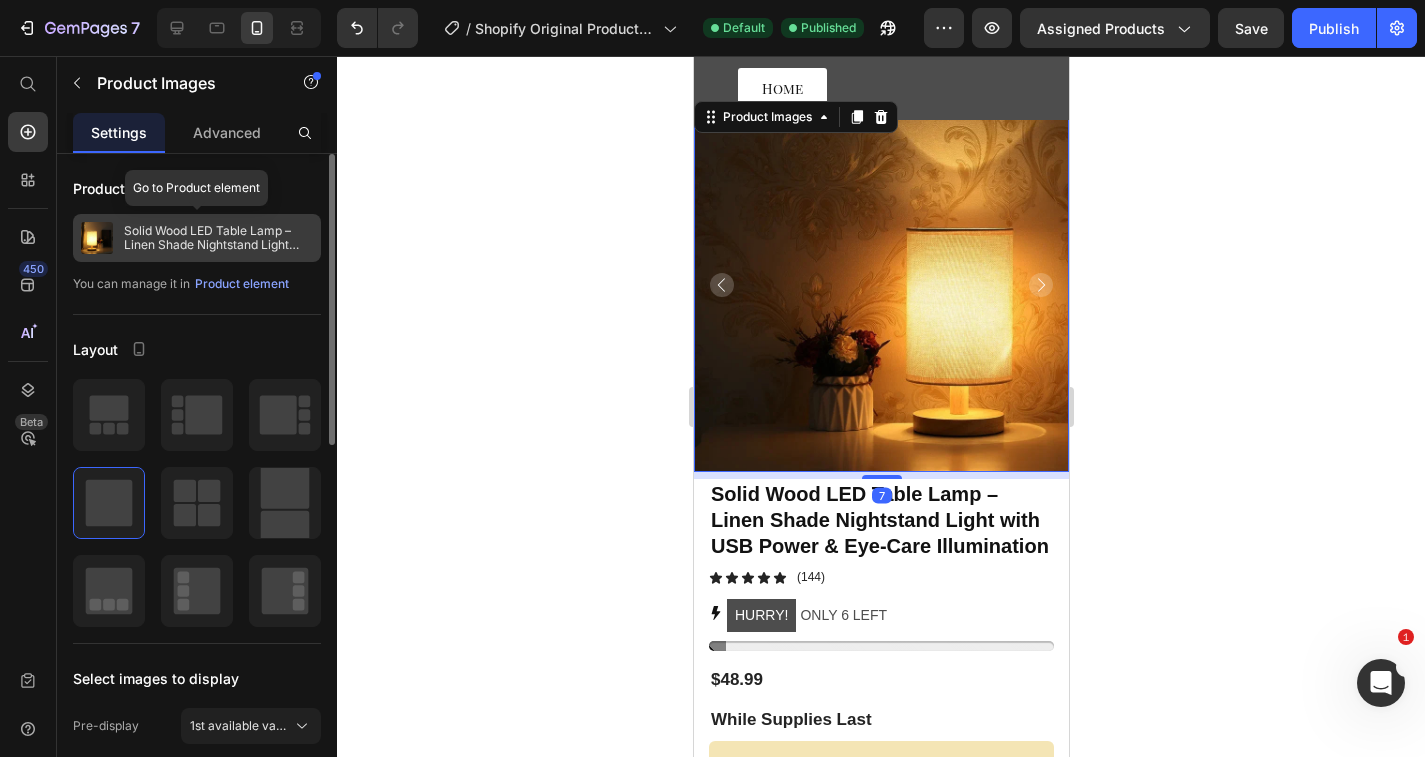 click on "Solid Wood LED Table Lamp – Linen Shade Nightstand Light with USB Power & Eye-Care Illumination" at bounding box center [218, 238] 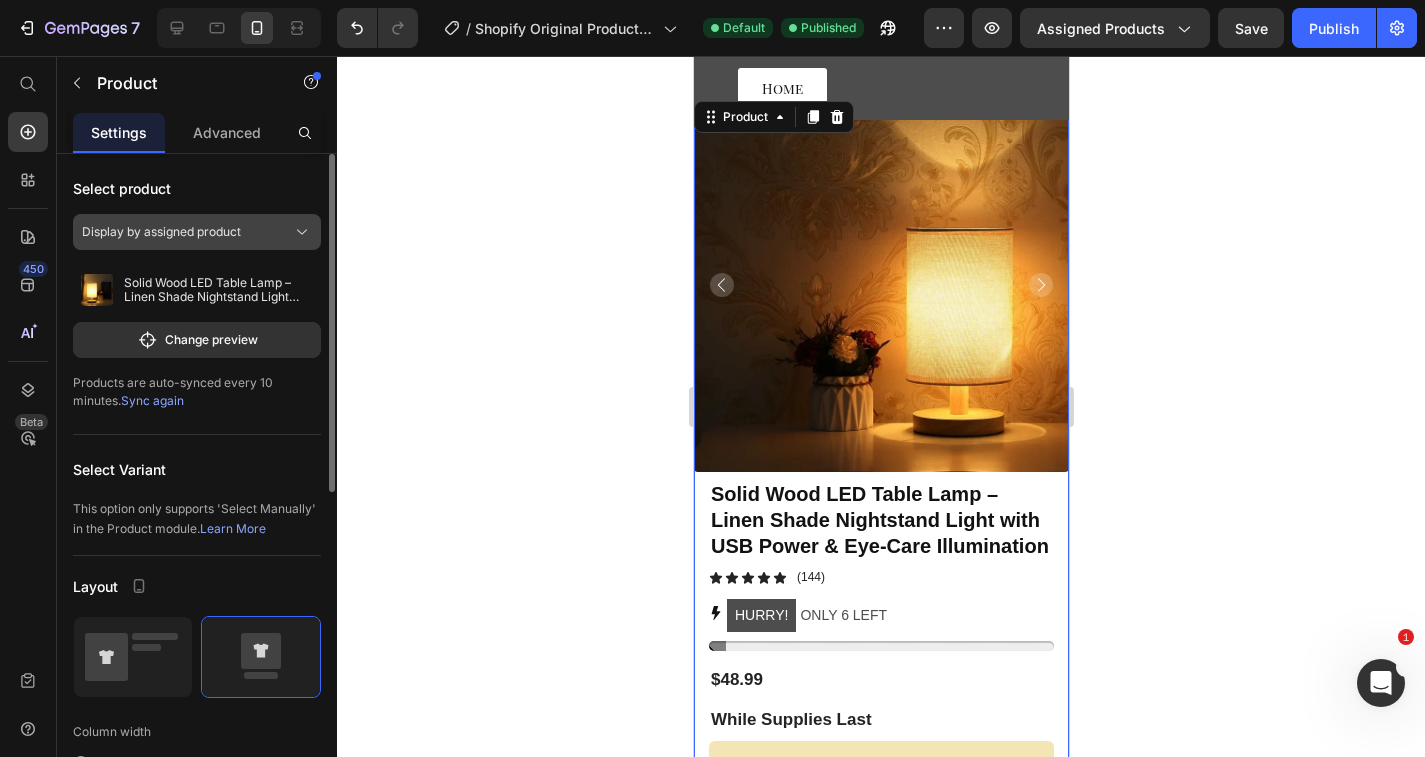 click on "Display by assigned product" at bounding box center (197, 232) 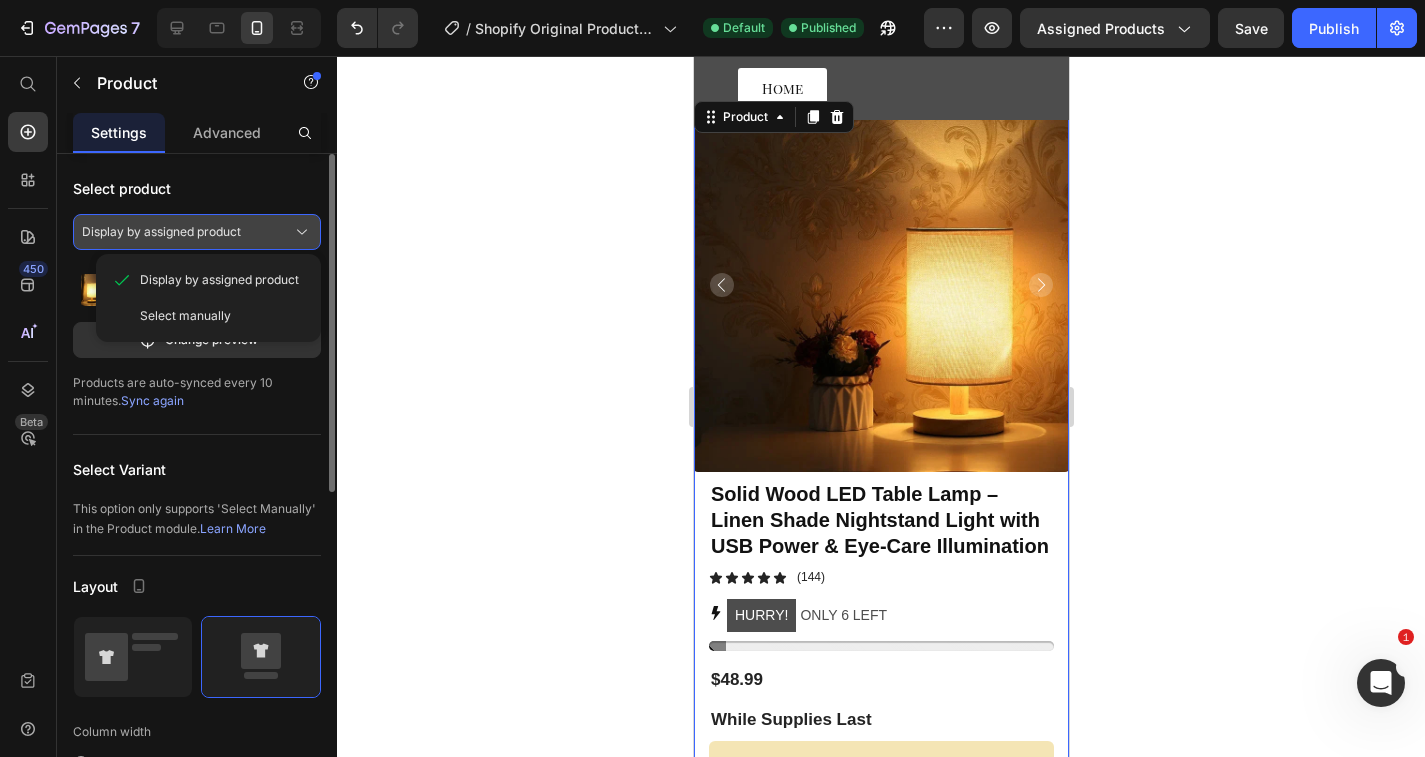 click on "Display by assigned product" at bounding box center [197, 232] 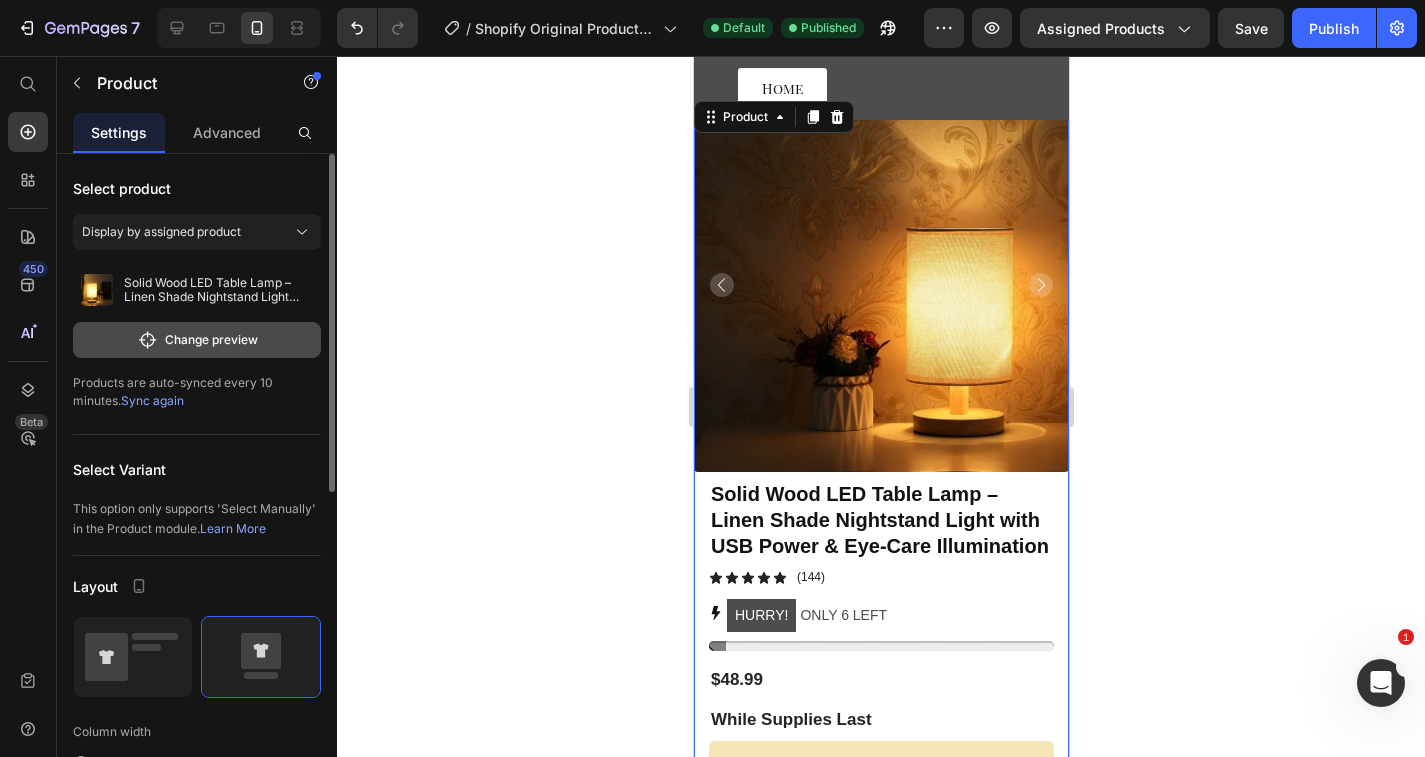 click on "Change preview" at bounding box center (197, 340) 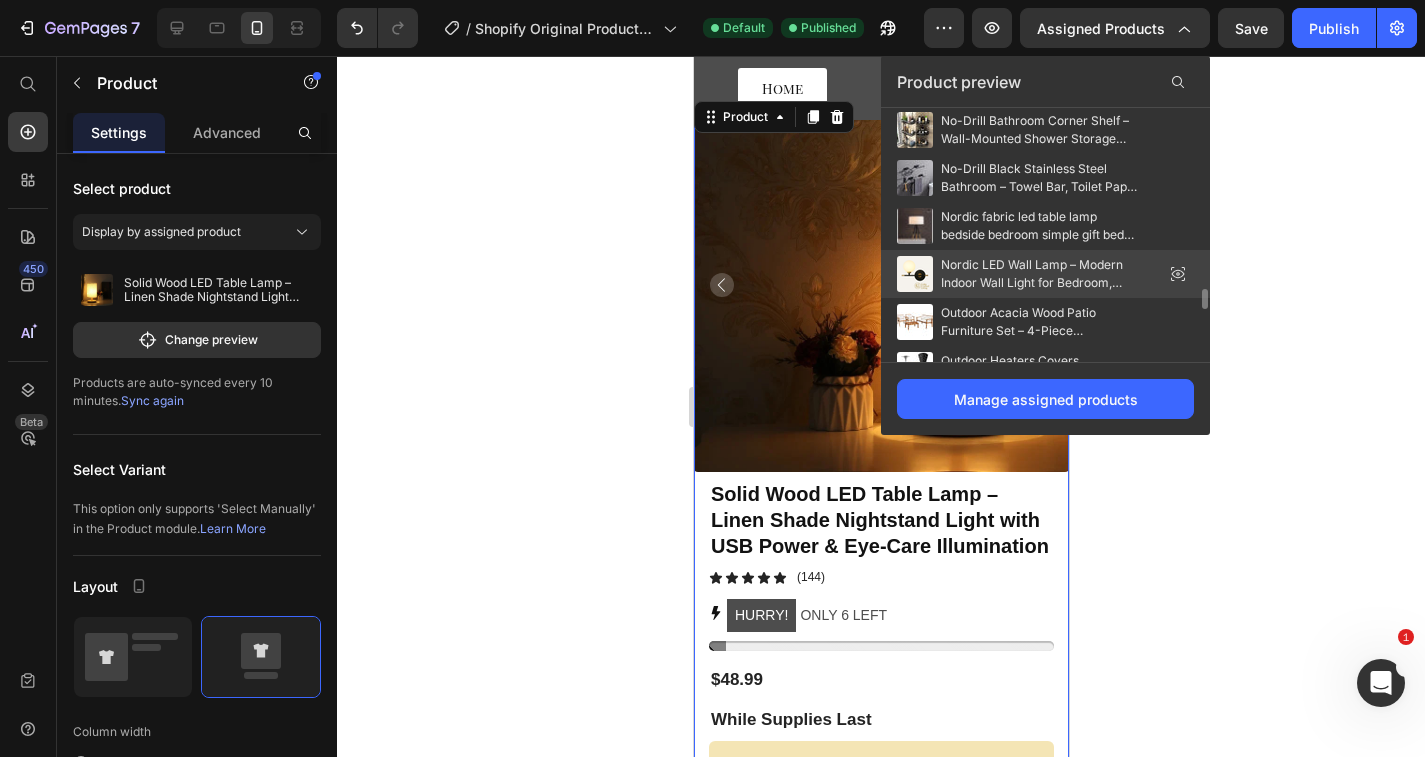 scroll, scrollTop: 2168, scrollLeft: 0, axis: vertical 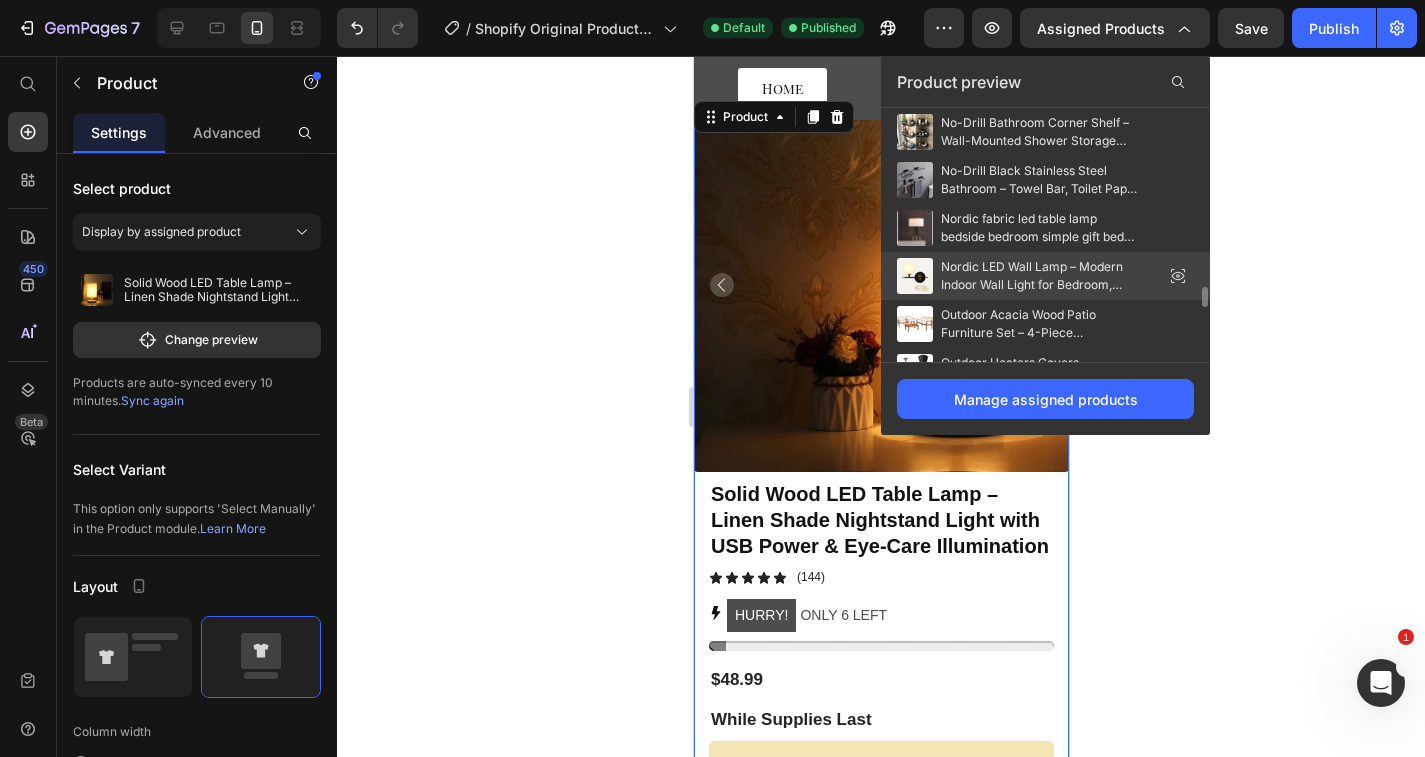click on "Nordic LED Wall Lamp – Modern Indoor Wall Light for Bedroom, Living Room, Bedside, Hotel, Aisle & Home Decor" at bounding box center (1041, 276) 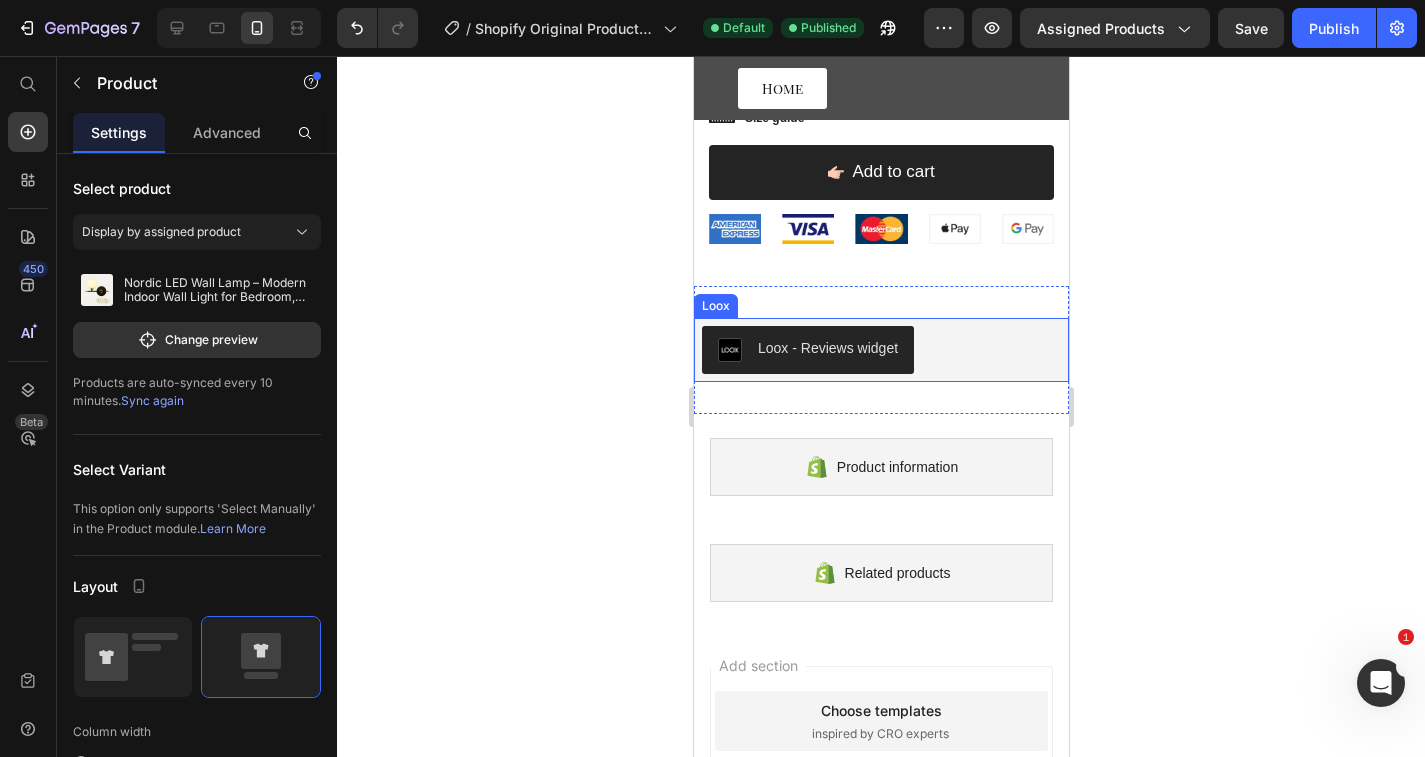 scroll, scrollTop: 979, scrollLeft: 0, axis: vertical 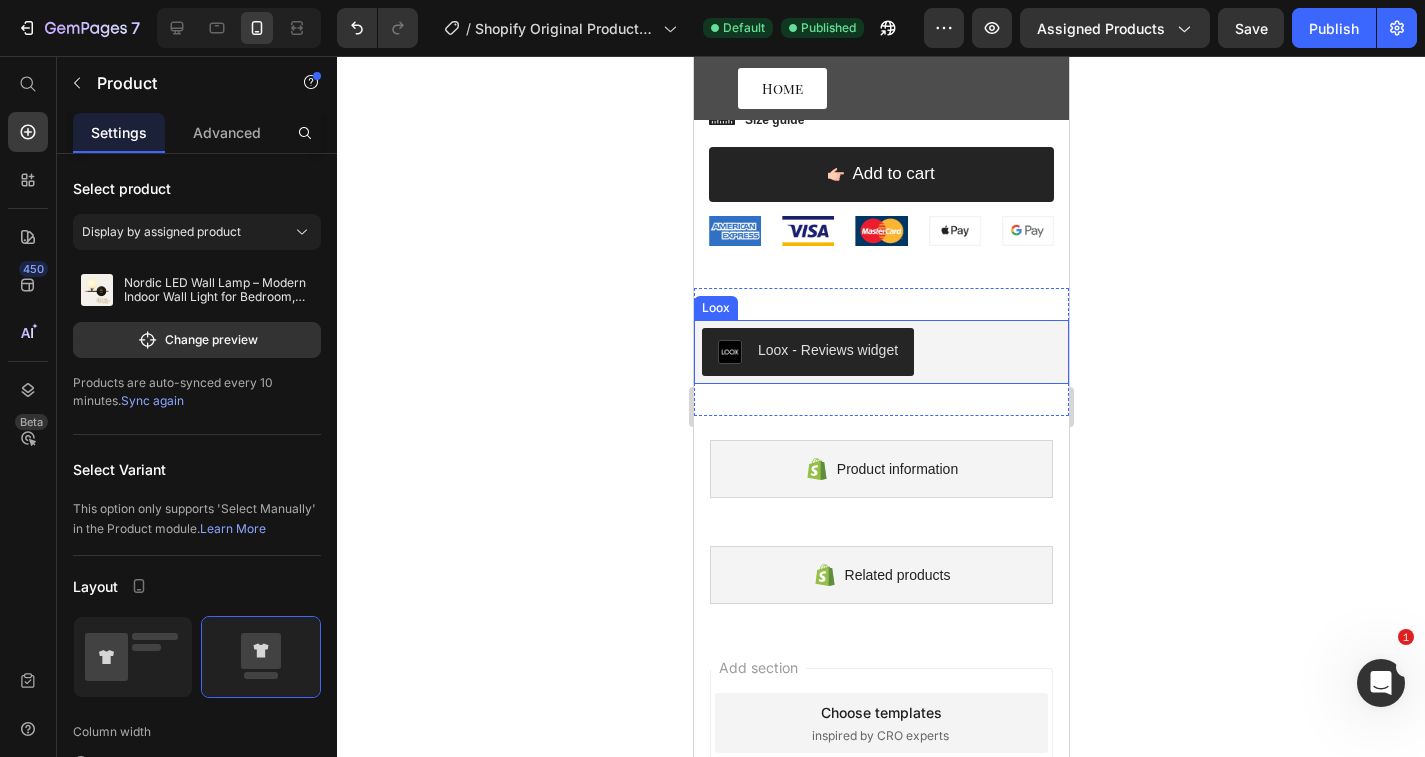 click on "Loox - Reviews widget" at bounding box center [807, 352] 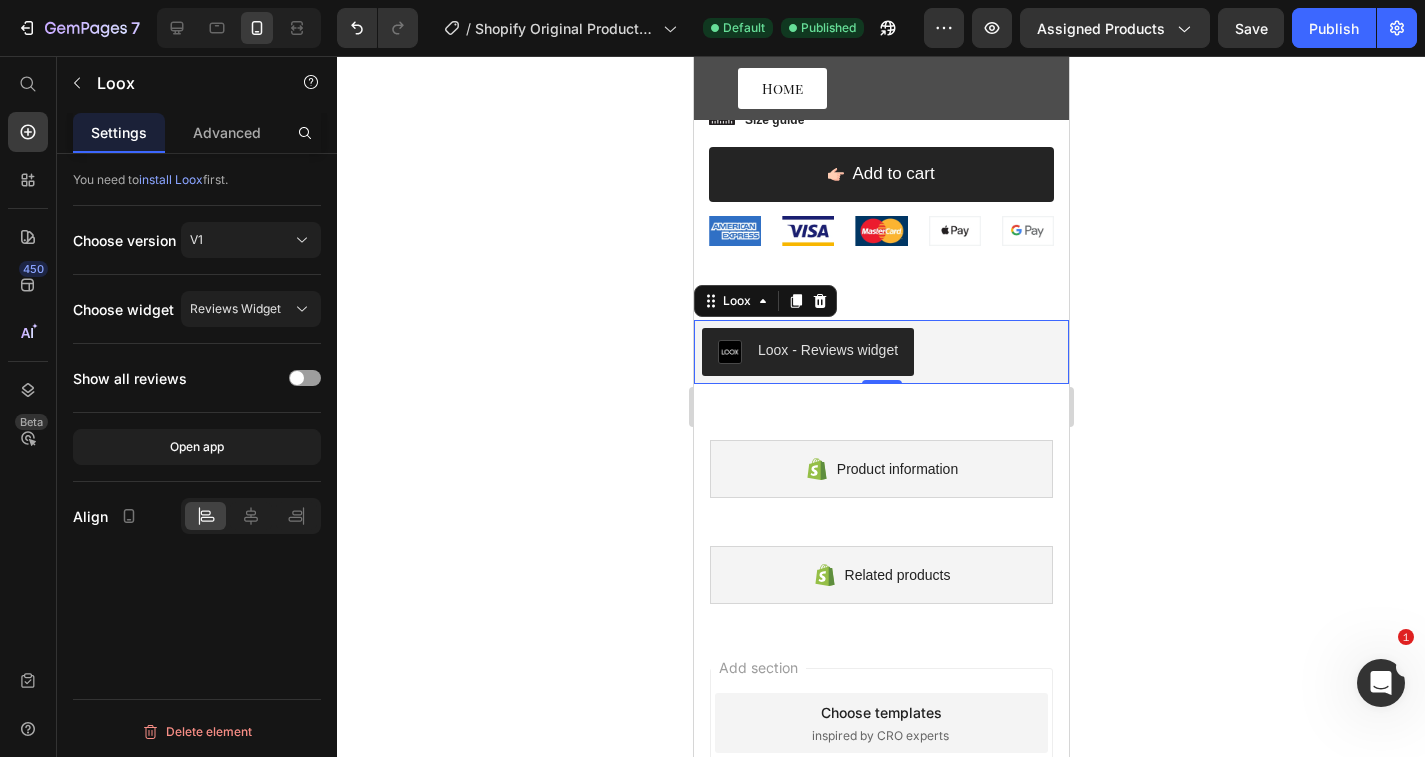 click 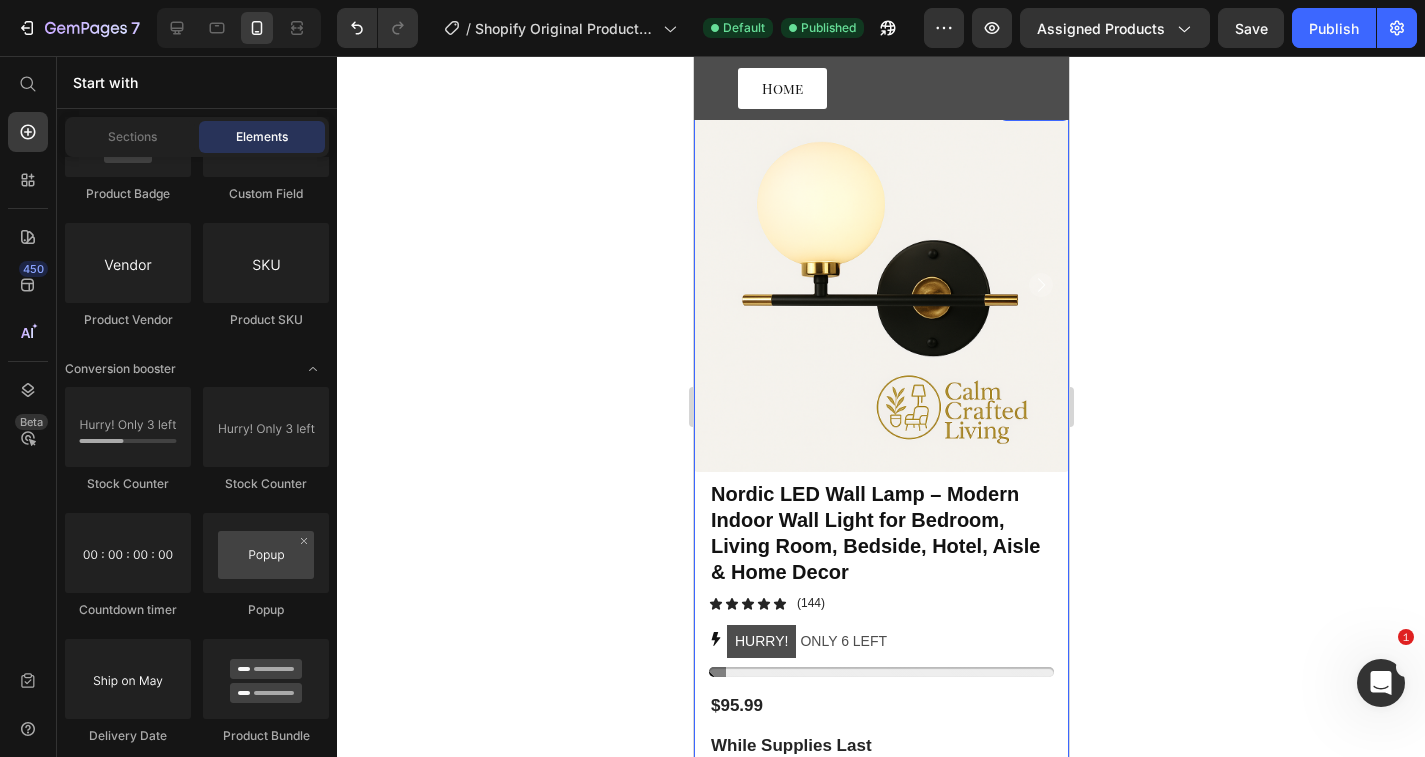 scroll, scrollTop: 0, scrollLeft: 0, axis: both 